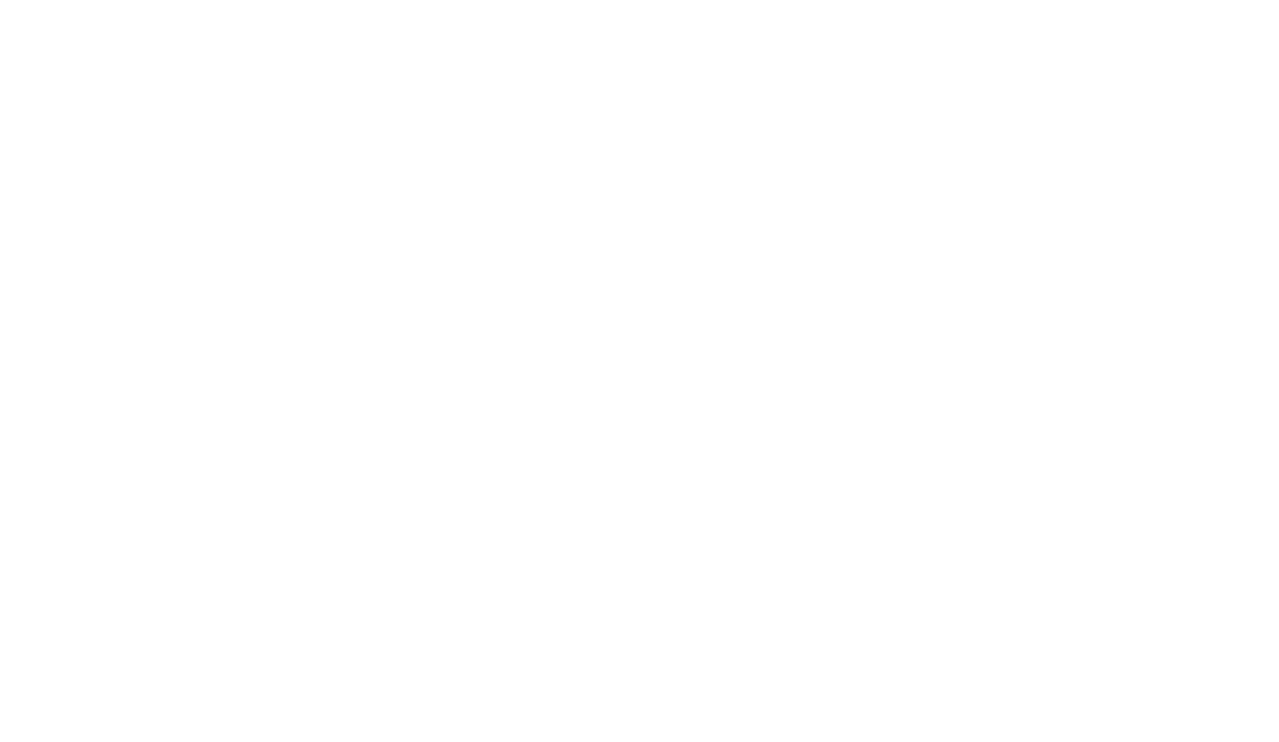 scroll, scrollTop: 0, scrollLeft: 0, axis: both 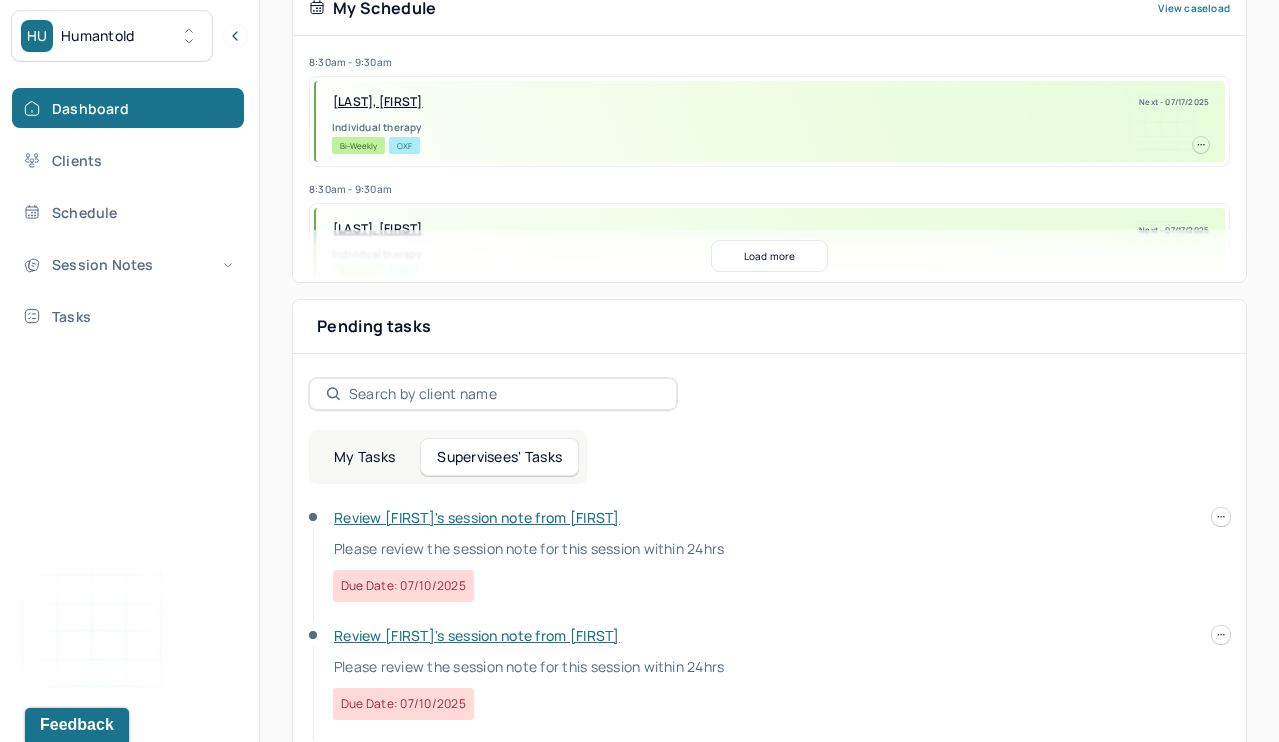 click on "Review Nigel's session note from Brianna" at bounding box center (477, 517) 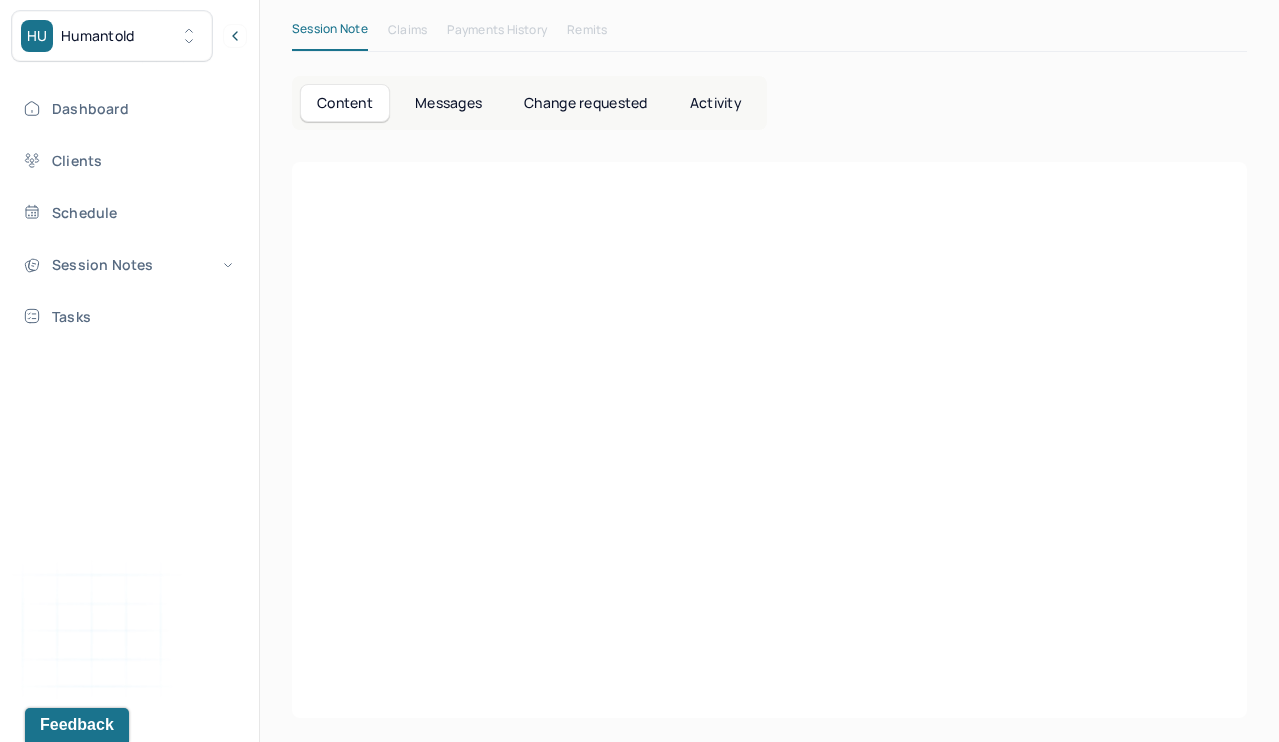 scroll, scrollTop: 14, scrollLeft: 0, axis: vertical 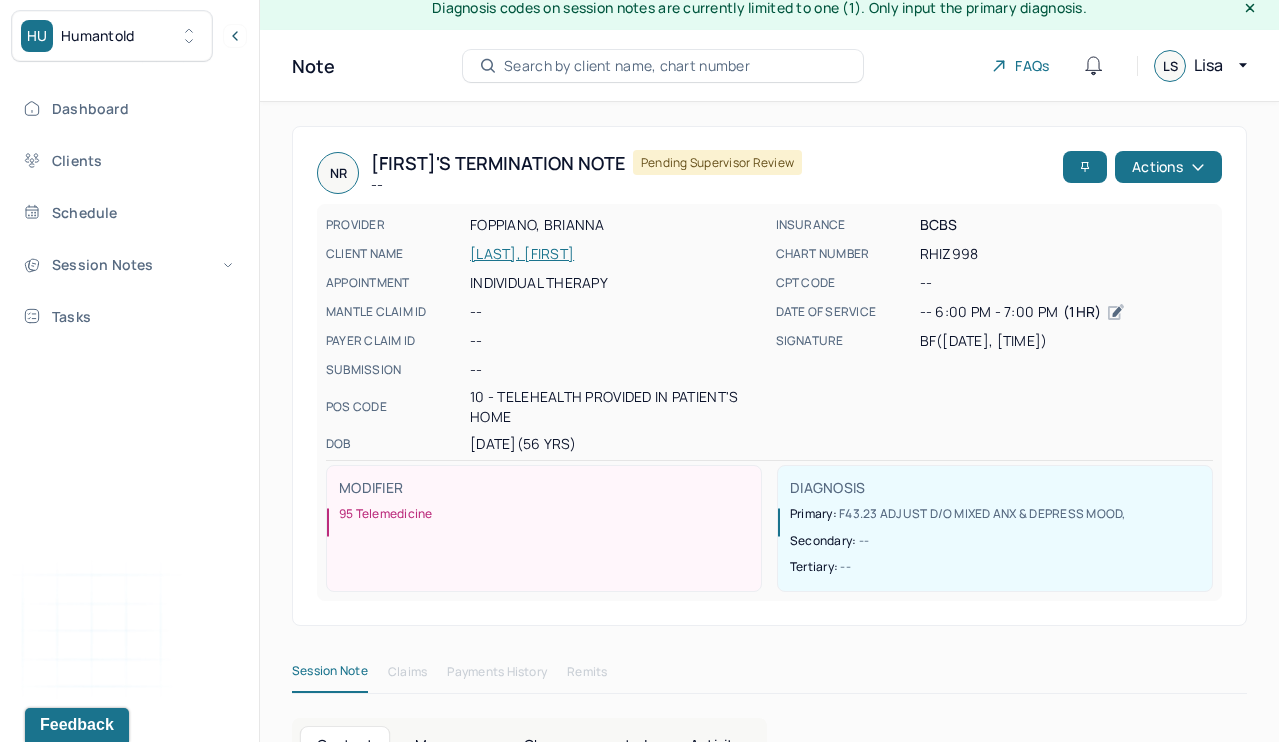 click on "NR Nigel's   Termination note -- Pending supervisor review       Actions   PROVIDER FOPPIANO, BRIANNA CLIENT NAME ROBERTS, NIGEL APPOINTMENT Individual therapy   MANTLE CLAIM ID -- PAYER CLAIM ID -- SUBMISSION -- POS CODE 10 - Telehealth Provided in Patient's Home DOB 11/10/1968  (56 Yrs) INSURANCE BCBS CHART NUMBER RHIZ998 CPT CODE -- DATE OF SERVICE --   6:00 PM   -   7:00 PM ( 1hr )     SIGNATURE bf  (07/09/2025, 3:55 PM) MODIFIER 95 Telemedicine DIAGNOSIS Primary:   F43.23 ADJUST D/O MIXED ANX & DEPRESS MOOD ,  Secondary:   -- Tertiary:   --   Session Note     Claims     Payments History     Remits     Content     Messages     Change requested     Activity   NOTE CONTENT Appointment location teletherapy Client Teletherapy Location Home Provider Teletherapy Location Home Consent was received for the teletherapy session   Consent was received for the teletherapy session The teletherapy session was conducted via video   The teletherapy session was conducted via video First session date 07/30/2024 02/18/2025" at bounding box center (769, 1289) 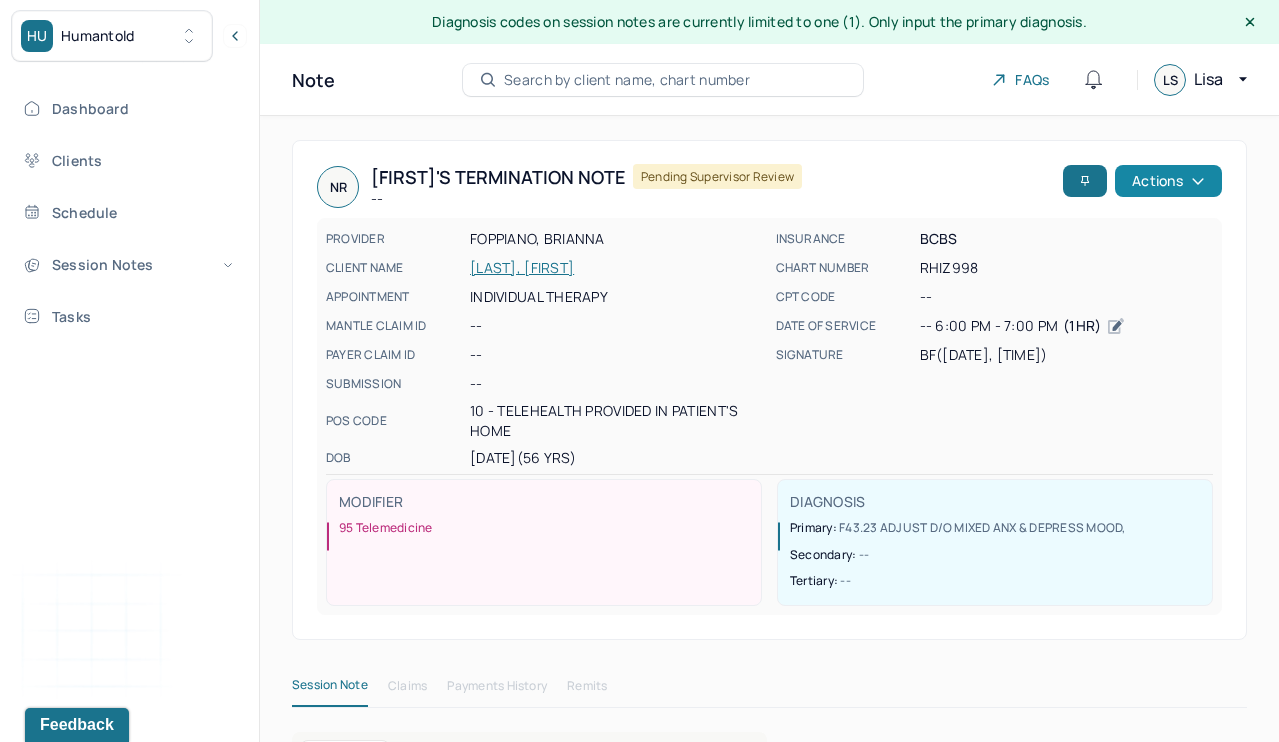 scroll, scrollTop: 0, scrollLeft: 0, axis: both 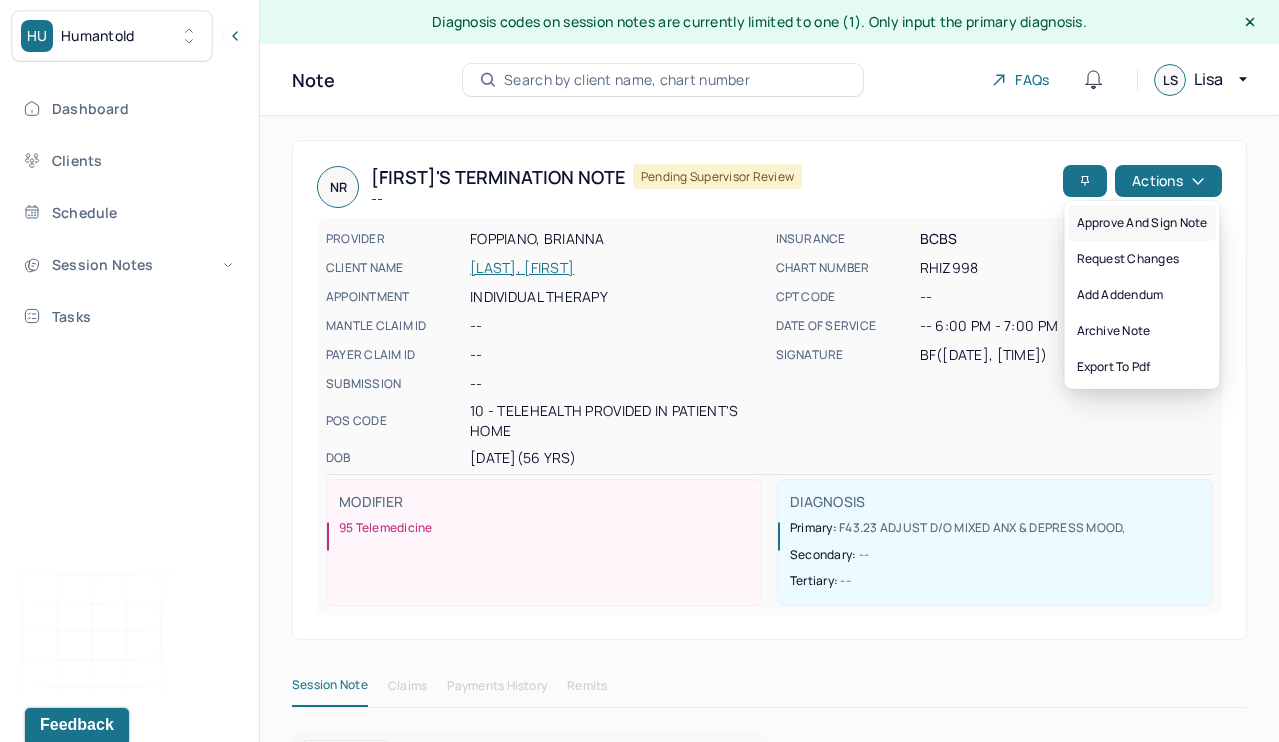 click on "Approve and sign note" at bounding box center [1142, 223] 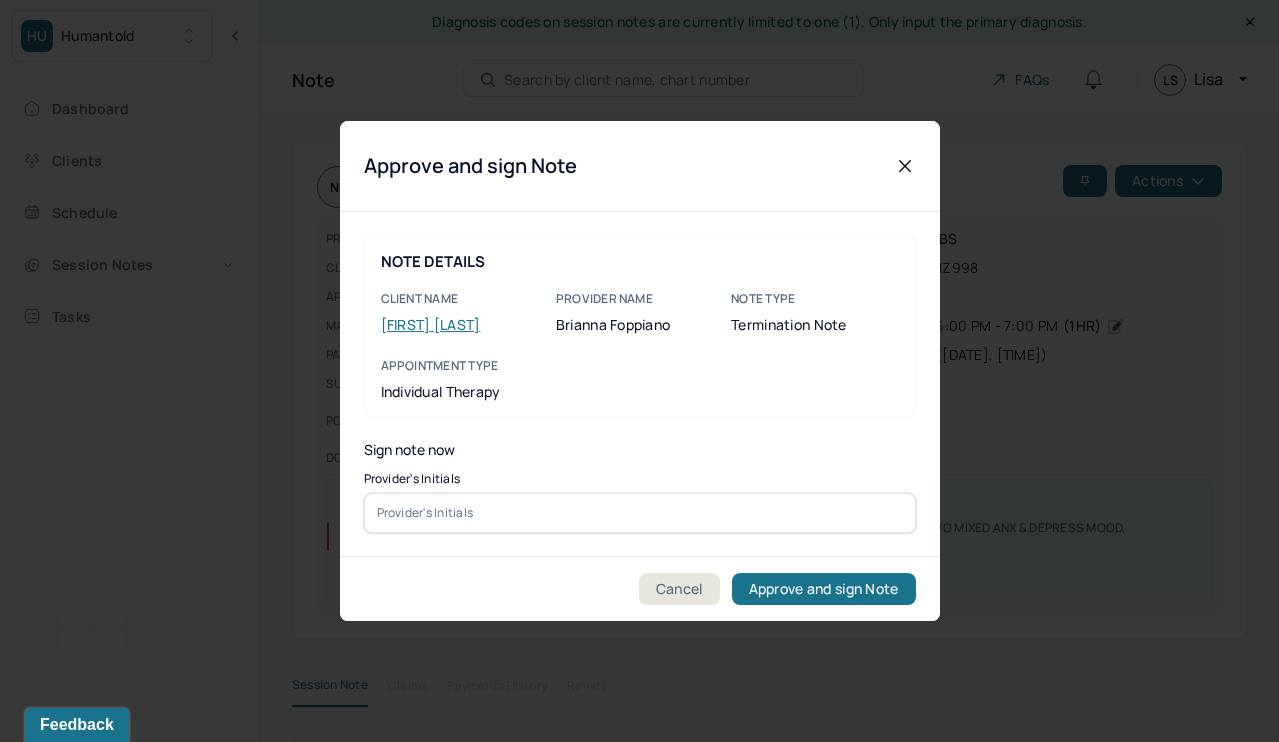 click at bounding box center [640, 513] 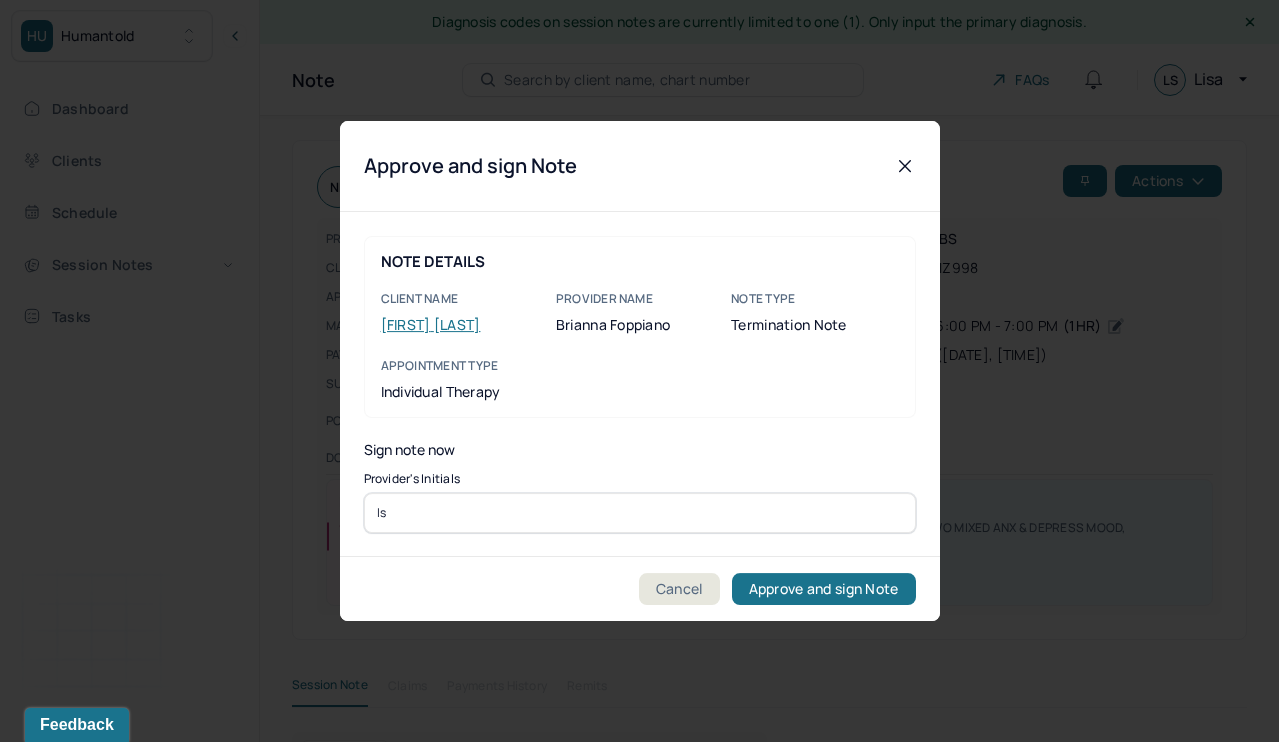 type on "ls" 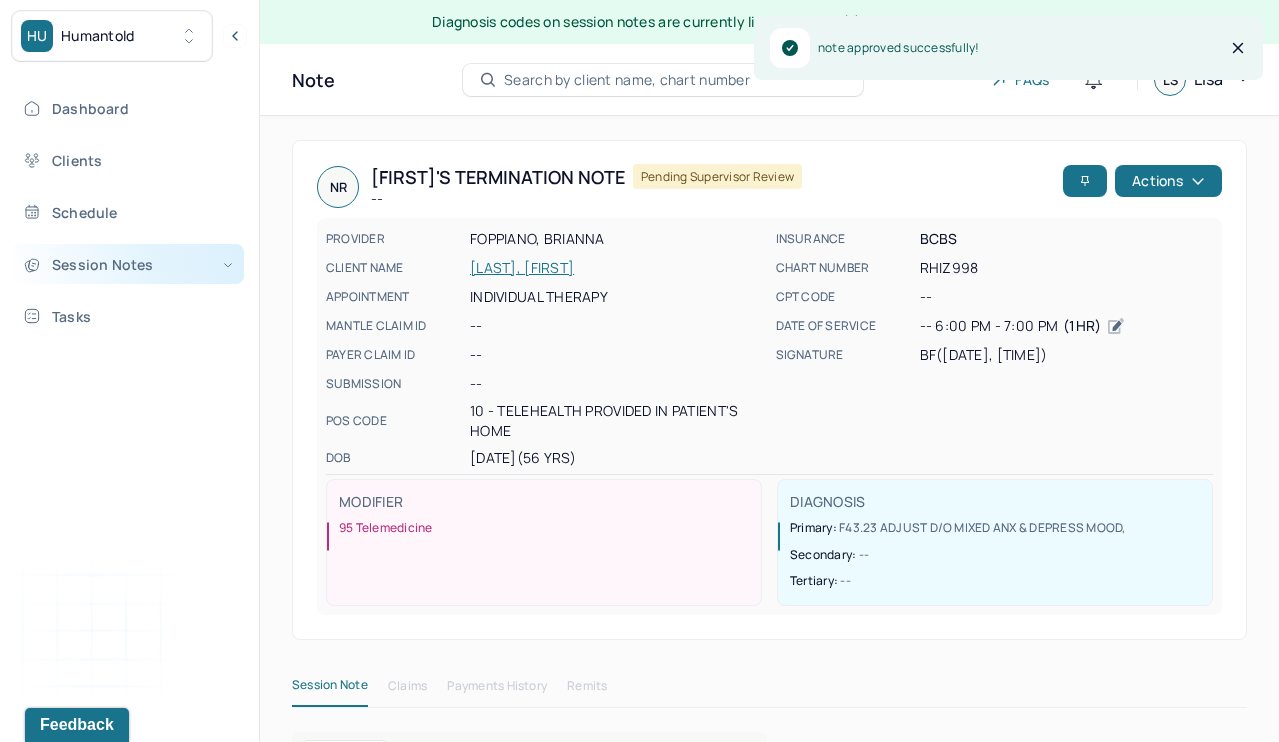 click on "Session Notes" at bounding box center [128, 264] 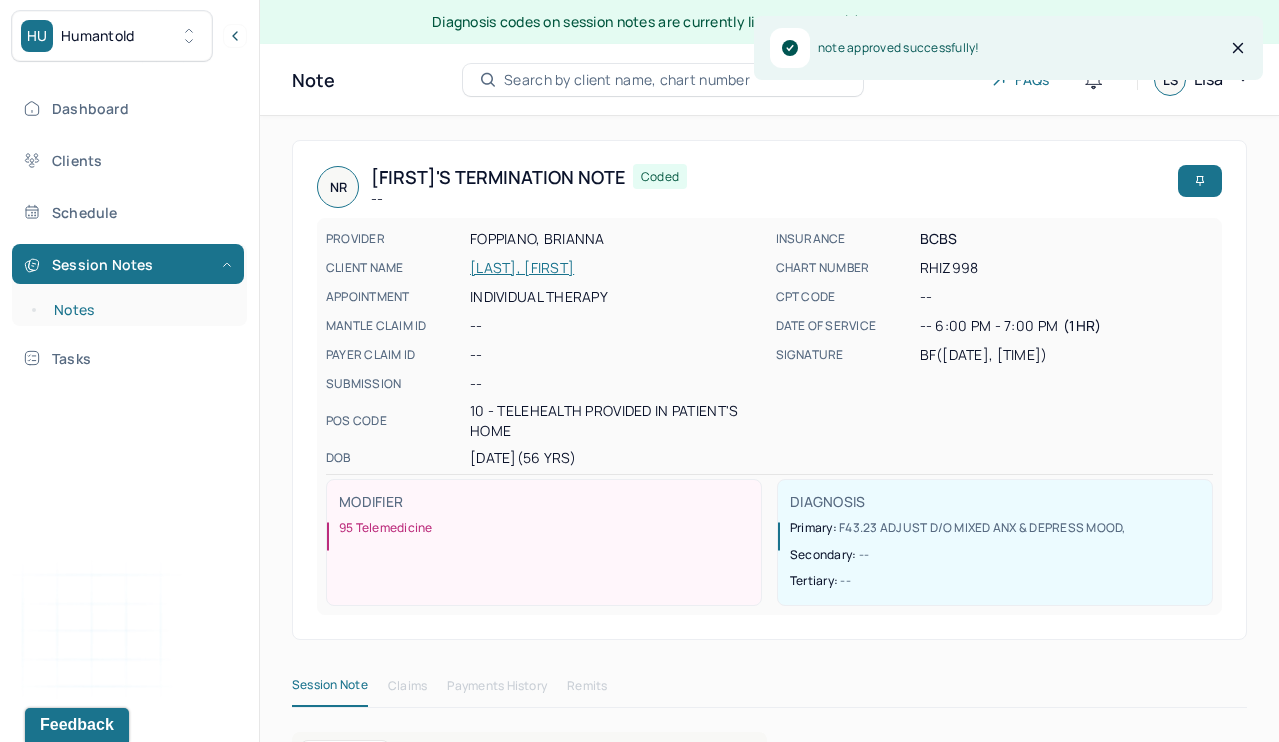 click on "Notes" at bounding box center (139, 310) 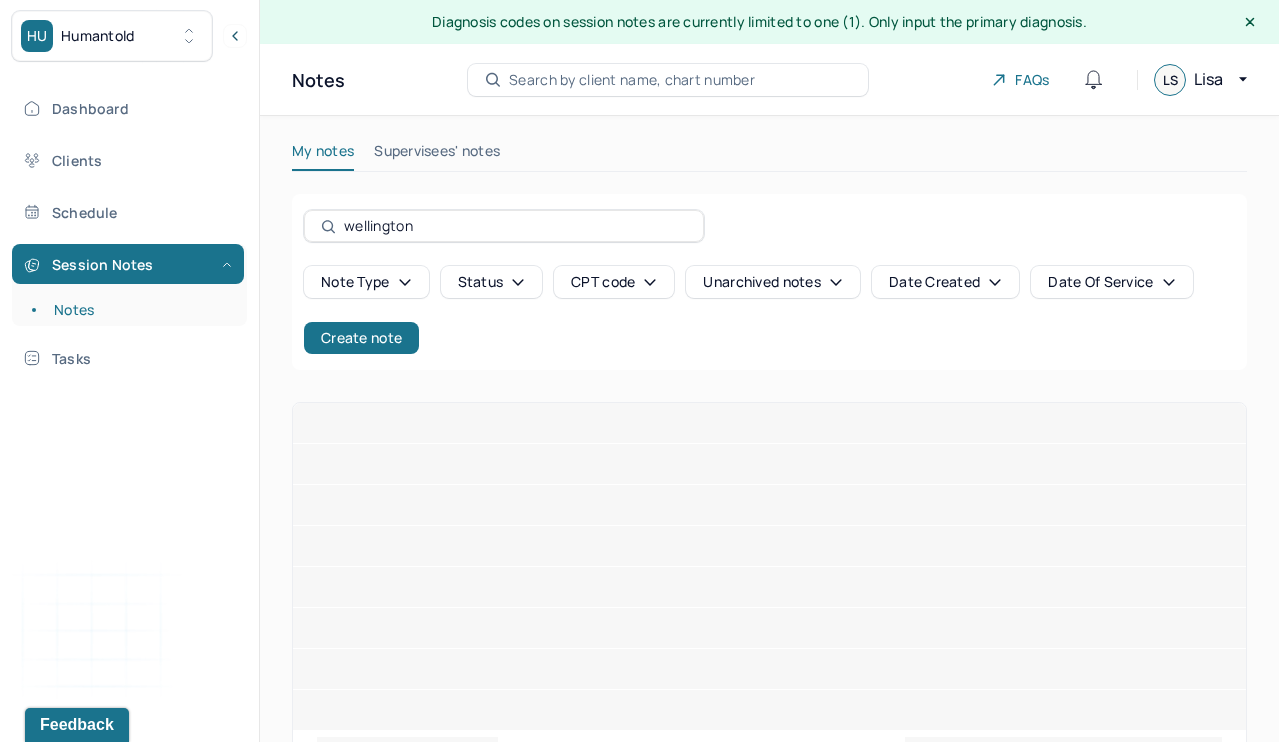 click on "My notes     Supervisees' notes" at bounding box center (769, 156) 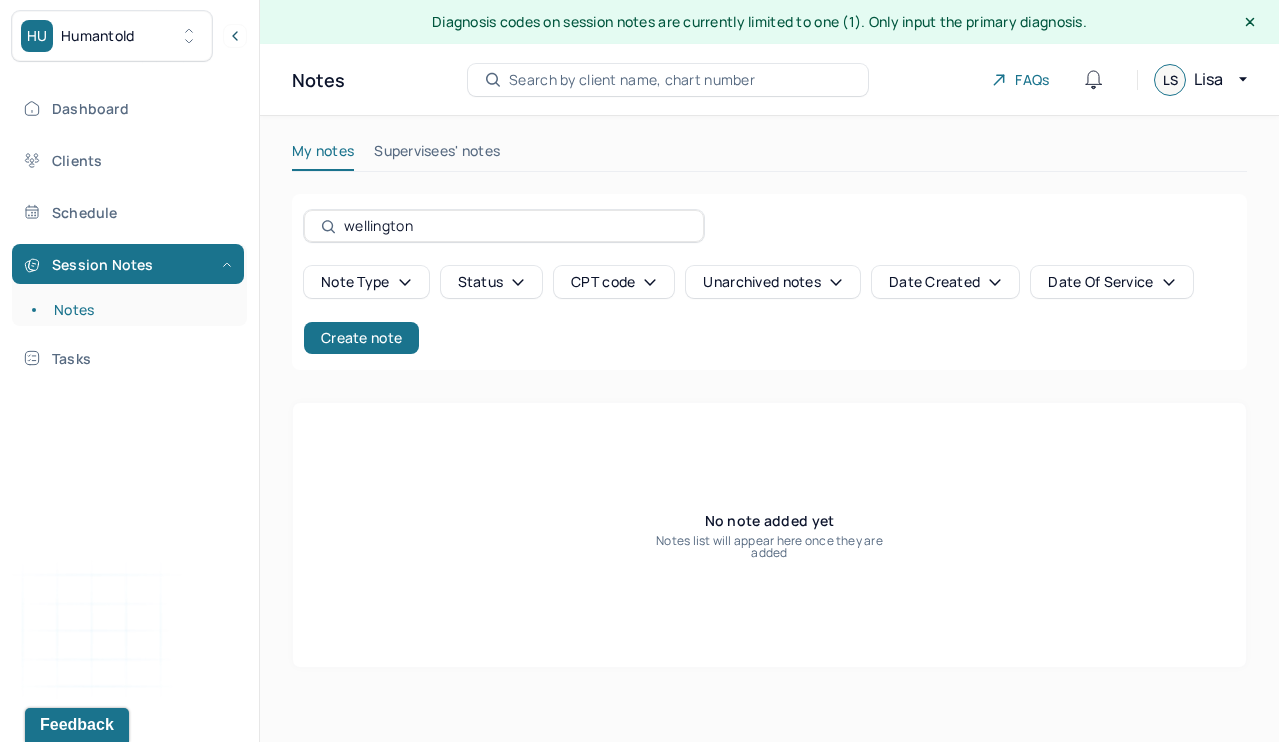 click on "Dashboard Clients Schedule Session Notes Notes Tasks" at bounding box center [129, 233] 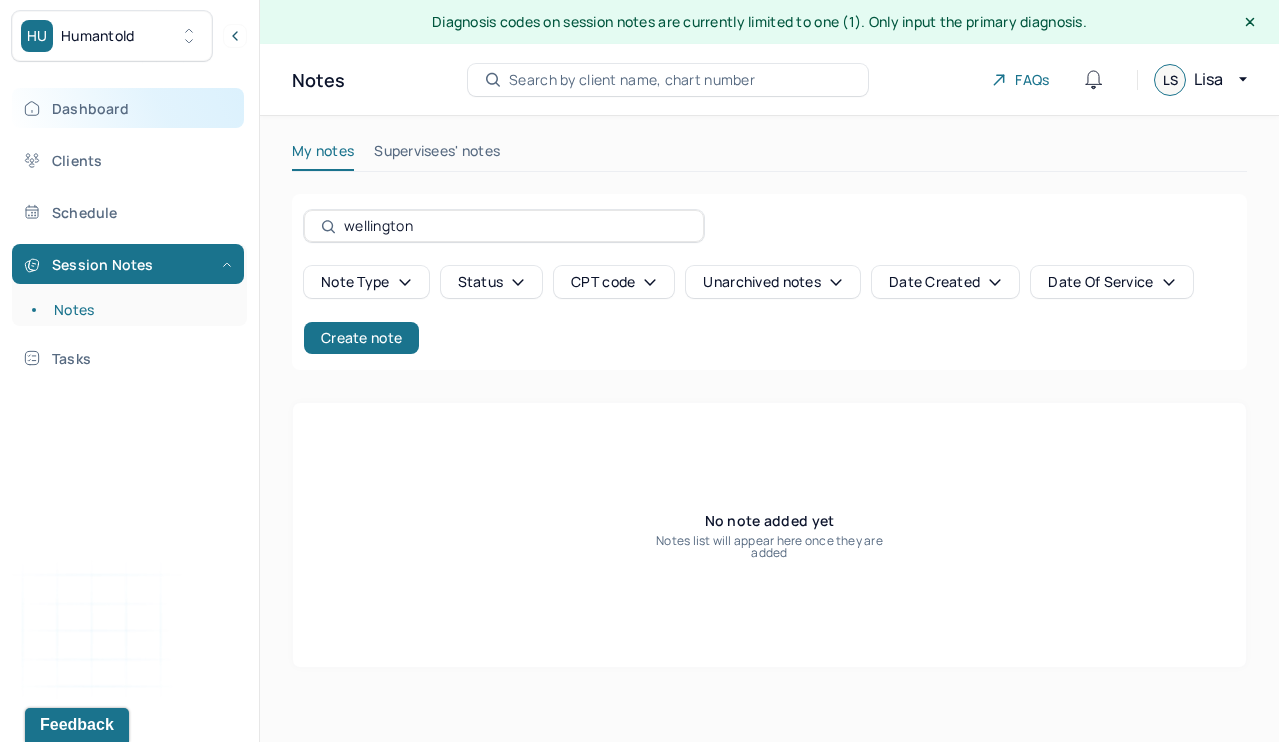 click on "Dashboard" at bounding box center [128, 108] 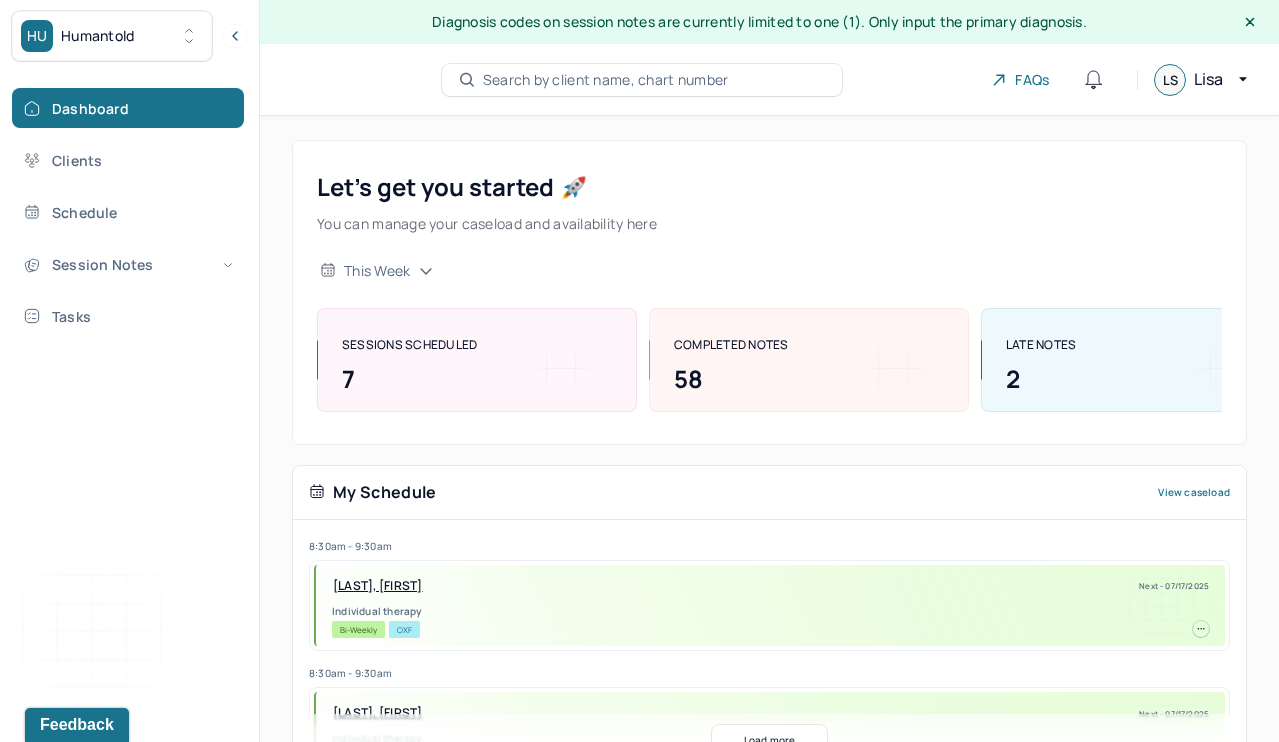 click on "this week   SESSIONS SCHEDULED 7 COMPLETED NOTES 58 LATE NOTES 2 My Schedule View caseload 8:30am - 9:30am   [LAST], [FIRST]   Next - [DATE] Individual therapy Bi-Weekly OXF     8:30am - 9:30am   [LAST], [FIRST]   Next - [DATE] Individual therapy Bi-Weekly CIG     10:00am - 11:00am   [LAST], [FIRST]   Next - [DATE] Individual therapy Bi-Weekly CARE     9:30am - 10:30am   [LAST], [FIRST]   Next - [DATE] Individual therapy Bi-Weekly Pending Task UMR     9:30am - 10:30am   [LAST], [FIRST]   Next - [DATE] Individual therapy Bi-Weekly Pending Task CARE     9:00am - 10:00am   [LAST], [FIRST]   Next - [DATE] Individual therapy Bi-Weekly Pending Task AET     8:30am - 9:30am   [LAST], [FIRST]   Next - [DATE] Individual therapy Bi-Weekly BCBS     9:30am - 10:30am   [LAST], [FIRST]   Next - [DATE] Individual therapy Bi-Weekly Pending Task Self Pay     8:30am - 9:30am   [LAST], [FIRST]   Bi-Weekly" at bounding box center (769, 4514) 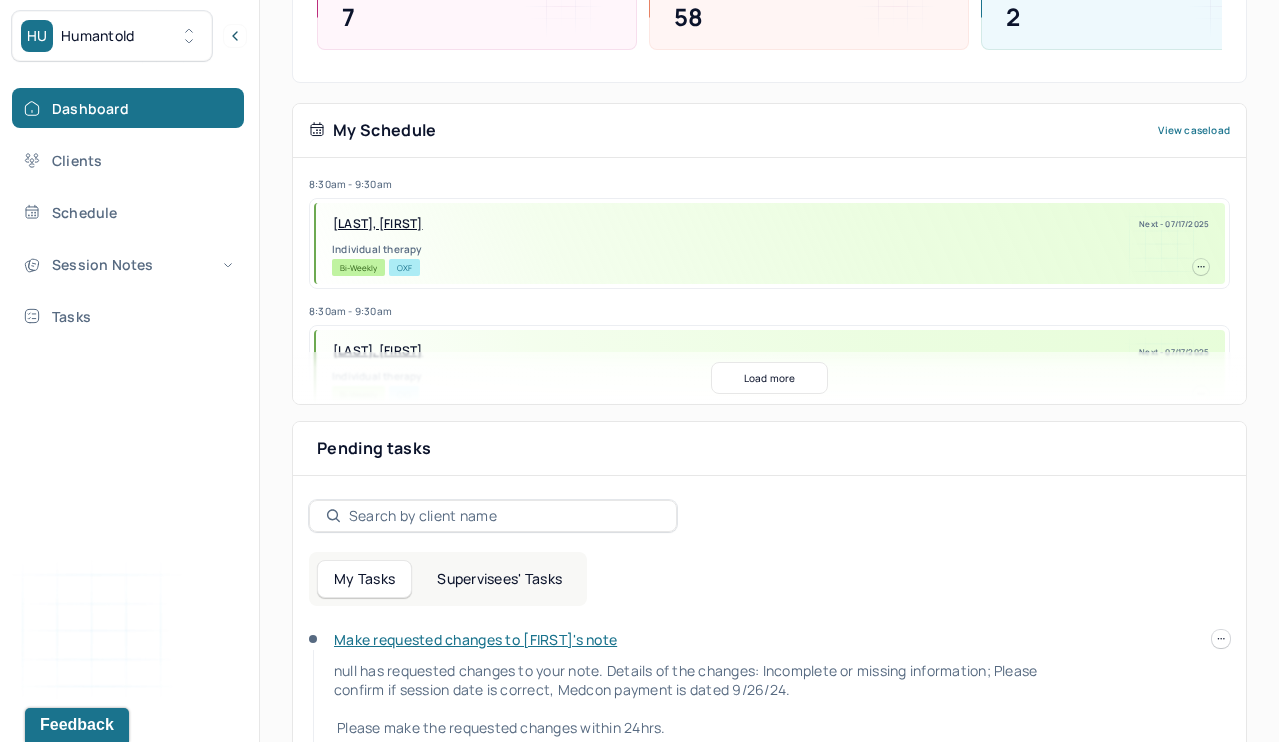 scroll, scrollTop: 374, scrollLeft: 0, axis: vertical 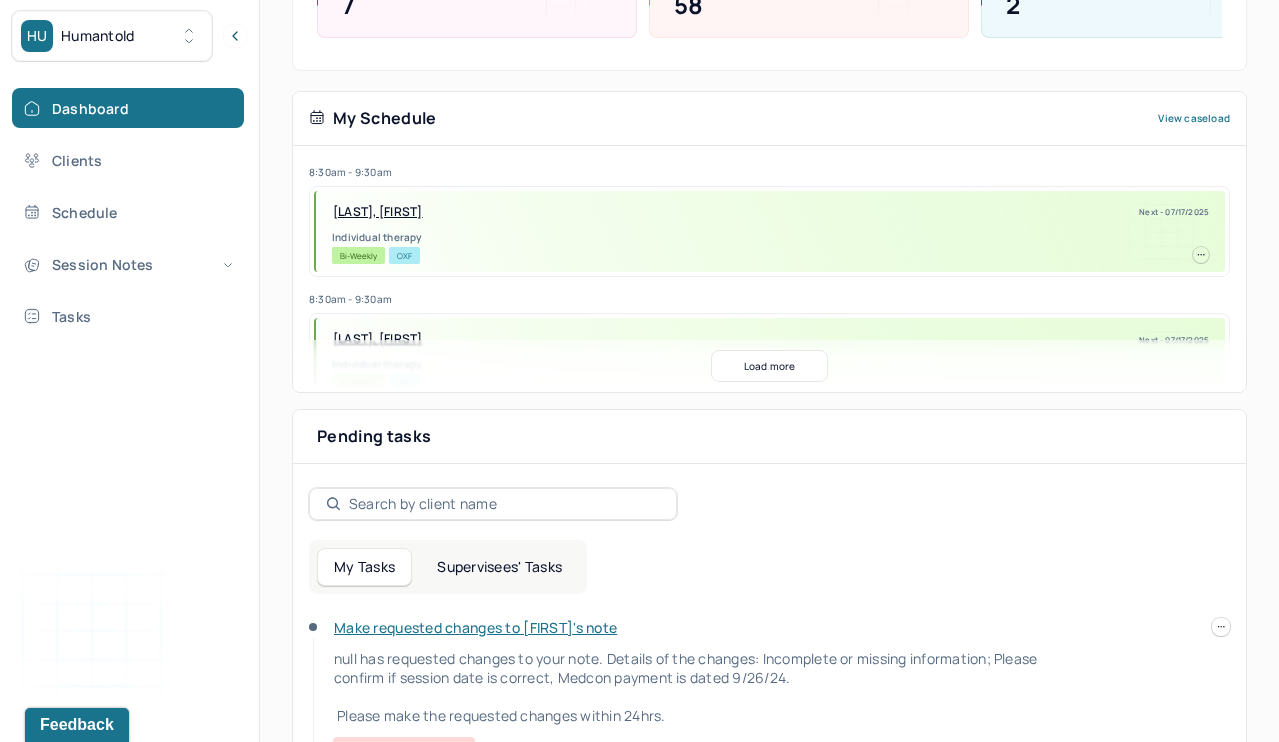 click on "Supervisees' Tasks" at bounding box center (499, 567) 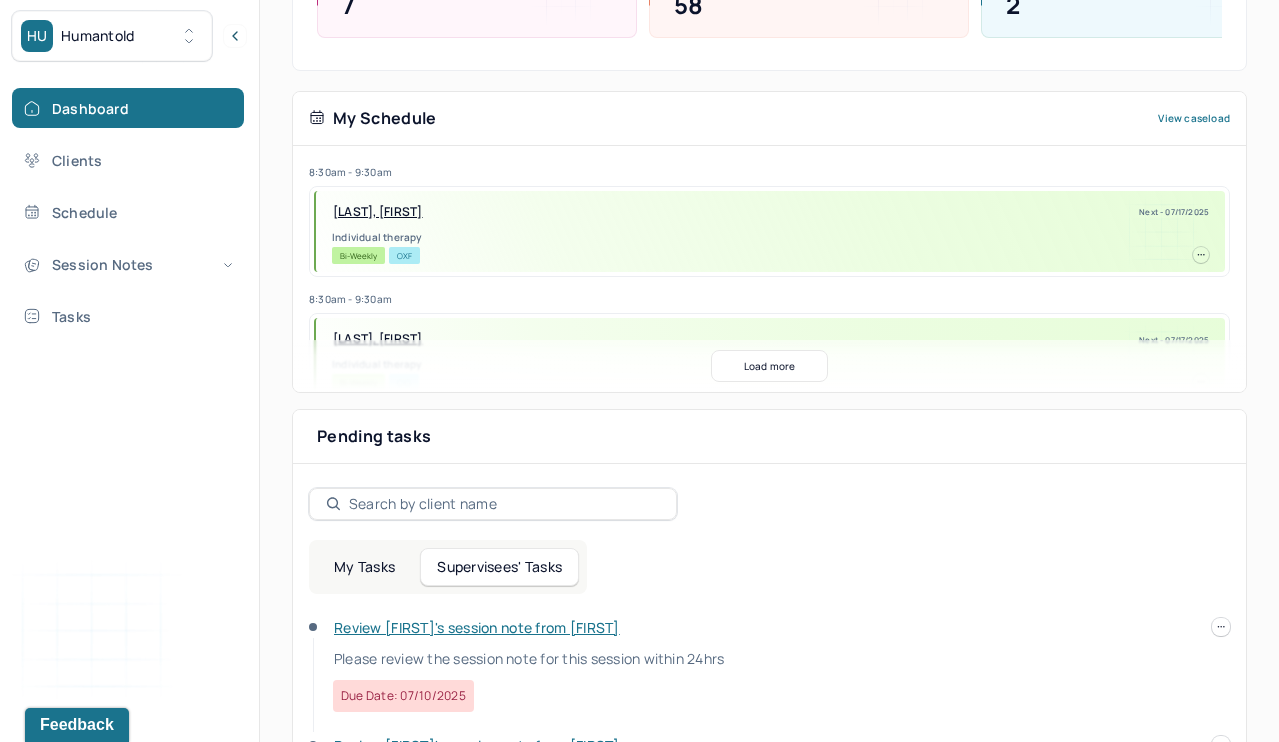 click on "Pending tasks    Date" at bounding box center [769, 437] 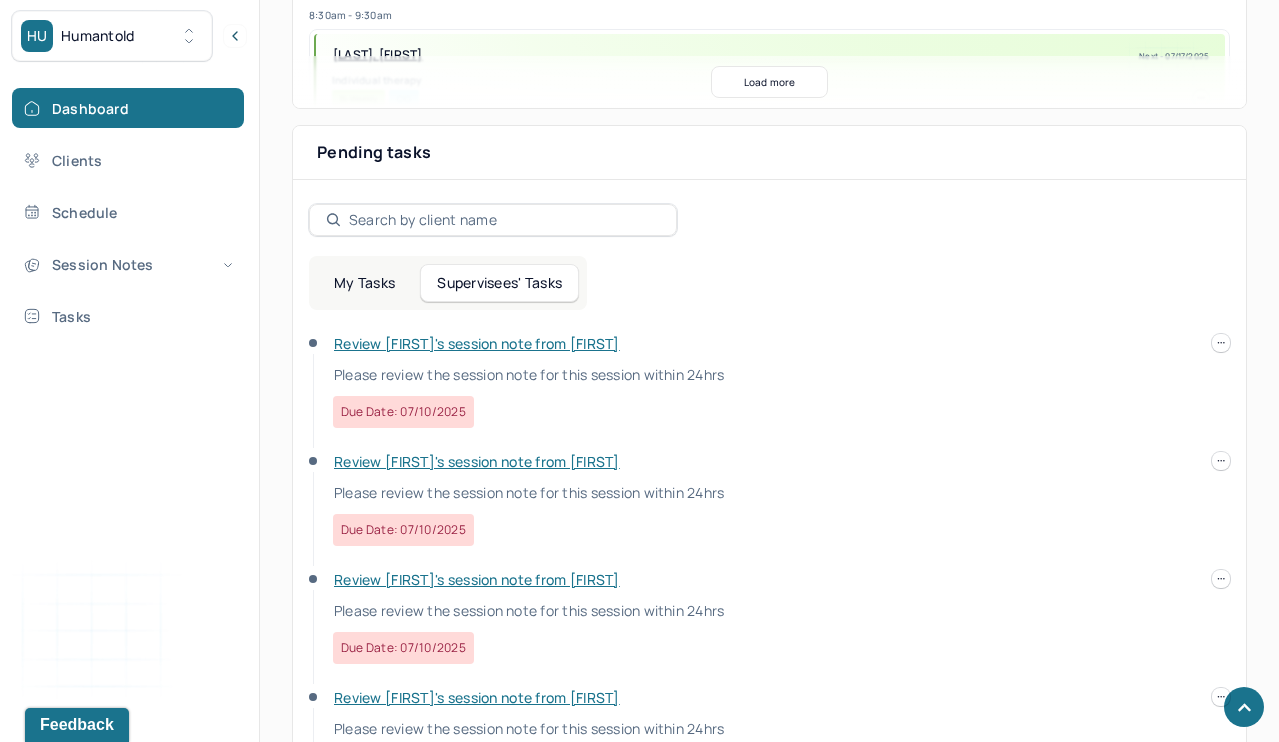 click on "Review Melanie's session note from Brianna" at bounding box center (477, 343) 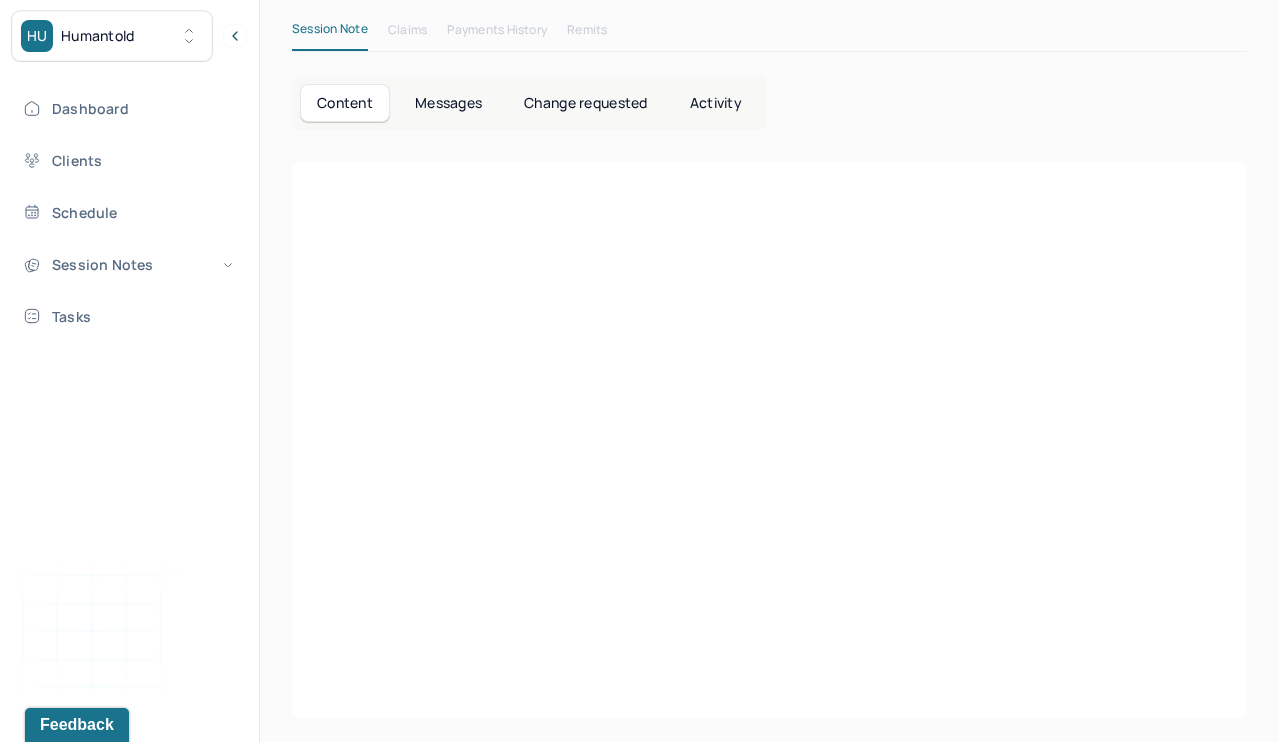 scroll, scrollTop: 457, scrollLeft: 0, axis: vertical 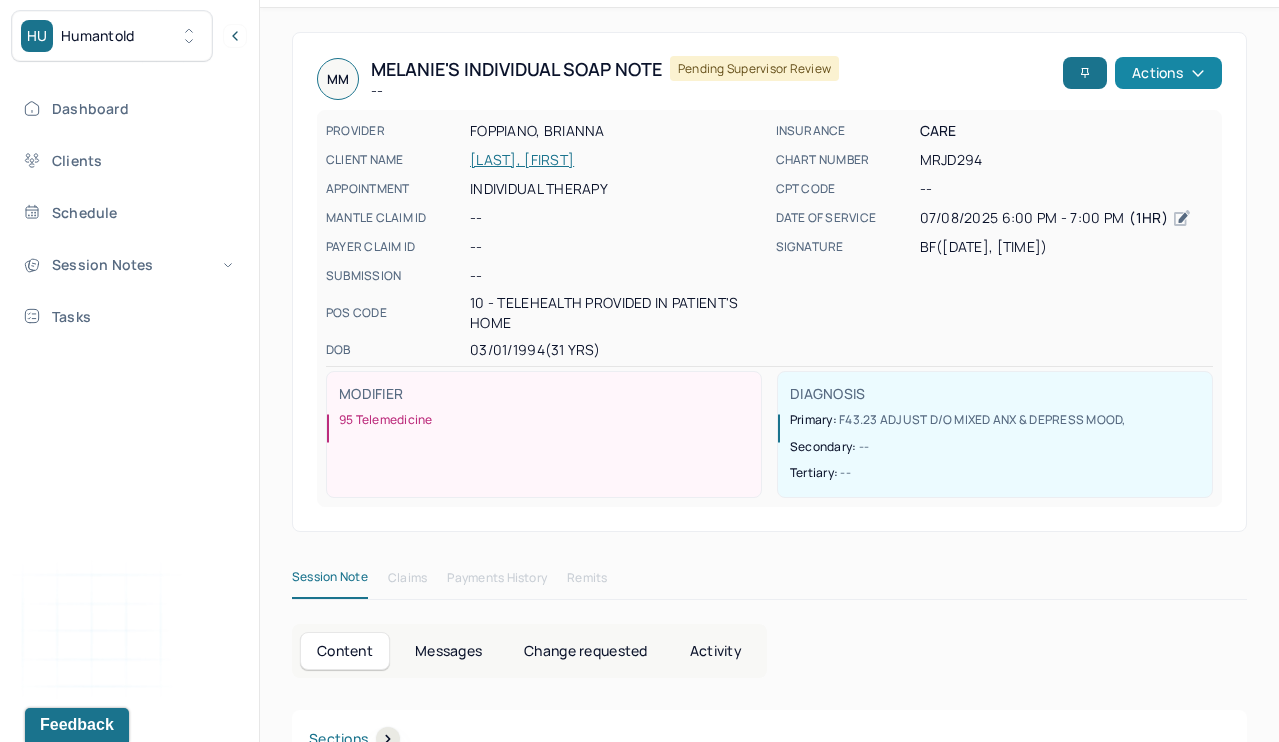 click on "Actions" at bounding box center [1168, 73] 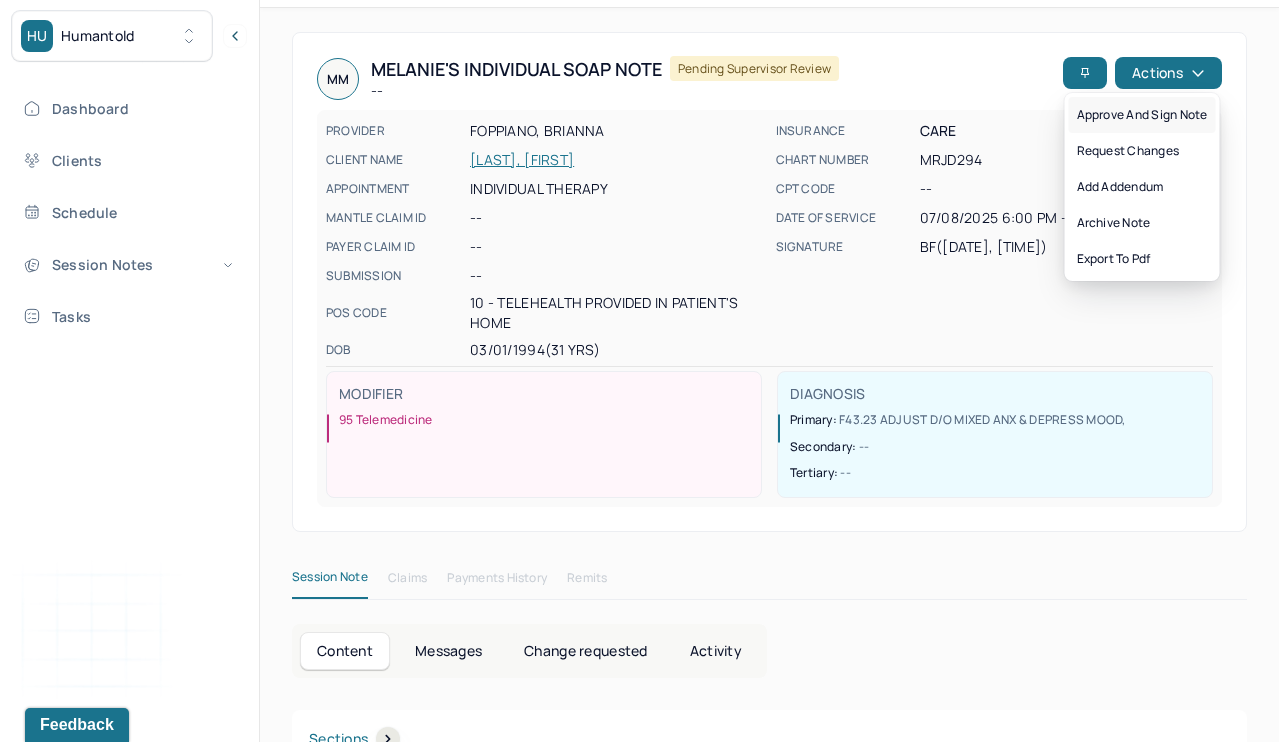 click on "Approve and sign note" at bounding box center (1142, 115) 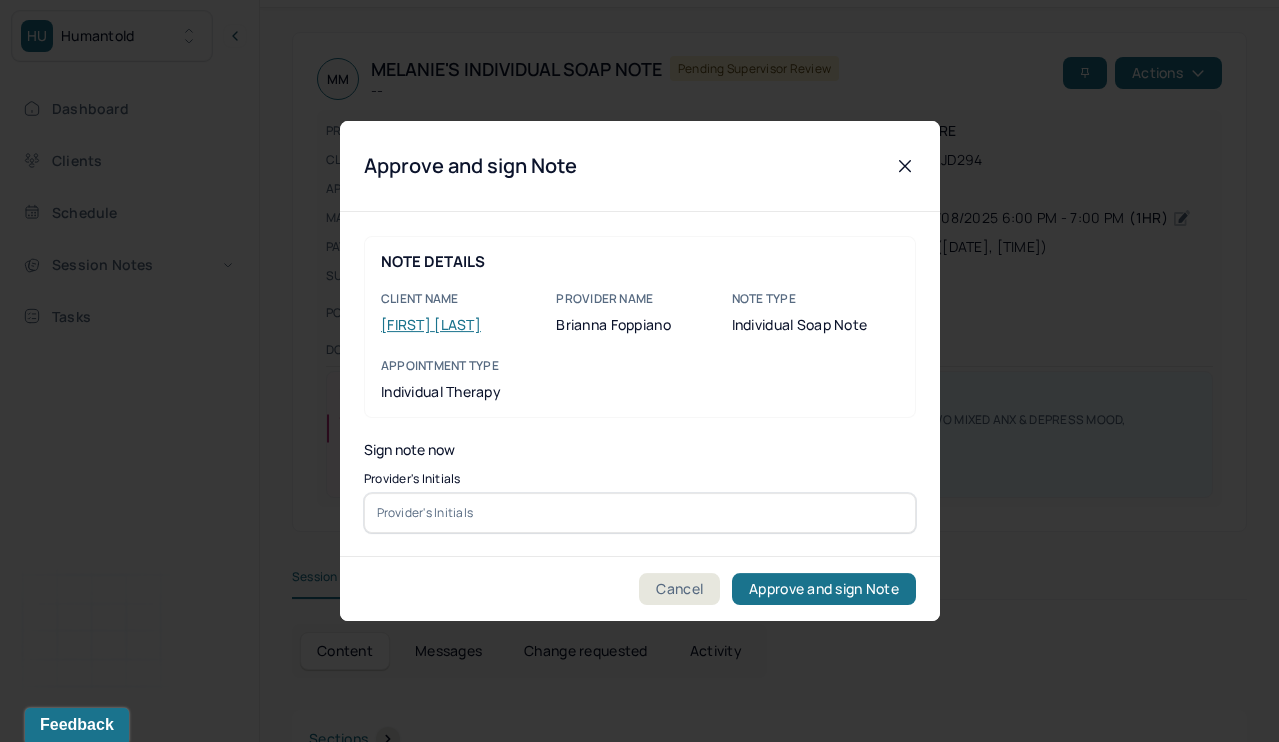 click at bounding box center (640, 513) 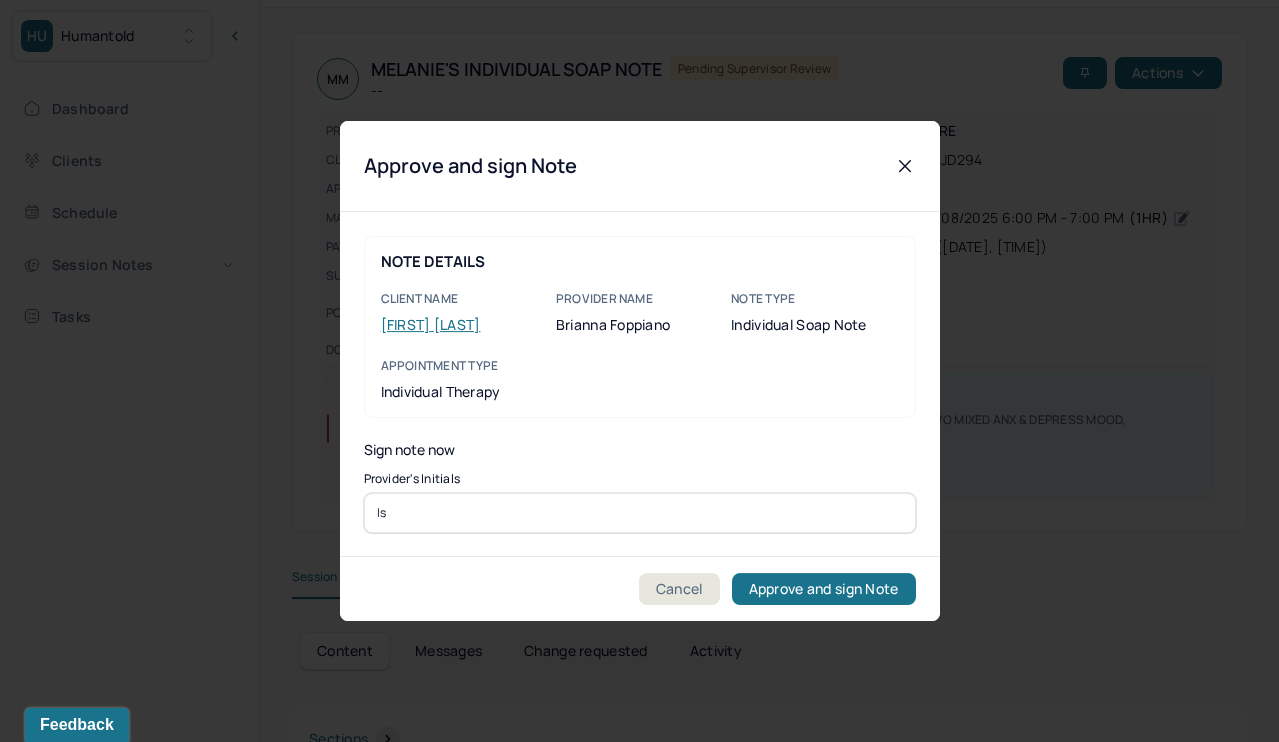 type on "ls" 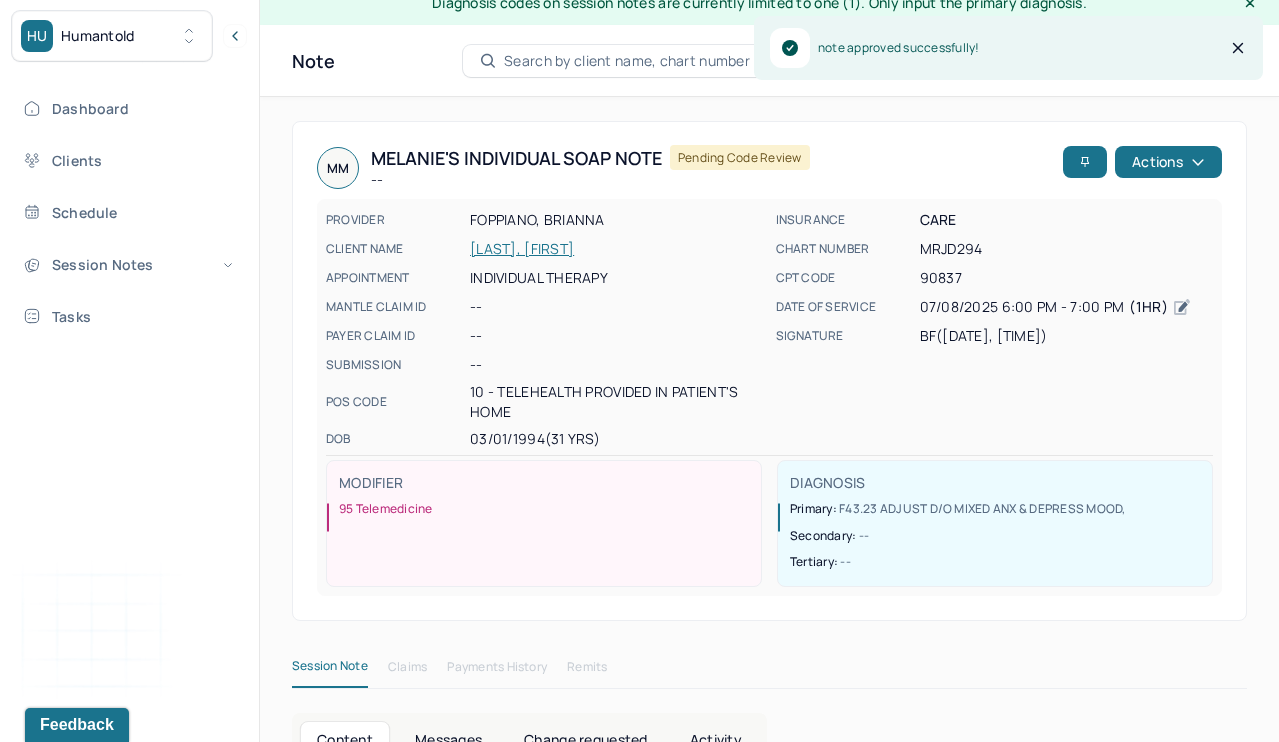 scroll, scrollTop: -2, scrollLeft: 0, axis: vertical 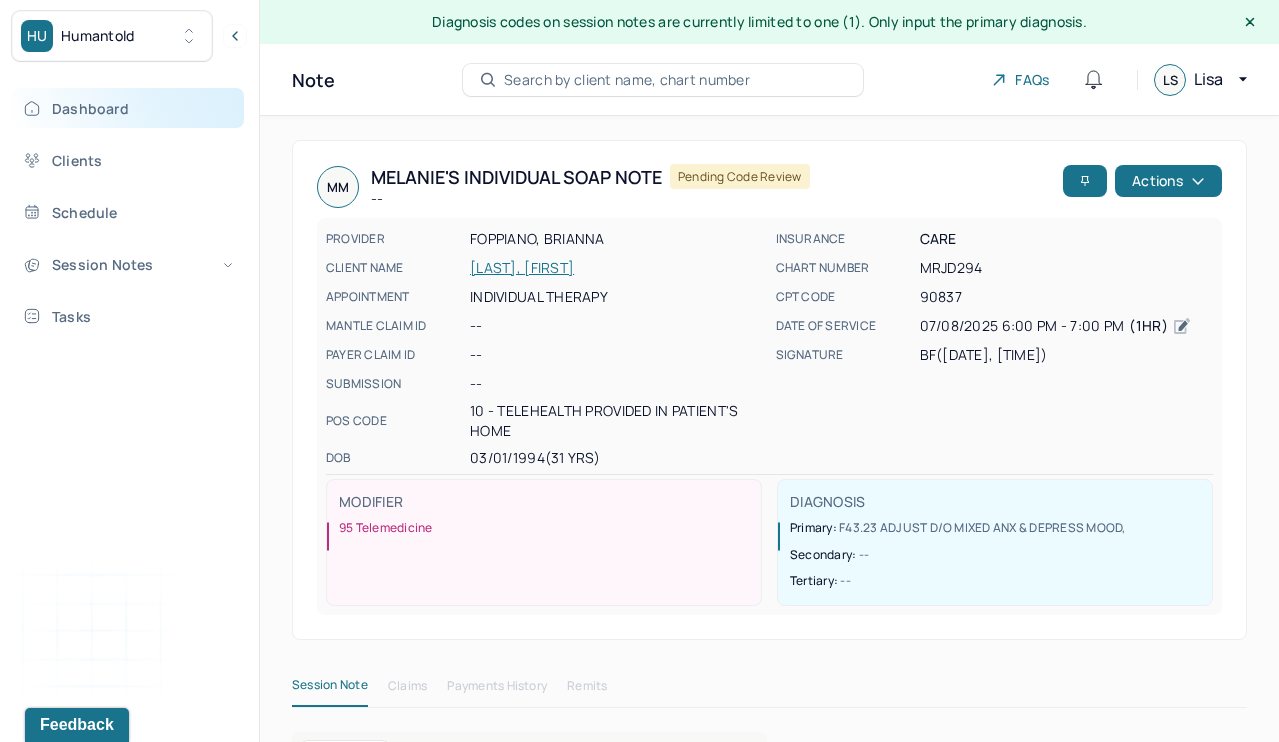 click on "Dashboard" at bounding box center (128, 108) 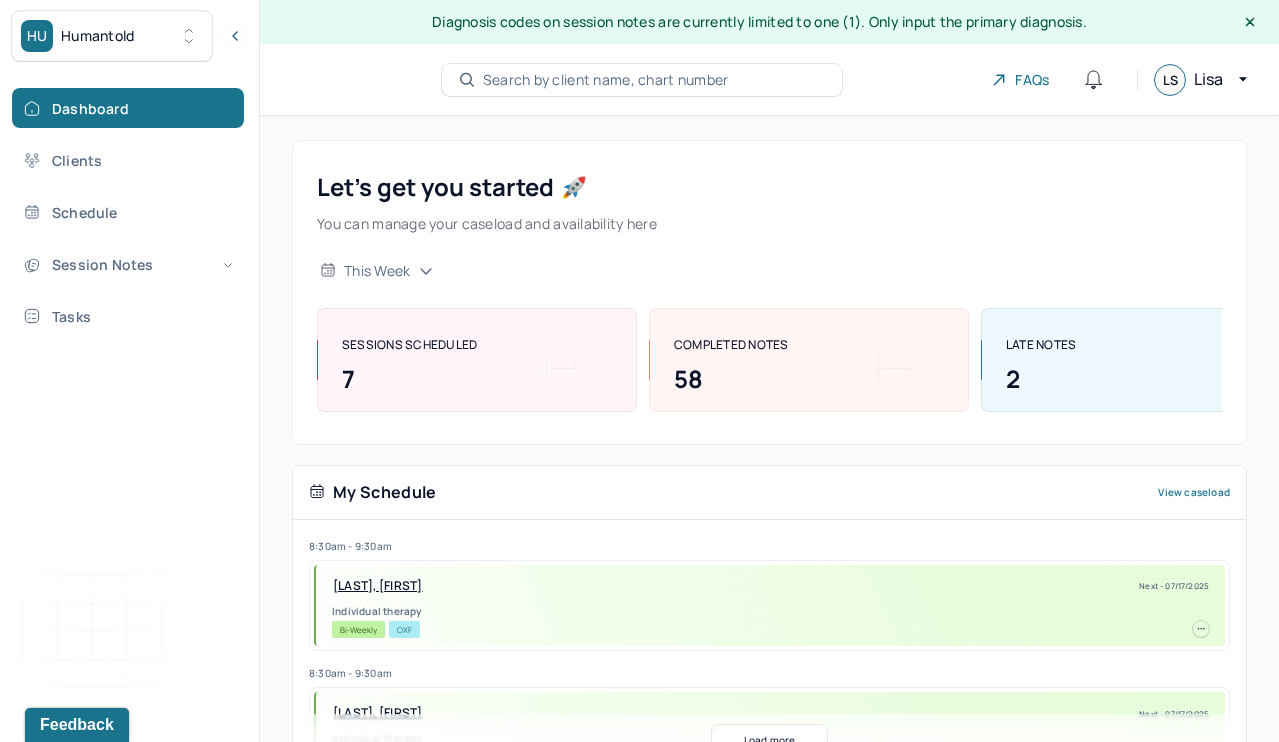 scroll, scrollTop: 0, scrollLeft: 0, axis: both 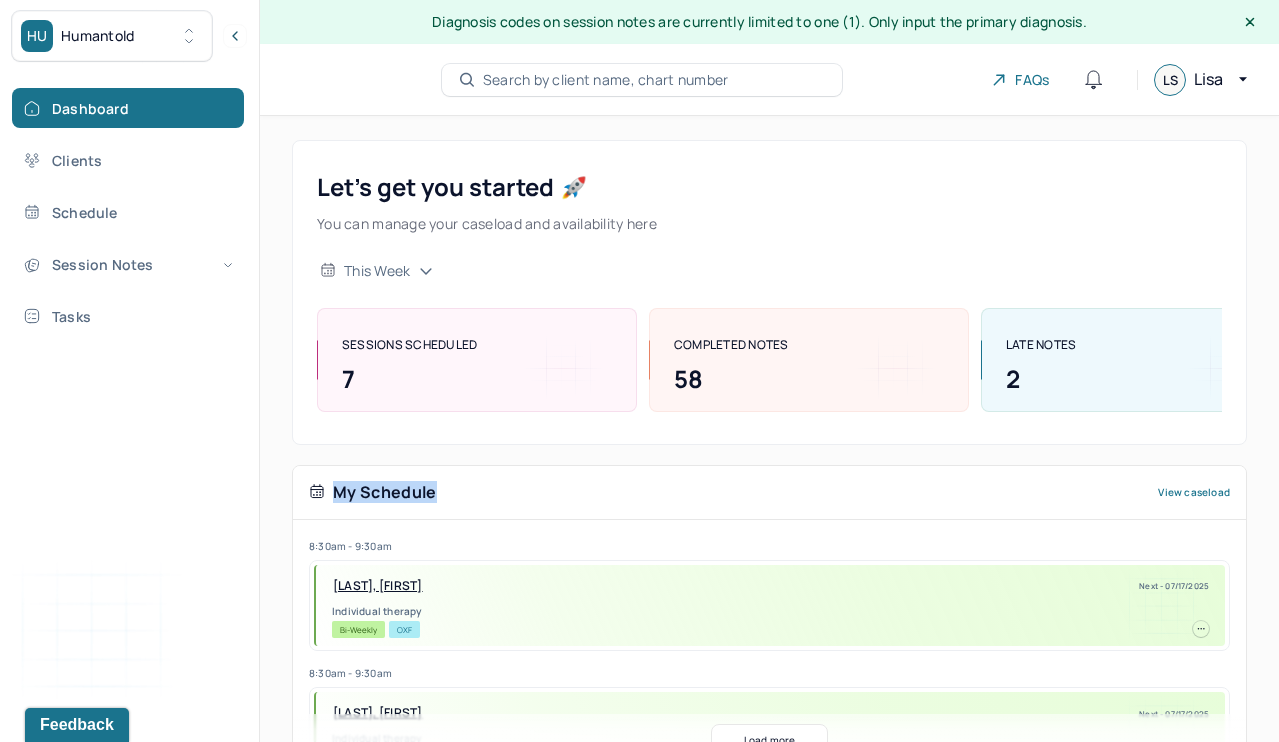 click on "My Schedule View caseload" at bounding box center [769, 493] 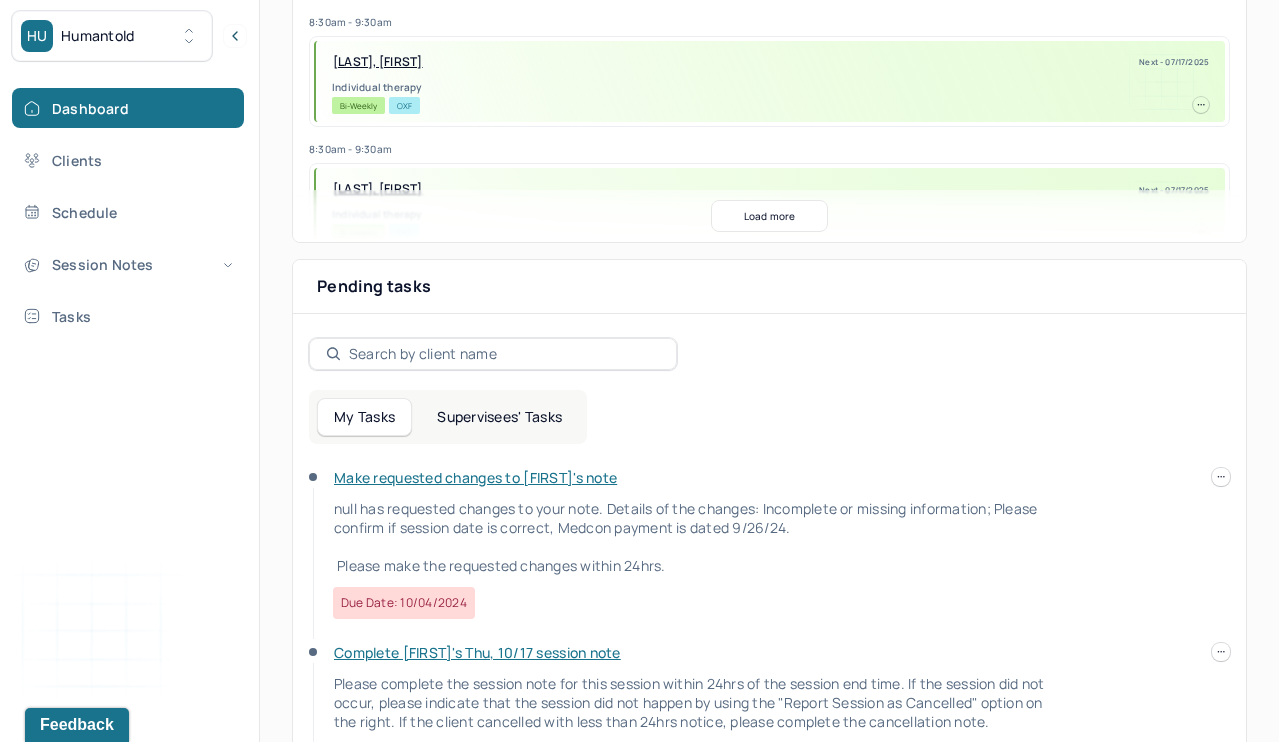 scroll, scrollTop: 536, scrollLeft: 0, axis: vertical 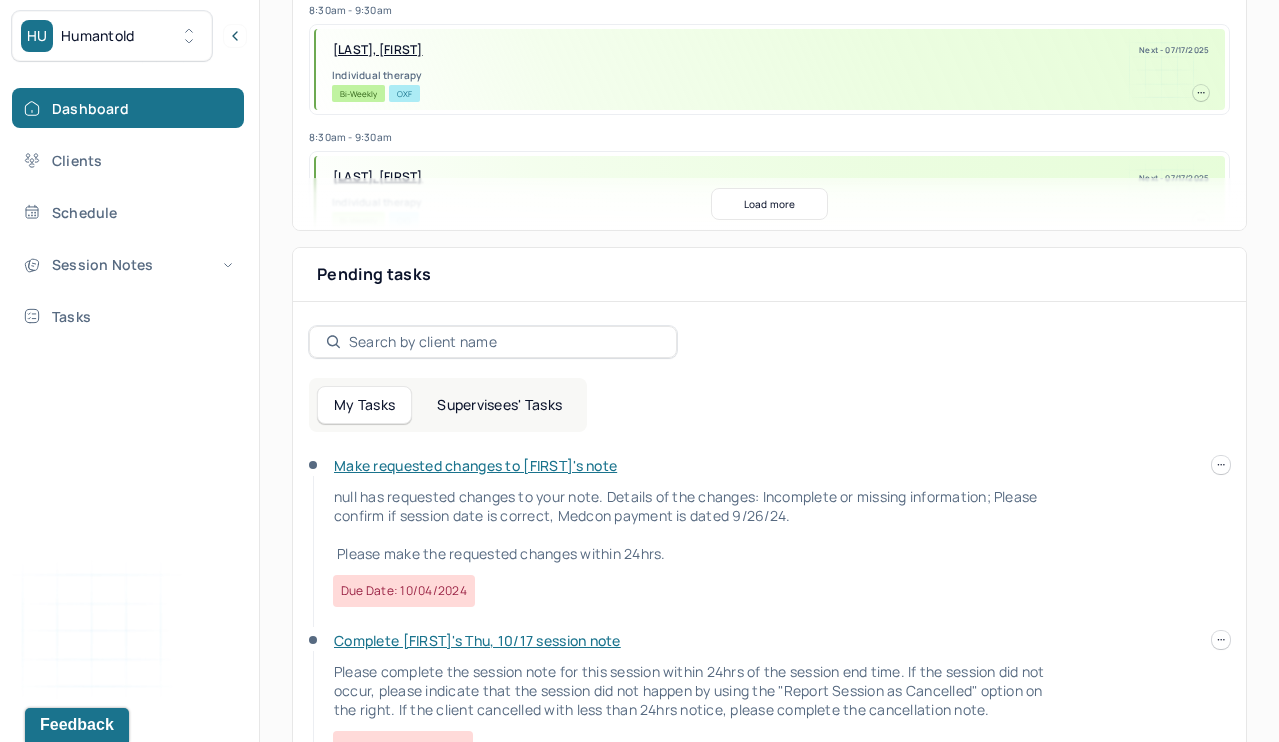 click on "Supervisees' Tasks" at bounding box center (499, 405) 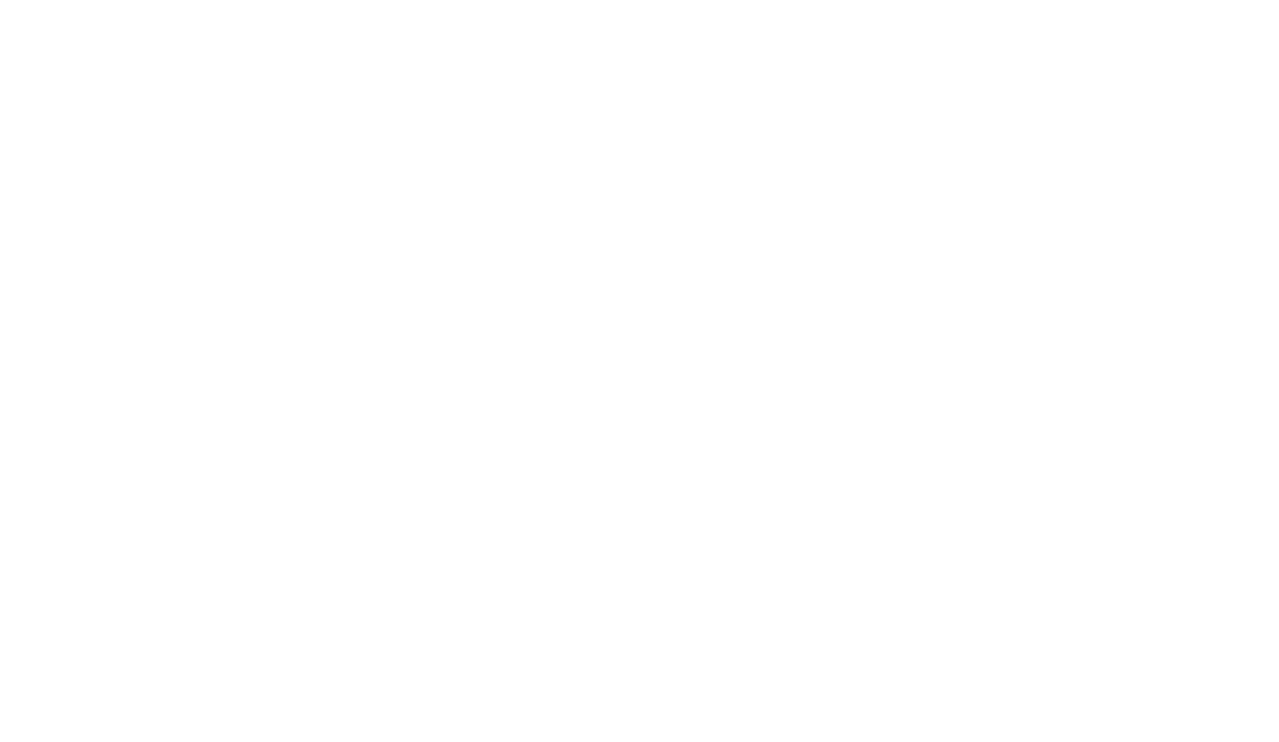 scroll, scrollTop: 0, scrollLeft: 0, axis: both 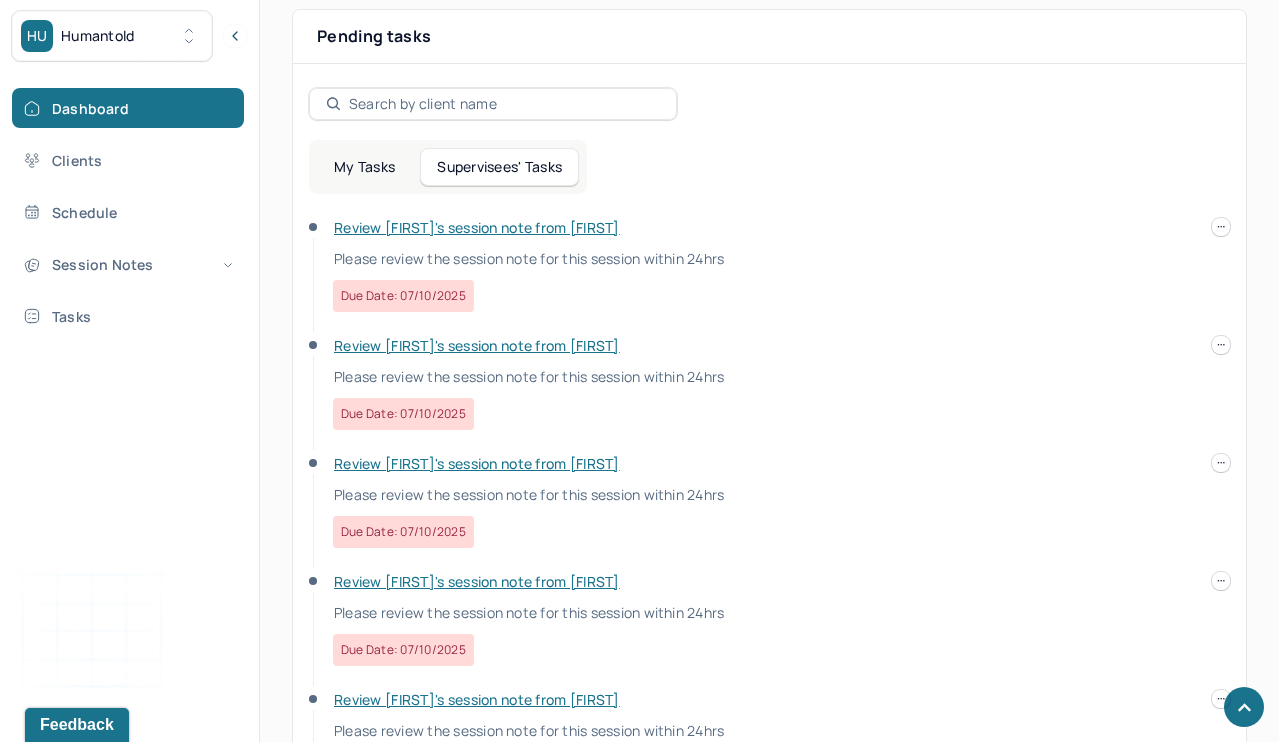 click on "Review [FIRST]'s session note from [FIRST]" at bounding box center (477, 227) 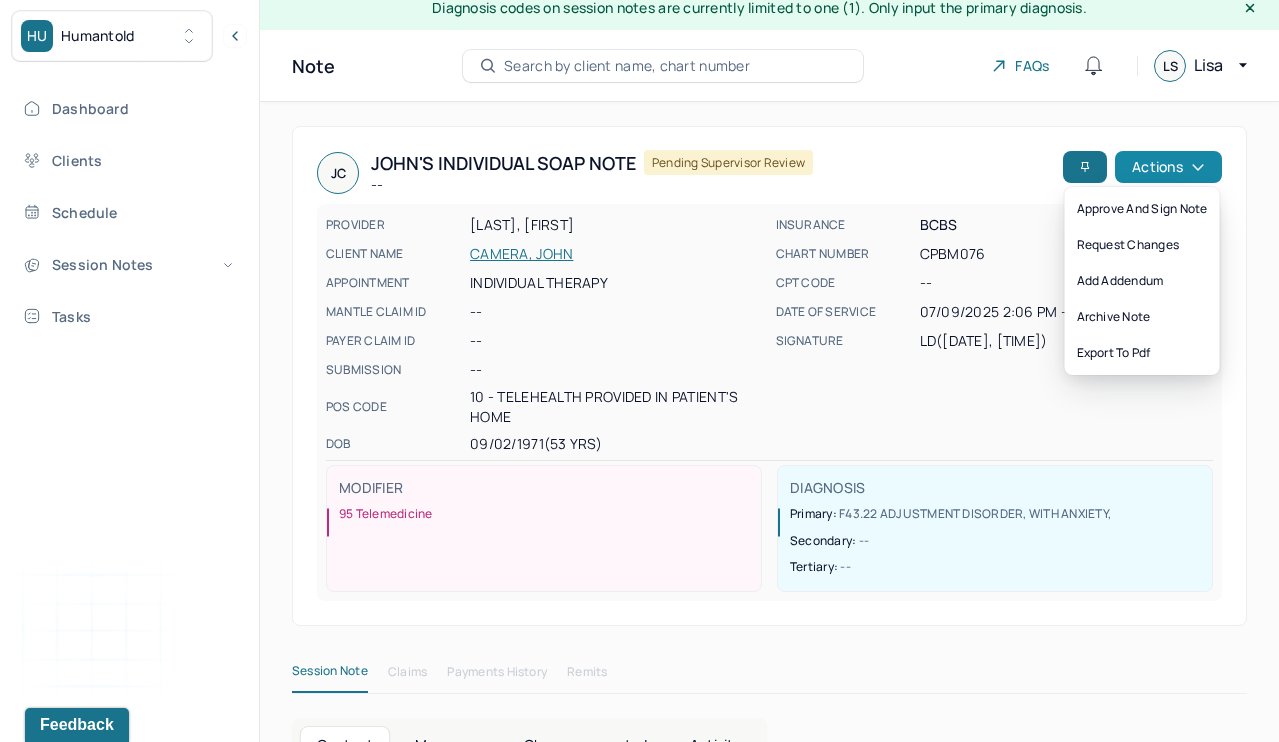 click on "Actions" at bounding box center (1168, 167) 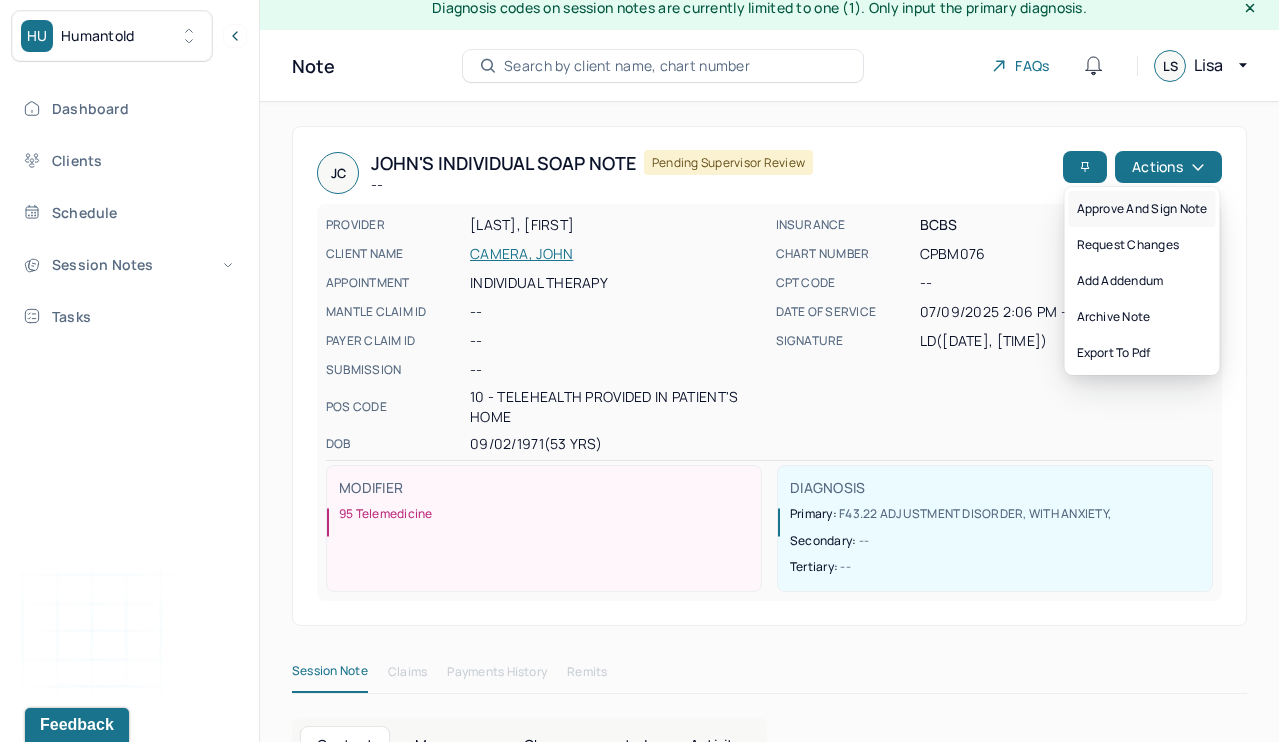 click on "Approve and sign note" at bounding box center [1142, 209] 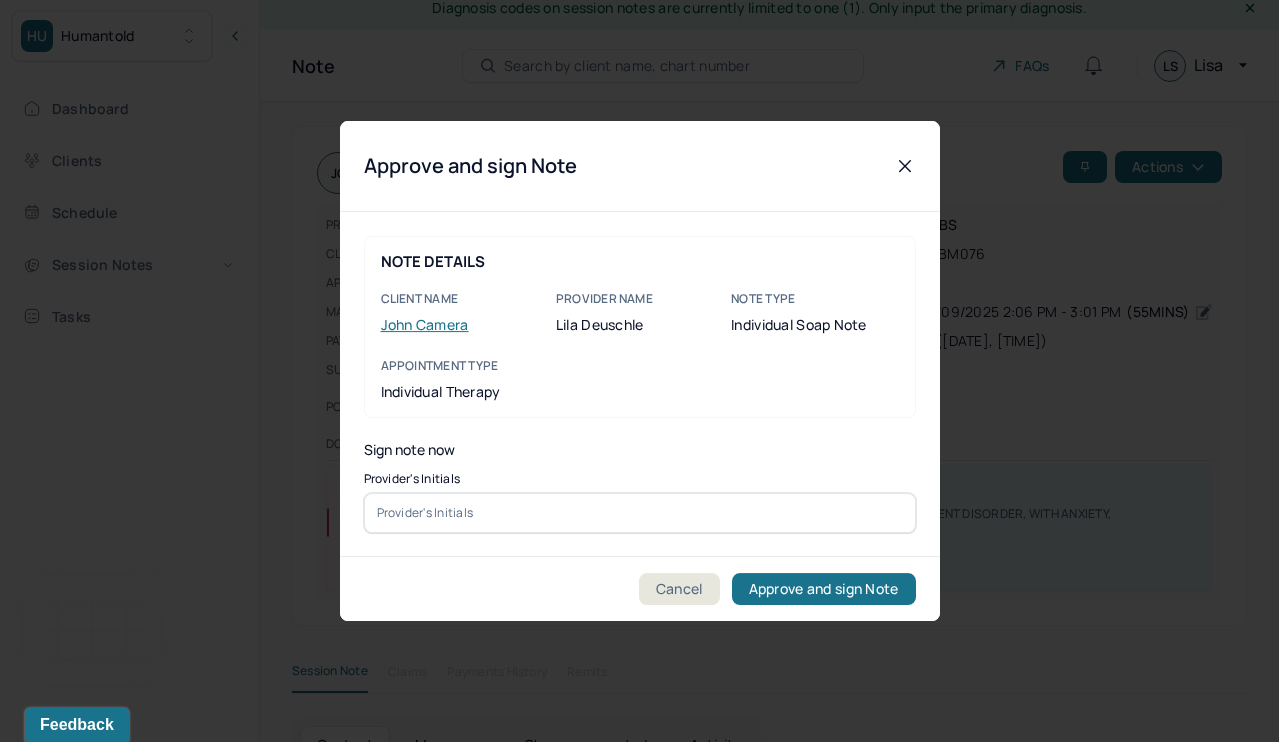 click at bounding box center [640, 513] 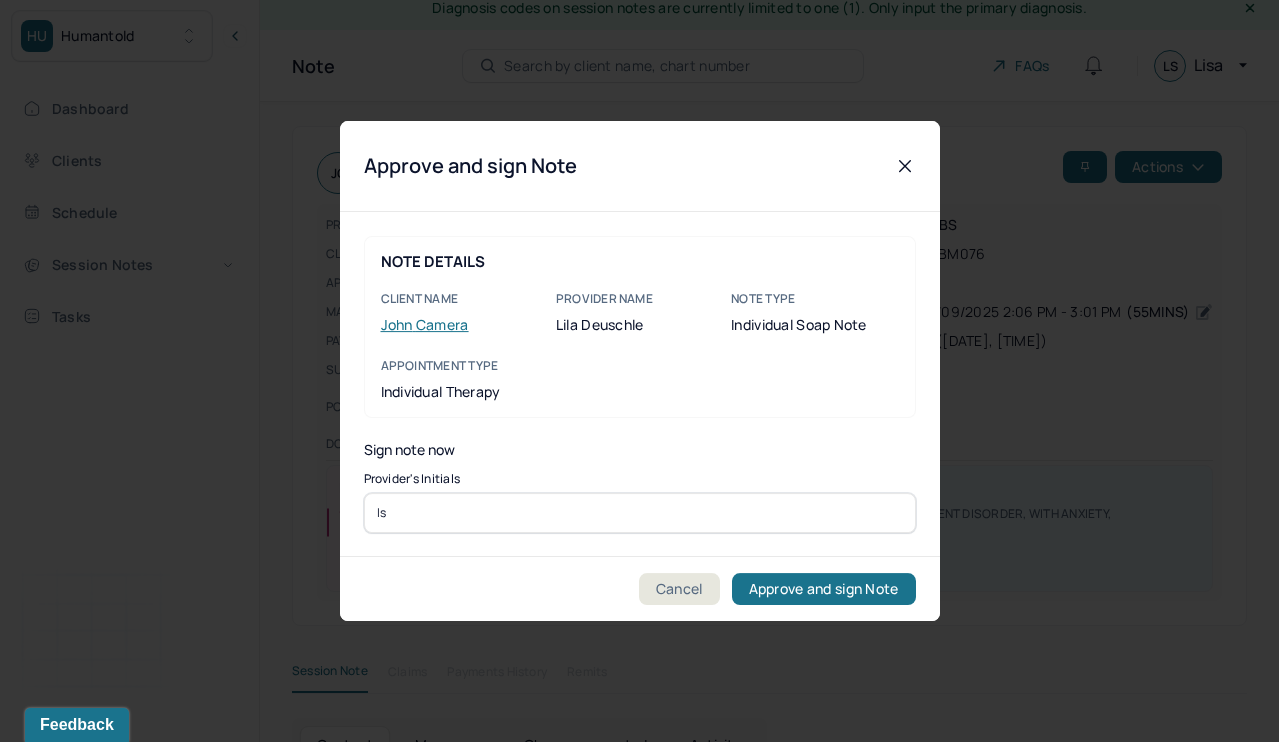 type on "ls" 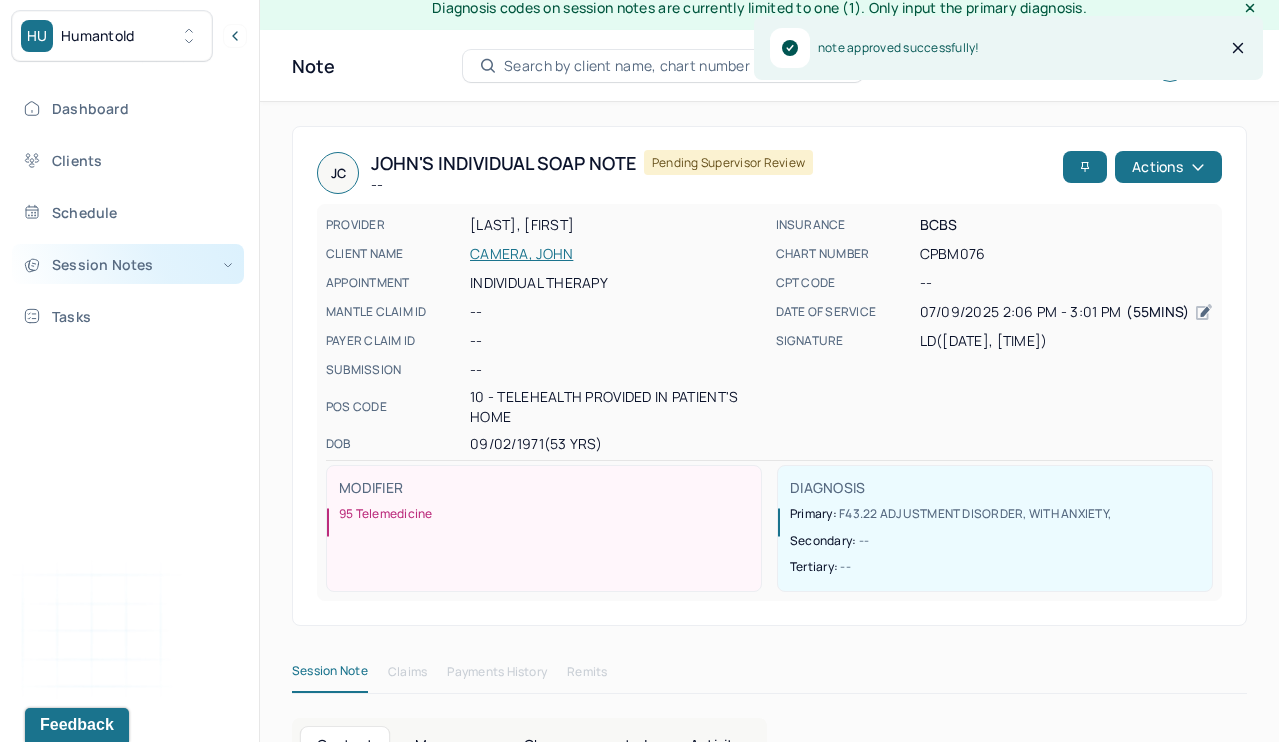 click on "Session Notes" at bounding box center (128, 264) 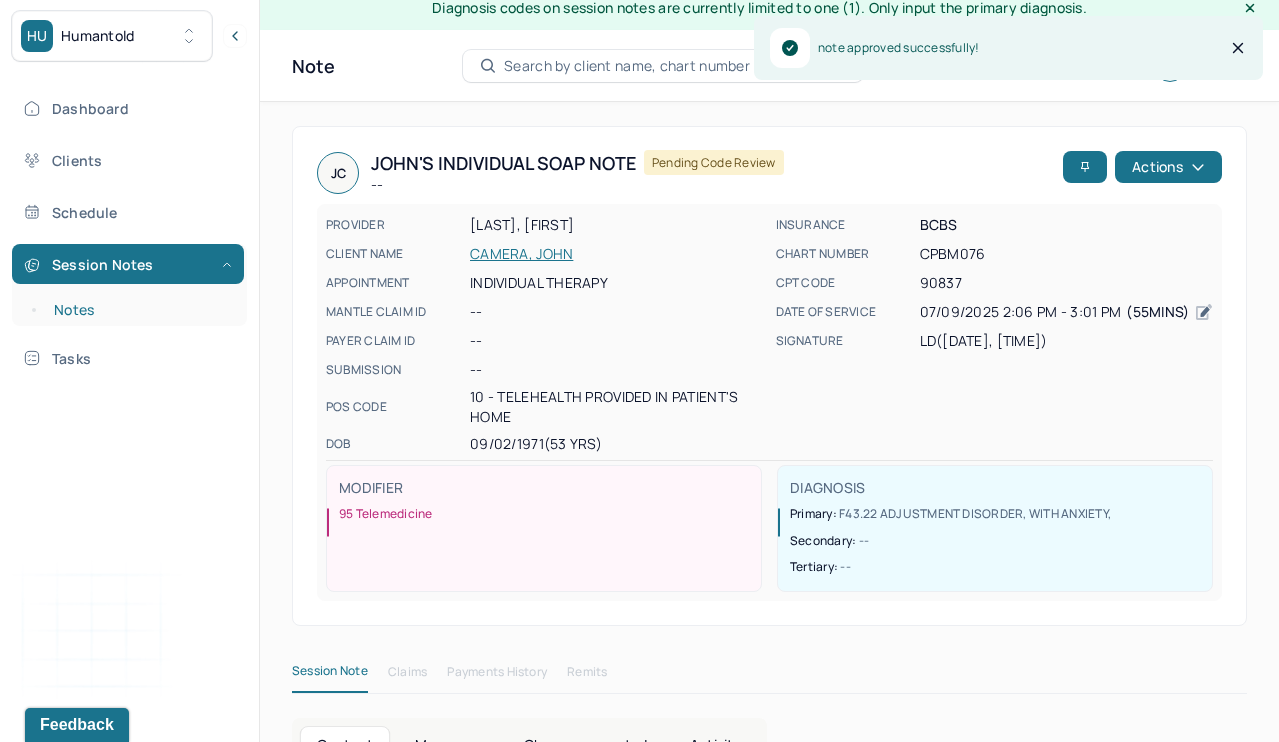 click on "Notes" at bounding box center (139, 310) 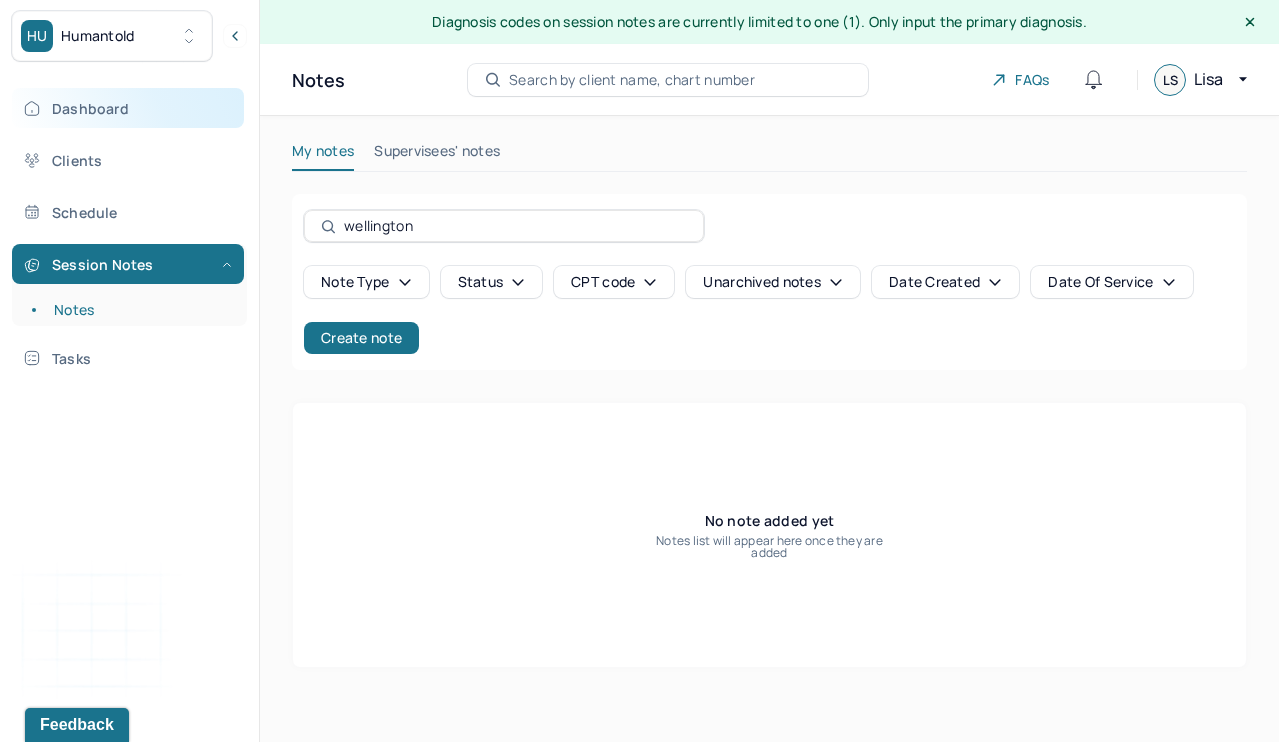 scroll, scrollTop: 0, scrollLeft: 0, axis: both 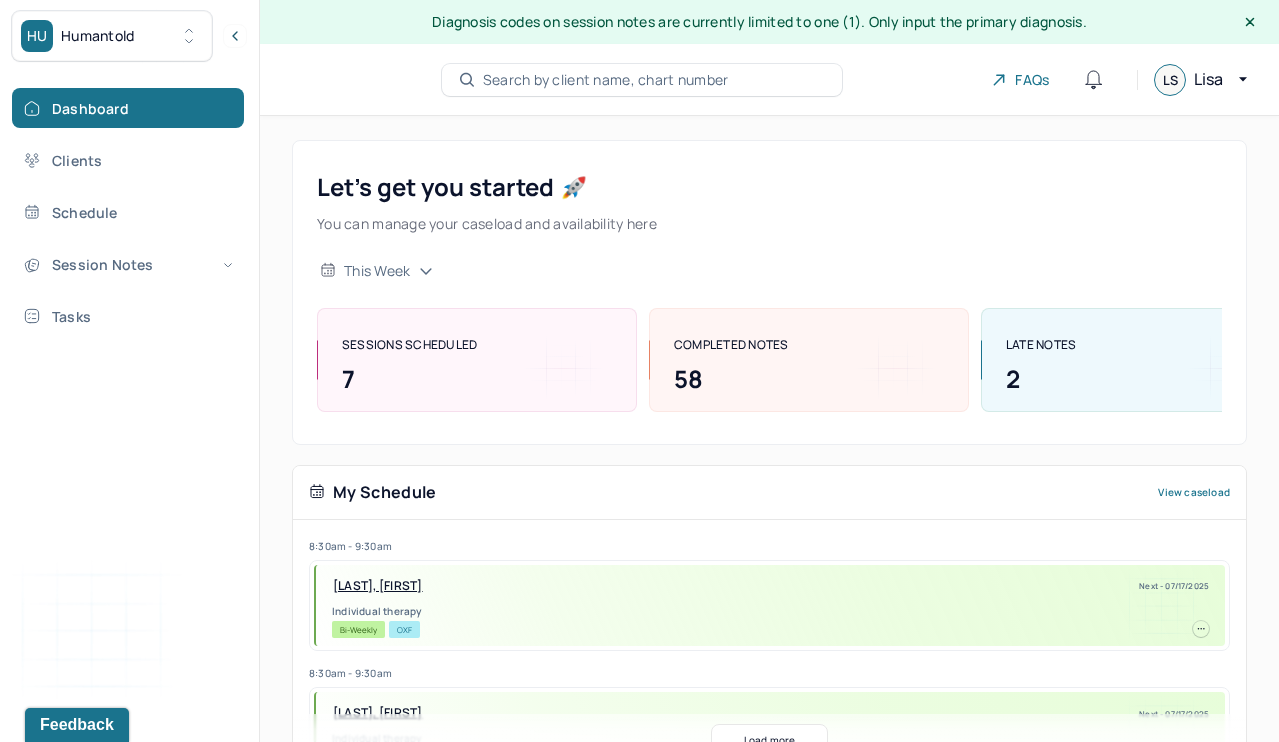 click on "this week   SESSIONS SCHEDULED 7 COMPLETED NOTES 58 LATE NOTES 2 My Schedule View caseload 8:30am - 9:30am   [LAST], [FIRST]   Next - [DATE] Individual therapy Bi-Weekly OXF     8:30am - 9:30am   [LAST], [FIRST]   Next - [DATE] Individual therapy Bi-Weekly CIG     10:00am - 11:00am   [LAST], [FIRST]   Next - [DATE] Individual therapy Bi-Weekly CARE     9:30am - 10:30am   [LAST], [FIRST]   Next - [DATE] Individual therapy Bi-Weekly Pending Task UMR     9:30am - 10:30am   [LAST], [FIRST]   Next - [DATE] Individual therapy Bi-Weekly Pending Task CARE     9:00am - 10:00am   [LAST], [FIRST]   Next - [DATE] Individual therapy Bi-Weekly Pending Task AET     8:30am - 9:30am   [LAST], [FIRST]   Next - [DATE] Individual therapy Bi-Weekly BCBS     9:30am - 10:30am   [LAST], [FIRST]   Next - [DATE] Individual therapy Bi-Weekly Pending Task Self Pay     8:30am - 9:30am   [LAST], [FIRST]   Bi-Weekly" at bounding box center [769, 800] 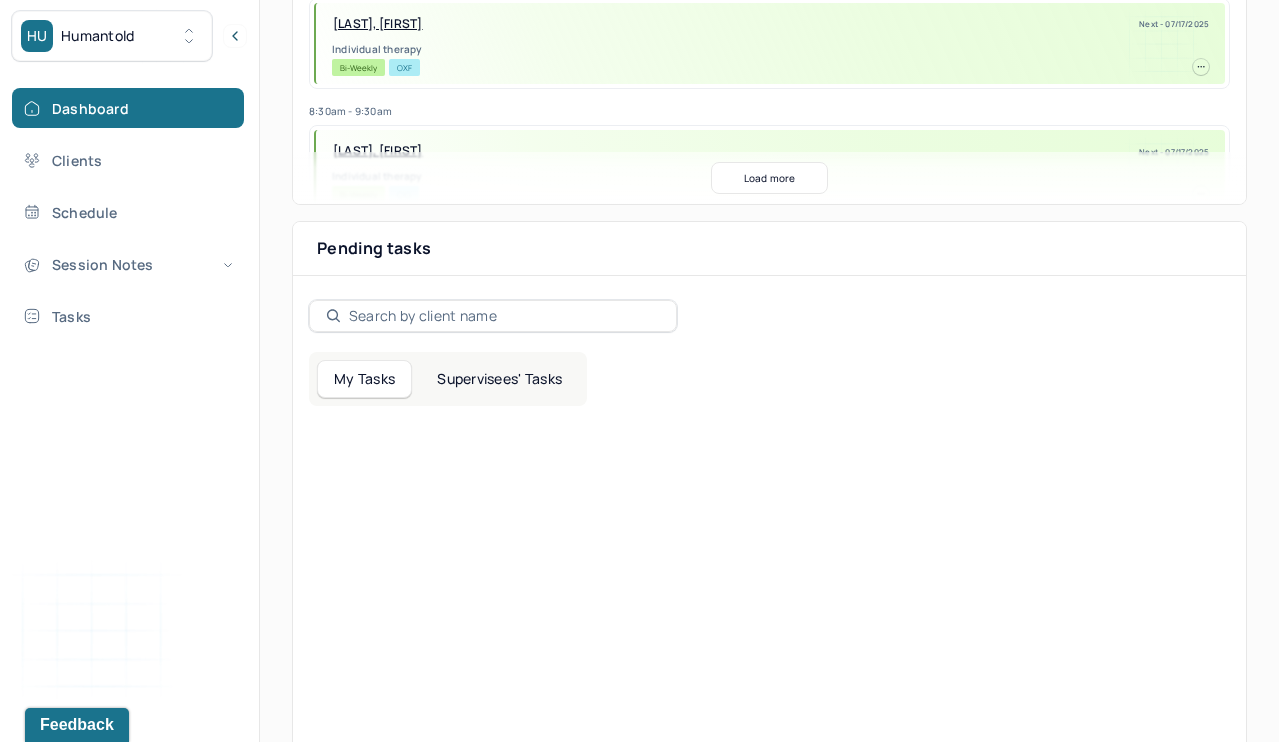 scroll, scrollTop: 611, scrollLeft: 0, axis: vertical 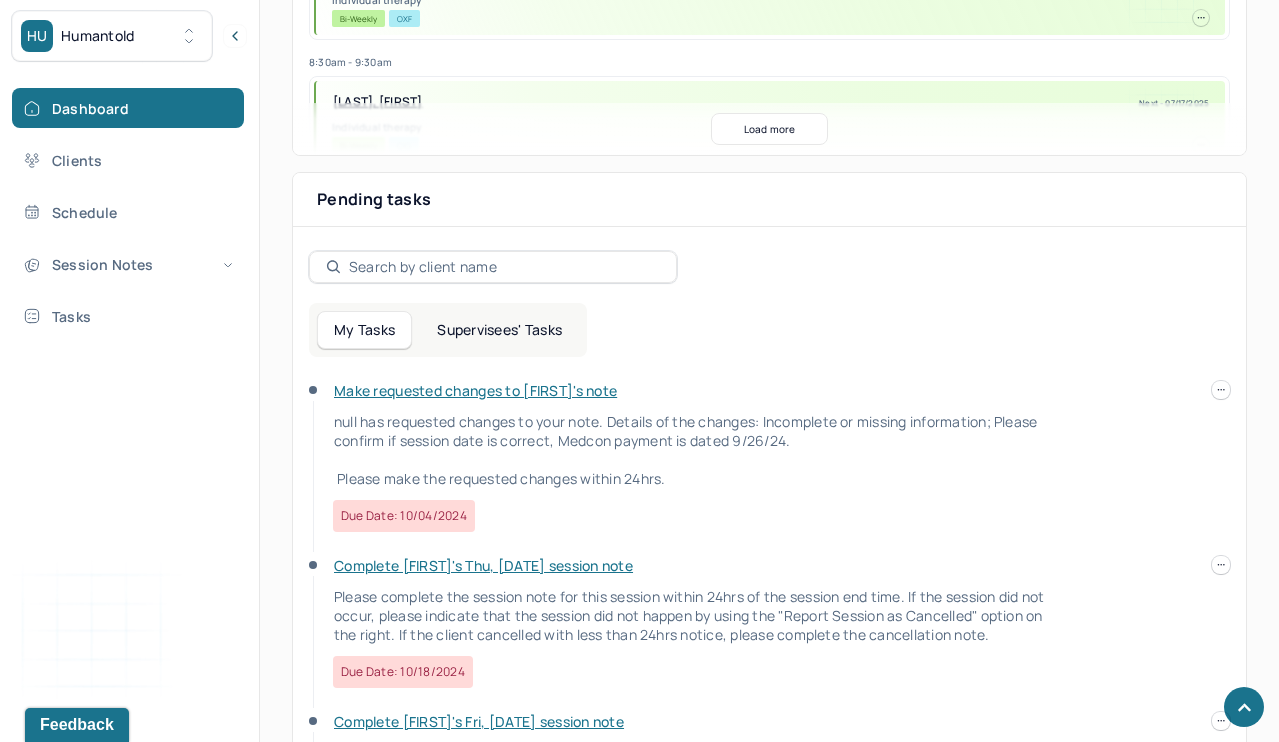 click on "Supervisees' Tasks" at bounding box center [499, 330] 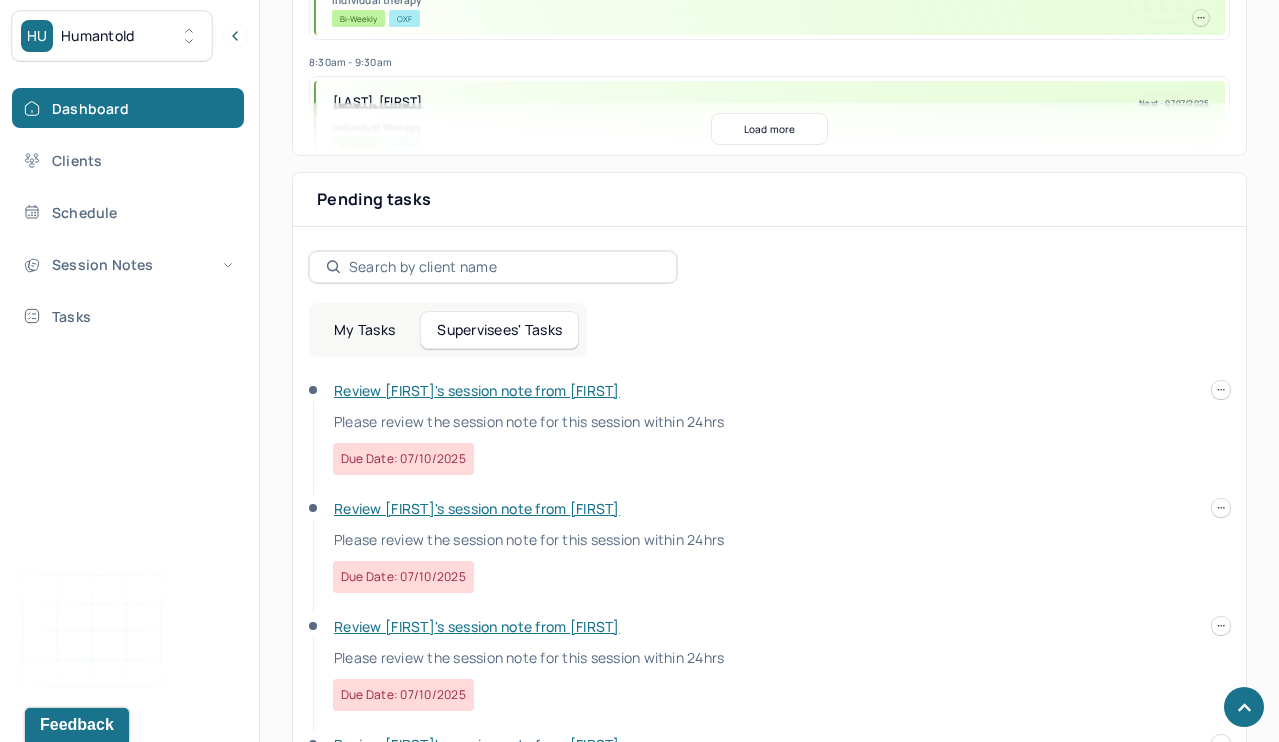 click on "Review John's session note from Lila" at bounding box center (477, 390) 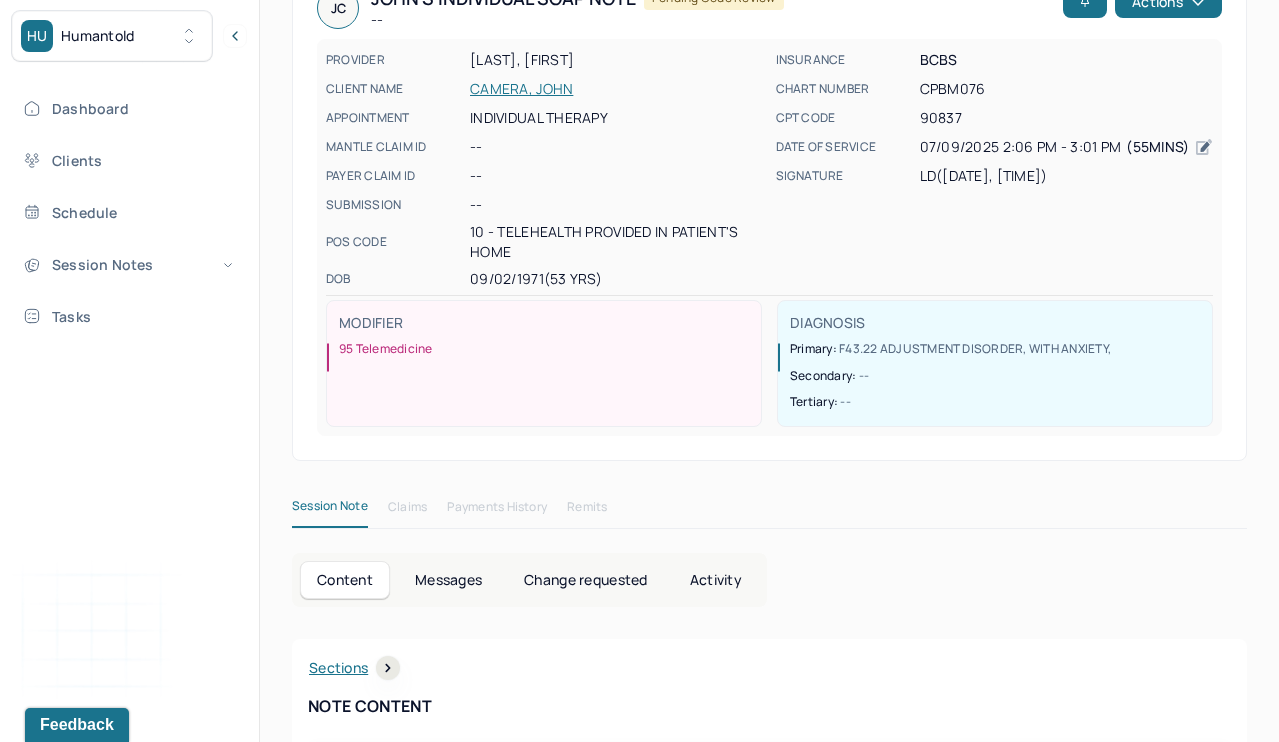 scroll, scrollTop: 174, scrollLeft: 0, axis: vertical 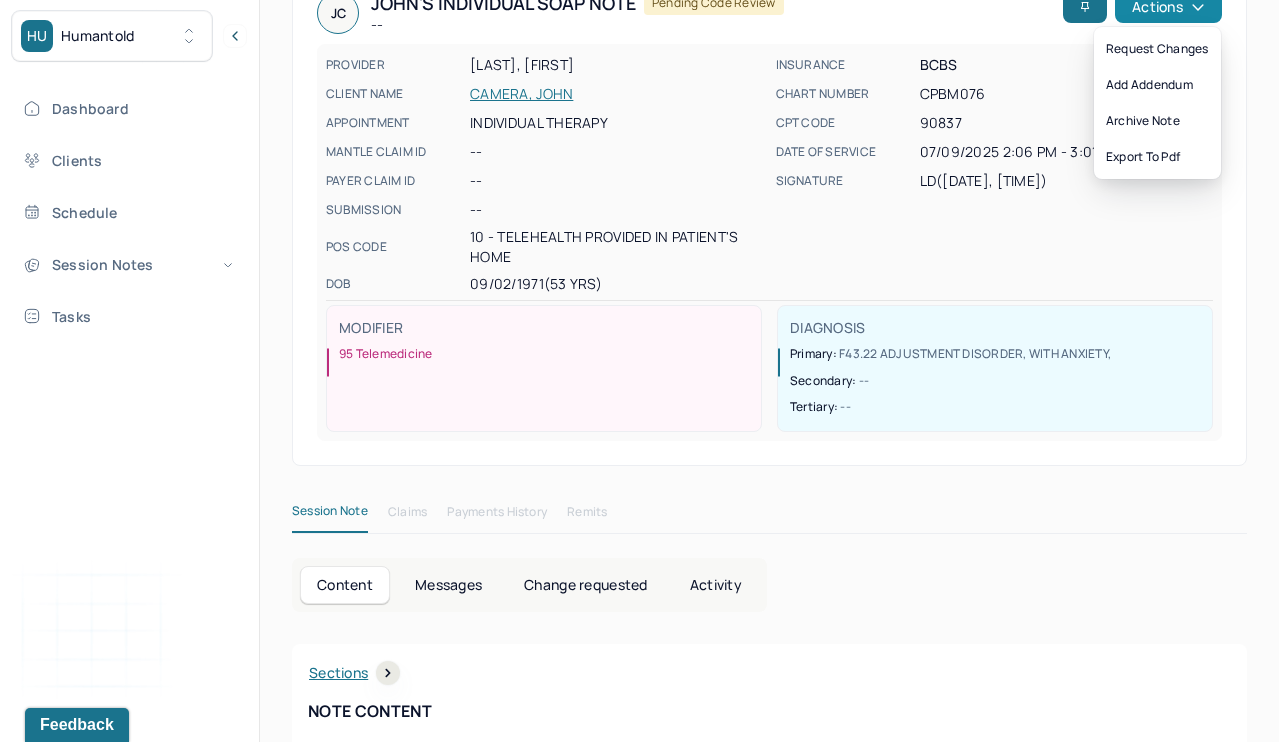 click on "Actions" at bounding box center [1168, 7] 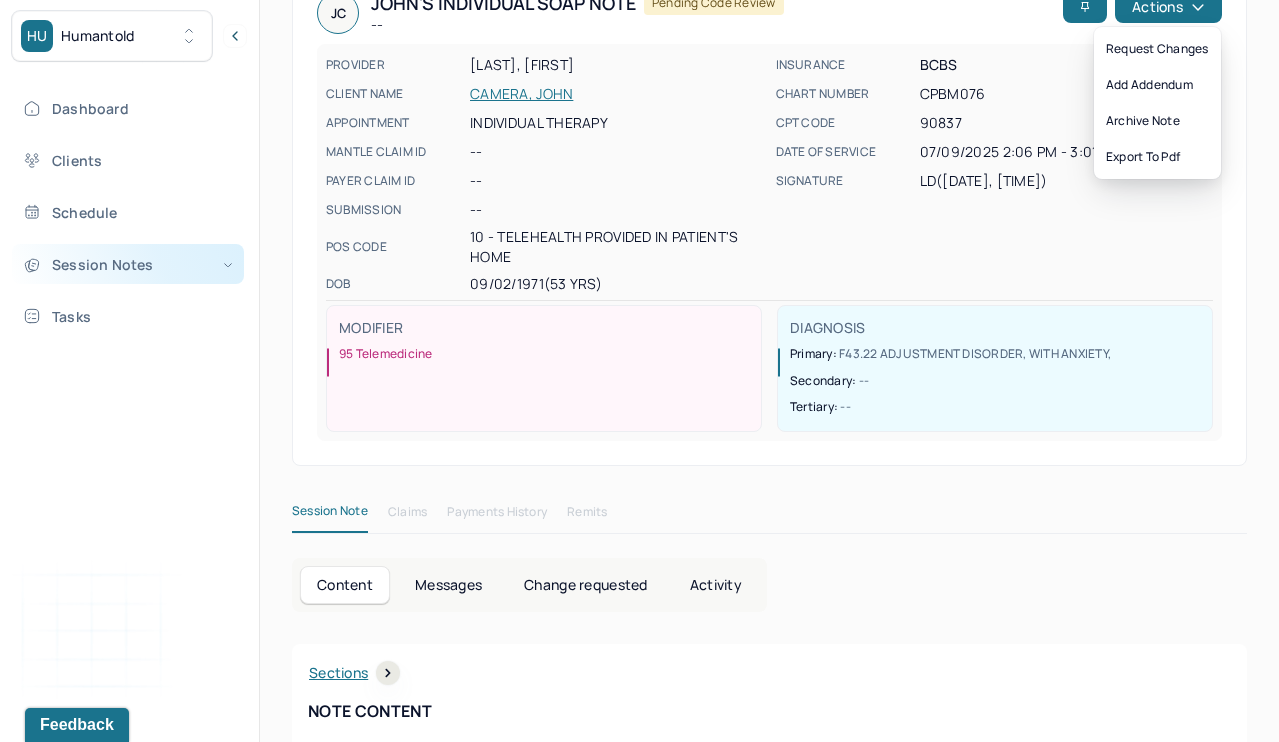 click on "Session Notes" at bounding box center (128, 264) 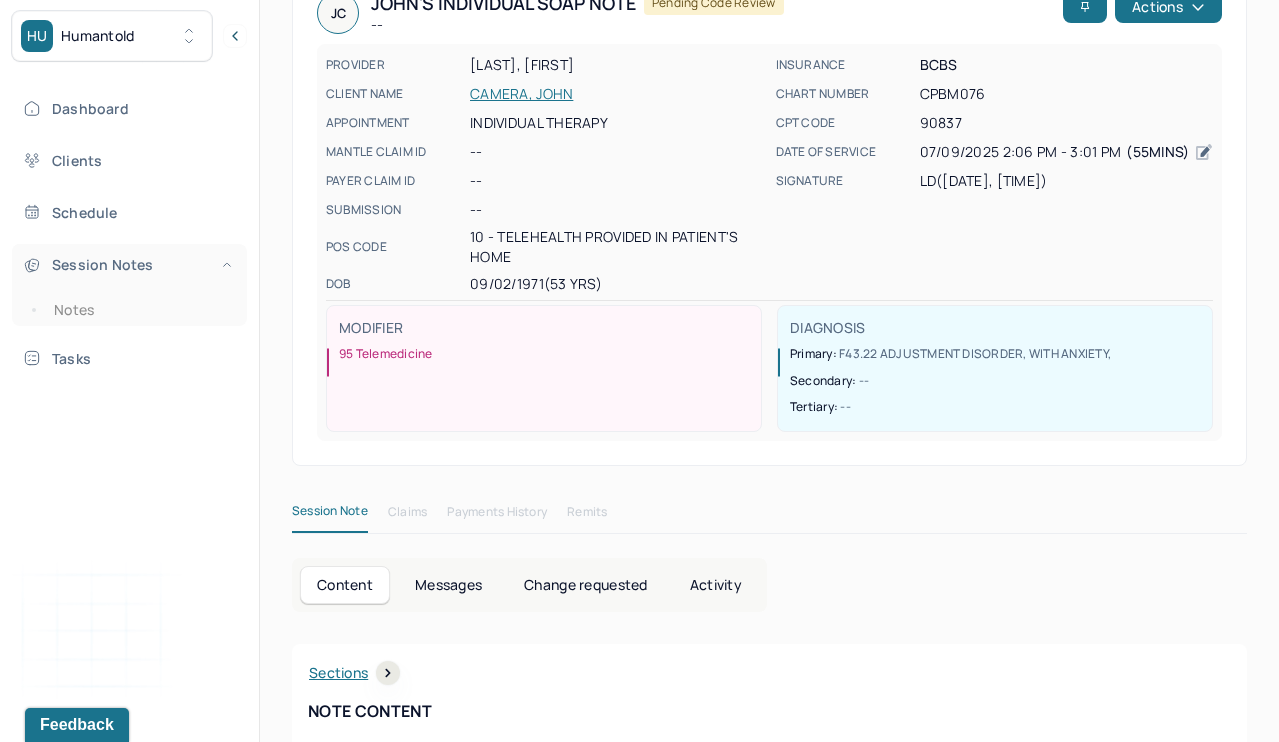 scroll, scrollTop: 165, scrollLeft: 0, axis: vertical 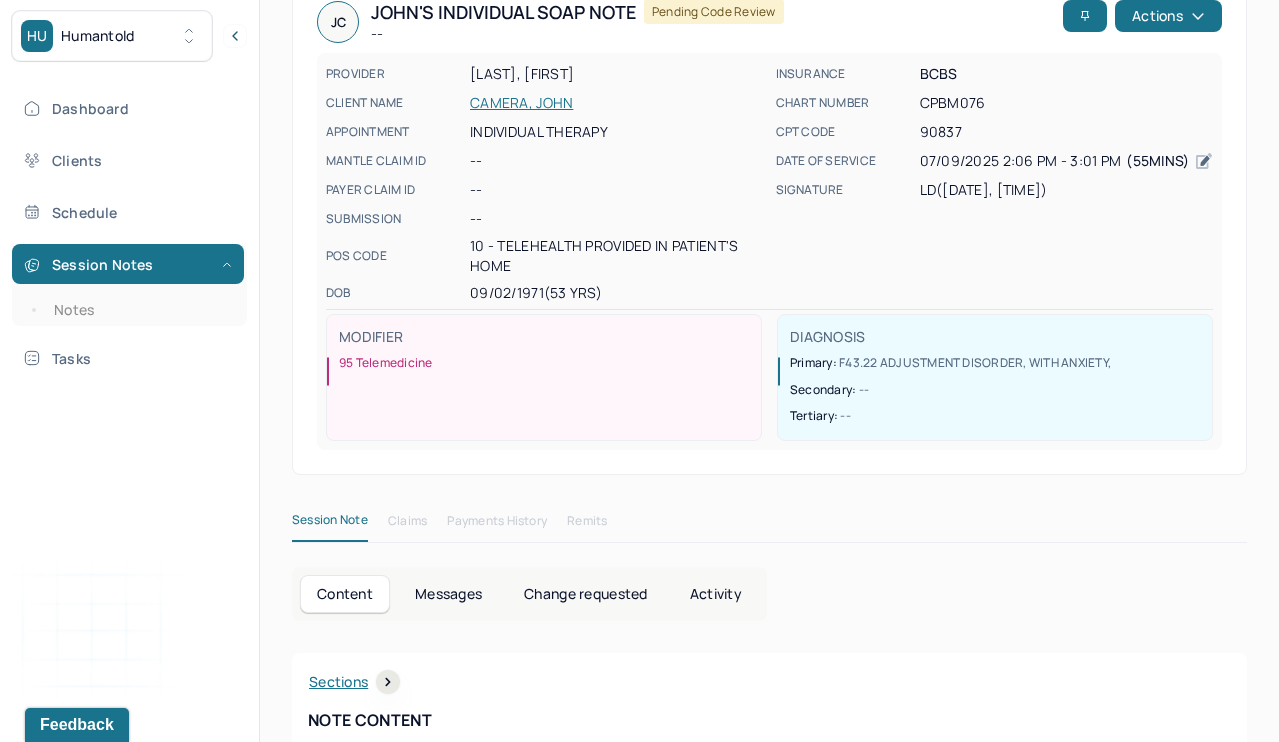 click on "Dashboard Clients Schedule Session Notes Notes Tasks" at bounding box center [129, 233] 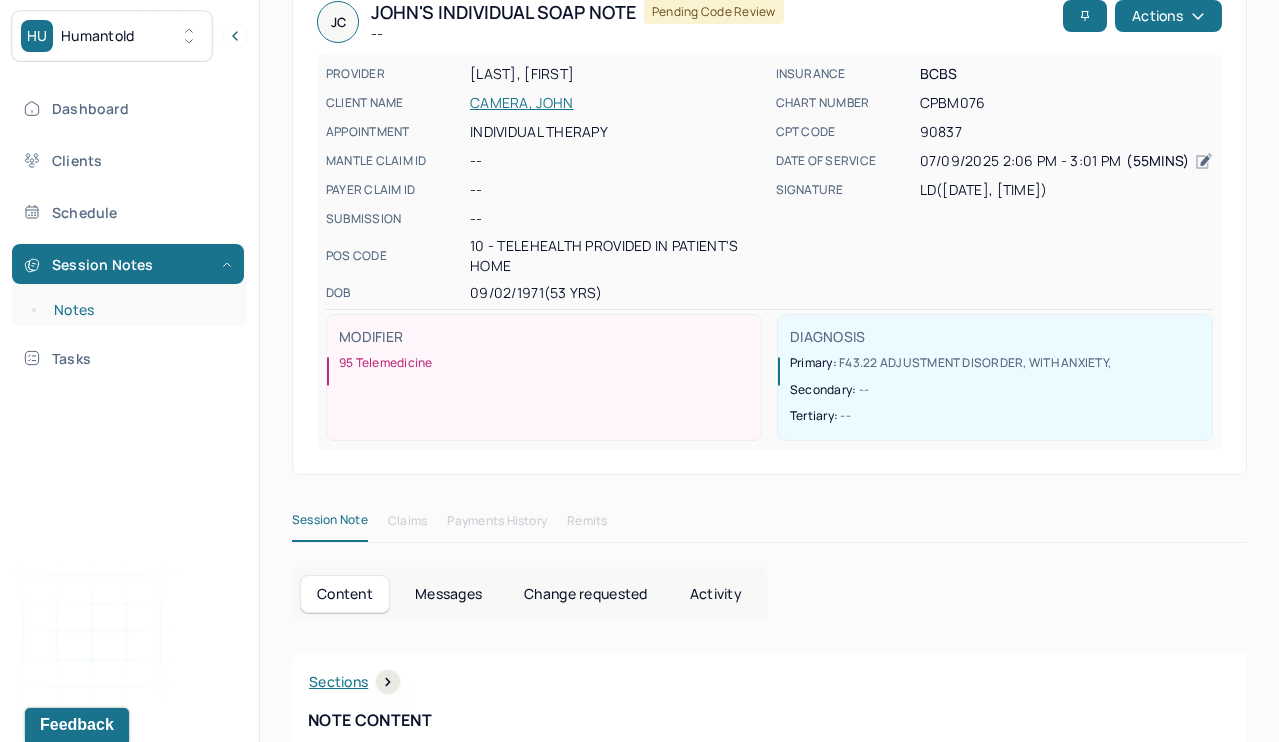 click on "Notes" at bounding box center [139, 310] 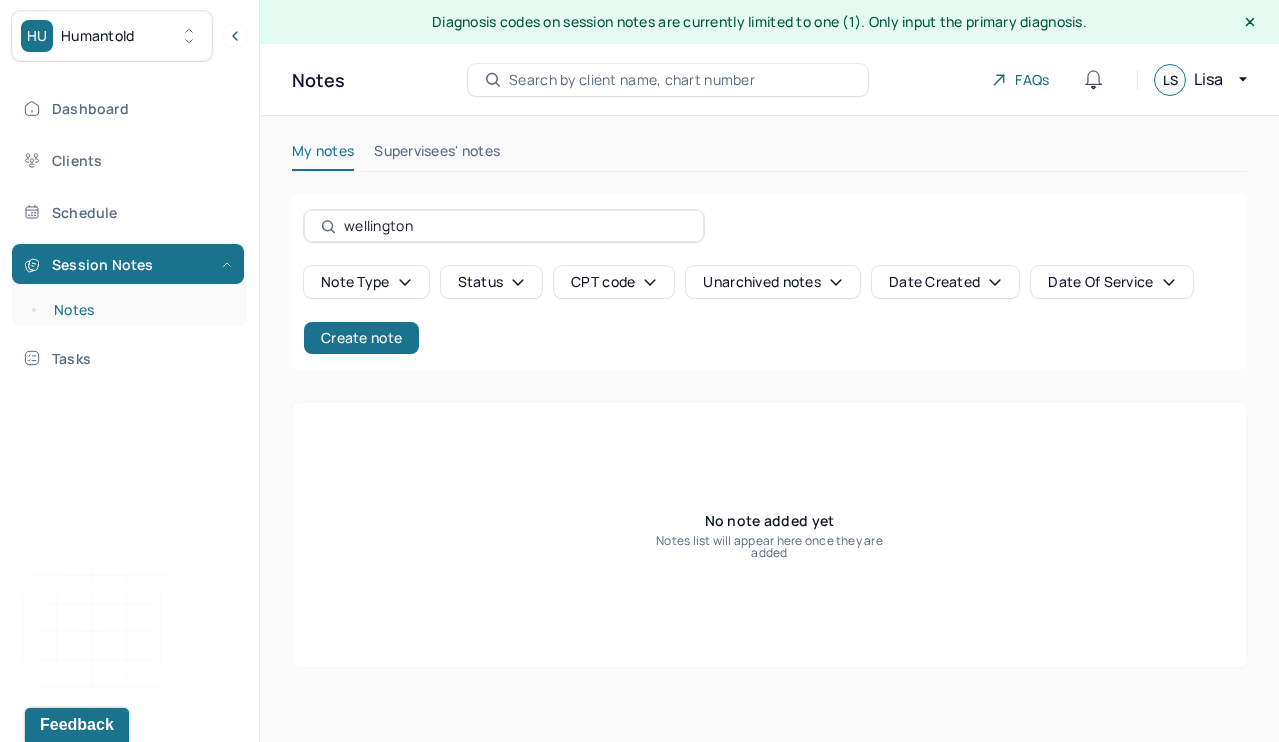 scroll, scrollTop: 0, scrollLeft: 0, axis: both 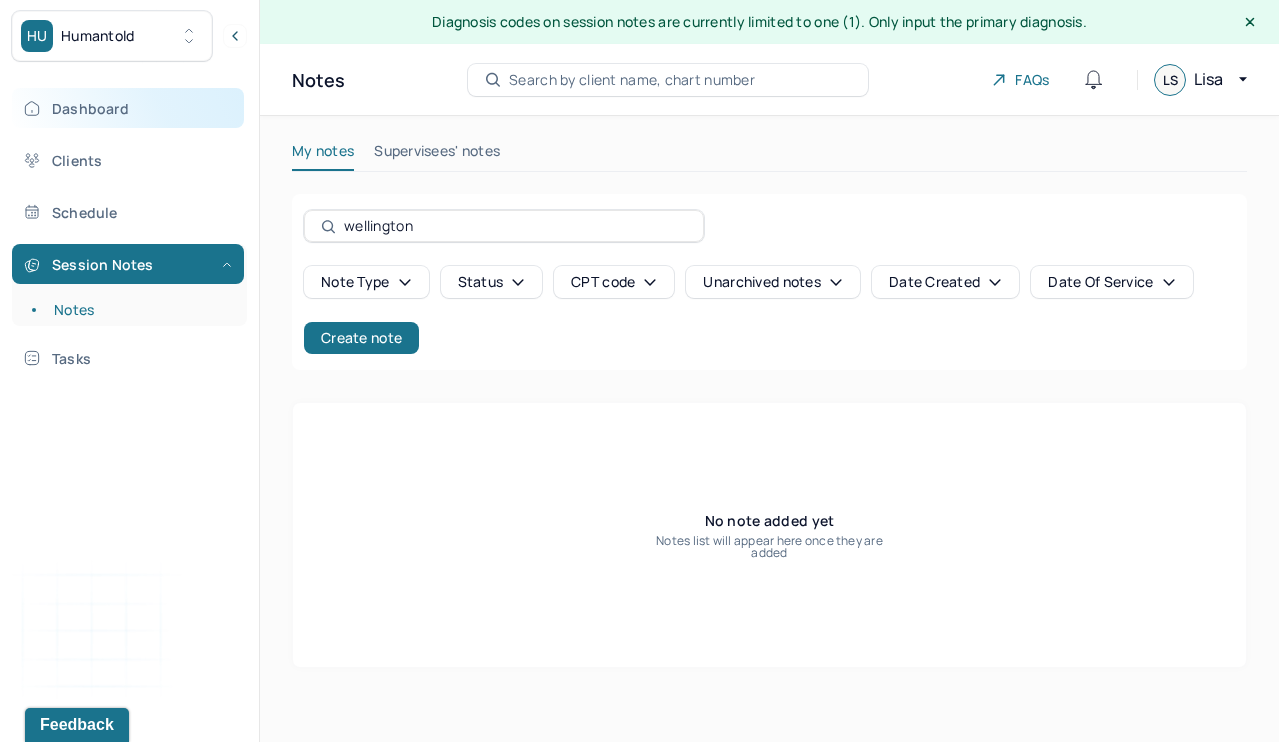 click on "Dashboard" at bounding box center [128, 108] 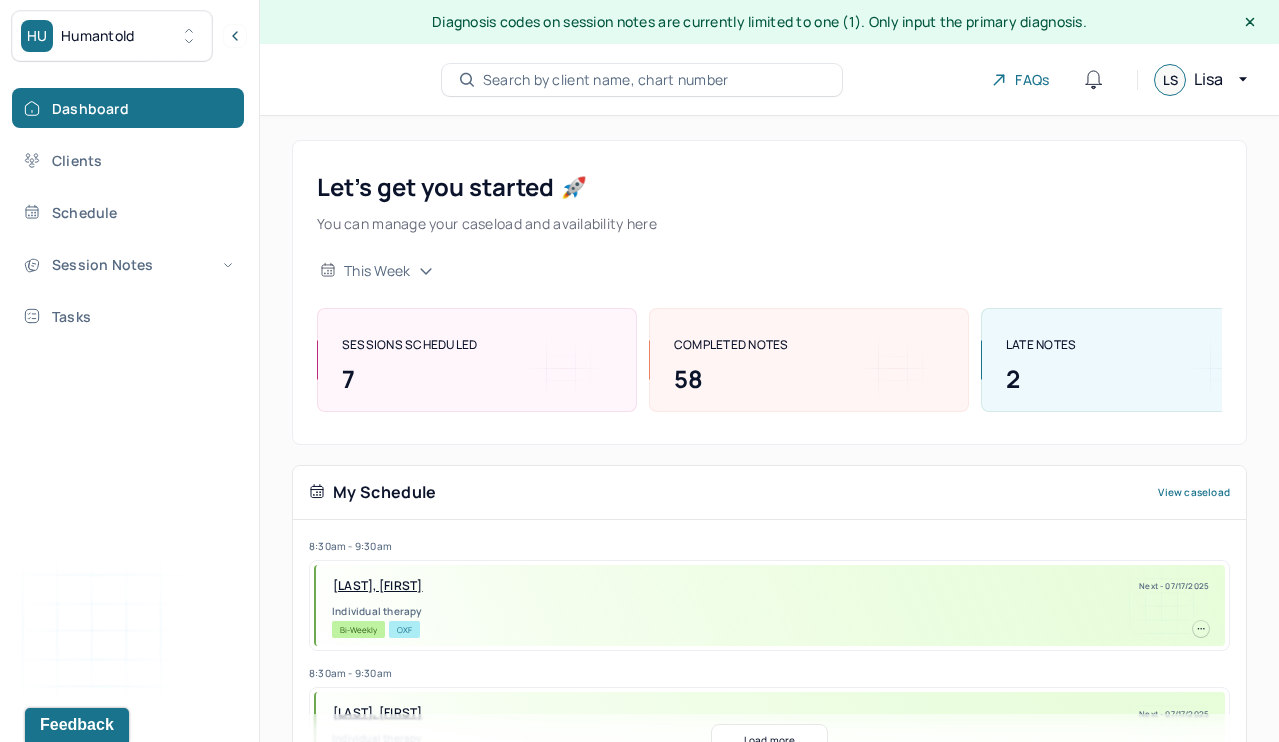 click on "Let’s get you started 🚀 You can manage your caseload and availability here   this week   SESSIONS SCHEDULED 7 COMPLETED NOTES 58 LATE NOTES 2 My Schedule View caseload 8:30am - 9:30am   [LAST], [FIRST]   Next - 07/17/2025 Individual therapy Bi-Weekly OXF     8:30am - 9:30am   [LAST], [FIRST]   Next - 07/17/2025 Individual therapy Bi-Weekly CIG     10:00am - 11:00am   [LAST], [FIRST]   Next - 07/18/2025 Individual therapy Bi-Weekly CARE     9:30am - 10:30am   [LAST], [FIRST]   Next - 07/18/2025 Individual therapy Bi-Weekly Pending Task UMR     9:30am - 10:30am   [LAST], [FIRST]   Next - 07/24/2025 Individual therapy Bi-Weekly Pending Task CARE     9:00am - 10:00am   [LAST], [FIRST]   Next - 07/24/2025 Individual therapy Bi-Weekly Pending Task AET     8:30am - 9:30am   [LAST], [FIRST]   Next - 07/24/2025 Individual therapy Bi-Weekly BCBS     9:30am - 10:30am   [LAST], [FIRST]   Next - 07/24/2025 Individual therapy Bi-Weekly Pending Task Self Pay     8:30am - 9:30am   [FIRST], [FIRST]   Bi-Weekly" at bounding box center [769, 4514] 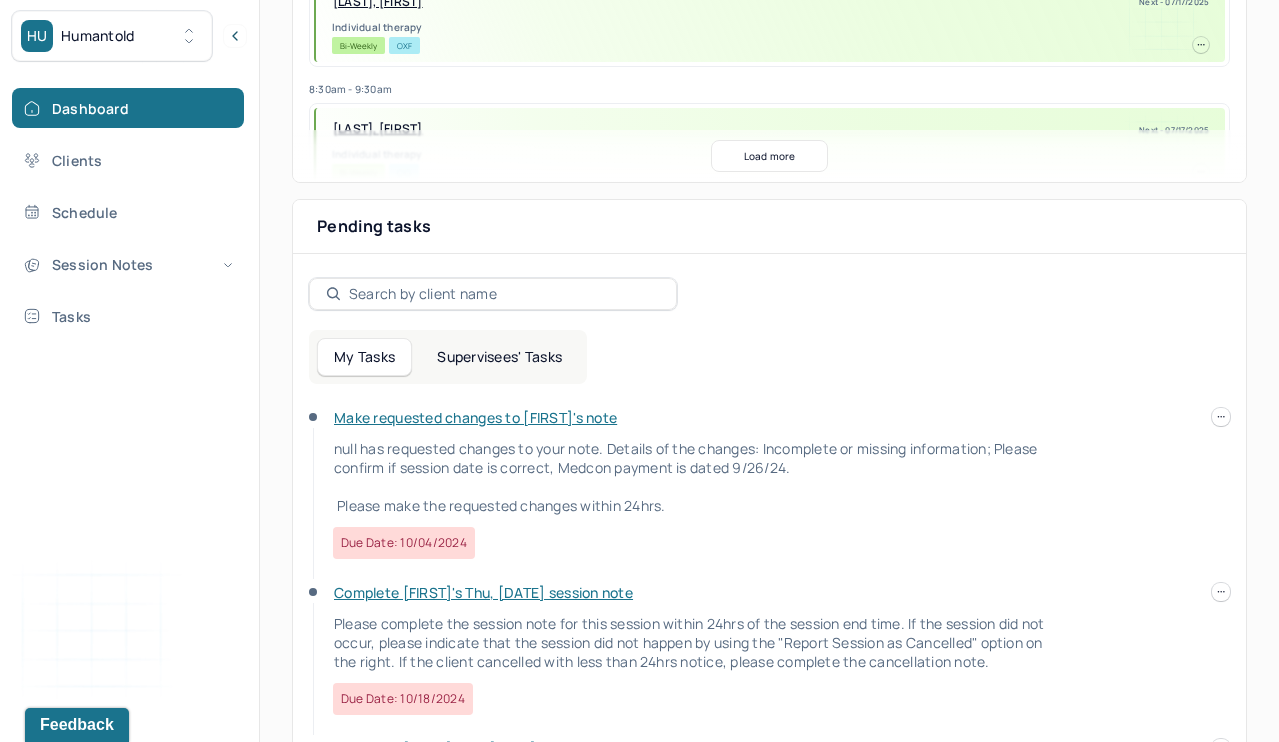 scroll, scrollTop: 597, scrollLeft: 0, axis: vertical 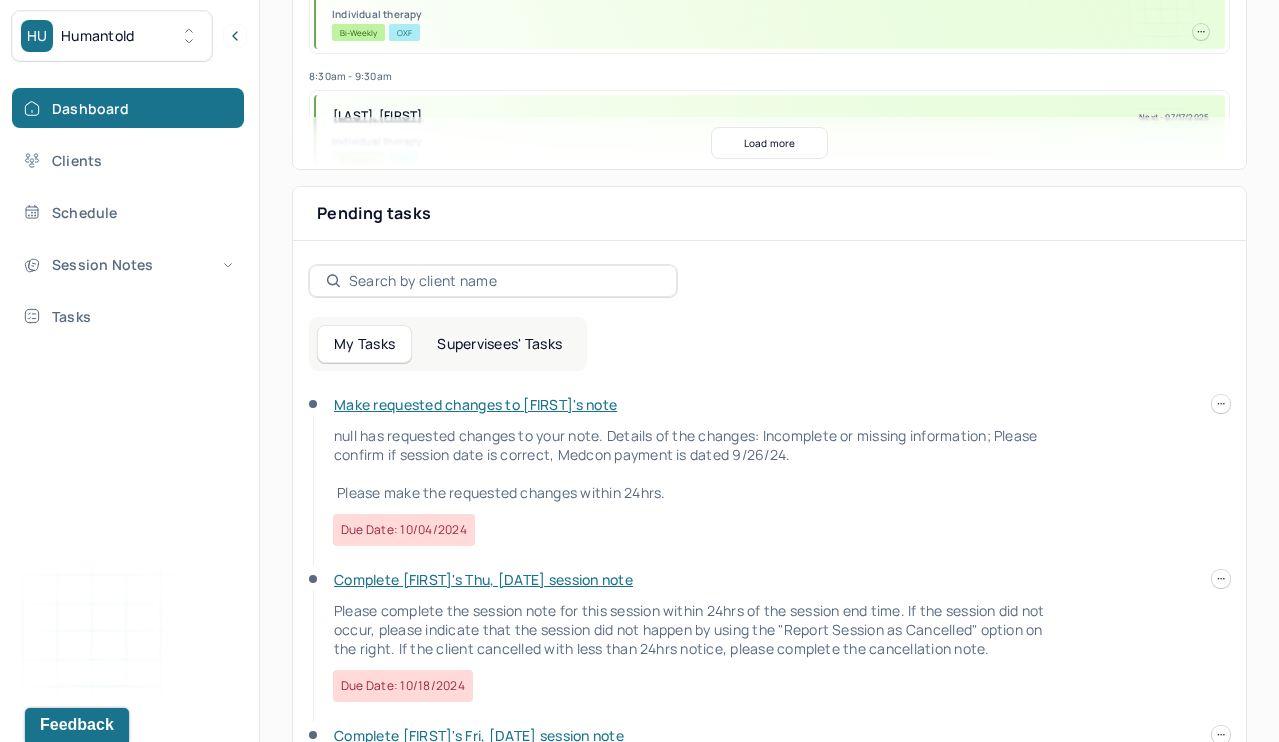 click on "Supervisees' Tasks" at bounding box center [499, 344] 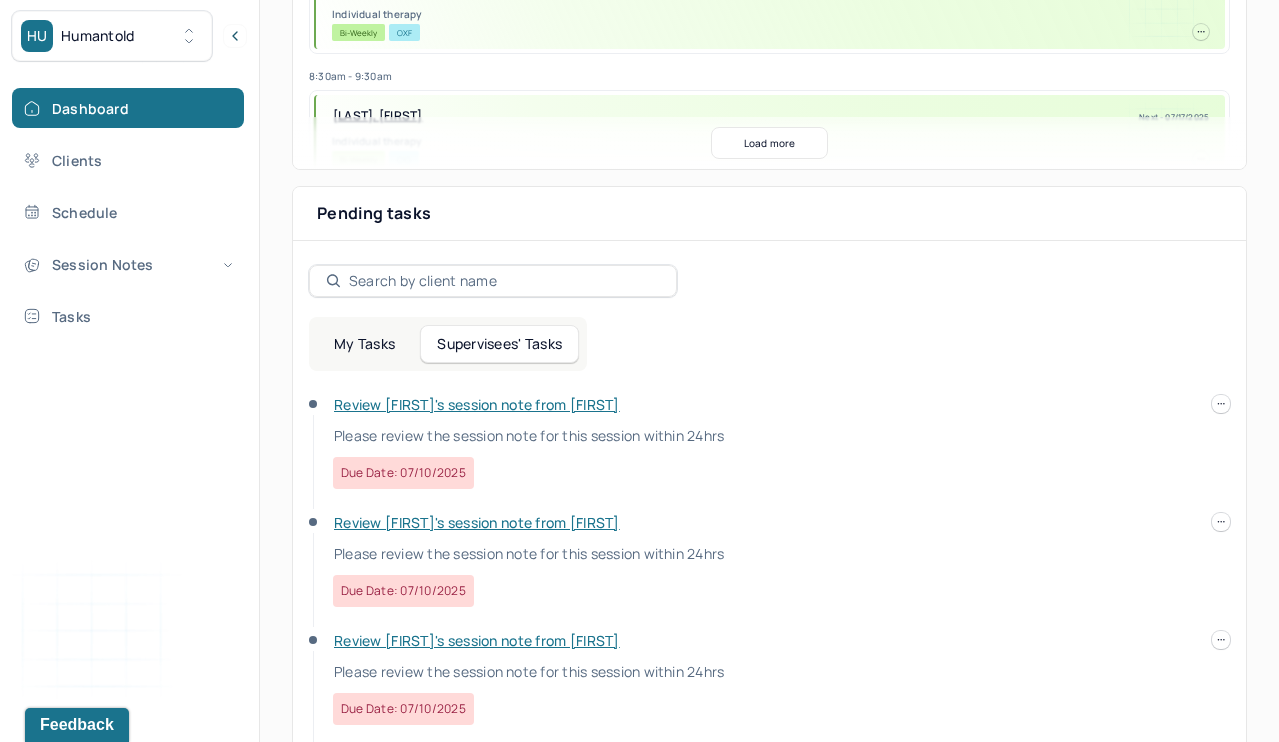click on "Review Thomas's session note from Brianna" at bounding box center [477, 404] 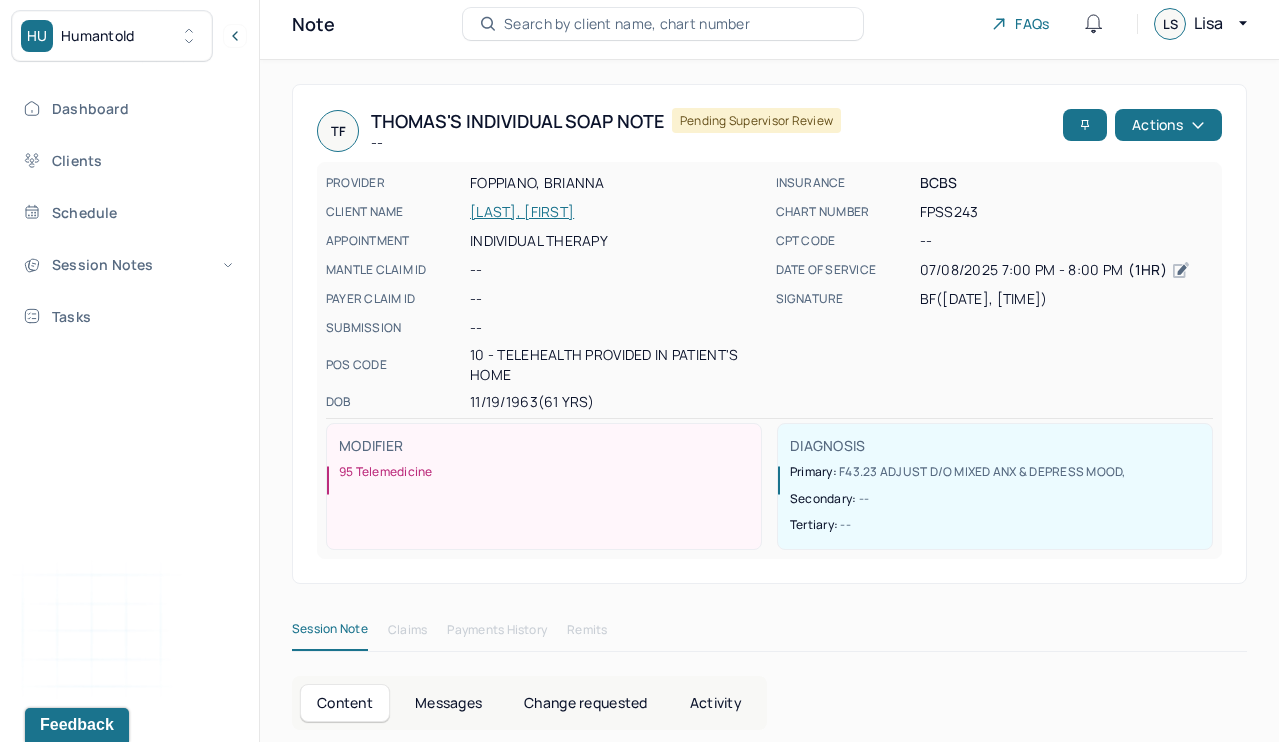 scroll, scrollTop: 0, scrollLeft: 0, axis: both 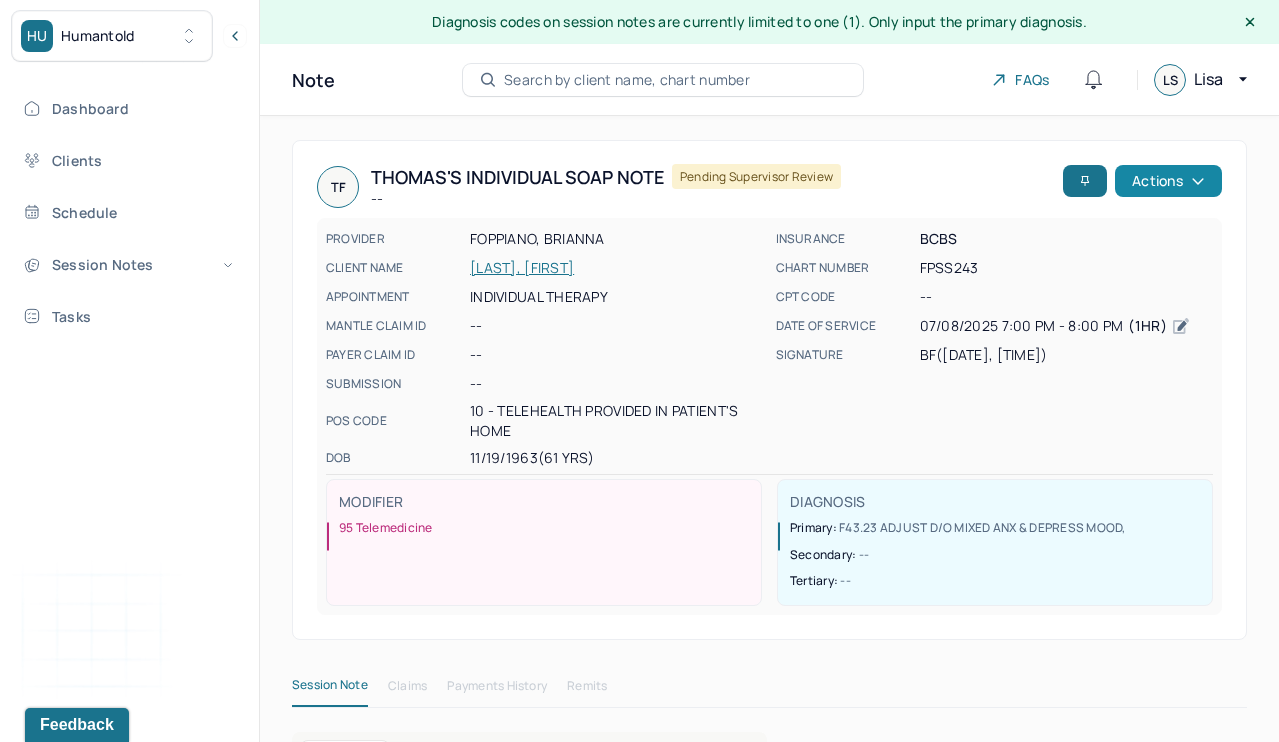 click on "Actions" at bounding box center (1168, 181) 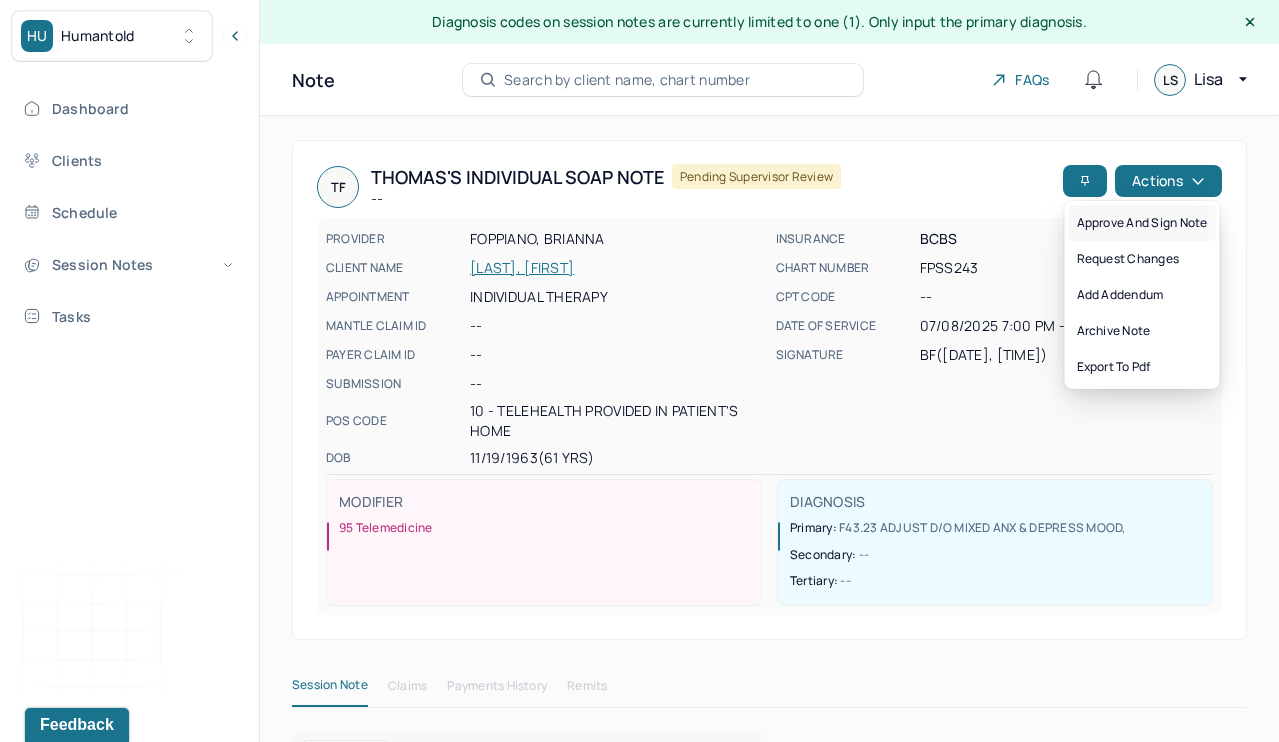 click on "Approve and sign note" at bounding box center (1142, 223) 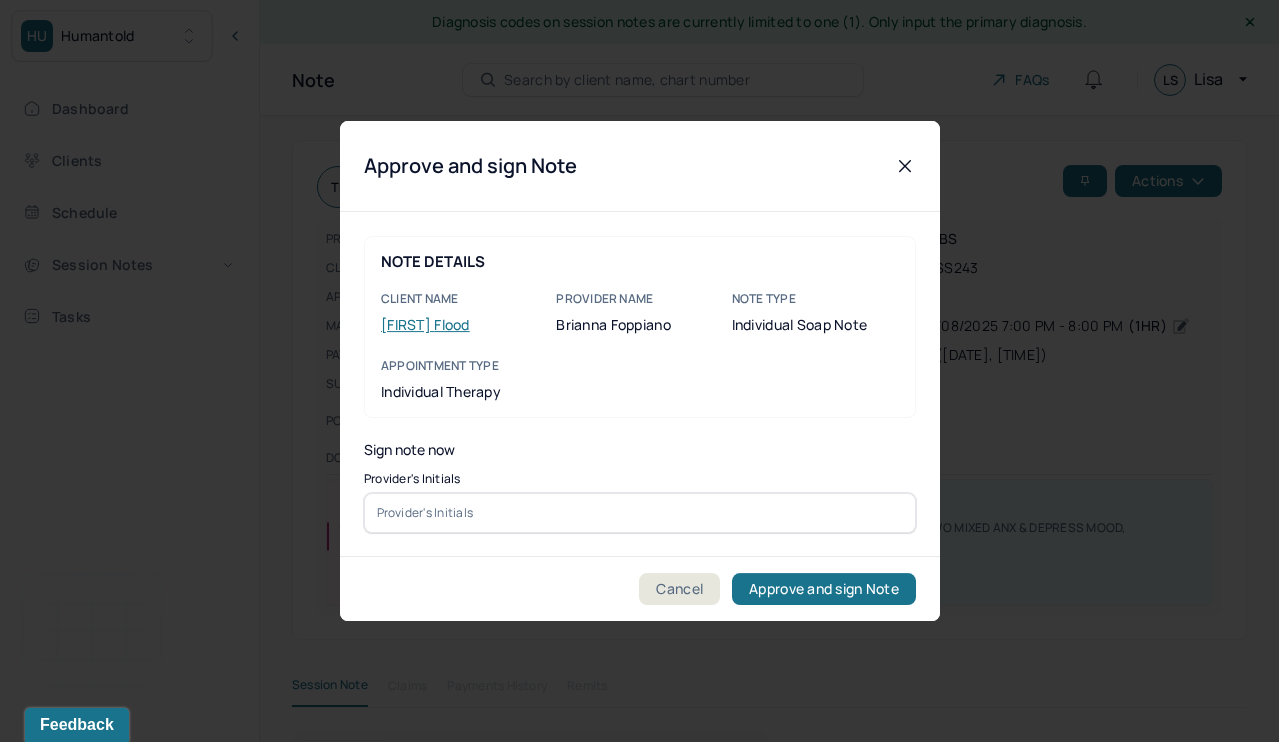 click at bounding box center [640, 513] 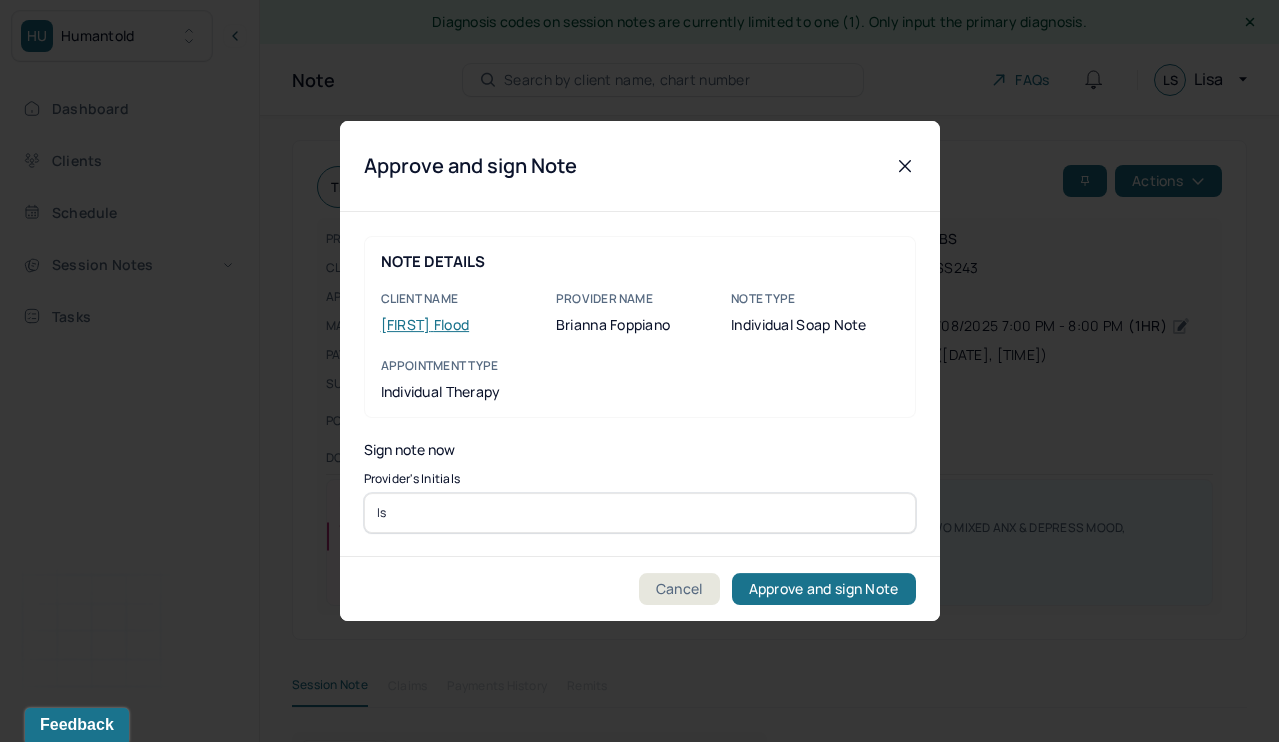 type on "ls" 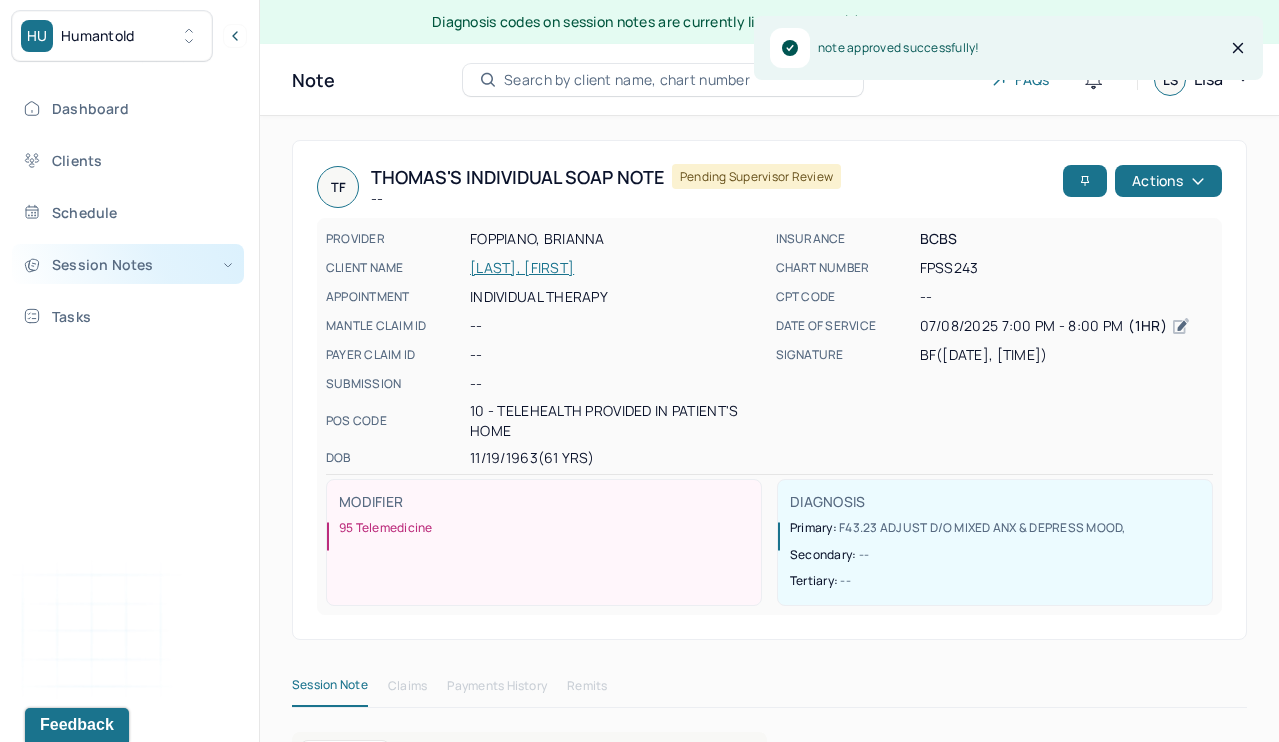click on "Session Notes" at bounding box center (128, 264) 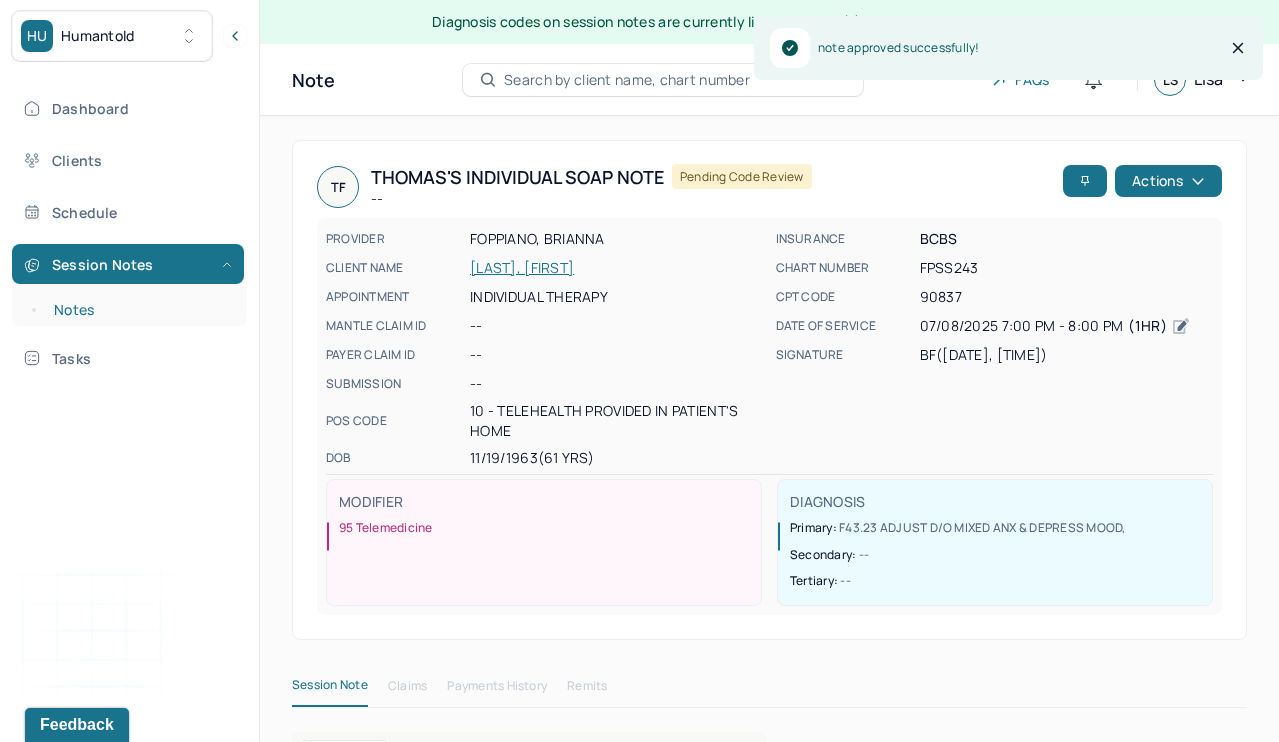 click on "Notes" at bounding box center (139, 310) 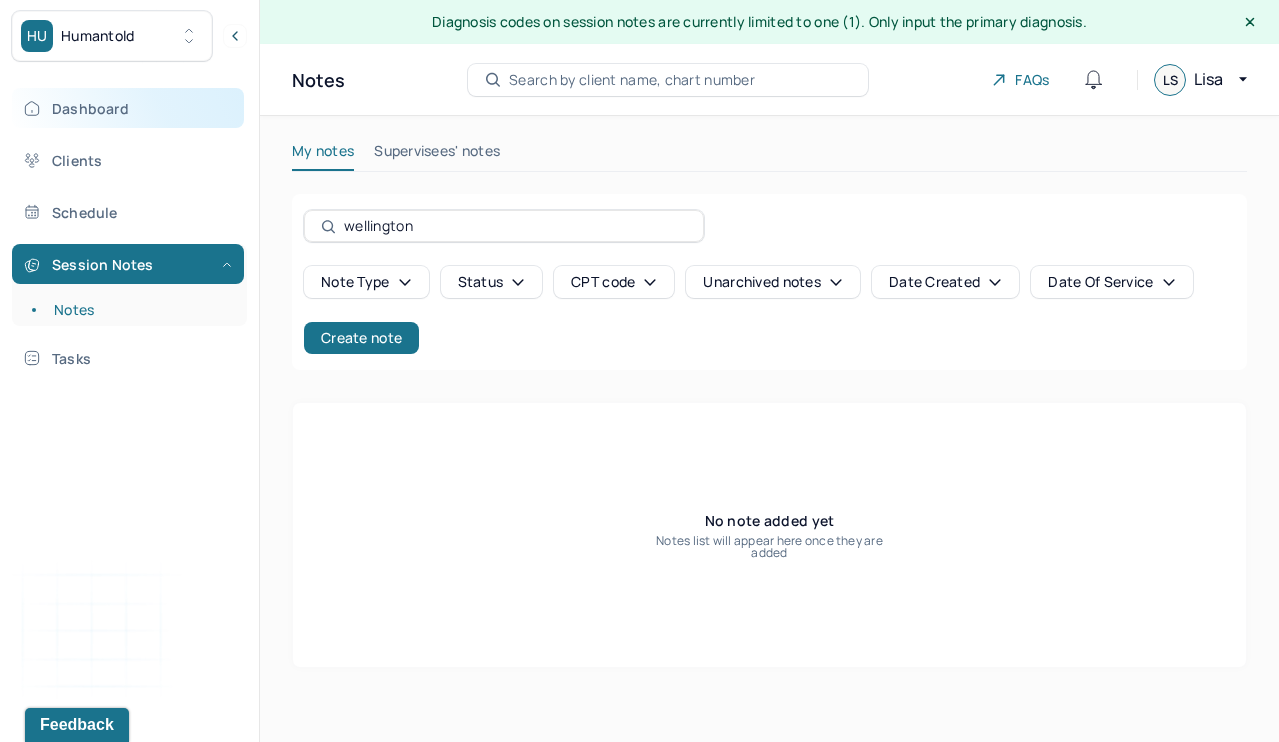 click on "Dashboard" at bounding box center (128, 108) 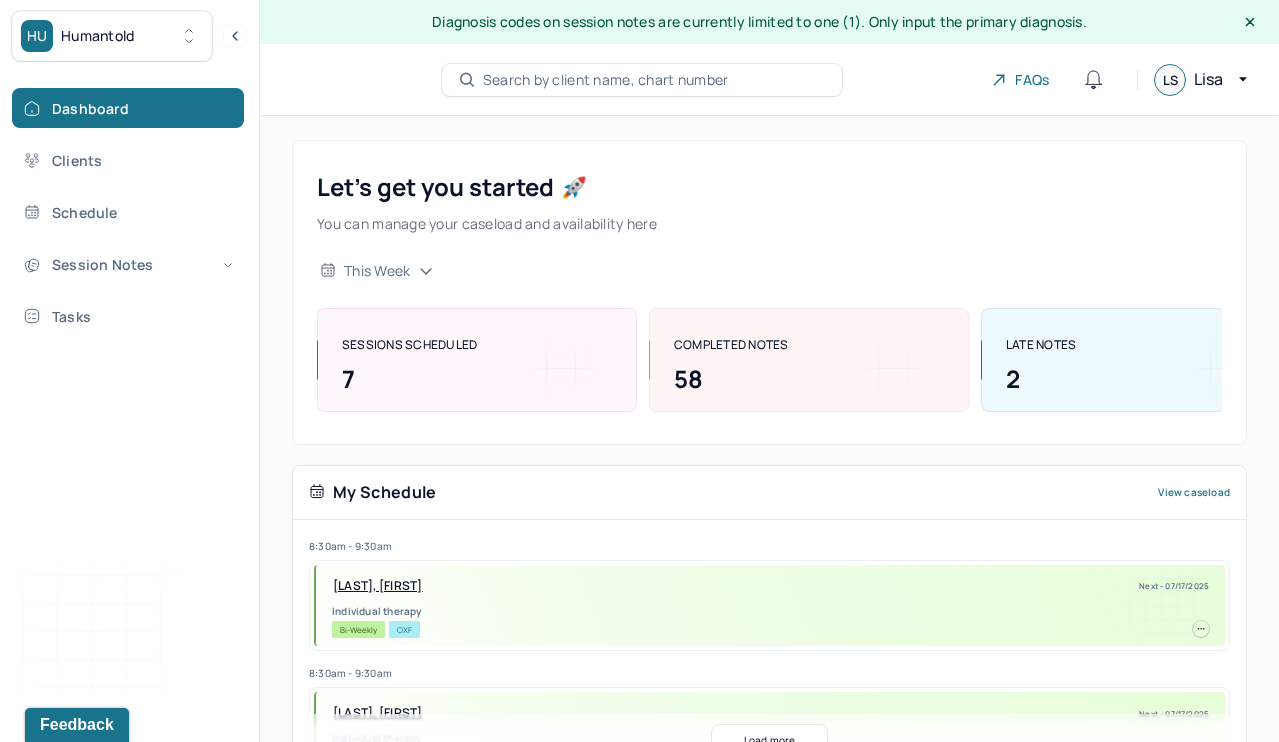 click on "My Schedule View caseload" at bounding box center (769, 493) 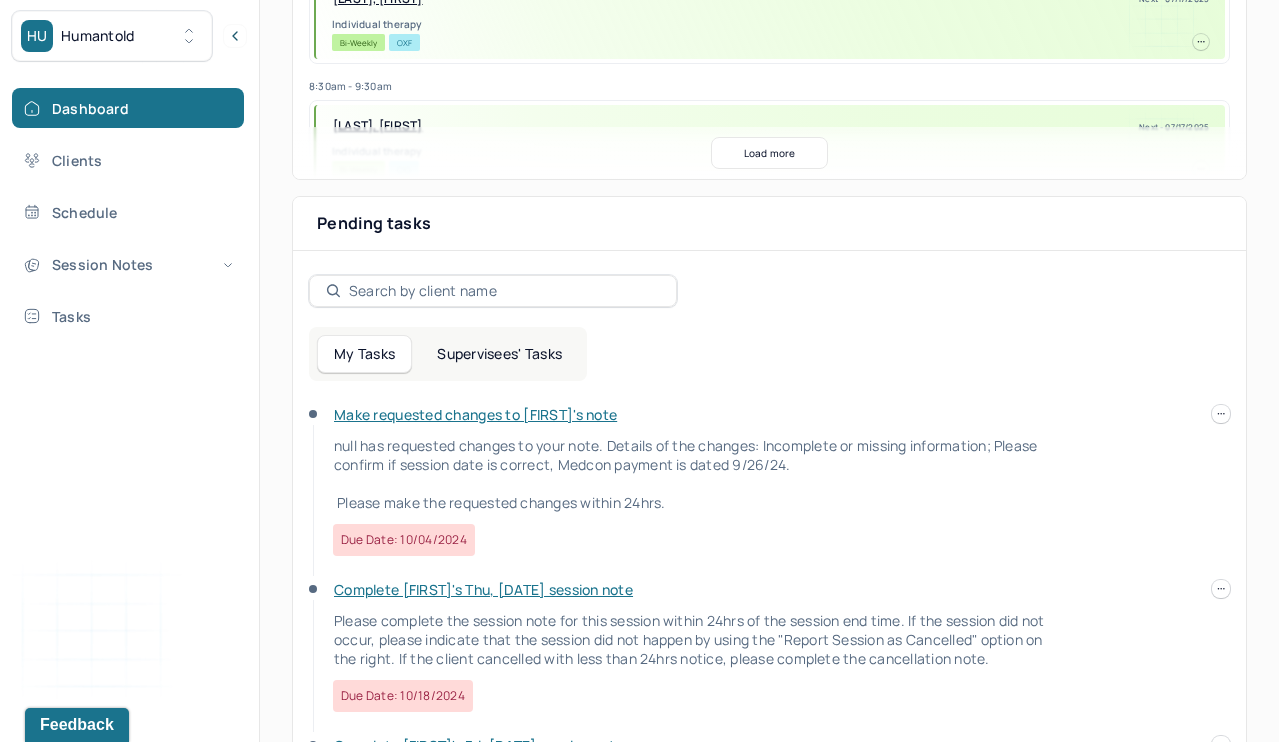 scroll, scrollTop: 594, scrollLeft: 0, axis: vertical 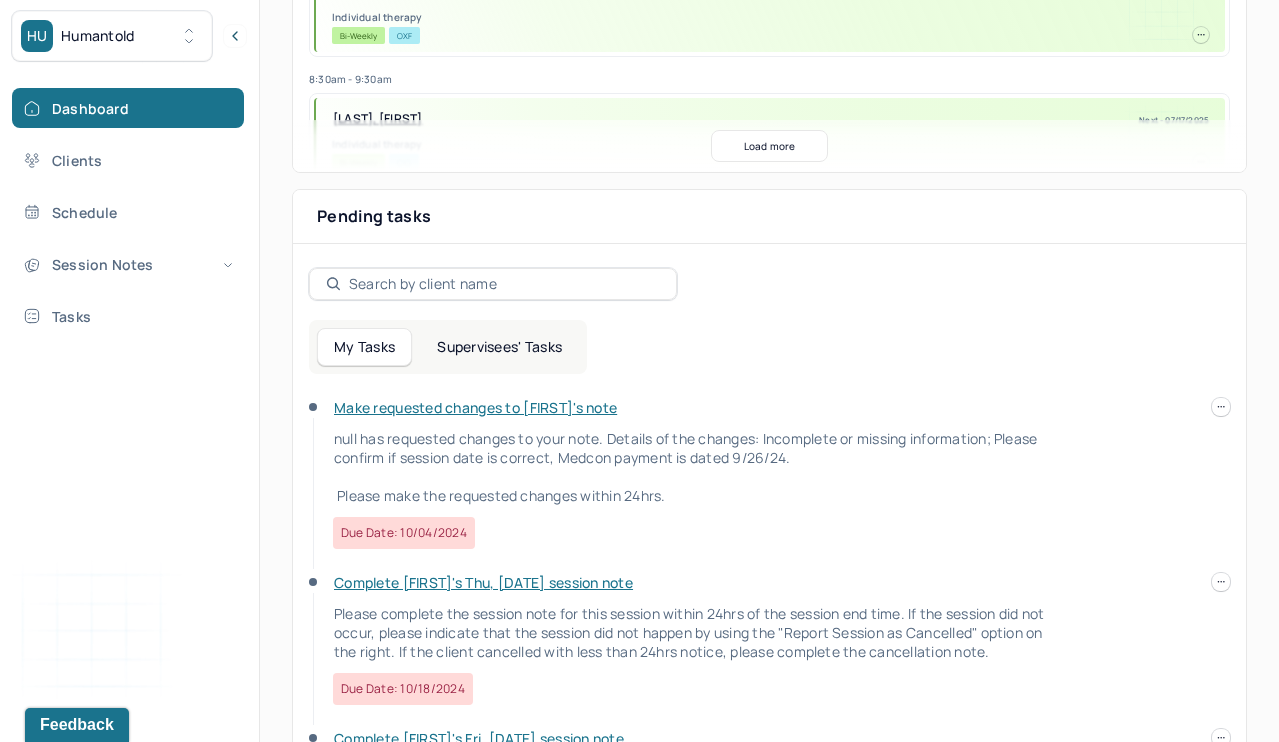 click on "My Tasks     Supervisees' Tasks" at bounding box center (448, 347) 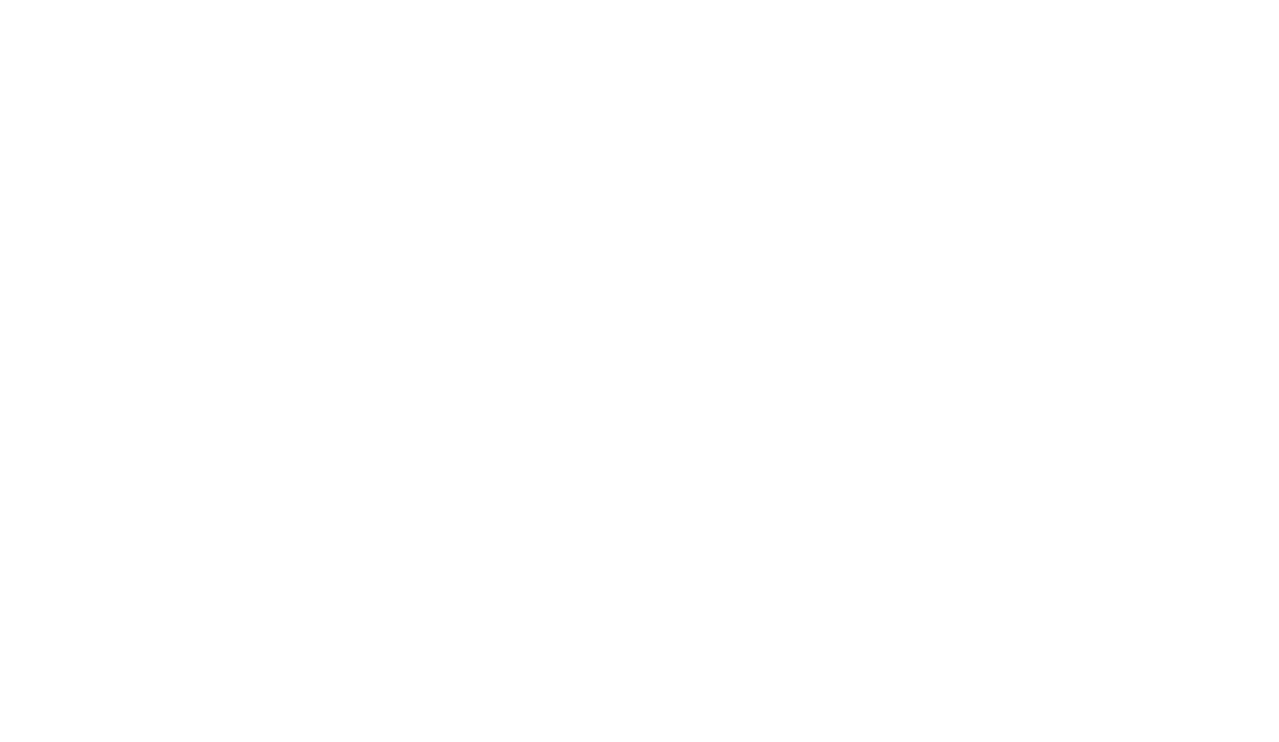 scroll, scrollTop: 0, scrollLeft: 0, axis: both 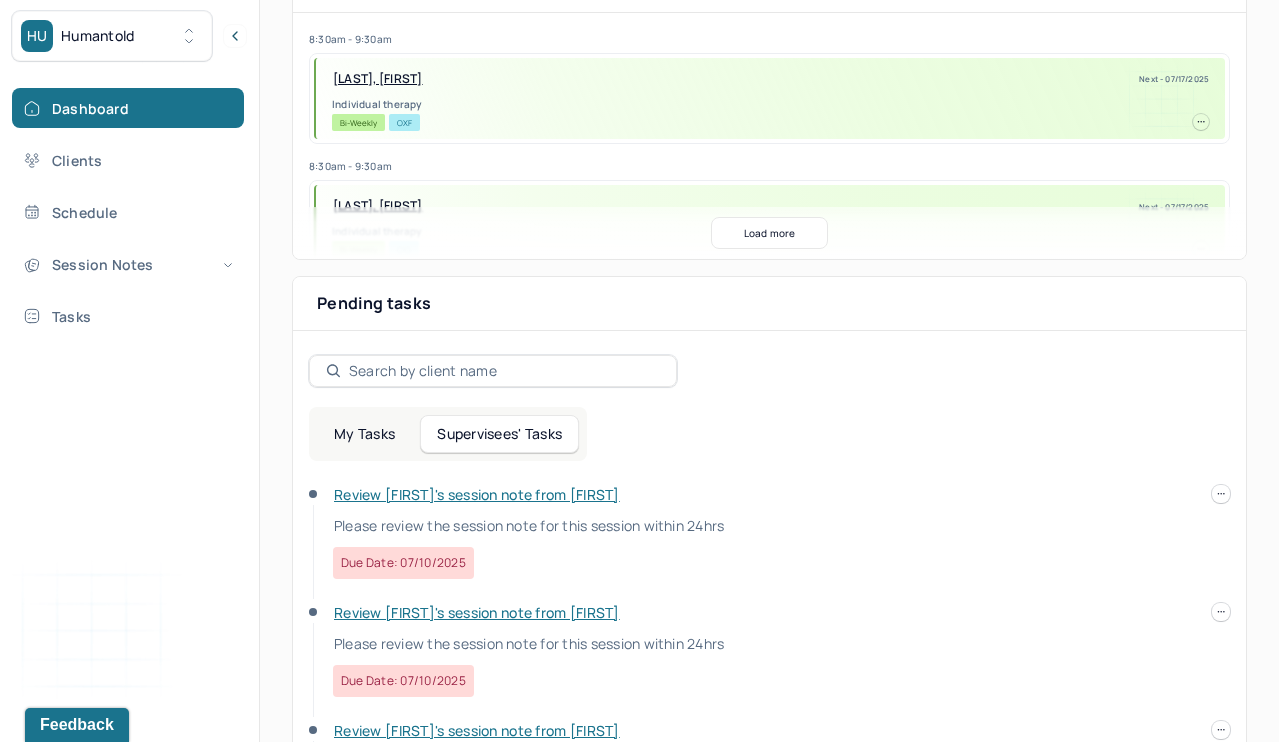 click on "Review [LAST]'s session note from [LAST]" at bounding box center (477, 494) 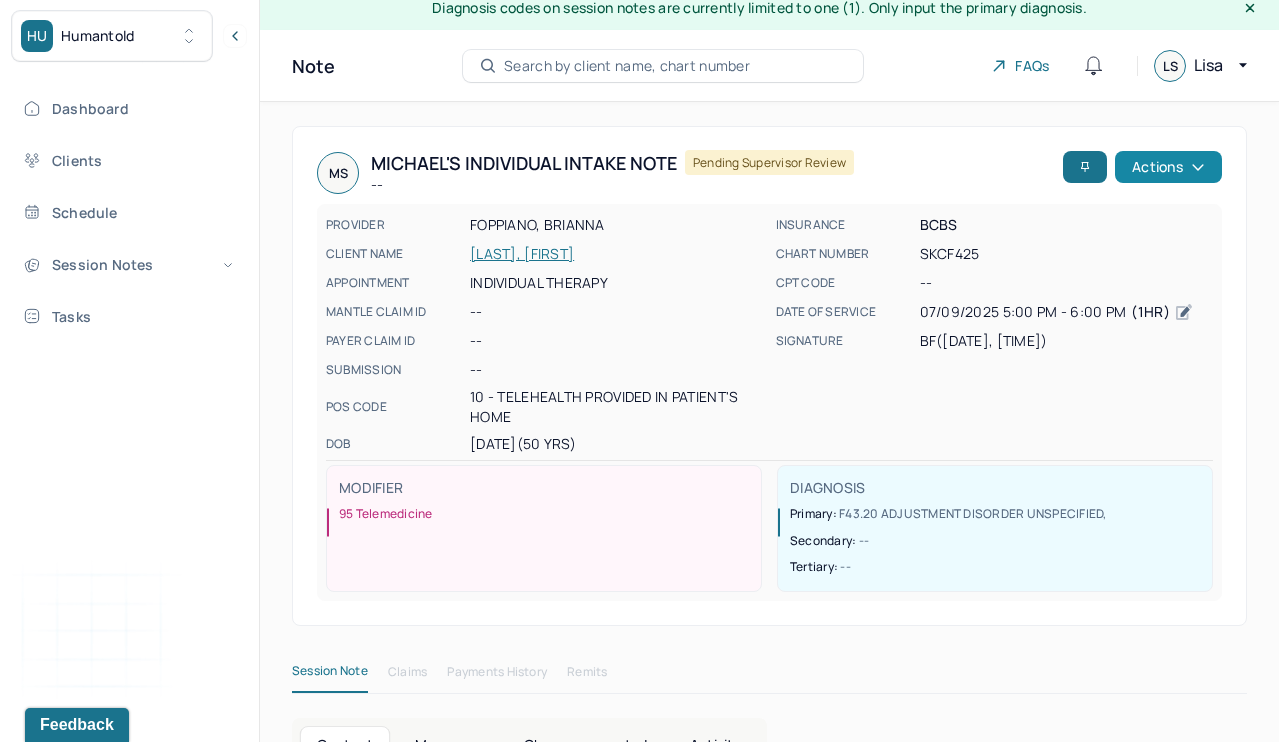 click 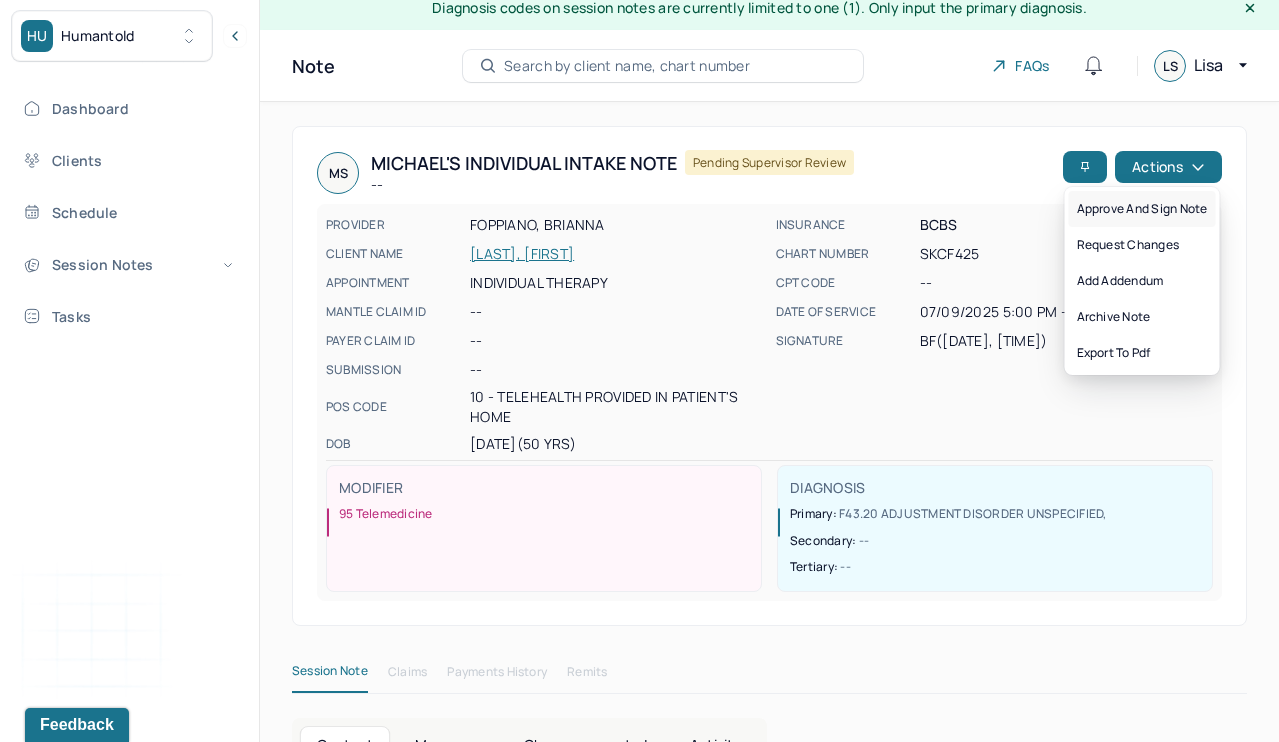 click on "Approve and sign note" at bounding box center (1142, 209) 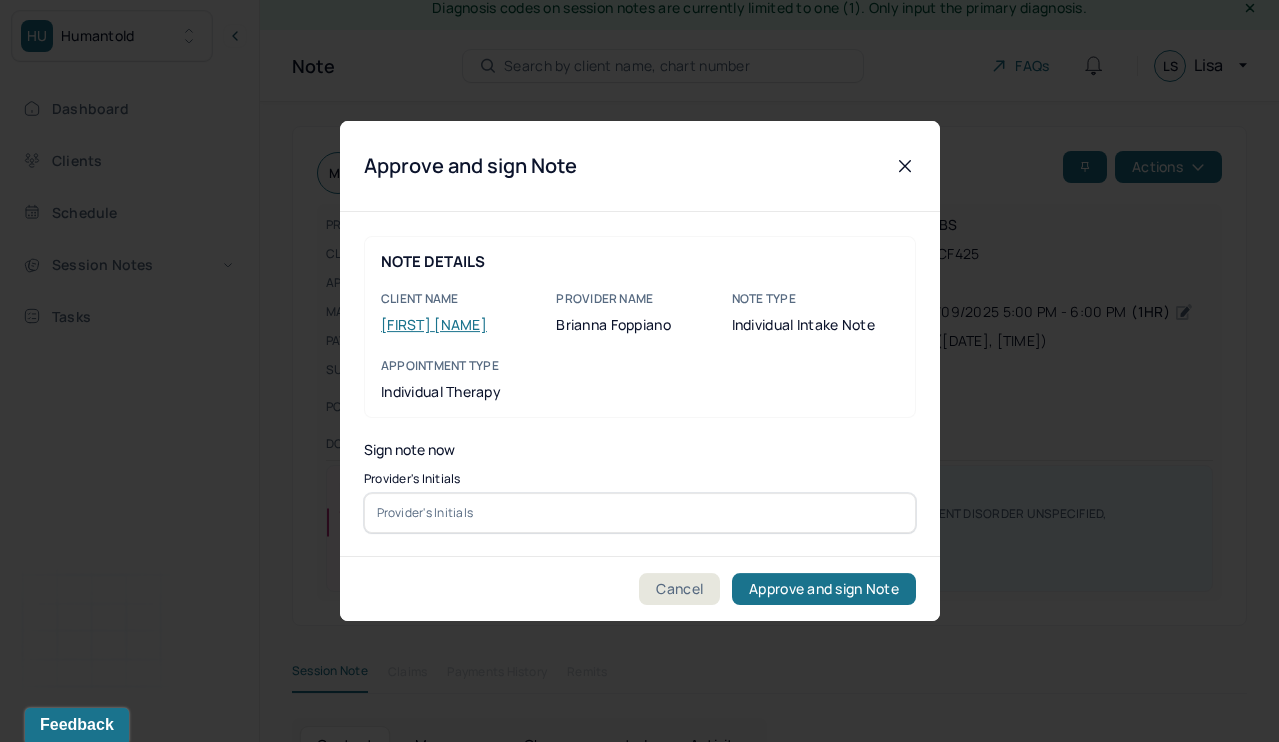 click on "Provider's Initials" at bounding box center (640, 479) 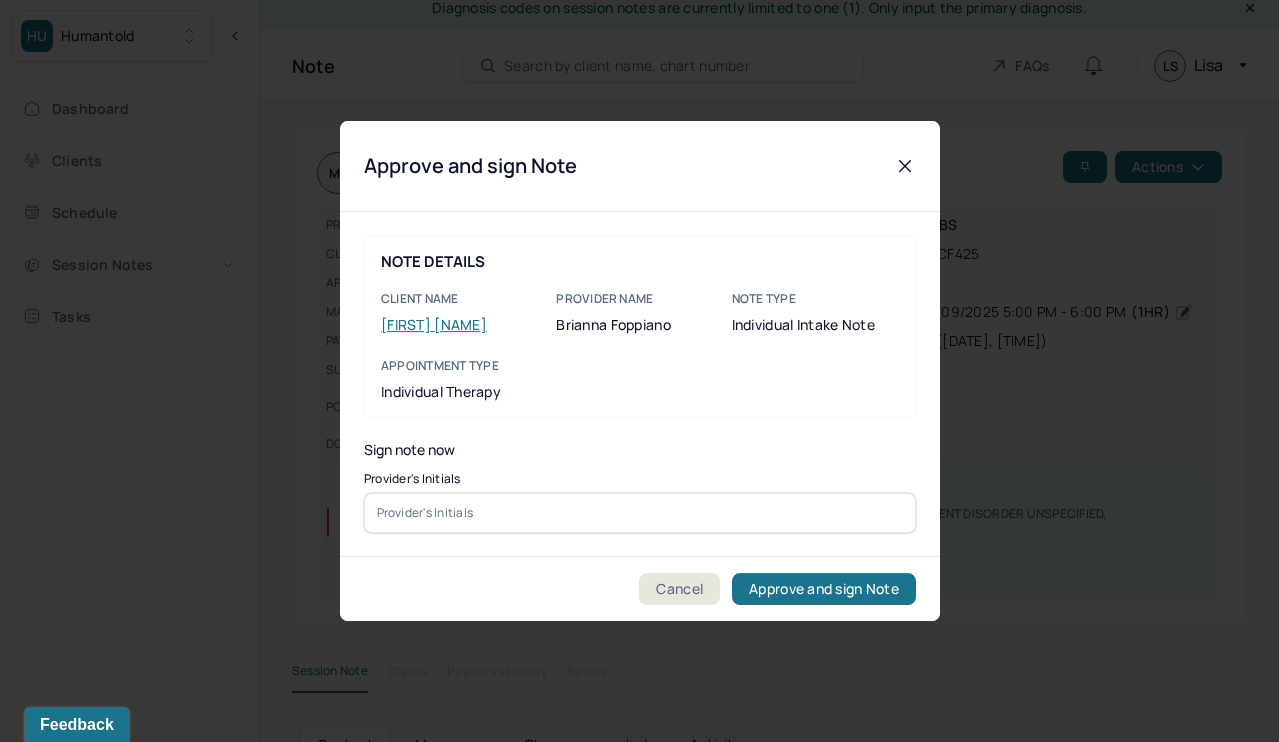 click at bounding box center (640, 513) 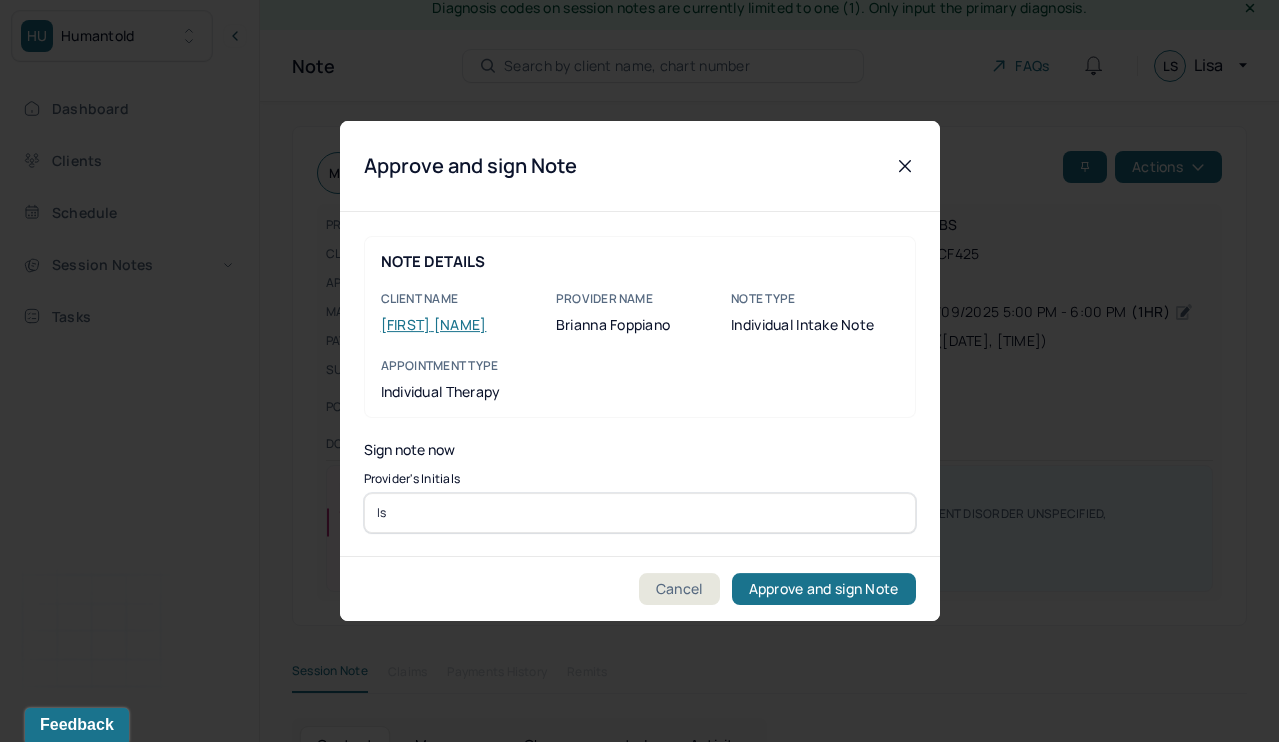 type on "ls" 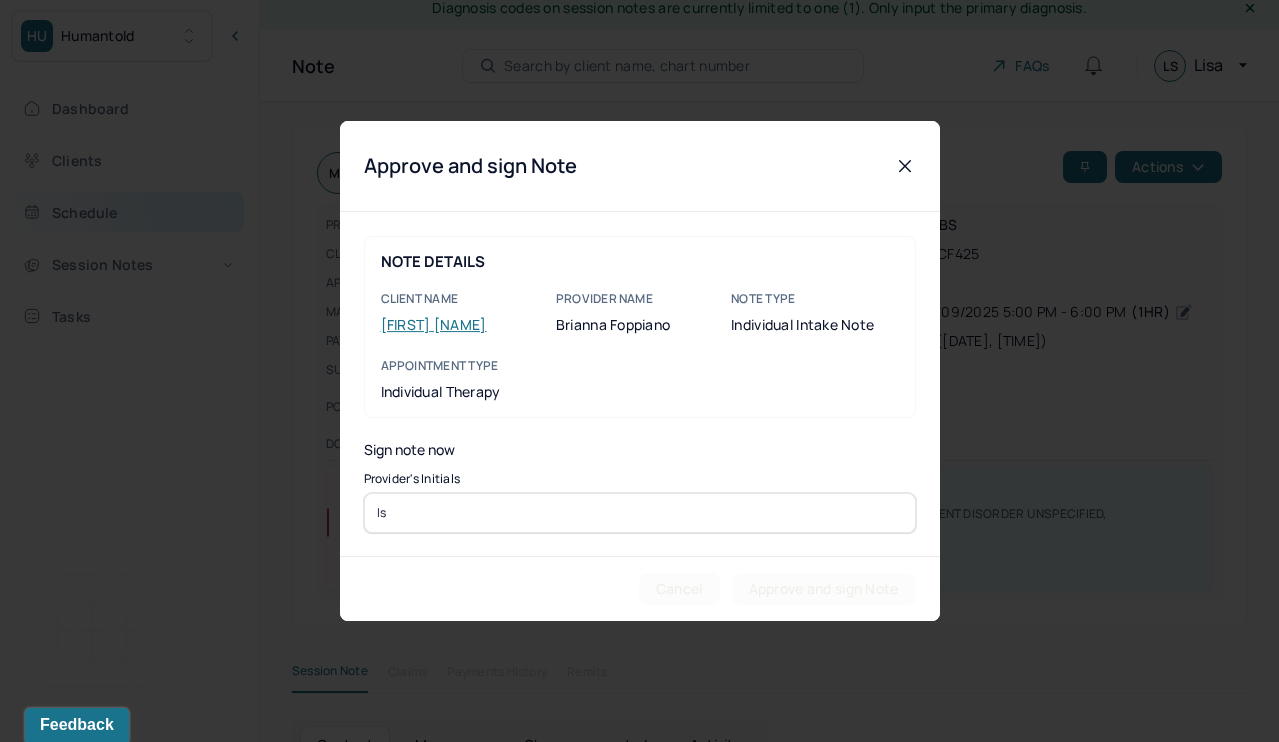 scroll, scrollTop: 12, scrollLeft: 0, axis: vertical 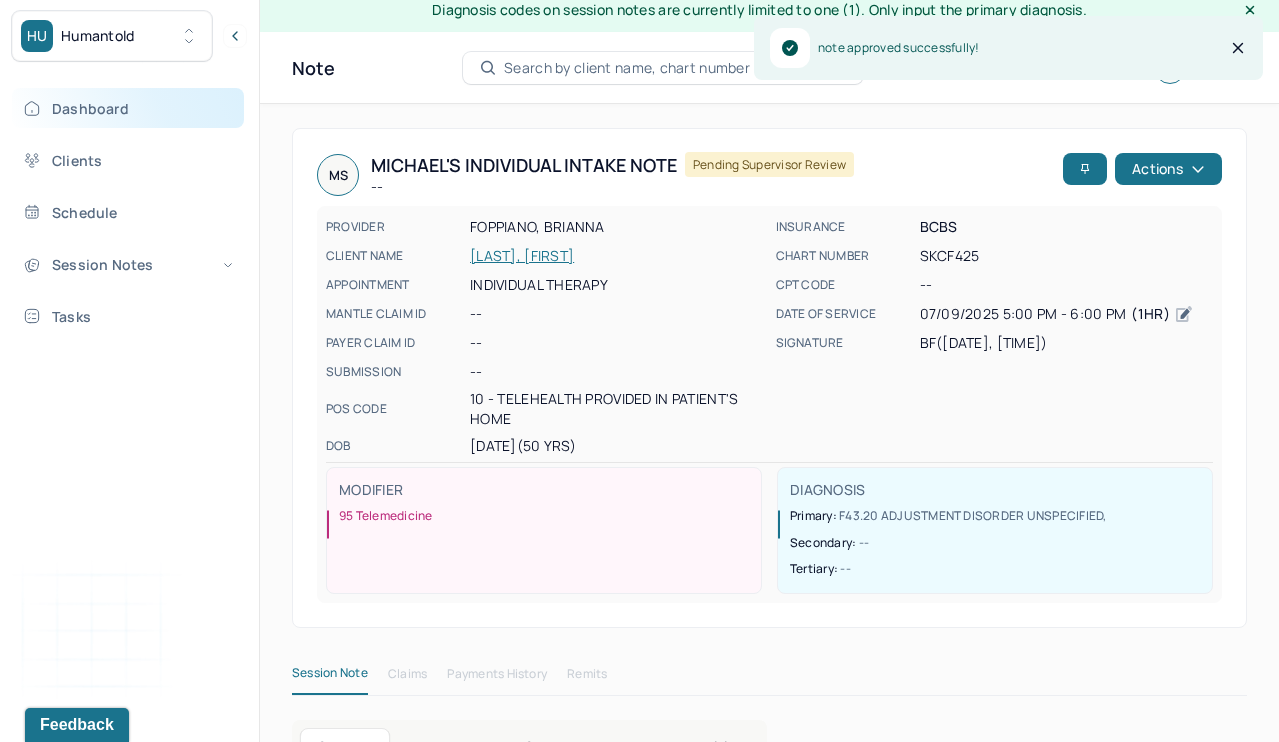 click on "Dashboard" at bounding box center (128, 108) 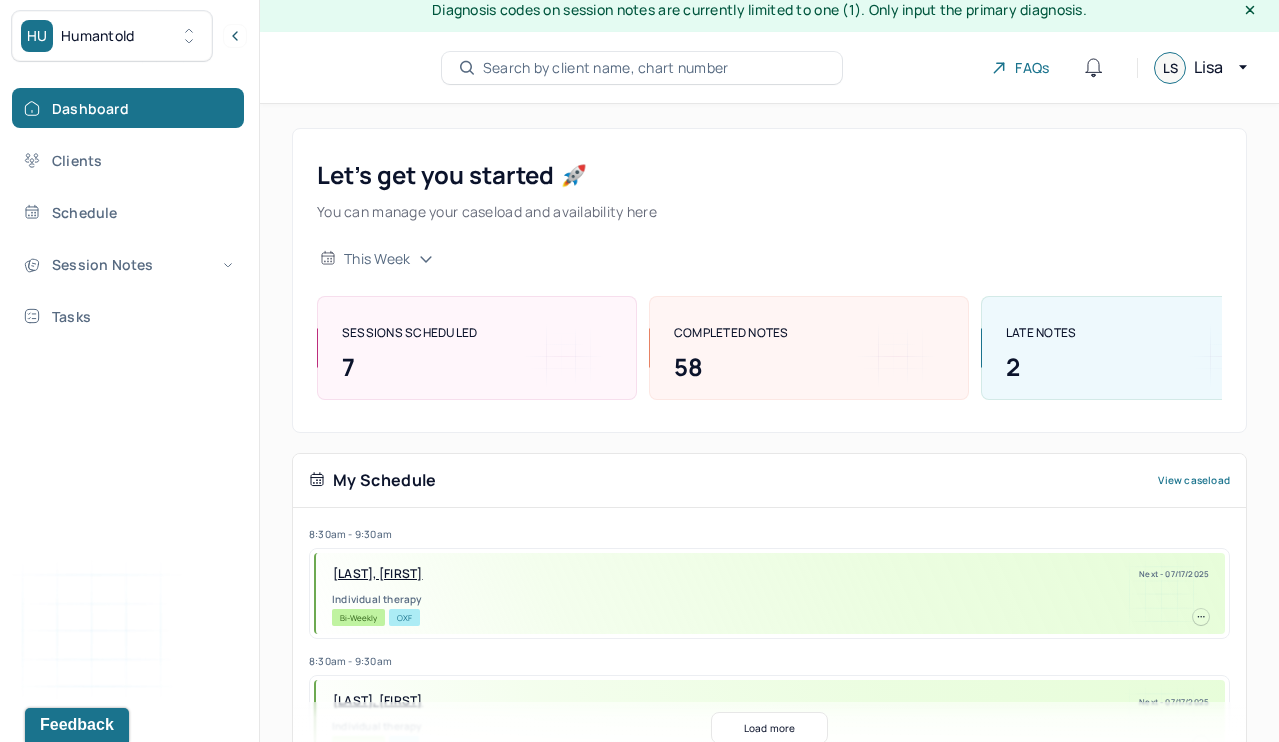 click on "My Schedule View caseload" at bounding box center (769, 481) 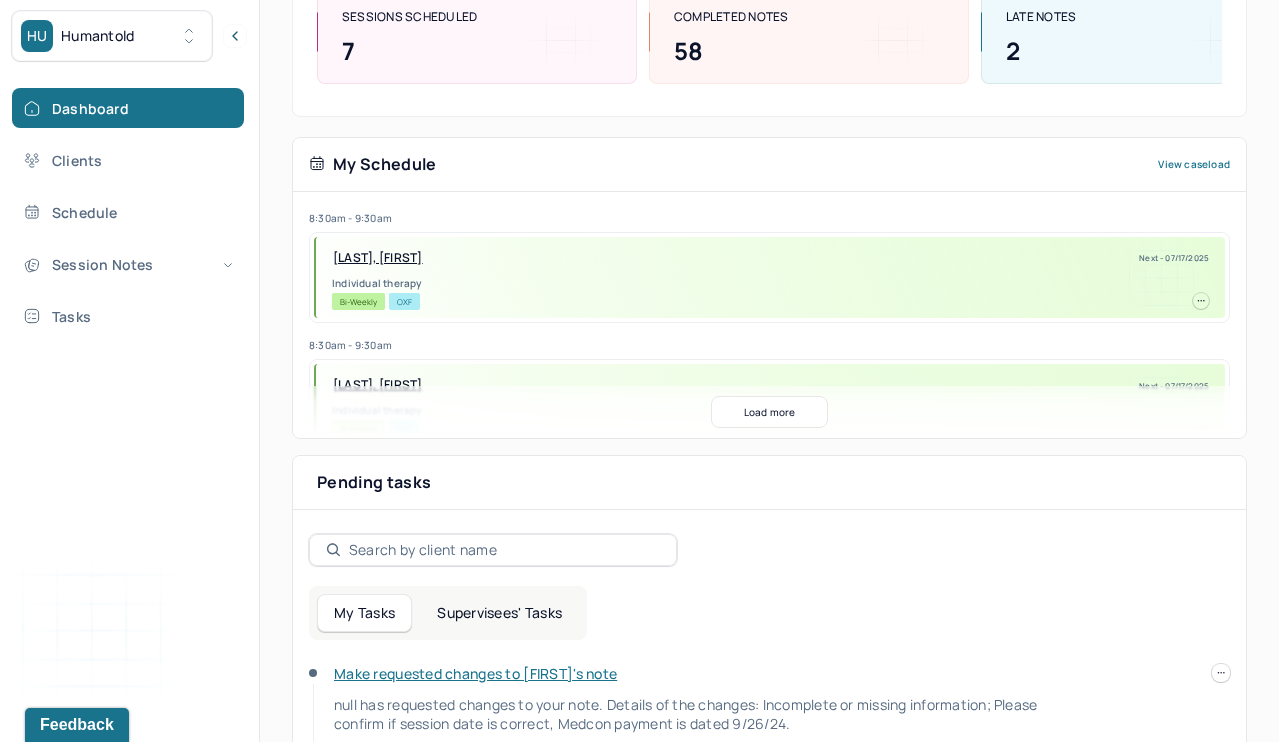 scroll, scrollTop: 334, scrollLeft: 0, axis: vertical 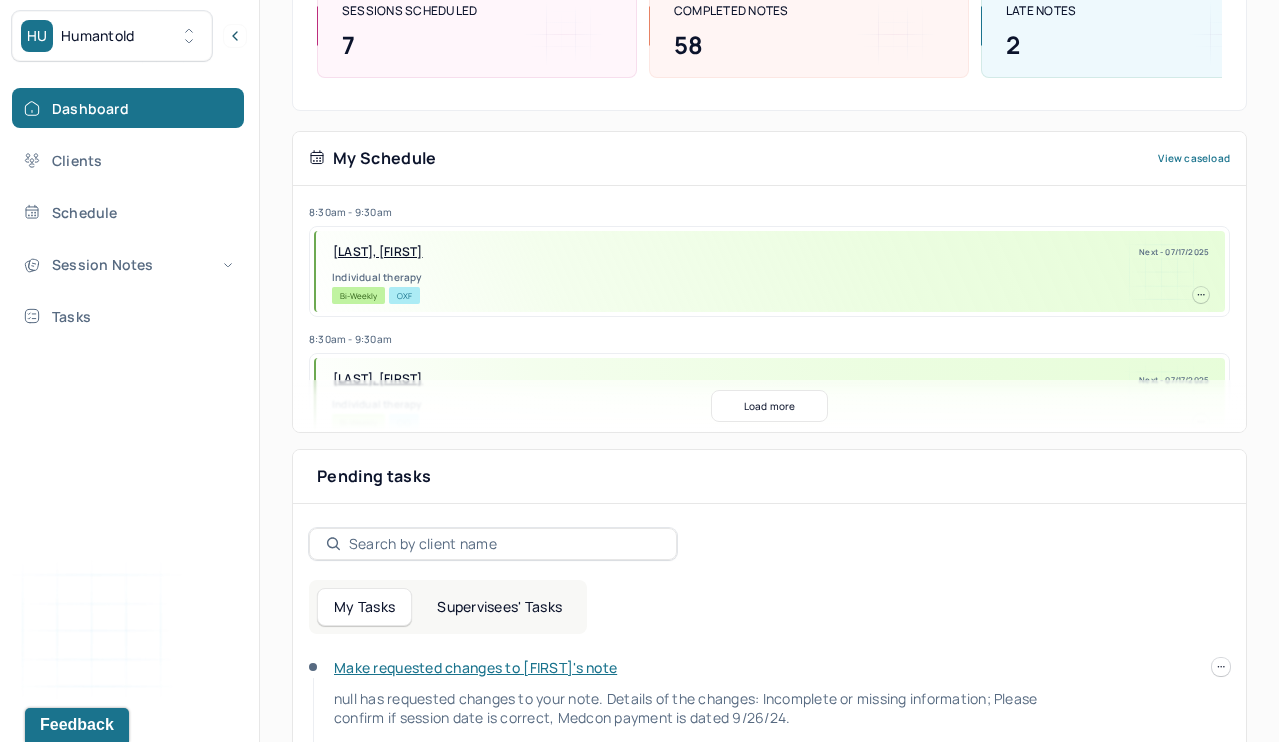 click on "Supervisees' Tasks" at bounding box center (499, 607) 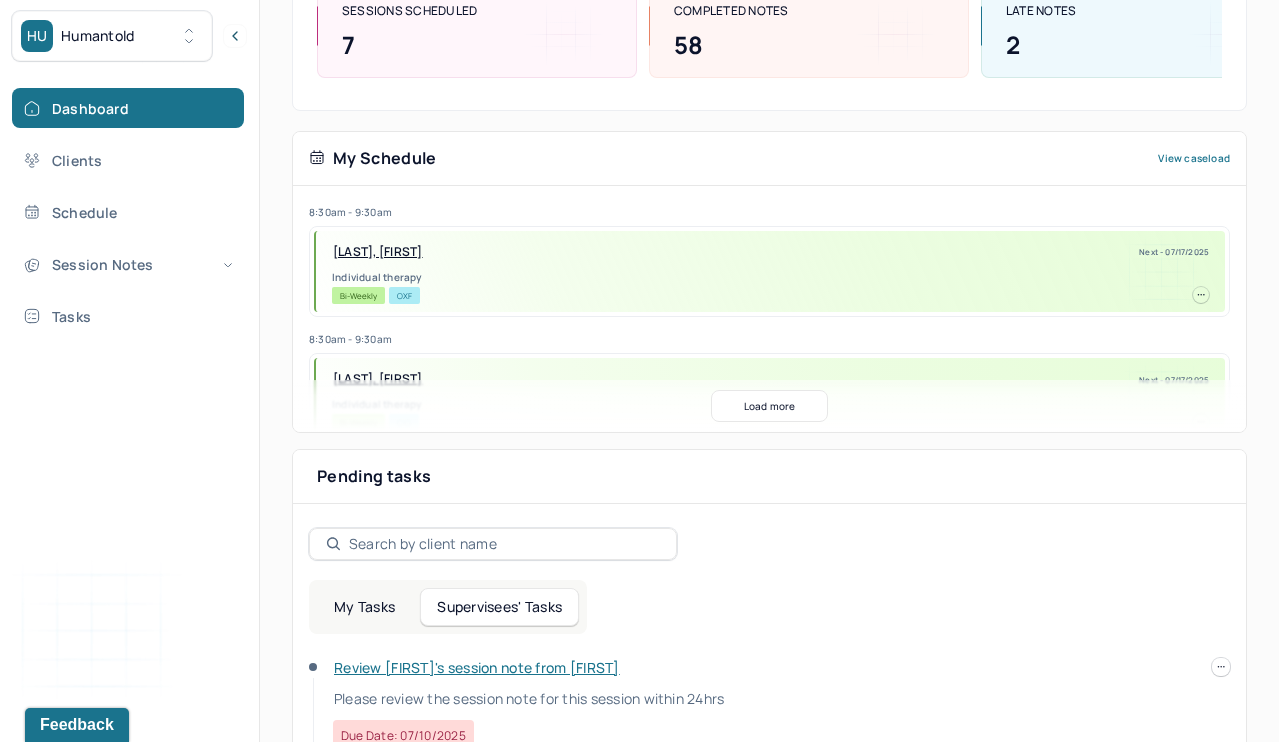 click on "Pending tasks    Date" at bounding box center [769, 477] 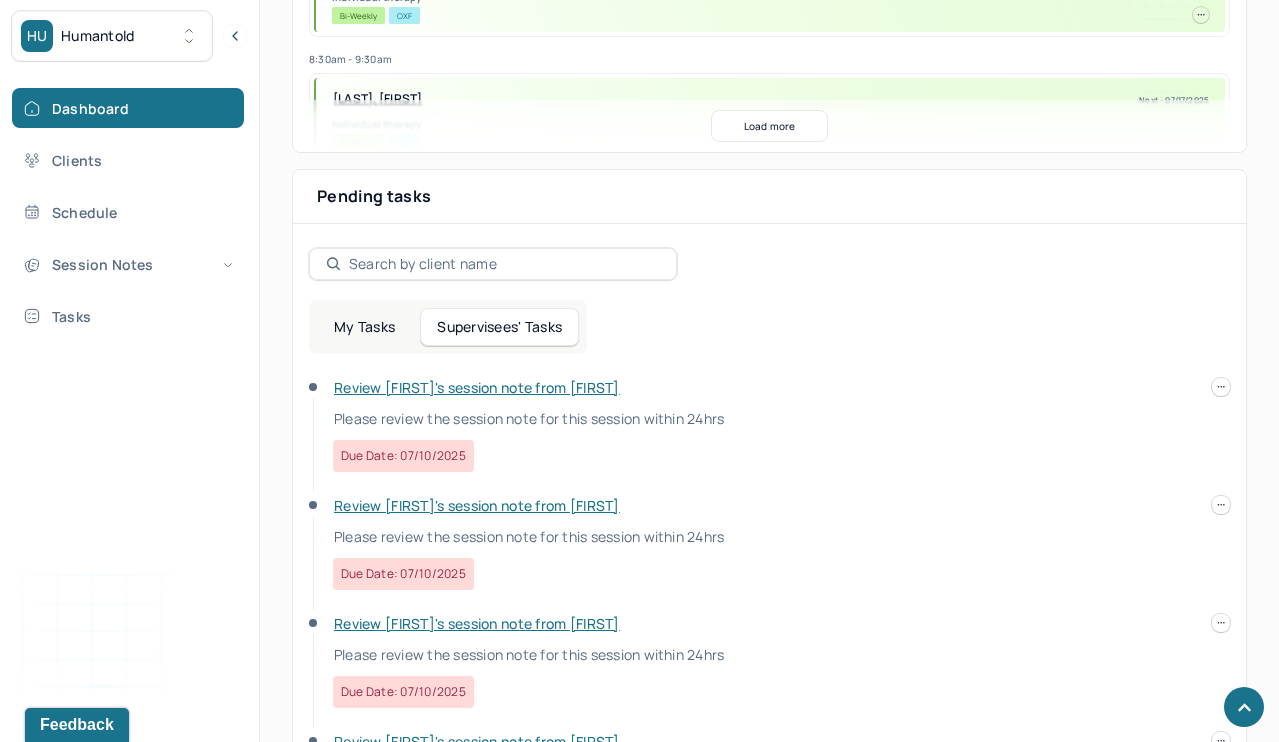 scroll, scrollTop: 615, scrollLeft: 0, axis: vertical 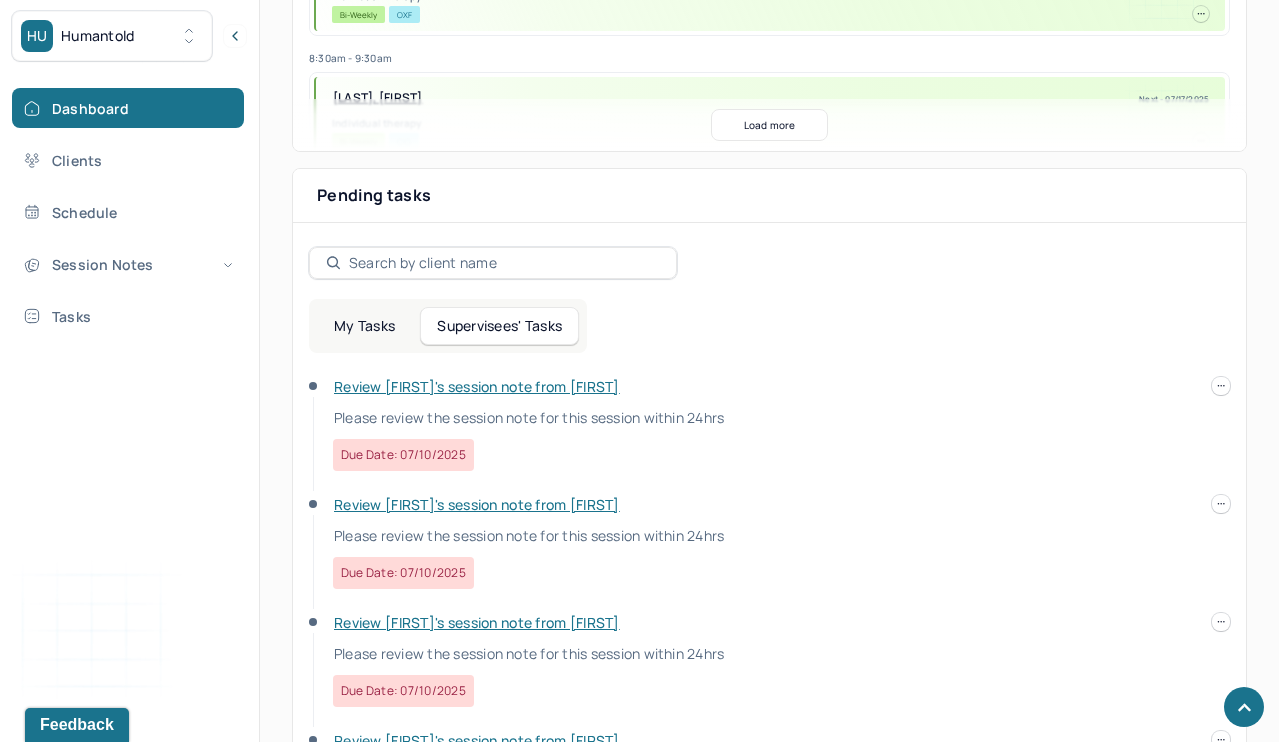 click on "Review [FIRST]'s session note from [FIRST]" at bounding box center [477, 386] 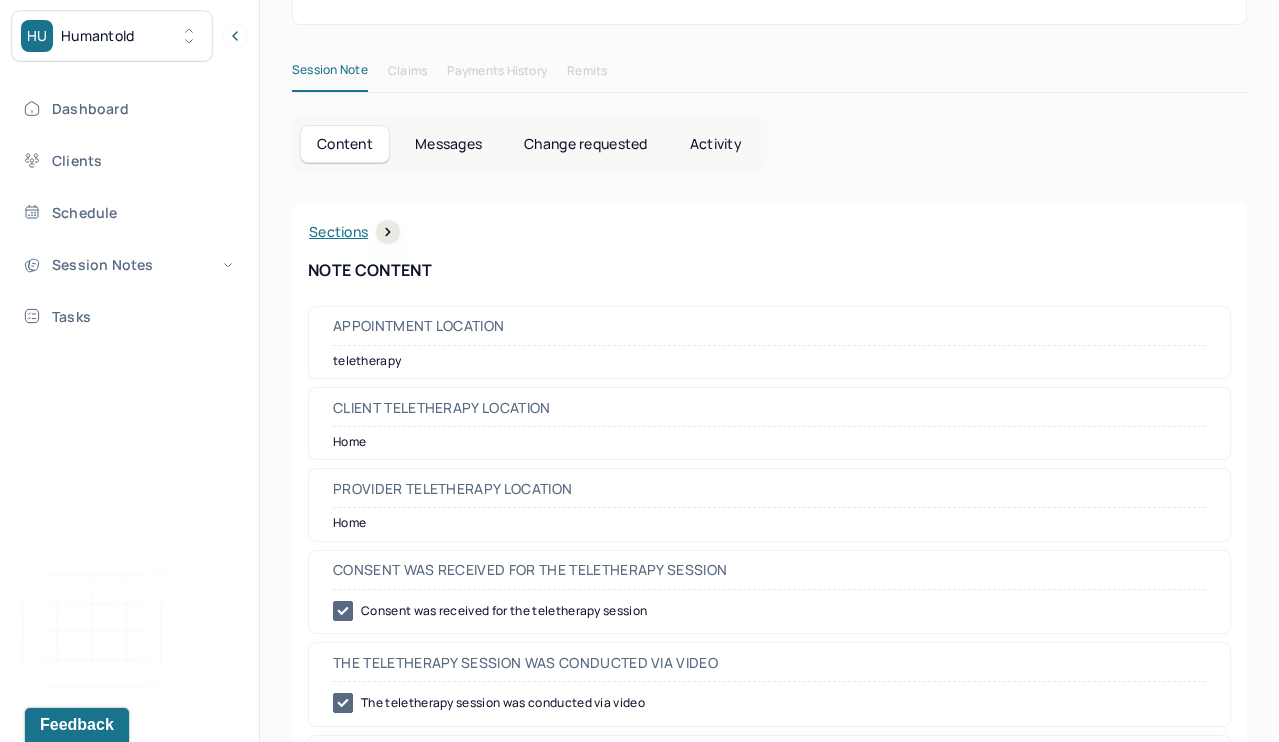 scroll, scrollTop: 0, scrollLeft: 0, axis: both 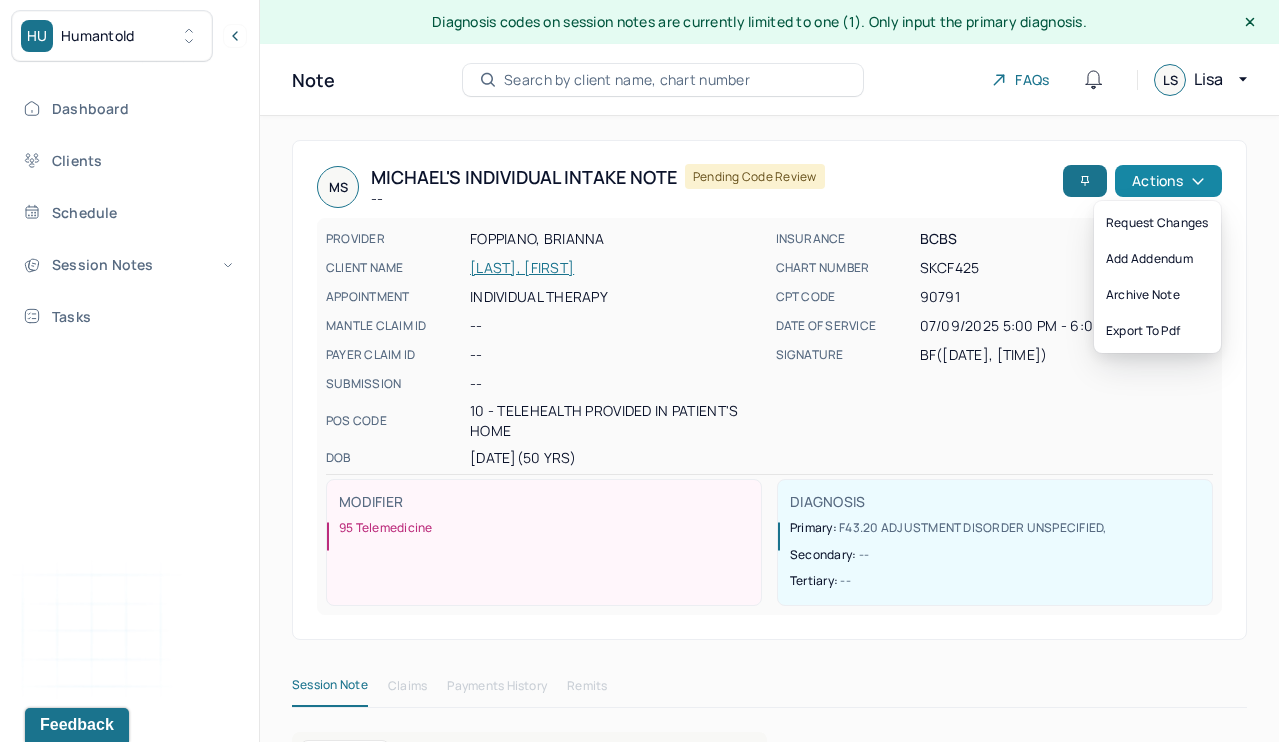 click 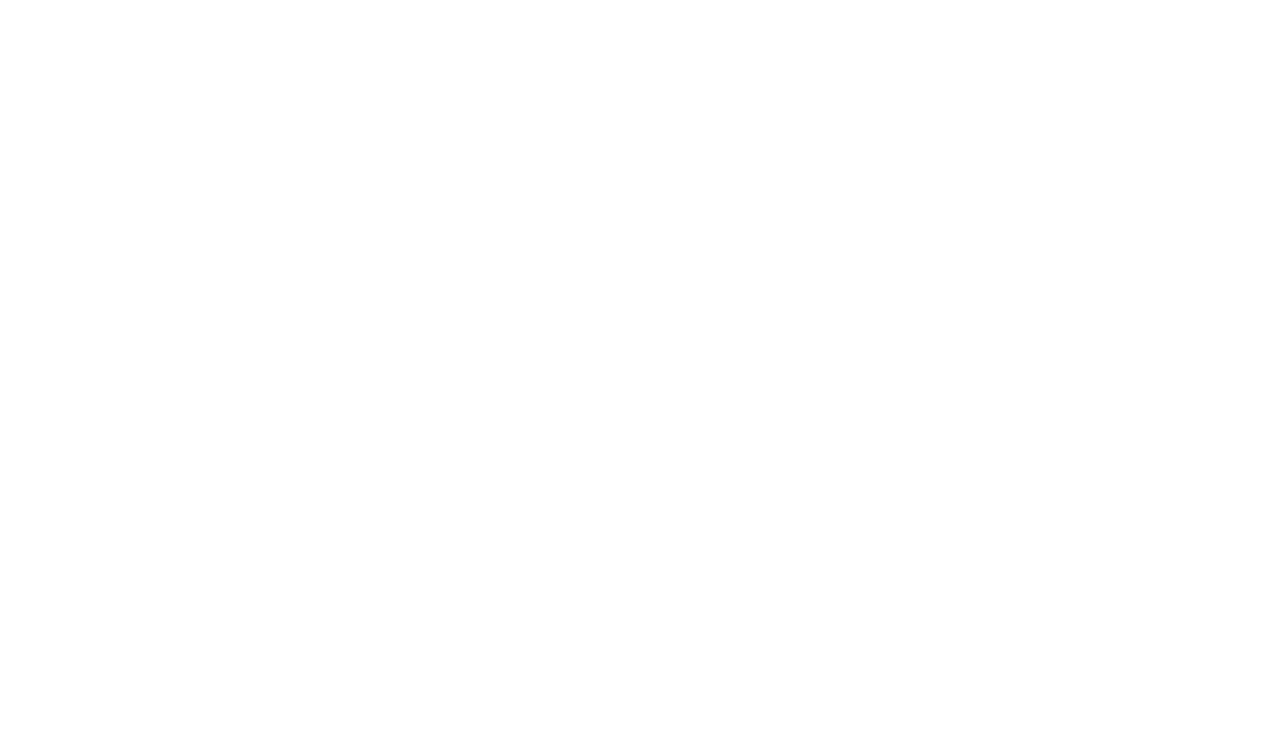 scroll, scrollTop: 0, scrollLeft: 0, axis: both 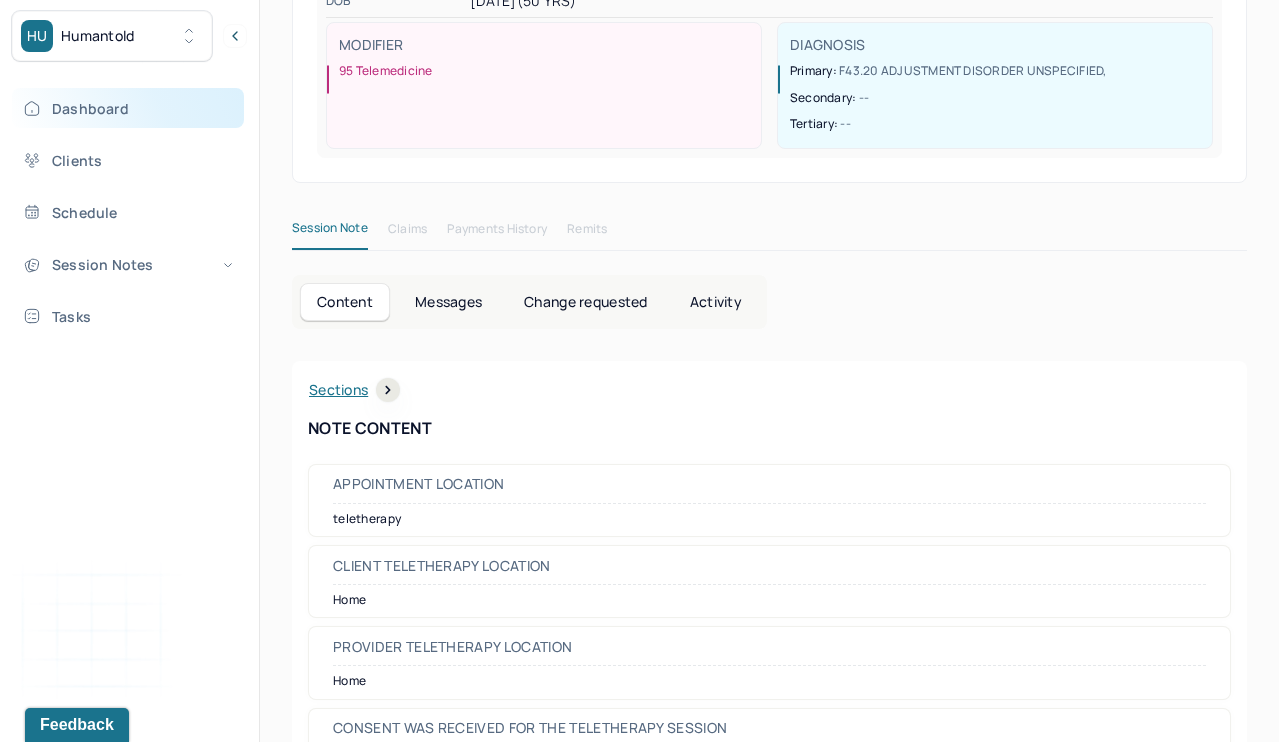 click on "Dashboard" at bounding box center (128, 108) 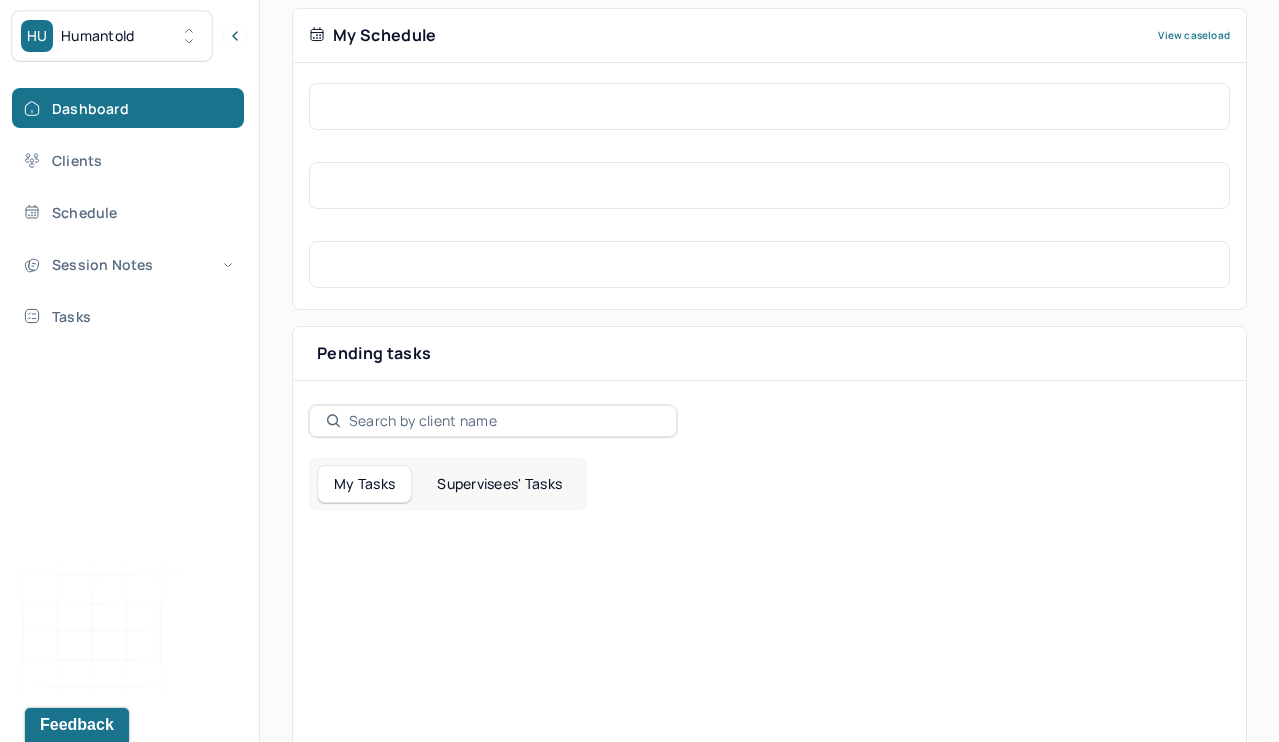 click on "Supervisees' Tasks" at bounding box center (499, 484) 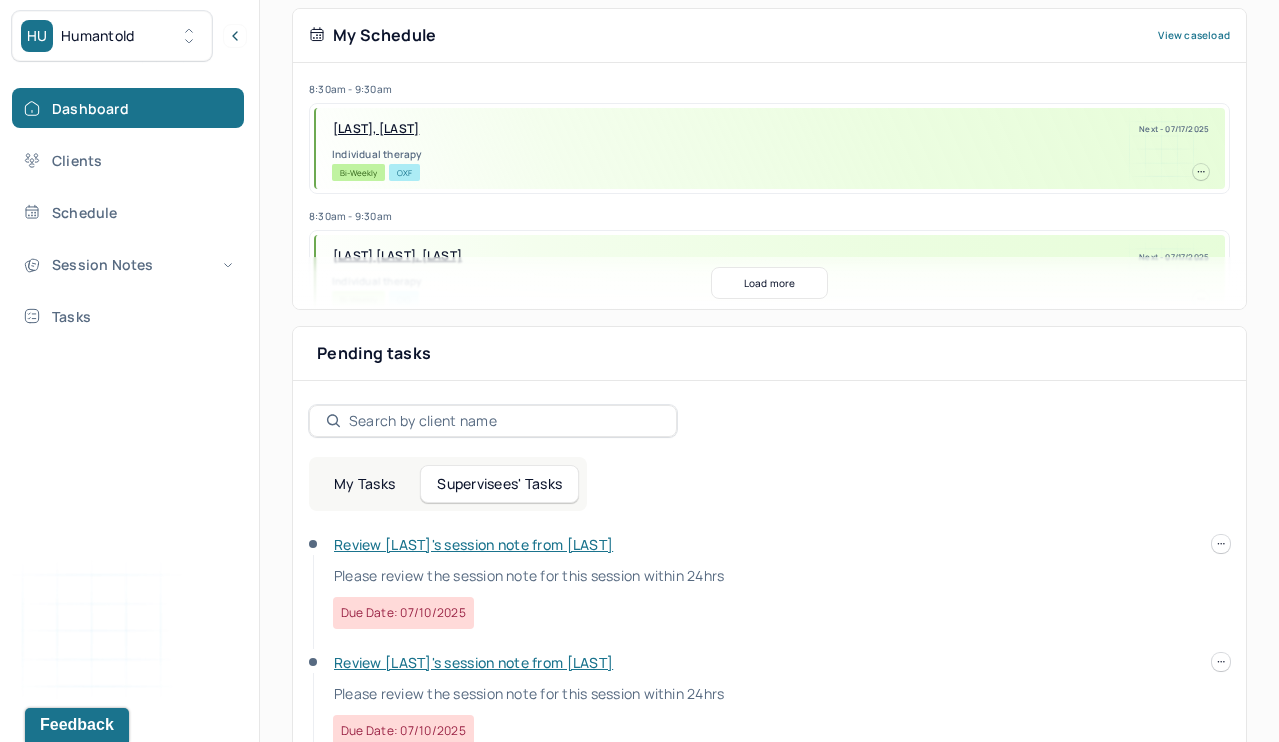 click on "Review [FIRST]'s session note from [FIRST]" at bounding box center (473, 544) 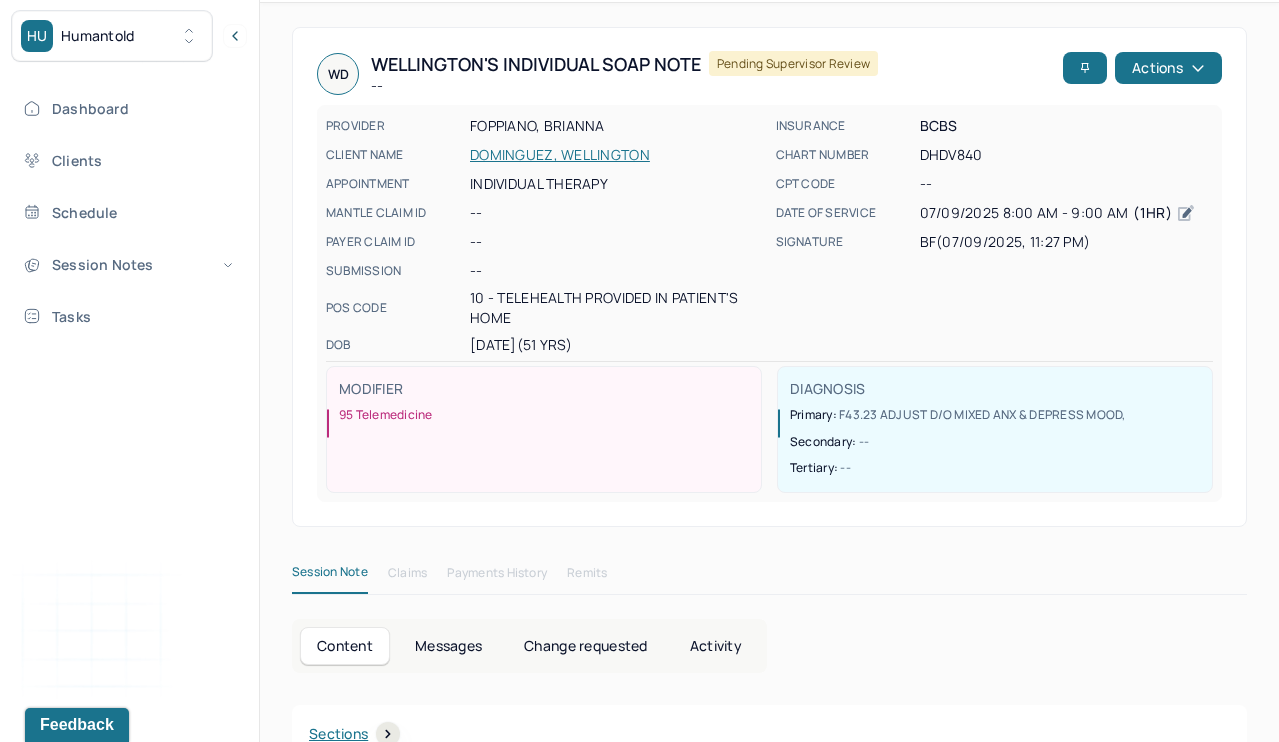 scroll, scrollTop: 96, scrollLeft: 0, axis: vertical 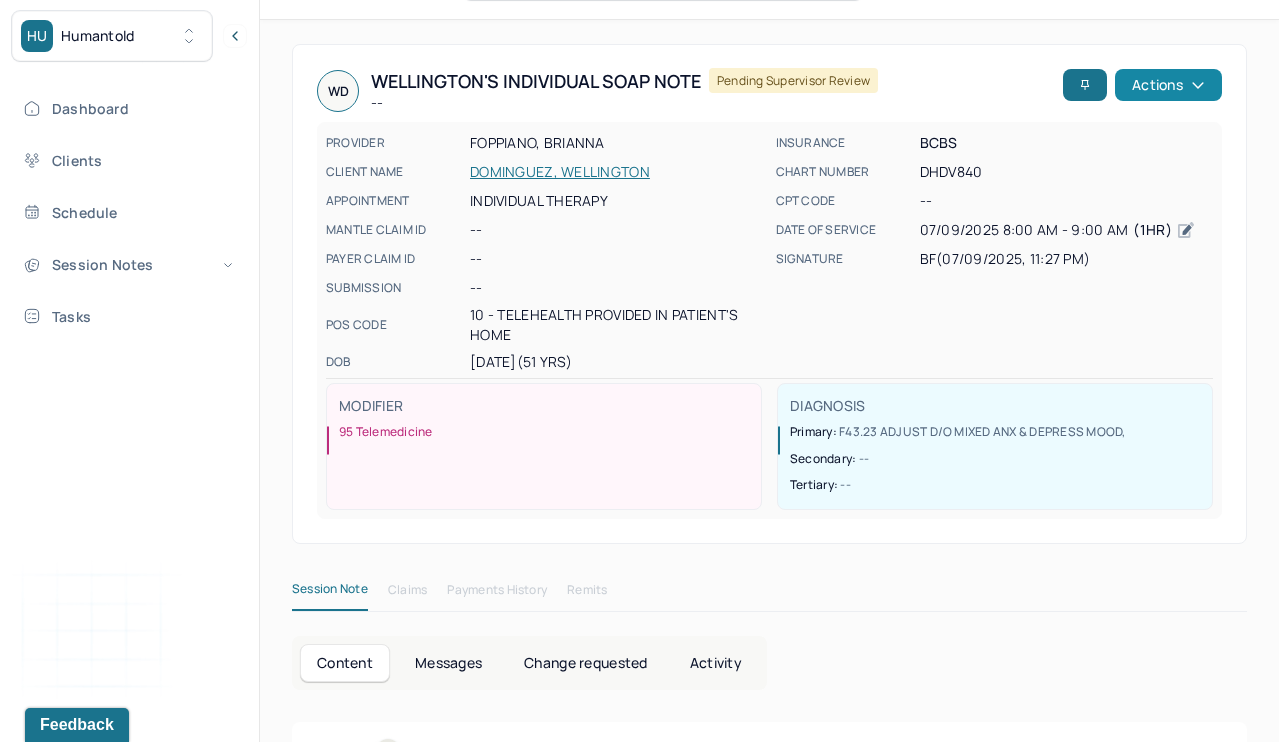 click 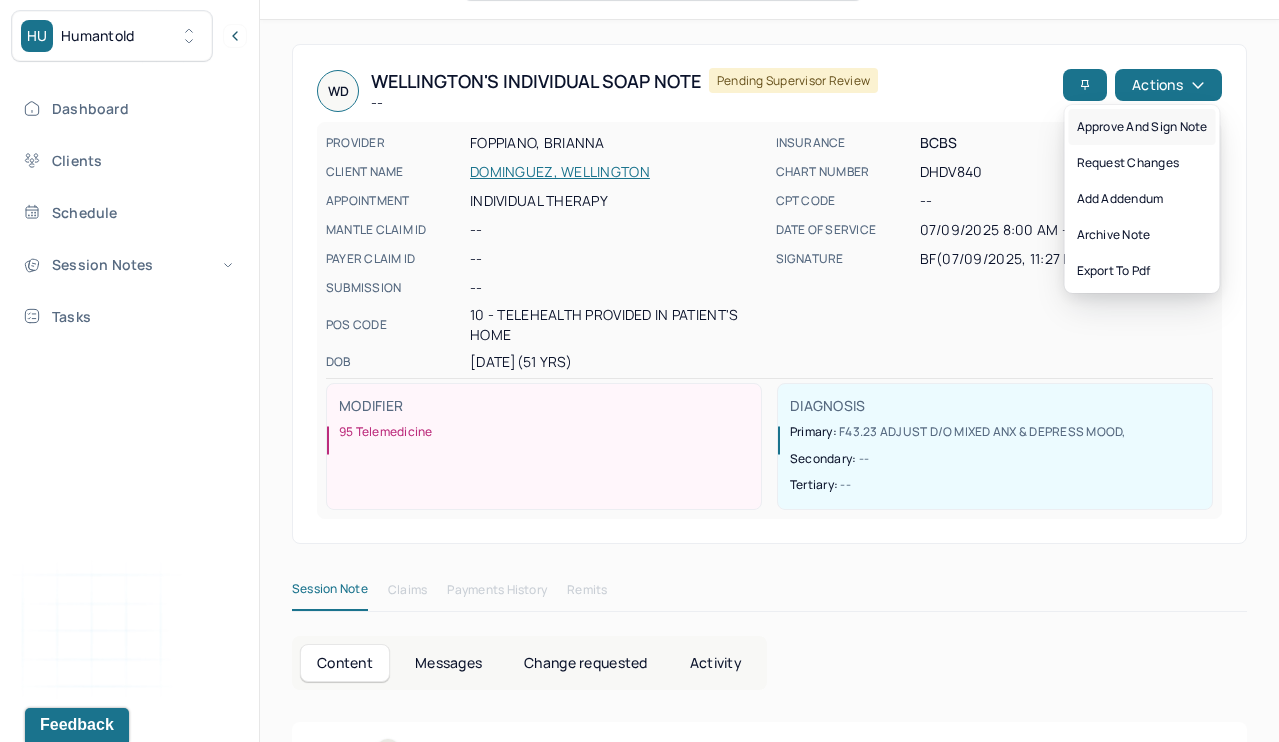 click on "Approve and sign note" at bounding box center (1142, 127) 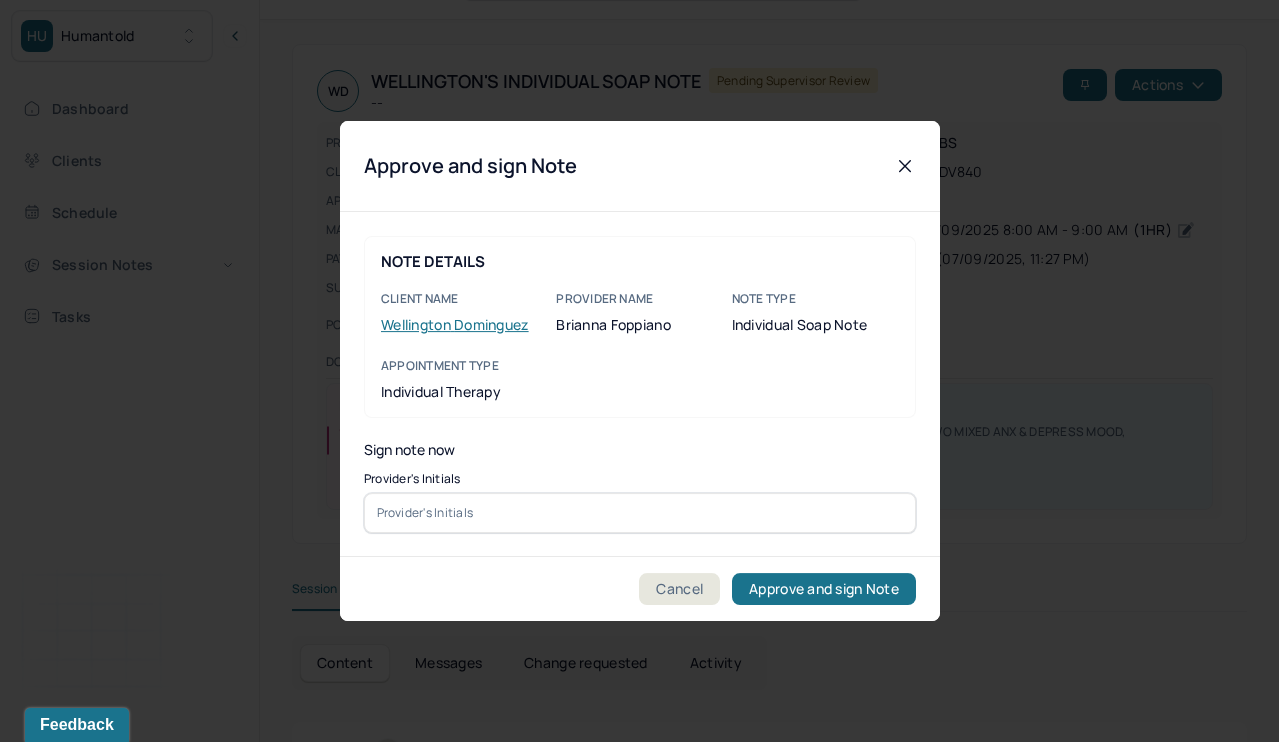click at bounding box center (640, 513) 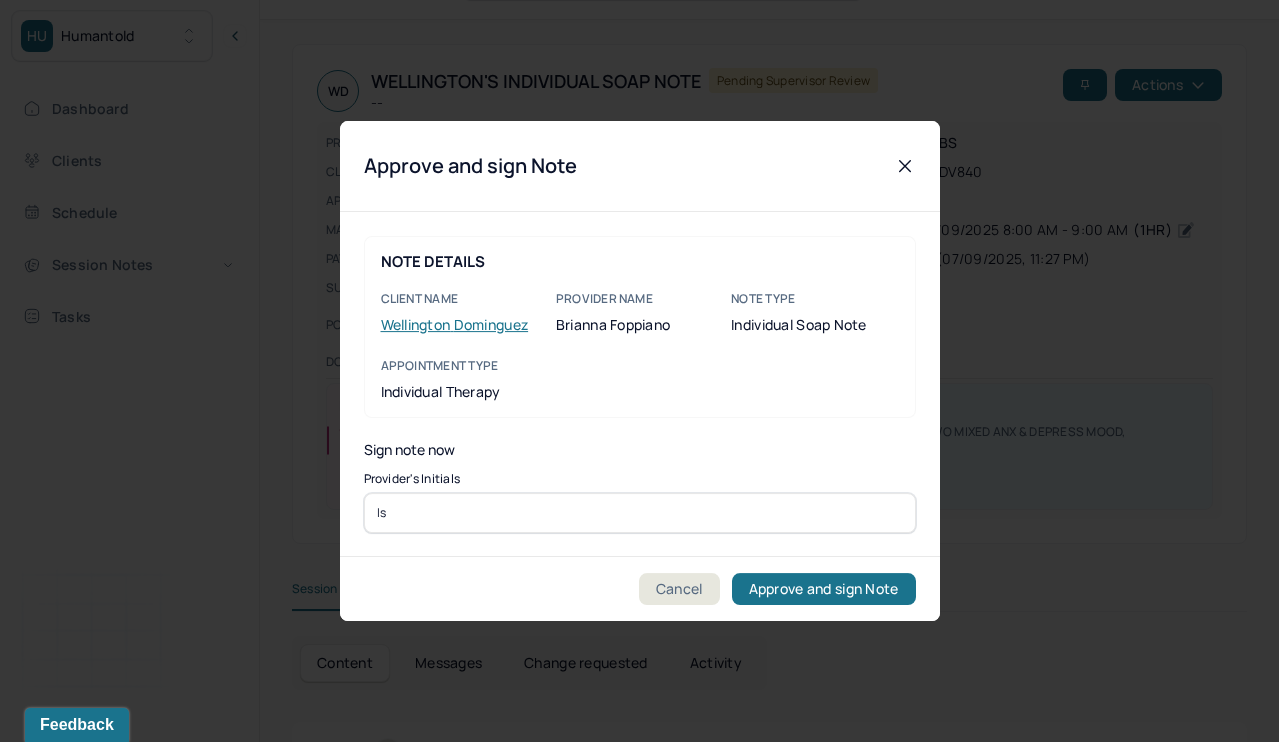 type on "ls" 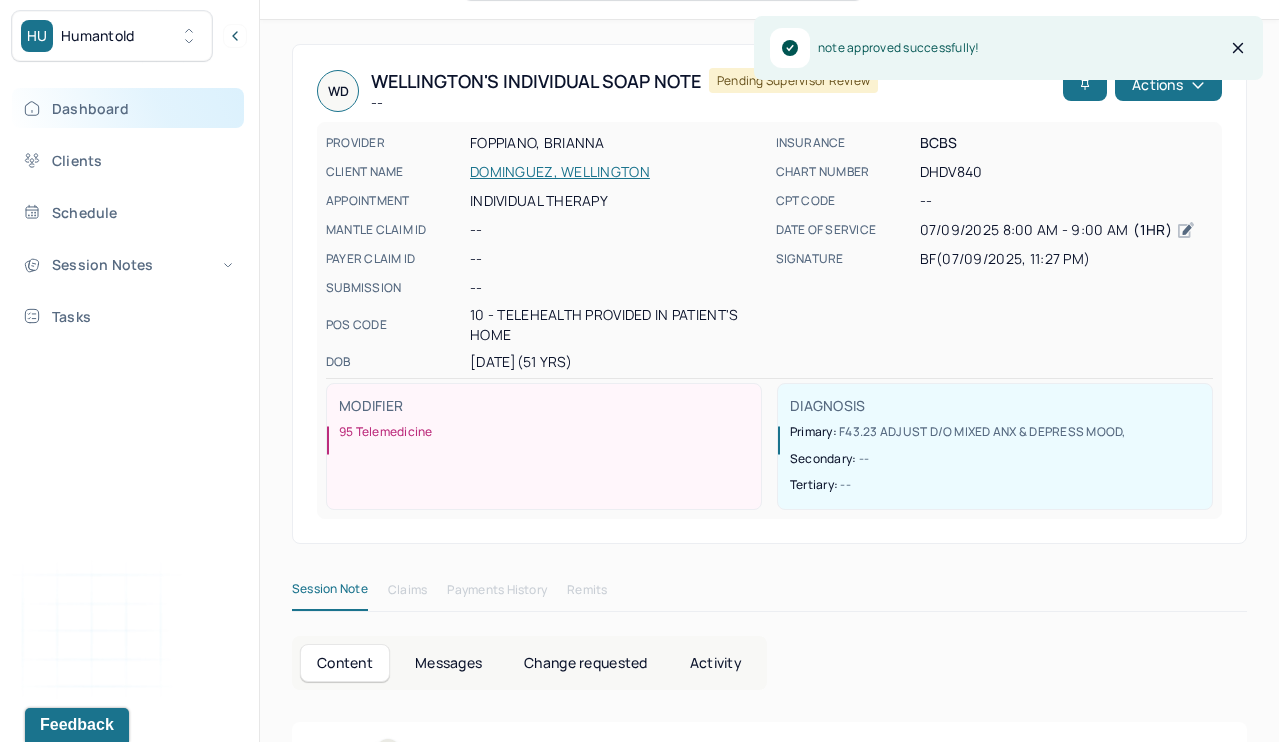 click on "Dashboard" at bounding box center [128, 108] 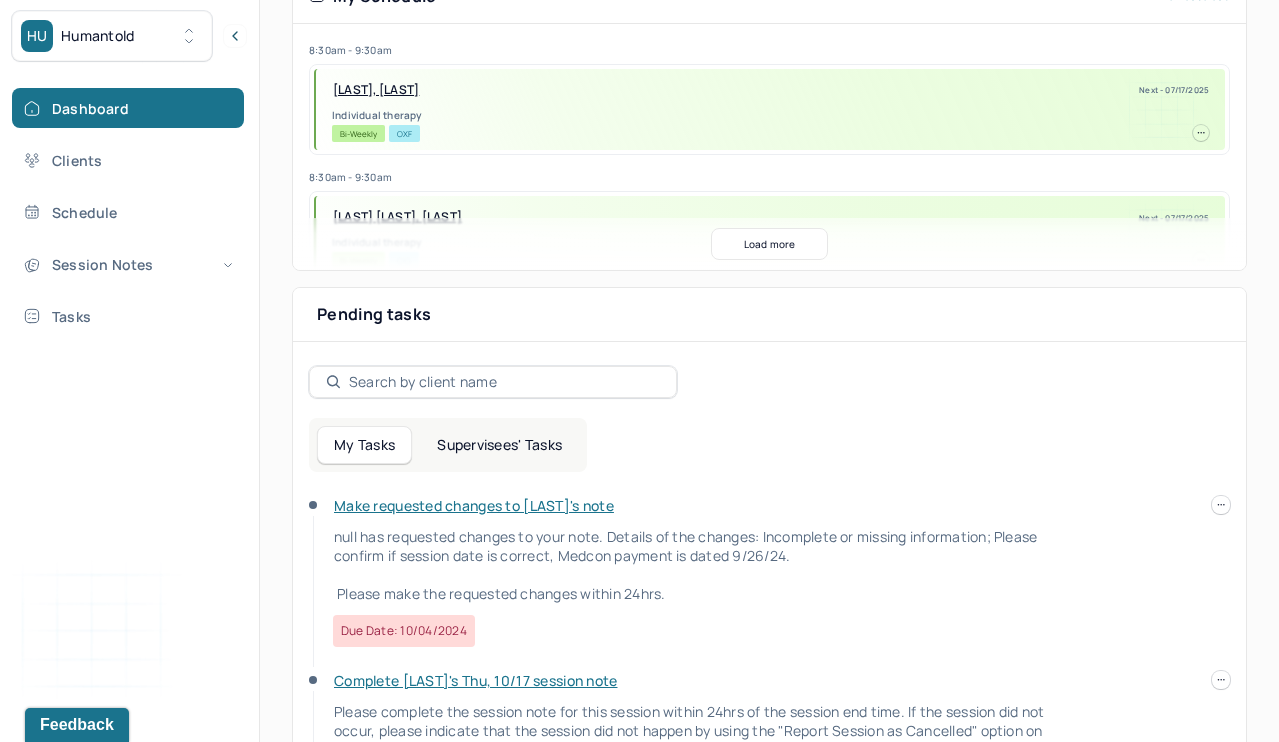 scroll, scrollTop: 497, scrollLeft: 0, axis: vertical 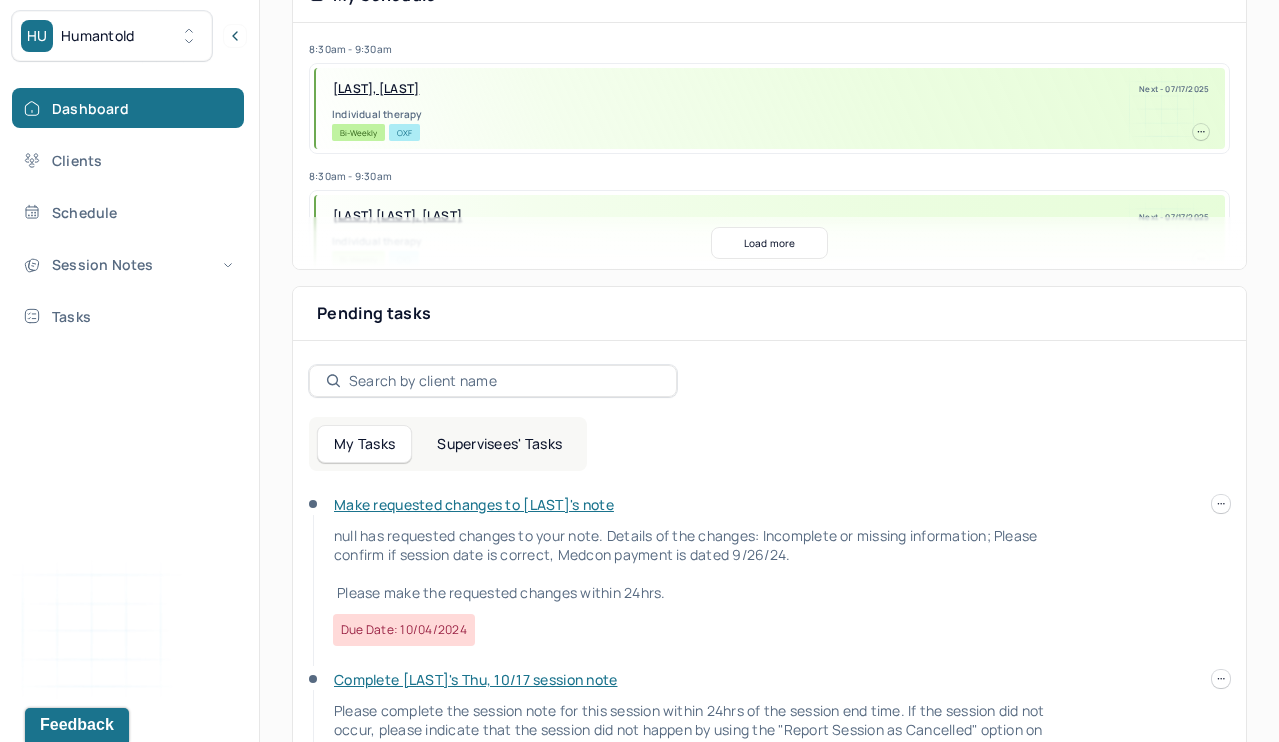 click on "Supervisees' Tasks" at bounding box center (499, 444) 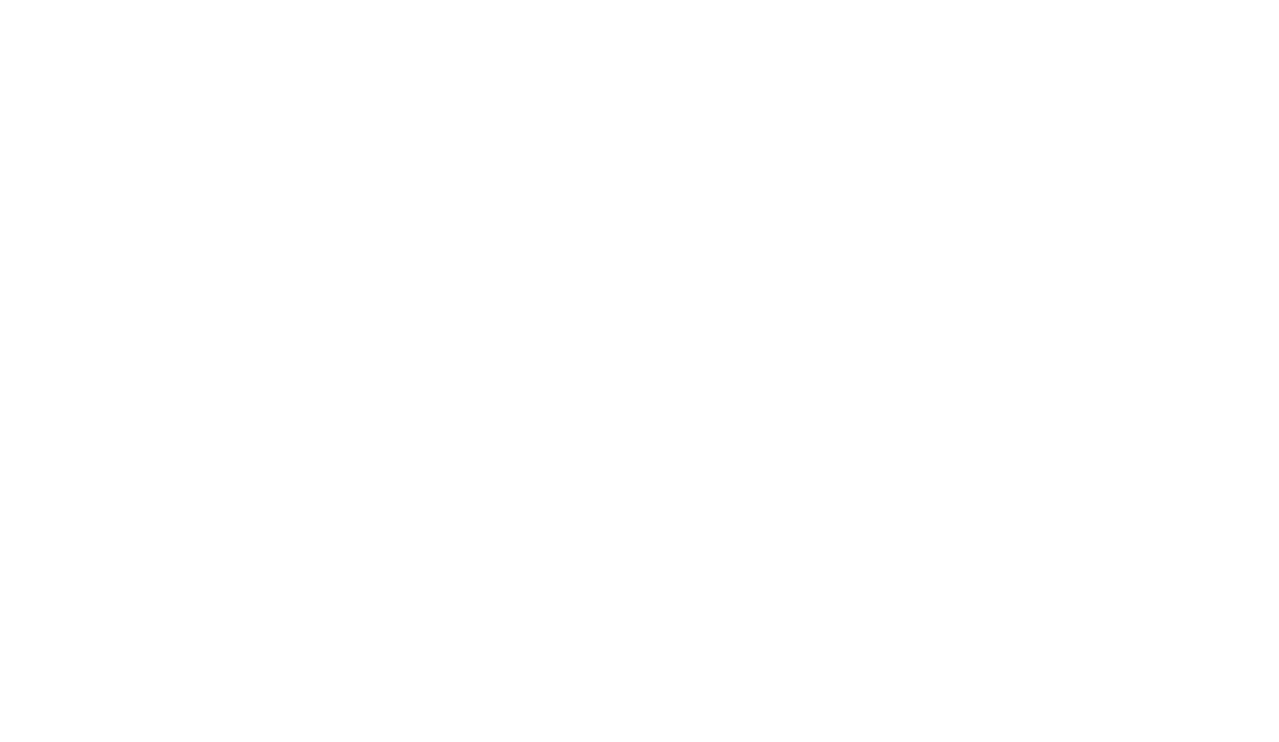 scroll, scrollTop: 0, scrollLeft: 0, axis: both 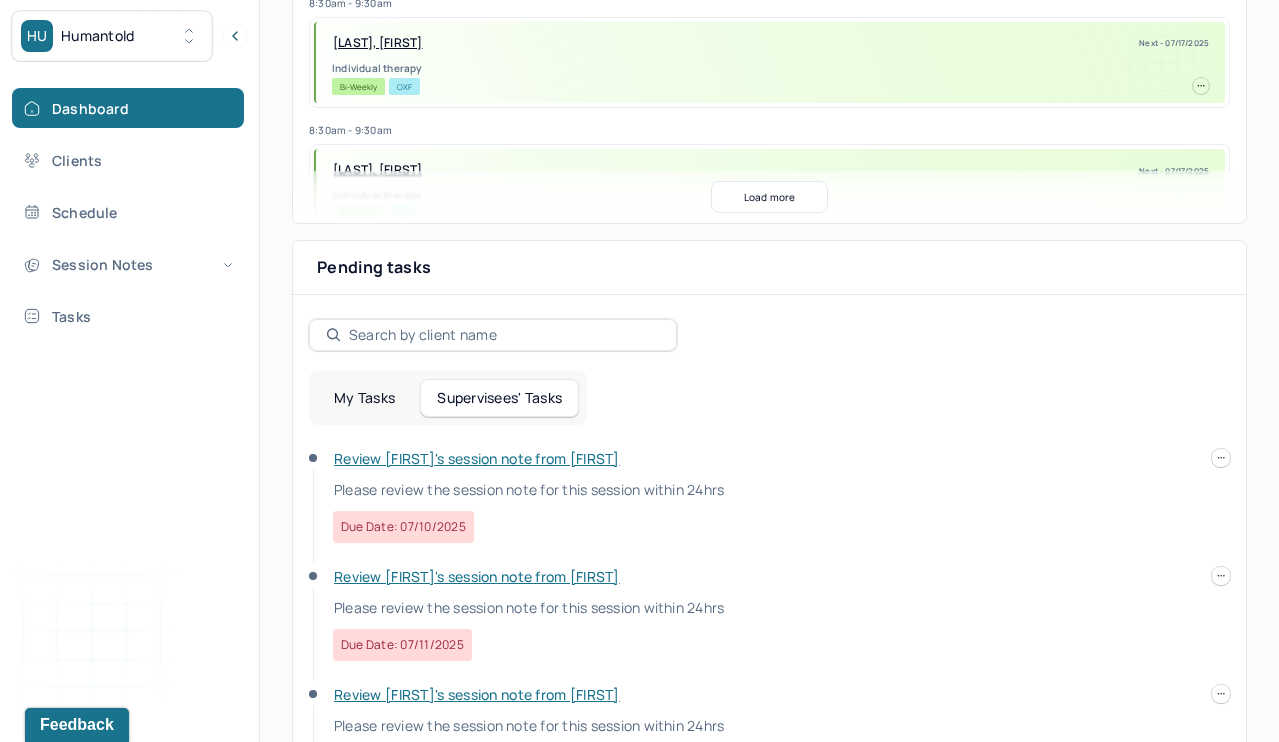 click on "Review [FIRST]'s session note from [FIRST]" at bounding box center (477, 458) 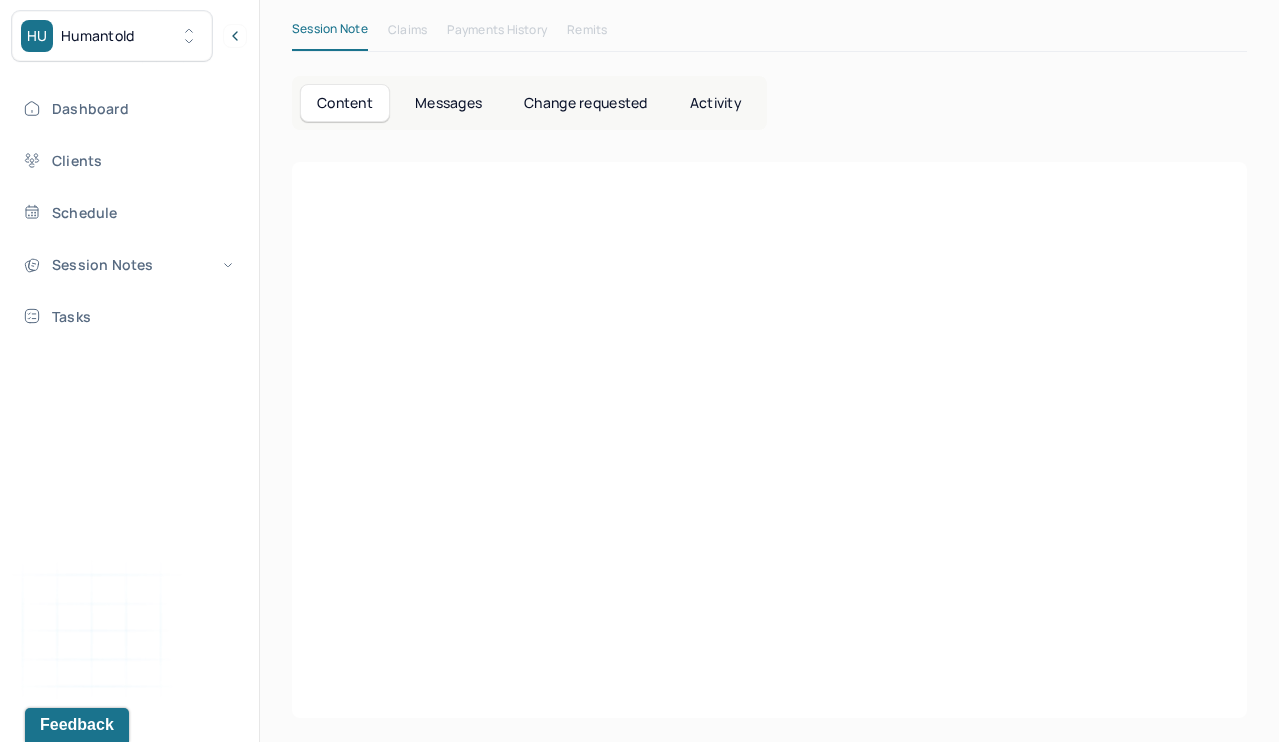 scroll, scrollTop: 14, scrollLeft: 0, axis: vertical 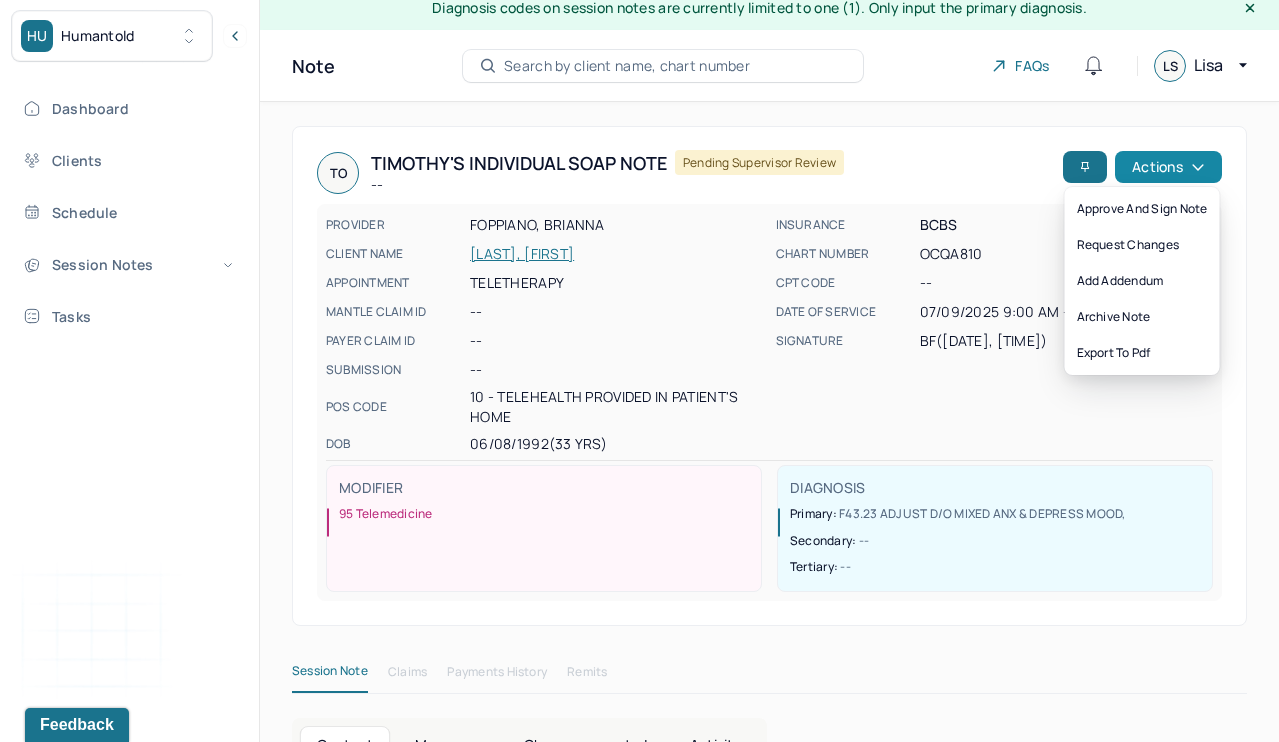 click on "Actions" at bounding box center (1168, 167) 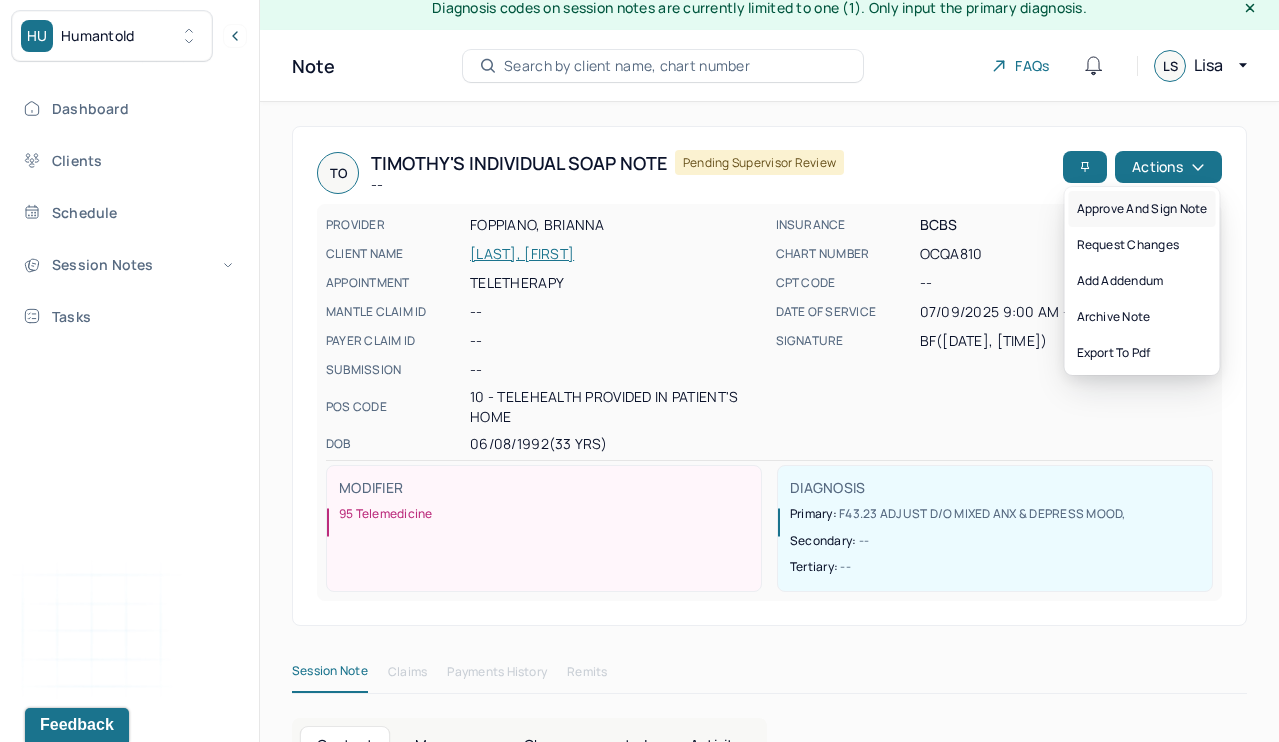 click on "Approve and sign note" at bounding box center (1142, 209) 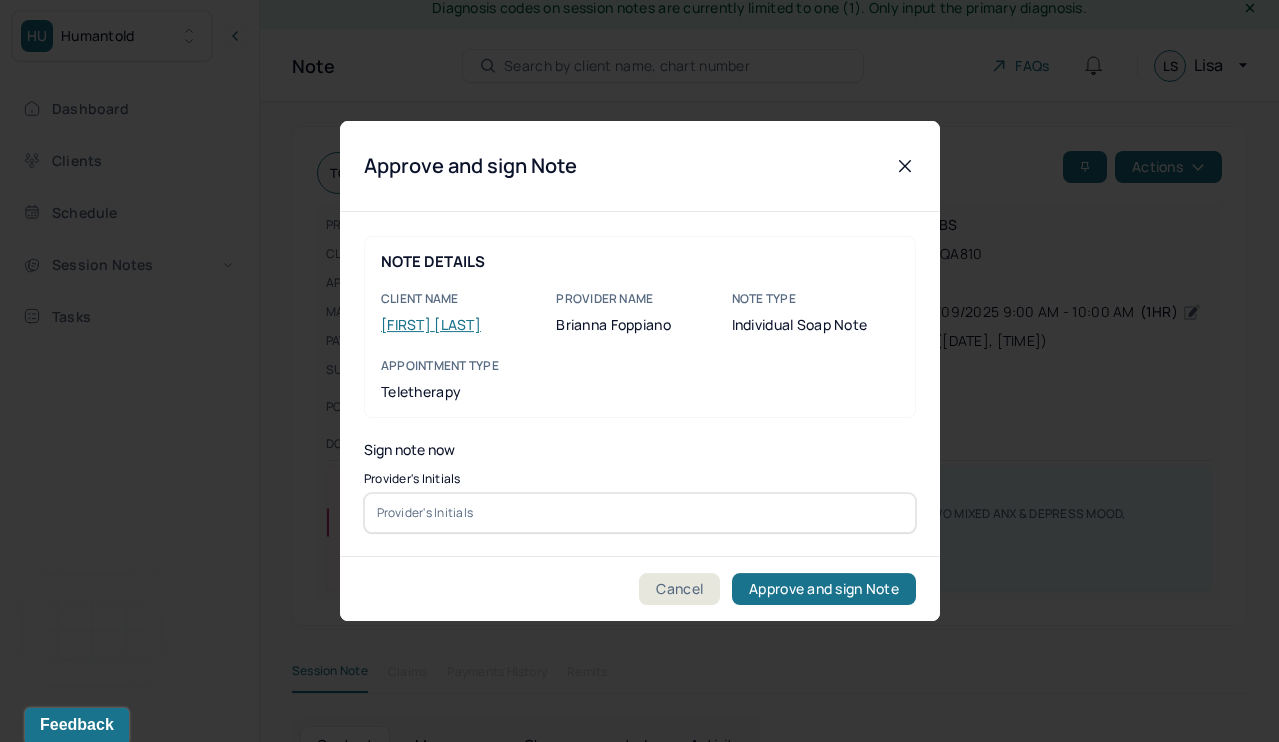 click at bounding box center [640, 513] 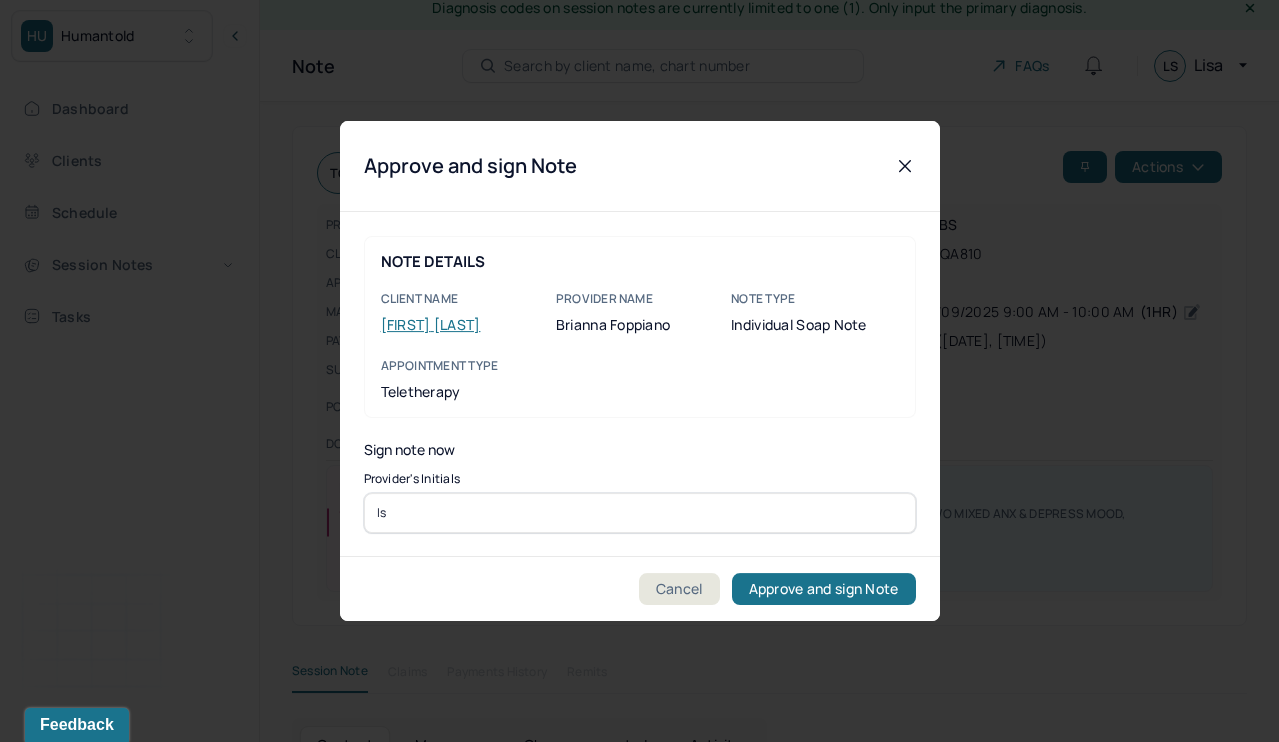 type on "ls" 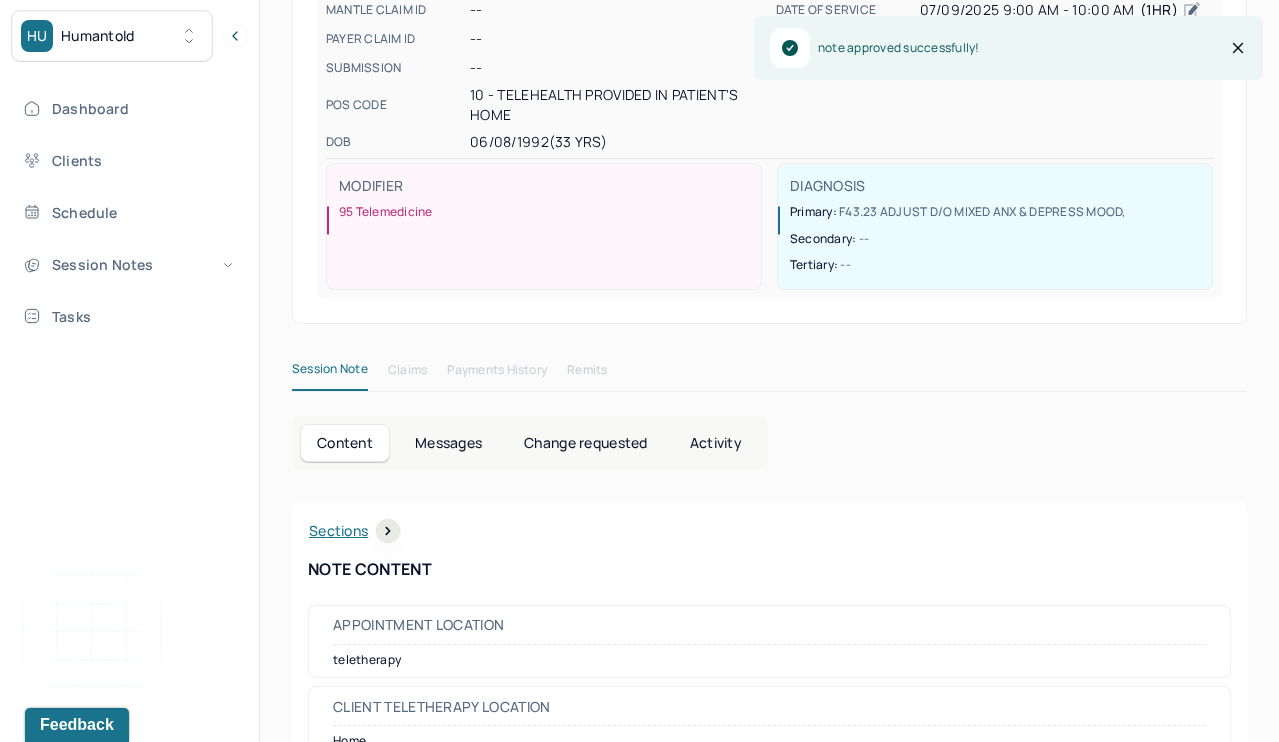 scroll, scrollTop: 339, scrollLeft: 0, axis: vertical 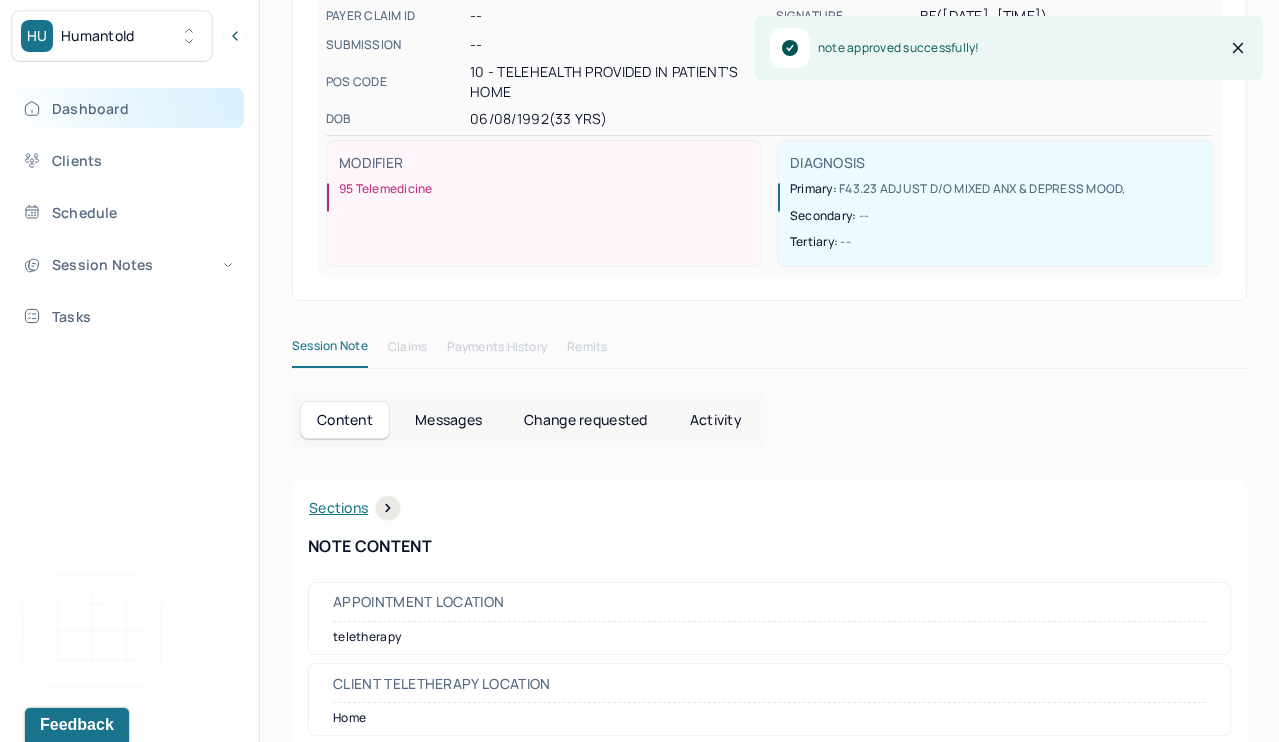 click on "Dashboard" at bounding box center (128, 108) 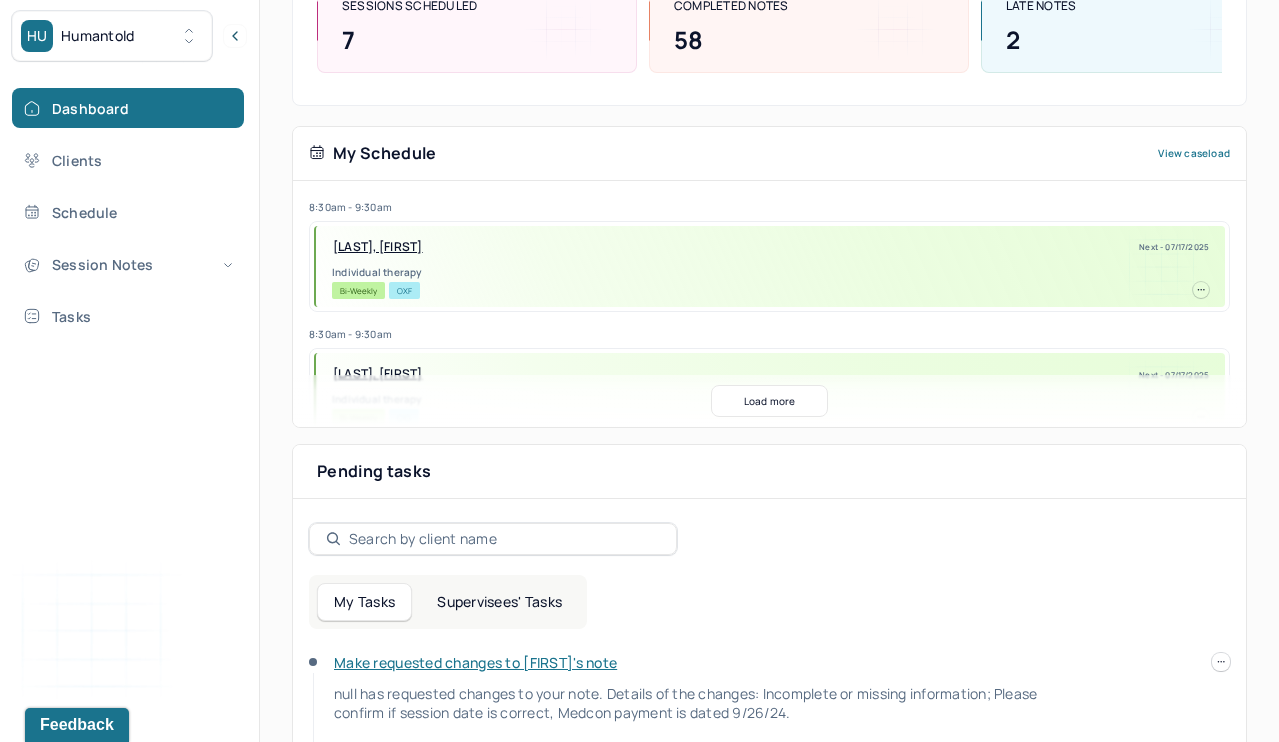 click on "Pending tasks    Date" at bounding box center (769, 472) 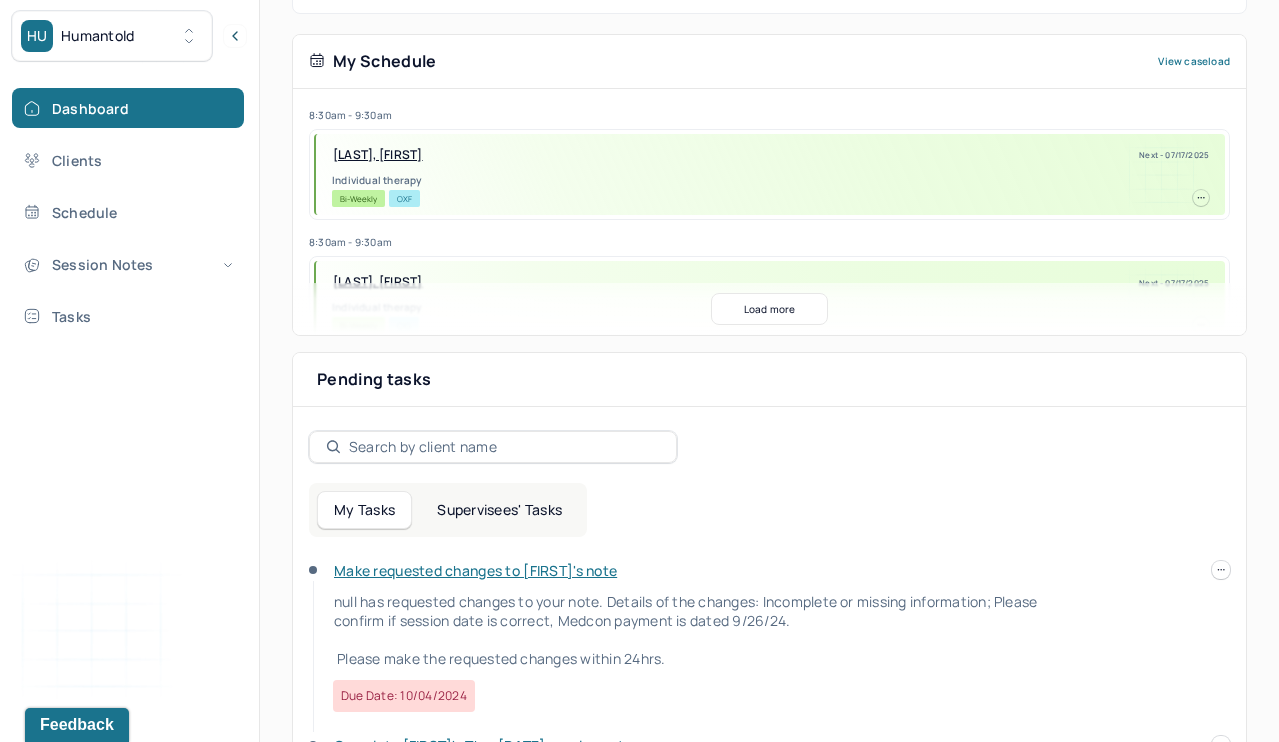 scroll, scrollTop: 442, scrollLeft: 0, axis: vertical 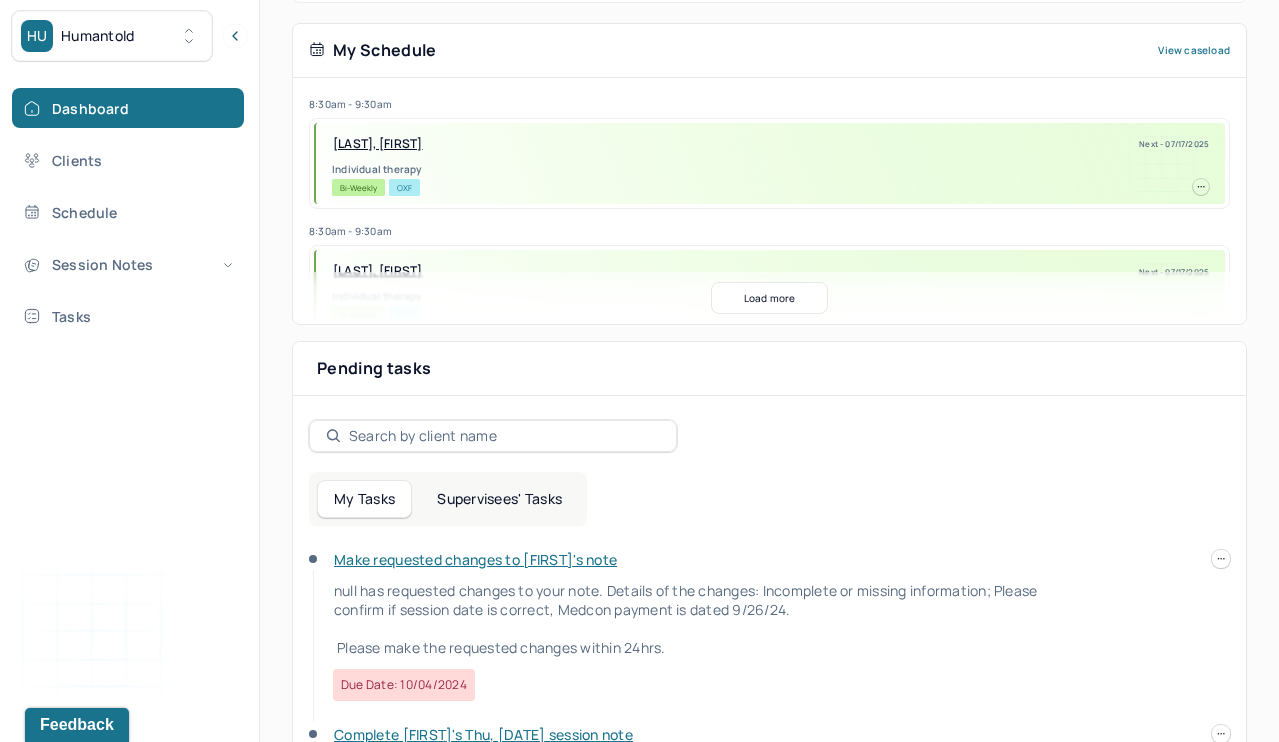click on "Supervisees' Tasks" at bounding box center [499, 499] 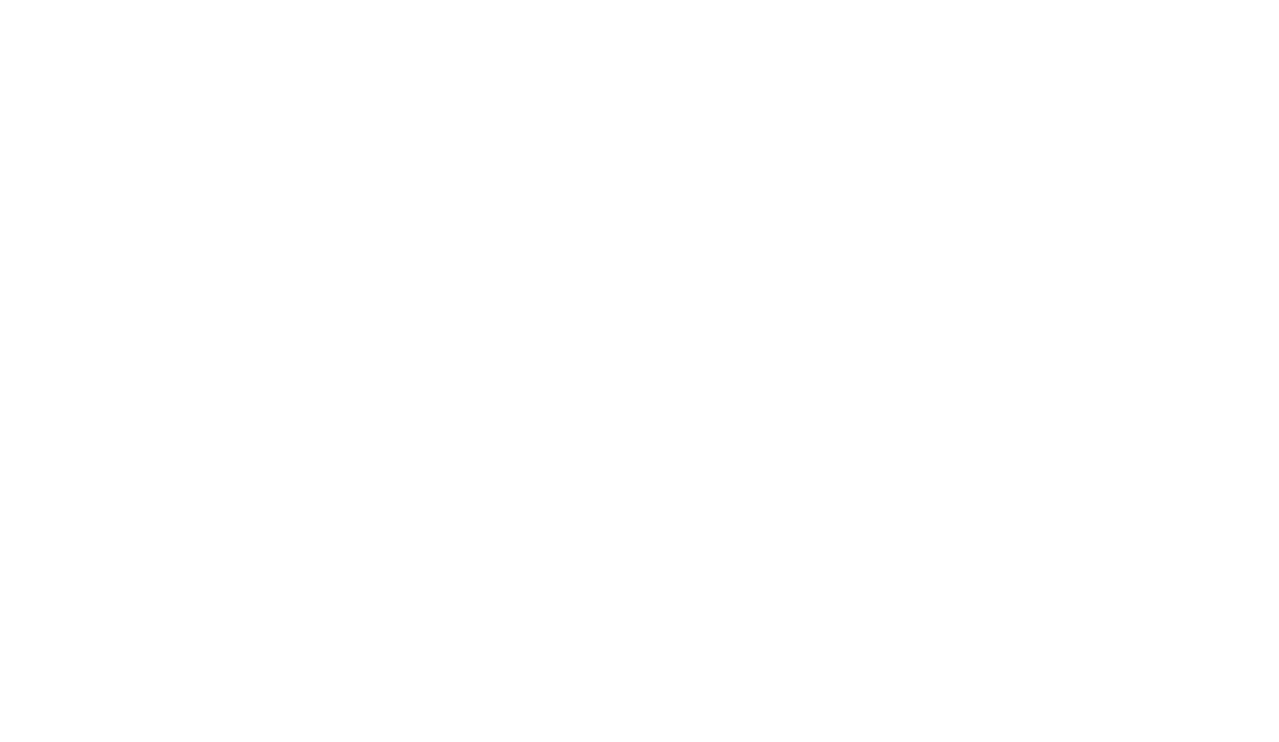 scroll, scrollTop: 0, scrollLeft: 0, axis: both 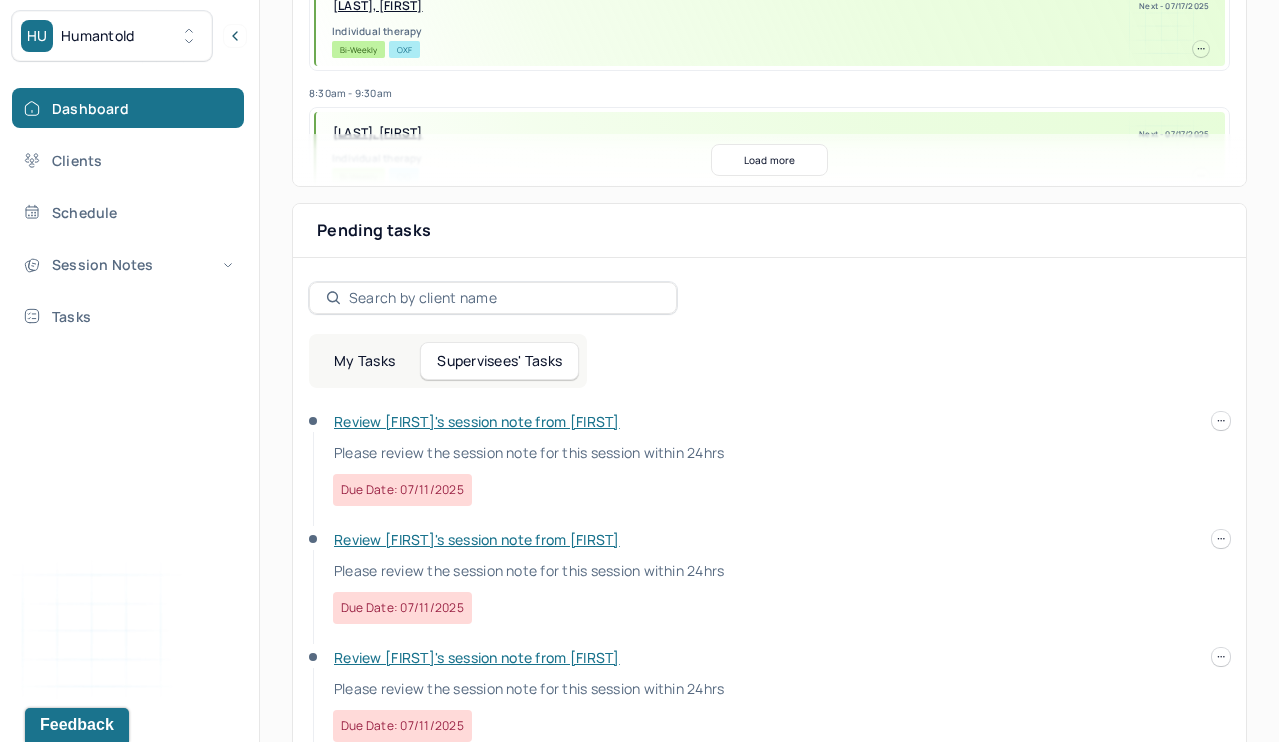 click on "Review [FIRST]'s session note from [FIRST]" at bounding box center (477, 421) 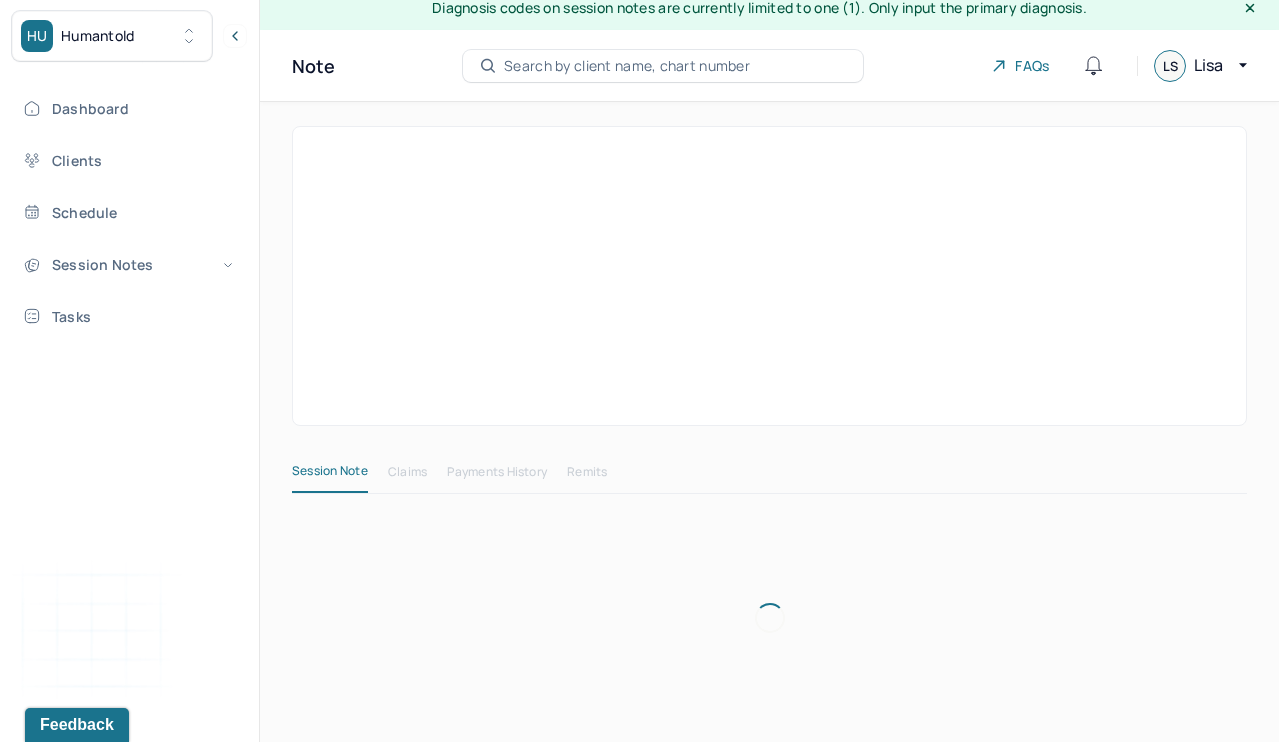 scroll, scrollTop: 14, scrollLeft: 0, axis: vertical 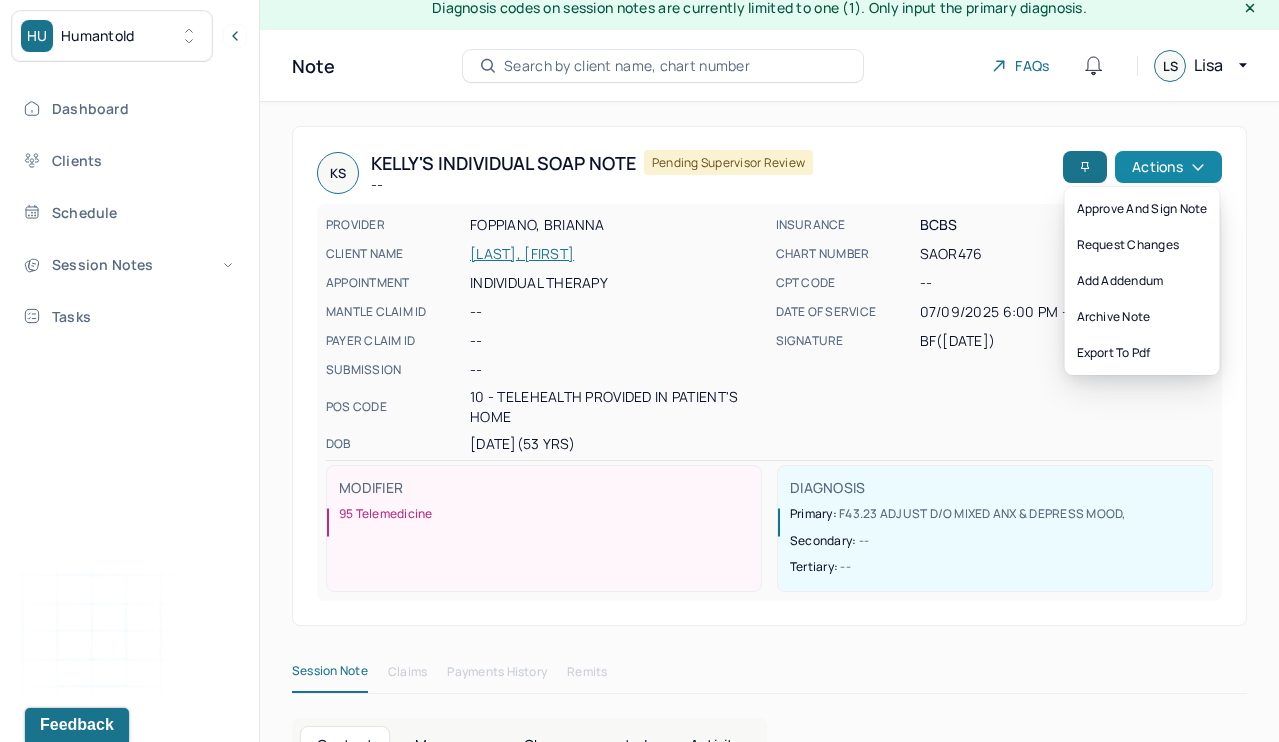 click on "Actions" at bounding box center [1168, 167] 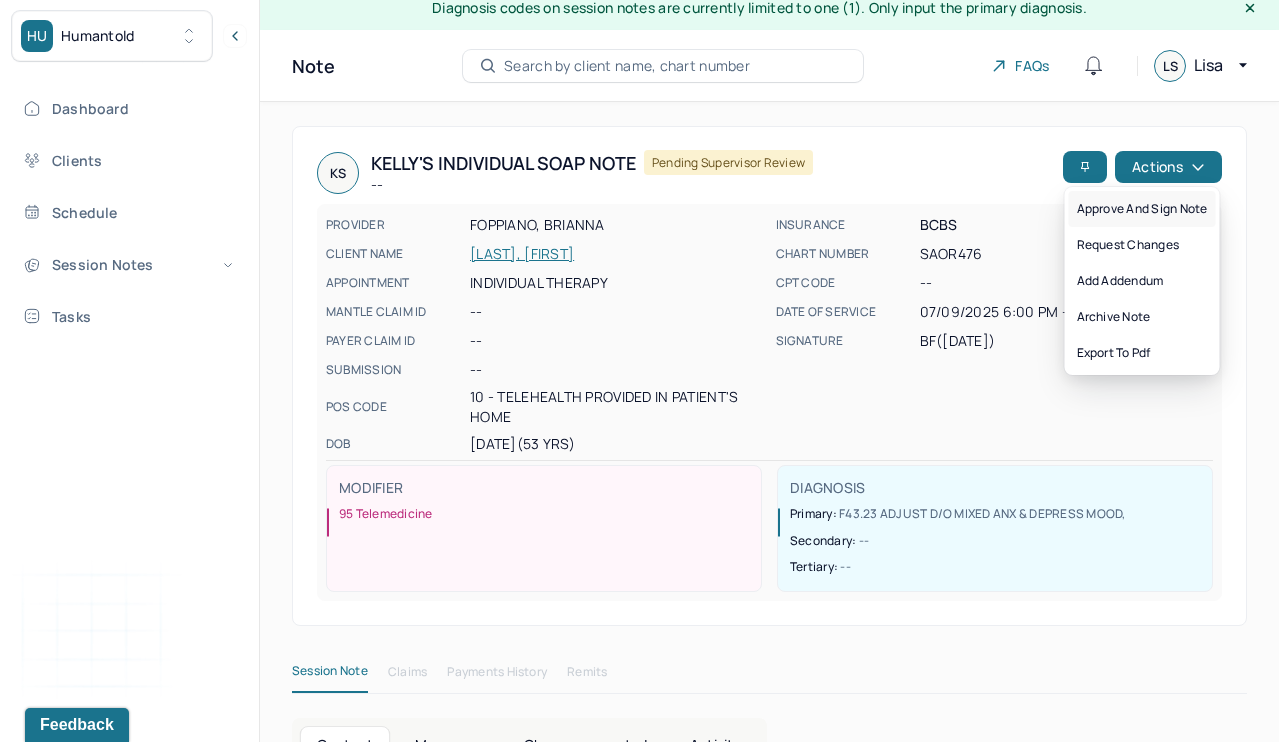 click on "Approve and sign note" at bounding box center (1142, 209) 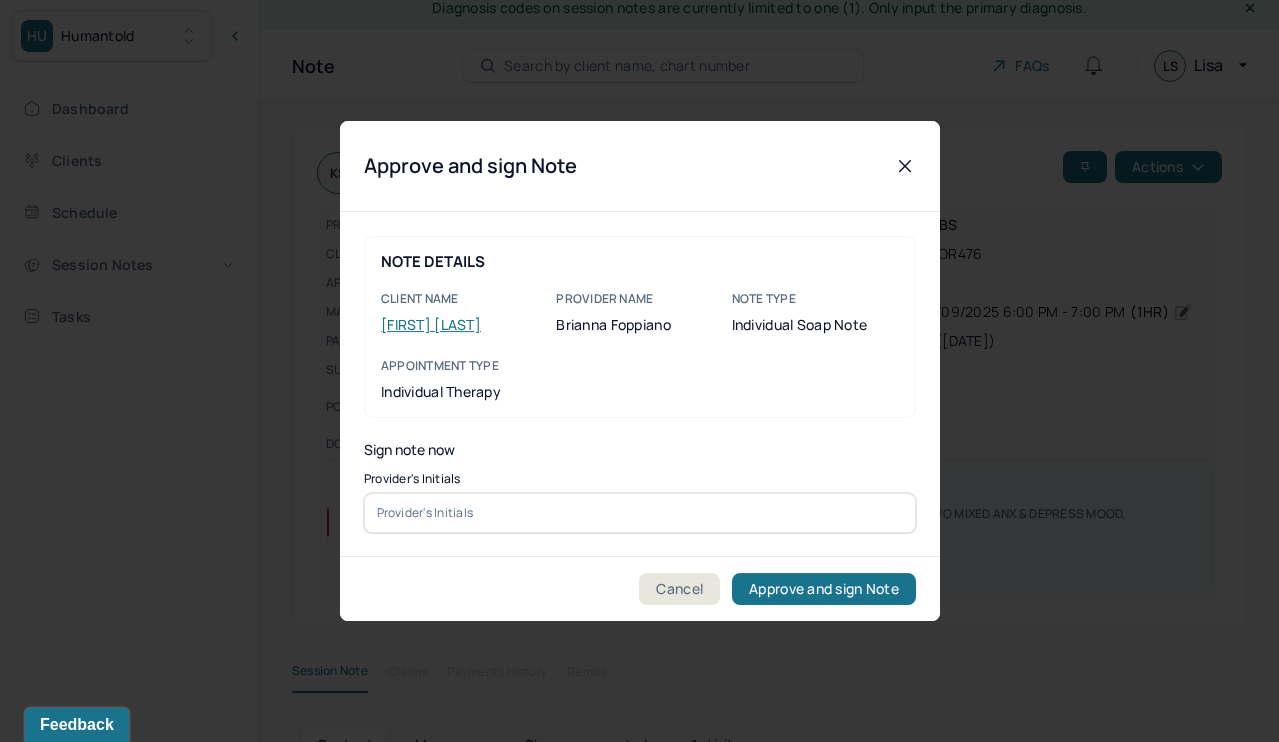 click at bounding box center [640, 513] 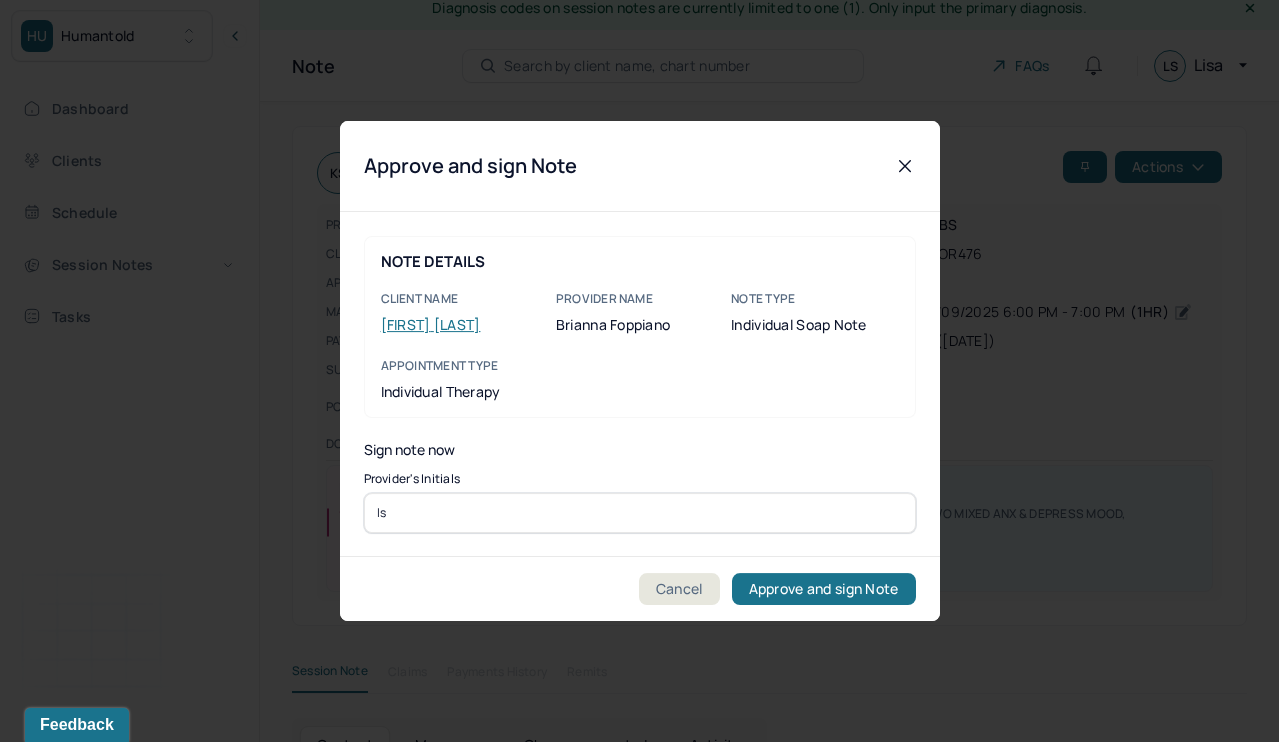 type on "ls" 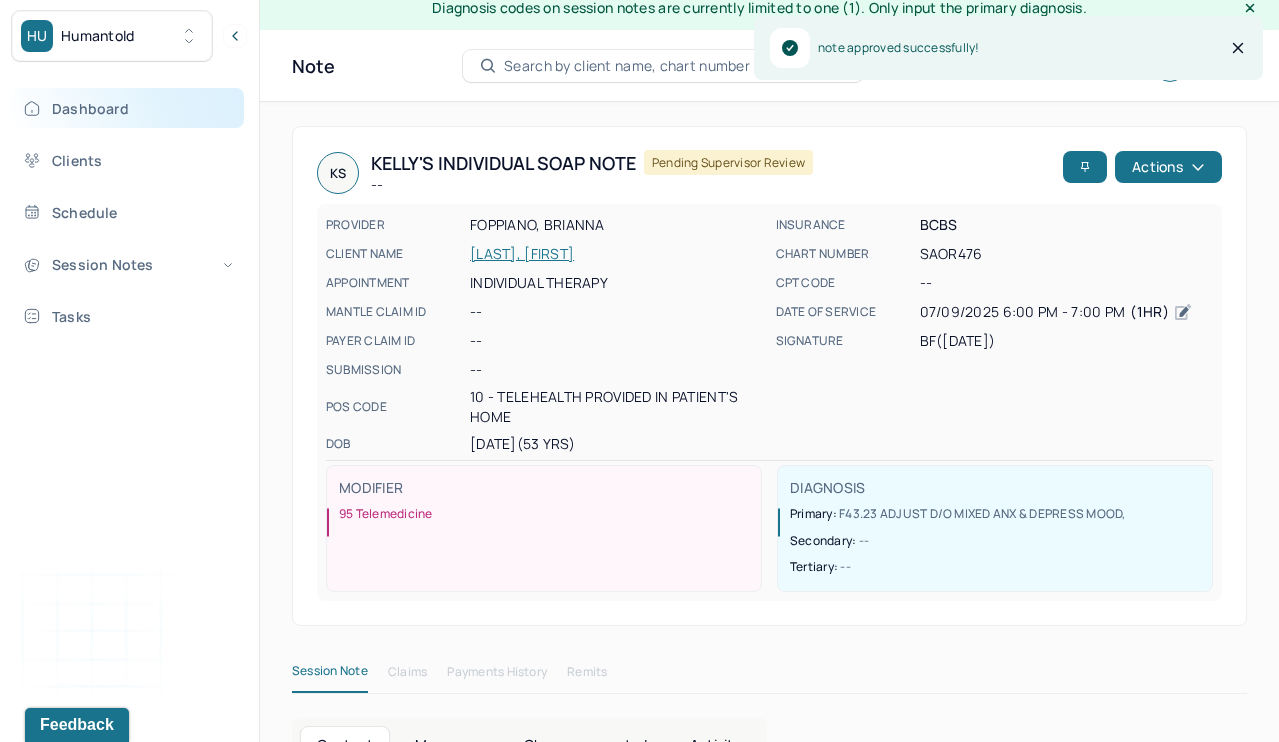 click on "Dashboard" at bounding box center (128, 108) 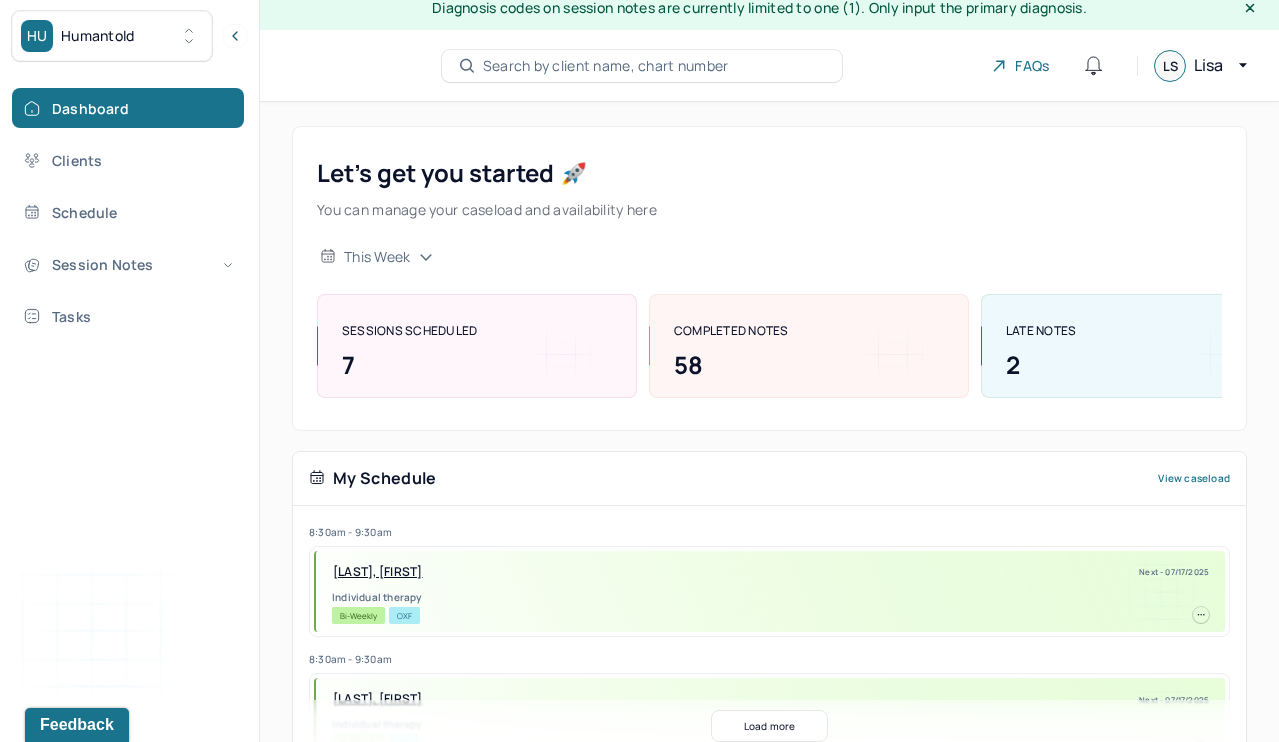 click on "Let’s get you started 🚀 You can manage your caseload and availability here   this week   SESSIONS SCHEDULED 7 COMPLETED NOTES 58 LATE NOTES 2 My Schedule View caseload 8:30am - 9:30am   SILVA, ANGELA   Next - 07/17/2025 Individual therapy Bi-Weekly OXF     8:30am - 9:30am   PALTAN KOPPELMAN, MICHELLE   Next - 07/17/2025 Individual therapy Bi-Weekly CIG     10:00am - 11:00am   DRONZEK, KEVIN   Next - 07/18/2025 Individual therapy Bi-Weekly CARE     9:30am - 10:30am   ZMIRICH, LAUREN   Next - 07/18/2025 Individual therapy Bi-Weekly Pending Task UMR     9:30am - 10:30am   HART JR., THOMAS   Next - 07/24/2025 Individual therapy Bi-Weekly Pending Task CARE     9:00am - 10:00am   HOBERMAN, HANNAH   Next - 07/24/2025 Individual therapy Bi-Weekly Pending Task AET     8:30am - 9:30am   VOGEL, MARGARET   Next - 07/24/2025 Individual therapy Bi-Weekly BCBS     9:30am - 10:30am   WILLIAMS, WAYNE   Next - 07/24/2025 Individual therapy Bi-Weekly Pending Task Self Pay     8:30am - 9:30am   POWERS, KAYLEIGH   Bi-Weekly" at bounding box center [769, 786] 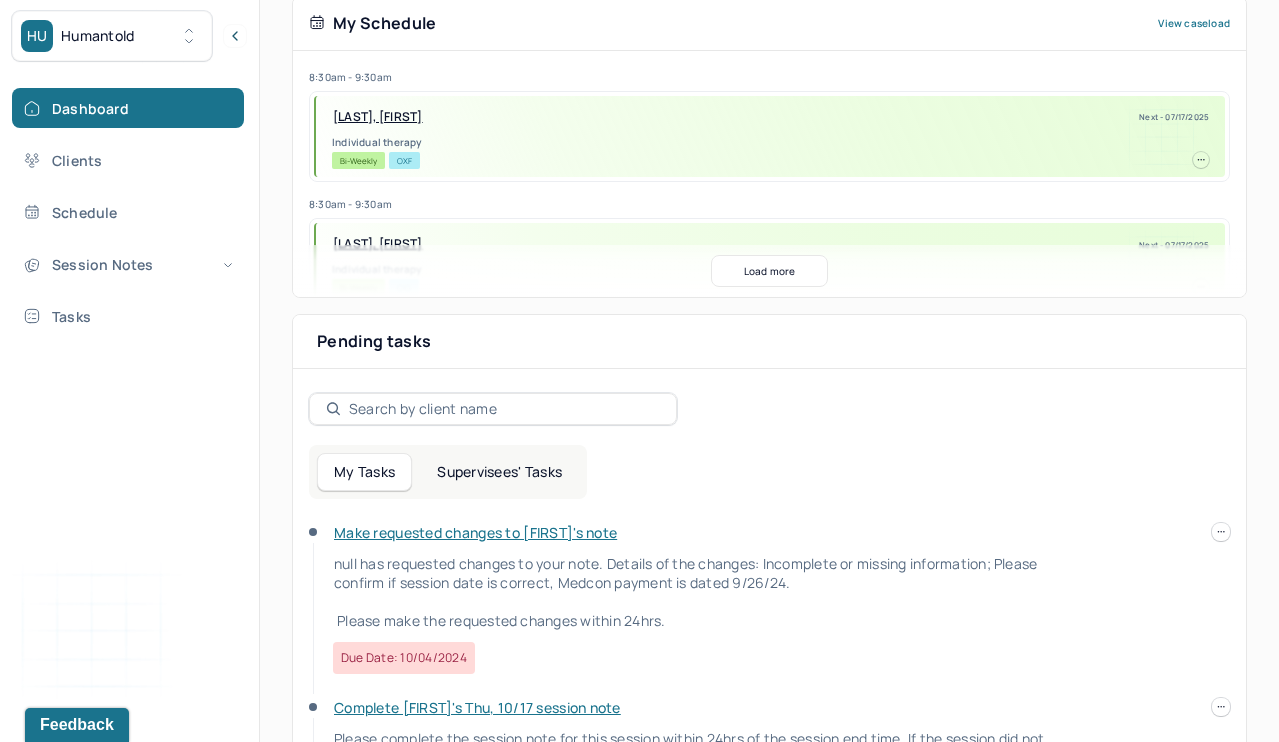 scroll, scrollTop: 485, scrollLeft: 0, axis: vertical 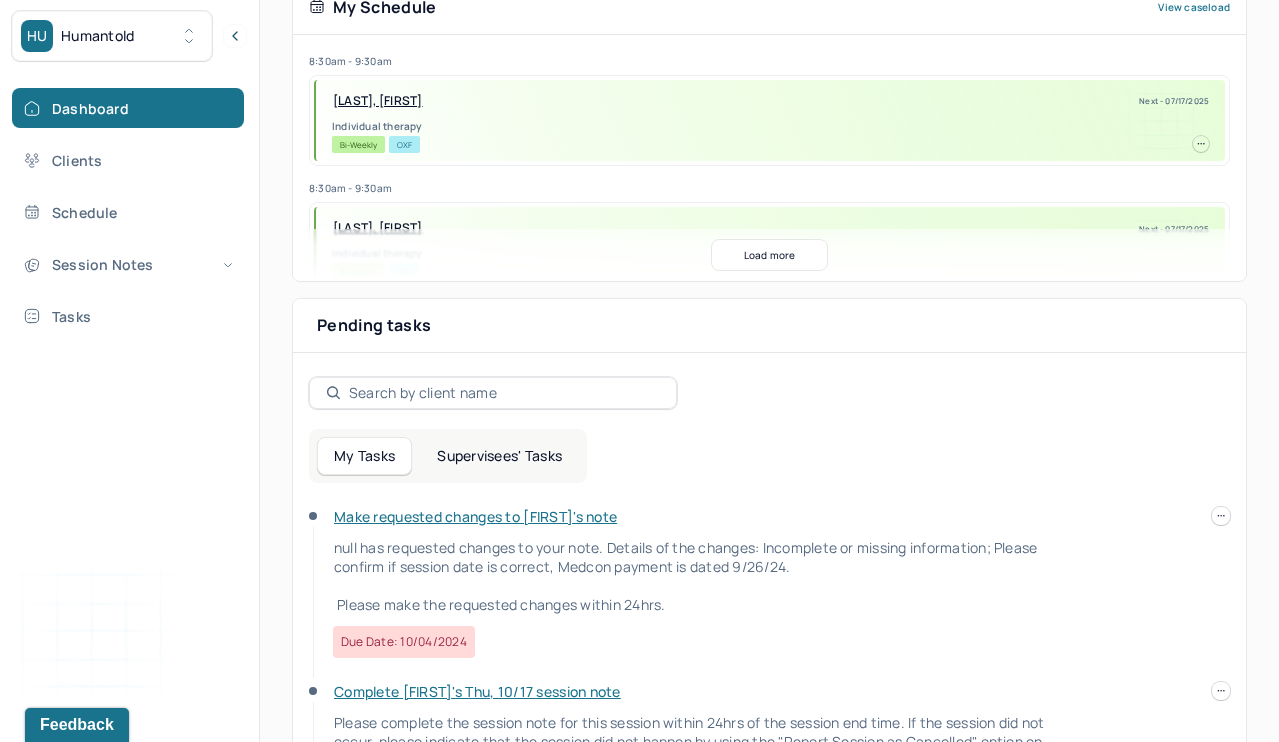 click on "Supervisees' Tasks" at bounding box center [499, 456] 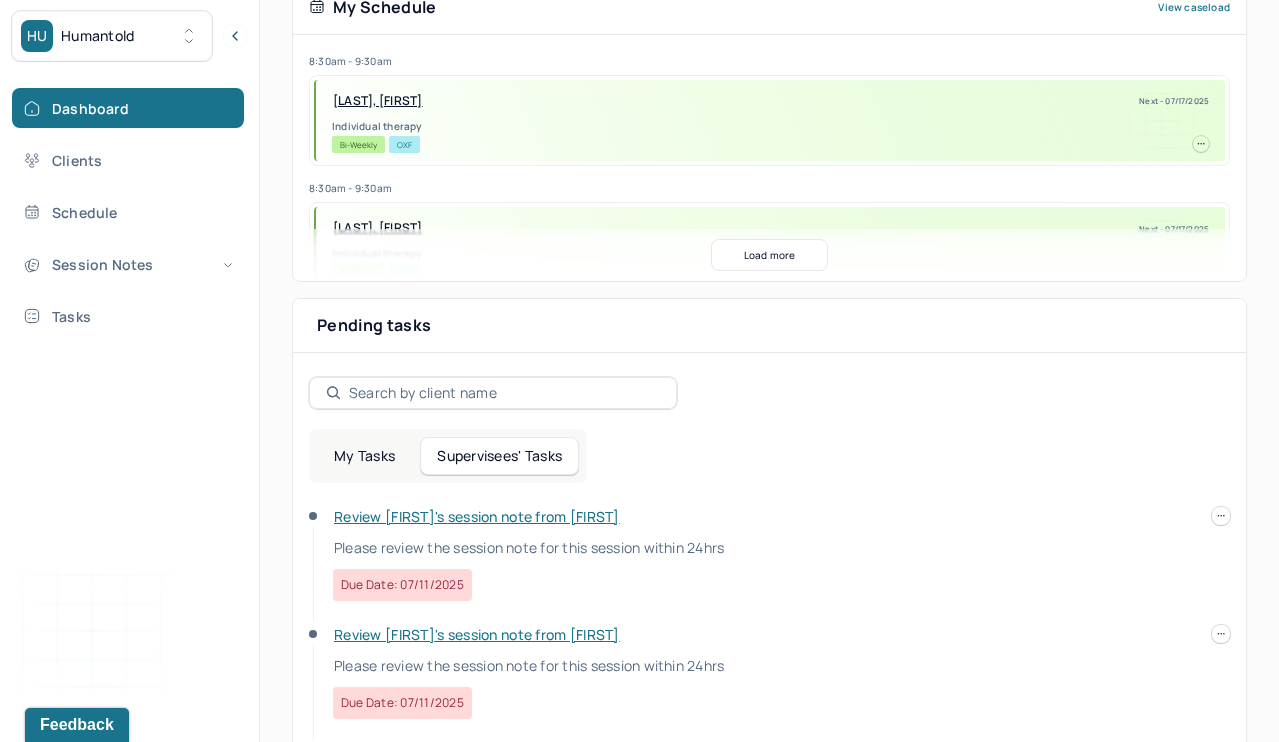 click on "Pending tasks    Date" at bounding box center (769, 326) 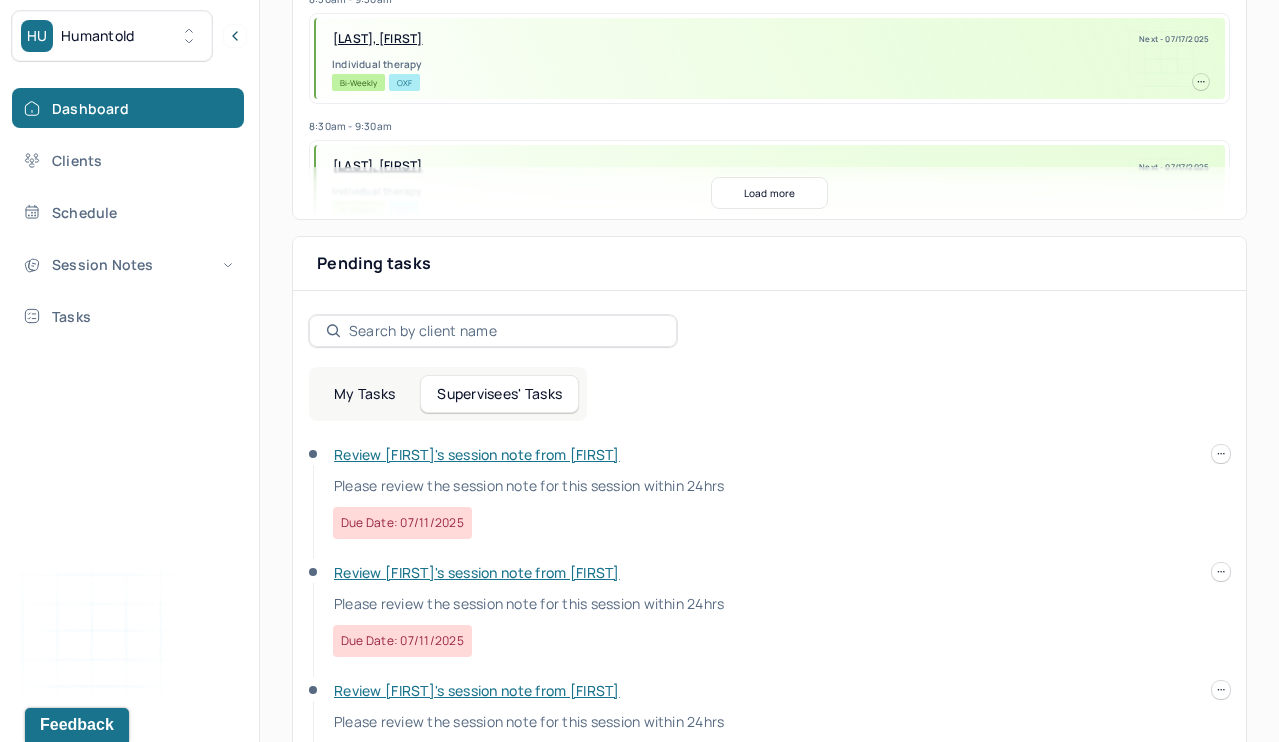 scroll, scrollTop: 550, scrollLeft: 0, axis: vertical 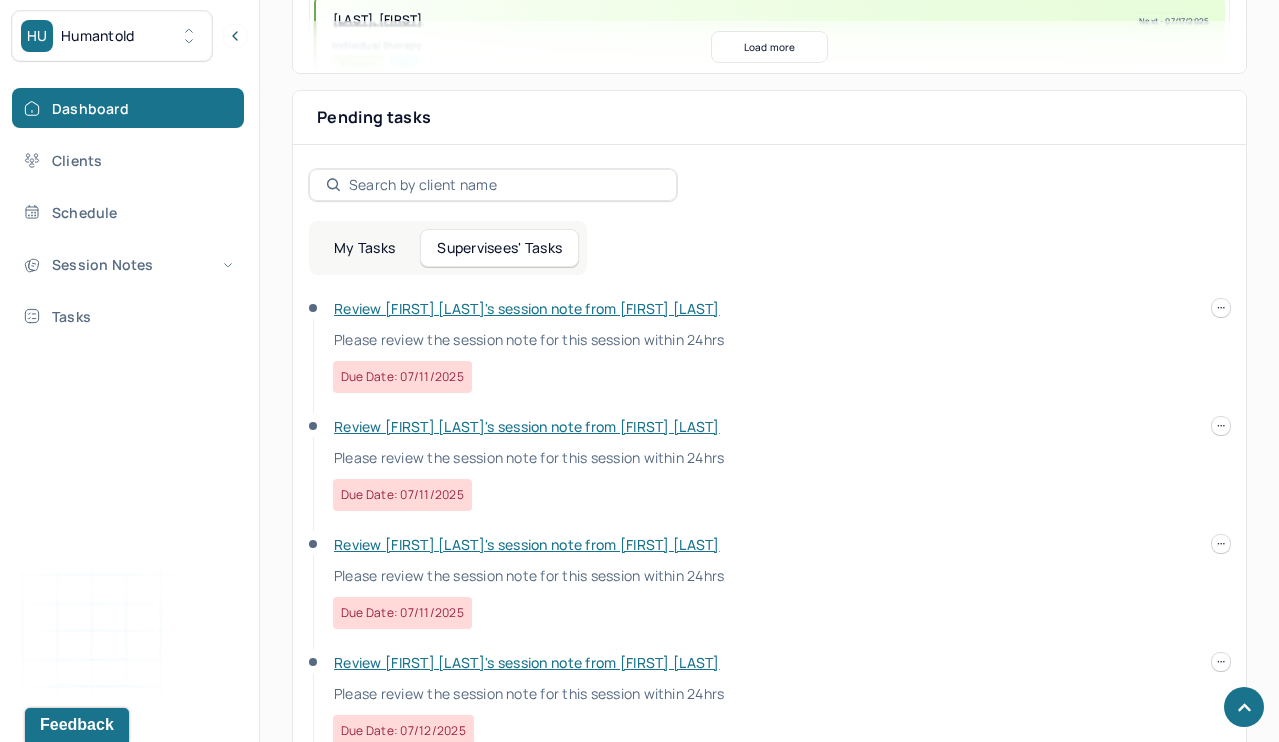 click on "Review [FIRST] [LAST]'s session note from [FIRST] [LAST]" at bounding box center [527, 308] 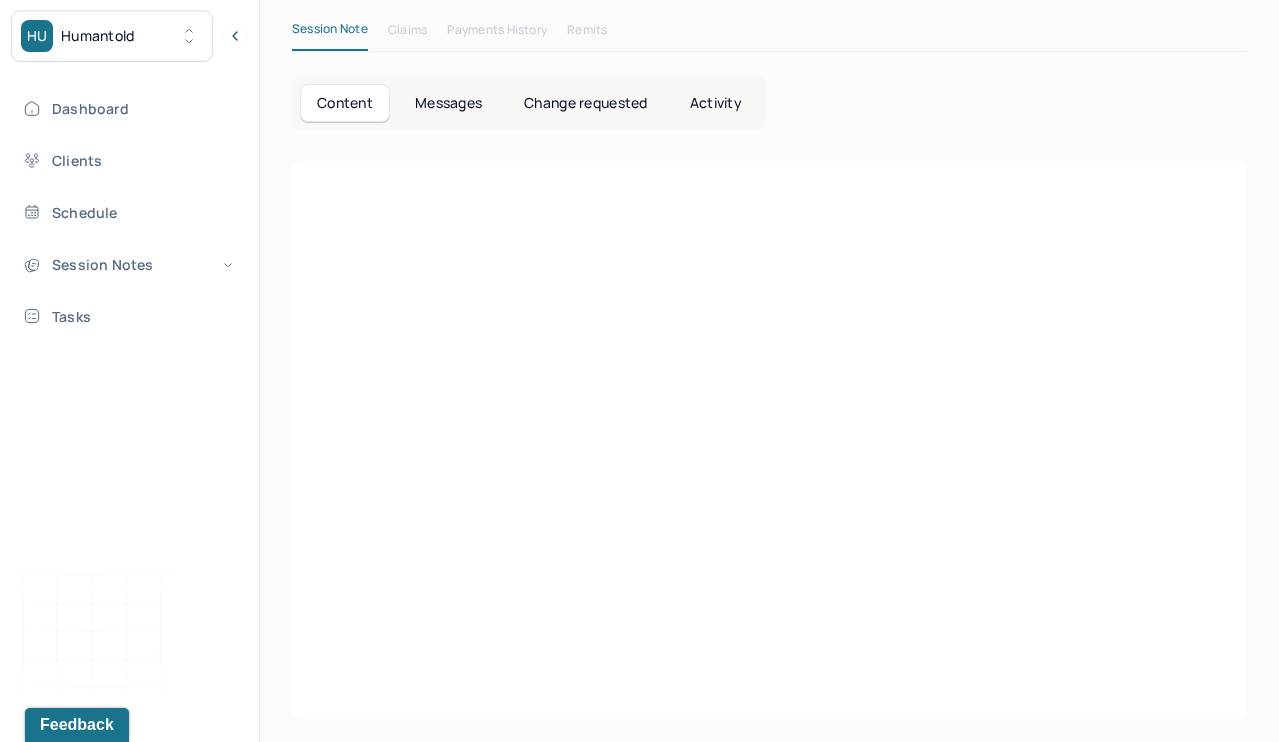scroll, scrollTop: 14, scrollLeft: 0, axis: vertical 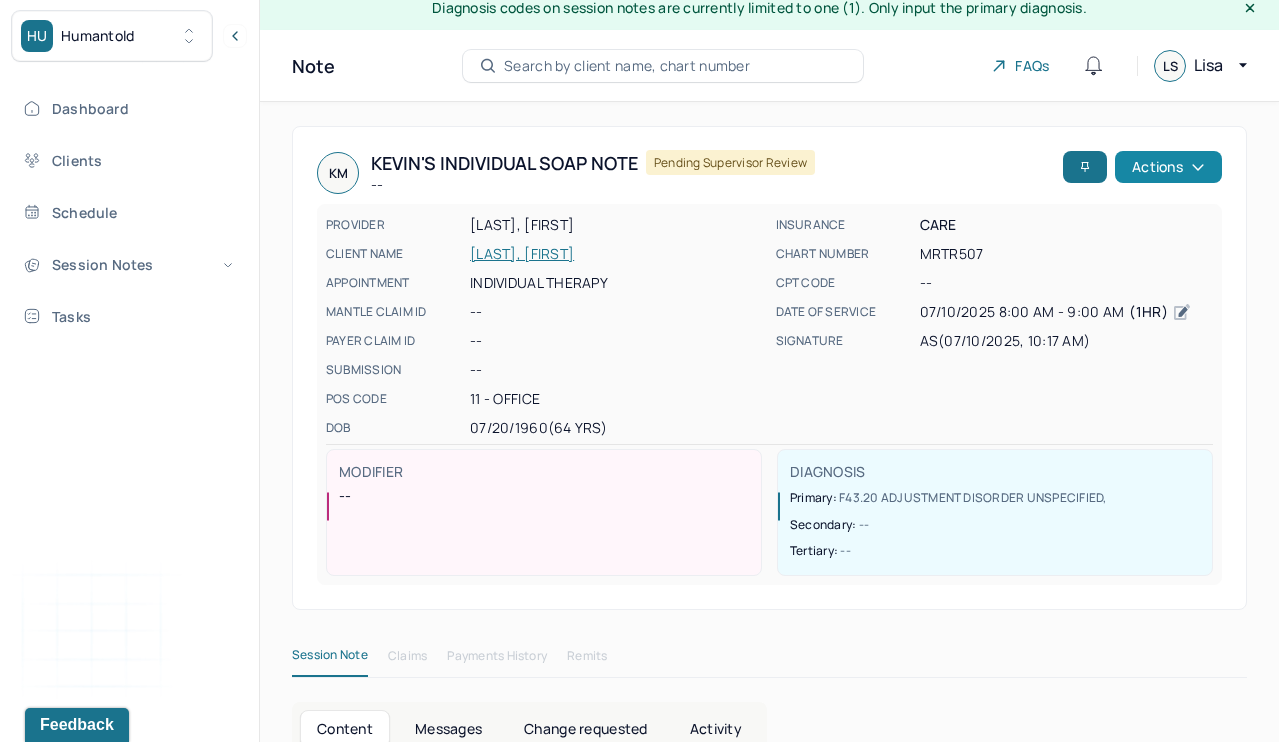 click on "Actions" at bounding box center (1168, 167) 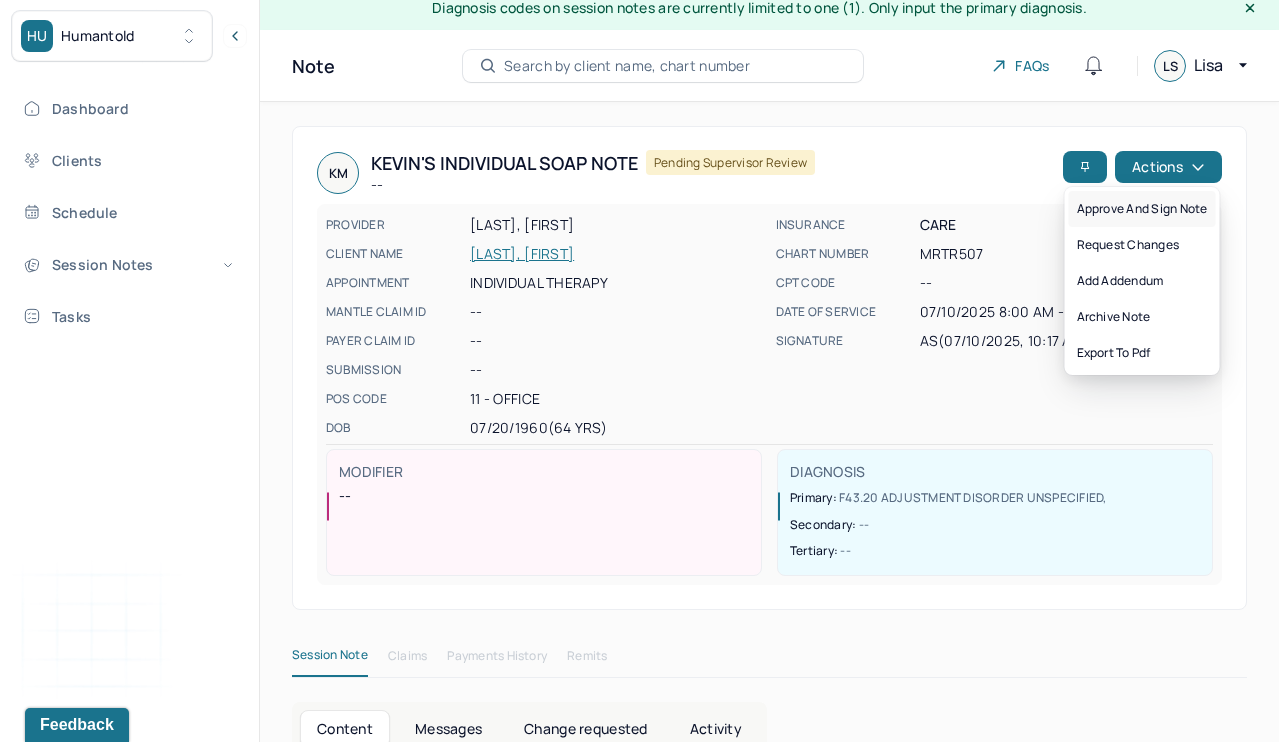 click on "Approve and sign note" at bounding box center [1142, 209] 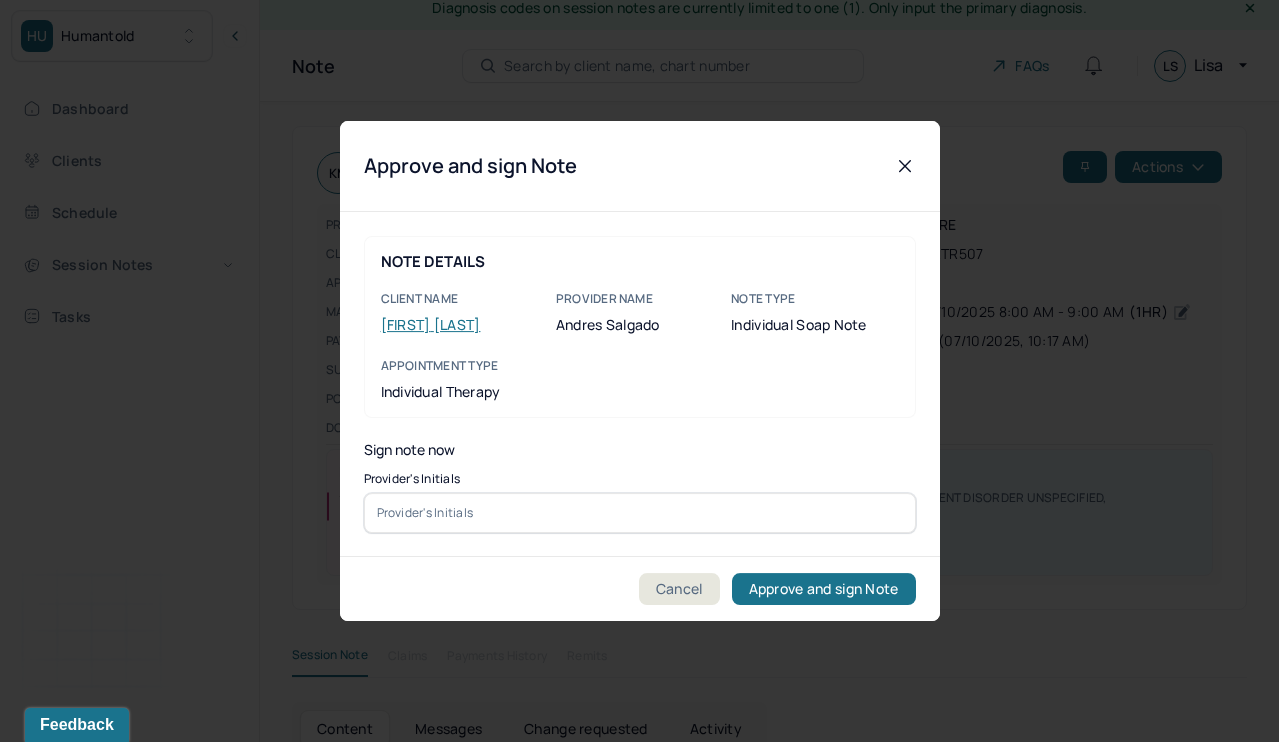 click at bounding box center [640, 513] 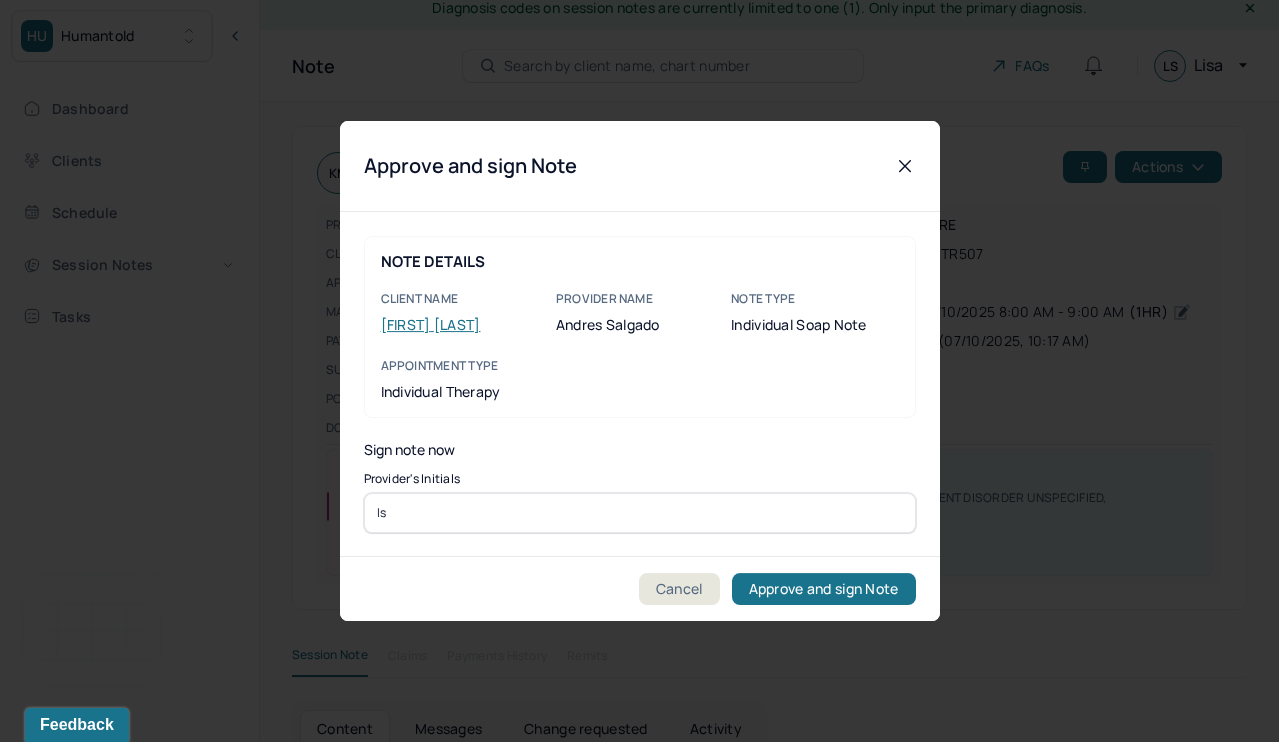 type on "ls" 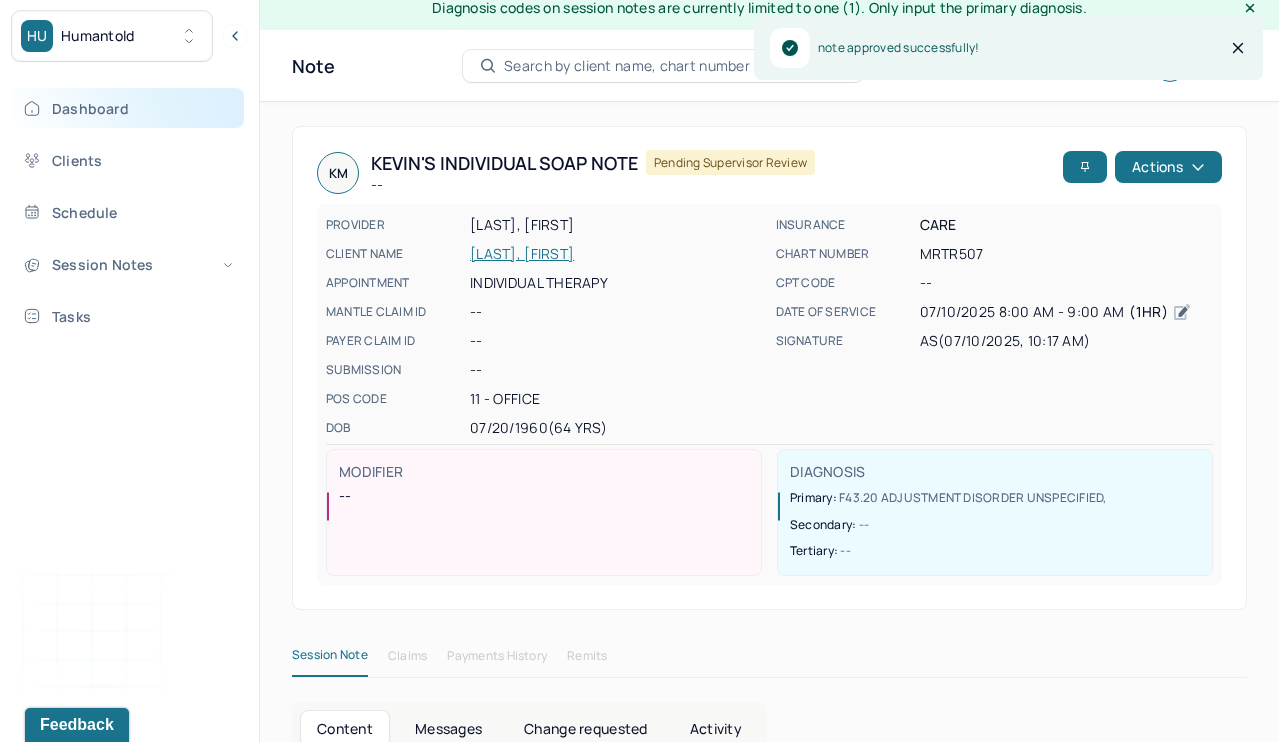 click on "Dashboard" at bounding box center [128, 108] 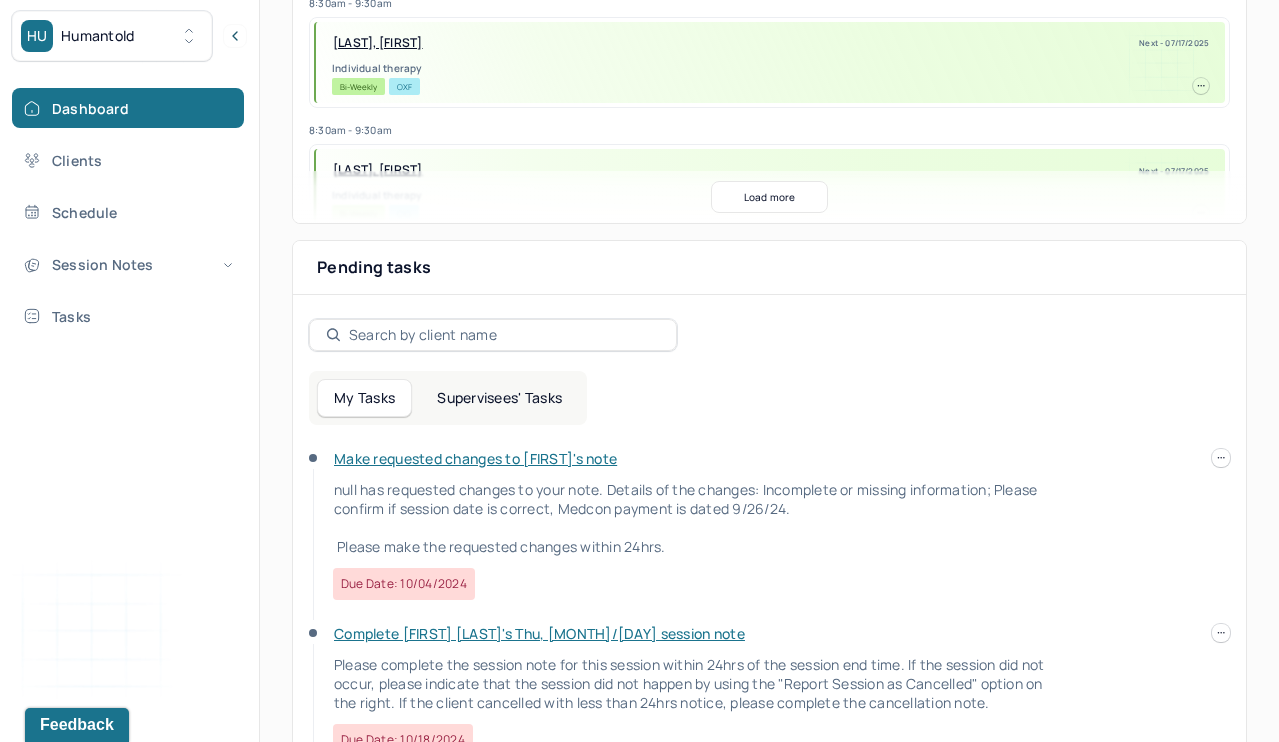 scroll, scrollTop: 554, scrollLeft: 0, axis: vertical 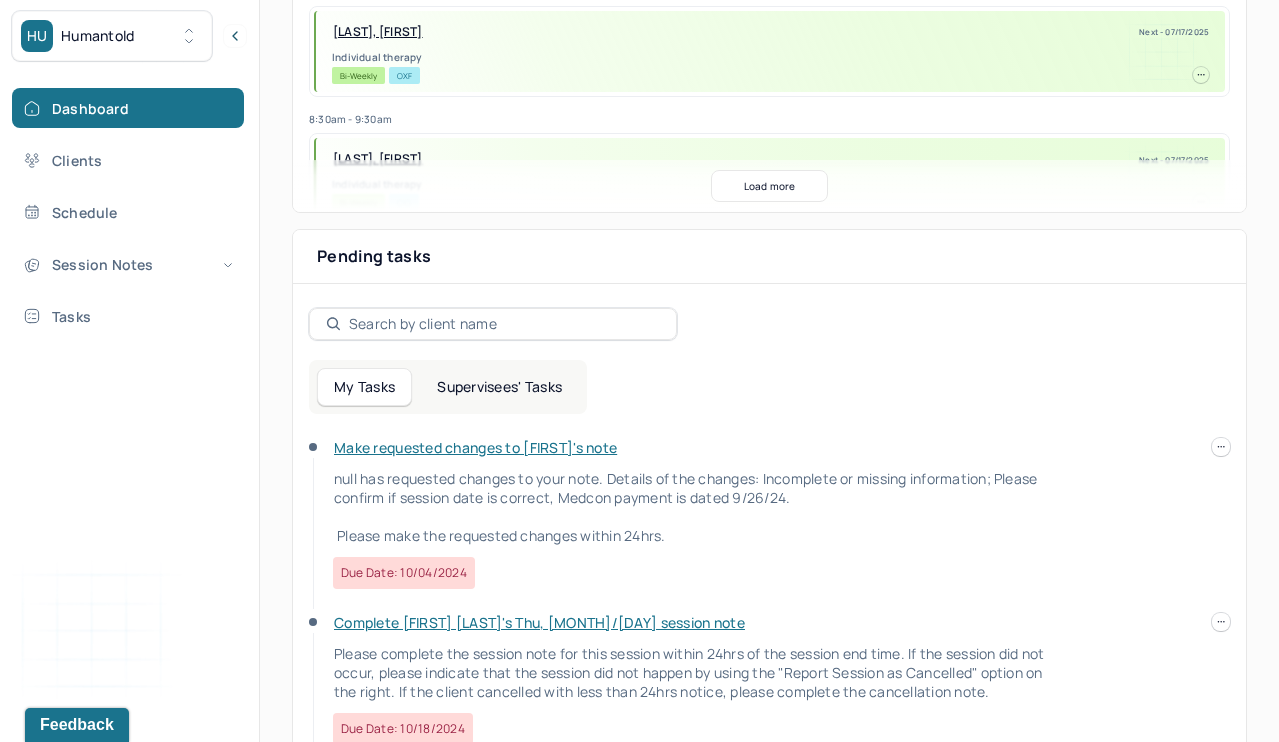 click on "Supervisees' Tasks" at bounding box center (499, 387) 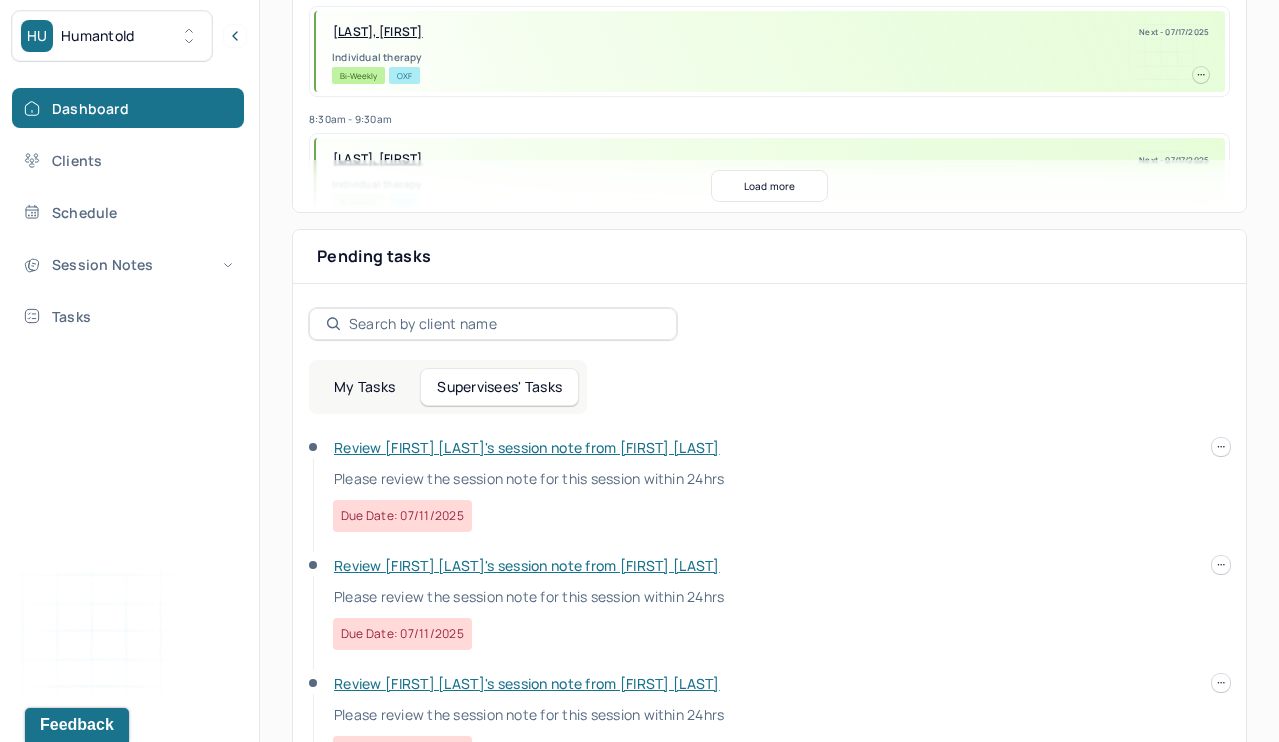 click on "Review Kevin's session note from Andres" at bounding box center [527, 447] 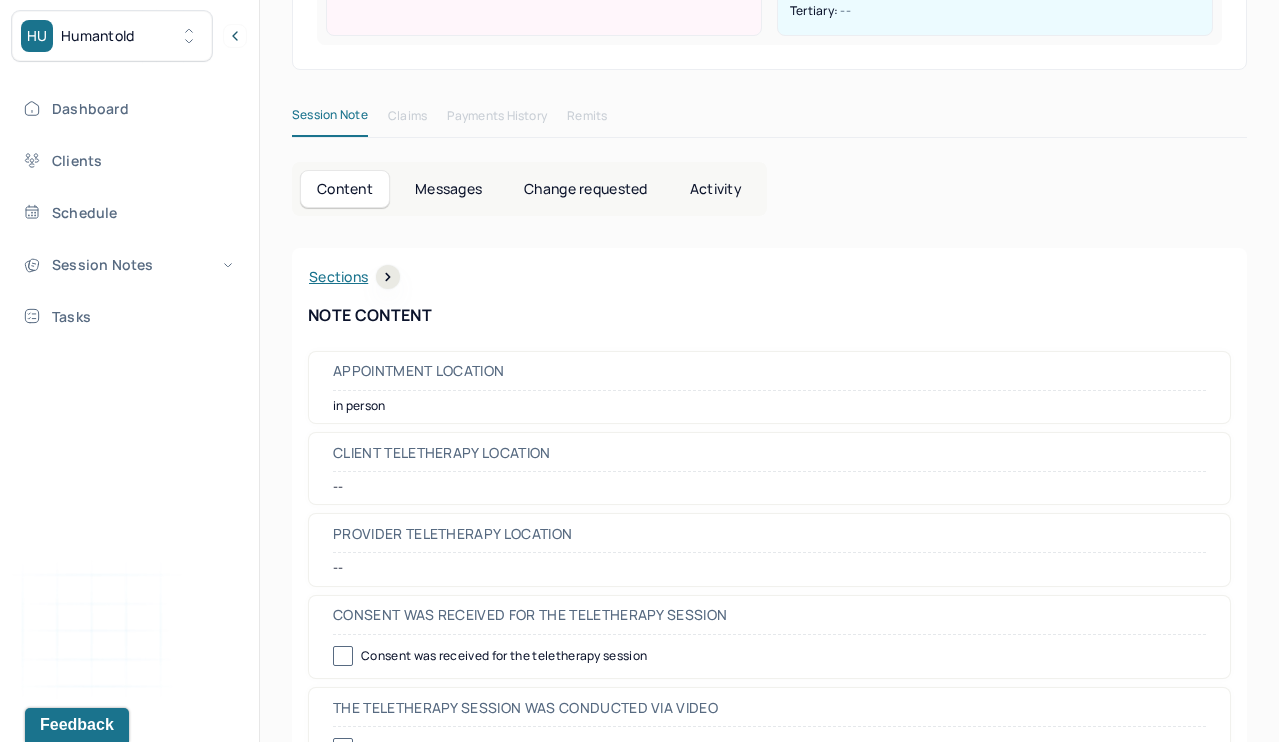 scroll, scrollTop: 0, scrollLeft: 0, axis: both 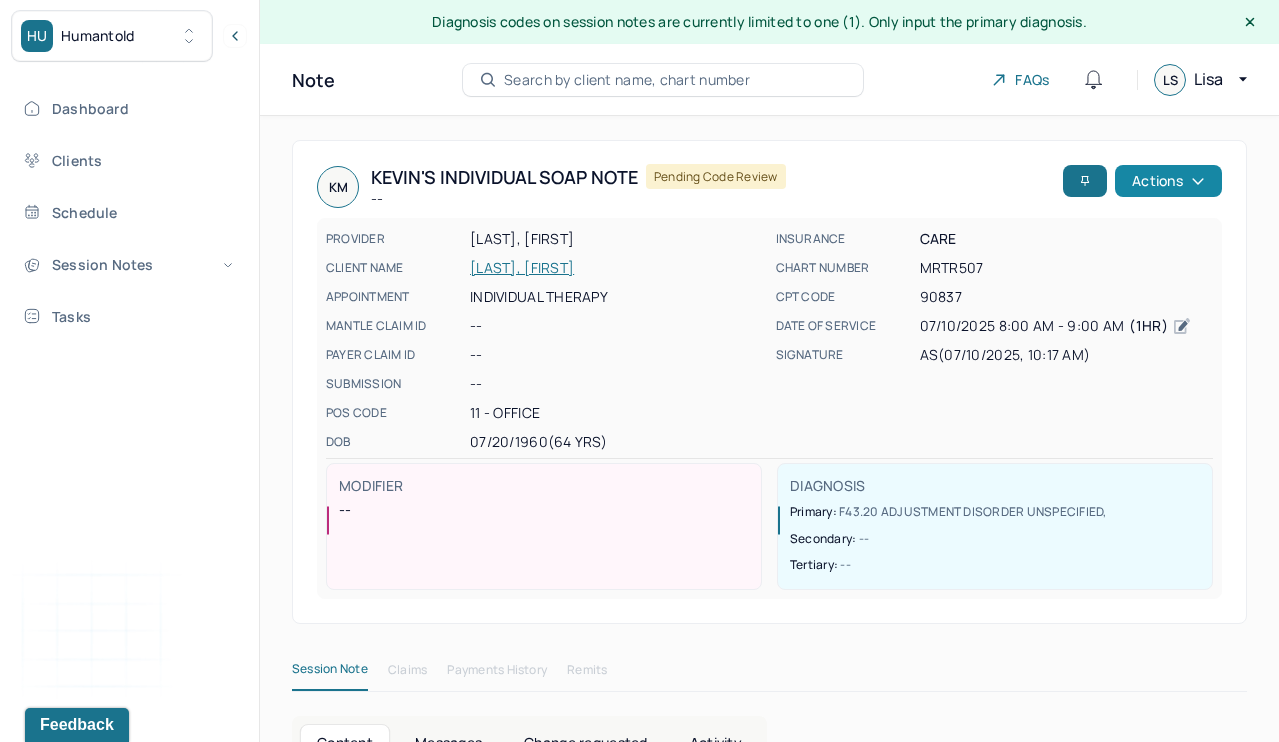 click on "Actions" at bounding box center (1168, 181) 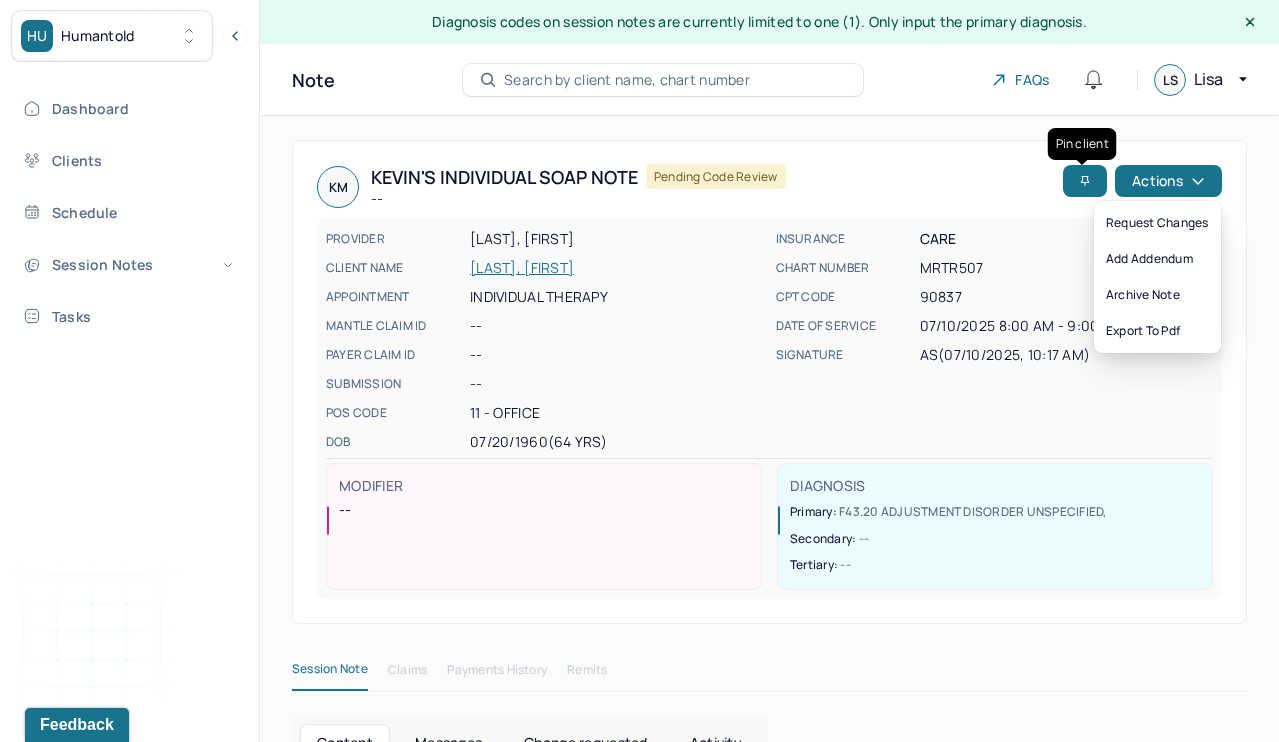 click on "KM Kevin's   Individual soap note -- Pending code review       Actions   PROVIDER SALGADO, ANDRES CLIENT NAME MAGEE, KEVIN APPOINTMENT Individual therapy   MANTLE CLAIM ID -- PAYER CLAIM ID -- SUBMISSION -- POS CODE 11 - Office DOB 07/20/1960  (64 Yrs) INSURANCE CARE CHART NUMBER MRTR507 CPT CODE 90837 DATE OF SERVICE 07/10/2025   8:00 AM   -   9:00 AM ( 1hr )     SIGNATURE AS  (07/10/2025, 10:17 AM) MODIFIER -- DIAGNOSIS Primary:   F43.20 ADJUSTMENT DISORDER UNSPECIFIED ,  Secondary:   -- Tertiary:   --   Session Note     Claims     Payments History     Remits     Content     Messages     Change requested     Activity       Sections Session note Therapy intervention techniques Treatment plan/ progress   Sections   NOTE CONTENT Appointment location in person Client Teletherapy Location -- Provider Teletherapy Location -- Consent was received for the teletherapy session Consent was received for the teletherapy session The teletherapy session was conducted via video Primary diagnosis Secondary diagnosis -- --" at bounding box center [769, 2049] 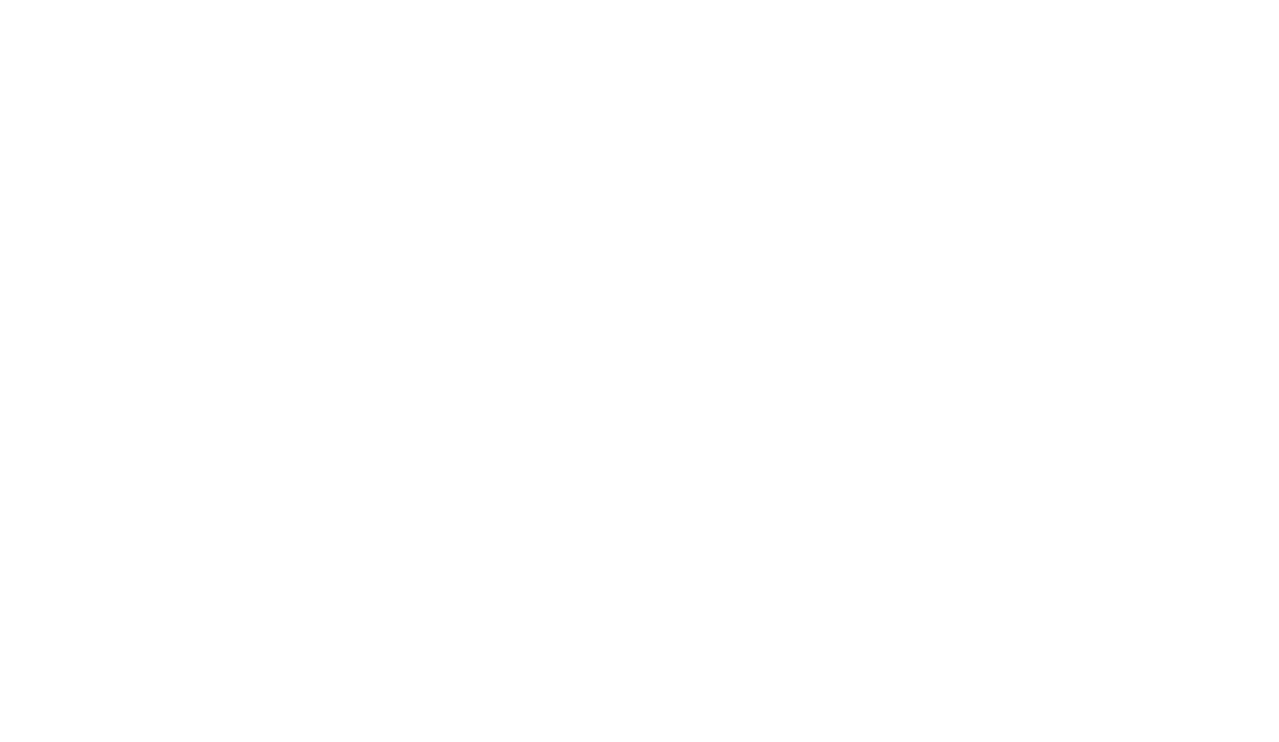 scroll, scrollTop: 0, scrollLeft: 0, axis: both 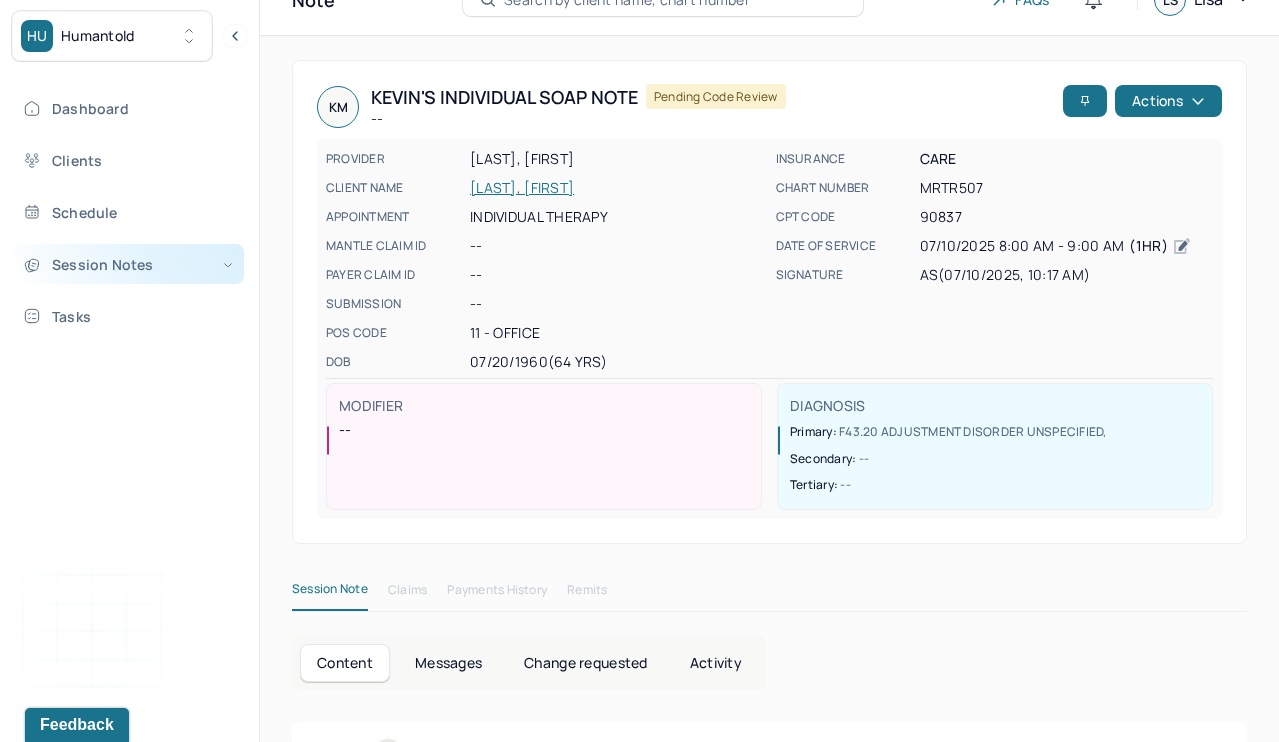 click on "Session Notes" at bounding box center (128, 264) 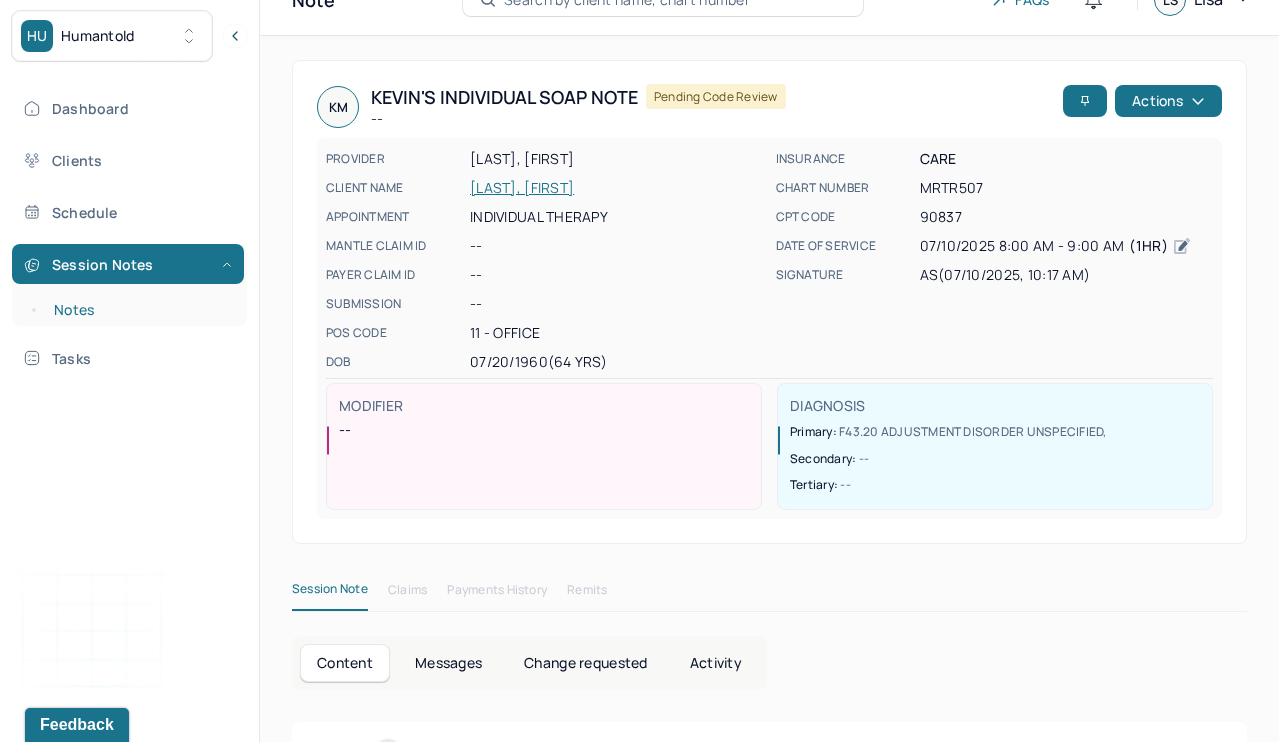 click on "Notes" at bounding box center (139, 310) 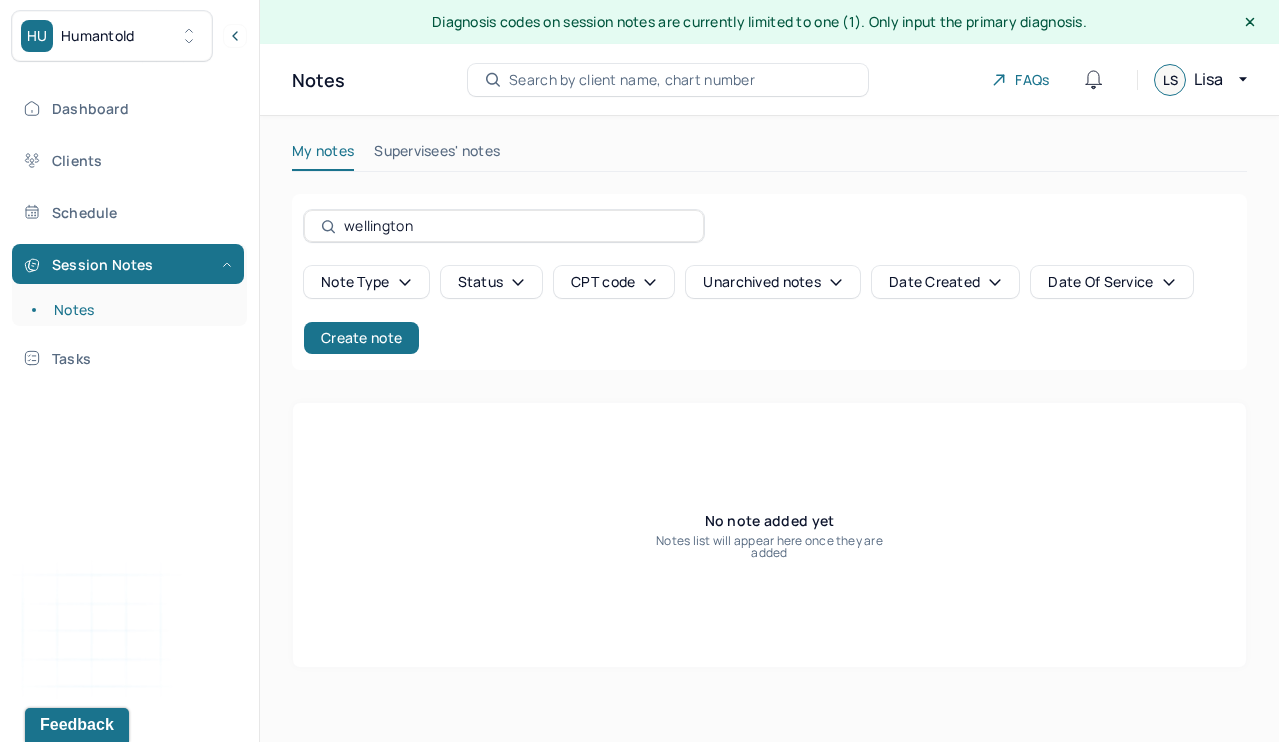 scroll, scrollTop: 0, scrollLeft: 0, axis: both 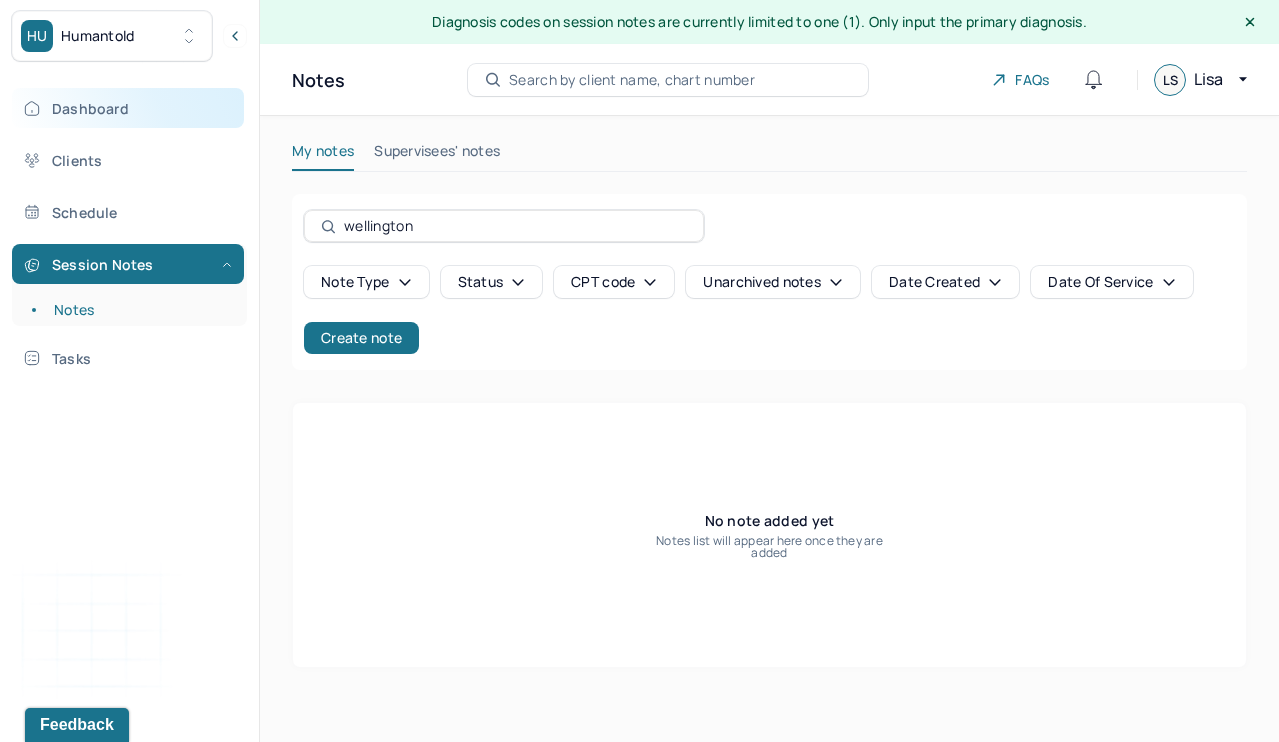 click on "Dashboard" at bounding box center (128, 108) 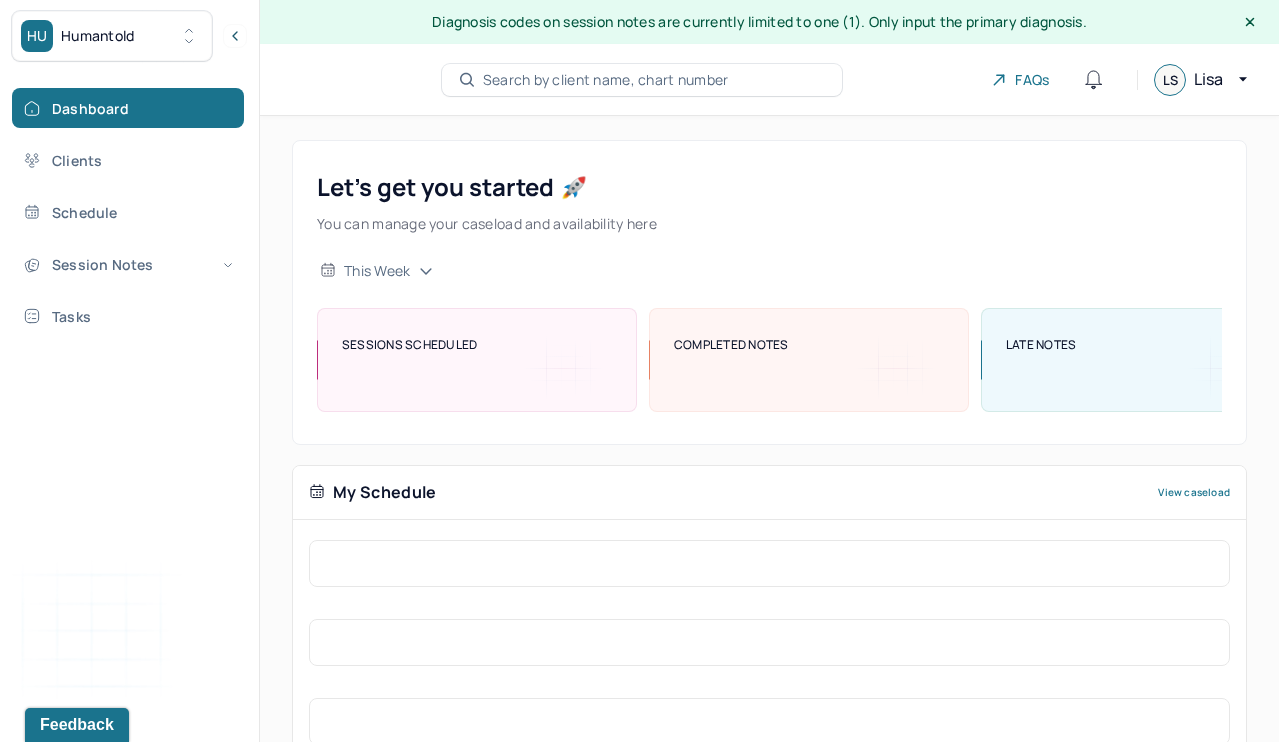 click on "My Schedule View caseload" at bounding box center (769, 493) 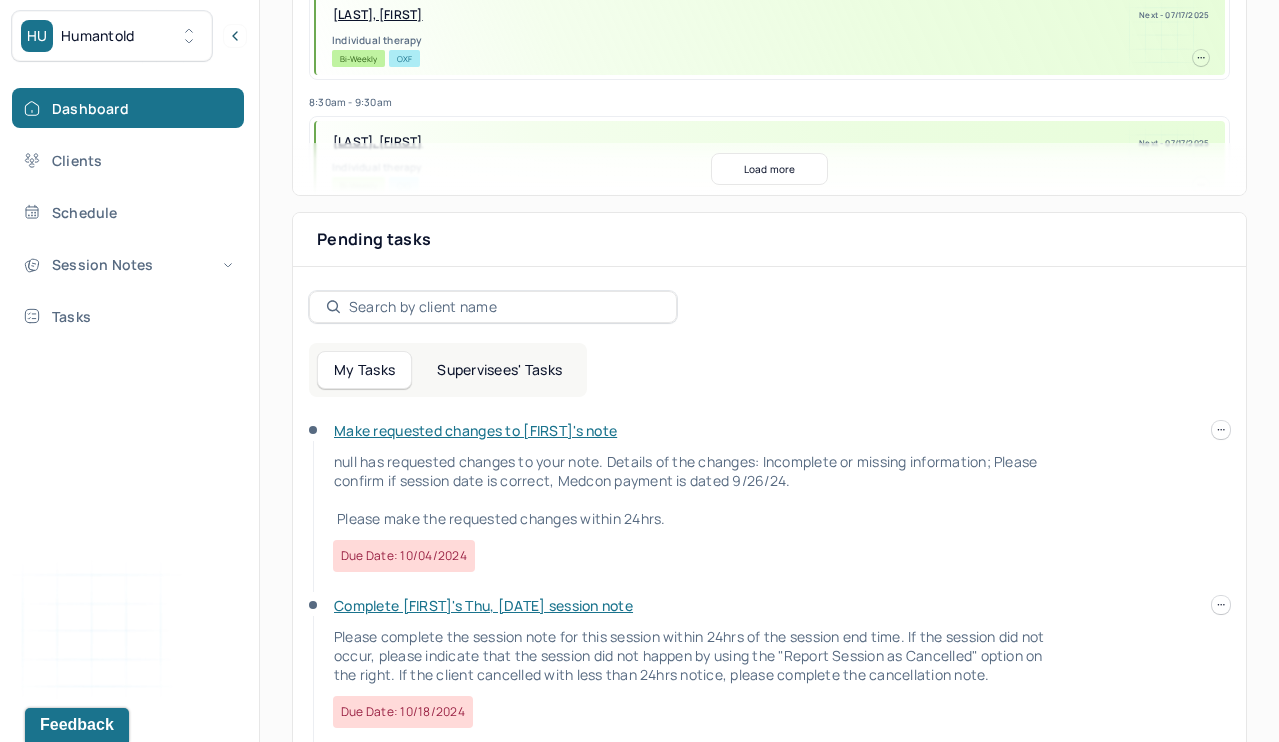 scroll, scrollTop: 576, scrollLeft: 0, axis: vertical 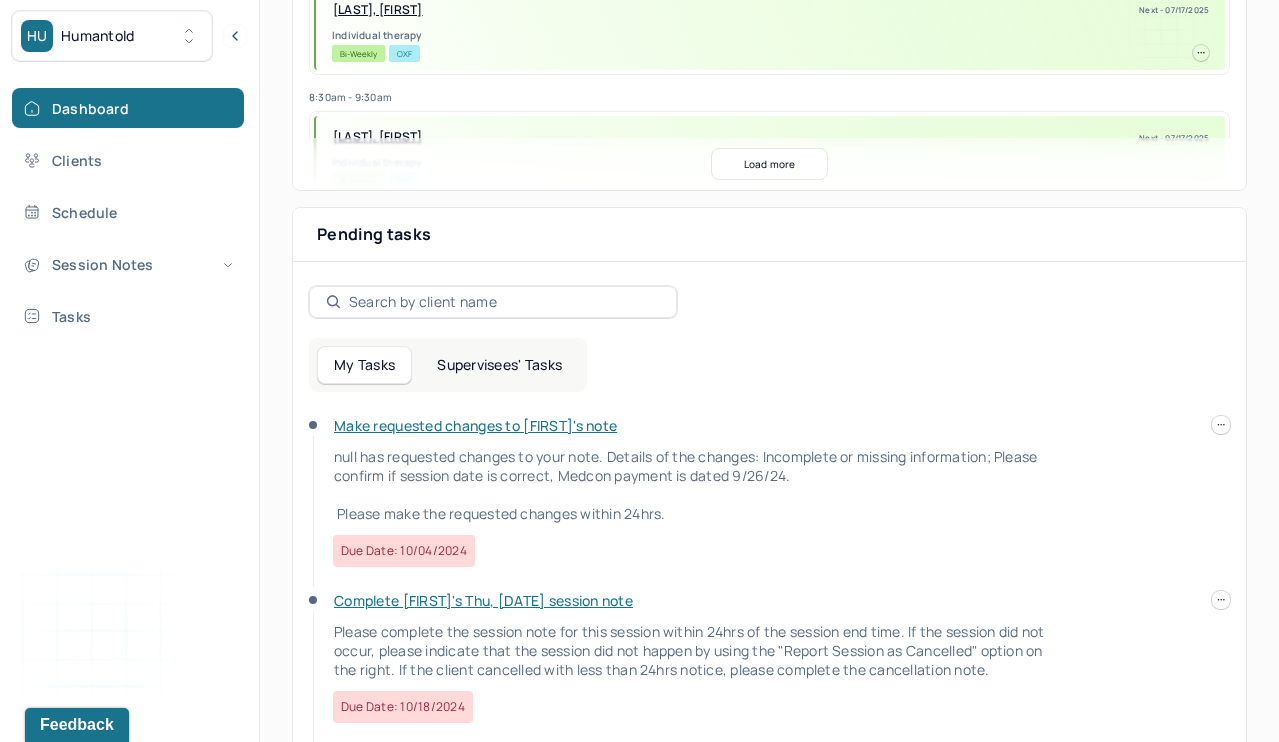 click on "Supervisees' Tasks" at bounding box center (499, 365) 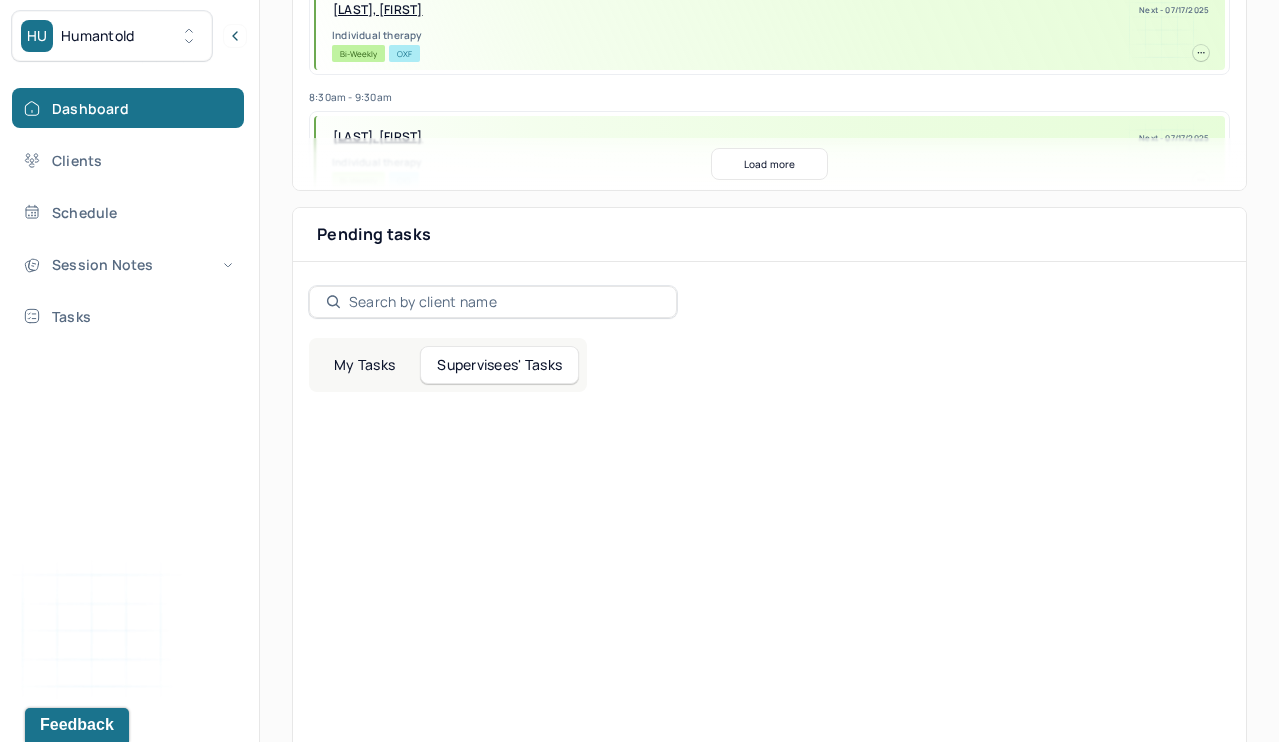 click on "Pending tasks    Date" at bounding box center (769, 235) 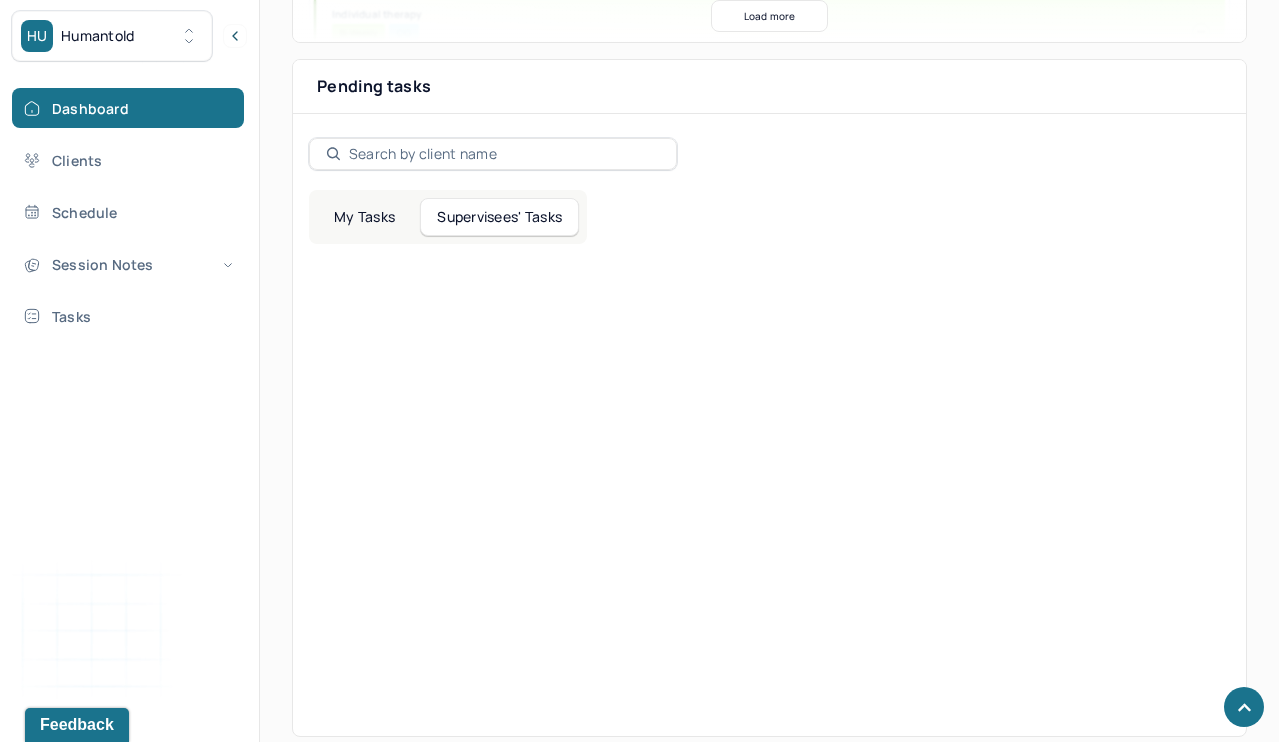 scroll, scrollTop: 725, scrollLeft: 0, axis: vertical 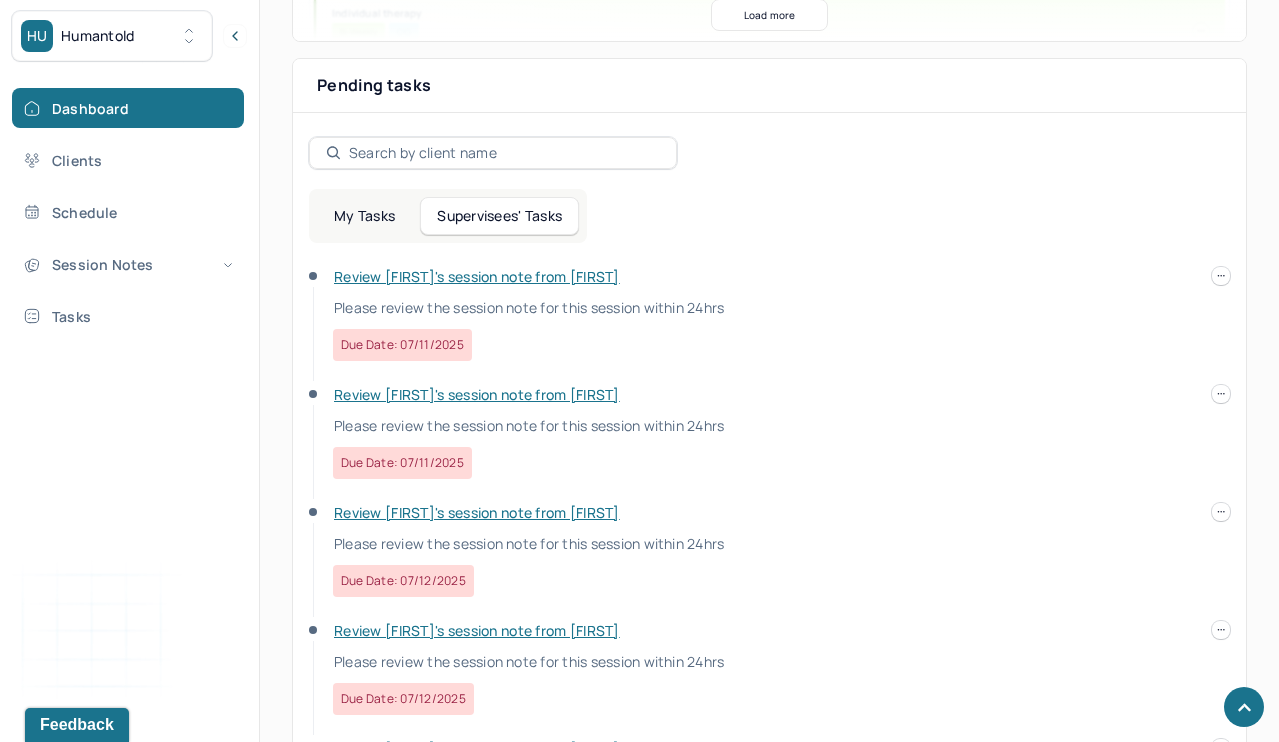click on "Review [FIRST]'s session note from [FIRST]" at bounding box center (477, 276) 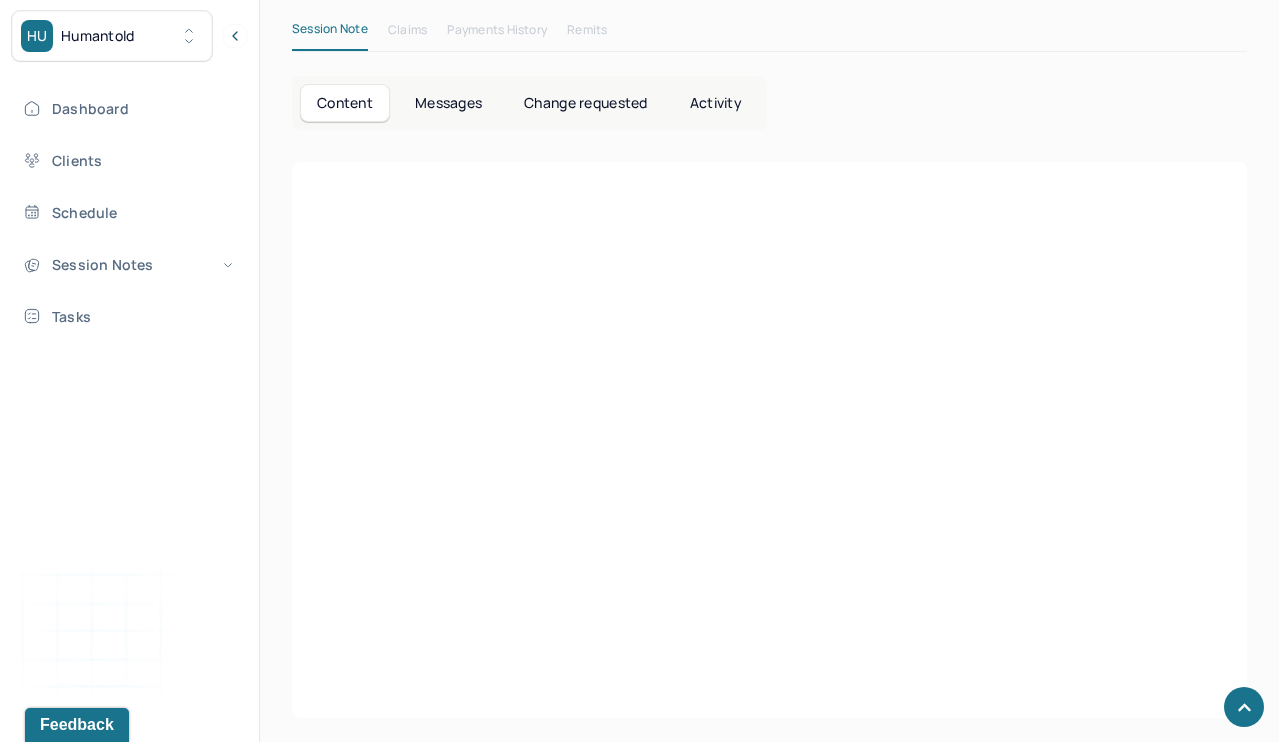 scroll, scrollTop: 457, scrollLeft: 0, axis: vertical 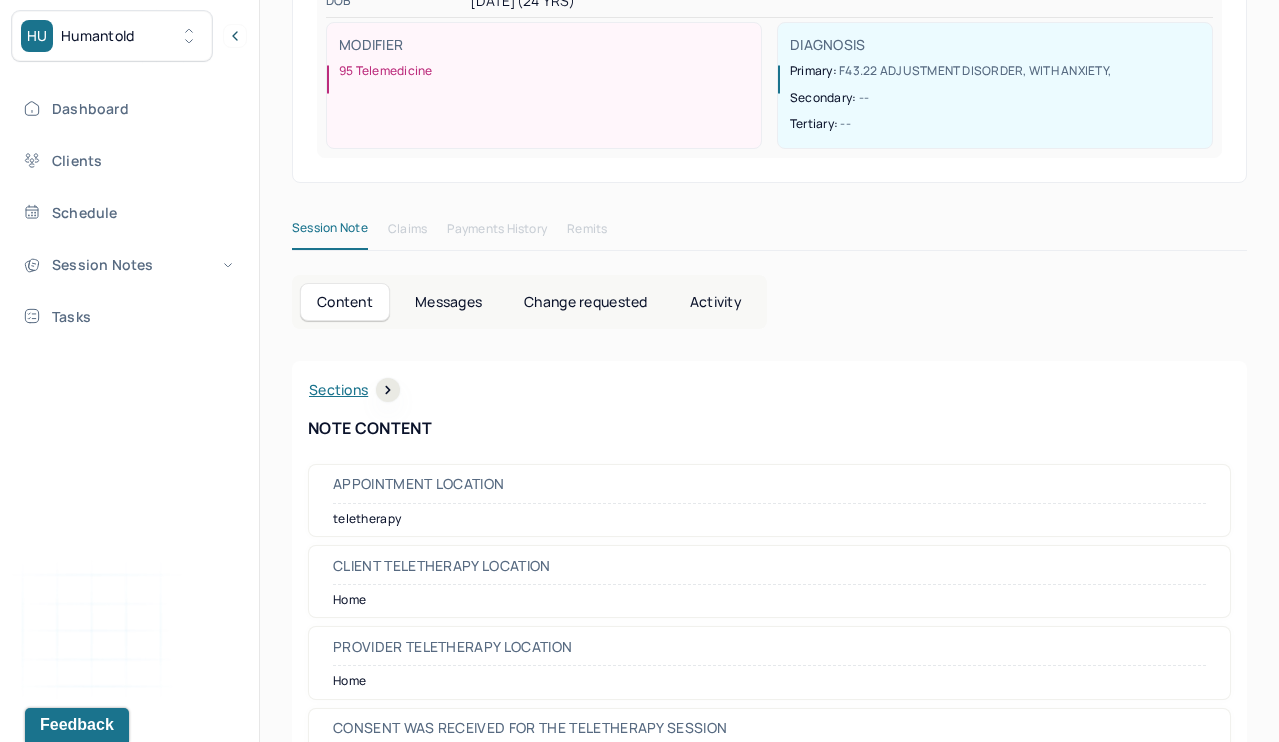 click on "KC [LAST], [FIRST]'s   Individual soap note -- Pending supervisor review       Actions   PROVIDER FOPPIANO, BRIANNA CLIENT NAME CHRISTIAN, KATHERINE APPOINTMENT Individual therapy   MANTLE CLAIM ID -- PAYER CLAIM ID -- SUBMISSION -- POS CODE 10 - Telehealth Provided in Patient's Home DOB [DATE]  ([AGE] Yrs) INSURANCE CARE CHART NUMBER CFQG661 CPT CODE -- DATE OF SERVICE [DATE]   7:00 PM   -   8:00 PM ( 1hr )     SIGNATURE bf  ([DATE], [TIME]) MODIFIER 95 Telemedicine DIAGNOSIS Primary:   F43.22 ADJUSTMENT DISORDER, WITH ANXIETY ,  Secondary:   -- Tertiary:   --   Session Note     Claims     Payments History     Remits     Content     Messages     Change requested     Activity       Sections Session note Therapy intervention techniques Treatment plan/ progress   Sections   NOTE CONTENT Appointment location teletherapy Client Teletherapy Location Home Provider Teletherapy Location Home Consent was received for the teletherapy session Consent was received for the teletherapy session Primary diagnosis -- --" at bounding box center [769, 1513] 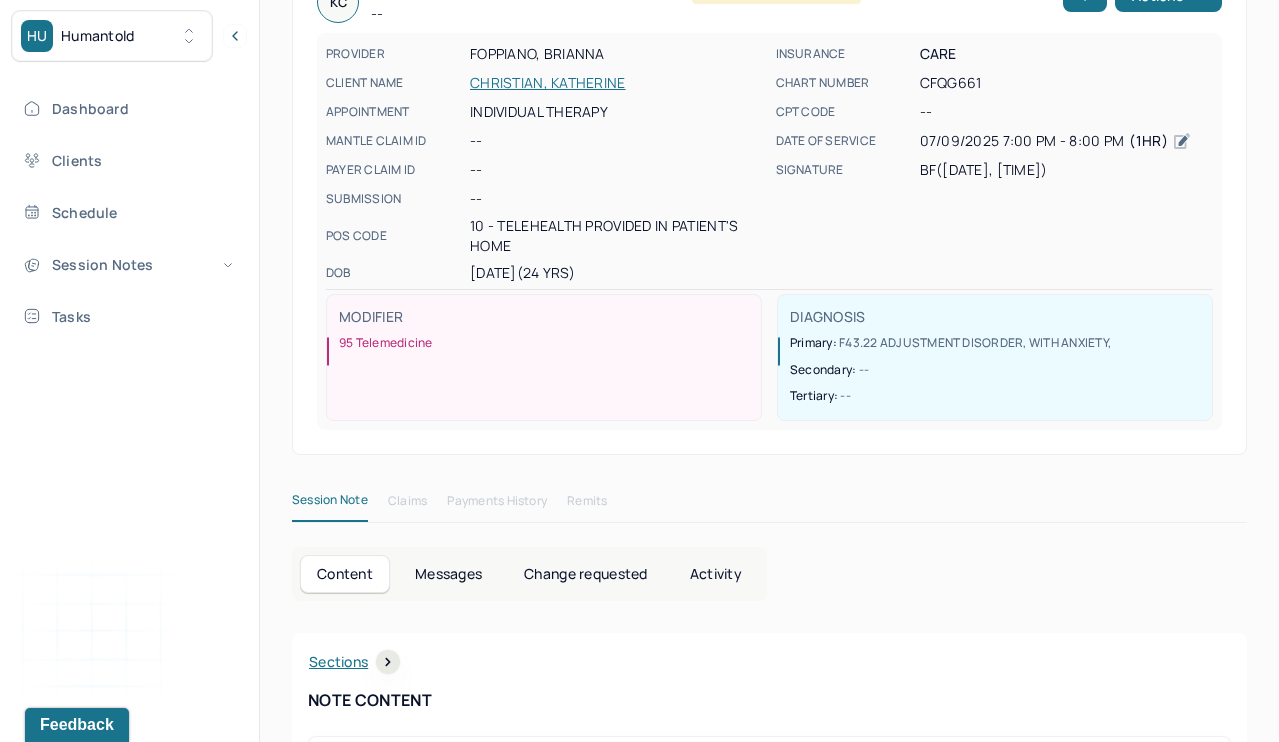 scroll, scrollTop: 177, scrollLeft: 0, axis: vertical 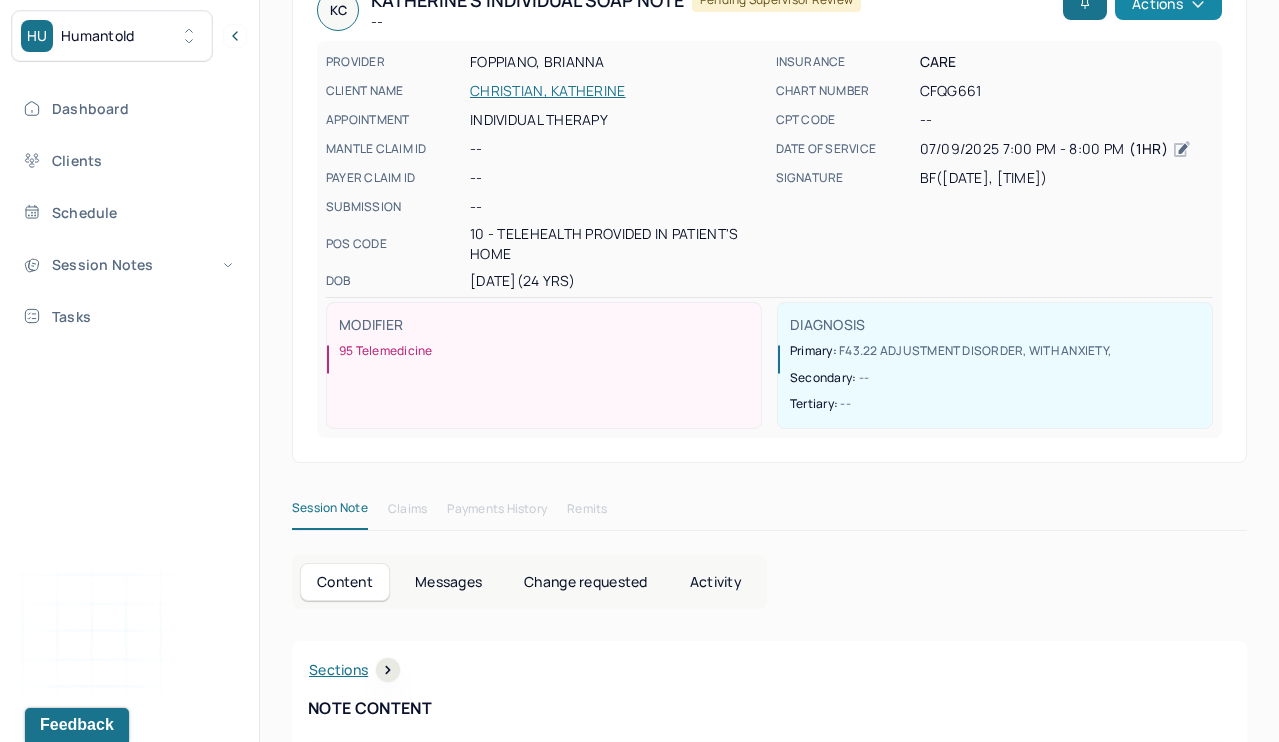 click on "Actions" at bounding box center (1168, 4) 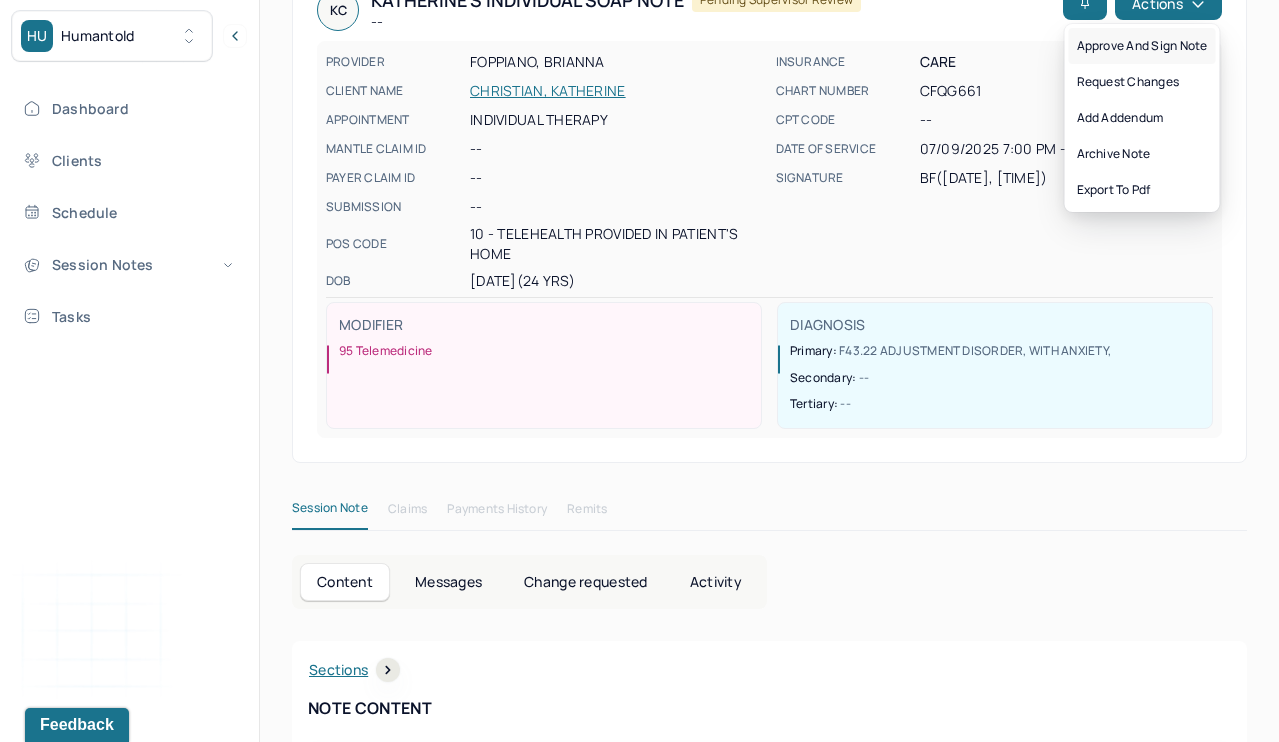 click on "Approve and sign note" at bounding box center [1142, 46] 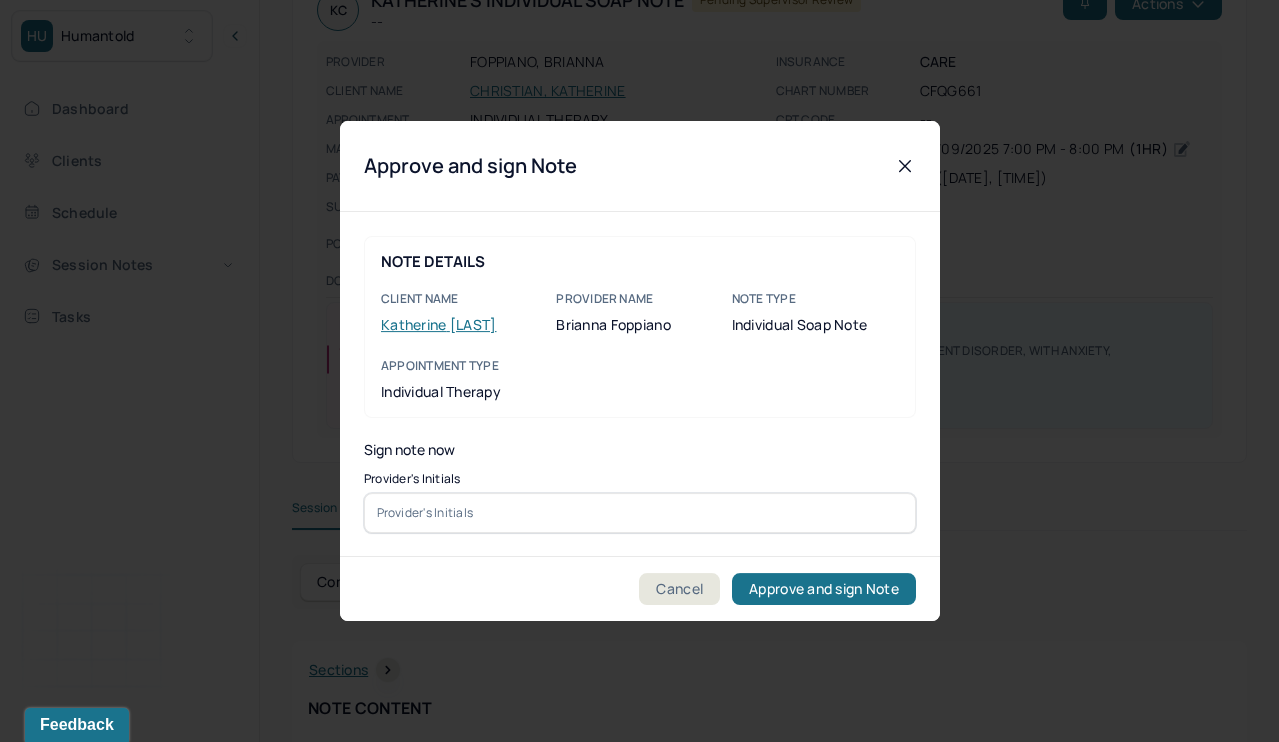scroll, scrollTop: 165, scrollLeft: 0, axis: vertical 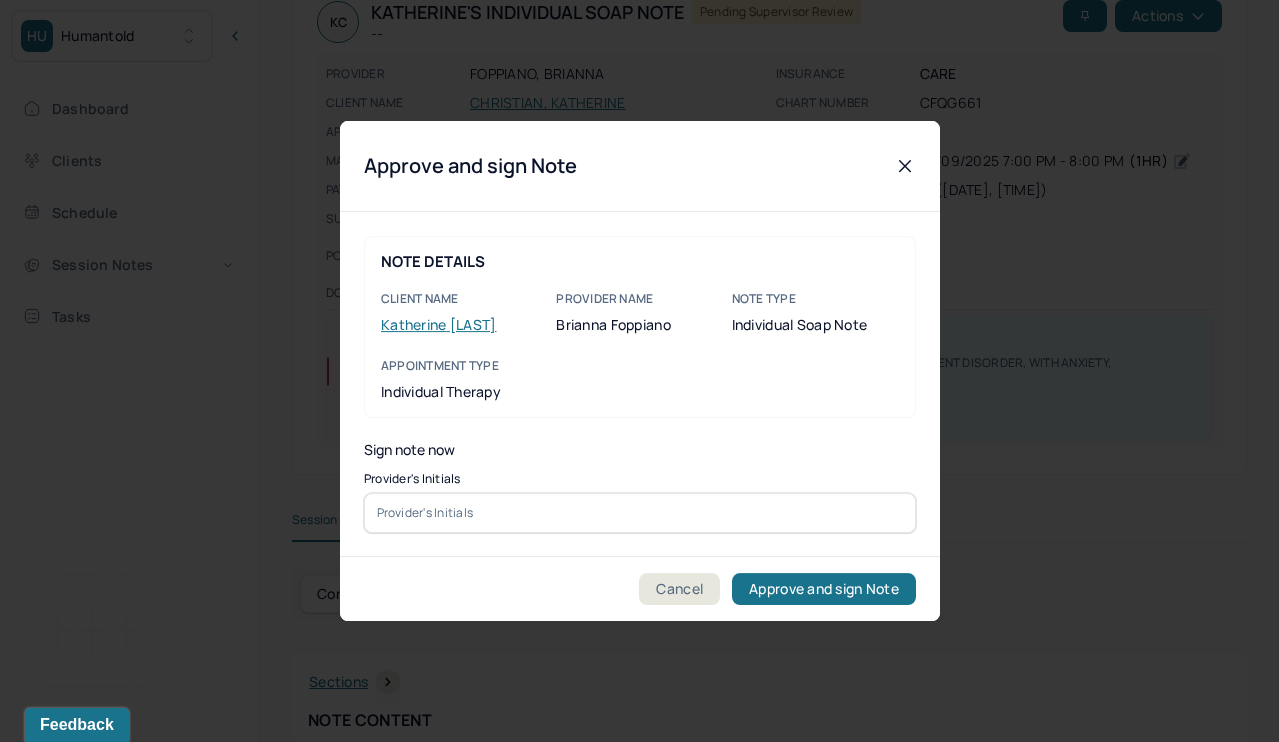 click at bounding box center [640, 513] 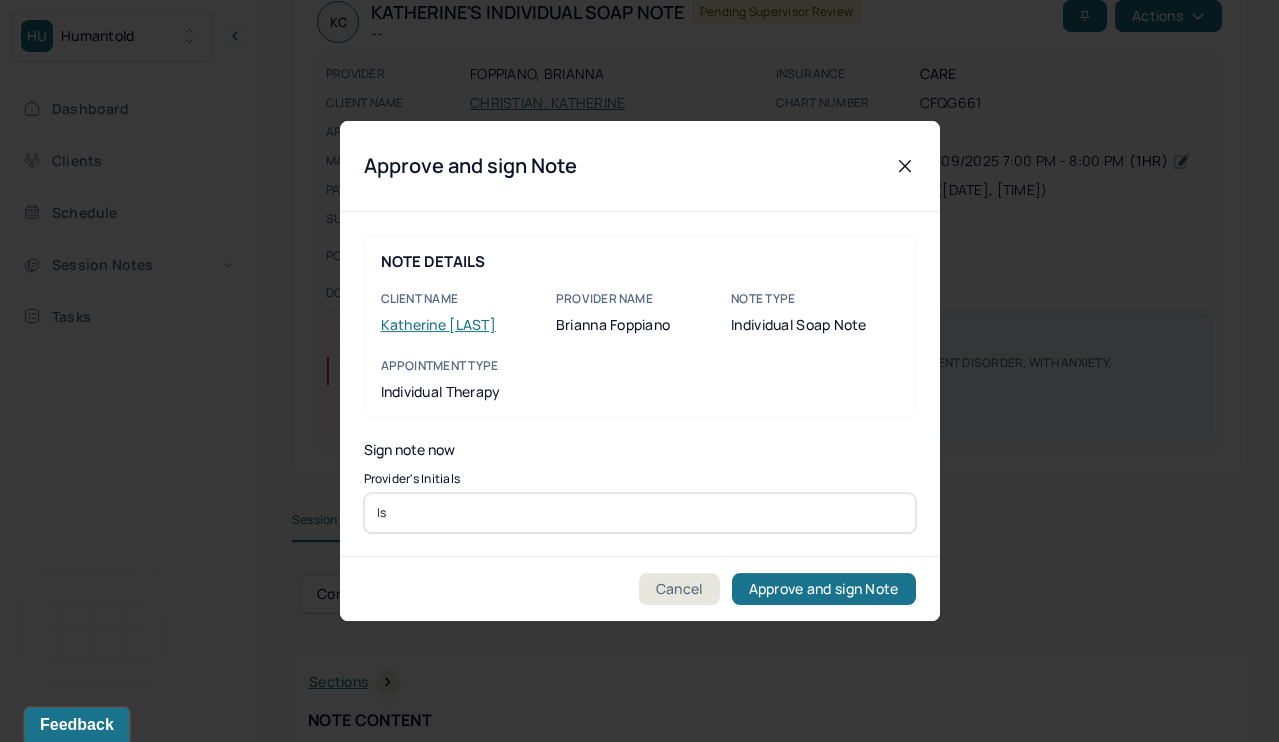 type on "ls" 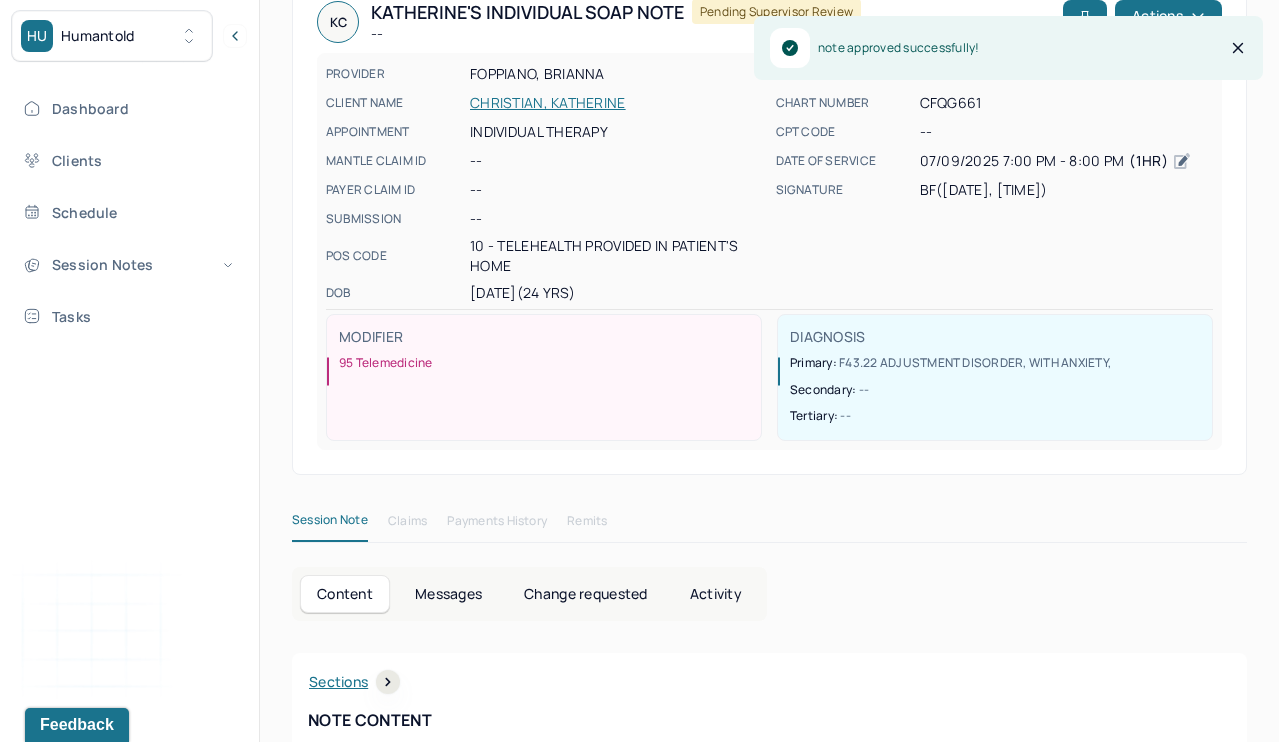 click on "KC Katherine's   Individual soap note -- Pending supervisor review       Actions   PROVIDER FOPPIANO, BRIANNA CLIENT NAME CHRISTIAN, KATHERINE APPOINTMENT Individual therapy   MANTLE CLAIM ID -- PAYER CLAIM ID -- SUBMISSION -- POS CODE 10 - Telehealth Provided in Patient's Home DOB 09/28/2000  (24 Yrs) INSURANCE CARE CHART NUMBER CFQG661 CPT CODE -- DATE OF SERVICE 07/09/2025   7:00 PM   -   8:00 PM ( 1hr )     SIGNATURE bf  (07/10/2025, 11:18 AM) MODIFIER 95 Telemedicine DIAGNOSIS Primary:   F43.22 ADJUSTMENT DISORDER, WITH ANXIETY ,  Secondary:   -- Tertiary:   --" at bounding box center (769, 225) 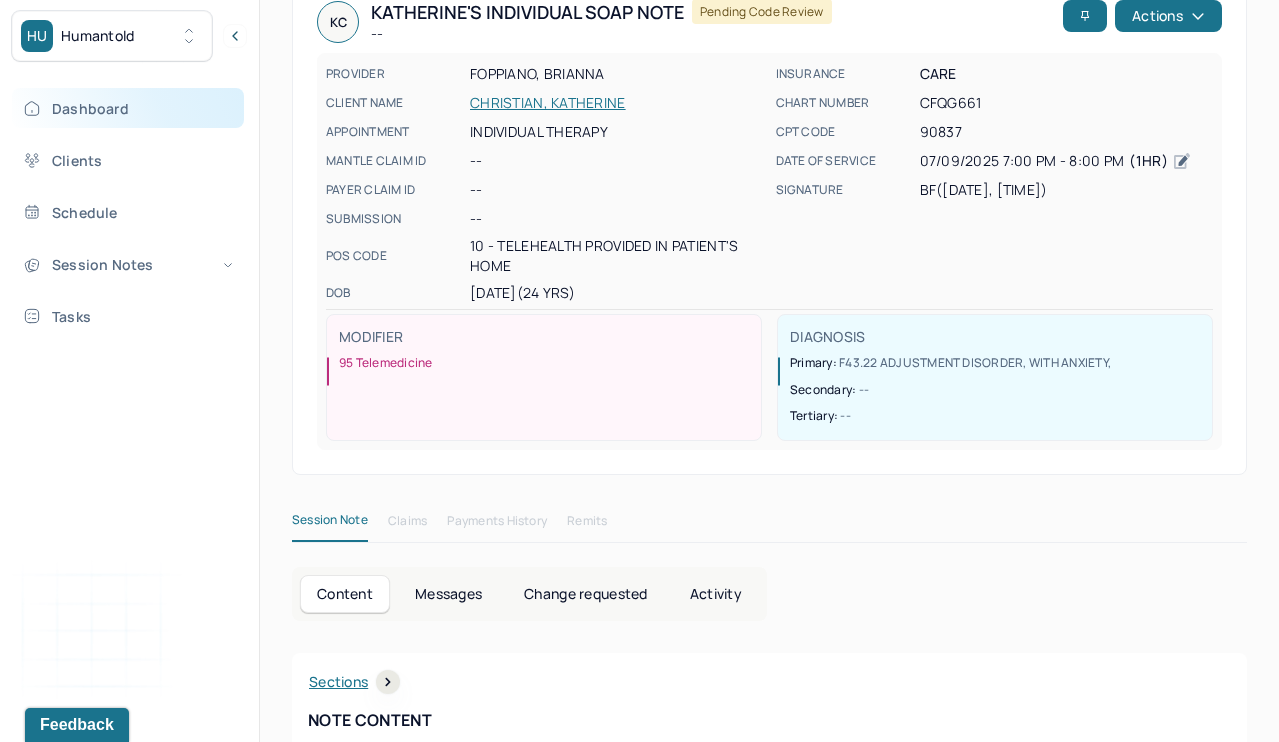 click on "Dashboard" at bounding box center (128, 108) 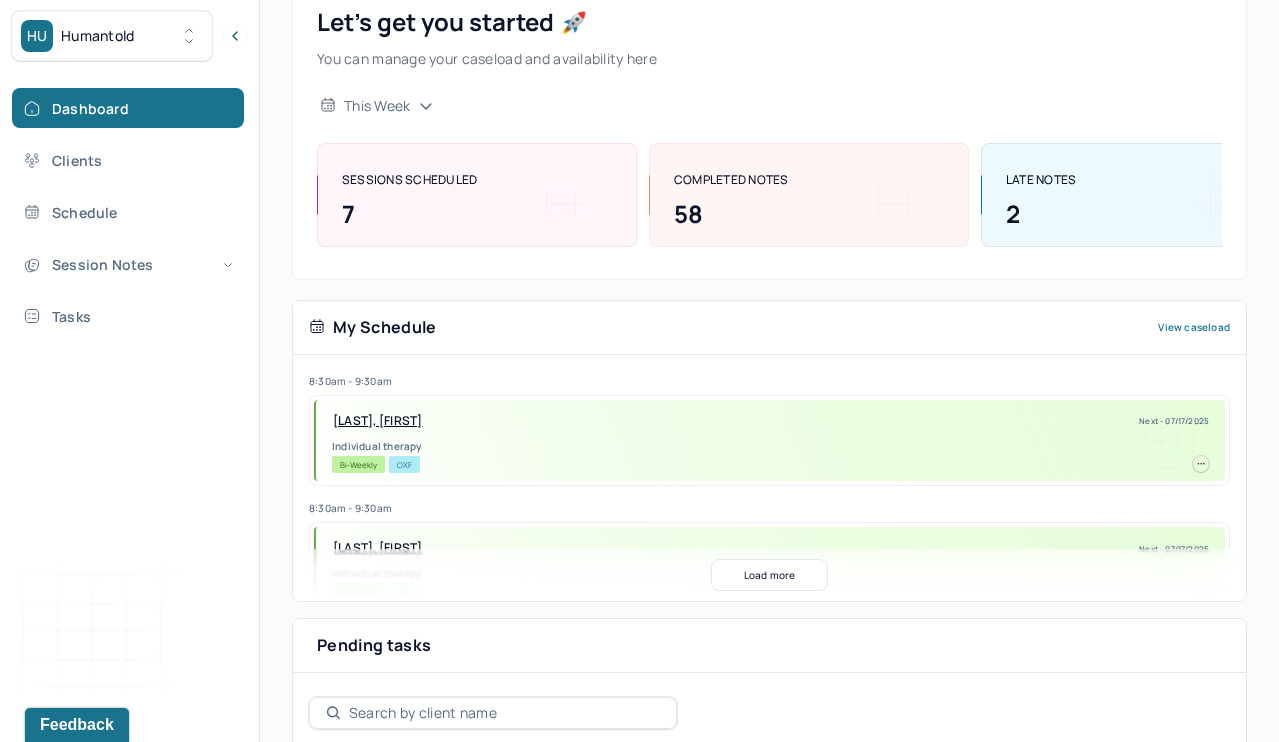 click on "My Schedule View caseload 8:30am - 9:30am   SILVA, ANGELA   Next - 07/17/2025 Individual therapy Bi-Weekly OXF     8:30am - 9:30am   PALTAN KOPPELMAN, MICHELLE   Next - 07/17/2025 Individual therapy Bi-Weekly CIG     10:00am - 11:00am   DRONZEK, KEVIN   Next - 07/18/2025 Individual therapy Bi-Weekly CARE     9:30am - 10:30am   ZMIRICH, LAUREN   Next - 07/18/2025 Individual therapy Bi-Weekly Pending Task UMR     9:30am - 10:30am   HART JR., THOMAS   Next - 07/24/2025 Individual therapy Bi-Weekly Pending Task CARE     9:00am - 10:00am   HOBERMAN, HANNAH   Next - 07/24/2025 Individual therapy Bi-Weekly Pending Task AET     8:30am - 9:30am   VOGEL, MARGARET   Next - 07/24/2025 Individual therapy Bi-Weekly BCBS     9:30am - 10:30am   WILLIAMS, WAYNE   Next - 07/24/2025 Individual therapy Bi-Weekly Pending Task Self Pay     8:30am - 9:30am   POWERS, KAYLEIGH   Next - 07/25/2025 Individual therapy Bi-Weekly BCBS       Load more   Pending tasks    Date     My Tasks     Supervisees' Tasks   Due date: 10/04/2024" at bounding box center (769, 4512) 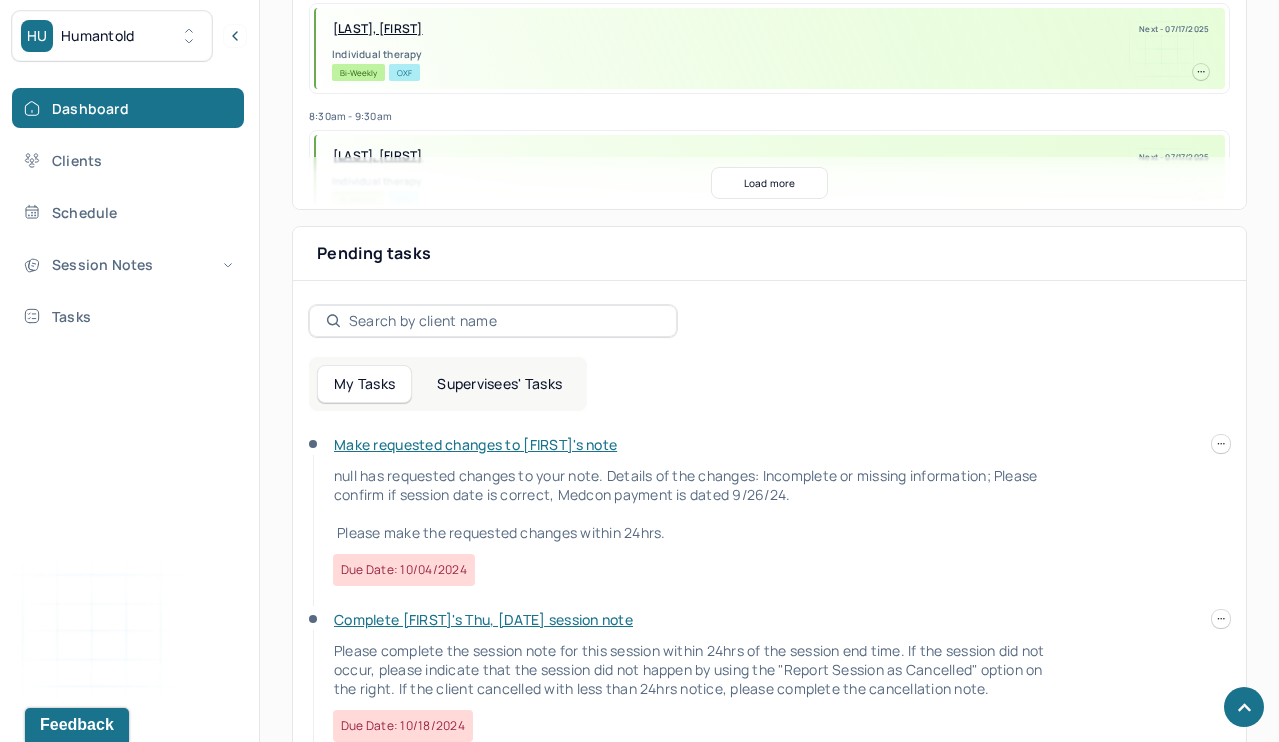 scroll, scrollTop: 657, scrollLeft: 0, axis: vertical 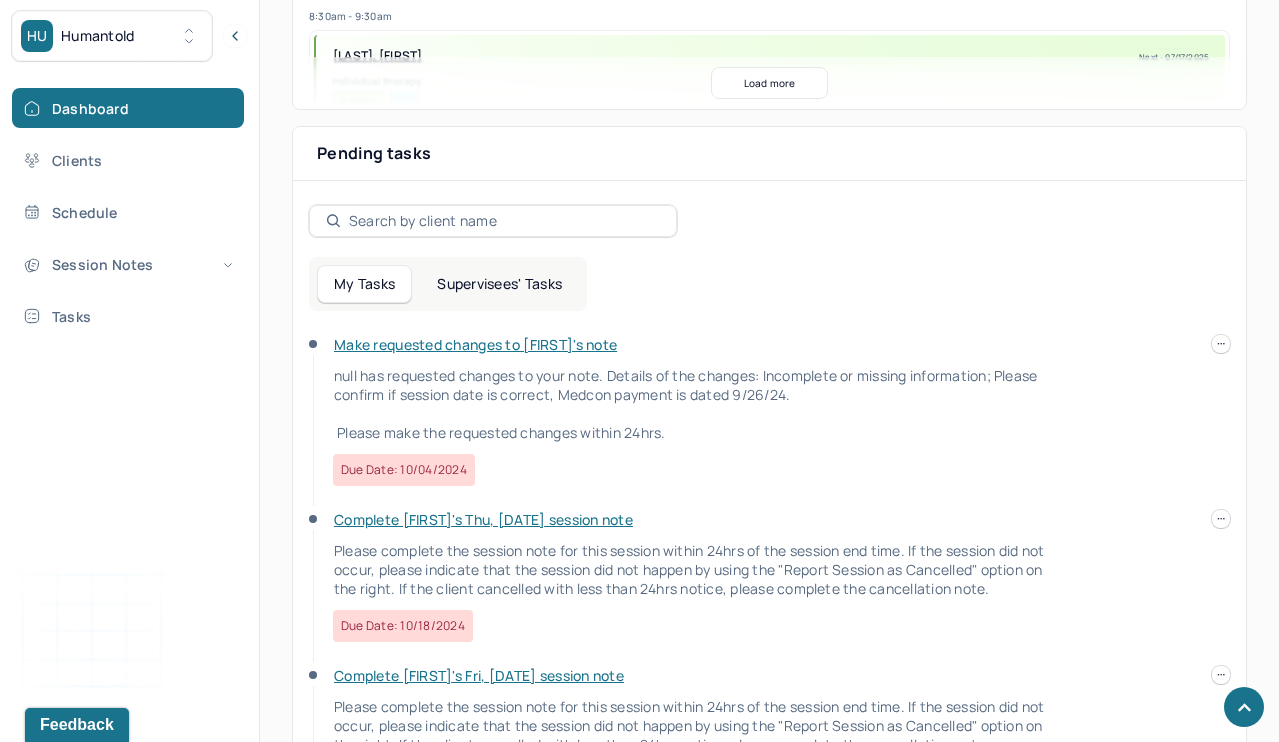 click on "My Tasks     Supervisees' Tasks" at bounding box center (448, 284) 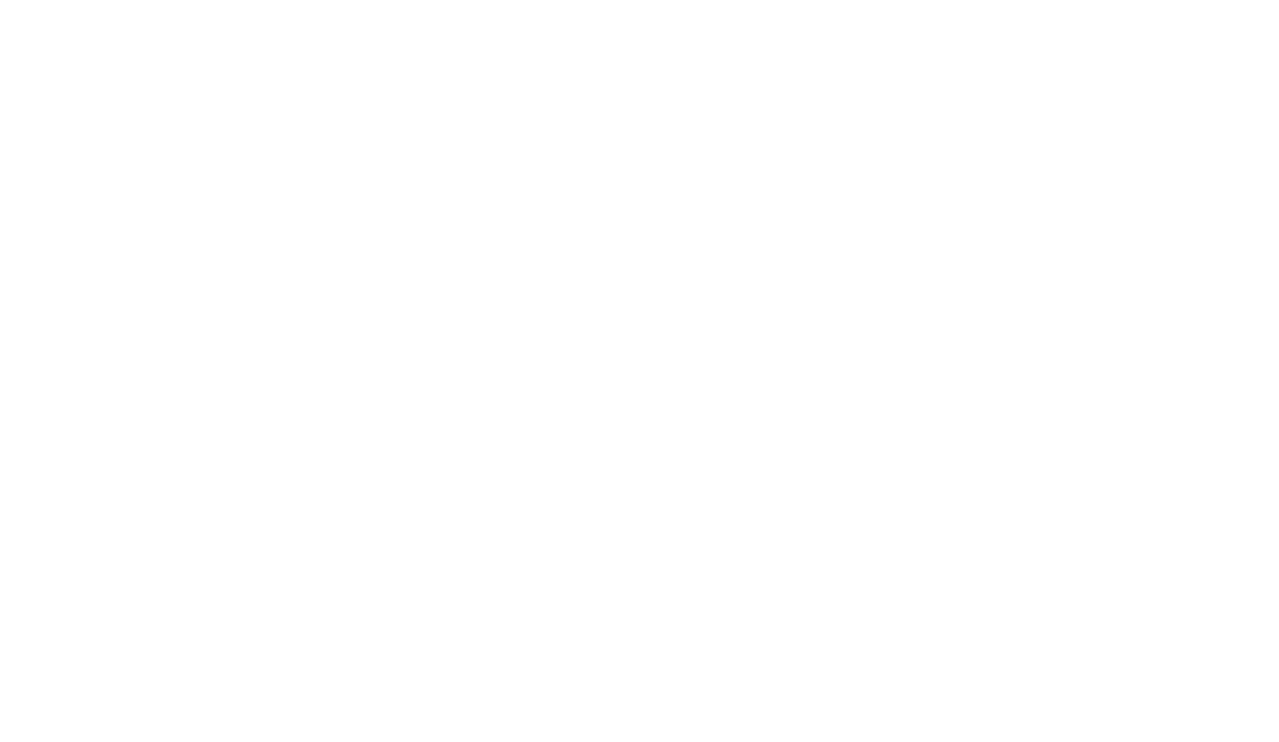 scroll, scrollTop: 0, scrollLeft: 0, axis: both 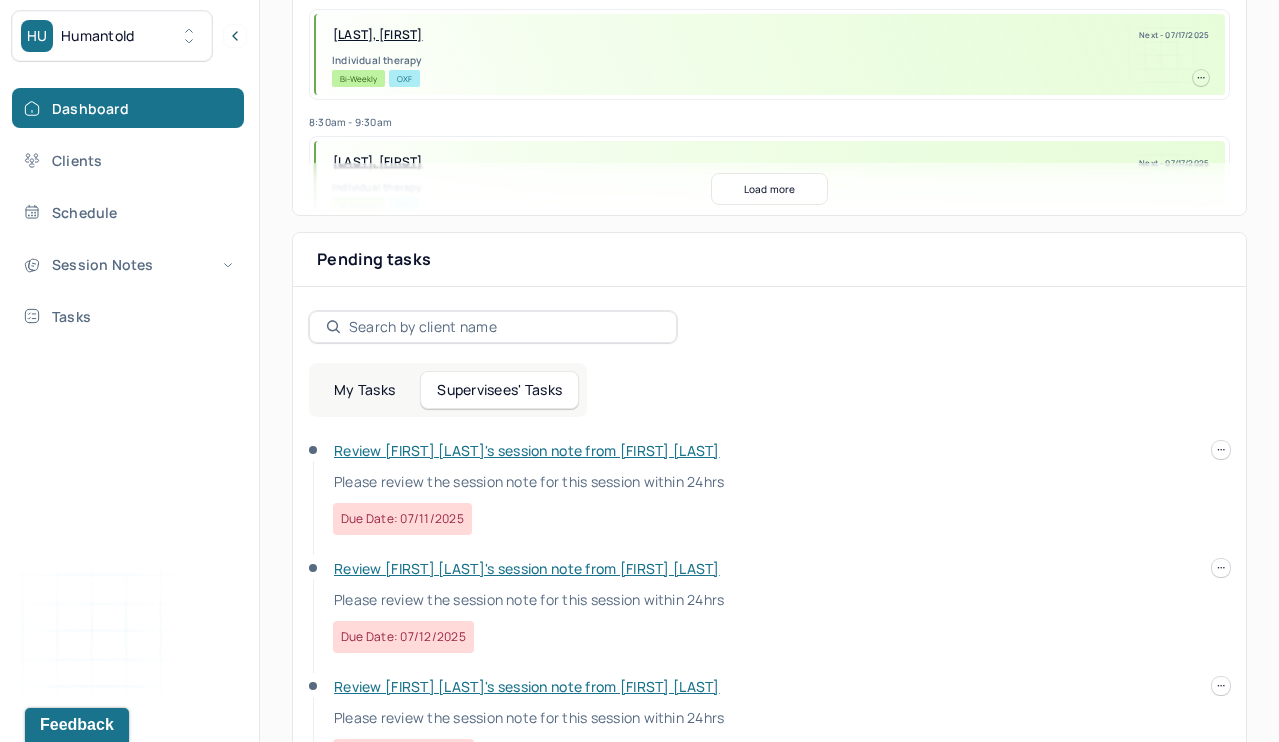 click on "Review Katelynn's session note from Rachel" at bounding box center [527, 450] 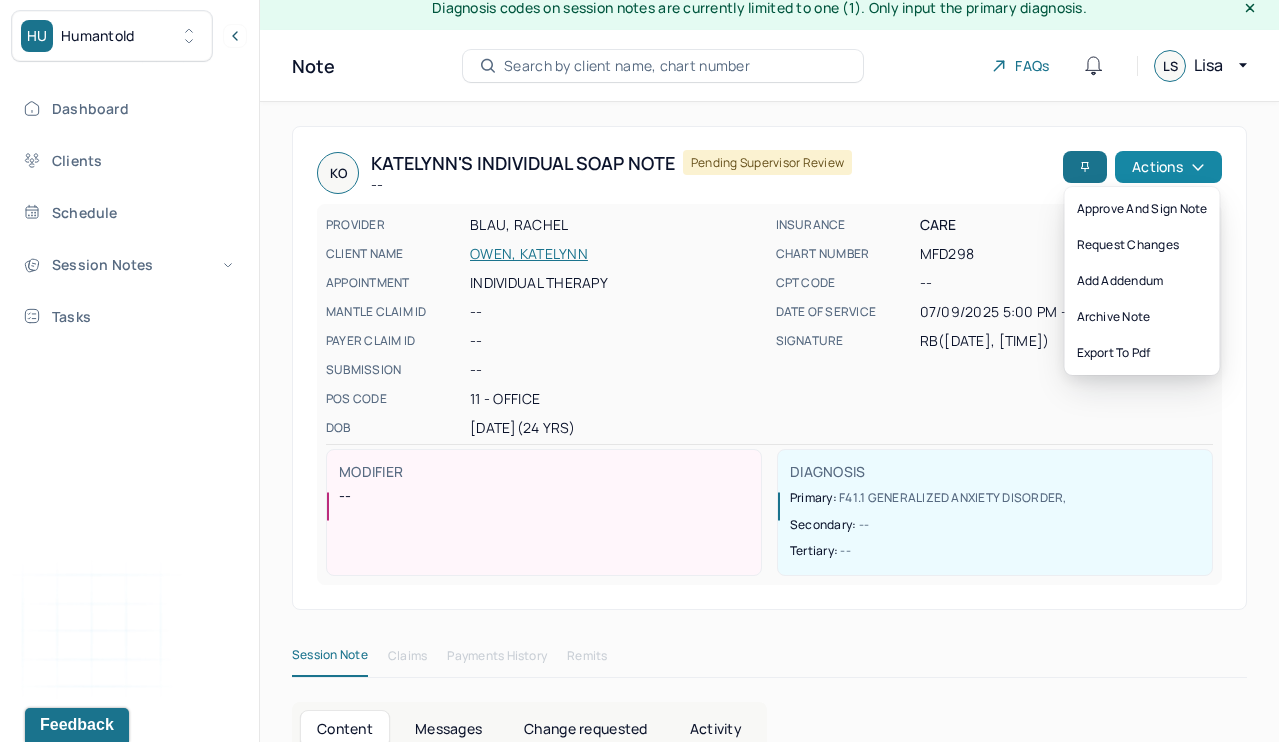 click on "Actions" at bounding box center (1168, 167) 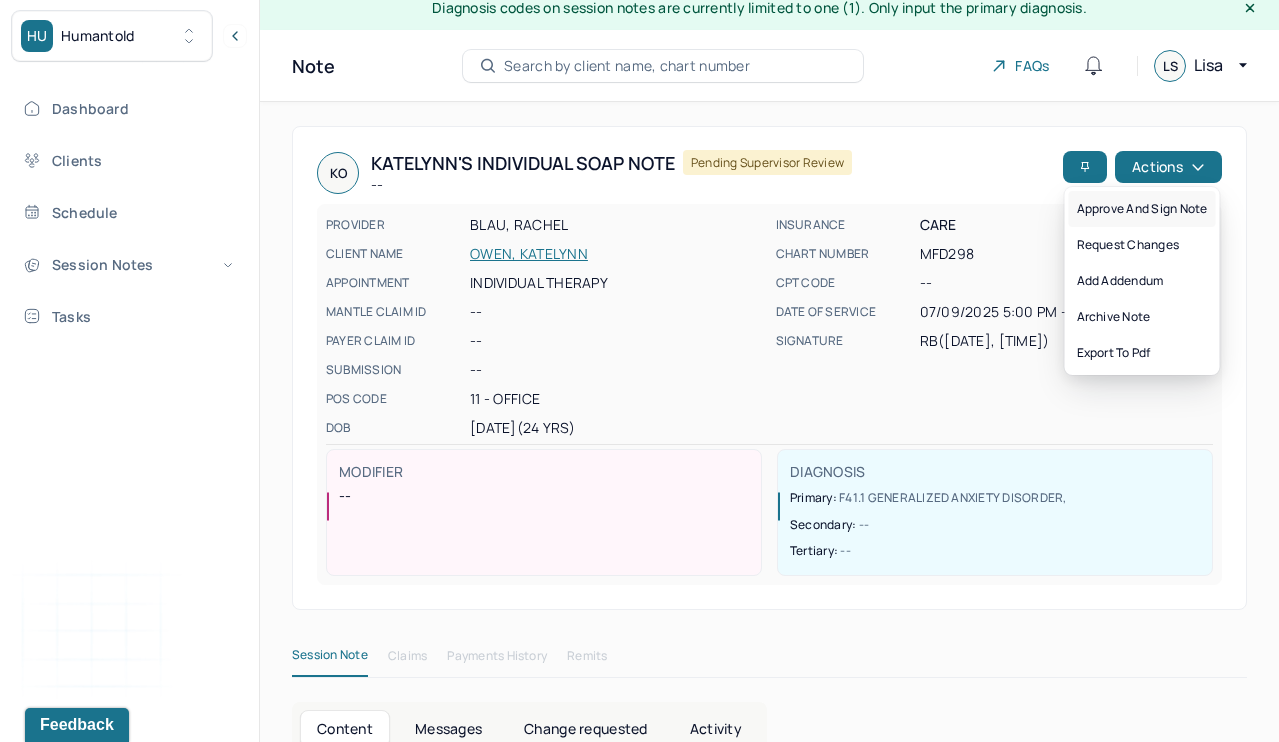click on "Approve and sign note" at bounding box center (1142, 209) 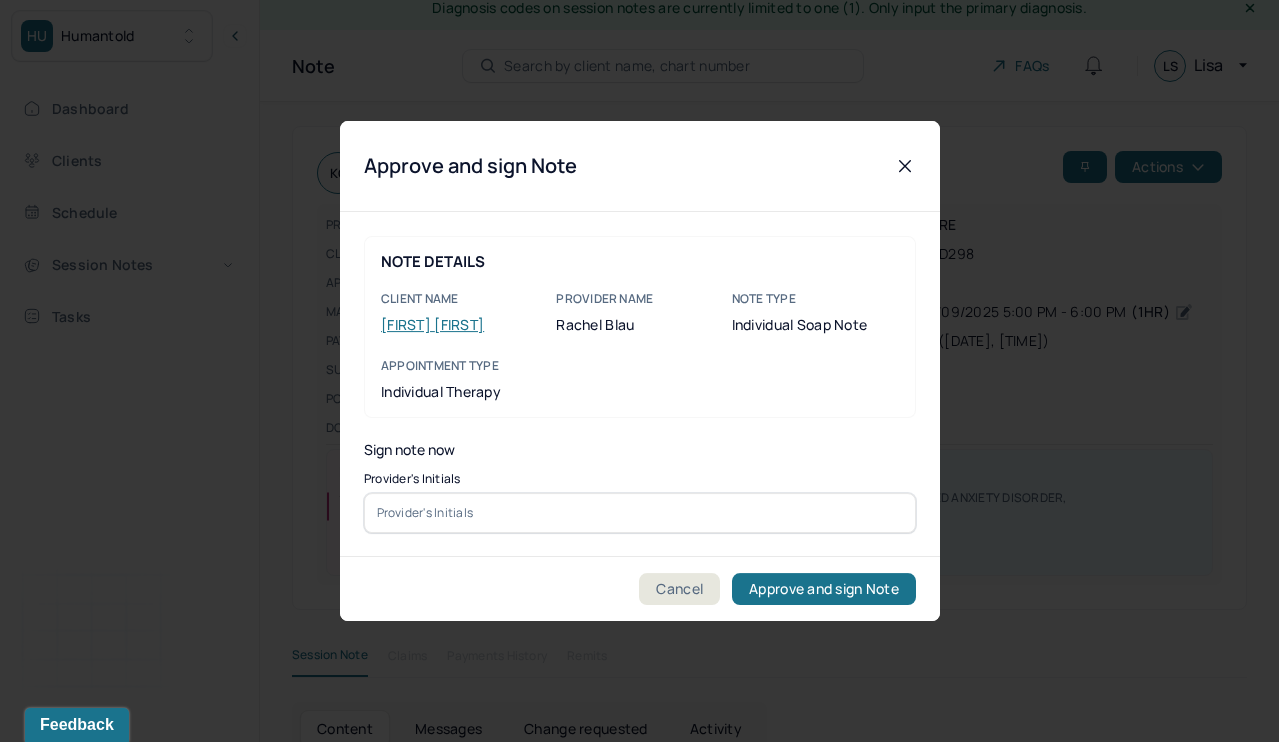 click at bounding box center (640, 513) 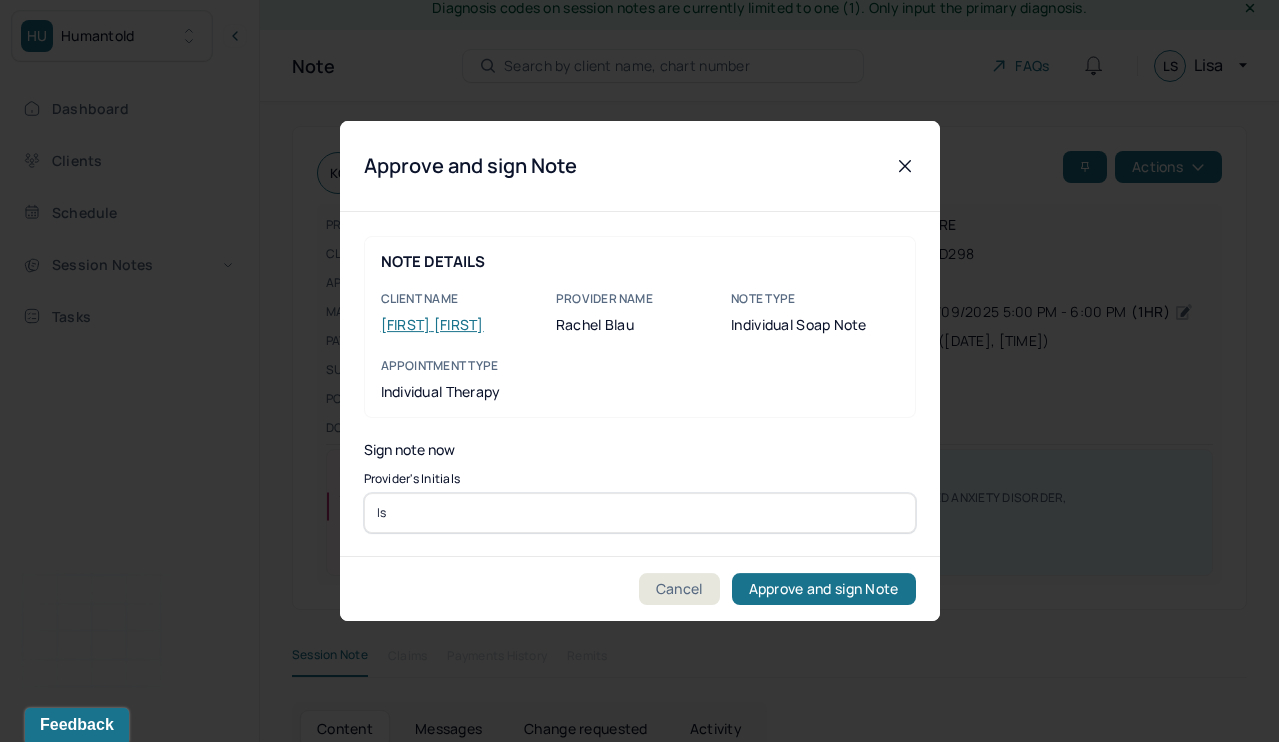 type on "ls" 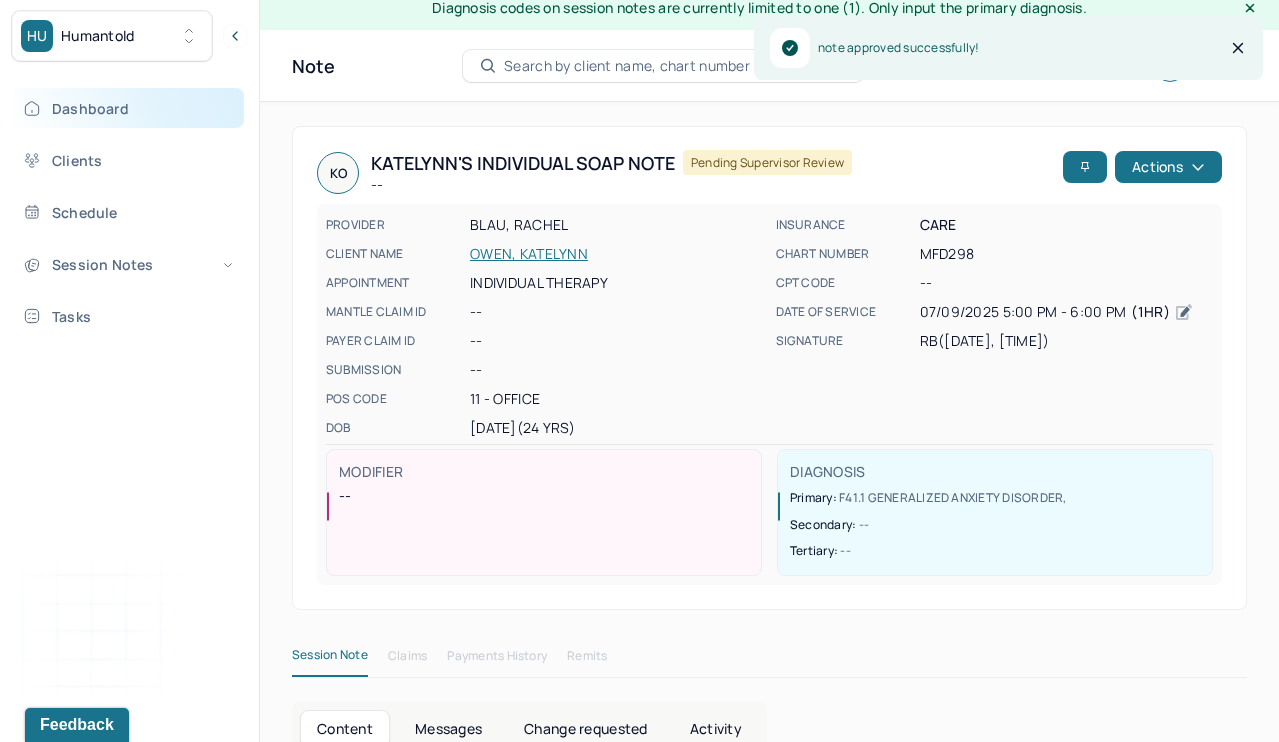 click on "Dashboard" at bounding box center (128, 108) 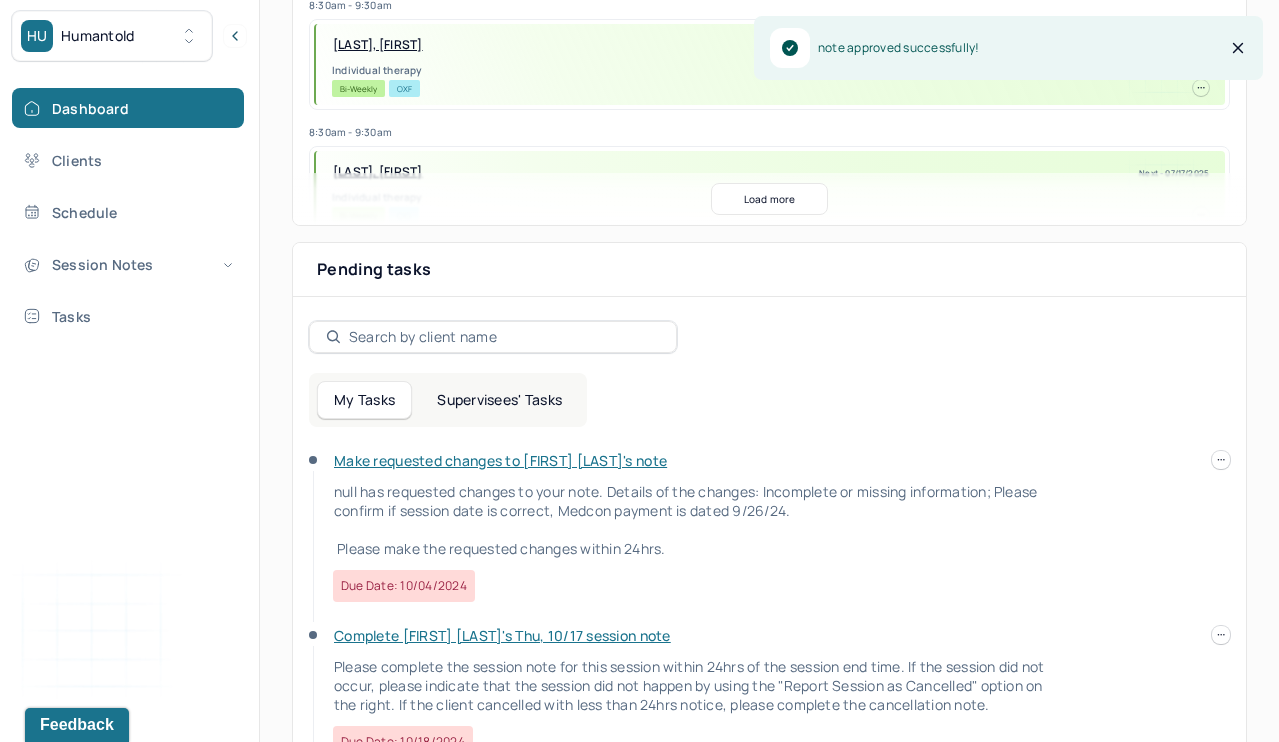 scroll, scrollTop: 542, scrollLeft: 0, axis: vertical 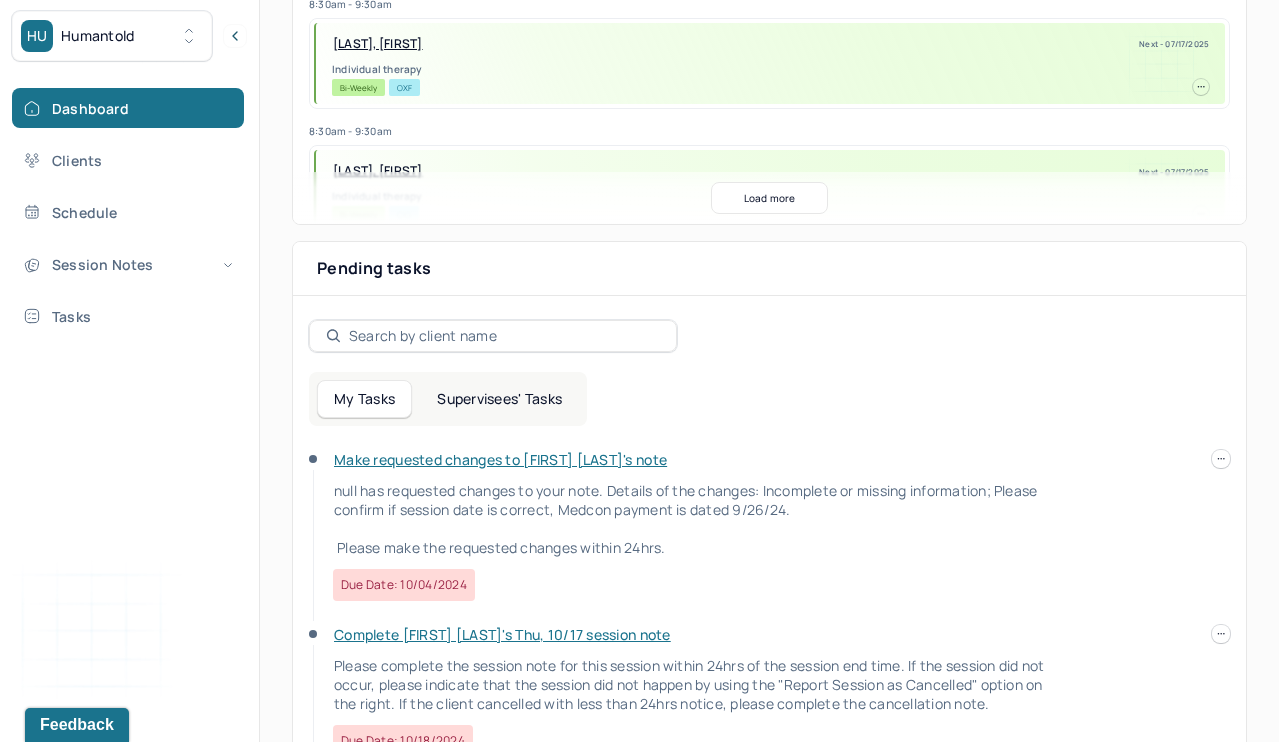 click on "Supervisees' Tasks" at bounding box center [499, 399] 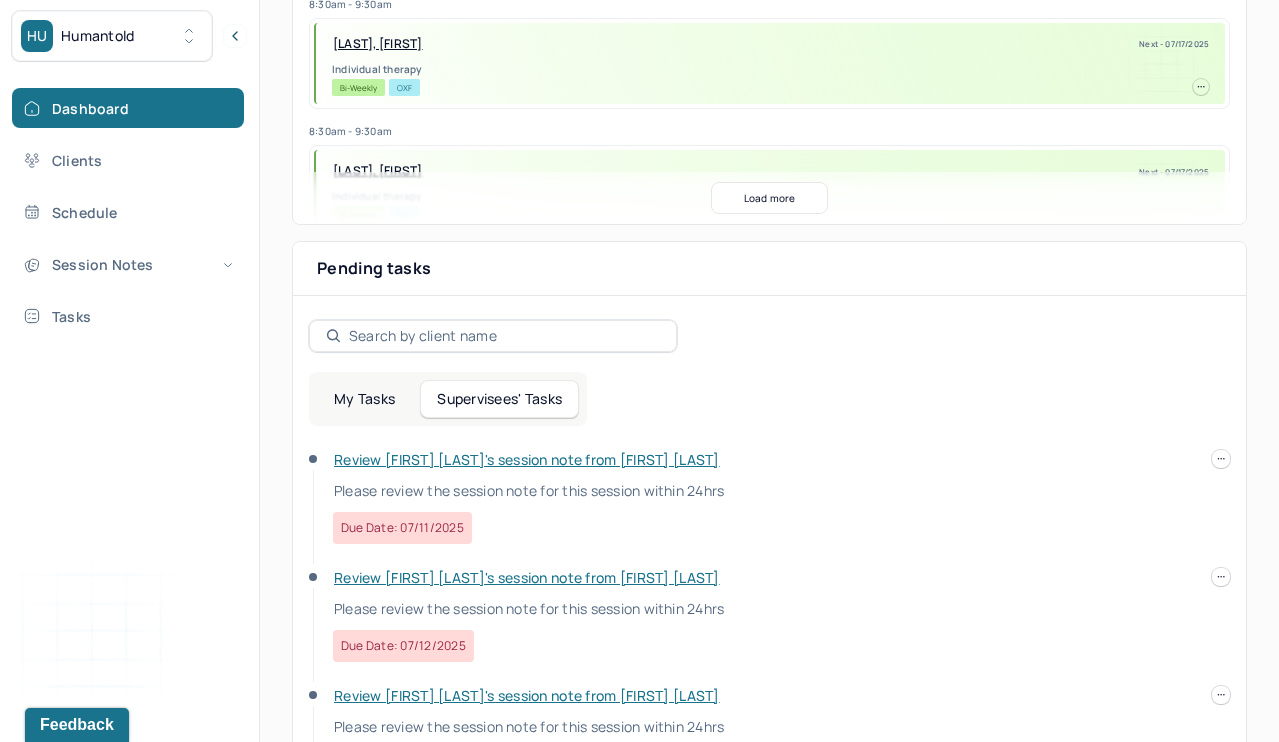click on "My Schedule View caseload 8:30am - 9:30am   SILVA, ANGELA   Next - 07/17/2025 Individual therapy Bi-Weekly OXF     8:30am - 9:30am   PALTAN KOPPELMAN, MICHELLE   Next - 07/17/2025 Individual therapy Bi-Weekly CIG     10:00am - 11:00am   DRONZEK, KEVIN   Next - 07/18/2025 Individual therapy Bi-Weekly CARE     9:30am - 10:30am   ZMIRICH, LAUREN   Next - 07/18/2025 Individual therapy Bi-Weekly Pending Task UMR     9:30am - 10:30am   HART JR., THOMAS   Next - 07/24/2025 Individual therapy Bi-Weekly Pending Task CARE     9:00am - 10:00am   HOBERMAN, HANNAH   Next - 07/24/2025 Individual therapy Bi-Weekly Pending Task AET     8:30am - 9:30am   VOGEL, MARGARET   Next - 07/24/2025 Individual therapy Bi-Weekly BCBS     9:30am - 10:30am   WILLIAMS, WAYNE   Next - 07/24/2025 Individual therapy Bi-Weekly Pending Task Self Pay     8:30am - 9:30am   POWERS, KAYLEIGH   Next - 07/25/2025 Individual therapy Bi-Weekly BCBS       Load more   Pending tasks    Date     My Tasks     Supervisees' Tasks   Due date: 07/11/2025" at bounding box center (769, 1200) 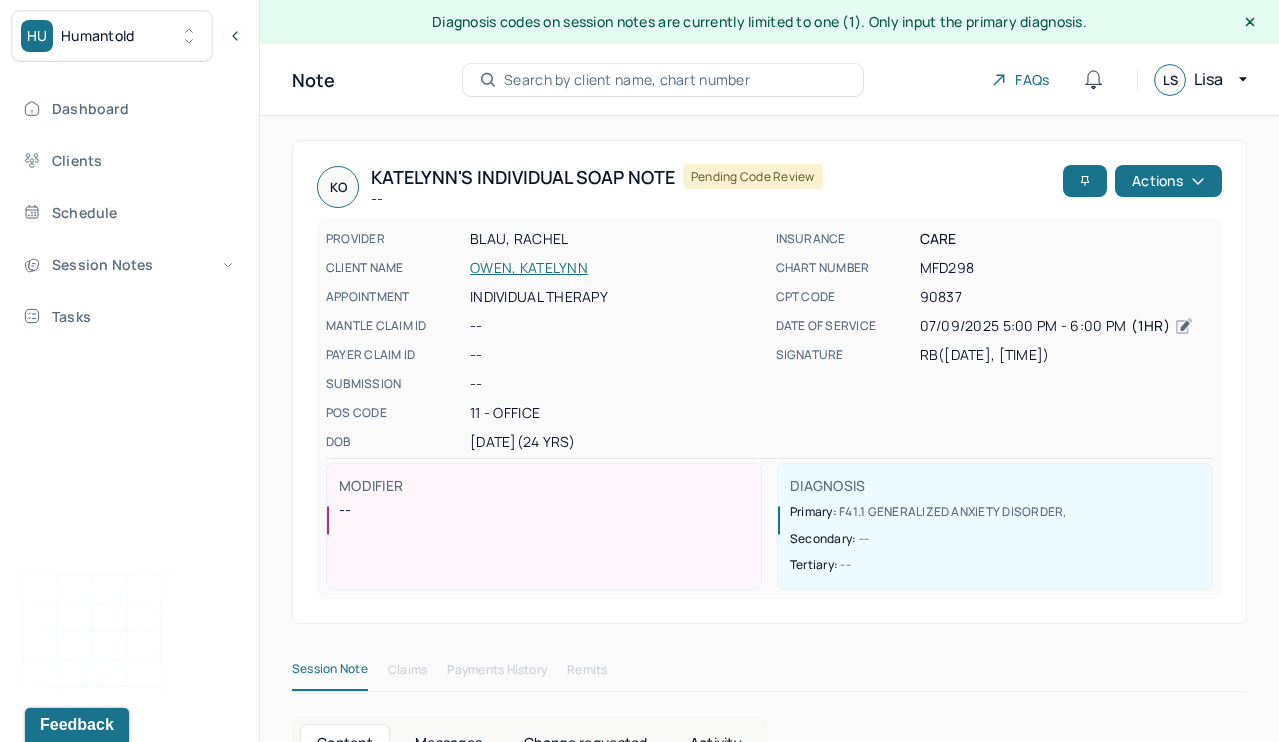 scroll, scrollTop: 0, scrollLeft: 0, axis: both 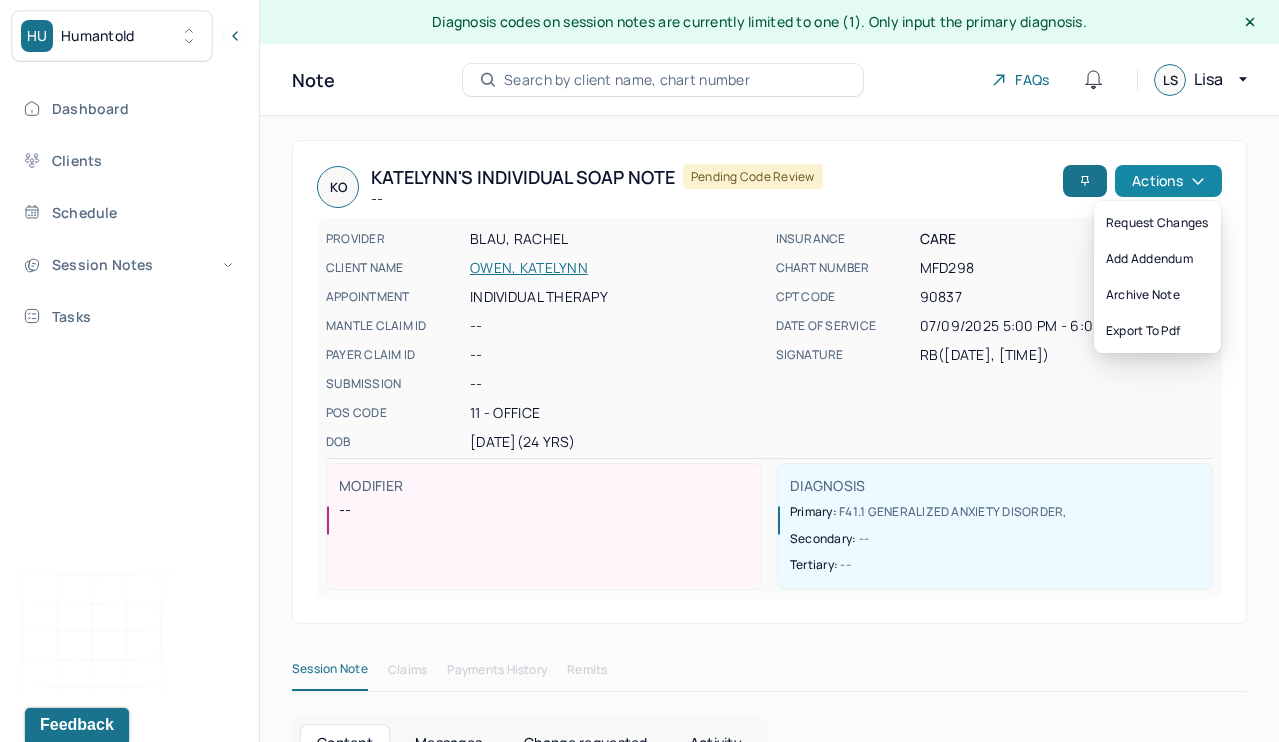 click on "Actions" at bounding box center [1168, 181] 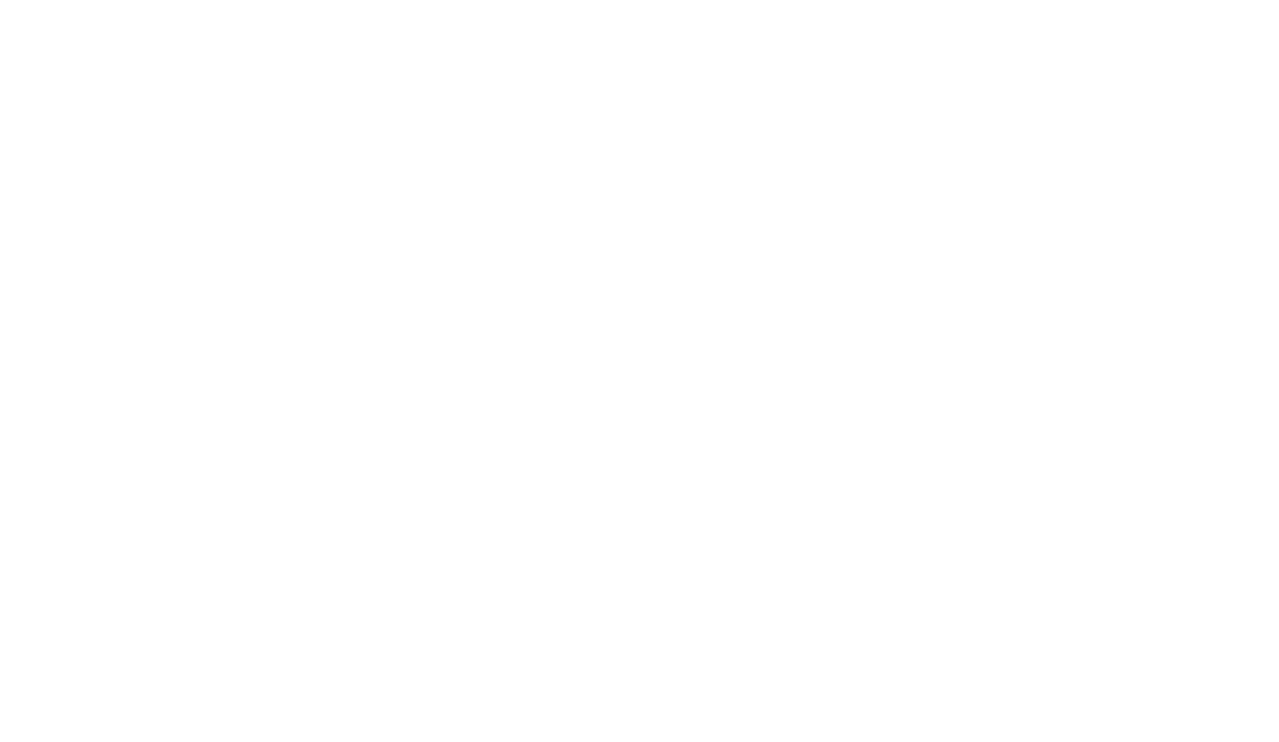 scroll, scrollTop: 0, scrollLeft: 0, axis: both 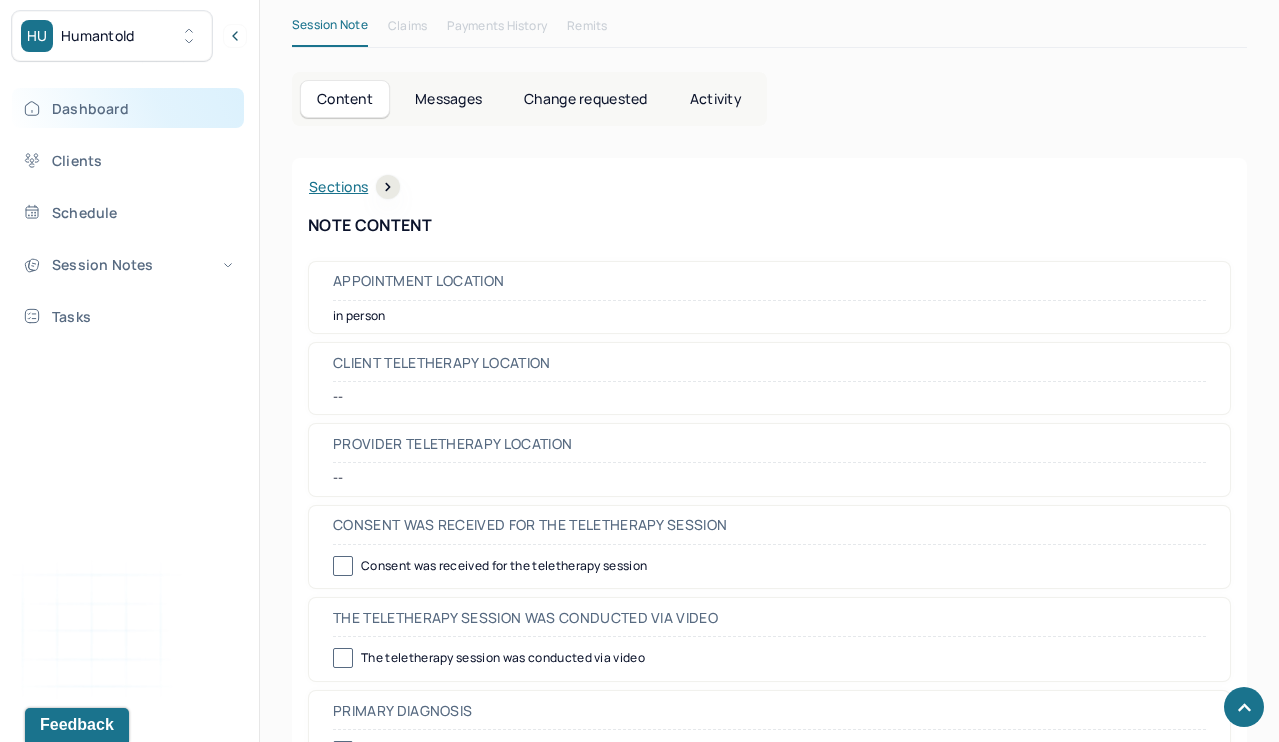 click on "Dashboard" at bounding box center [128, 108] 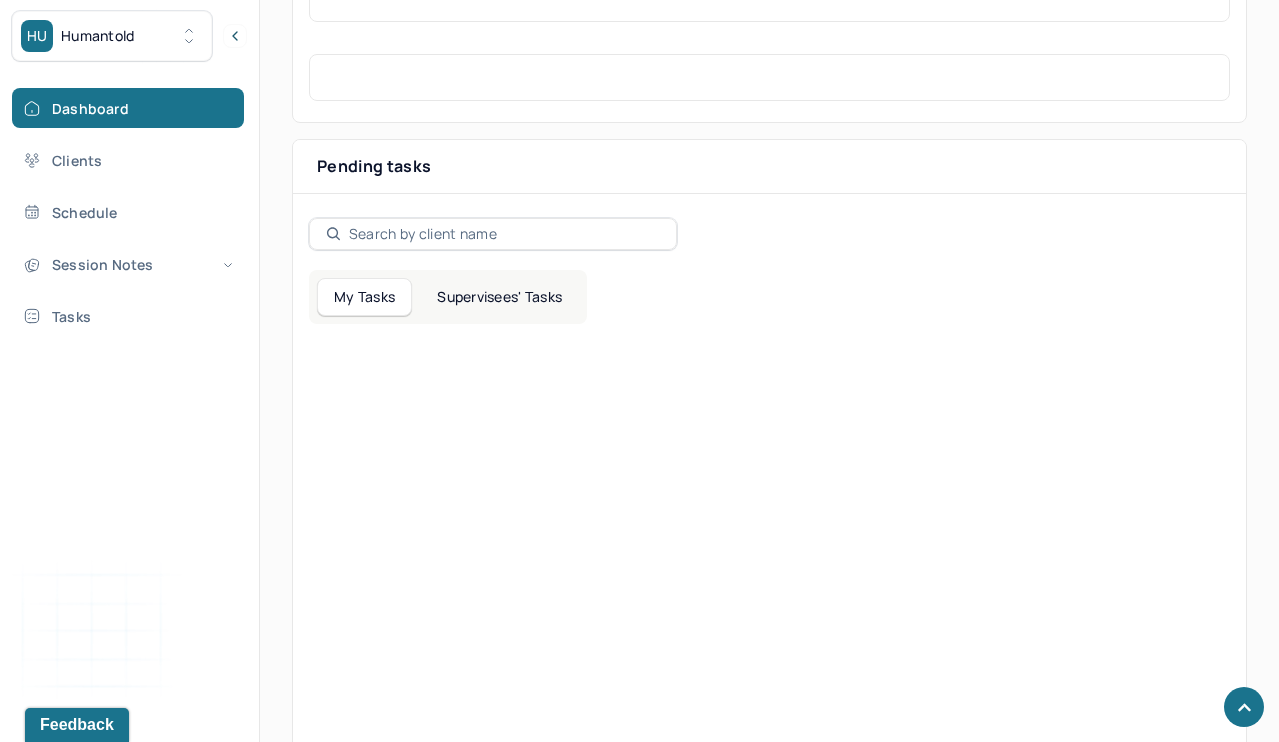 click on "Supervisees' Tasks" at bounding box center (499, 297) 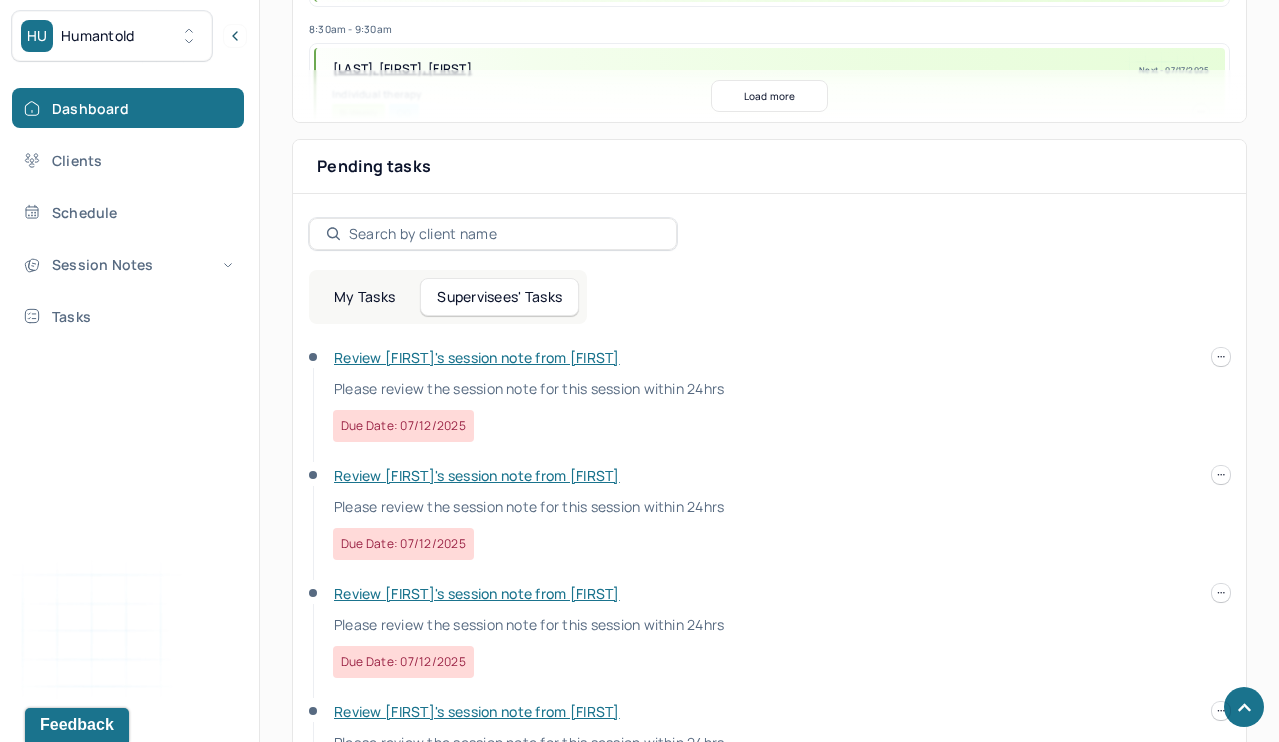 click on "Review [FIRST]'s session note from [FIRST]" at bounding box center (477, 357) 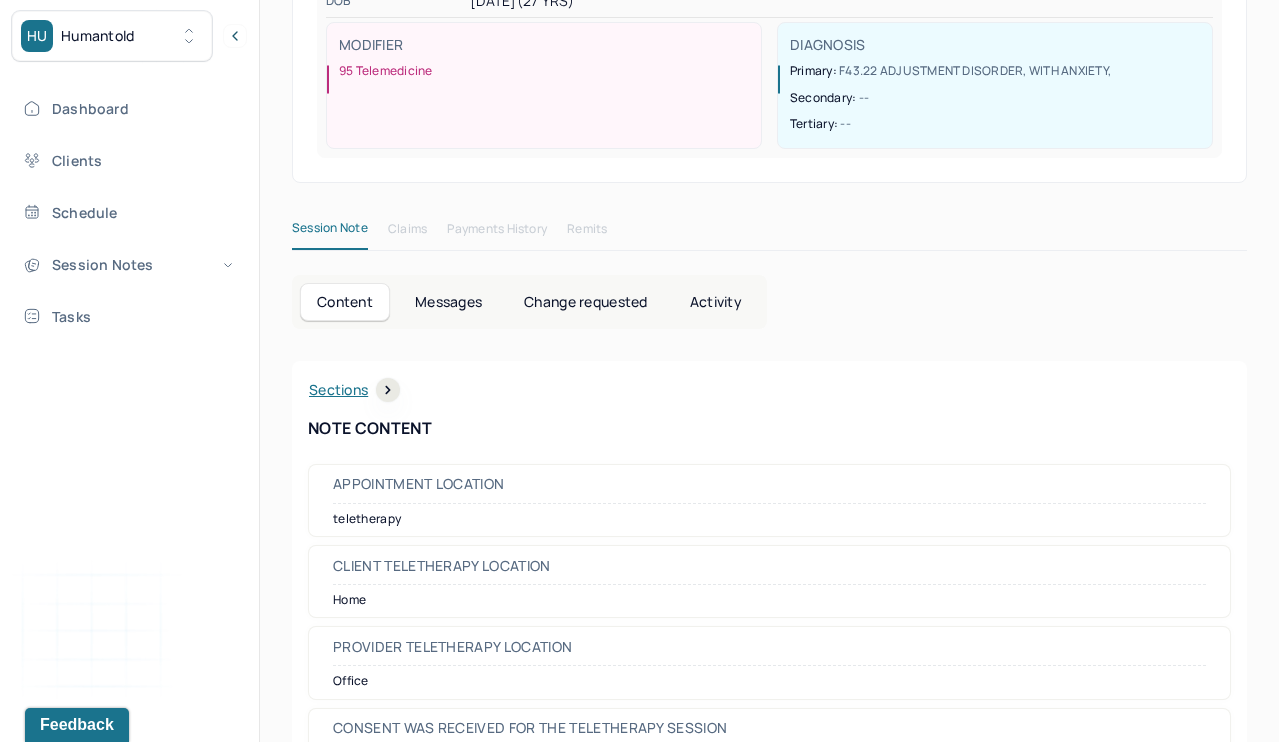 scroll, scrollTop: 0, scrollLeft: 0, axis: both 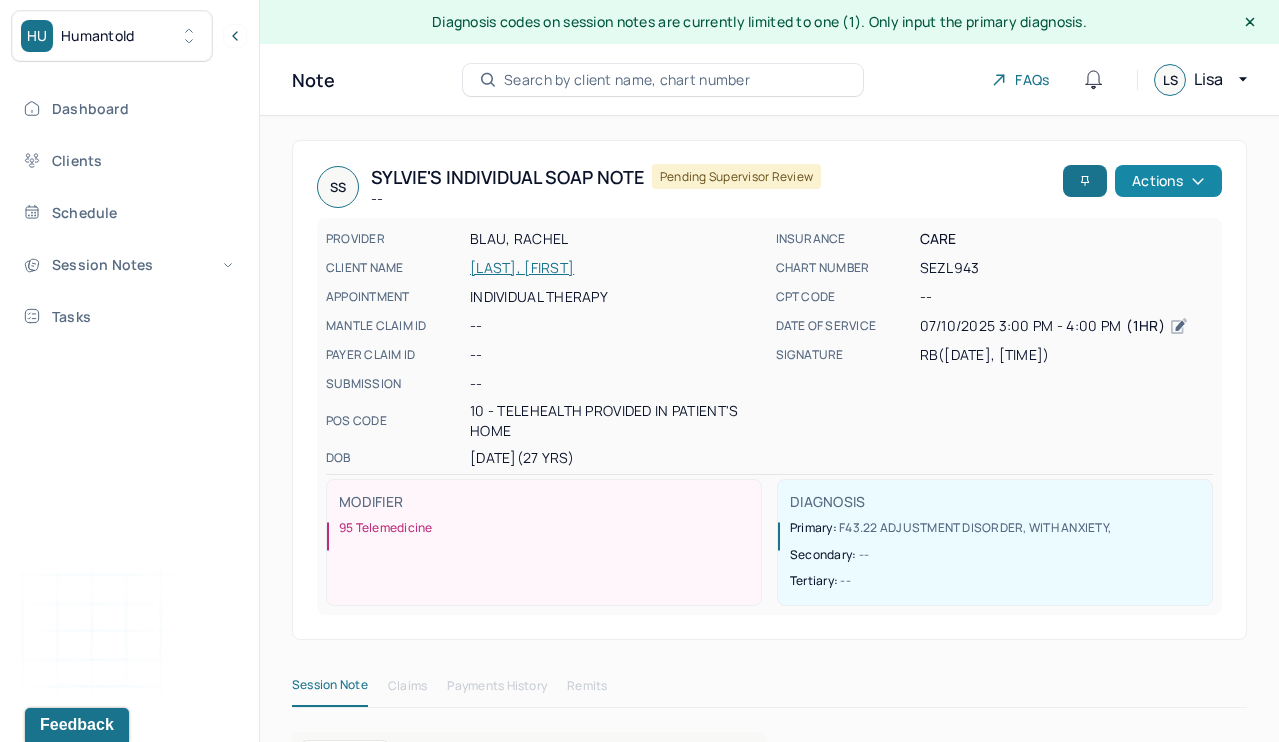 click on "Actions" at bounding box center (1168, 181) 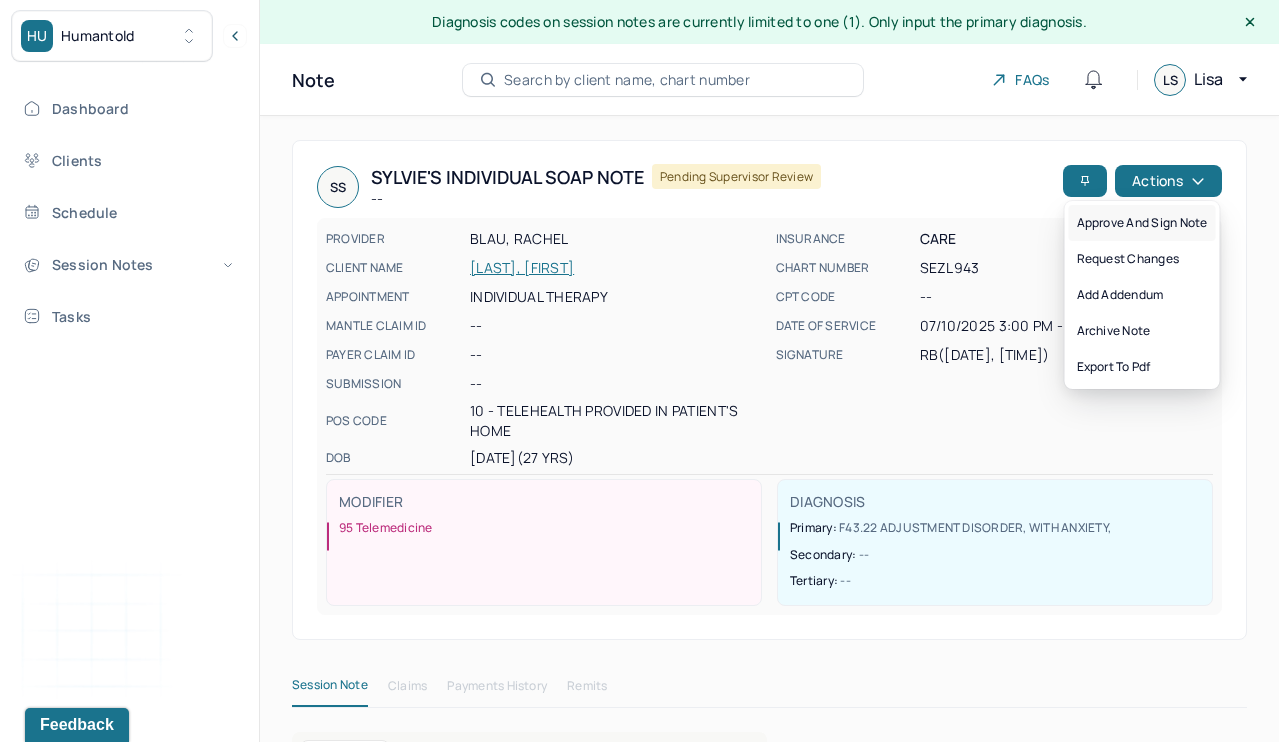 click on "Approve and sign note" at bounding box center [1142, 223] 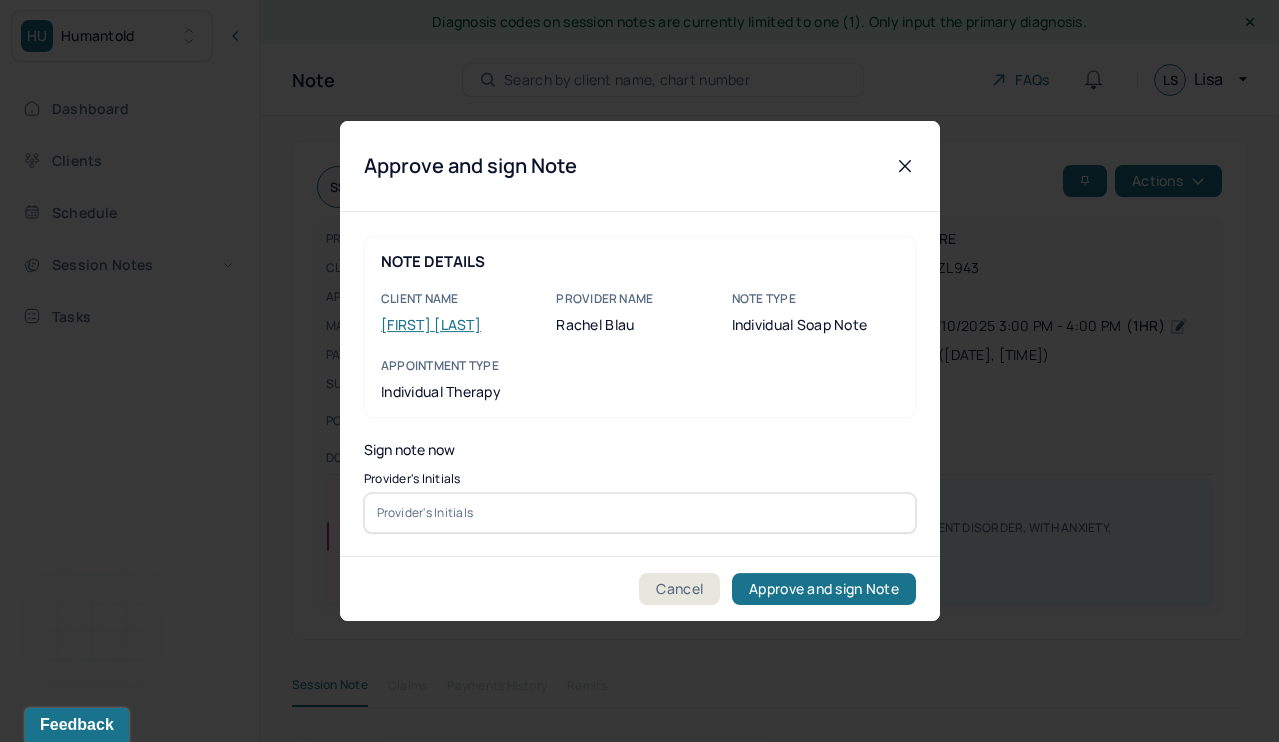 click at bounding box center [640, 513] 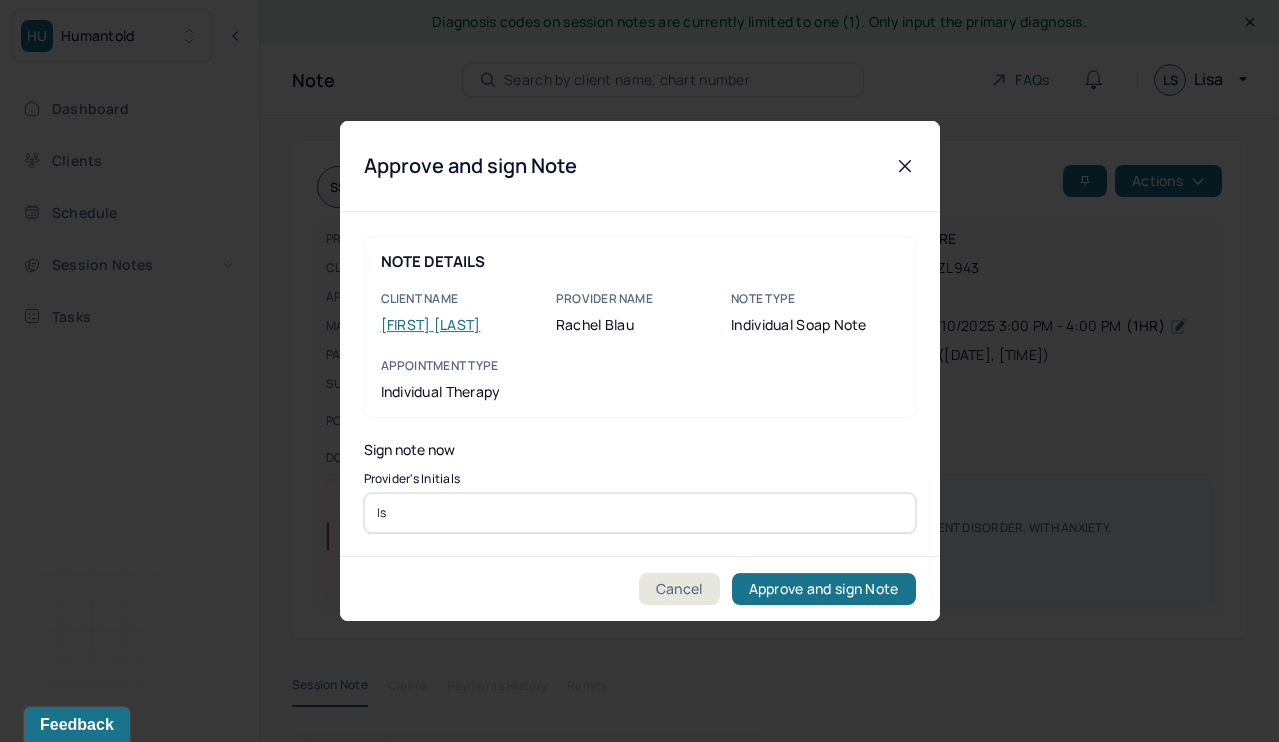 type on "ls" 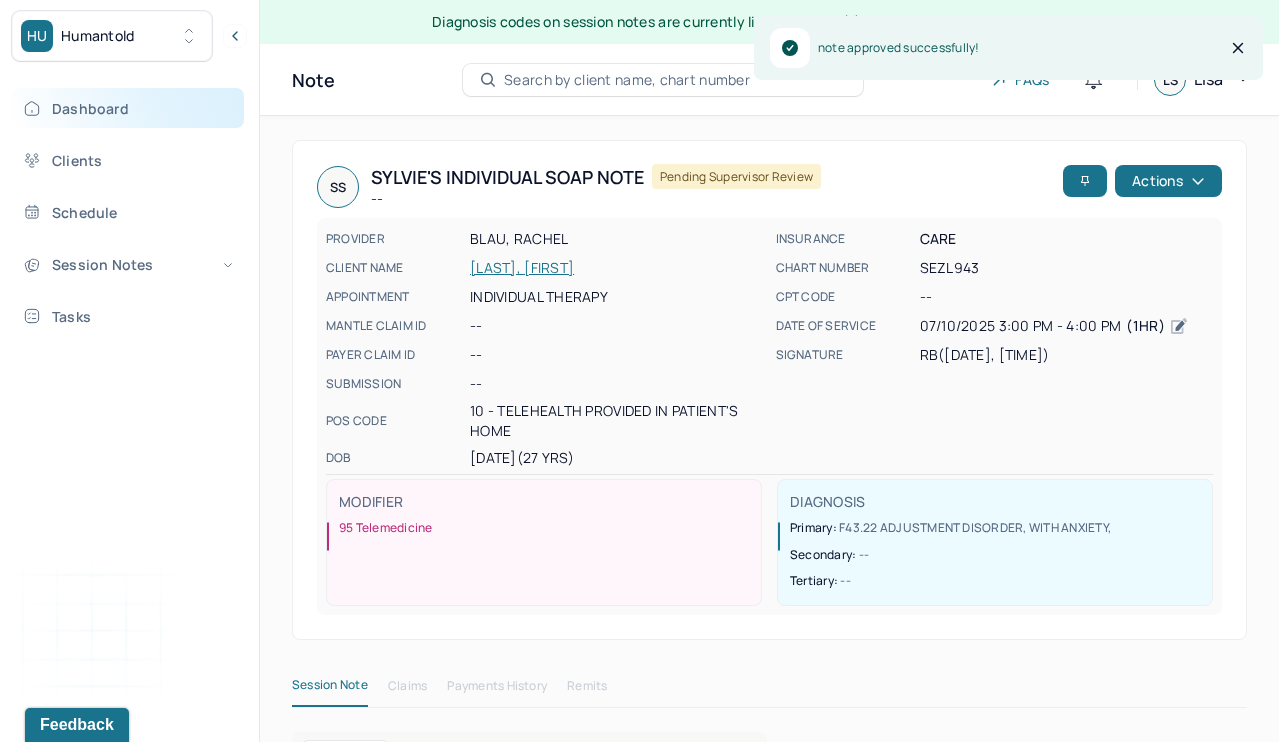 click on "Dashboard" at bounding box center [128, 108] 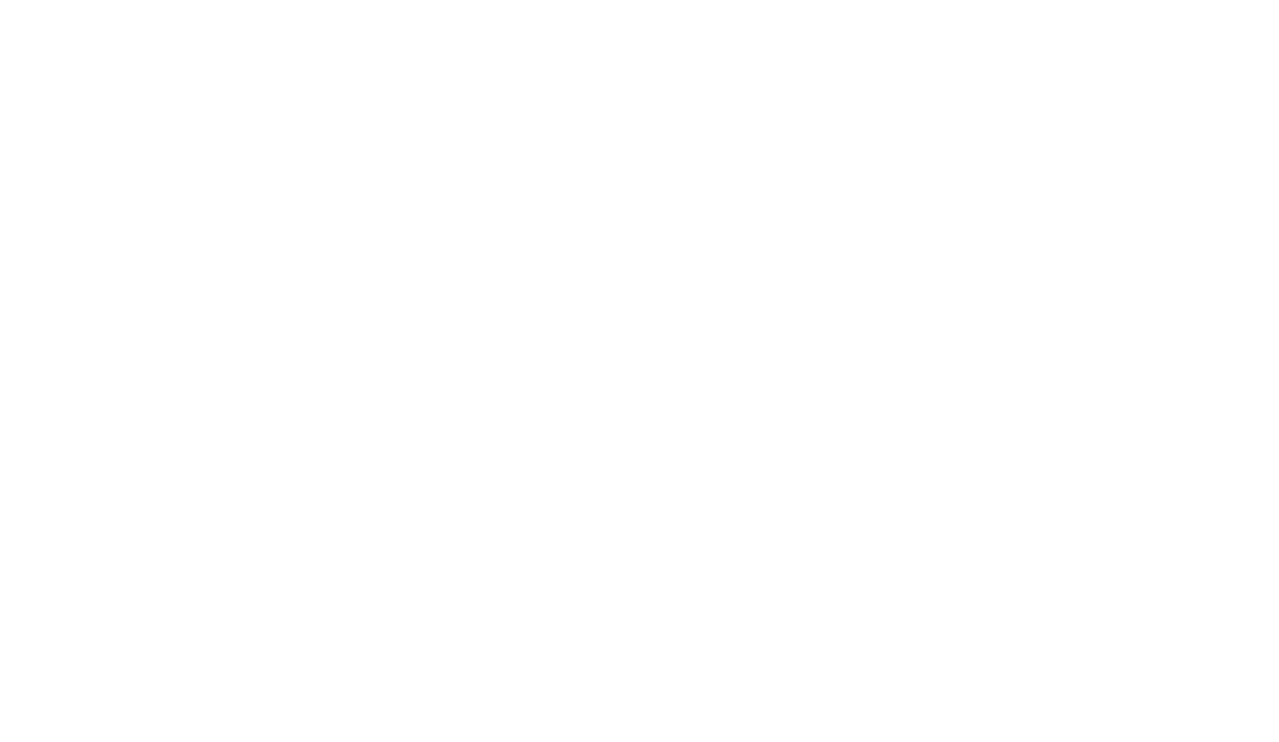 click at bounding box center (639, 371) 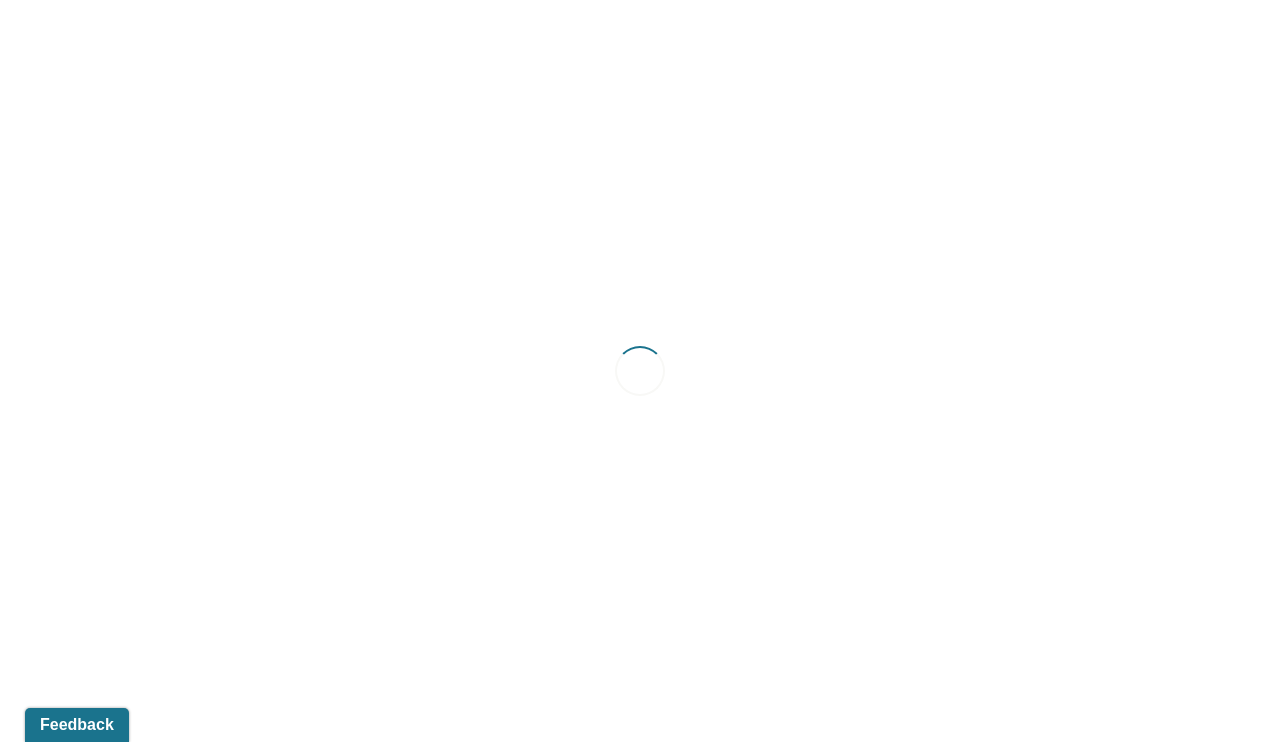 scroll, scrollTop: 0, scrollLeft: 0, axis: both 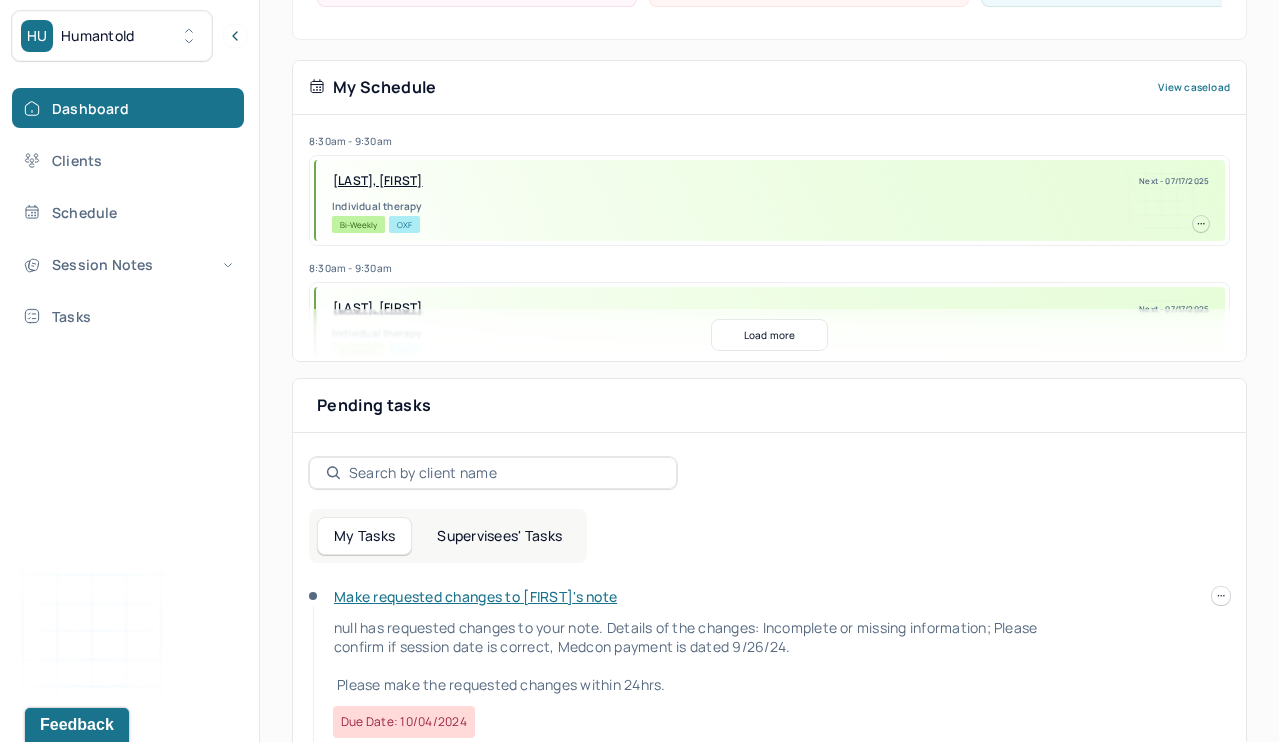 click on "Supervisees' Tasks" at bounding box center (499, 536) 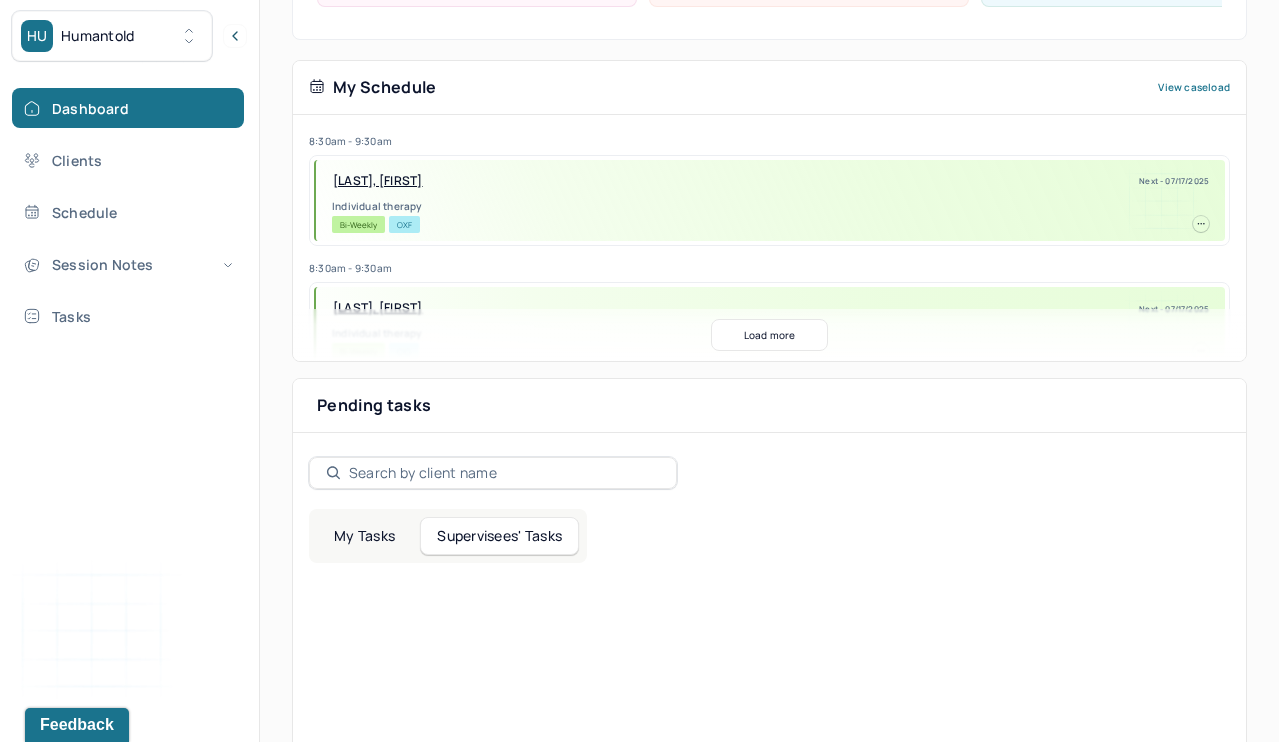 click on "Pending tasks    Date" at bounding box center [769, 406] 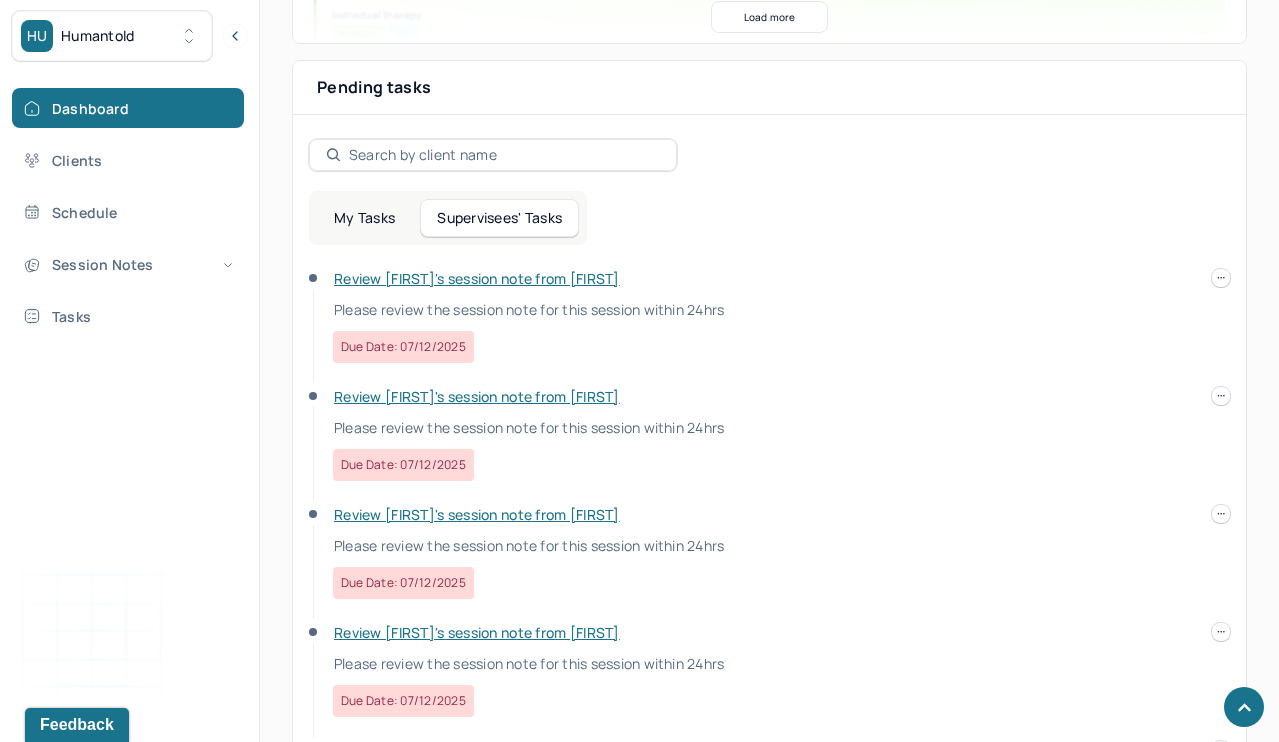 scroll, scrollTop: 745, scrollLeft: 0, axis: vertical 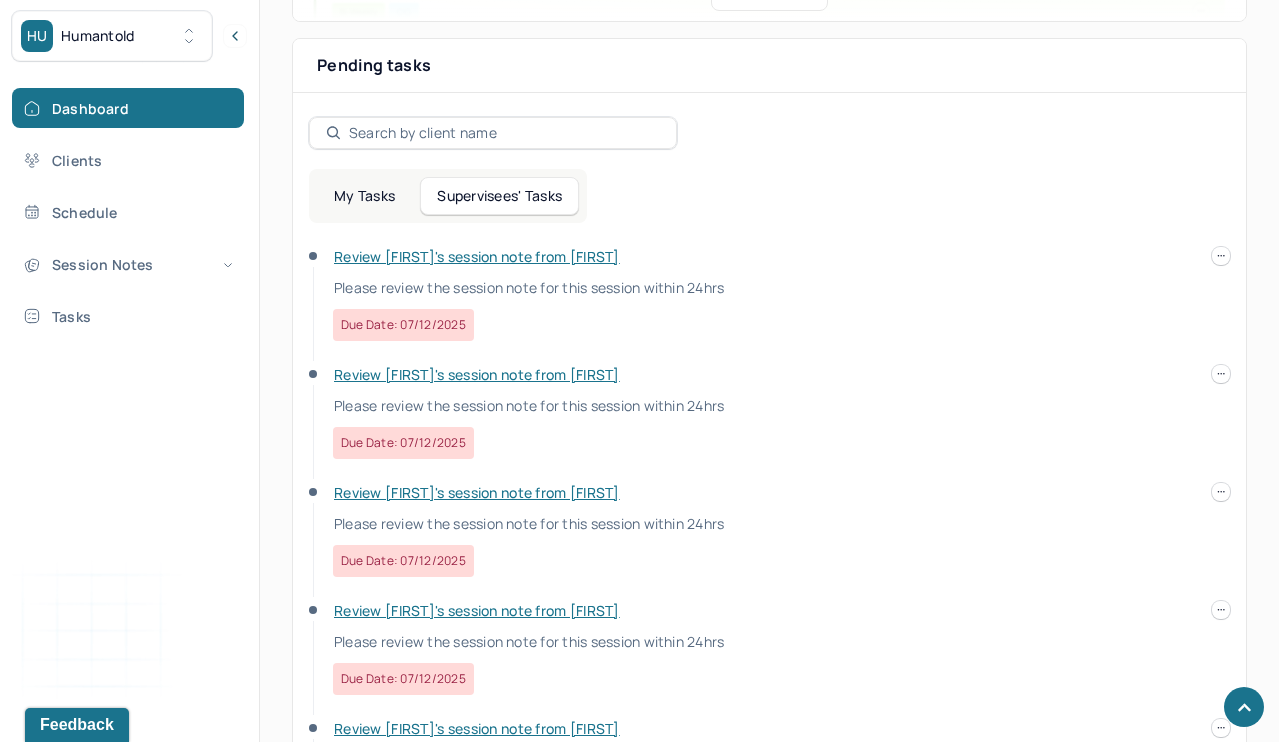 click on "Review [FIRST]'s session note from [FIRST]" at bounding box center [477, 256] 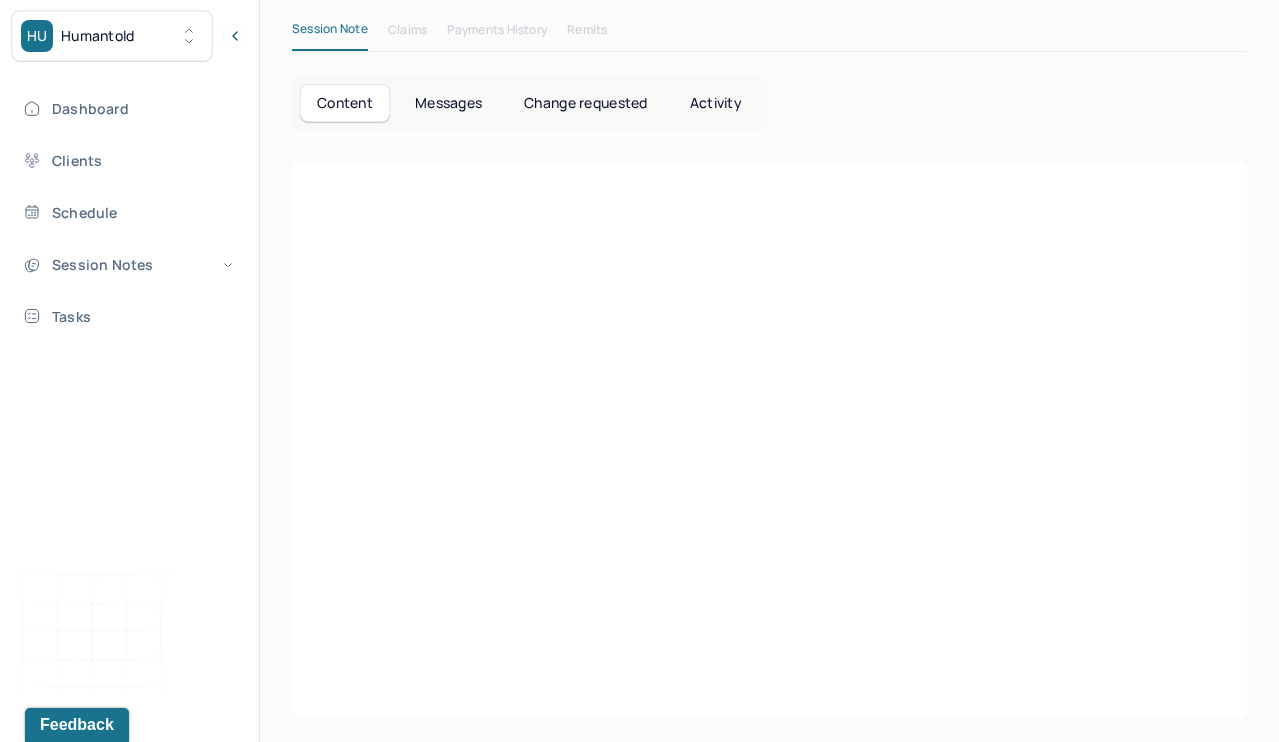 scroll, scrollTop: 14, scrollLeft: 0, axis: vertical 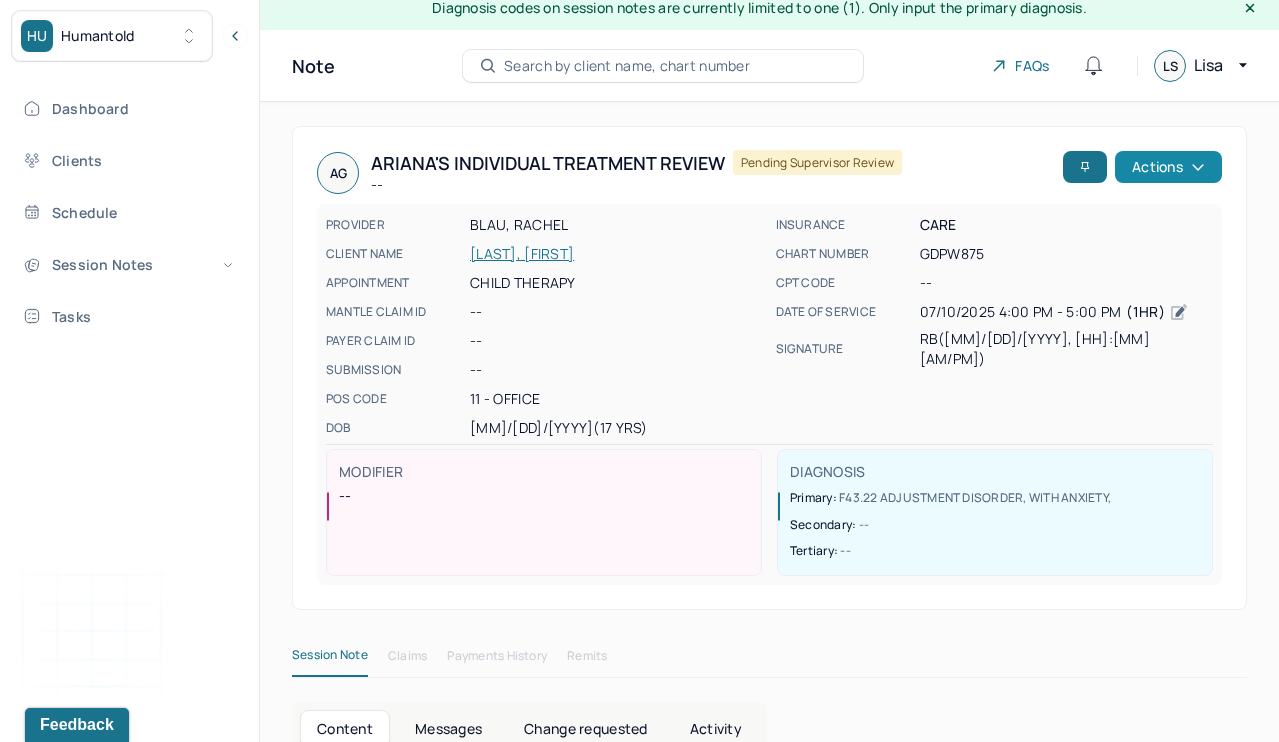 click on "Actions" at bounding box center (1168, 167) 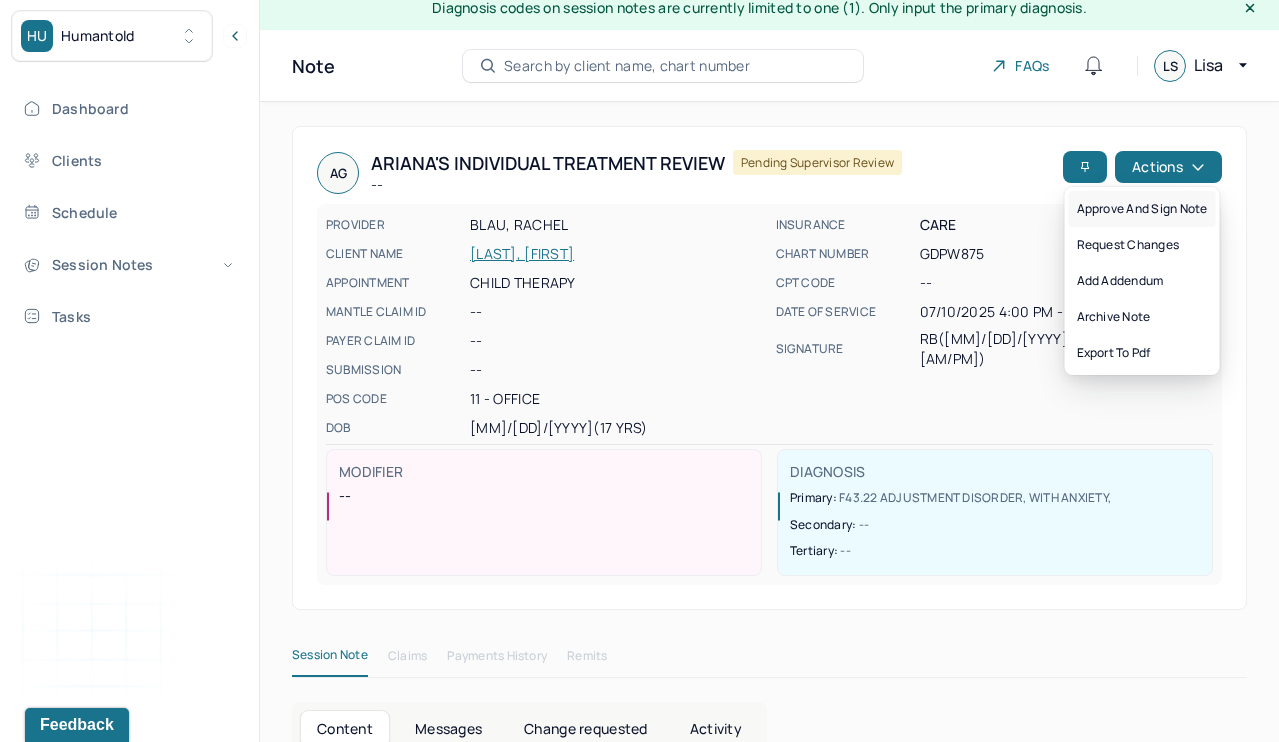 click on "Approve and sign note" at bounding box center [1142, 209] 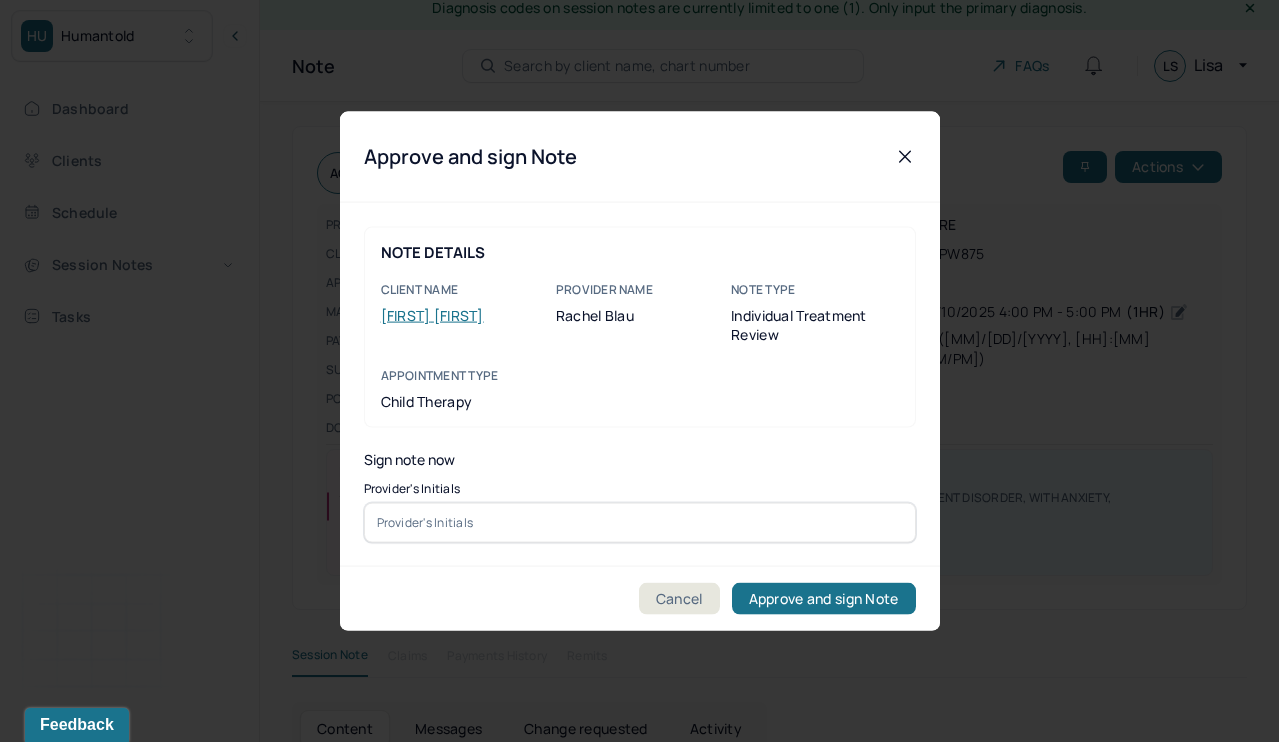 click at bounding box center (640, 522) 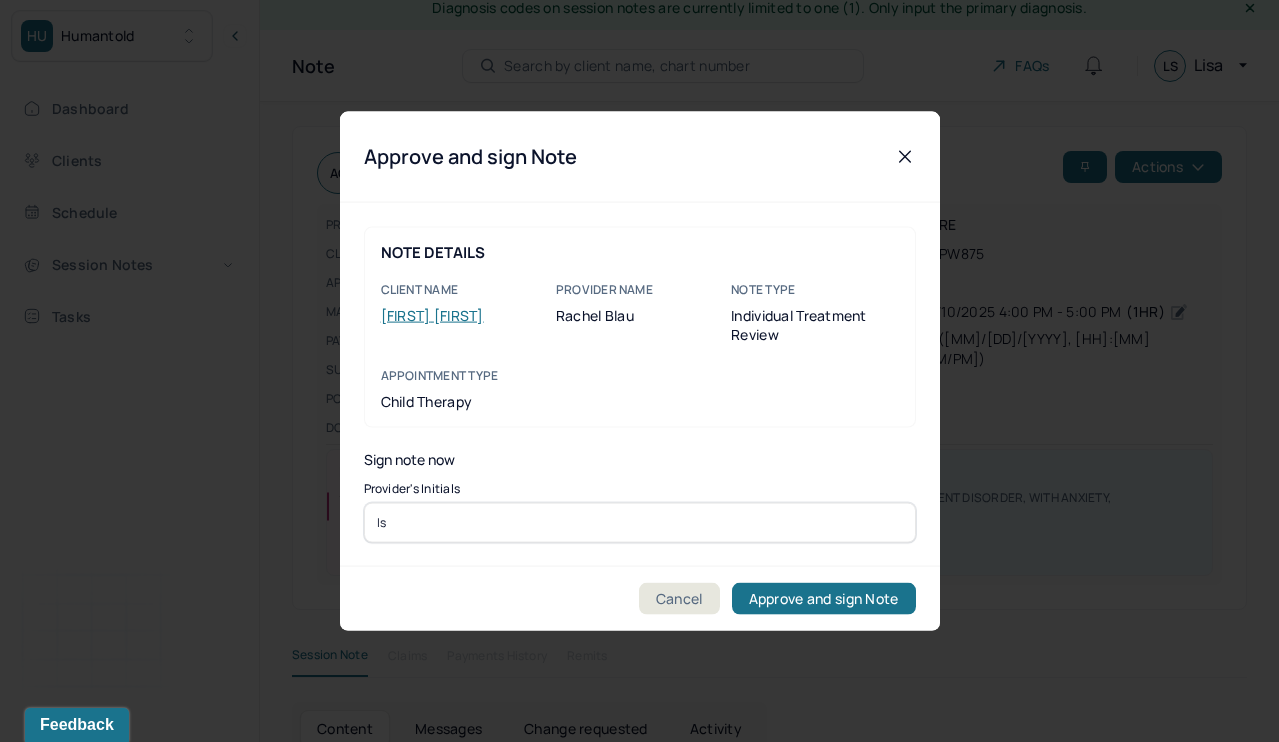 type on "ls" 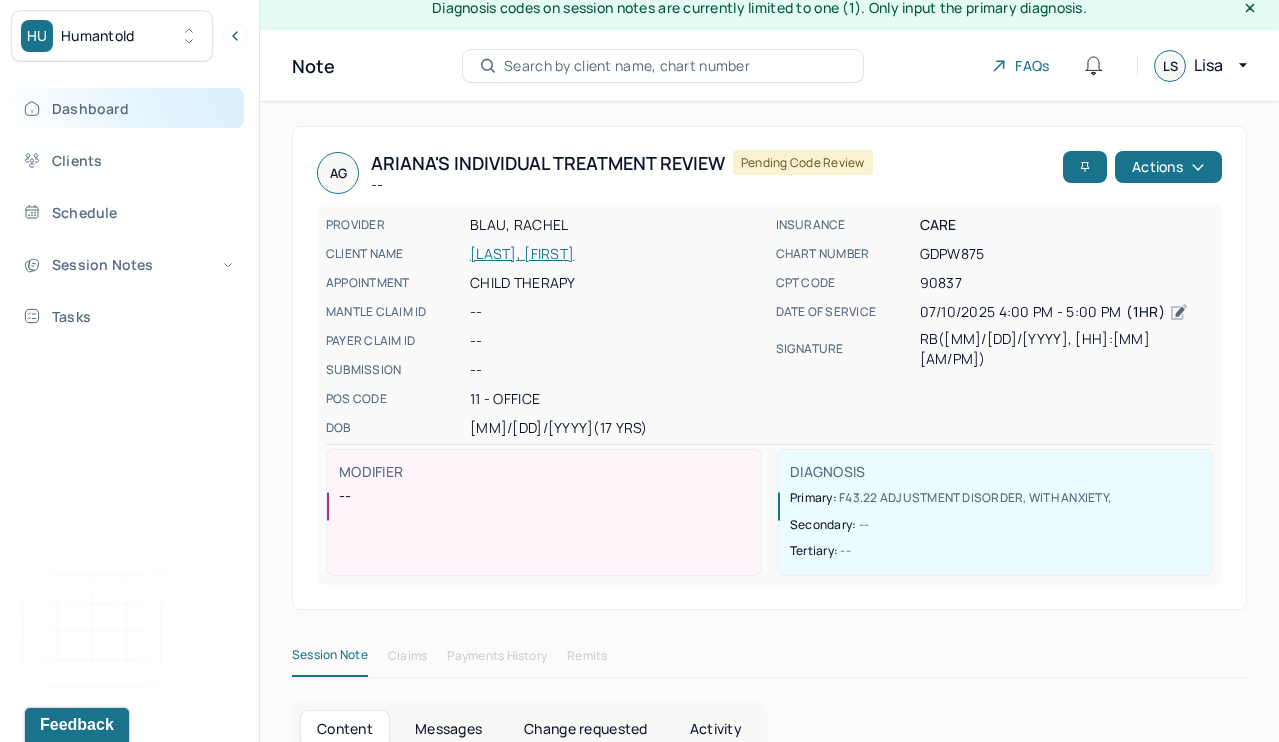 click on "Dashboard" at bounding box center [128, 108] 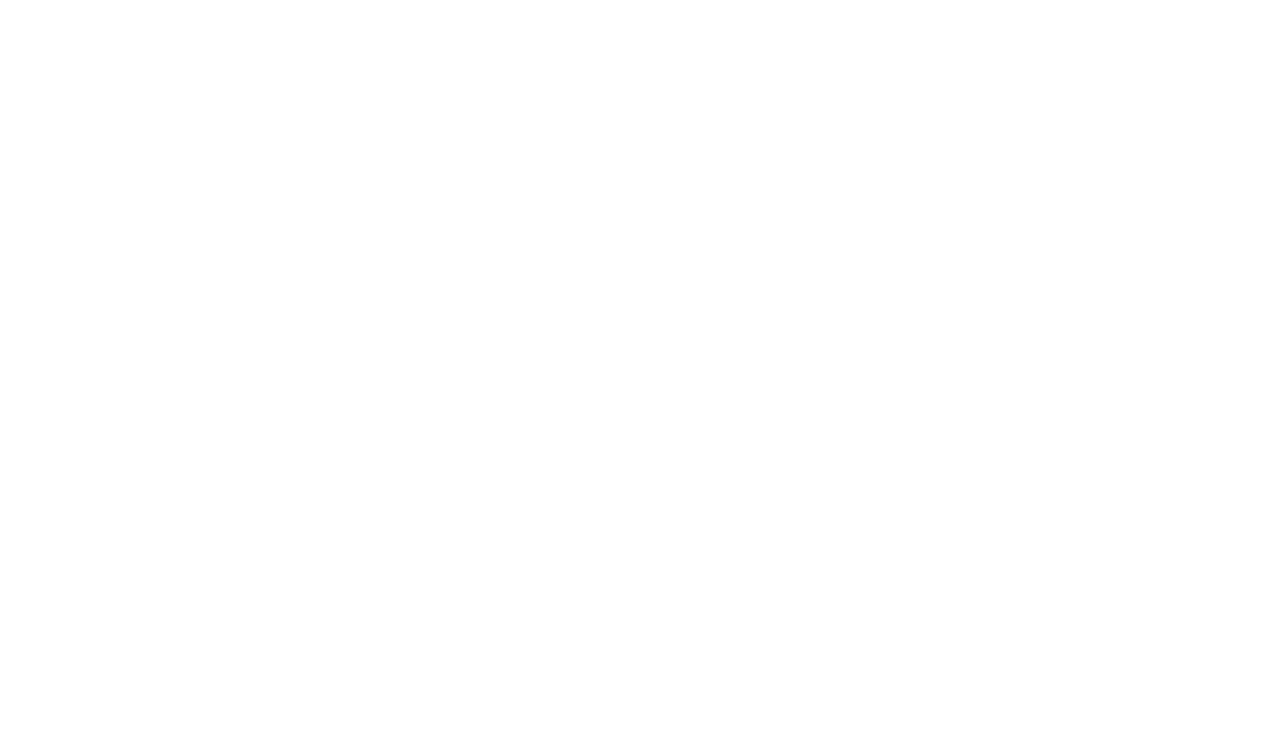 scroll, scrollTop: 0, scrollLeft: 0, axis: both 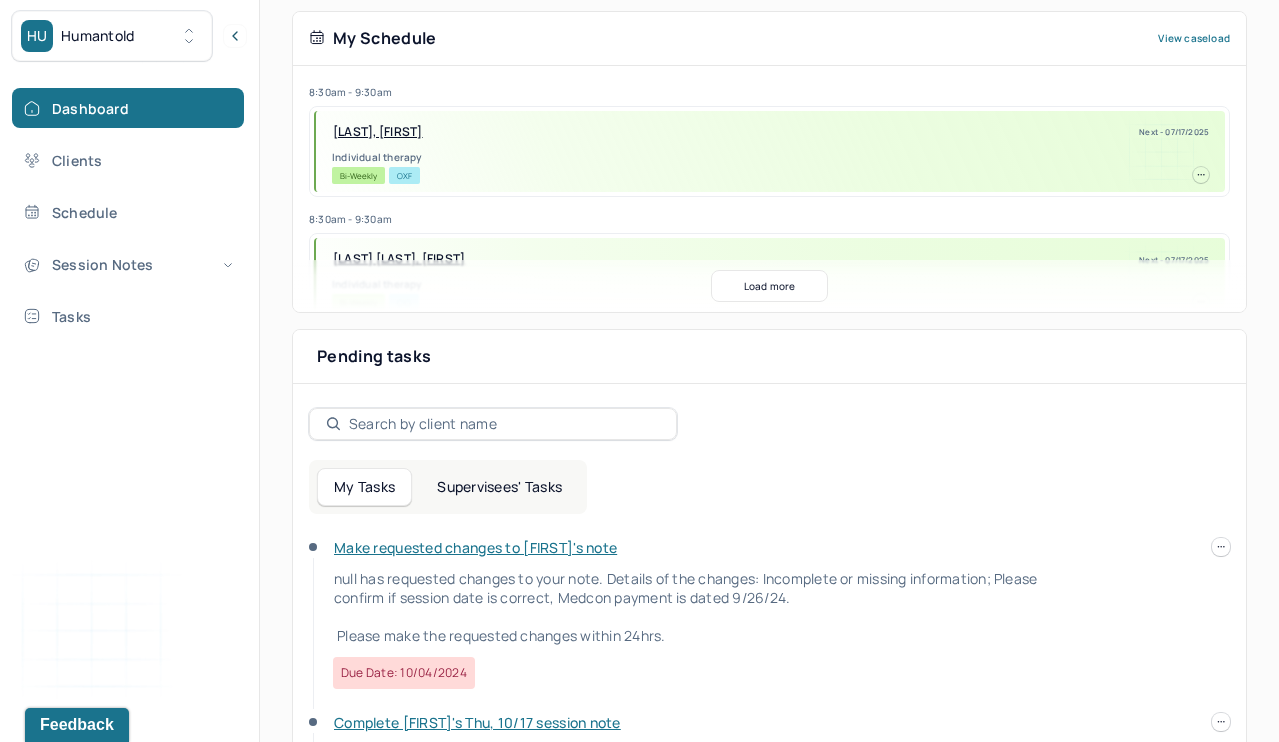 click on "Supervisees' Tasks" at bounding box center (499, 487) 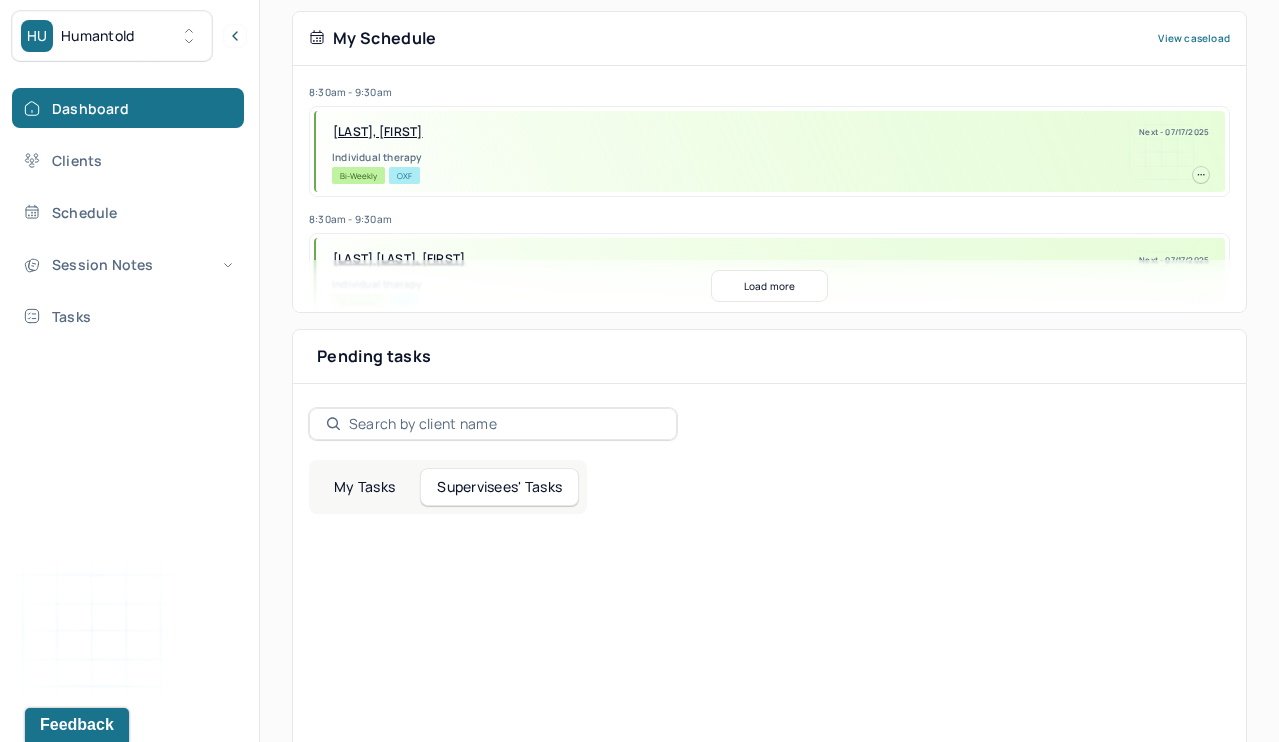 click on "Pending tasks    Date     My Tasks     Supervisees' Tasks" at bounding box center [769, 668] 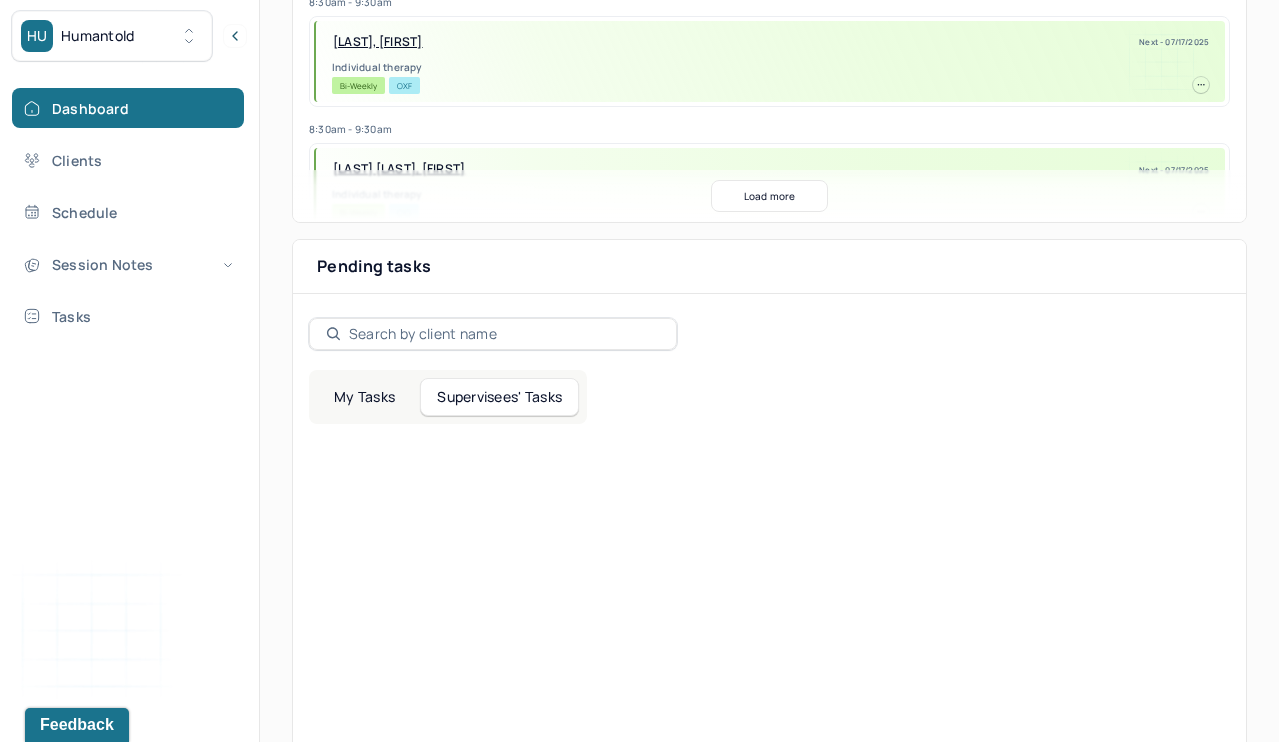 scroll, scrollTop: 563, scrollLeft: 0, axis: vertical 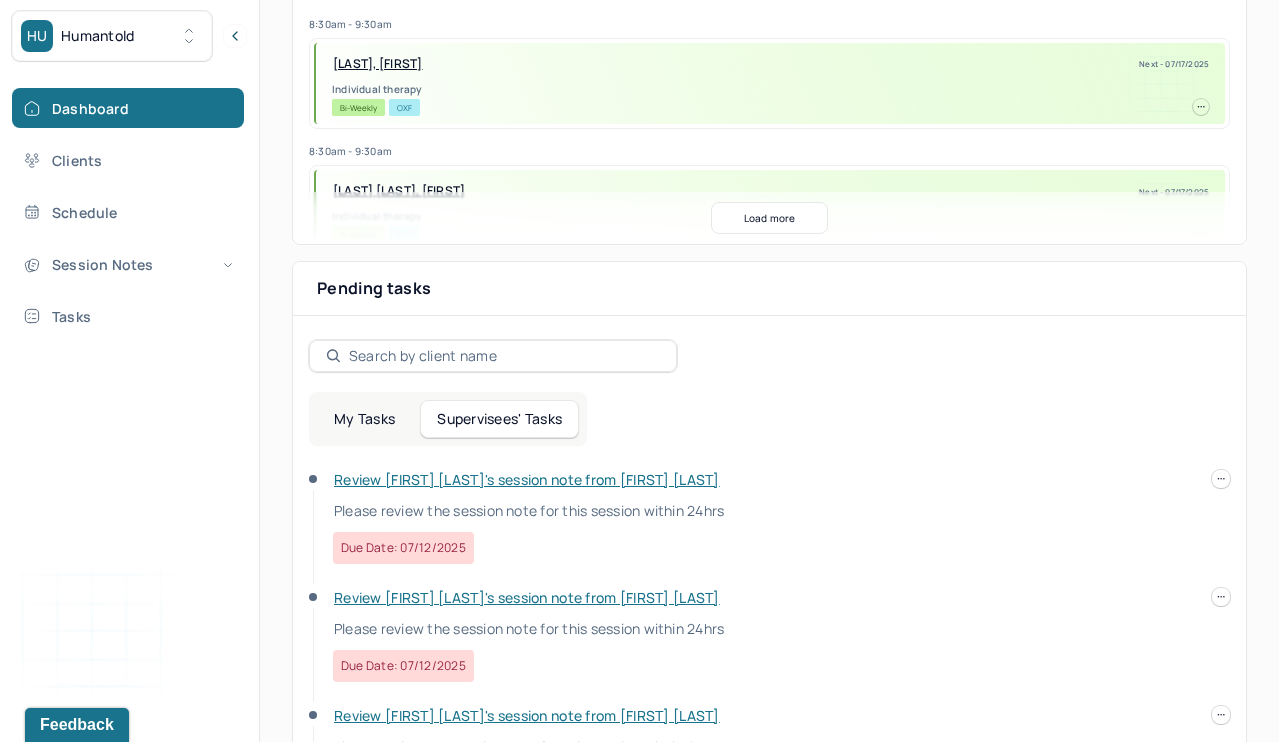 click on "Review [FIRST] [LAST]'s session note from [FIRST] [LAST]" at bounding box center (527, 479) 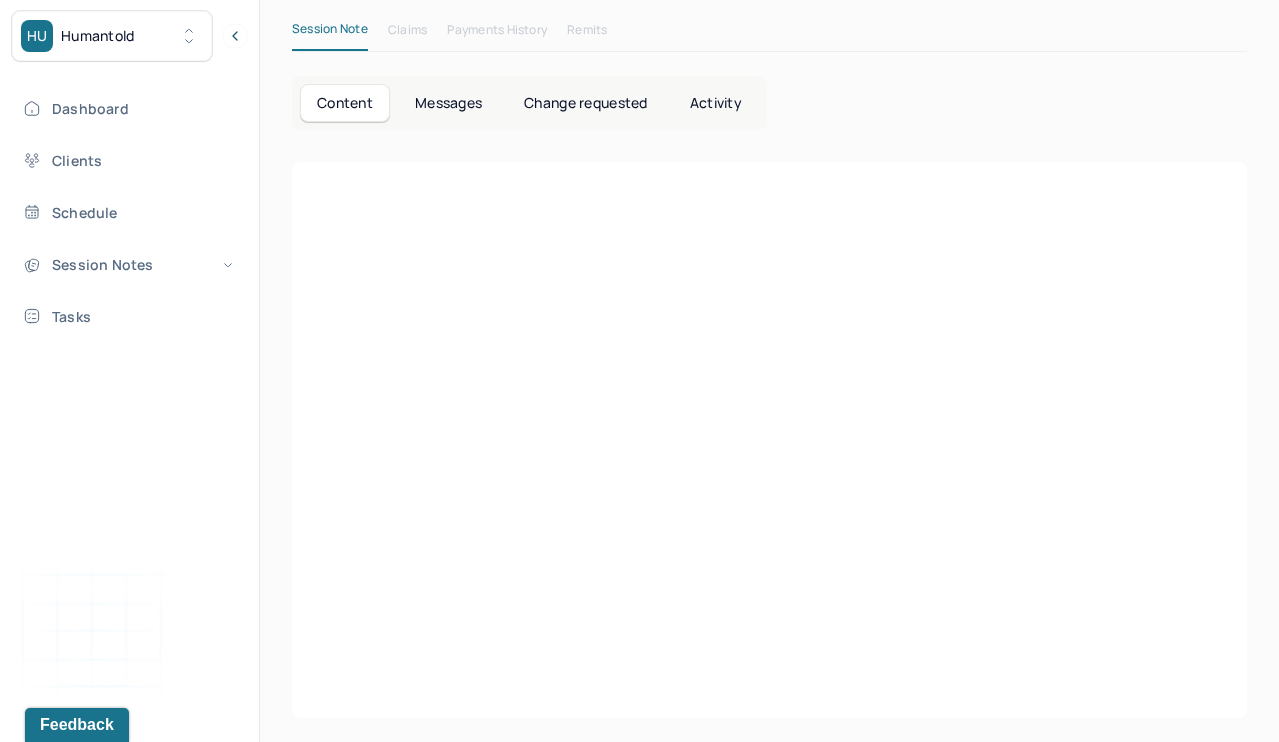 scroll, scrollTop: 14, scrollLeft: 0, axis: vertical 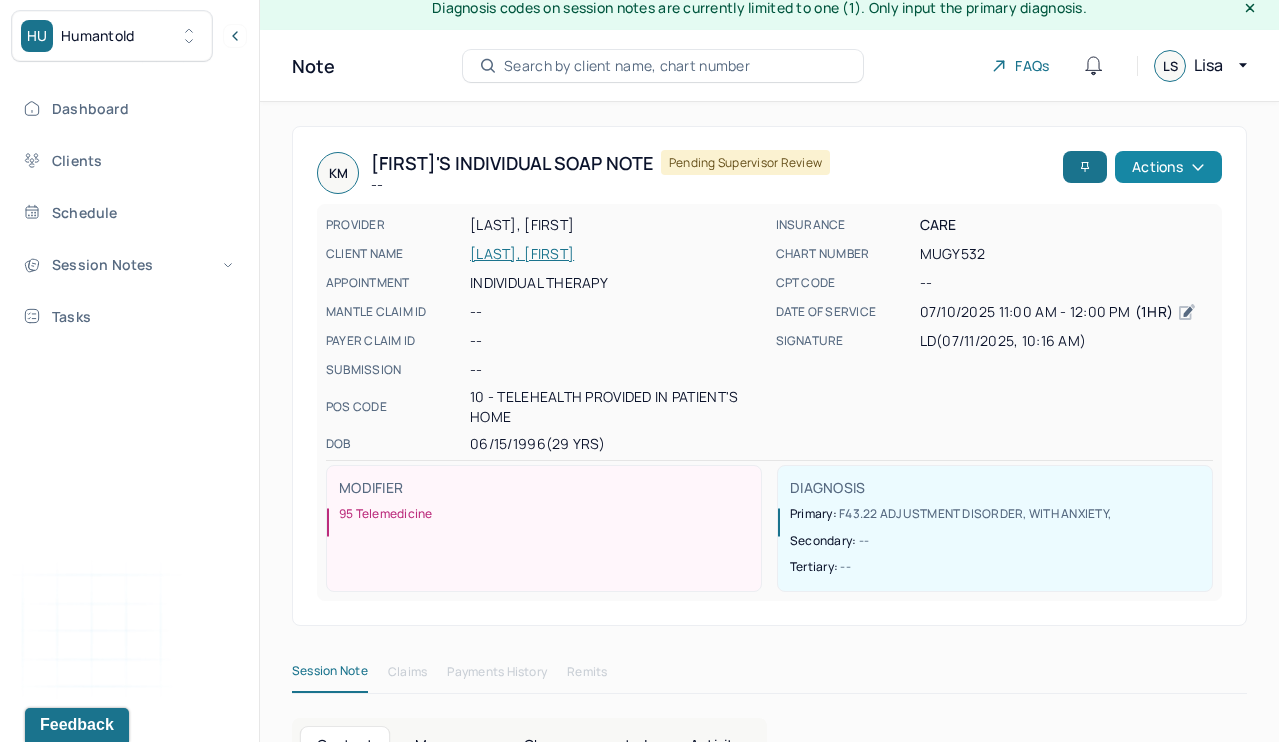 click on "Actions" at bounding box center (1168, 167) 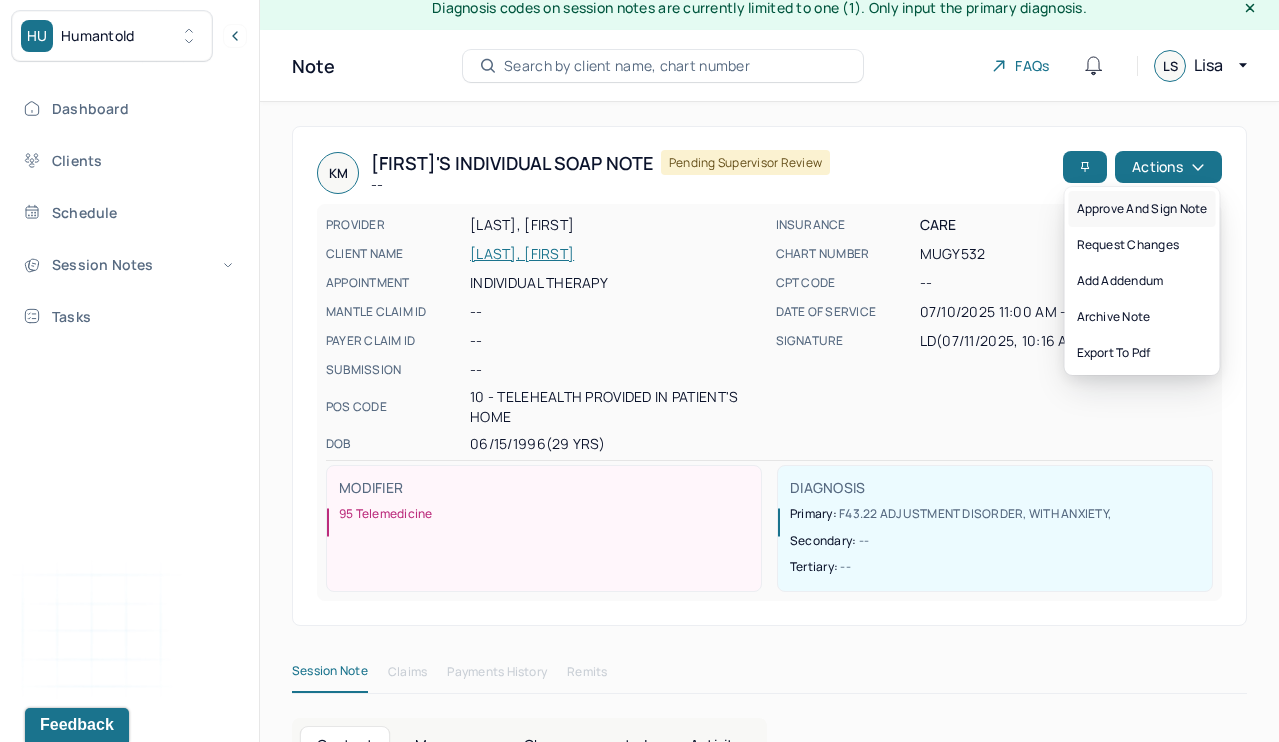 click on "Approve and sign note" at bounding box center (1142, 209) 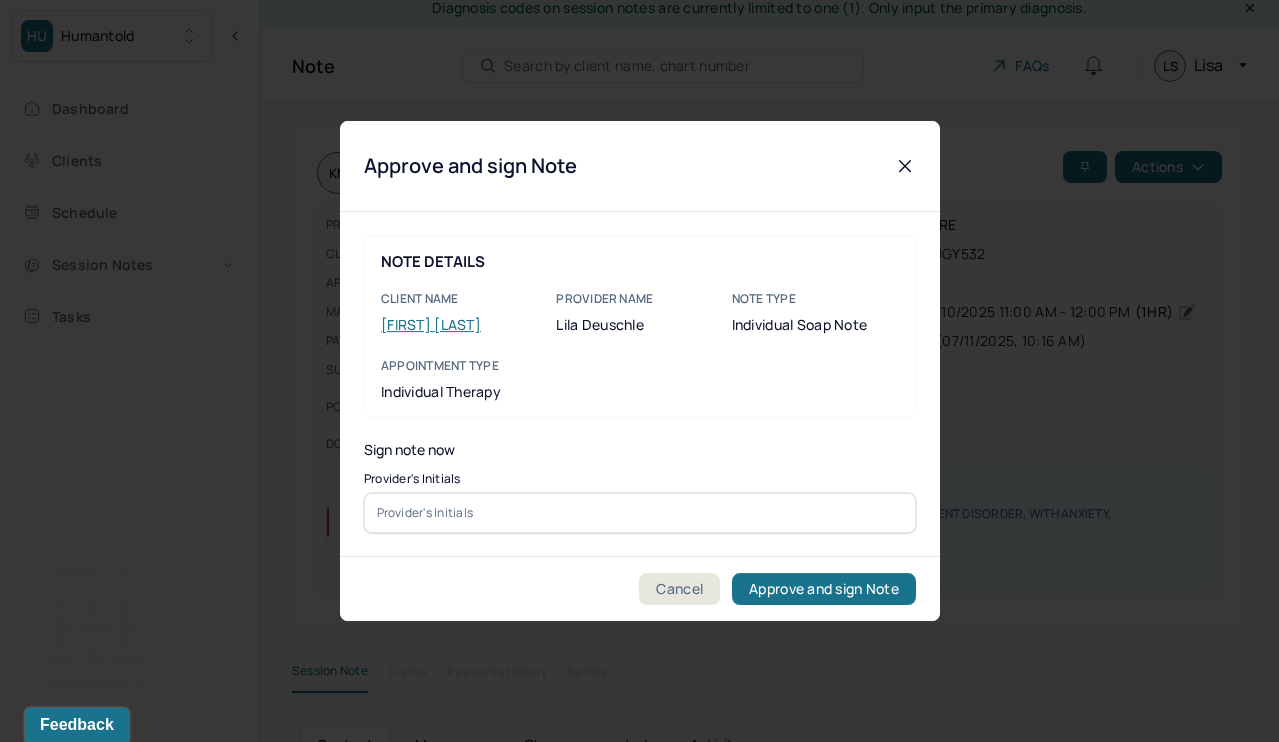 click at bounding box center [640, 513] 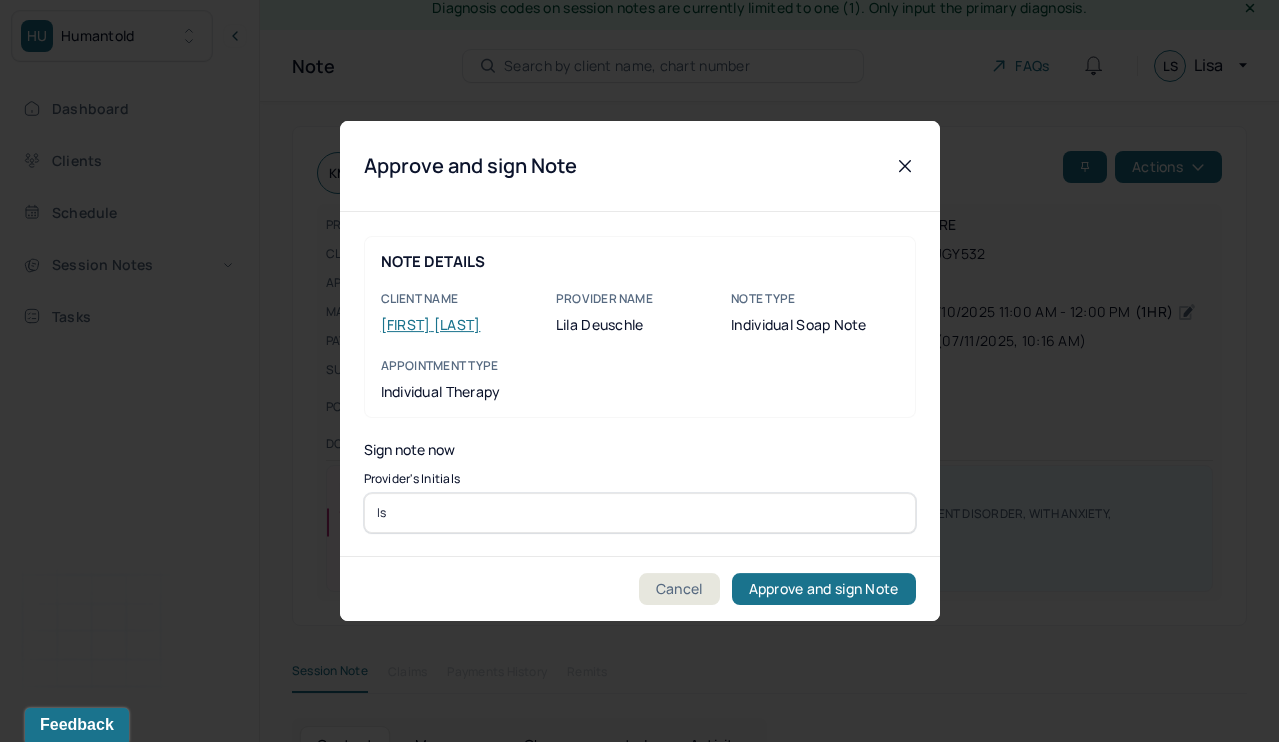 type on "ls" 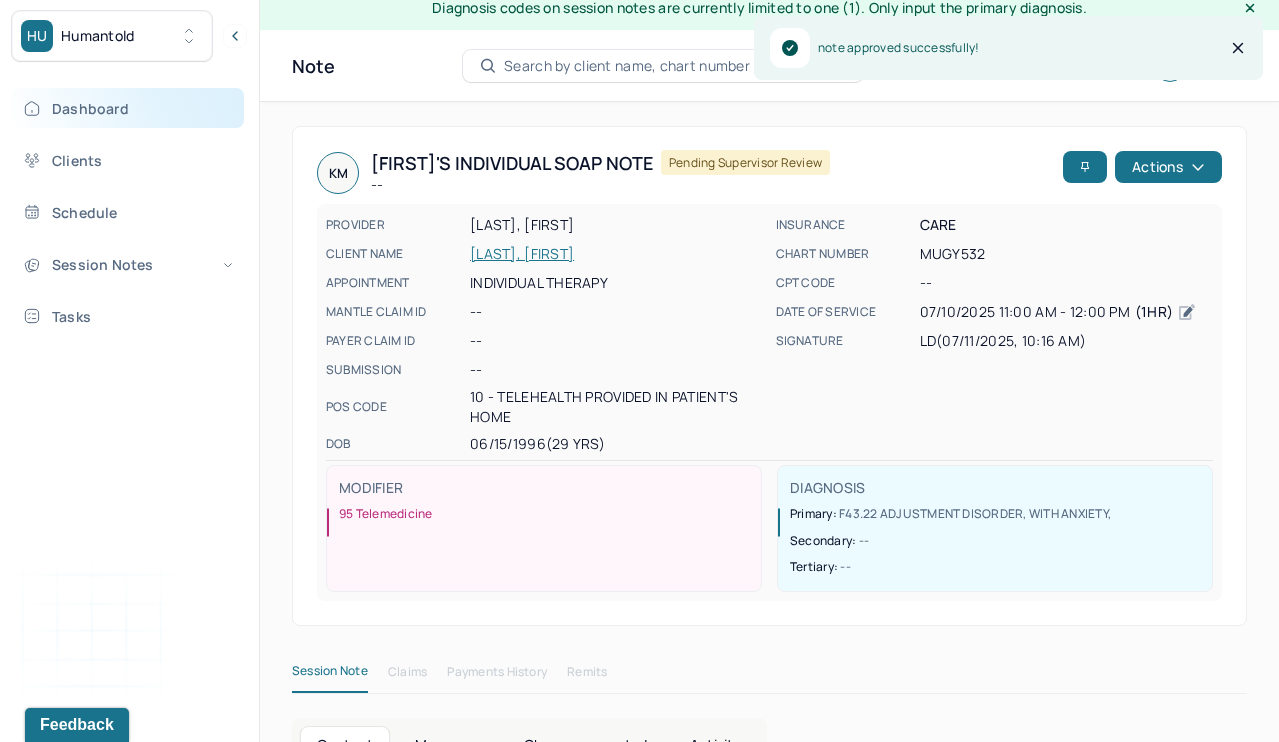 click on "Dashboard" at bounding box center (128, 108) 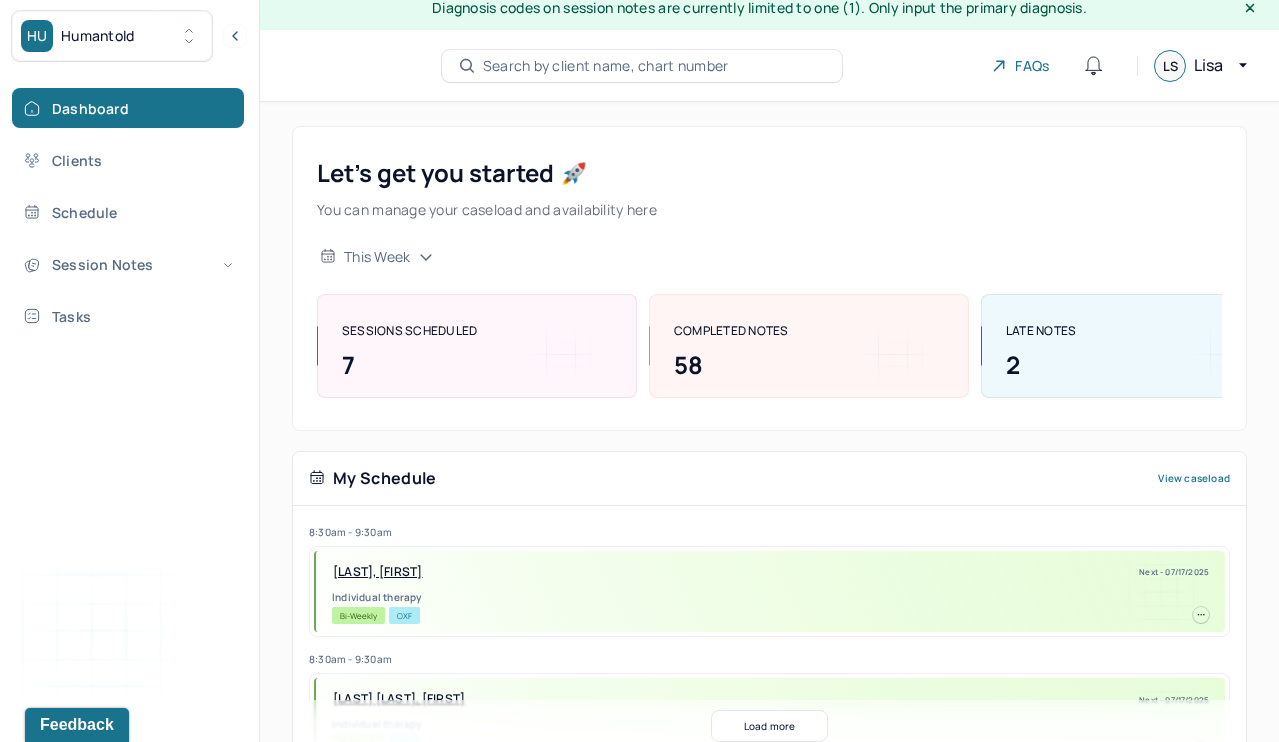 click on "Let’s get you started 🚀 You can manage your caseload and availability here   this week   SESSIONS SCHEDULED 7 COMPLETED NOTES 58 LATE NOTES 2" at bounding box center [769, 278] 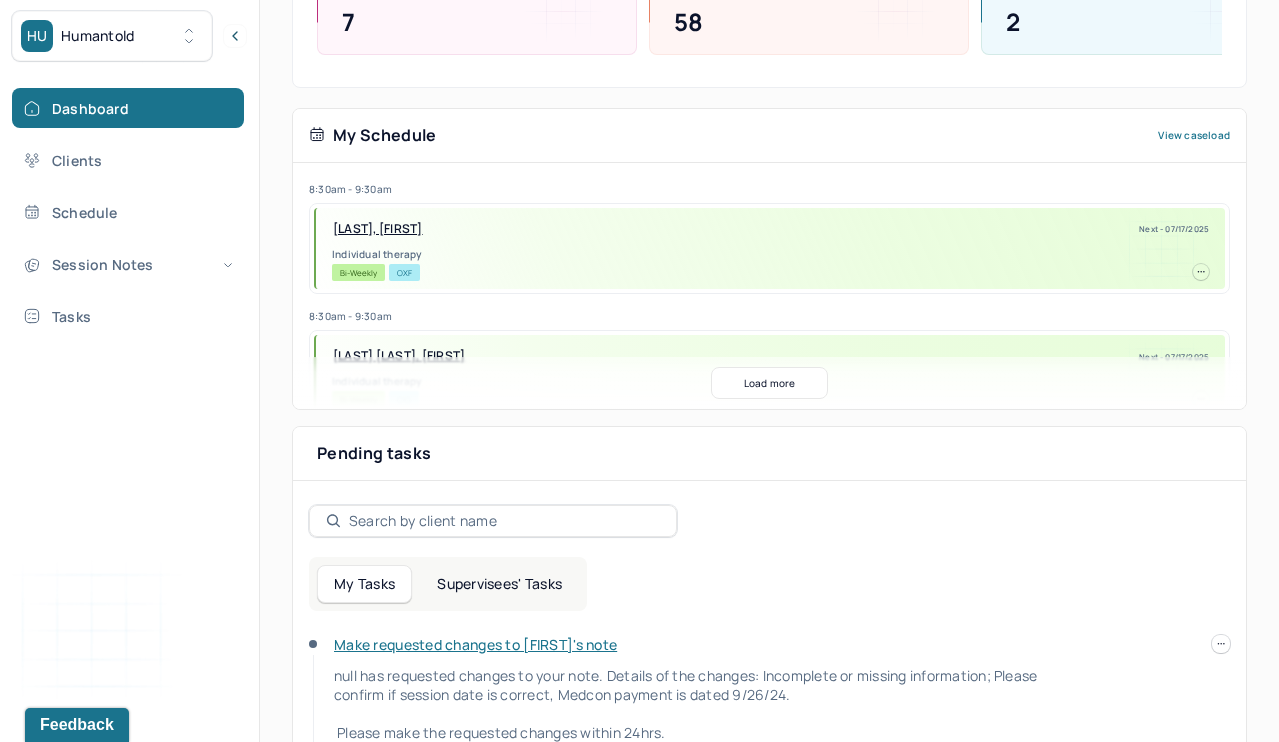 scroll, scrollTop: 374, scrollLeft: 0, axis: vertical 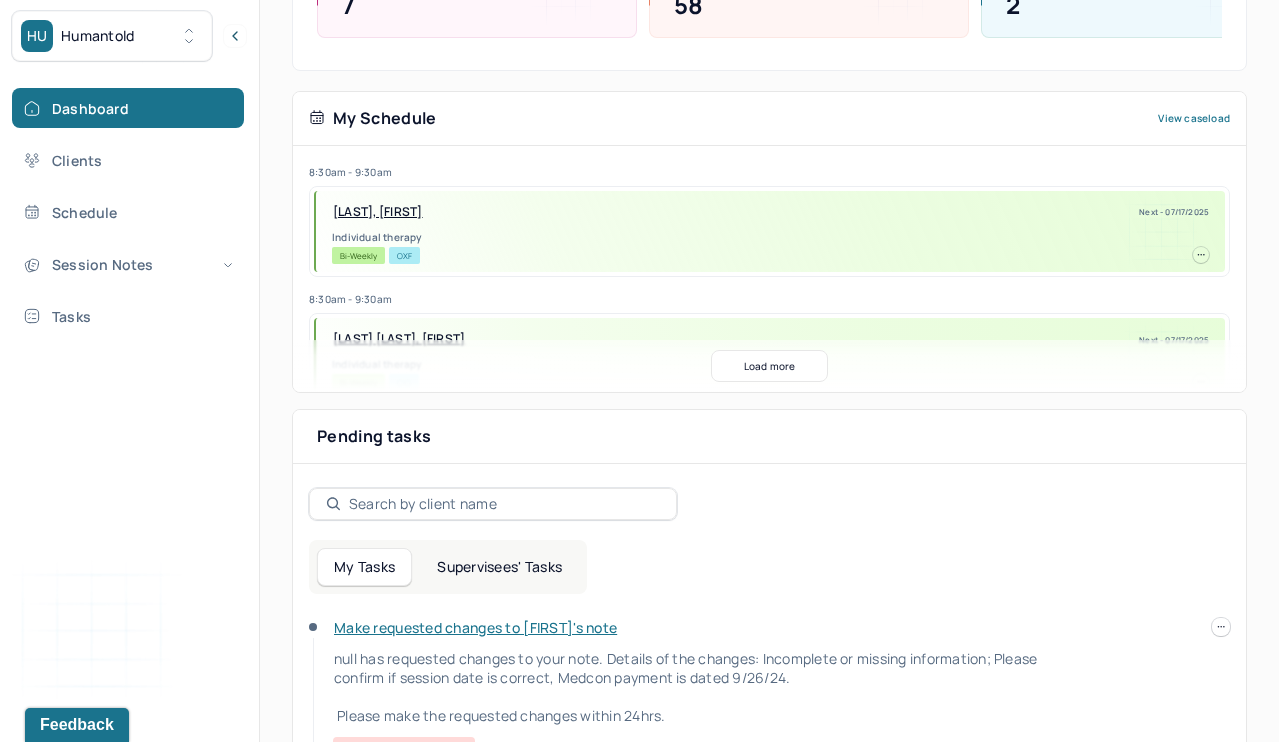 click on "Supervisees' Tasks" at bounding box center (499, 567) 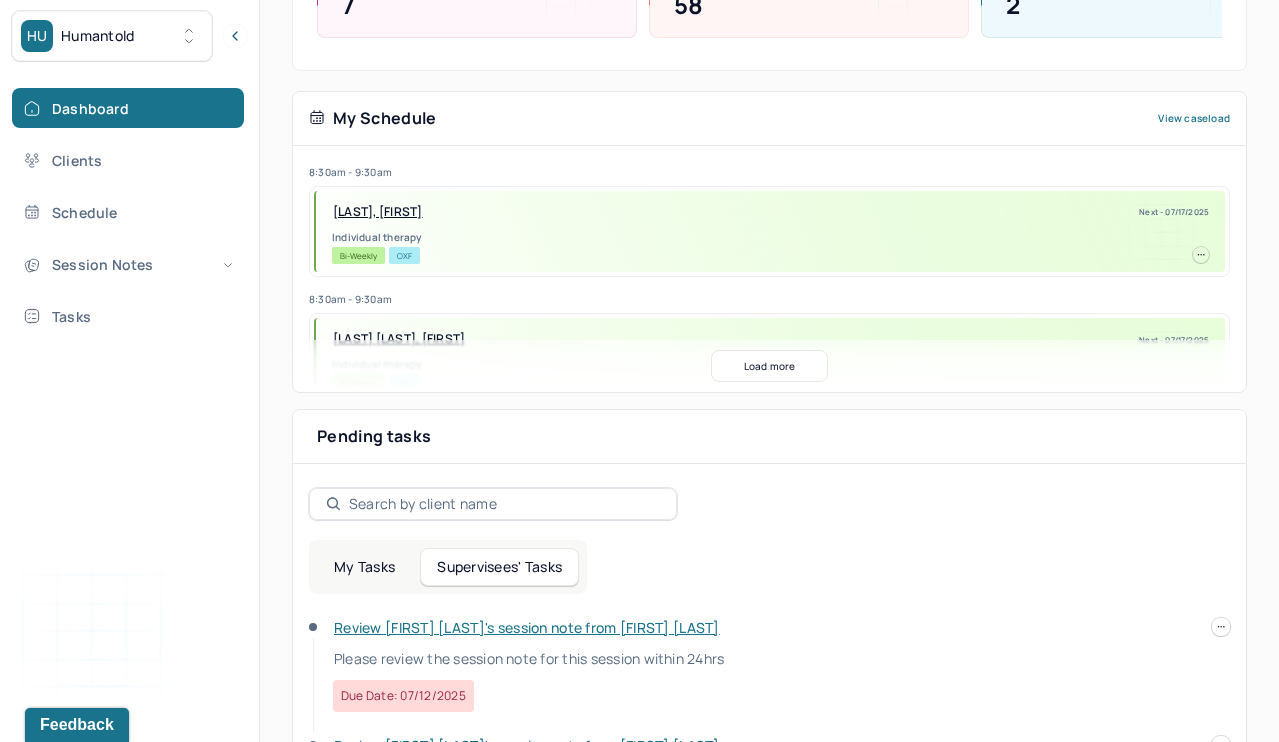 click on "Review Kristi's session note from Lila" at bounding box center [527, 627] 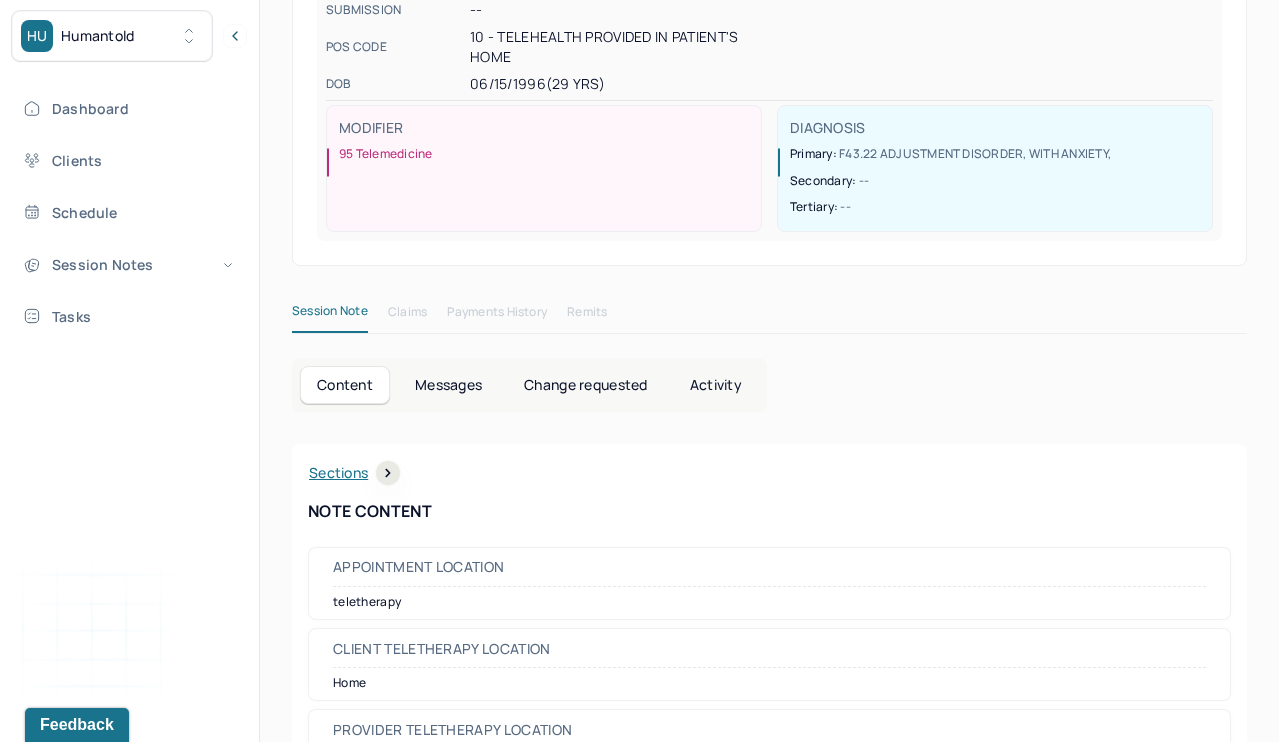 click on "KM Kristi's   Individual soap note -- Pending code review       Actions   PROVIDER DEUSCHLE, LILA CLIENT NAME MCAULIFFE, KRISTI APPOINTMENT Individual therapy   MANTLE CLAIM ID -- PAYER CLAIM ID -- SUBMISSION -- POS CODE 10 - Telehealth Provided in Patient's Home DOB 06/15/1996  (29 Yrs) INSURANCE CARE CHART NUMBER MUGY532 CPT CODE 90837 DATE OF SERVICE 07/10/2025   11:00 AM   -   12:00 PM ( 1hr )     SIGNATURE LD  (07/11/2025, 10:16 AM) MODIFIER 95 Telemedicine DIAGNOSIS Primary:   F43.22 ADJUSTMENT DISORDER, WITH ANXIETY ,  Secondary:   -- Tertiary:   --" at bounding box center [769, 16] 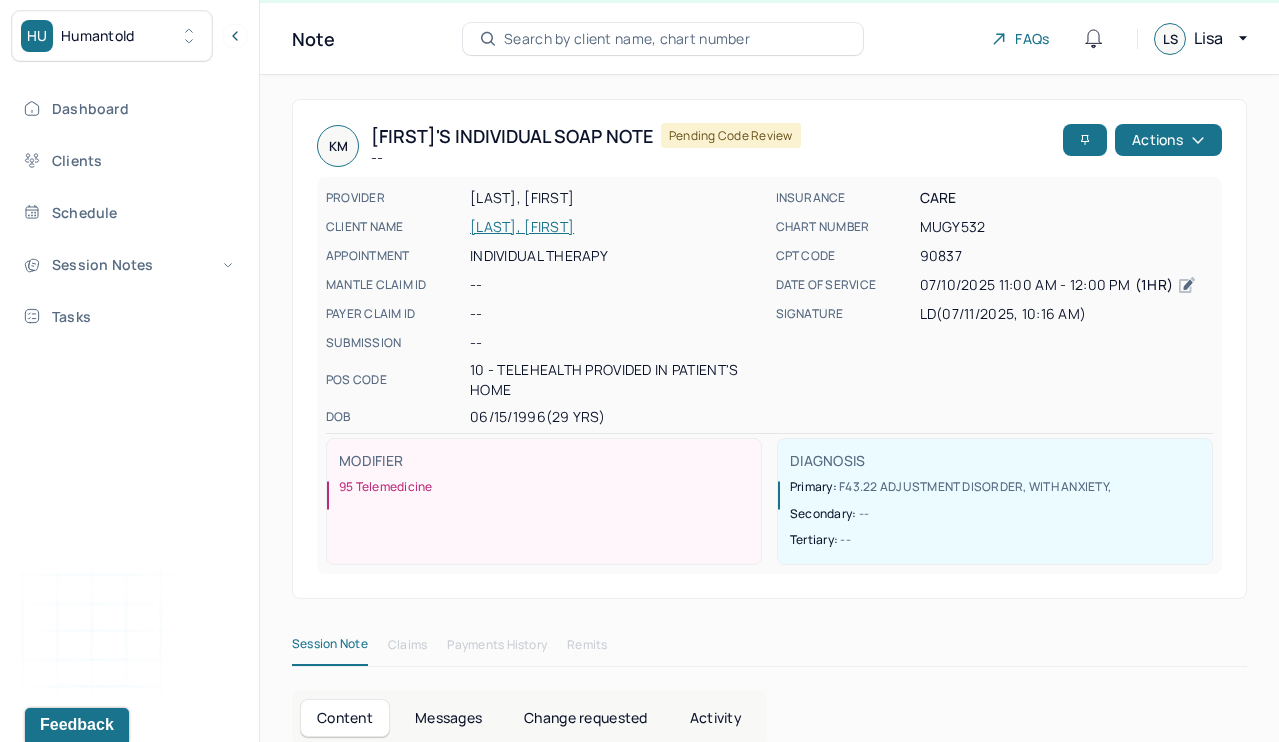 scroll, scrollTop: -2, scrollLeft: 0, axis: vertical 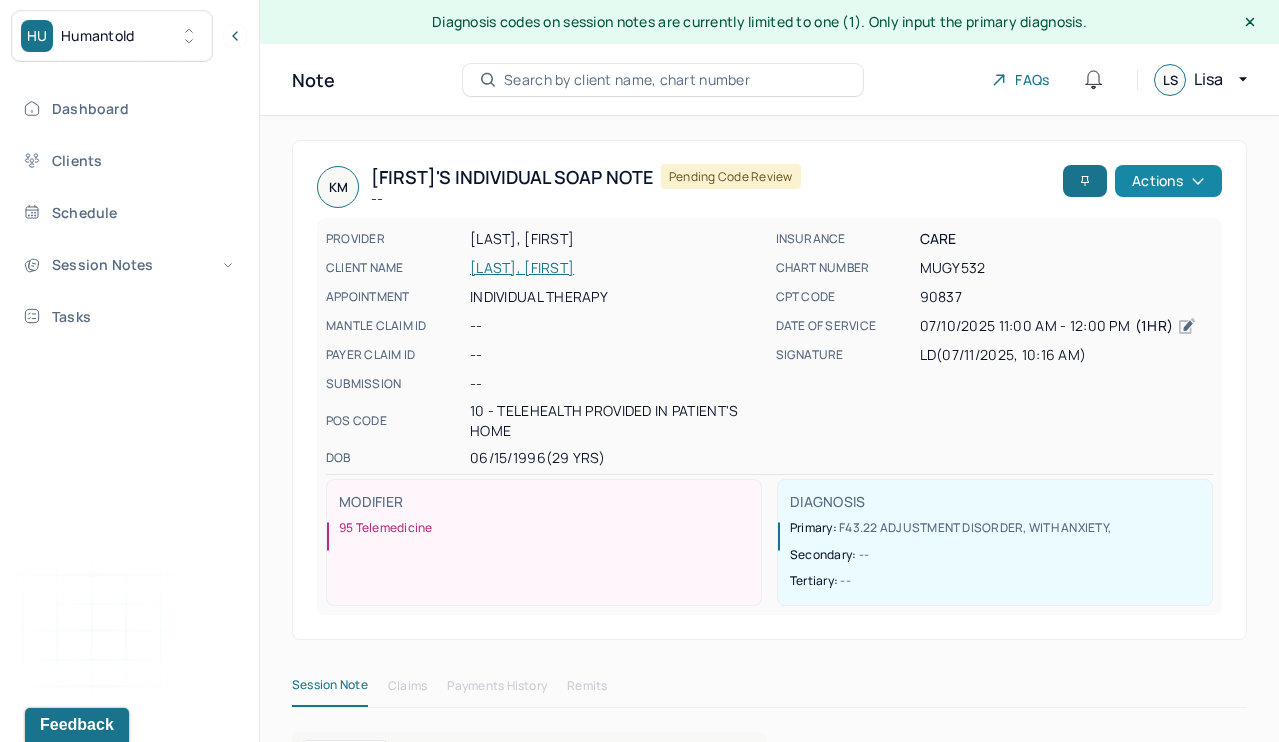 click on "Actions" at bounding box center (1168, 181) 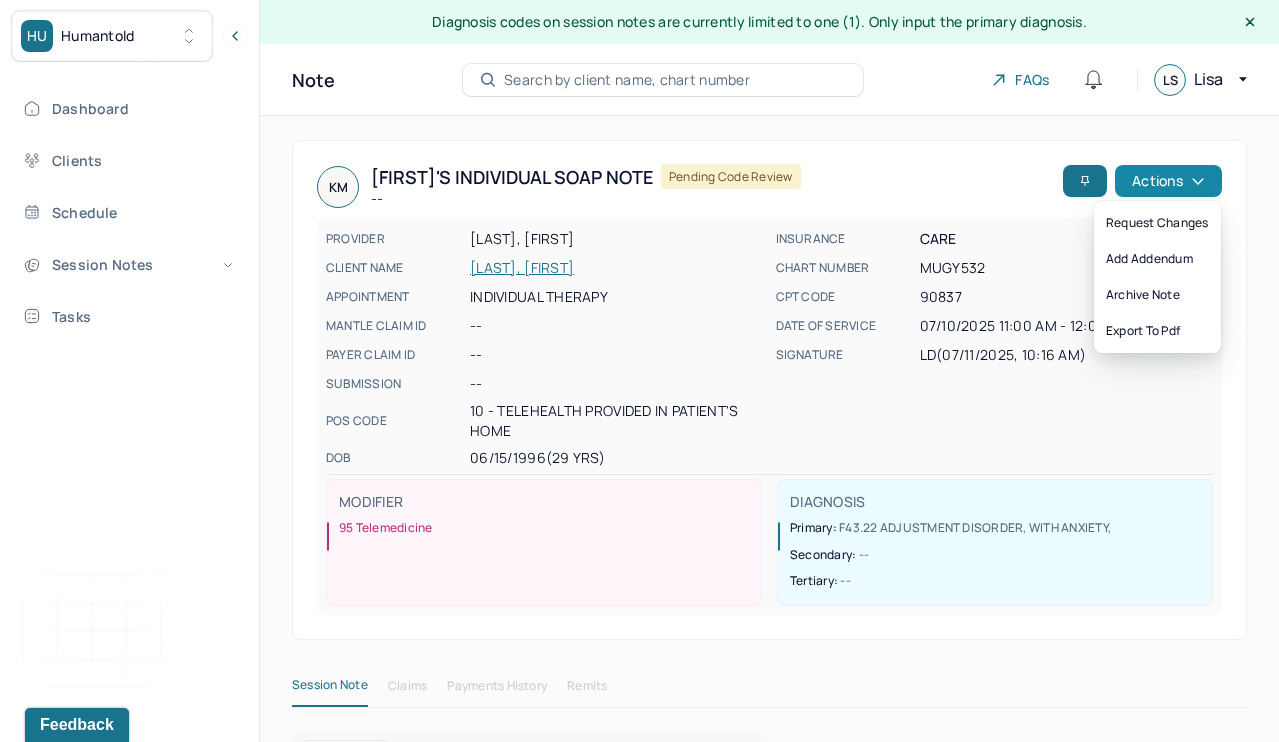 scroll, scrollTop: 0, scrollLeft: 0, axis: both 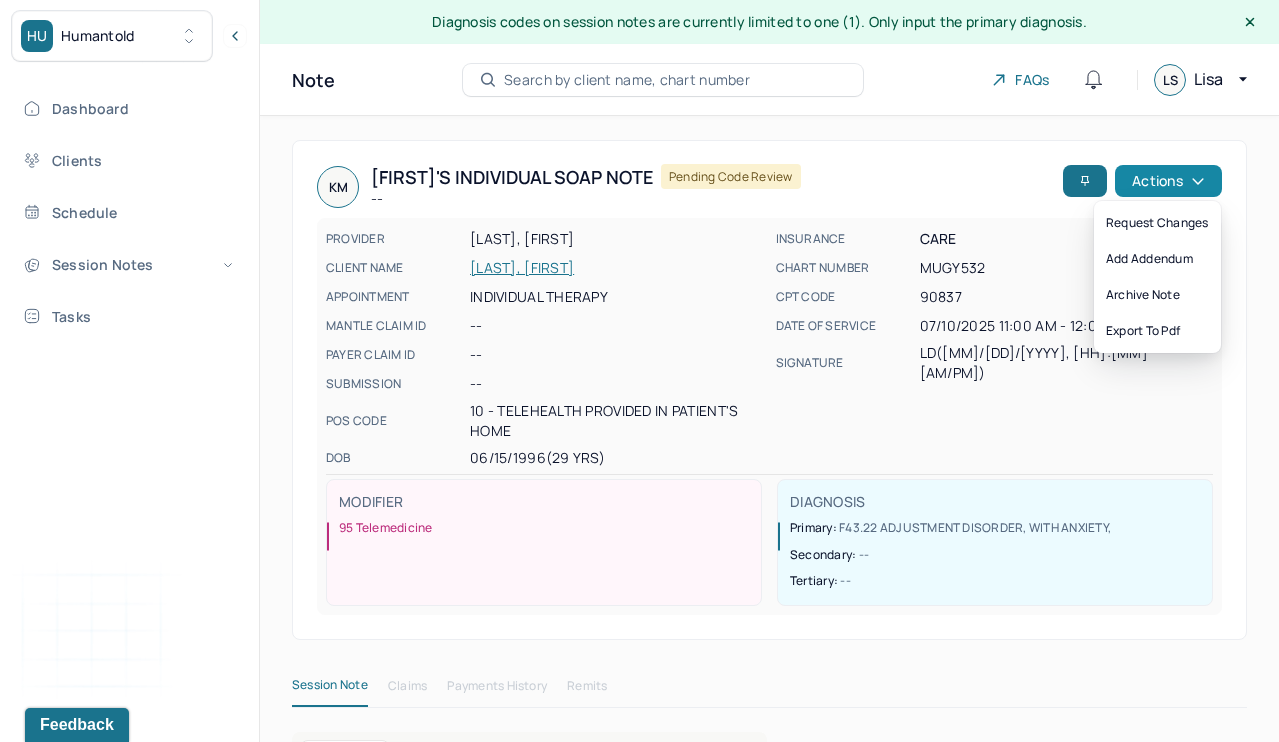 click on "Actions" at bounding box center [1168, 181] 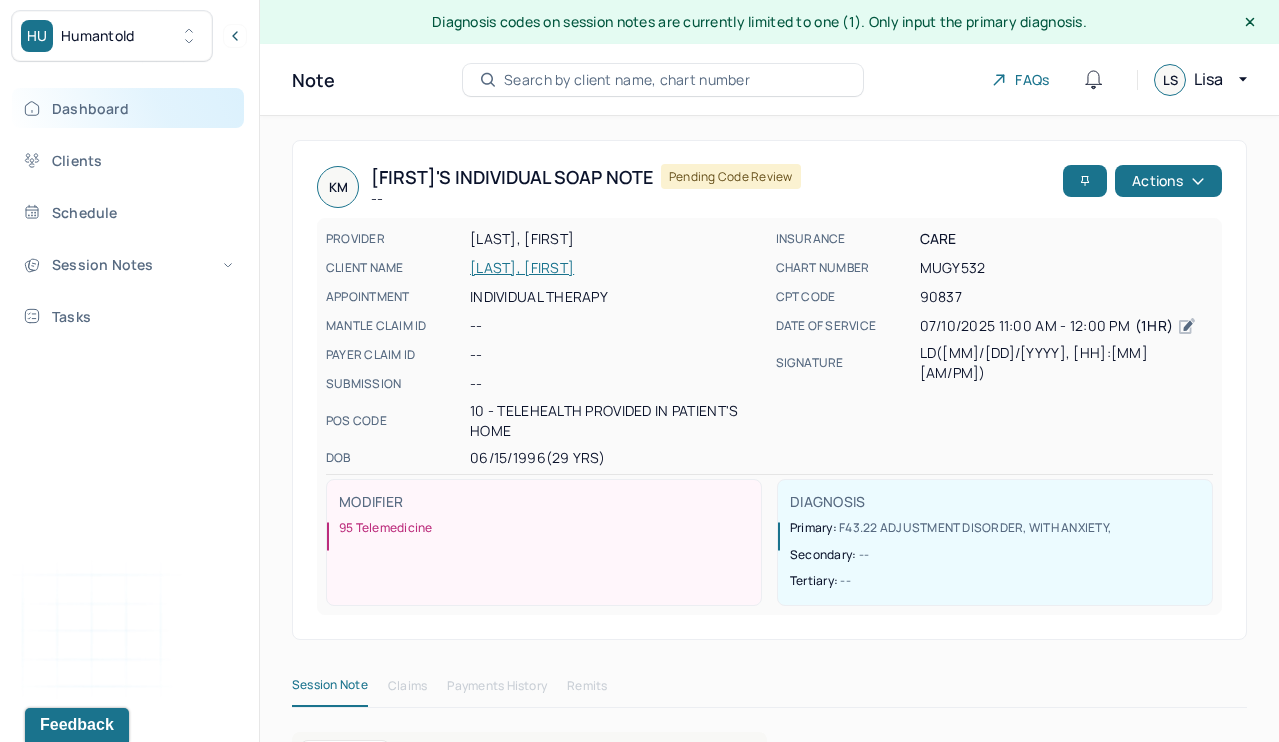 click on "Dashboard" at bounding box center (128, 108) 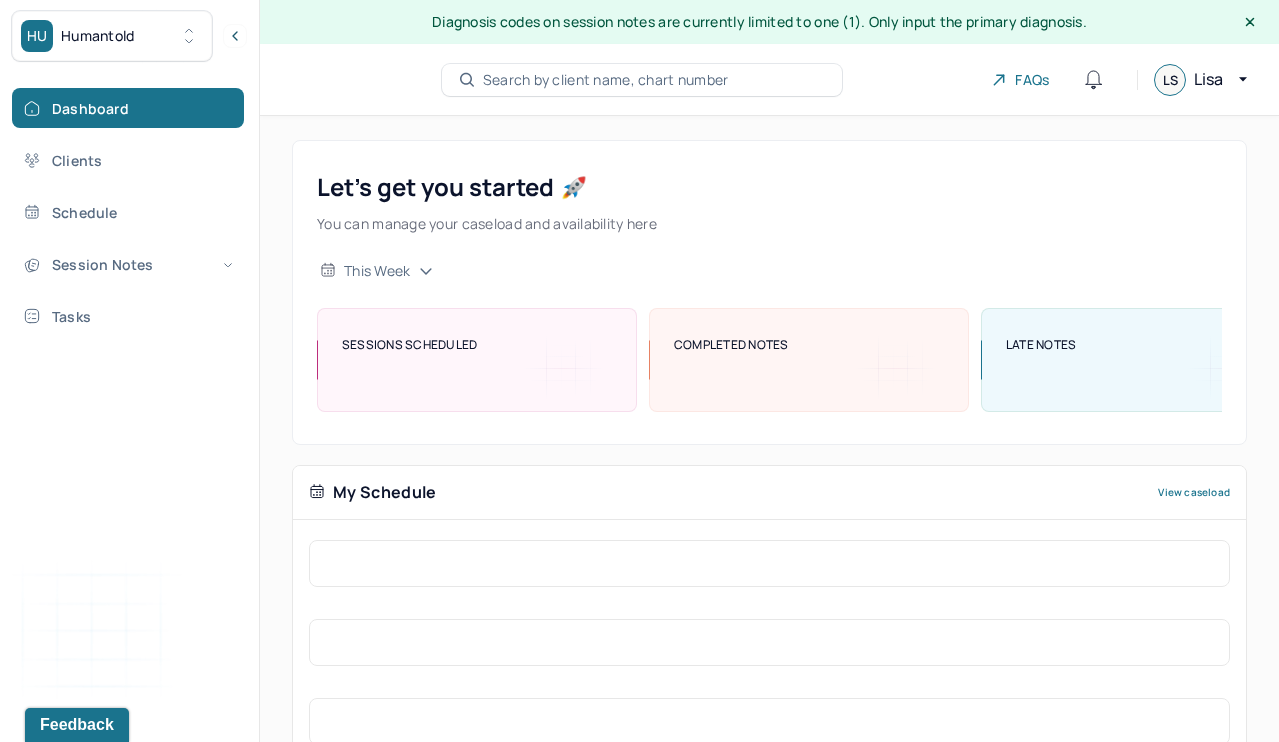 click on "My Schedule View caseload" at bounding box center (769, 493) 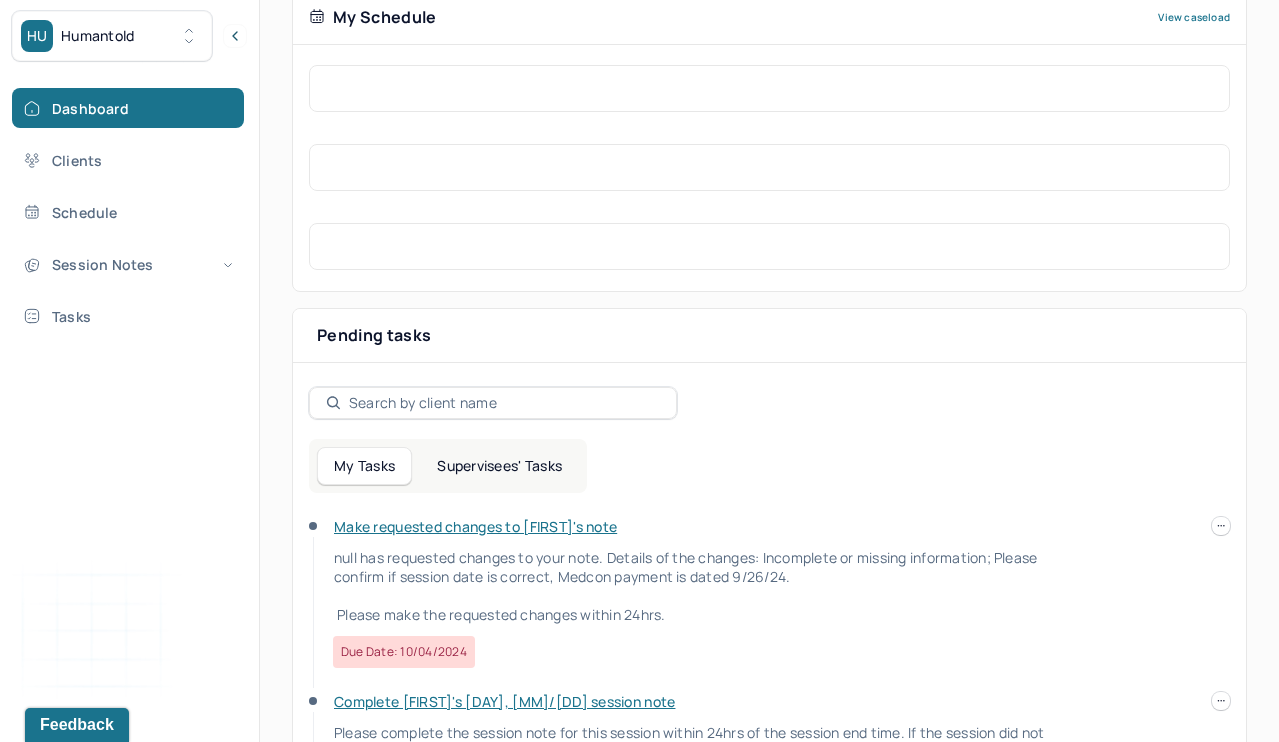 scroll, scrollTop: 478, scrollLeft: 0, axis: vertical 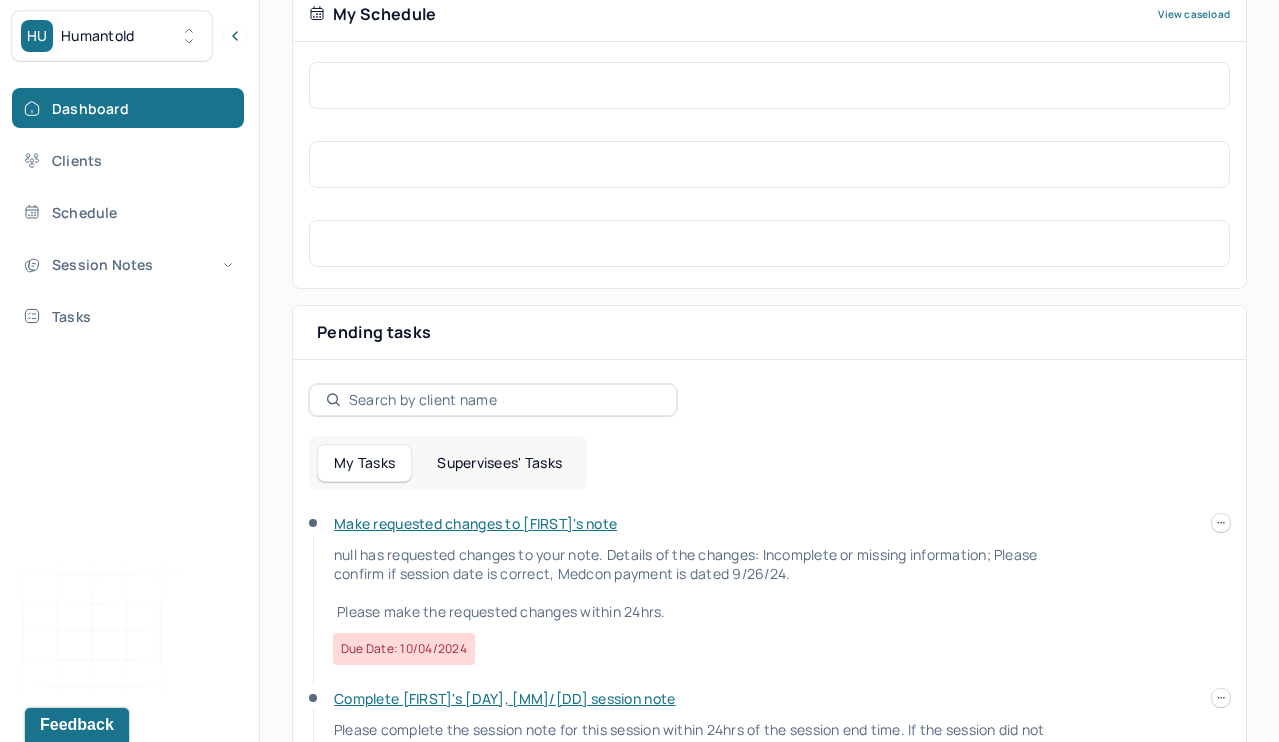 click on "Supervisees' Tasks" at bounding box center [499, 463] 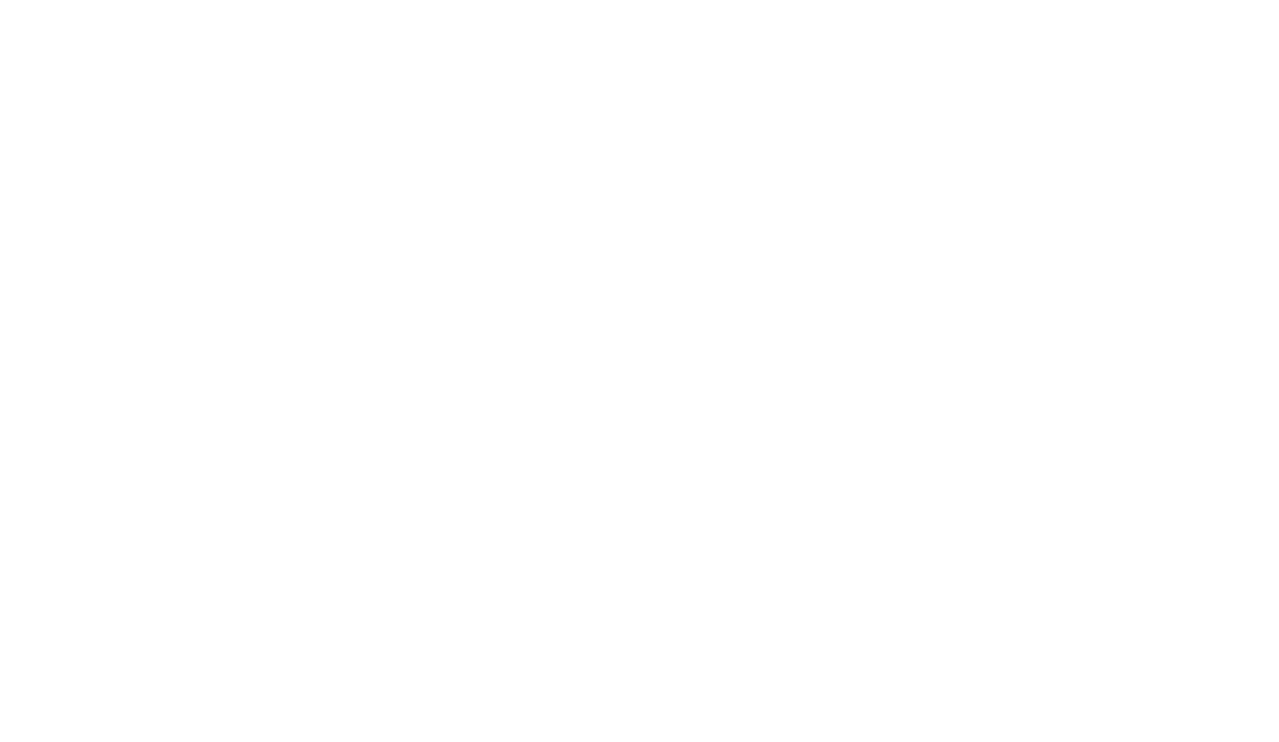 scroll, scrollTop: 0, scrollLeft: 0, axis: both 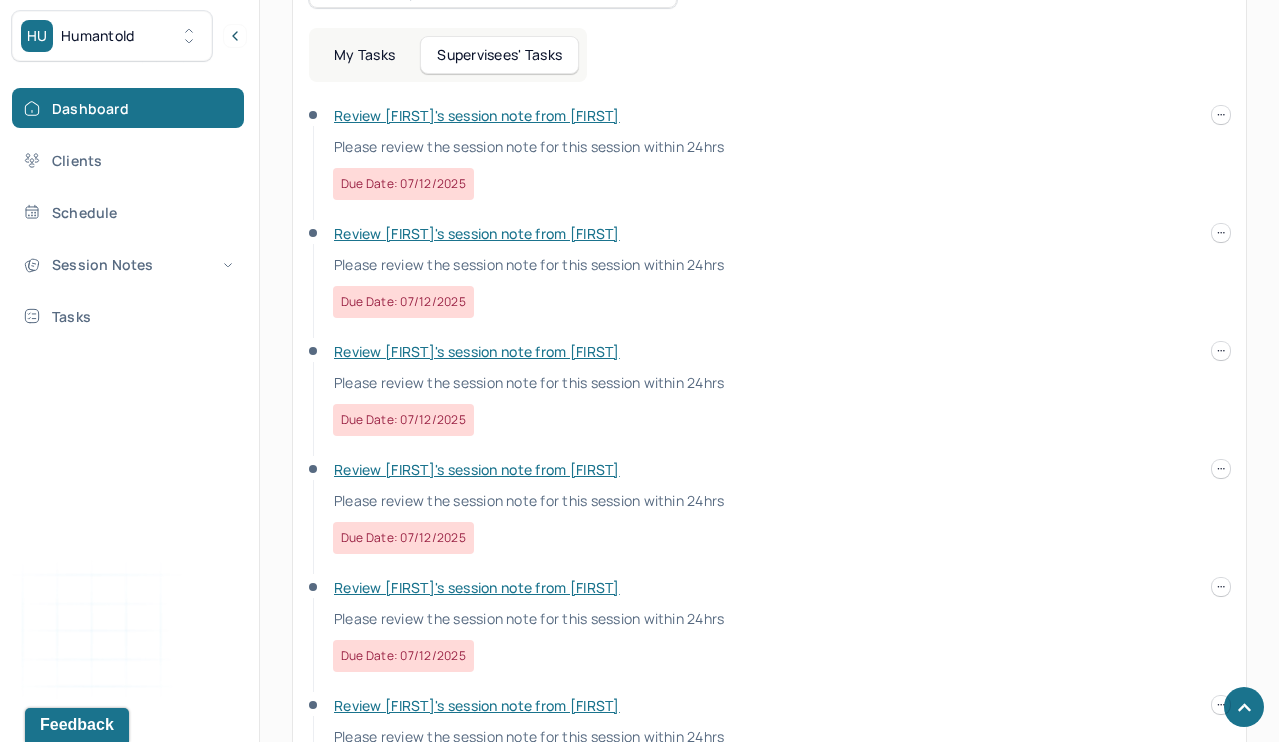 click on "Review [FIRST]'s session note from [FIRST]" at bounding box center [477, 115] 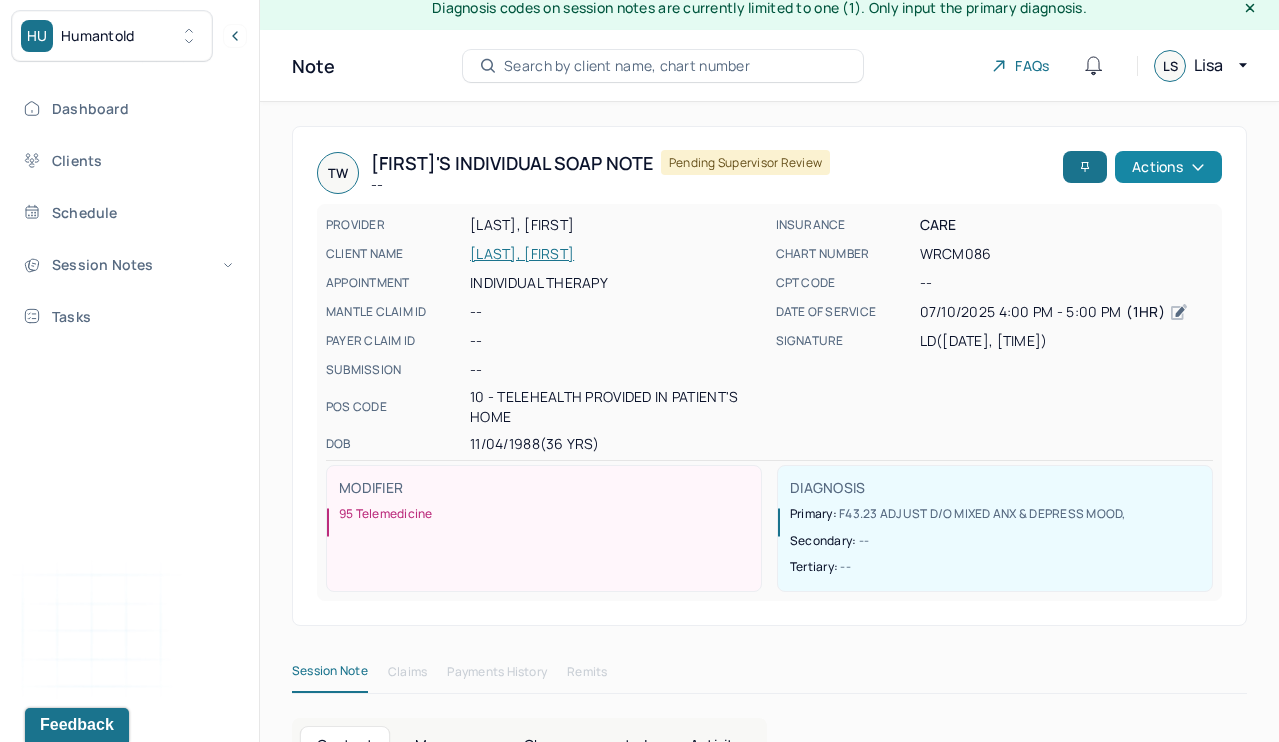 click on "Actions" at bounding box center [1168, 167] 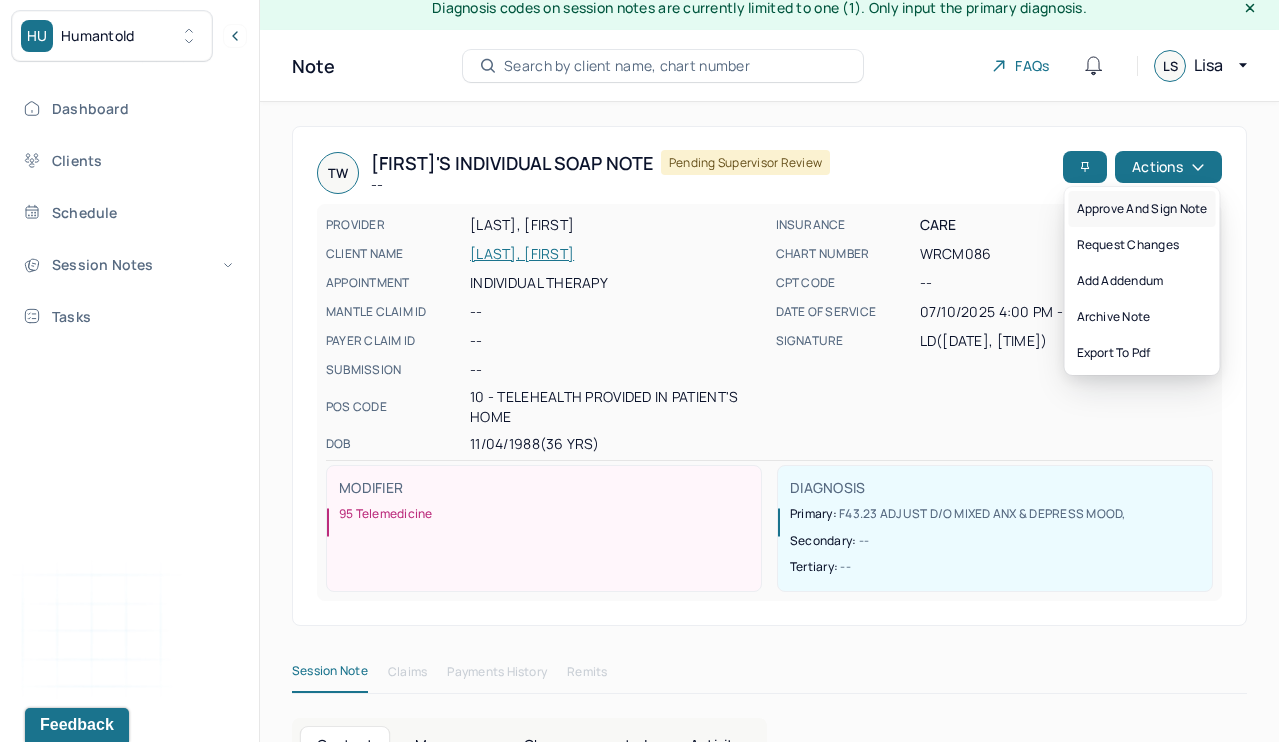 click on "Approve and sign note" at bounding box center [1142, 209] 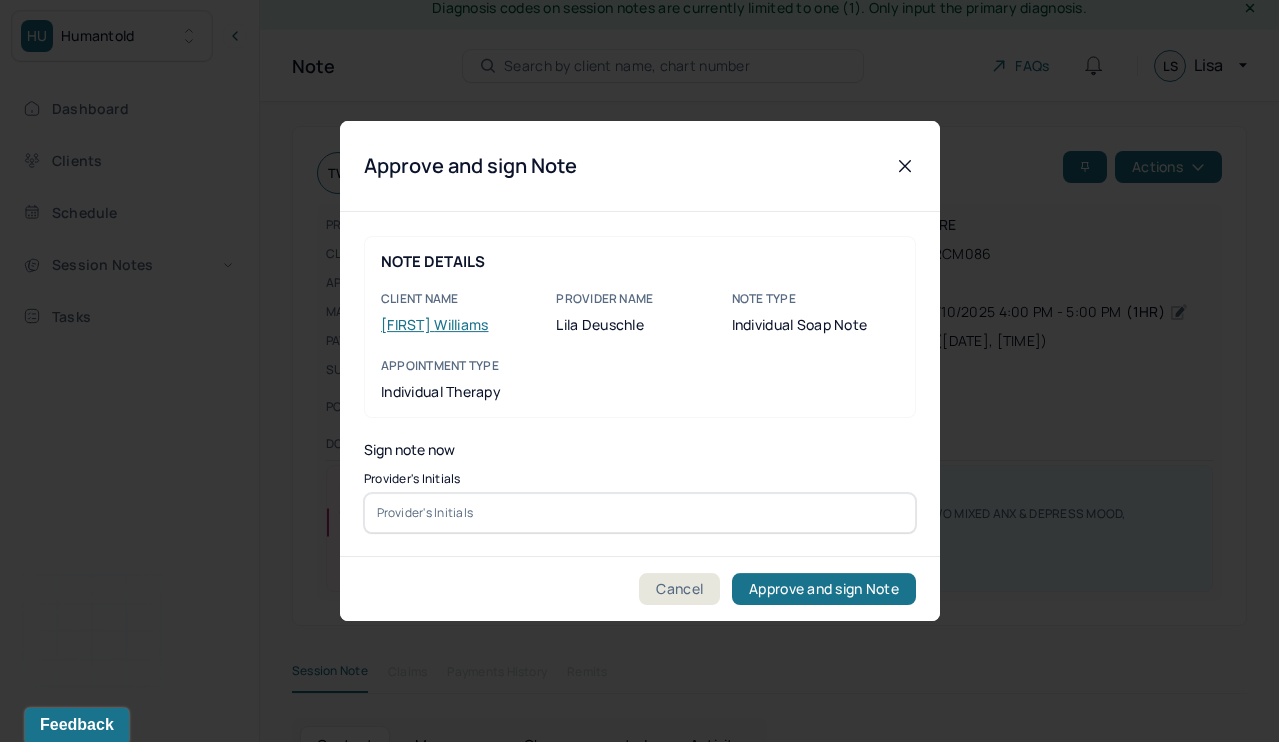 click at bounding box center [640, 513] 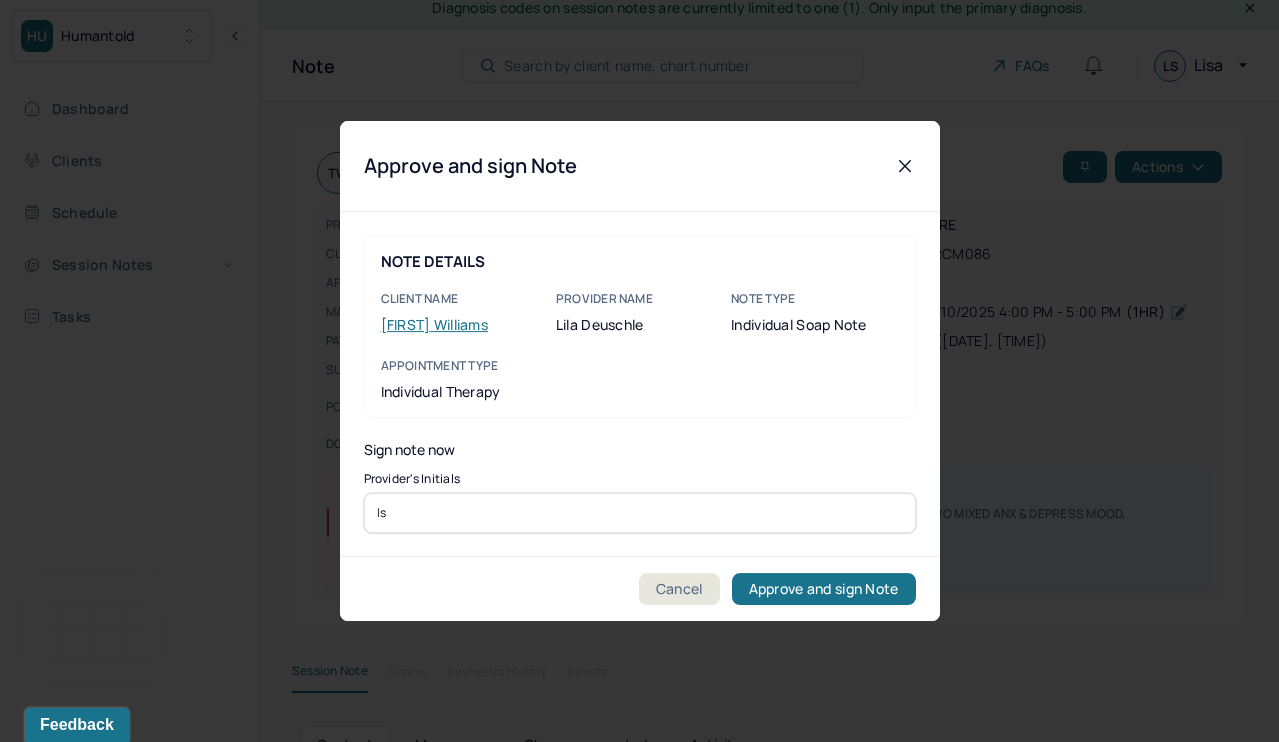 type on "ls" 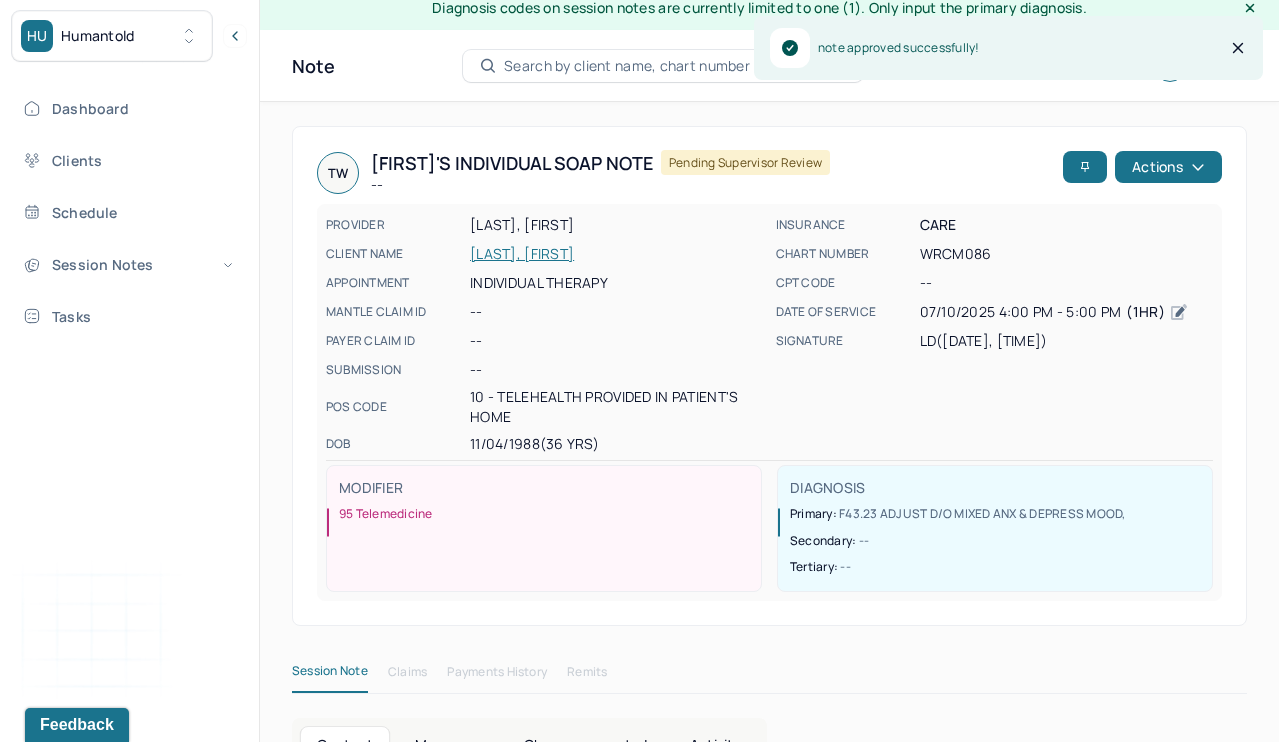 scroll, scrollTop: 57, scrollLeft: 0, axis: vertical 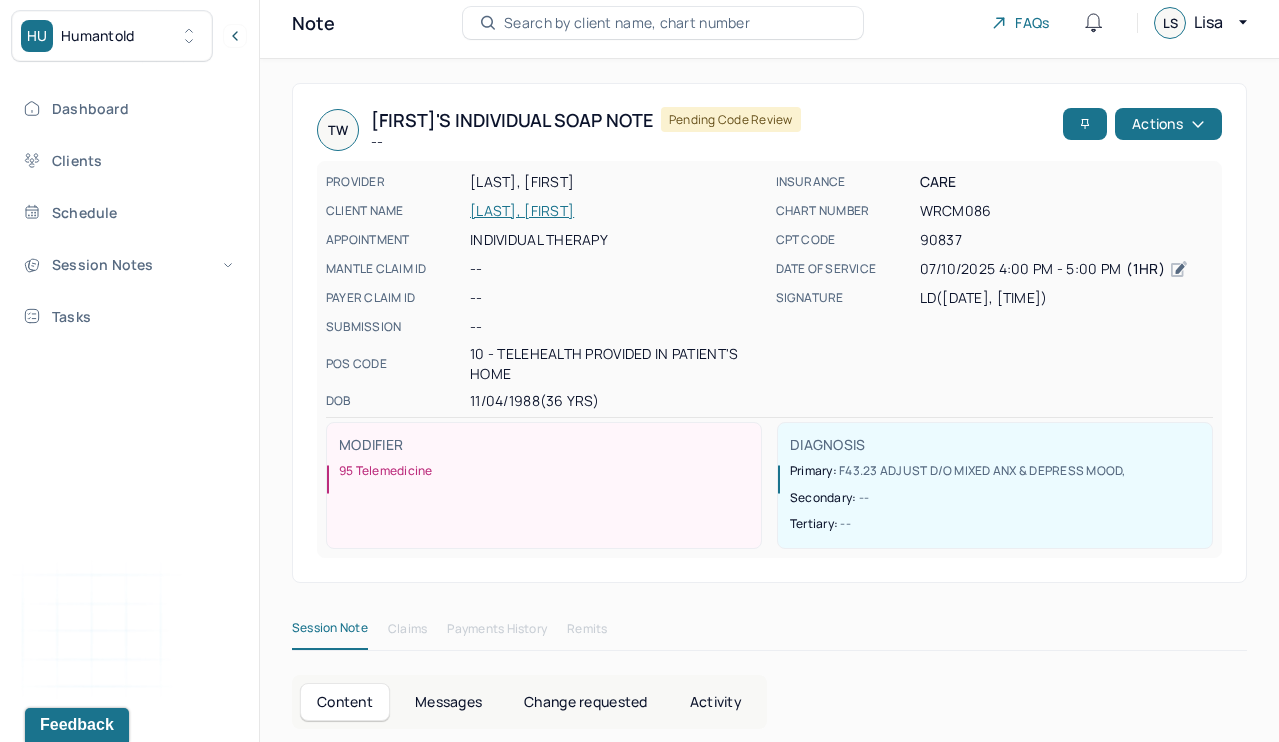 click on "TW Travis's   Individual soap note -- Pending code review       Actions   PROVIDER DEUSCHLE, LILA CLIENT NAME WILLIAMS, TRAVIS APPOINTMENT Individual therapy   MANTLE CLAIM ID -- PAYER CLAIM ID -- SUBMISSION -- POS CODE 10 - Telehealth Provided in Patient's Home DOB 11/04/1988  (36 Yrs) INSURANCE CARE CHART NUMBER WRCM086 CPT CODE 90837 DATE OF SERVICE 07/10/2025   4:00 PM   -   5:00 PM ( 1hr )     SIGNATURE LD  (07/11/2025, 10:30 AM) MODIFIER 95 Telemedicine DIAGNOSIS Primary:   F43.23 ADJUST D/O MIXED ANX & DEPRESS MOOD ,  Secondary:   -- Tertiary:   --   Session Note     Claims     Payments History     Remits     Content     Messages     Change requested     Activity       Sections Session note Therapy intervention techniques Treatment plan/ progress   Sections   NOTE CONTENT Appointment location teletherapy Client Teletherapy Location Home Provider Teletherapy Location Home Consent was received for the teletherapy session Consent was received for the teletherapy session Primary diagnosis -- -- Causing --" at bounding box center [769, 1961] 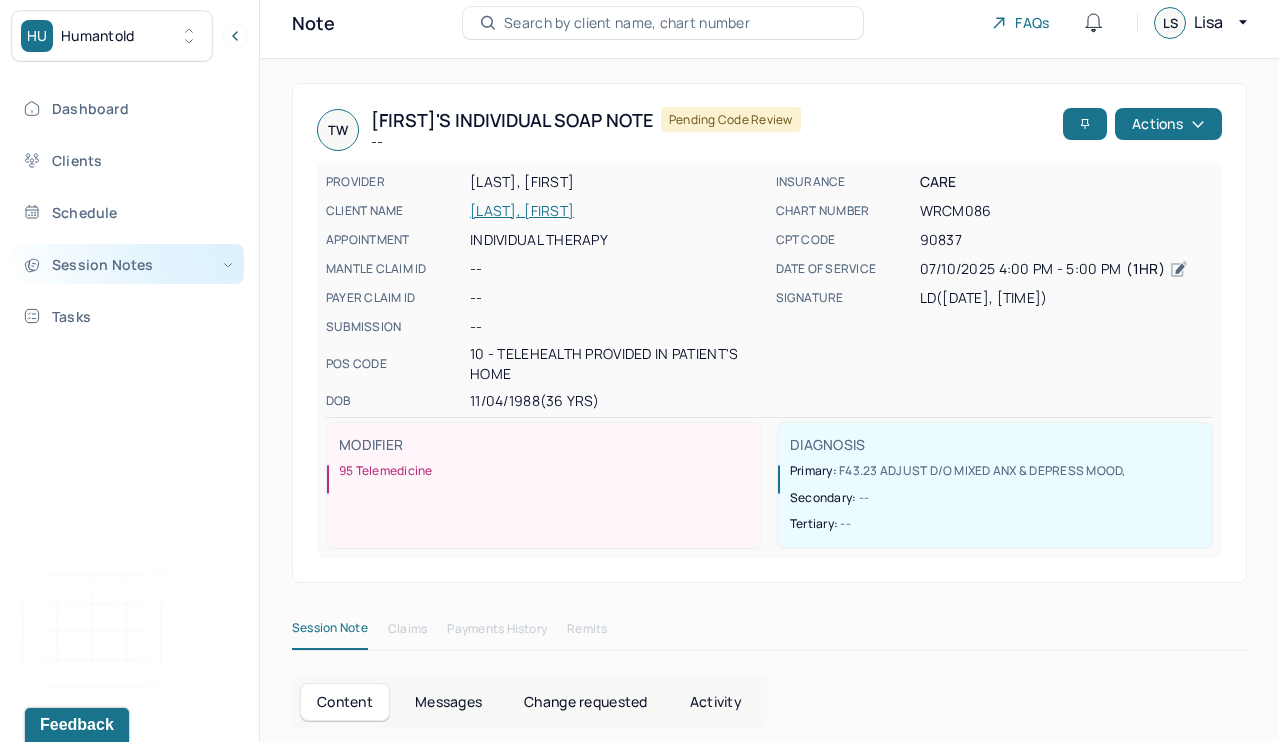 click on "Session Notes" at bounding box center [128, 264] 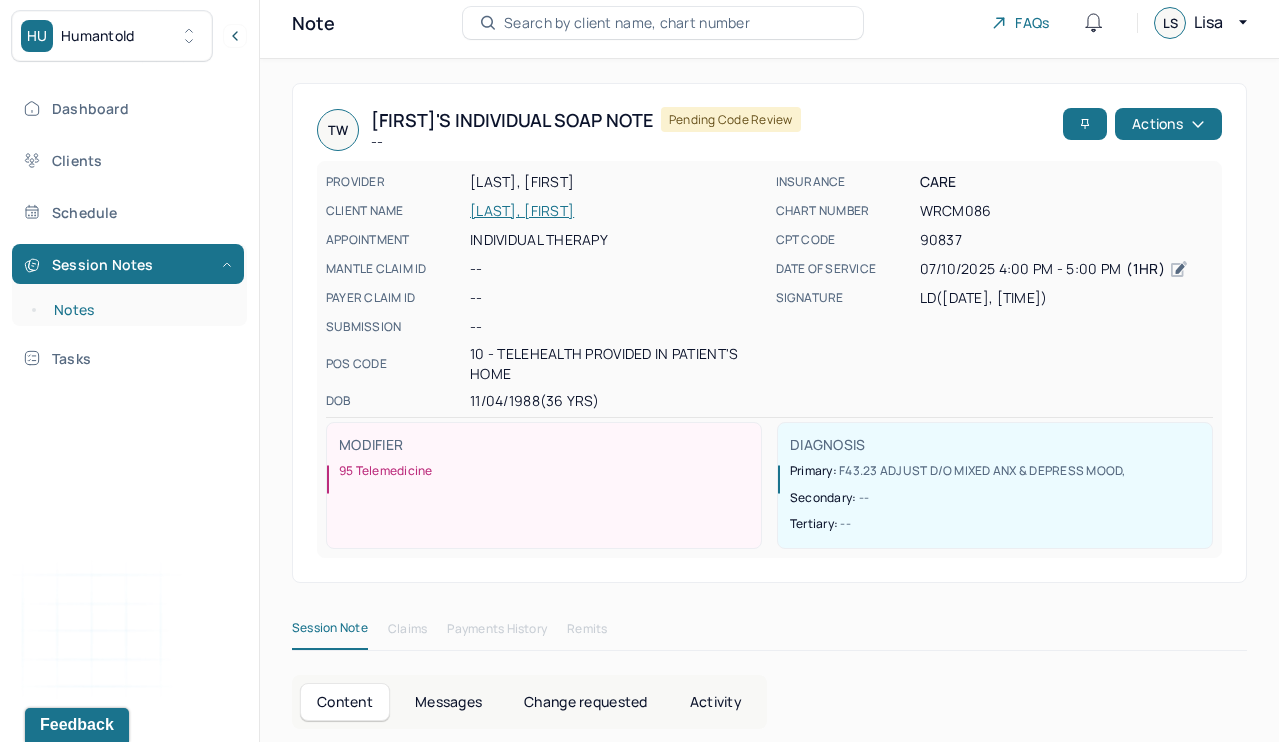 click on "Notes" at bounding box center [139, 310] 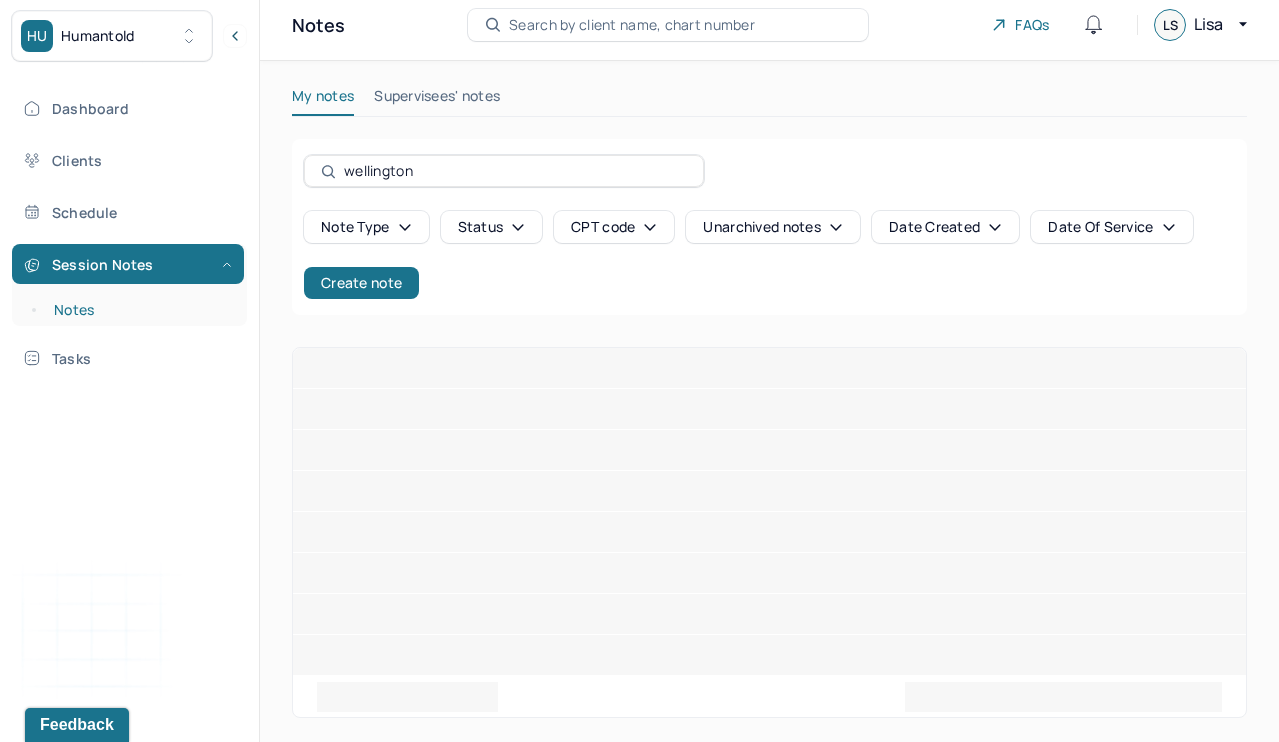 scroll, scrollTop: 56, scrollLeft: 0, axis: vertical 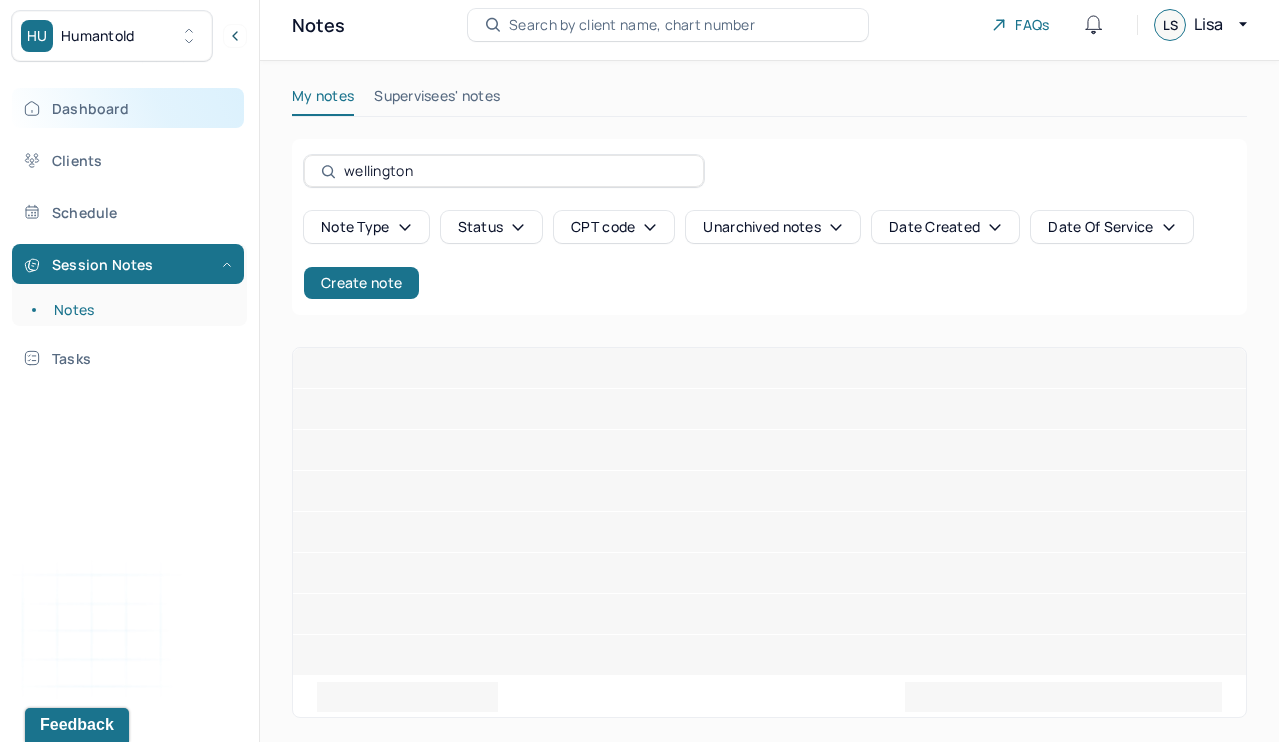 click on "Dashboard" at bounding box center (128, 108) 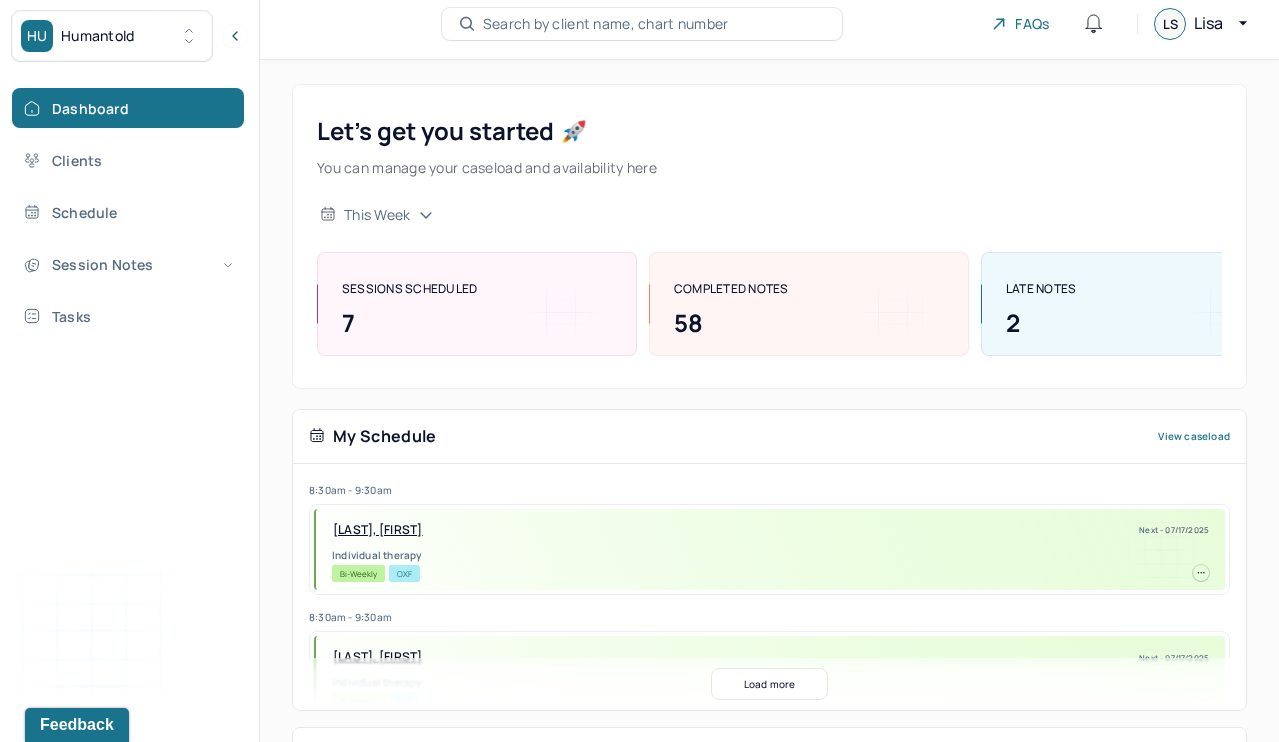 click on "My Schedule View caseload" at bounding box center [769, 437] 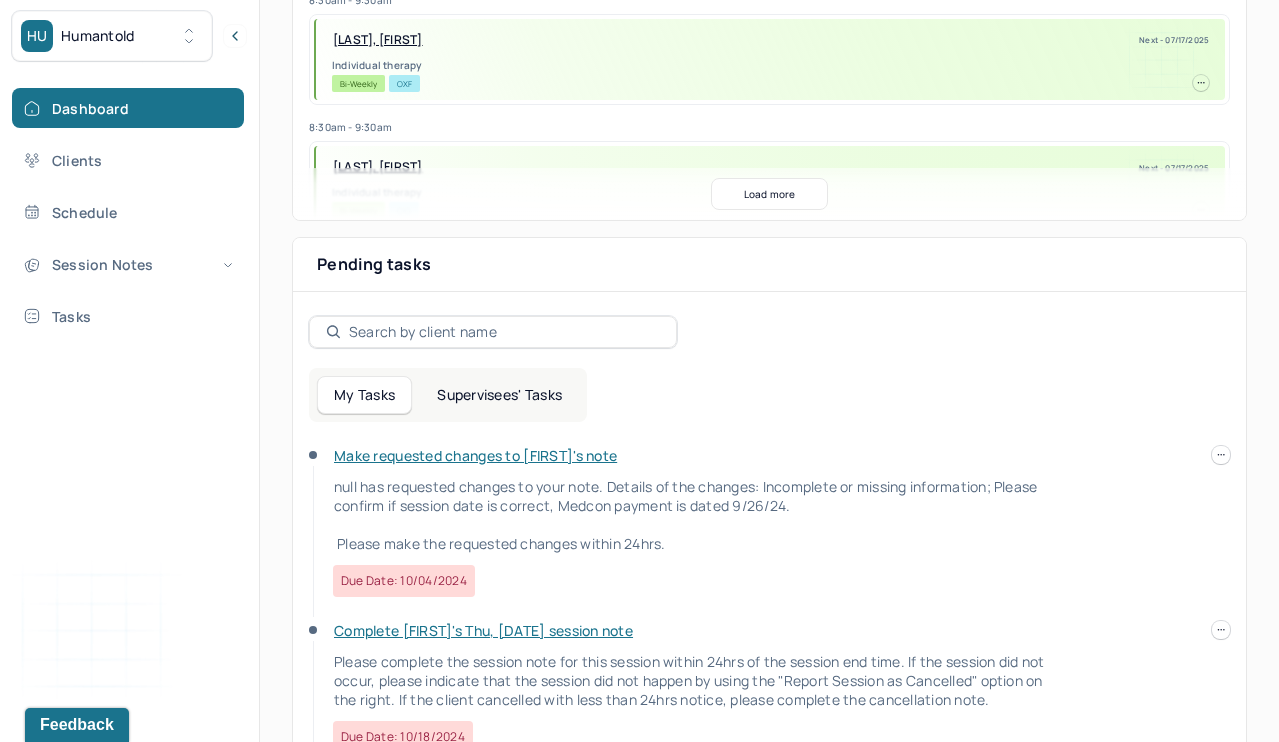 scroll, scrollTop: 547, scrollLeft: 0, axis: vertical 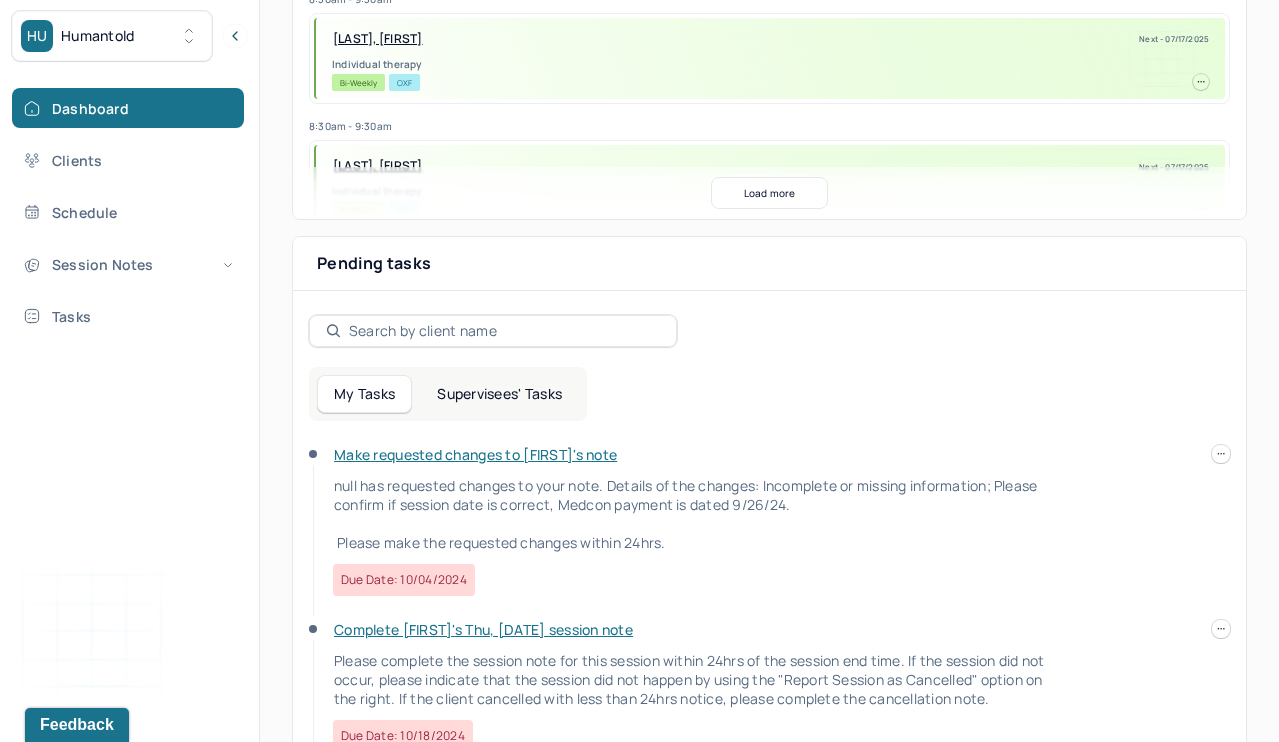 click on "Supervisees' Tasks" at bounding box center (499, 394) 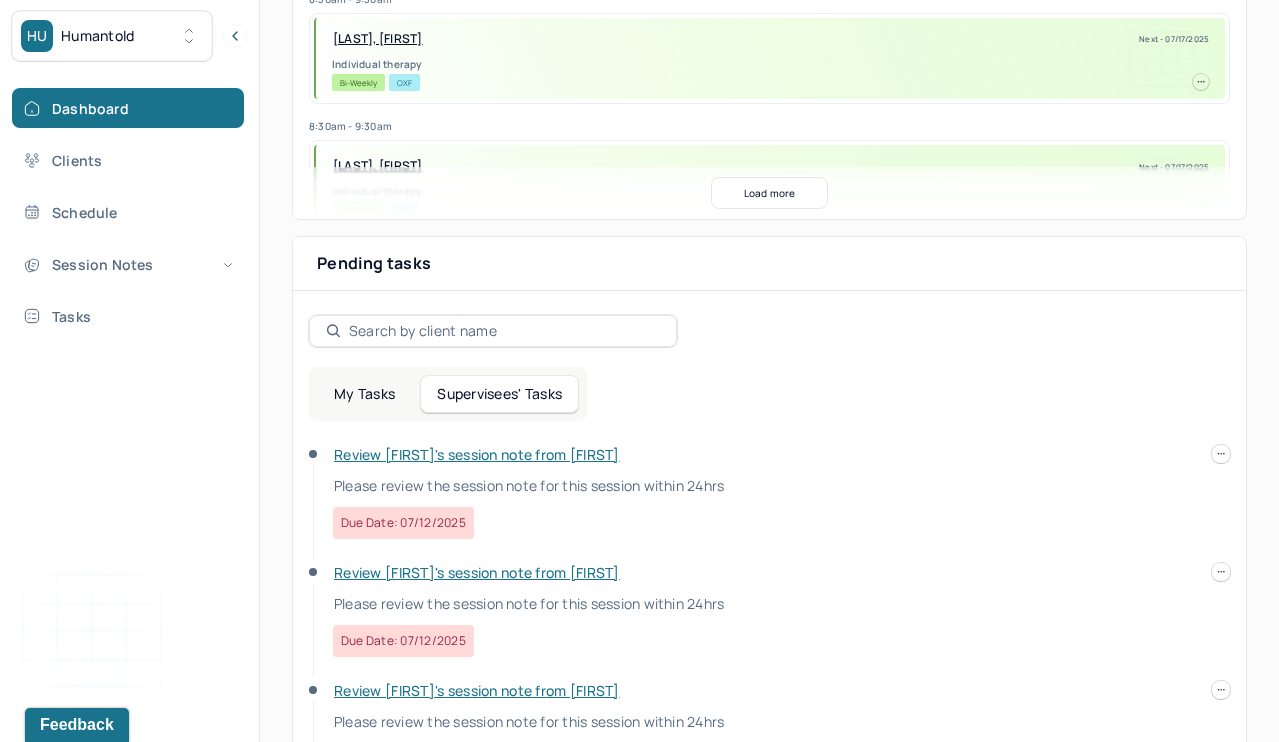 click on "Review Travis's session note from Lila" at bounding box center (477, 454) 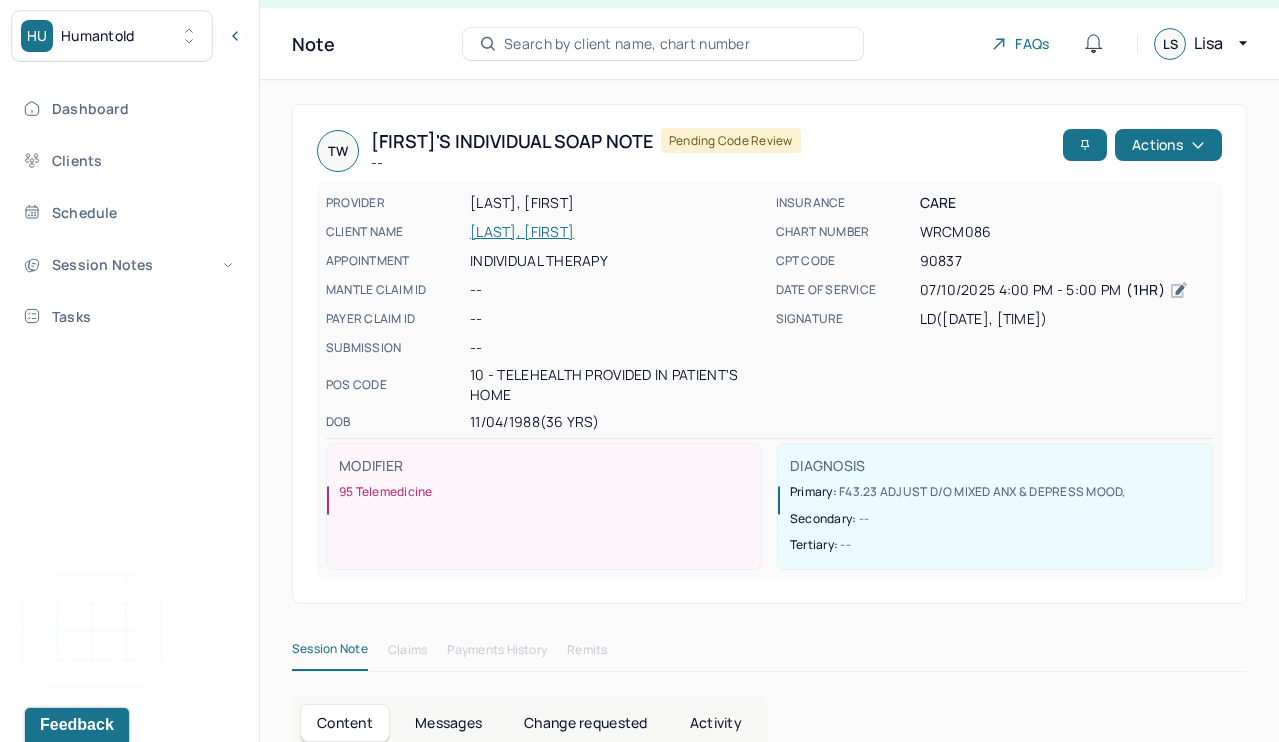 scroll, scrollTop: 28, scrollLeft: 0, axis: vertical 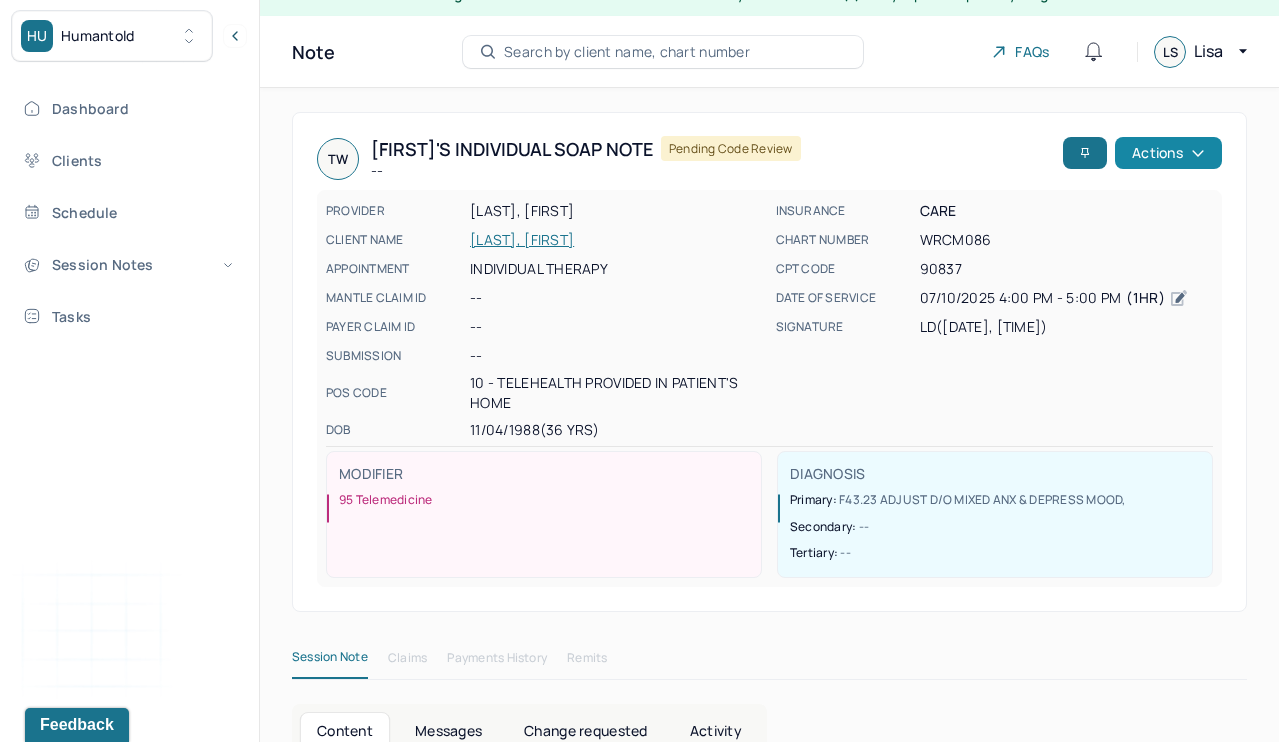 click 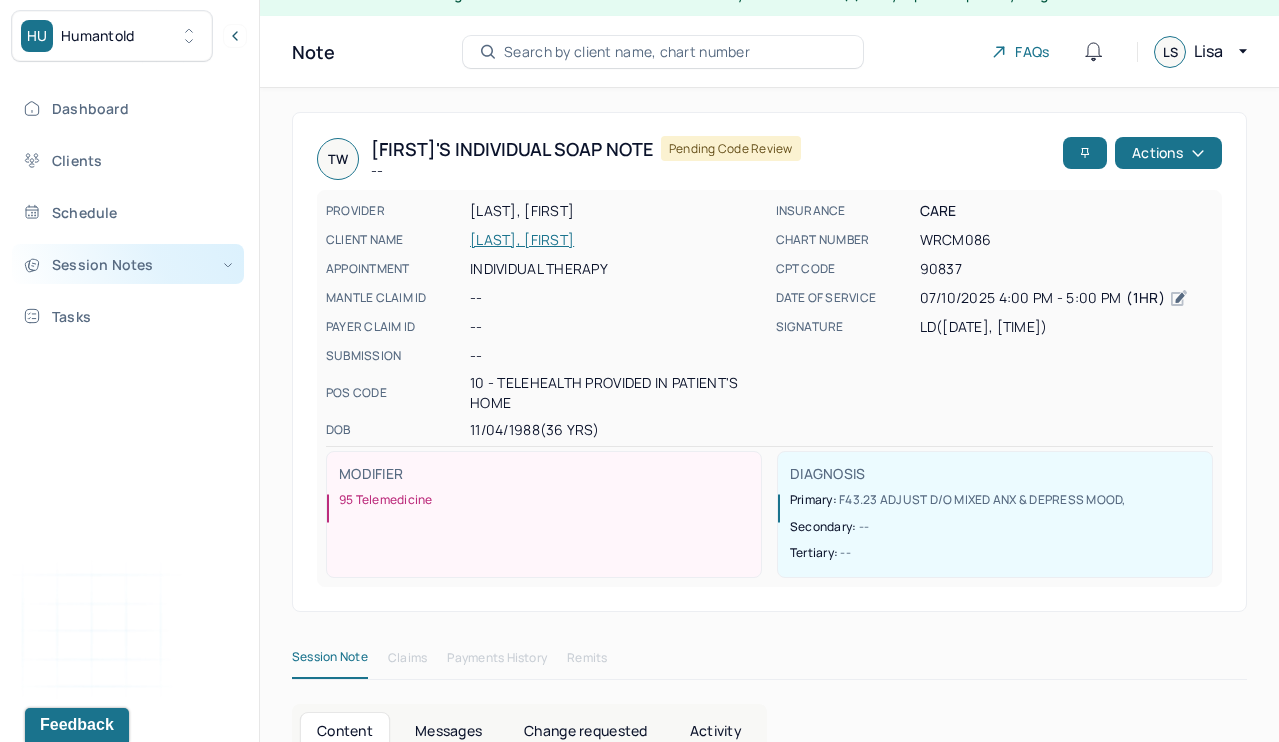 click on "Session Notes" at bounding box center [128, 264] 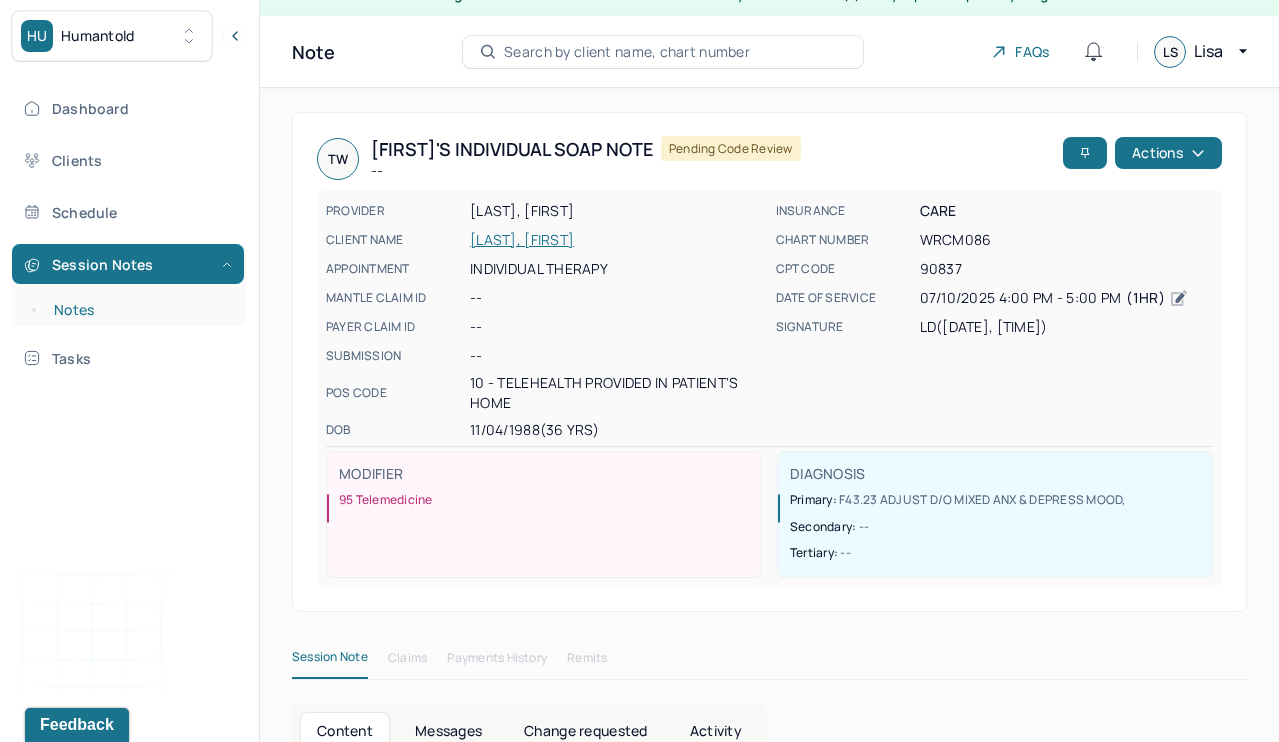 click on "Notes" at bounding box center (139, 310) 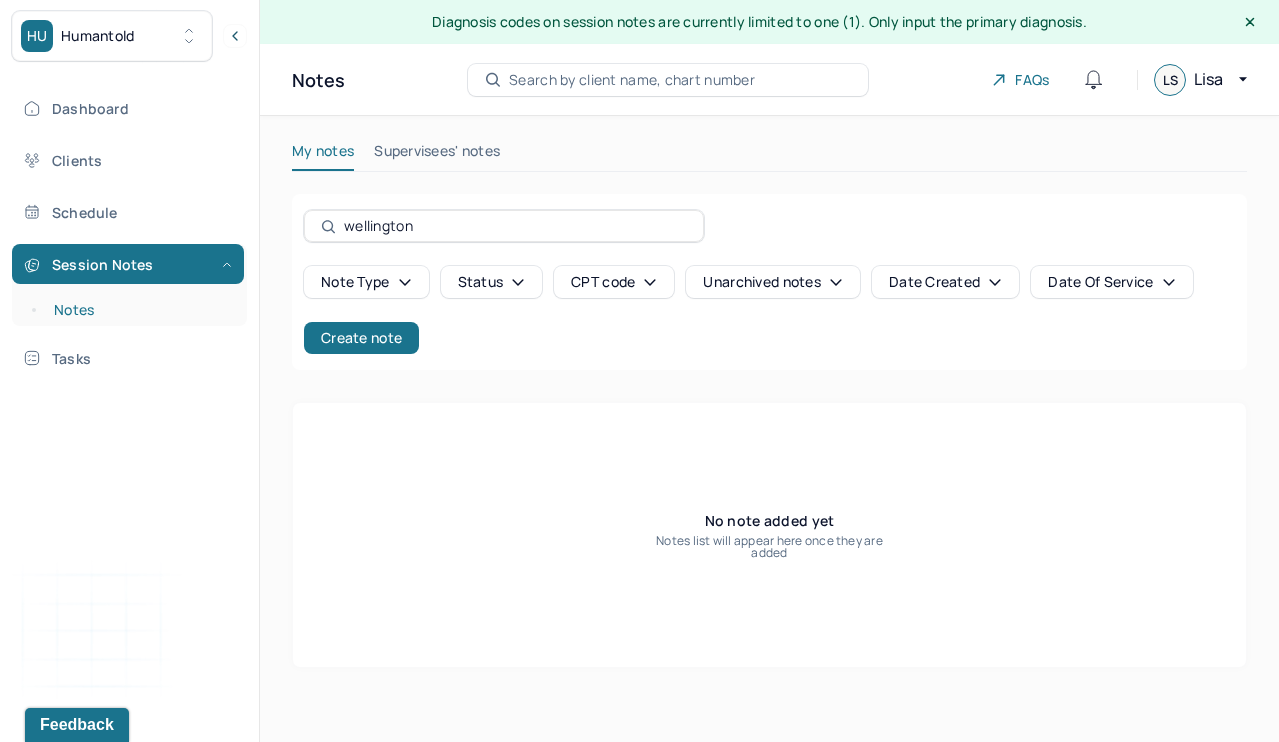 scroll, scrollTop: 0, scrollLeft: 0, axis: both 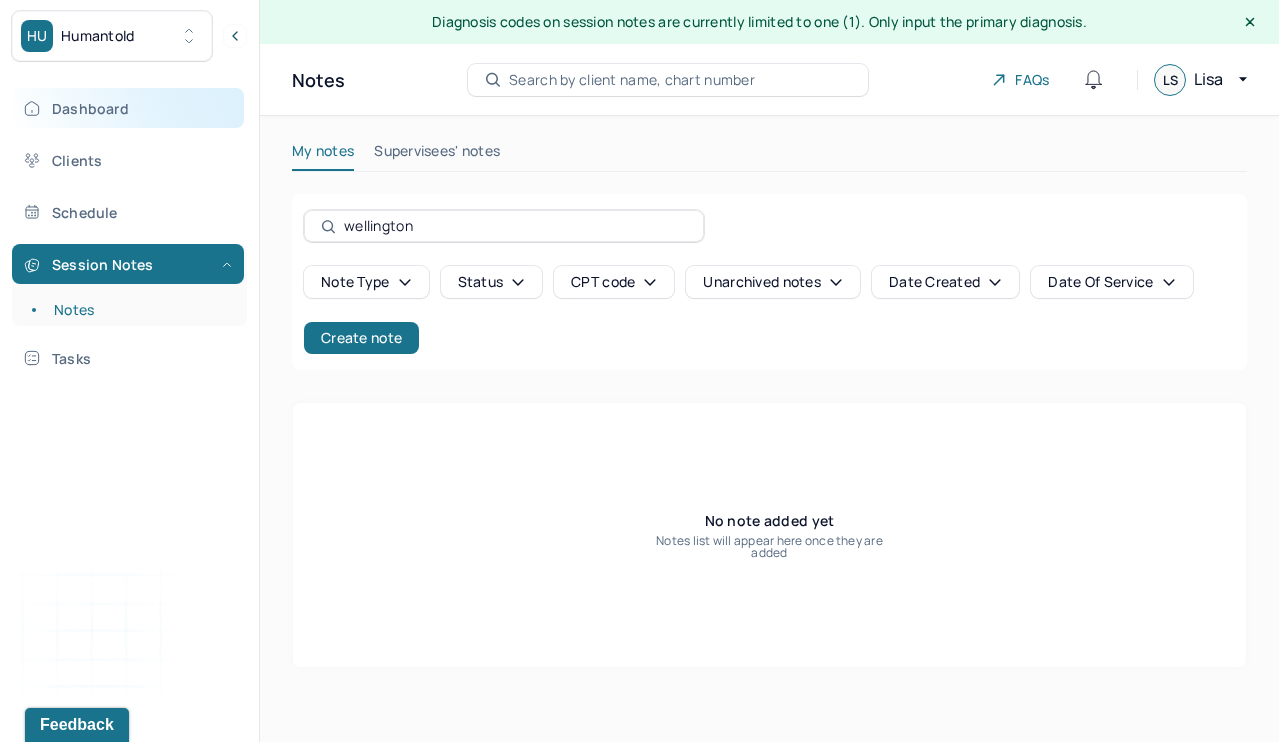 click on "Dashboard" at bounding box center [128, 108] 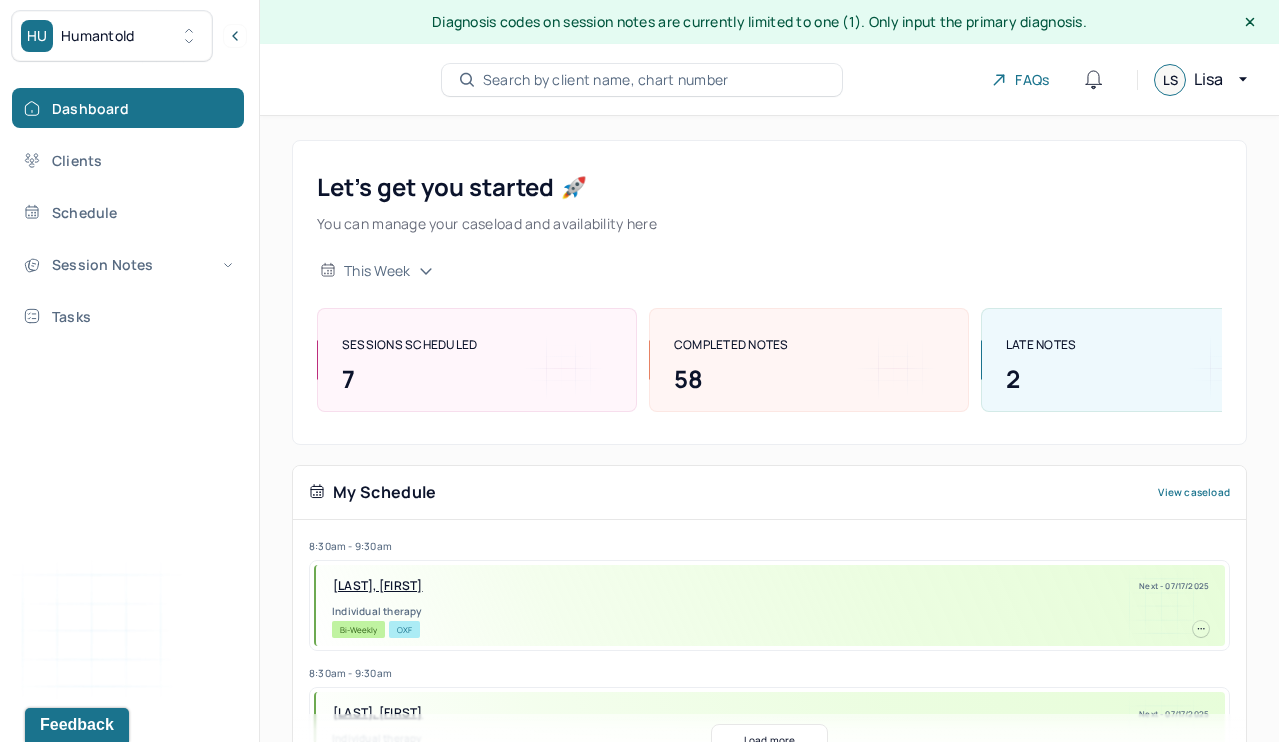 drag, startPoint x: 168, startPoint y: 108, endPoint x: 506, endPoint y: 364, distance: 424.00473 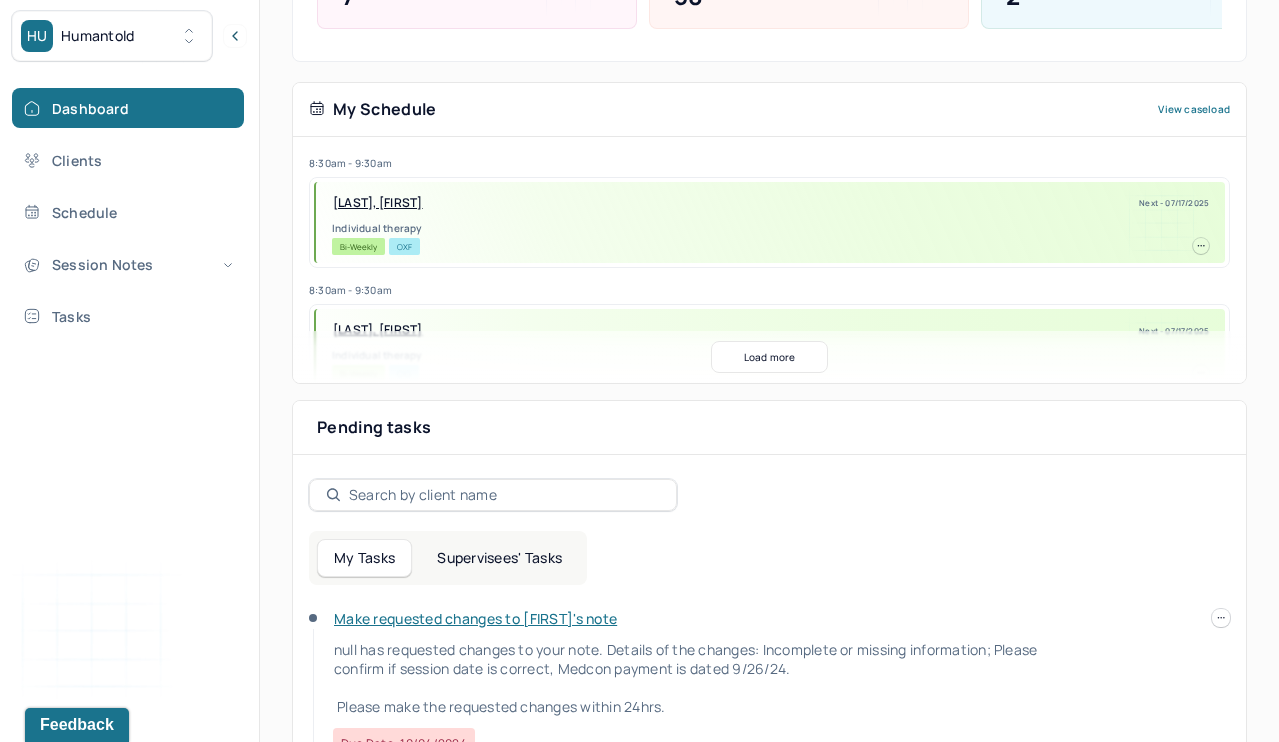 scroll, scrollTop: 423, scrollLeft: 0, axis: vertical 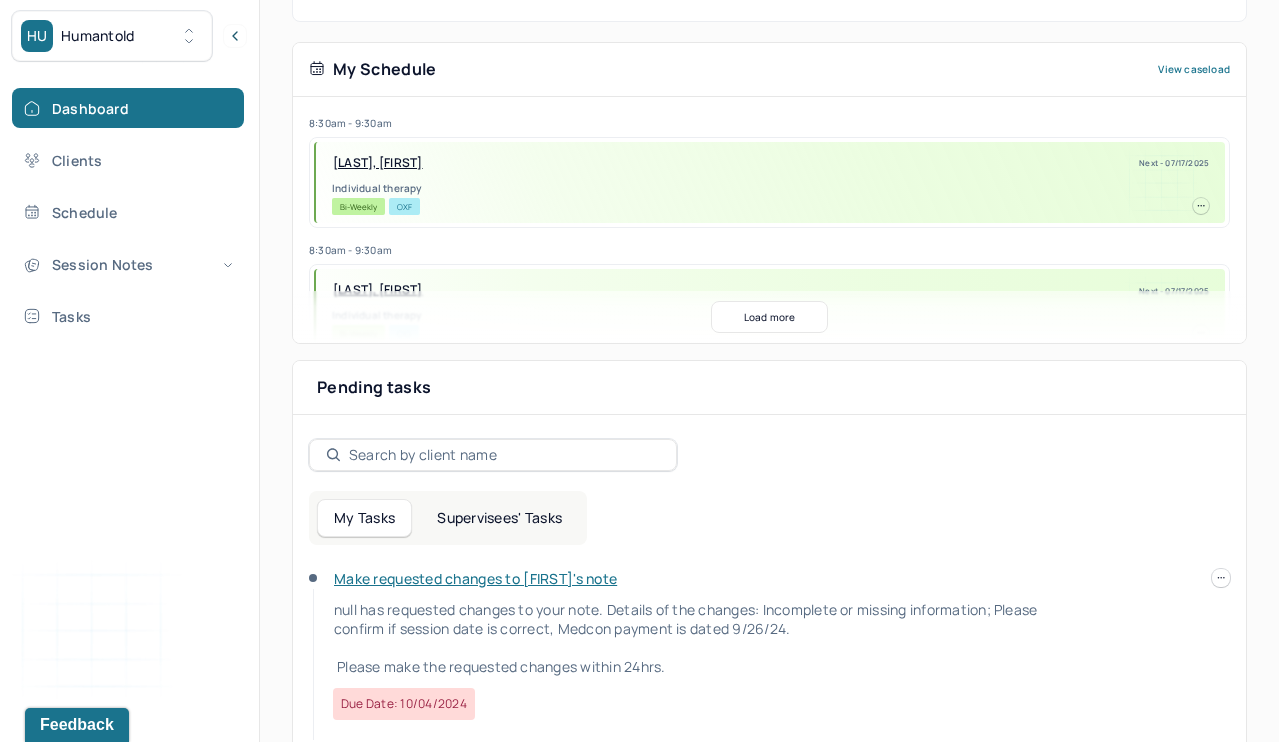 click on "Supervisees' Tasks" at bounding box center (499, 518) 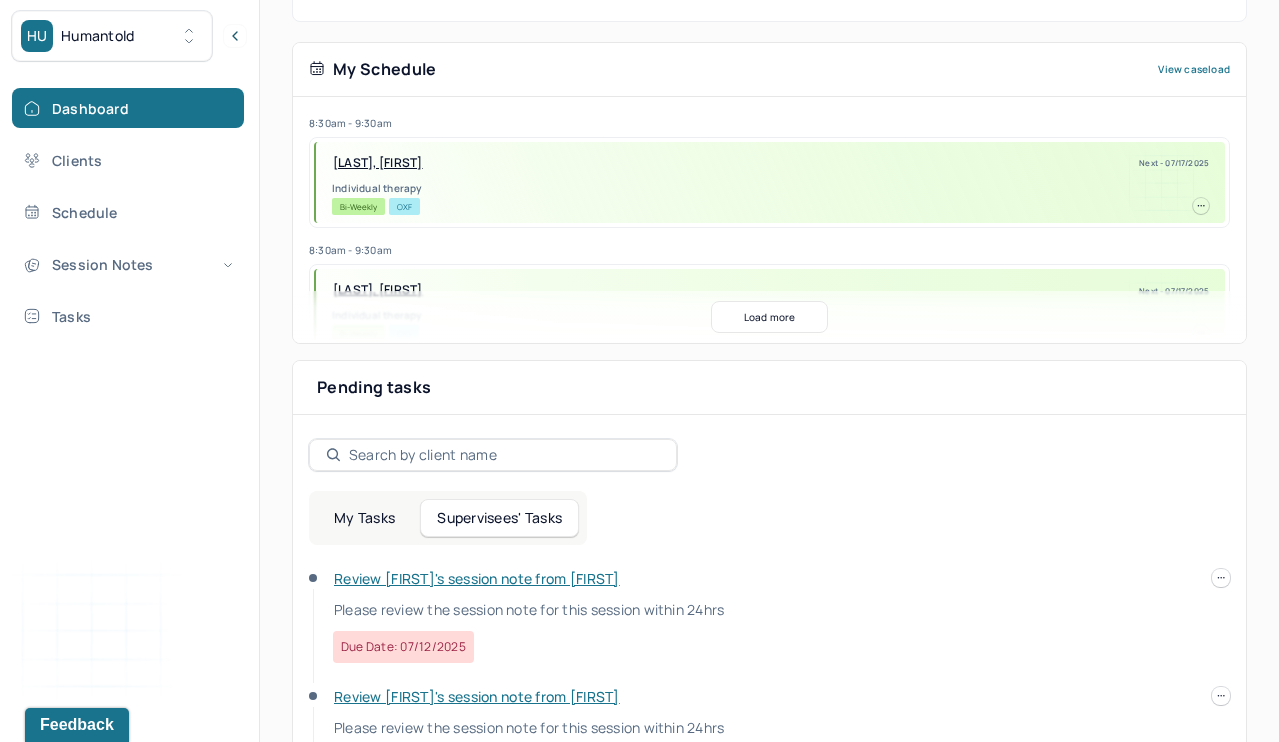 click on "Pending tasks    Date" at bounding box center [769, 388] 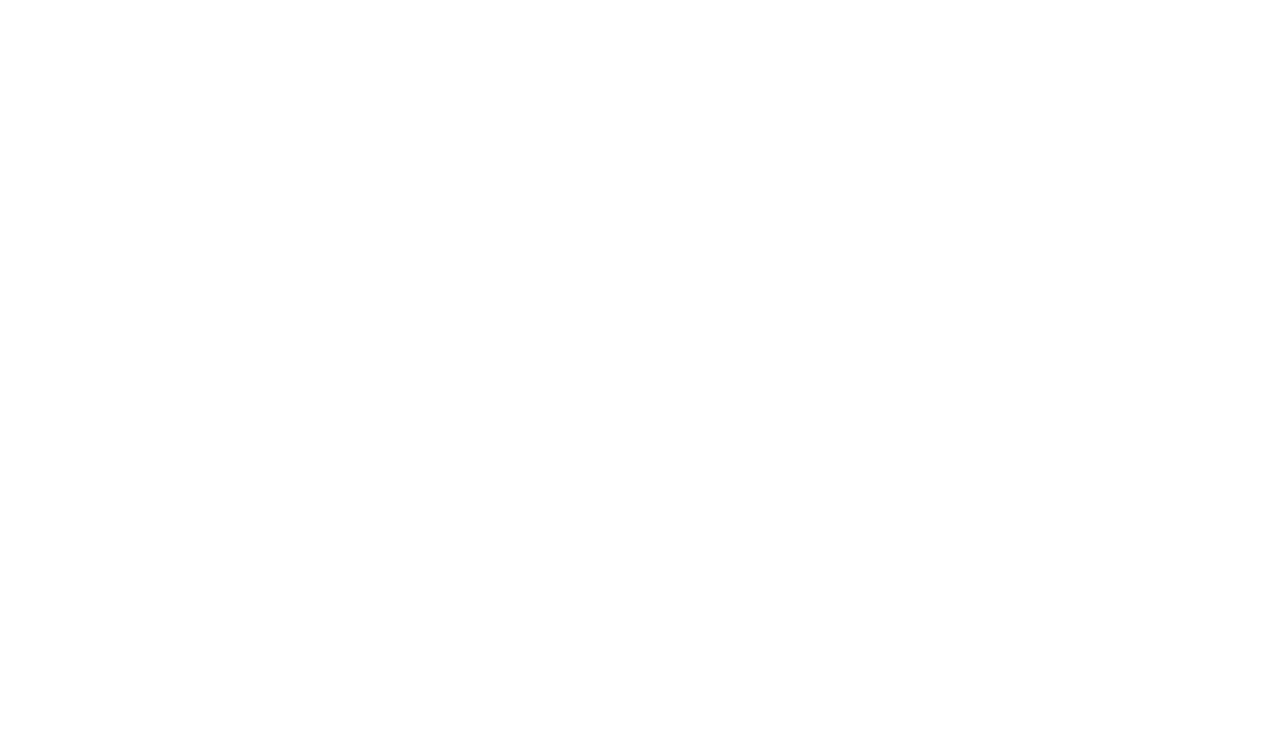 scroll, scrollTop: 0, scrollLeft: 0, axis: both 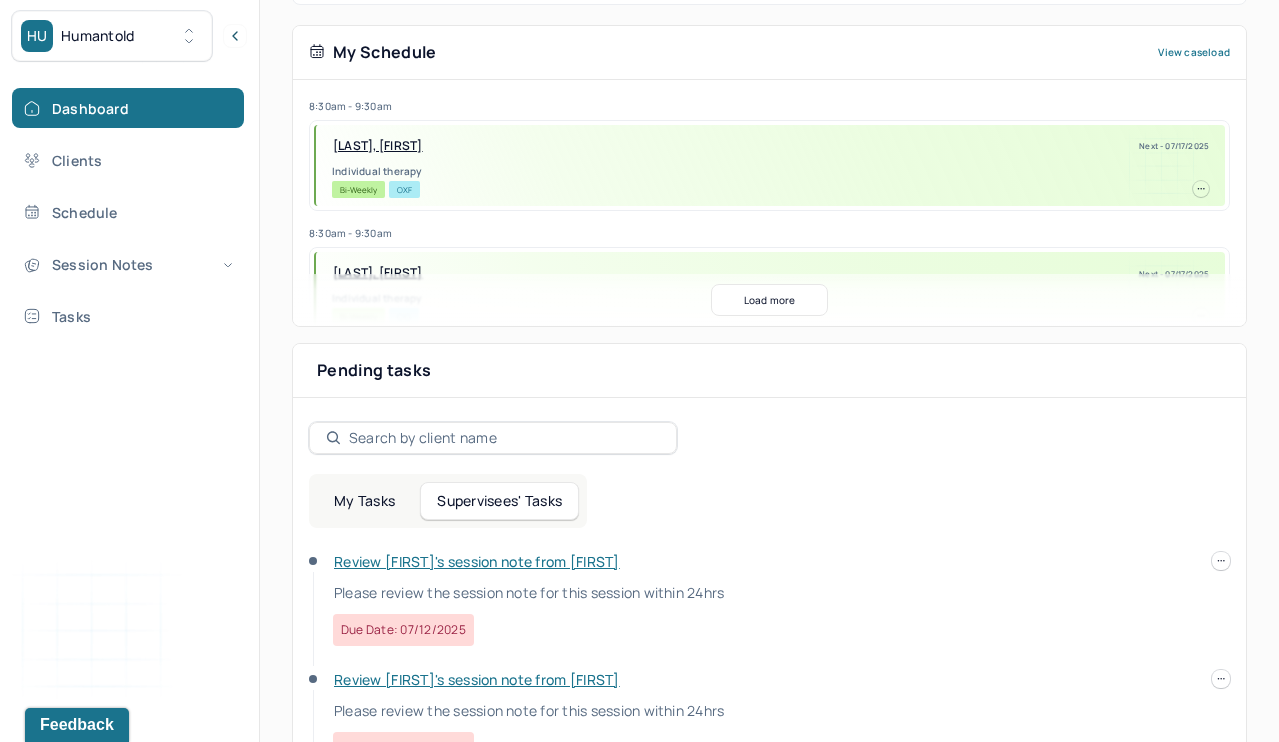 click on "Review [FIRST] [LAST]'s session note from [FIRST] [LAST]" at bounding box center [477, 561] 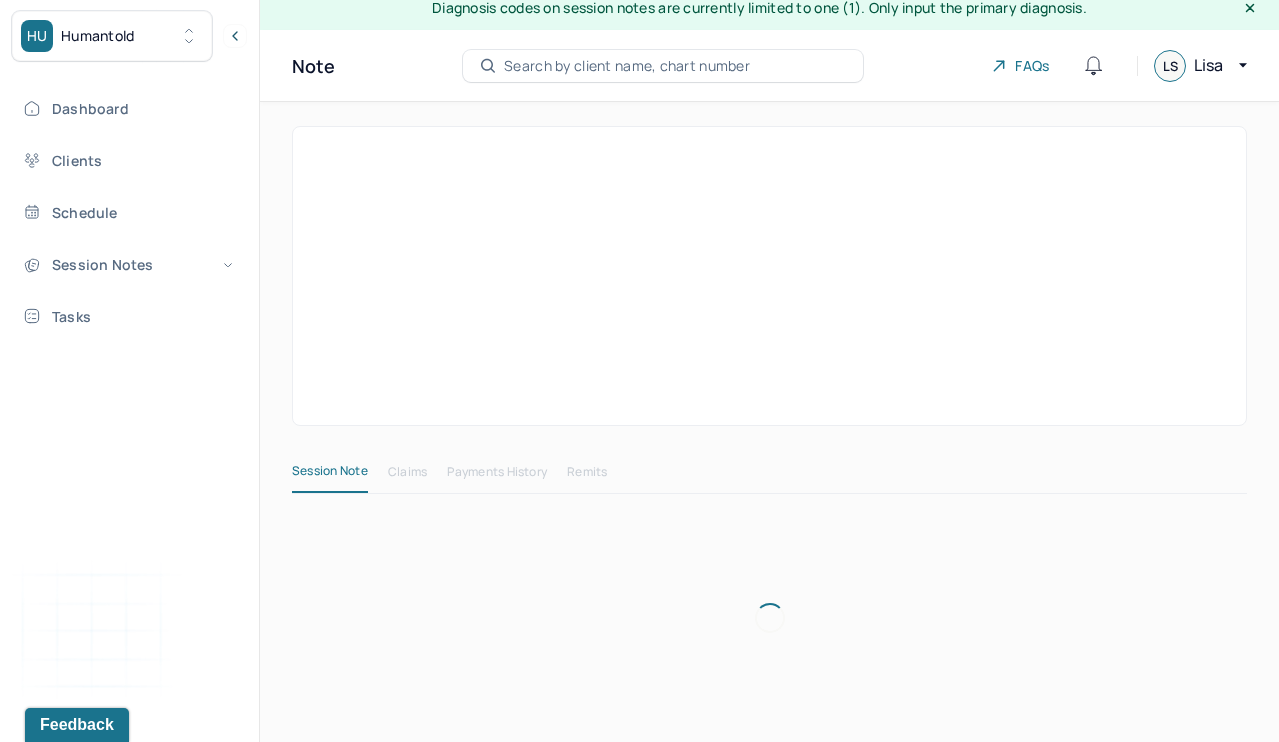 scroll, scrollTop: 14, scrollLeft: 0, axis: vertical 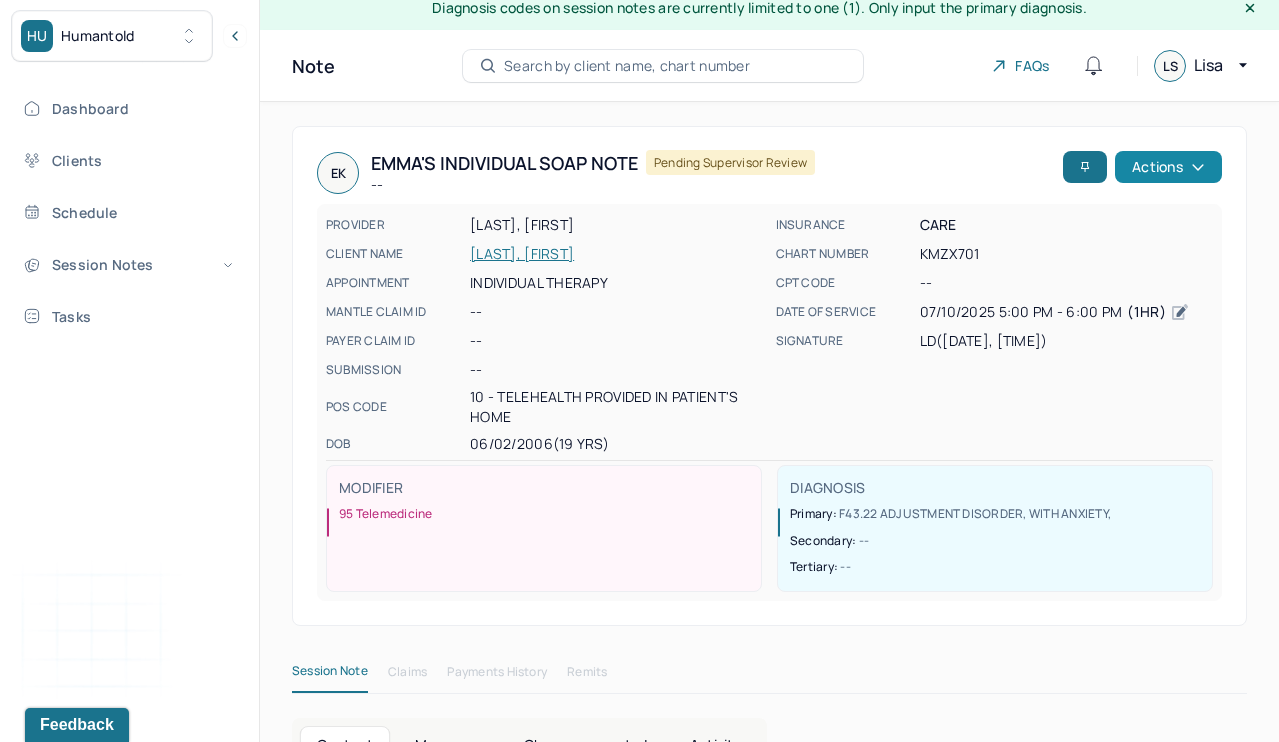 click on "Actions" at bounding box center [1168, 167] 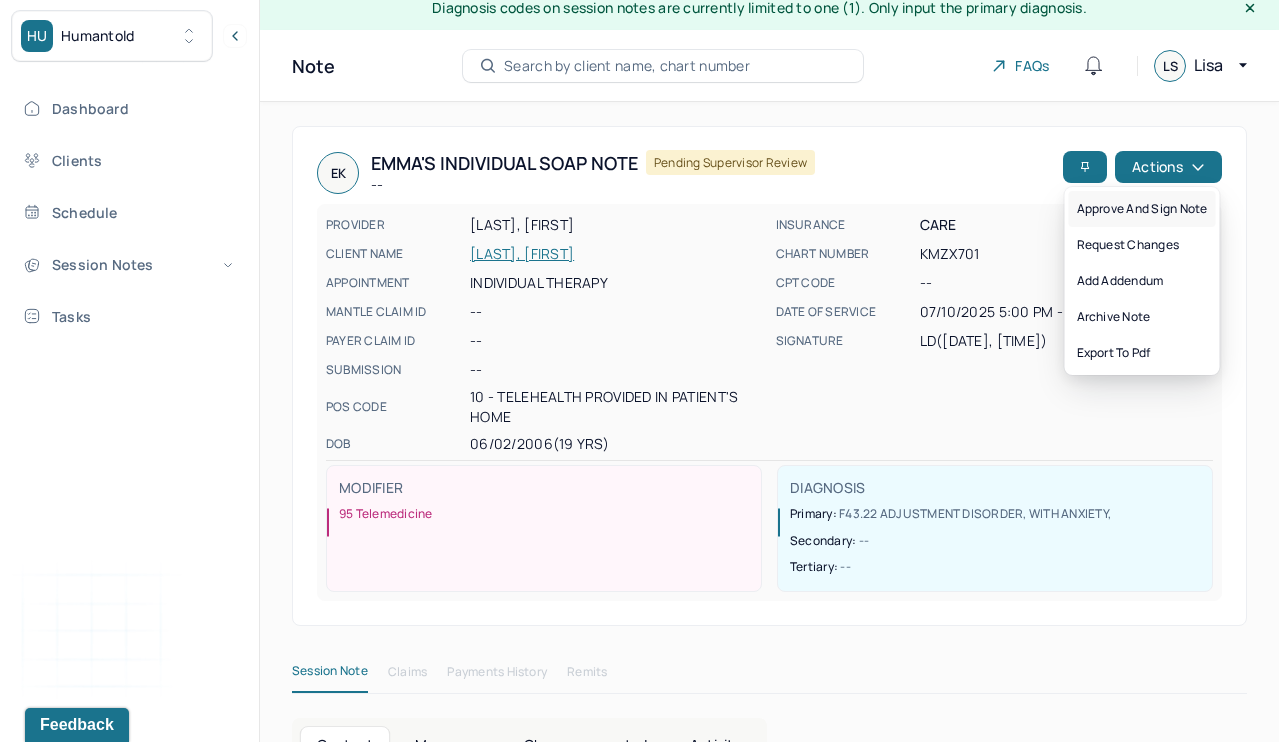 click on "Approve and sign note" at bounding box center (1142, 209) 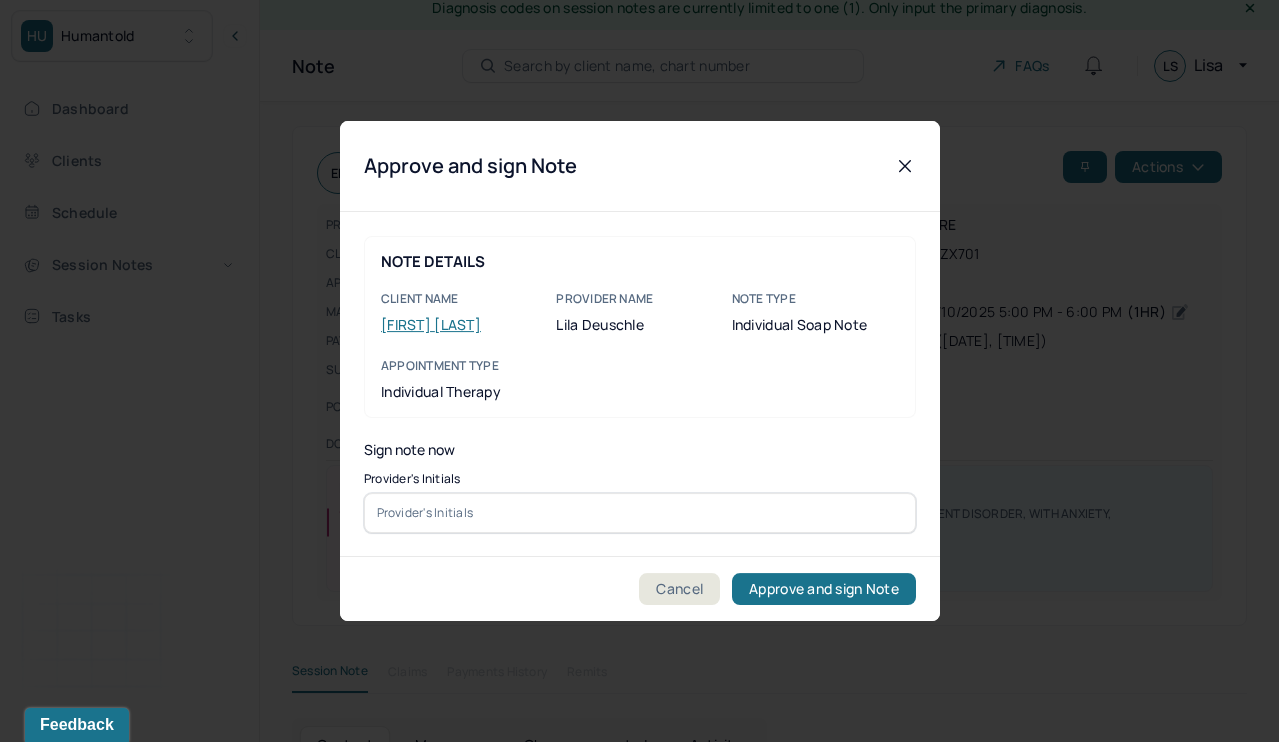 click at bounding box center (640, 513) 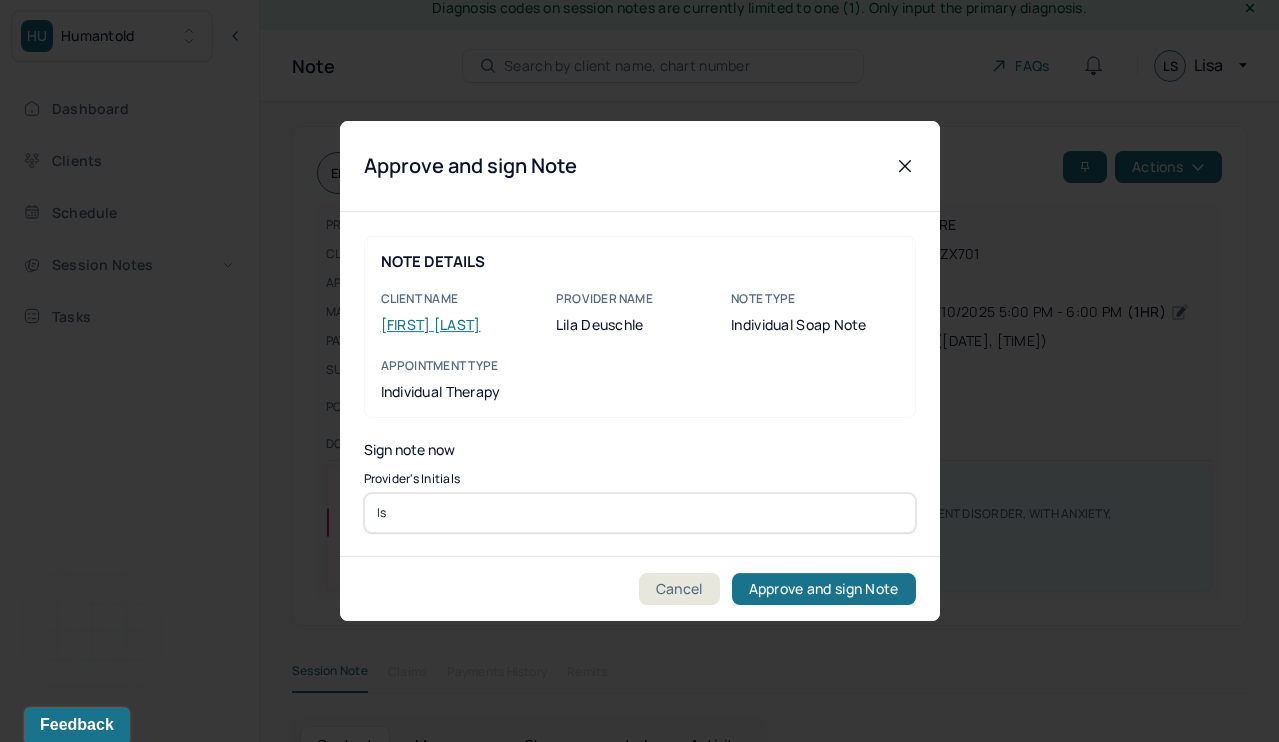 type on "ls" 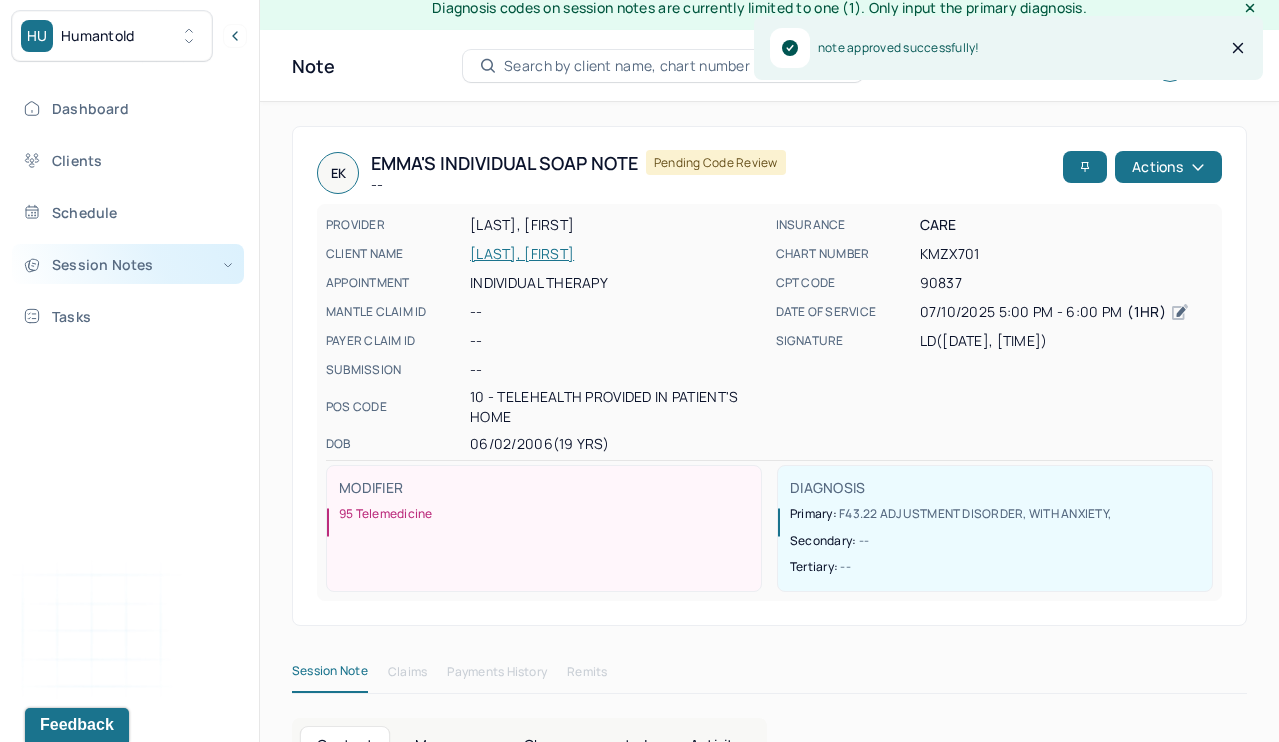 click on "Session Notes" at bounding box center (128, 264) 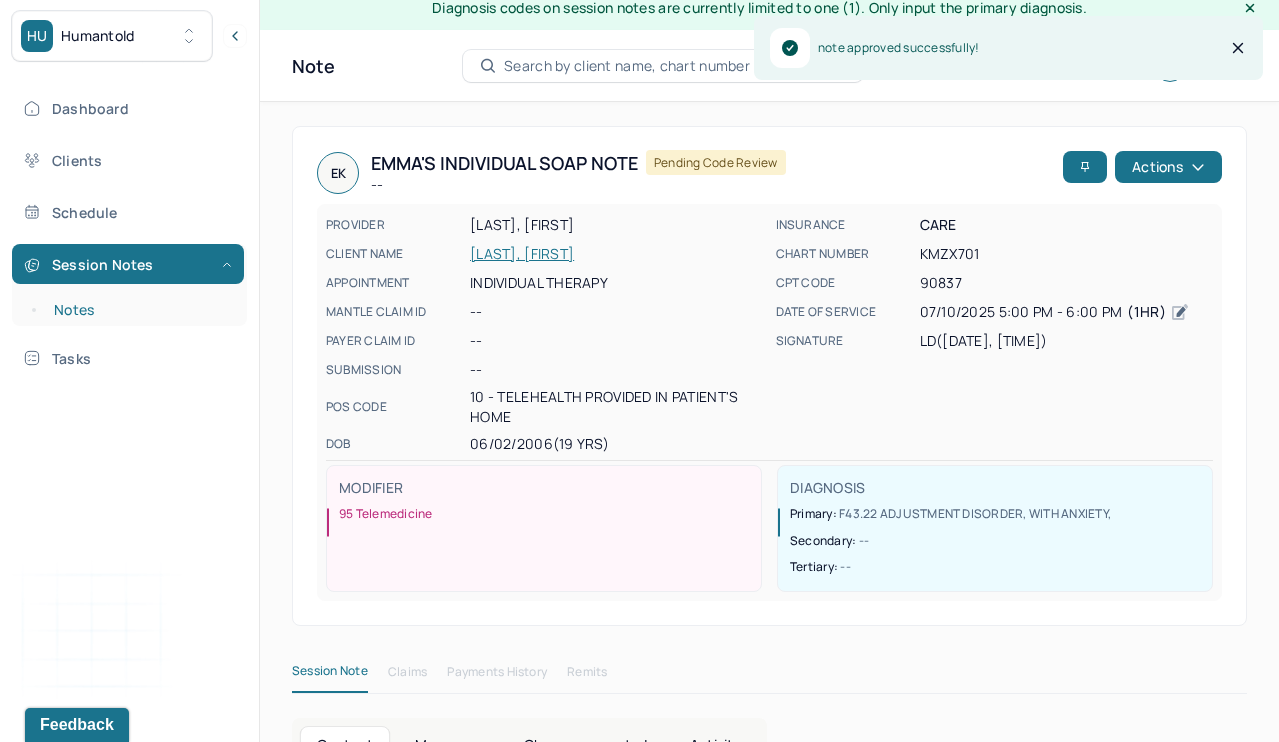 click on "Notes" at bounding box center [139, 310] 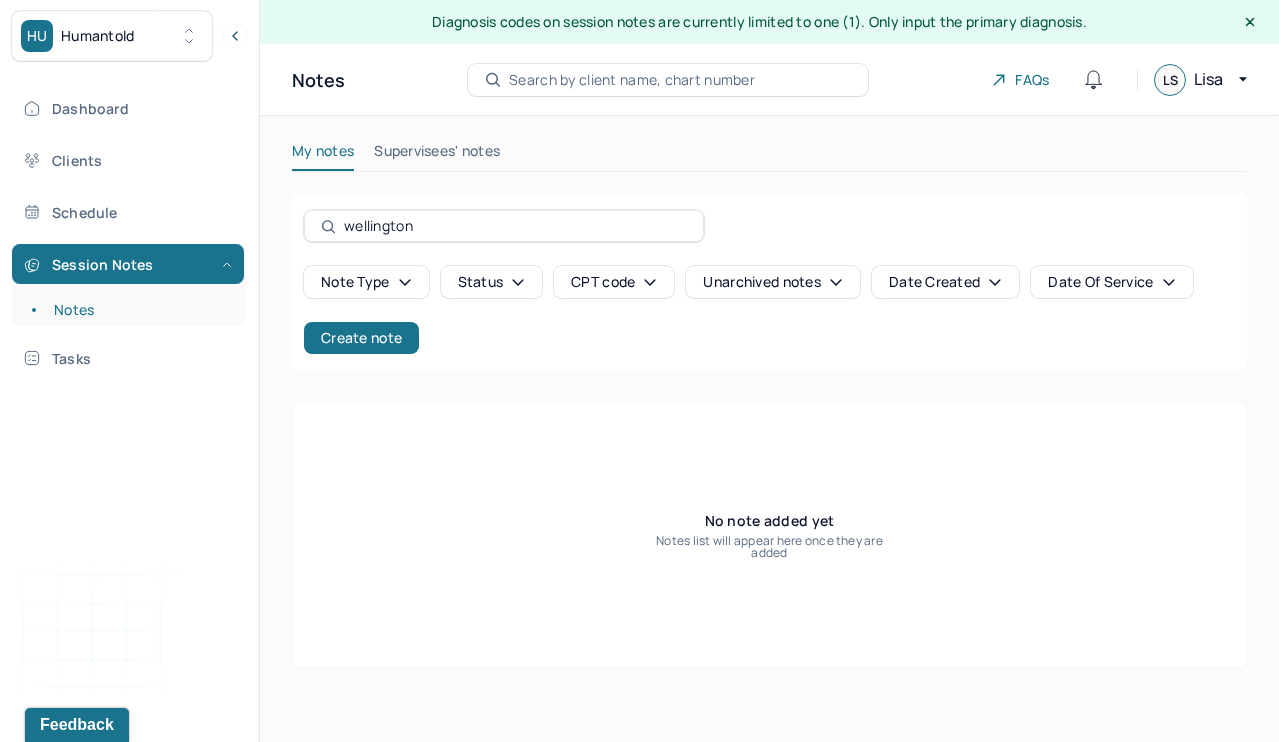 scroll, scrollTop: 0, scrollLeft: 0, axis: both 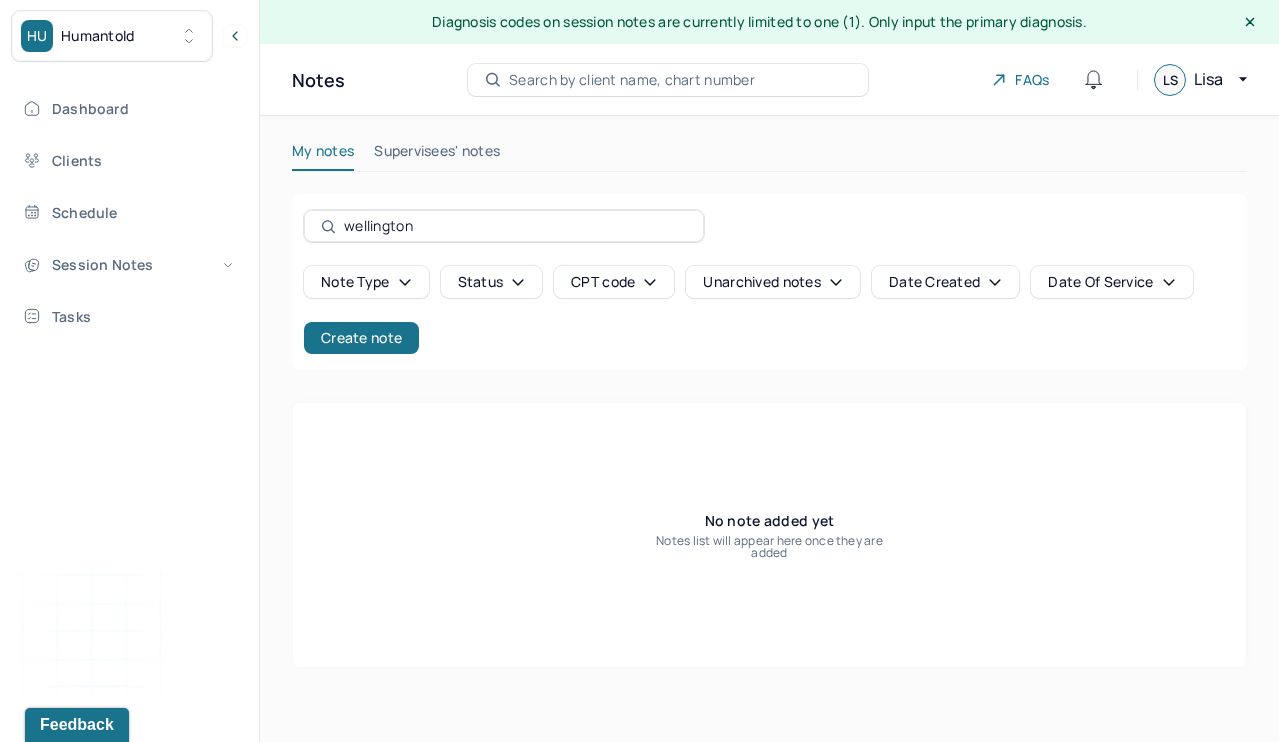 click on "My notes     Supervisees' notes   wellington   Note type     Status     CPT code     Unarchived notes     Date Created     Date Of Service     Create note   No note added yet Notes list will appear here once they are added" at bounding box center (769, 404) 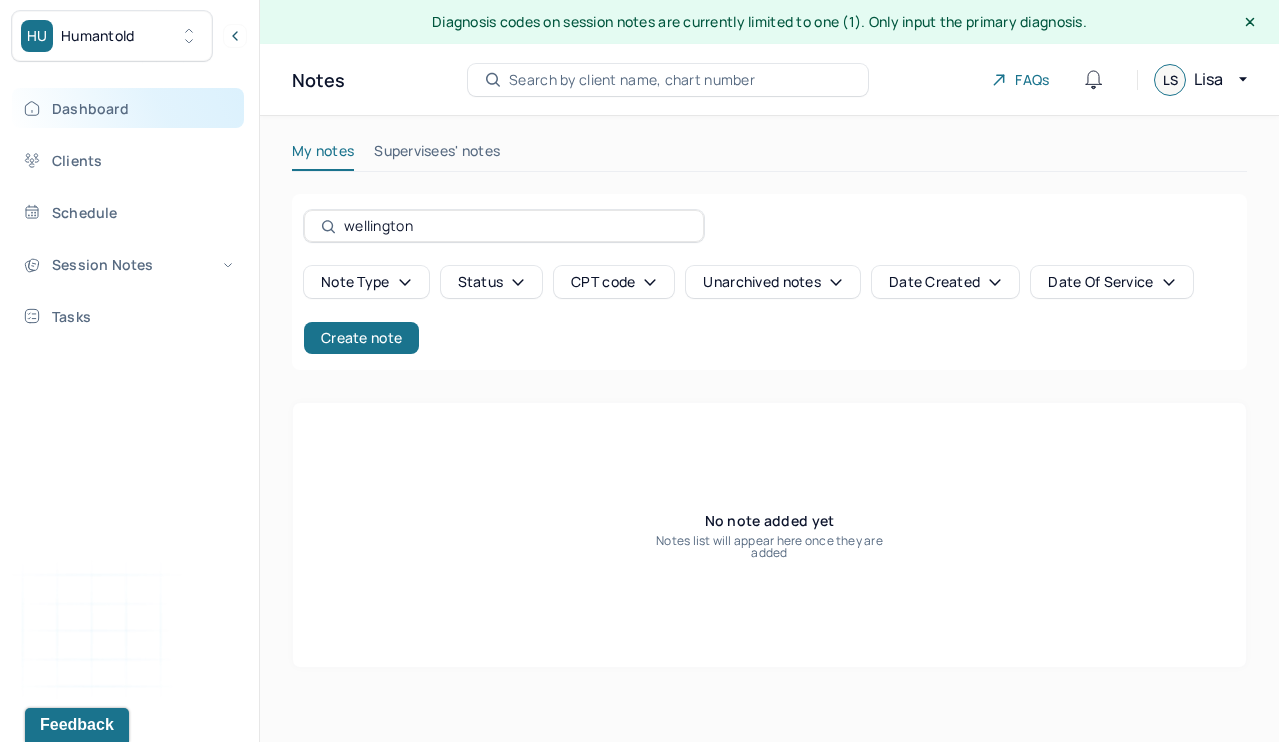 click on "Dashboard" at bounding box center (128, 108) 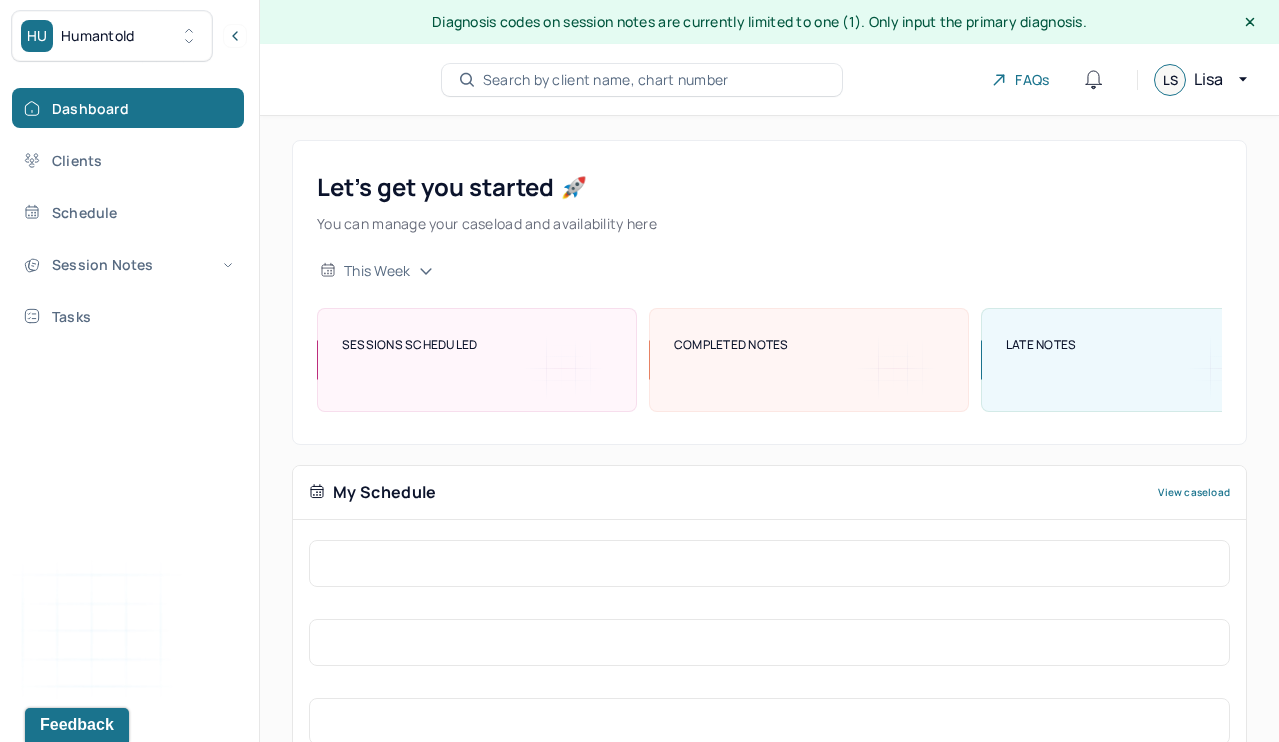 click on "Let’s get you started 🚀 You can manage your caseload and availability here   this week   SESSIONS SCHEDULED COMPLETED NOTES LATE NOTES My Schedule View caseload Pending tasks    Date     My Tasks     Supervisees' Tasks" at bounding box center (769, 800) 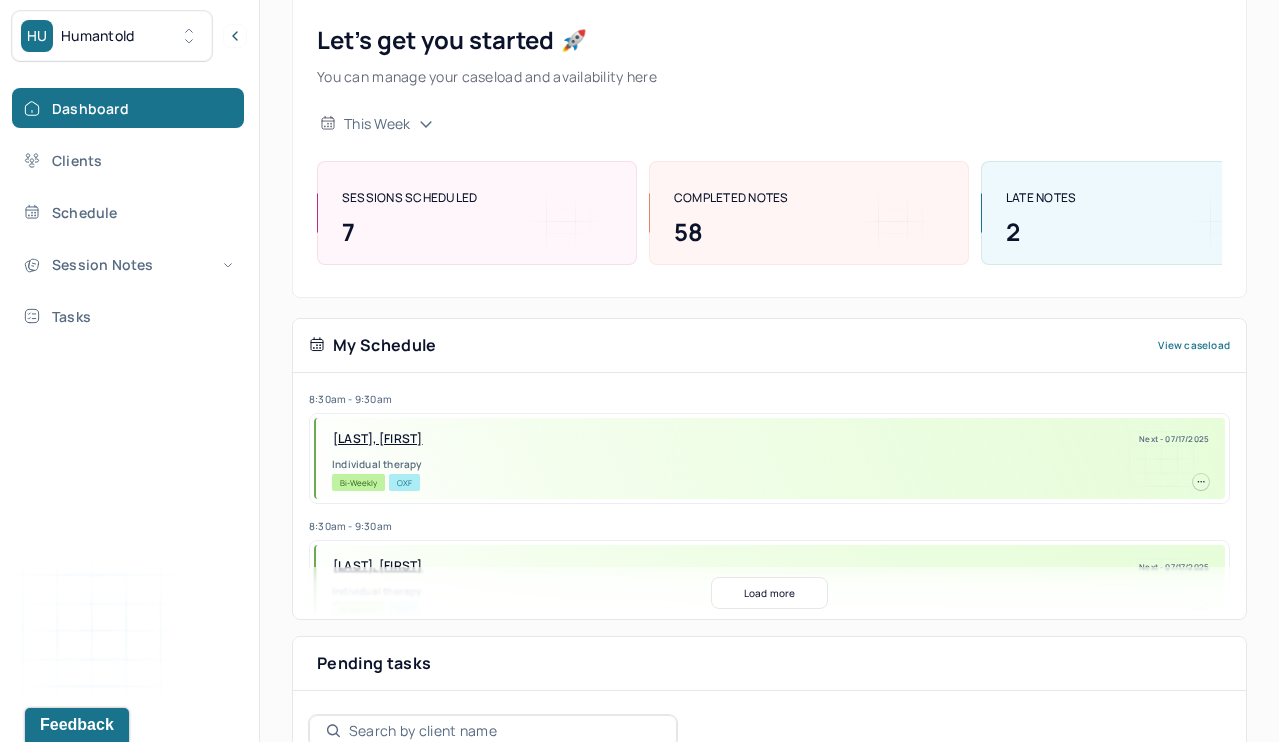 scroll, scrollTop: 168, scrollLeft: 0, axis: vertical 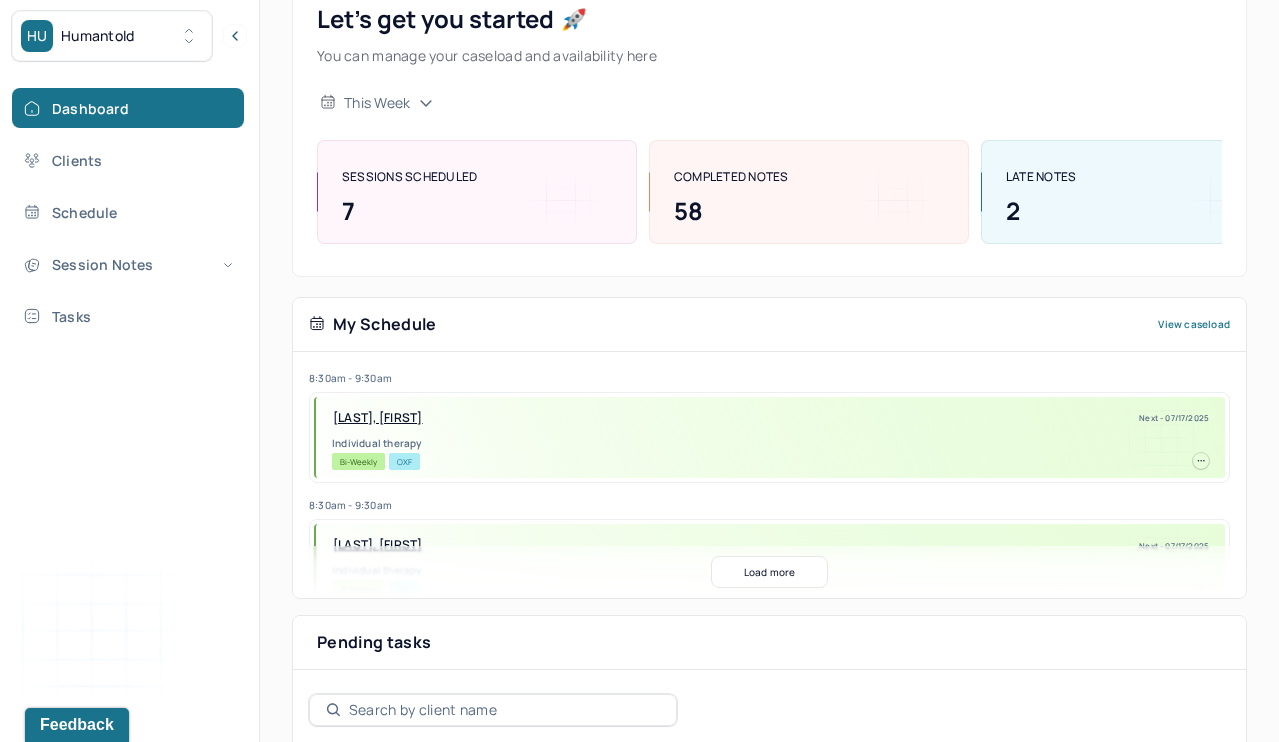 click on "My Schedule View caseload" at bounding box center [769, 325] 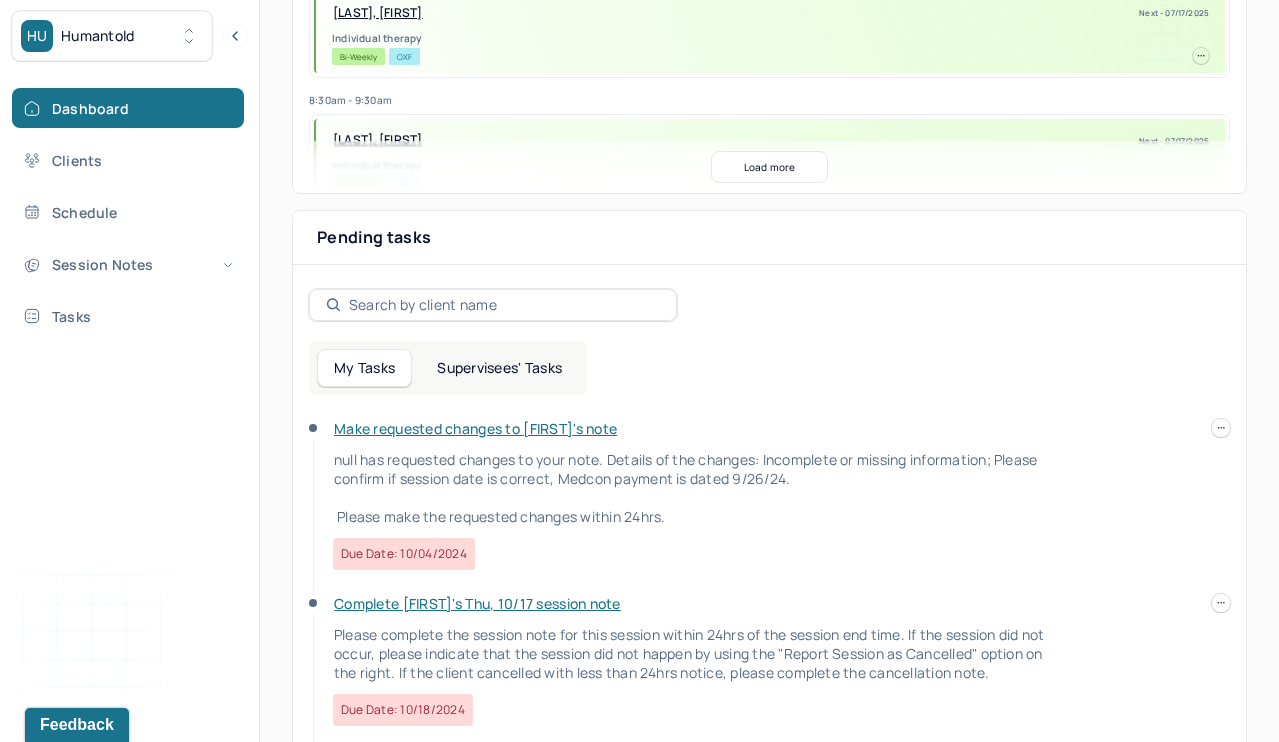 scroll, scrollTop: 574, scrollLeft: 0, axis: vertical 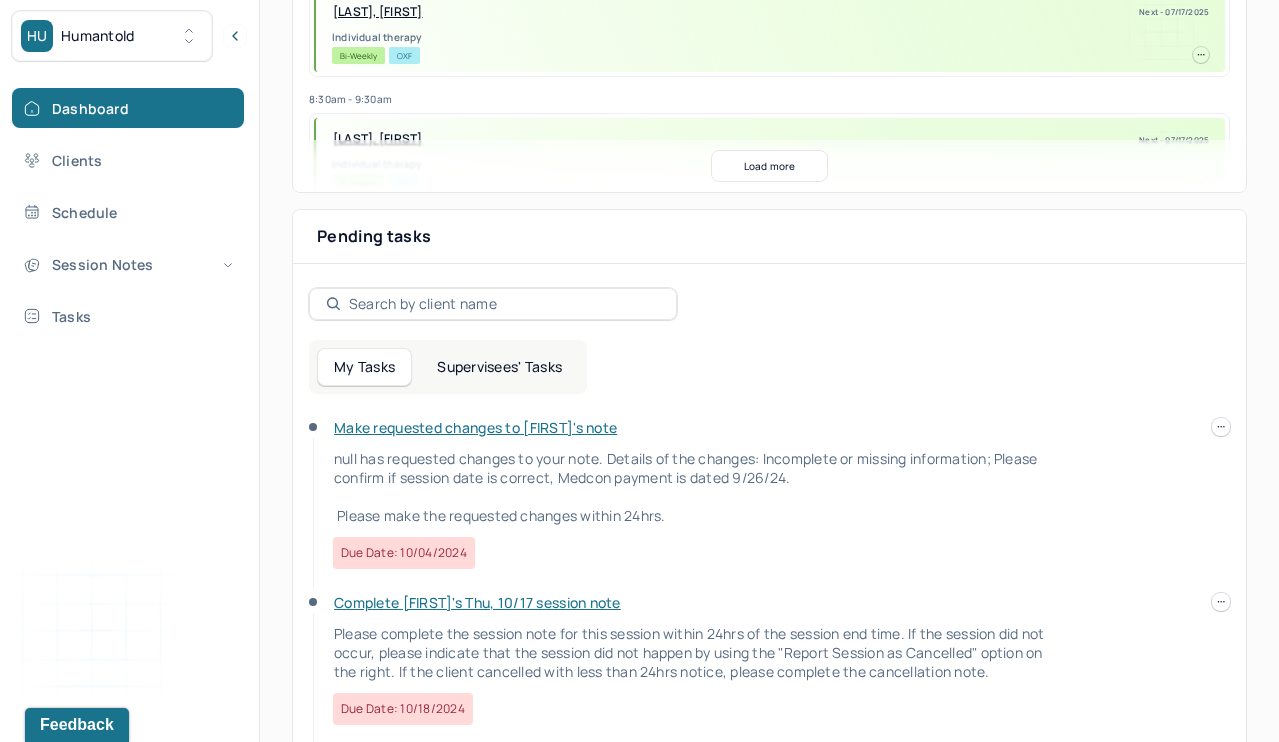 click on "Supervisees' Tasks" at bounding box center [499, 367] 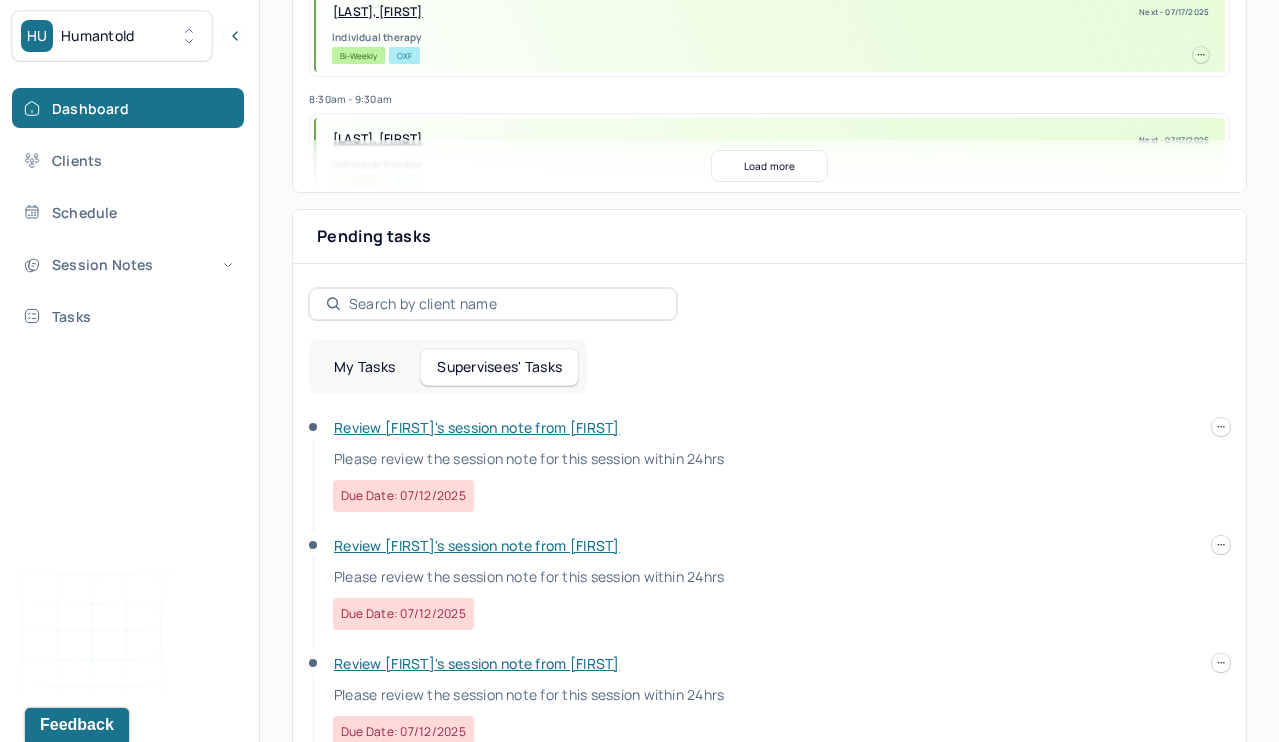 click on "Review [FIRST]'s session note from [FIRST]" at bounding box center (477, 427) 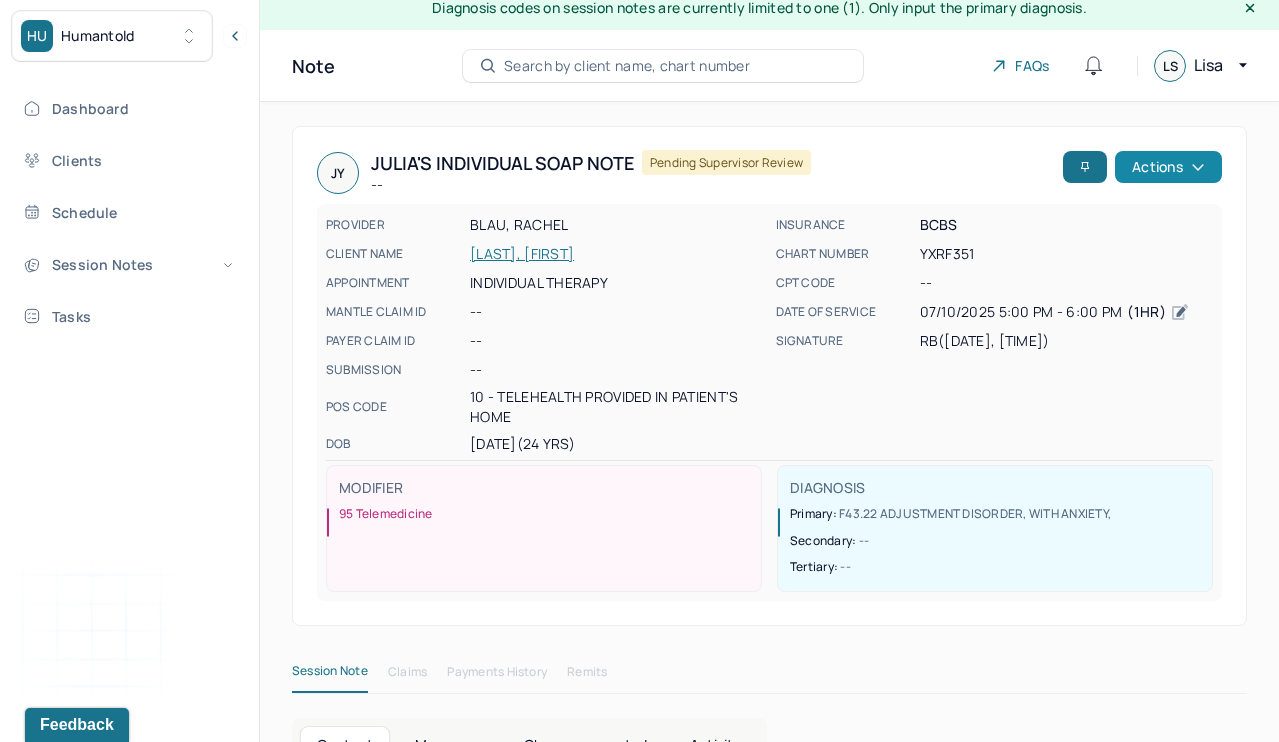 click on "Actions" at bounding box center [1168, 167] 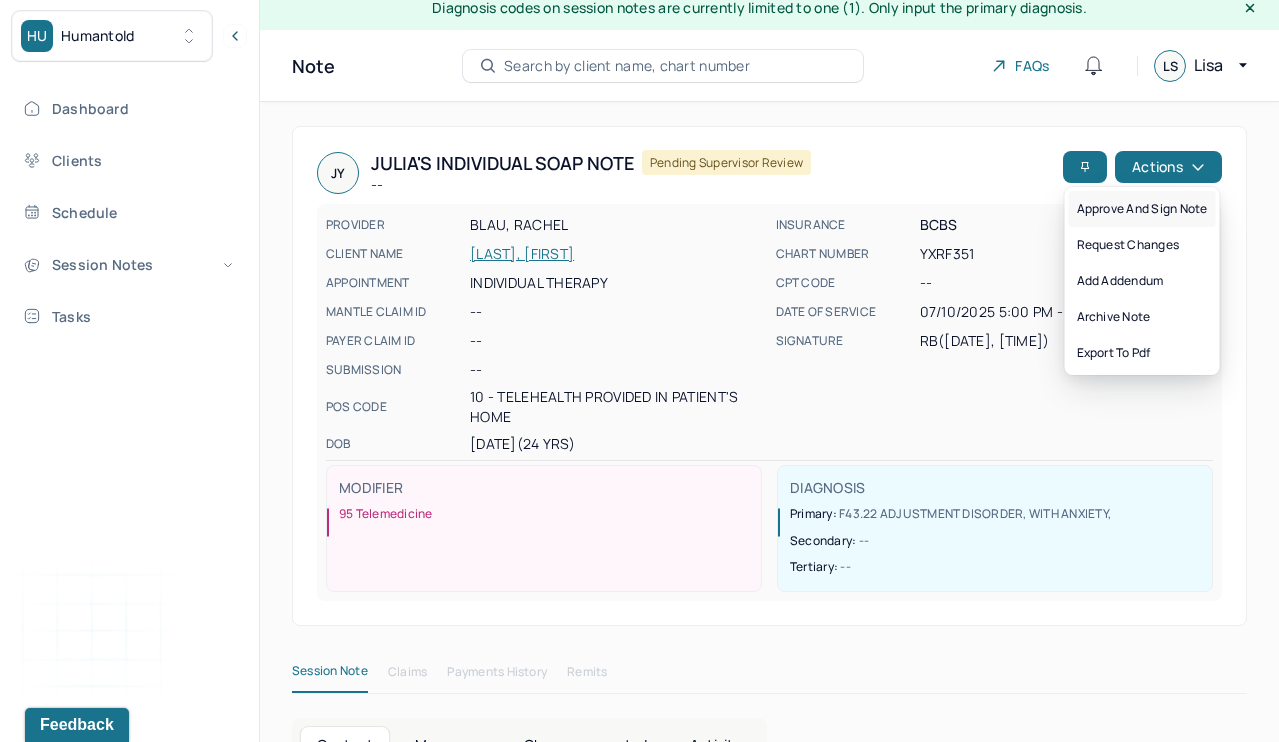 click on "Approve and sign note" at bounding box center [1142, 209] 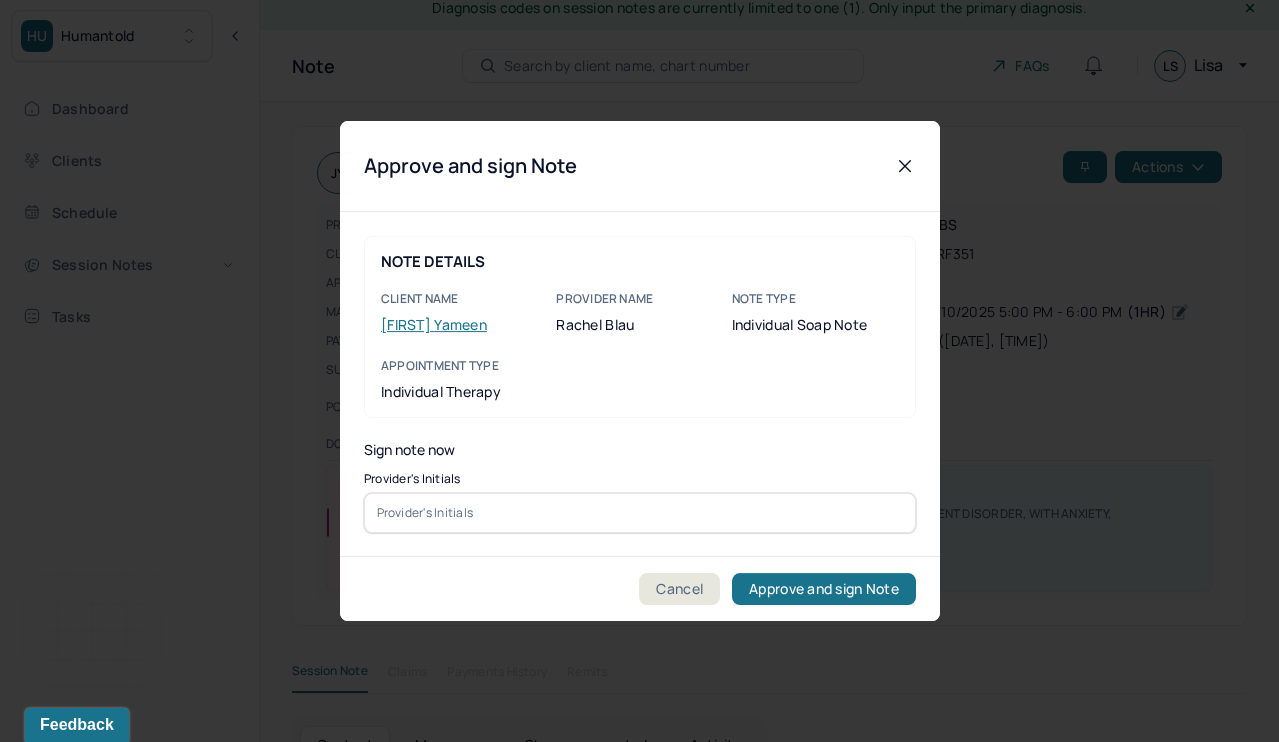 click at bounding box center (640, 513) 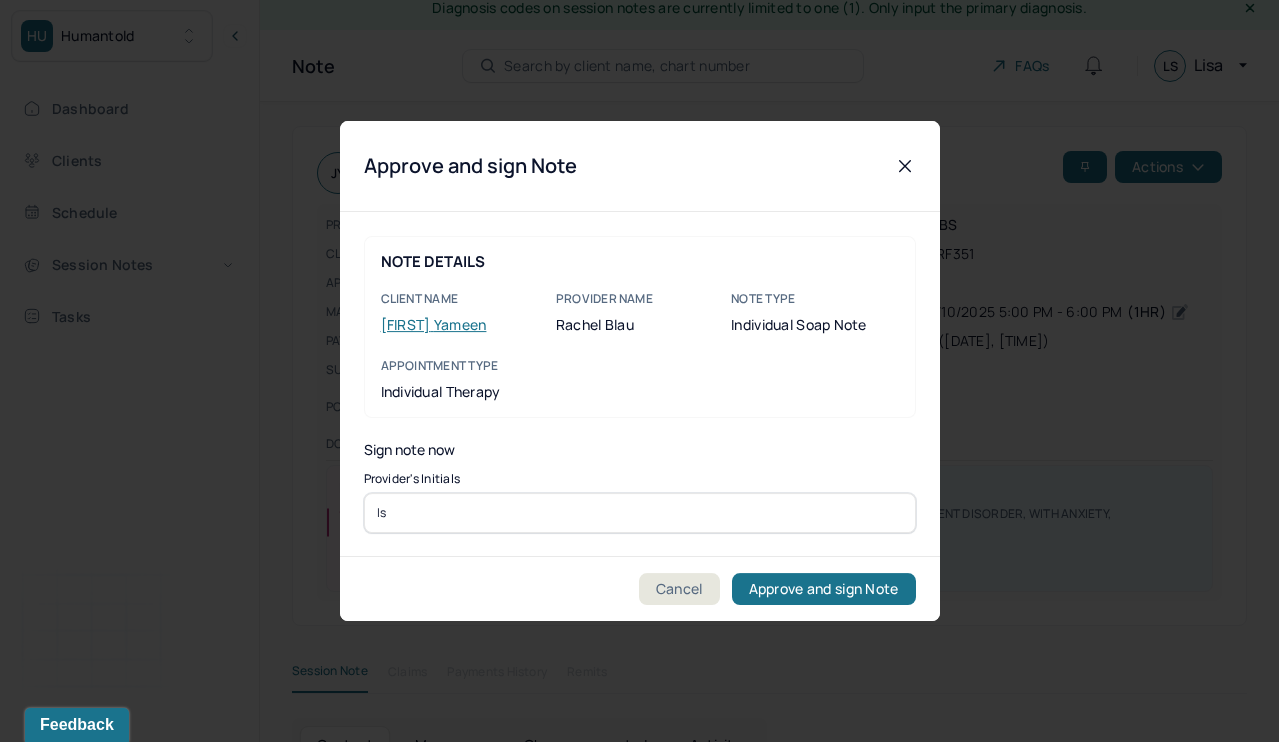 type on "ls" 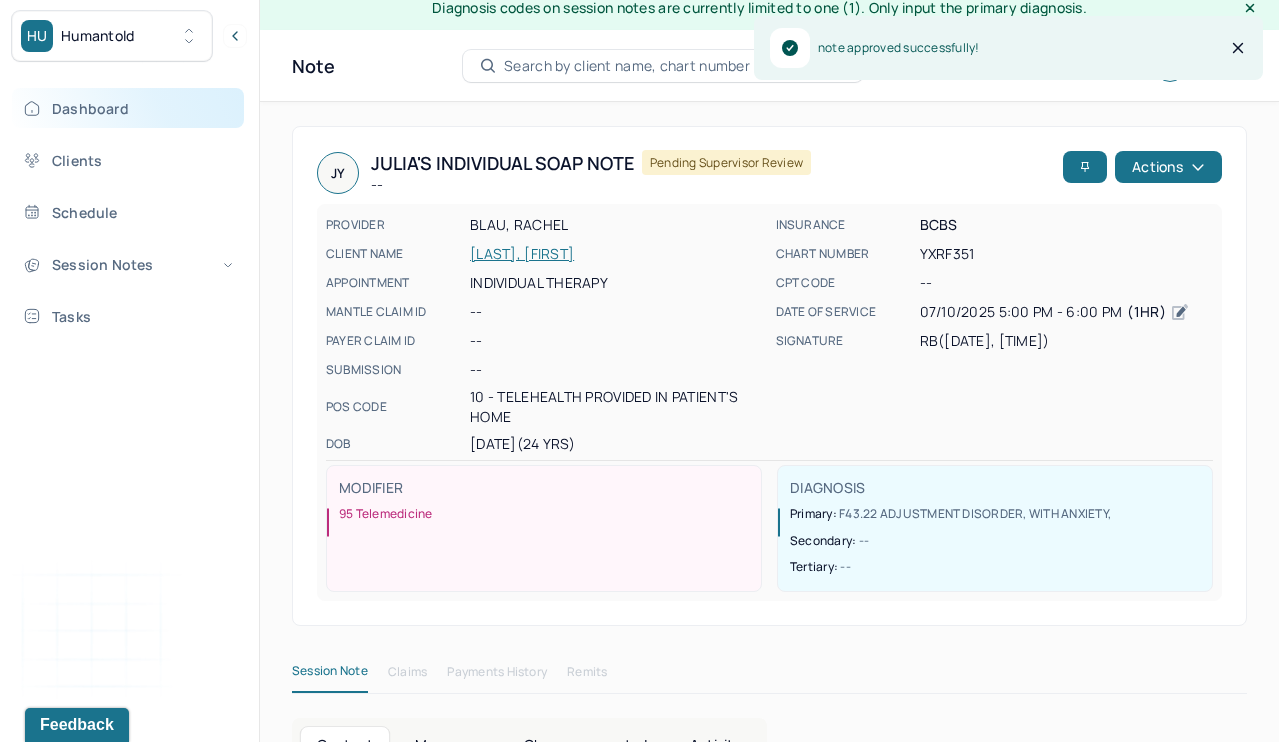 click on "Dashboard" at bounding box center [128, 108] 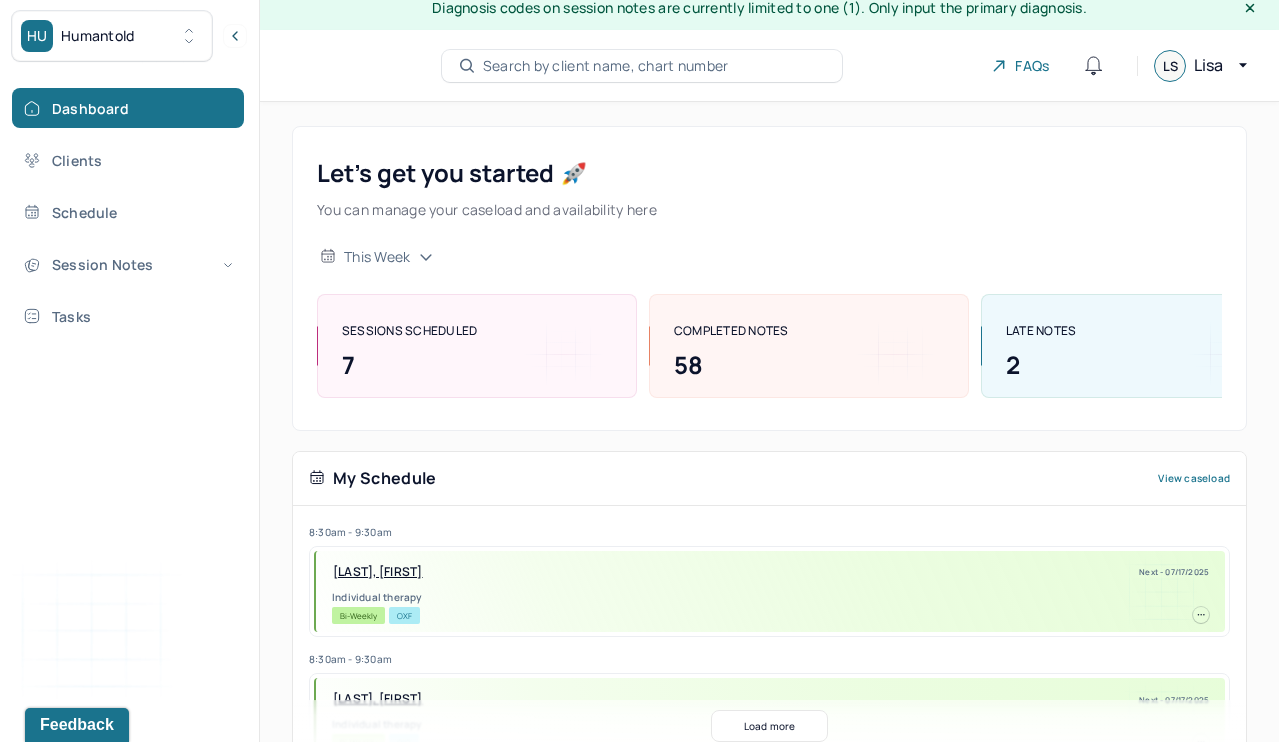click on "Let’s get you started 🚀 You can manage your caseload and availability here   this week   SESSIONS SCHEDULED 7 COMPLETED NOTES 58 LATE NOTES 2 My Schedule View caseload 8:30am - 9:30am   SILVA, ANGELA   Next - 07/17/2025 Individual therapy Bi-Weekly OXF     8:30am - 9:30am   PALTAN KOPPELMAN, MICHELLE   Next - 07/17/2025 Individual therapy Bi-Weekly CIG     10:00am - 11:00am   DRONZEK, KEVIN   Next - 07/18/2025 Individual therapy Bi-Weekly CARE     9:30am - 10:30am   ZMIRICH, LAUREN   Next - 07/18/2025 Individual therapy Bi-Weekly Pending Task UMR     9:30am - 10:30am   HART JR., THOMAS   Next - 07/24/2025 Individual therapy Bi-Weekly Pending Task CARE     9:00am - 10:00am   HOBERMAN, HANNAH   Next - 07/24/2025 Individual therapy Bi-Weekly Pending Task AET     8:30am - 9:30am   VOGEL, MARGARET   Next - 07/24/2025 Individual therapy Bi-Weekly BCBS     9:30am - 10:30am   WILLIAMS, WAYNE   Next - 07/24/2025 Individual therapy Bi-Weekly Pending Task Self Pay     8:30am - 9:30am   POWERS, KAYLEIGH   Bi-Weekly" at bounding box center (769, 4500) 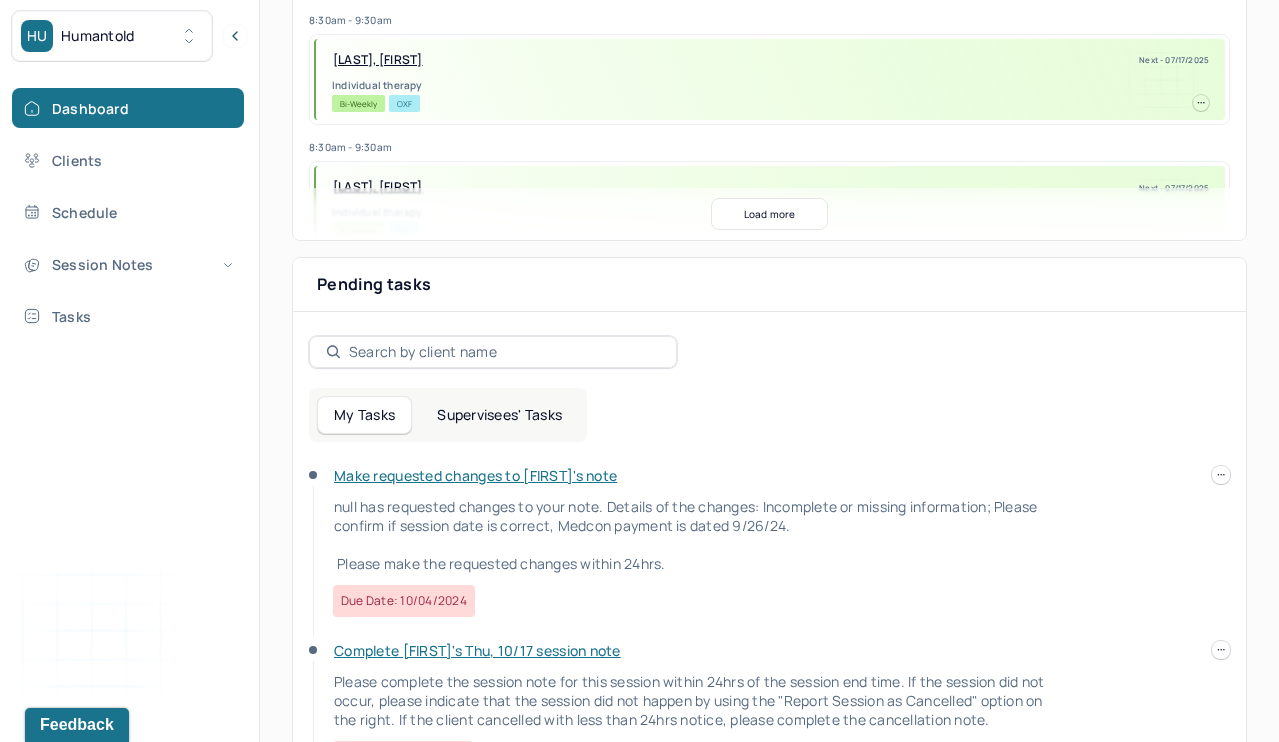 scroll, scrollTop: 534, scrollLeft: 0, axis: vertical 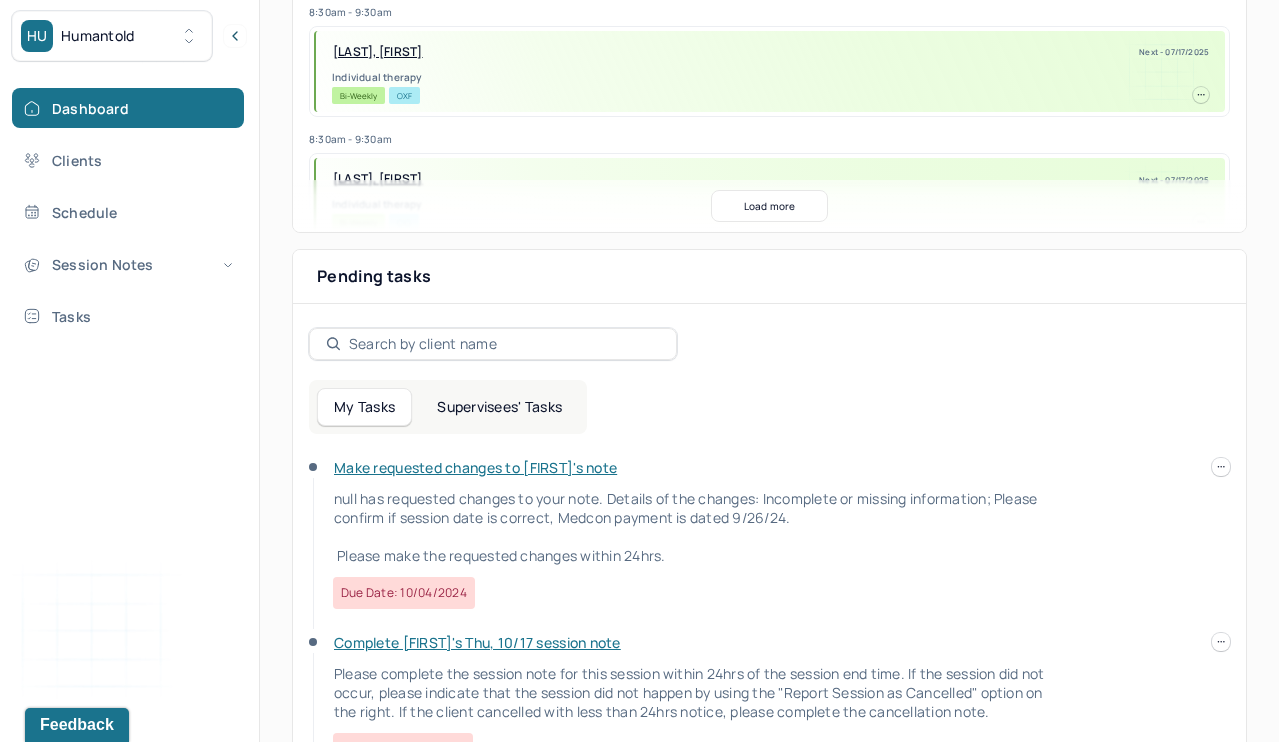 click on "Supervisees' Tasks" at bounding box center (499, 407) 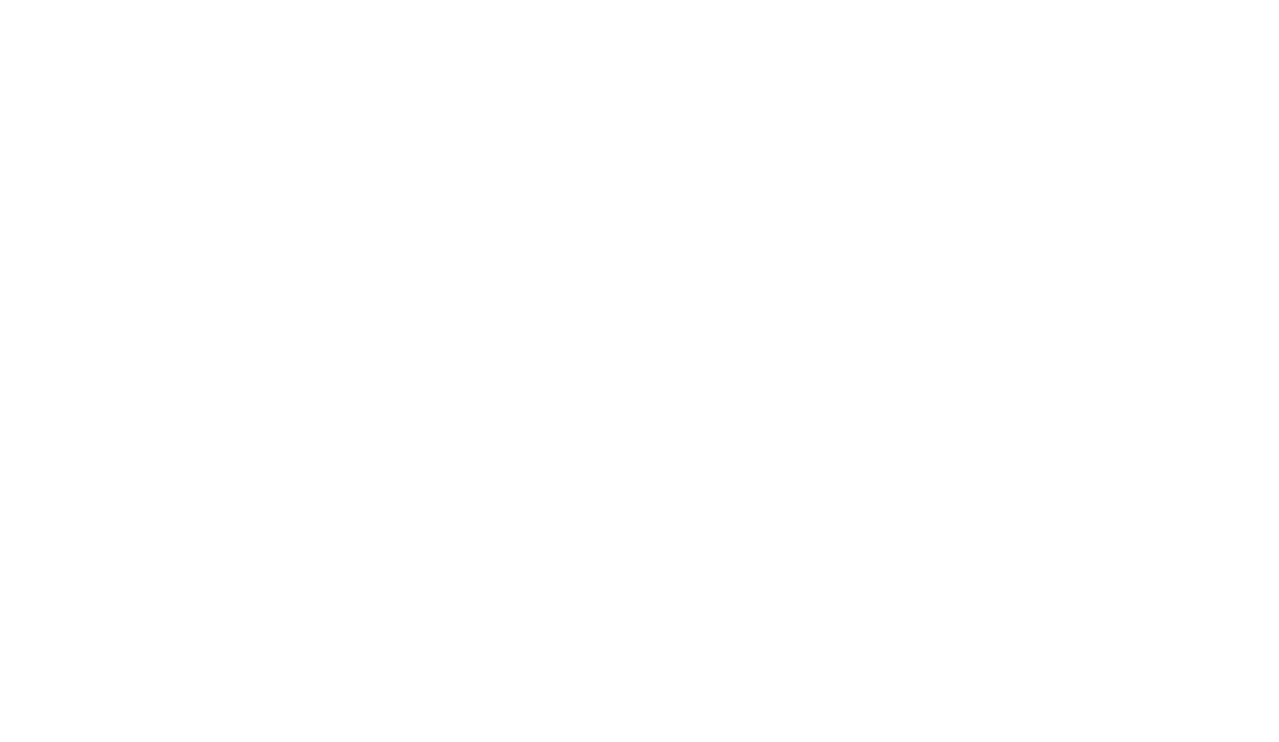 scroll, scrollTop: 0, scrollLeft: 0, axis: both 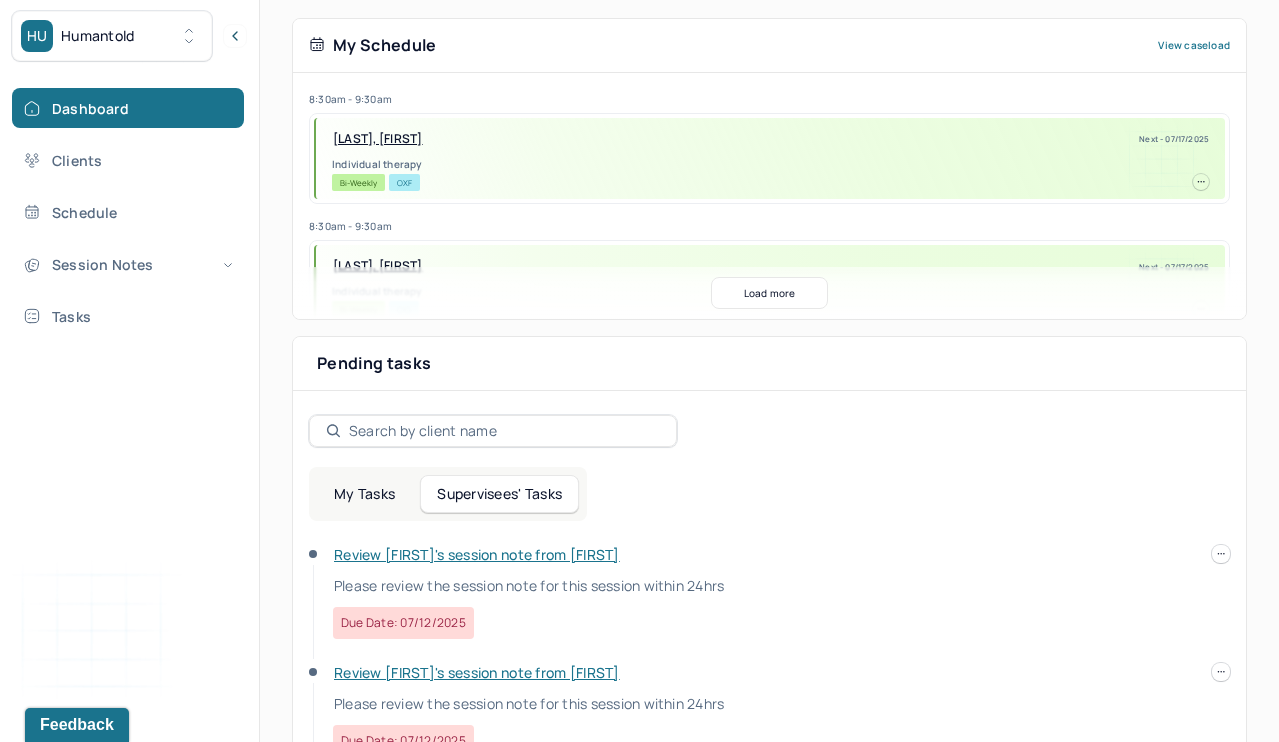 click on "Review [FIRST]'s session note from [FIRST]" at bounding box center (477, 554) 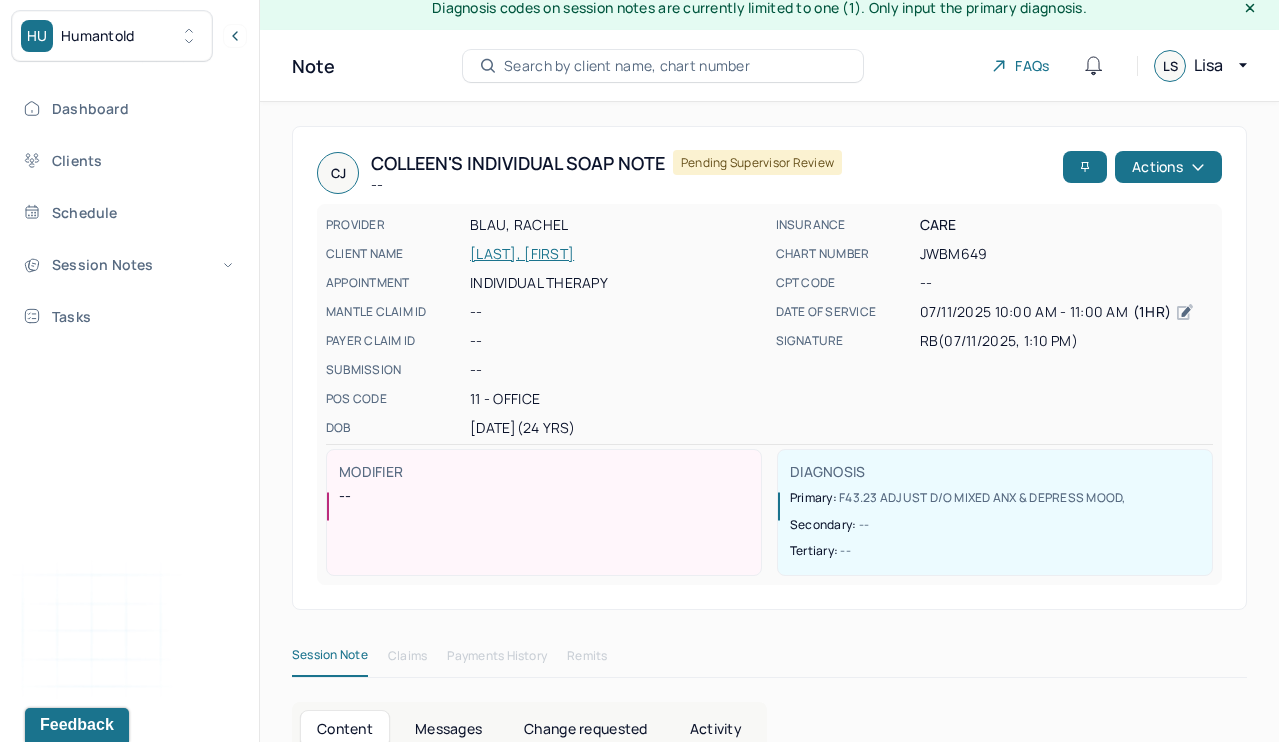 click on "CJ [FIRST]'s   Individual soap note -- Pending supervisor review       Actions   PROVIDER [LAST], [FIRST] CLIENT NAME [LAST], [FIRST] APPOINTMENT Individual therapy   MANTLE CLAIM ID -- PAYER CLAIM ID -- SUBMISSION -- POS CODE 11 - Office DOB [DATE]  (24 Yrs) INSURANCE CARE CHART NUMBER JWBM649 CPT CODE -- DATE OF SERVICE 07/11/2025   10:00 AM   -   11:00 AM ( 1hr )     SIGNATURE RB  (07/11/2025, 1:10 PM) MODIFIER -- DIAGNOSIS Primary:   F43.23 ADJUST D/O MIXED ANX & DEPRESS MOOD ,  Secondary:   -- Tertiary:   --   Session Note     Claims     Payments History     Remits     Content     Messages     Change requested     Activity       Sections Session note Therapy intervention techniques Treatment plan/ progress   Sections   NOTE CONTENT Appointment location in person Client Teletherapy Location -- Provider Teletherapy Location -- Consent was received for the teletherapy session Consent was received for the teletherapy session The teletherapy session was conducted via video Primary diagnosis -- -- Causing --" at bounding box center [769, 1941] 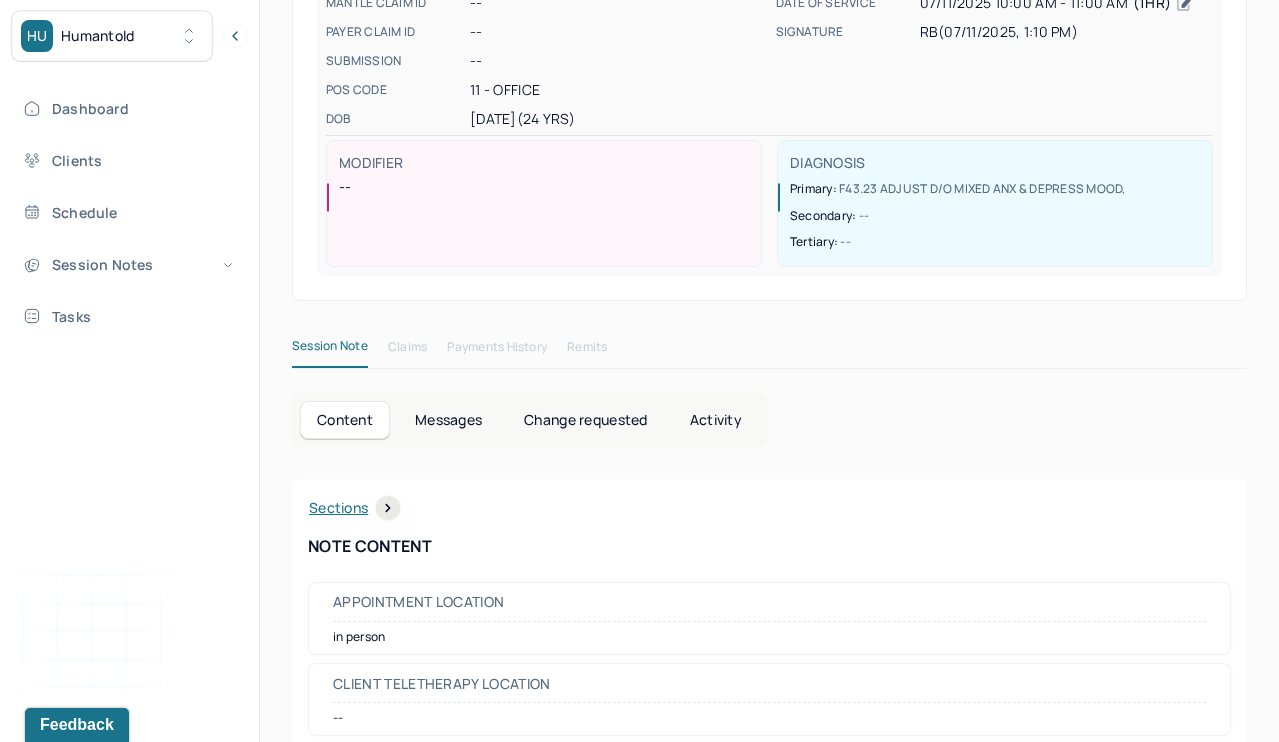 scroll, scrollTop: 345, scrollLeft: 0, axis: vertical 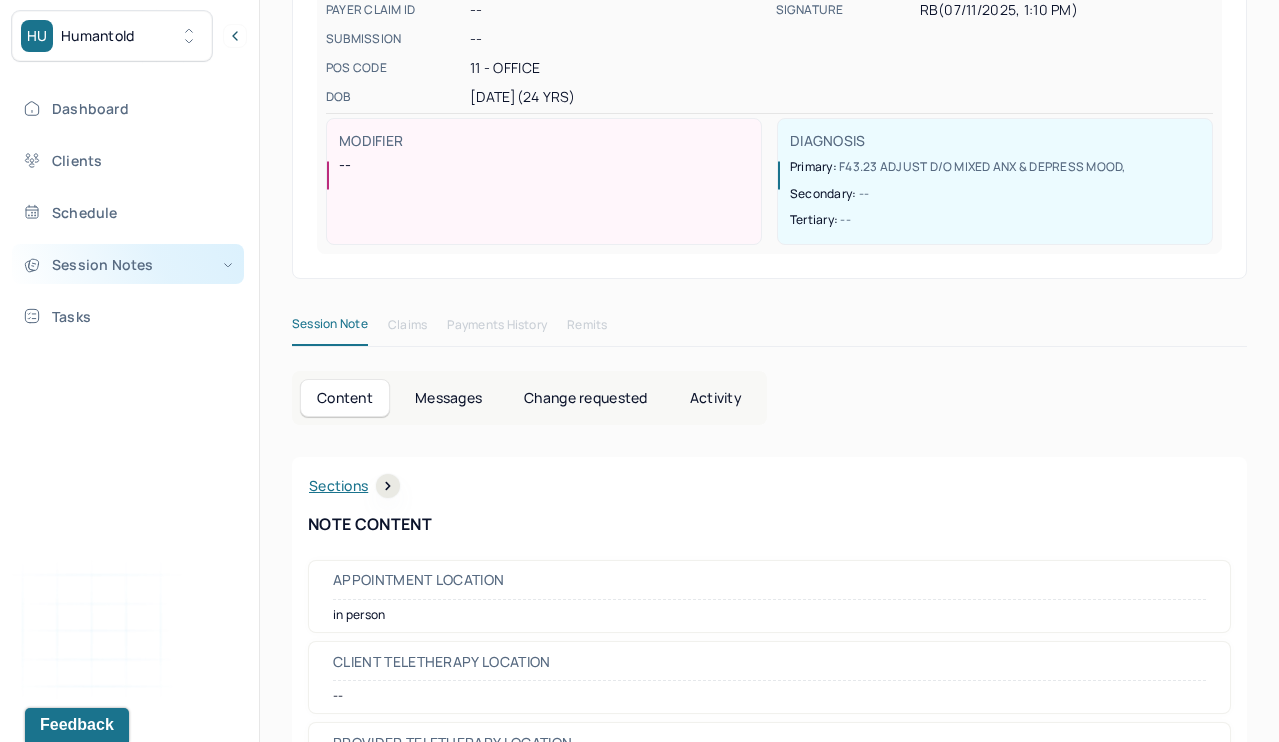 click on "Session Notes" at bounding box center [128, 264] 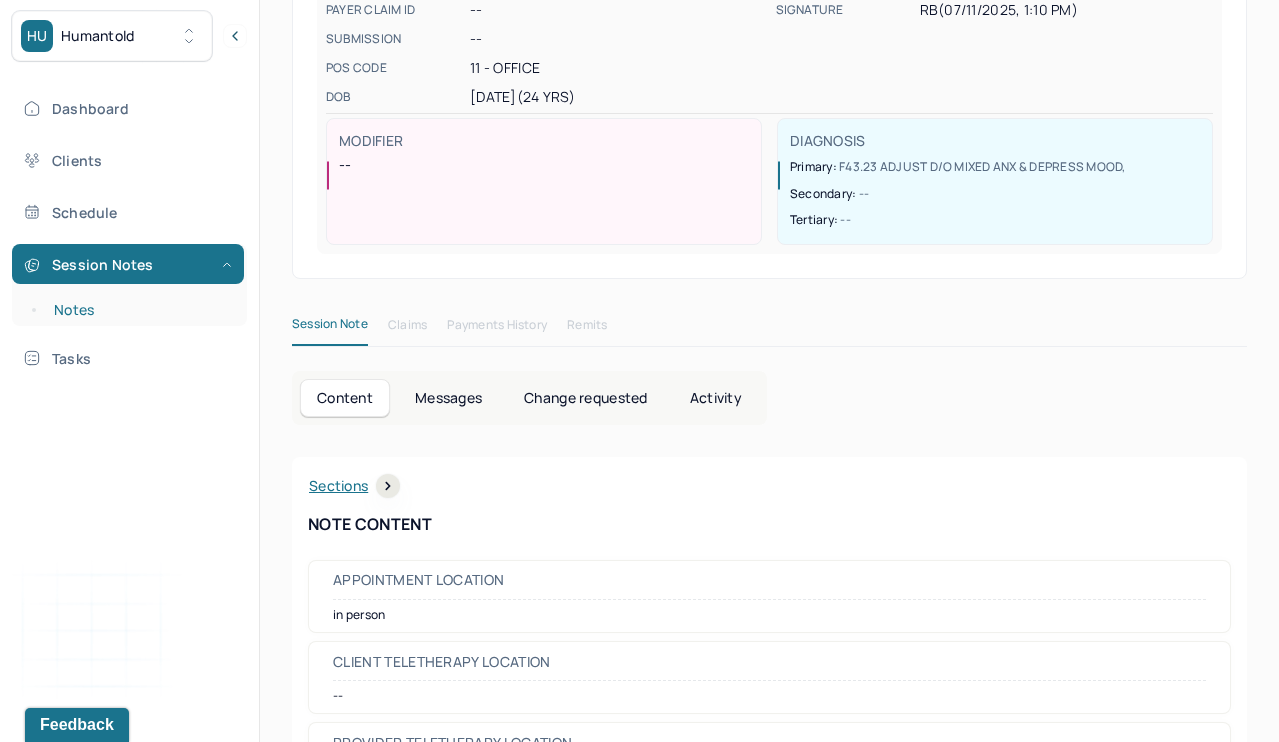click on "Notes" at bounding box center [139, 310] 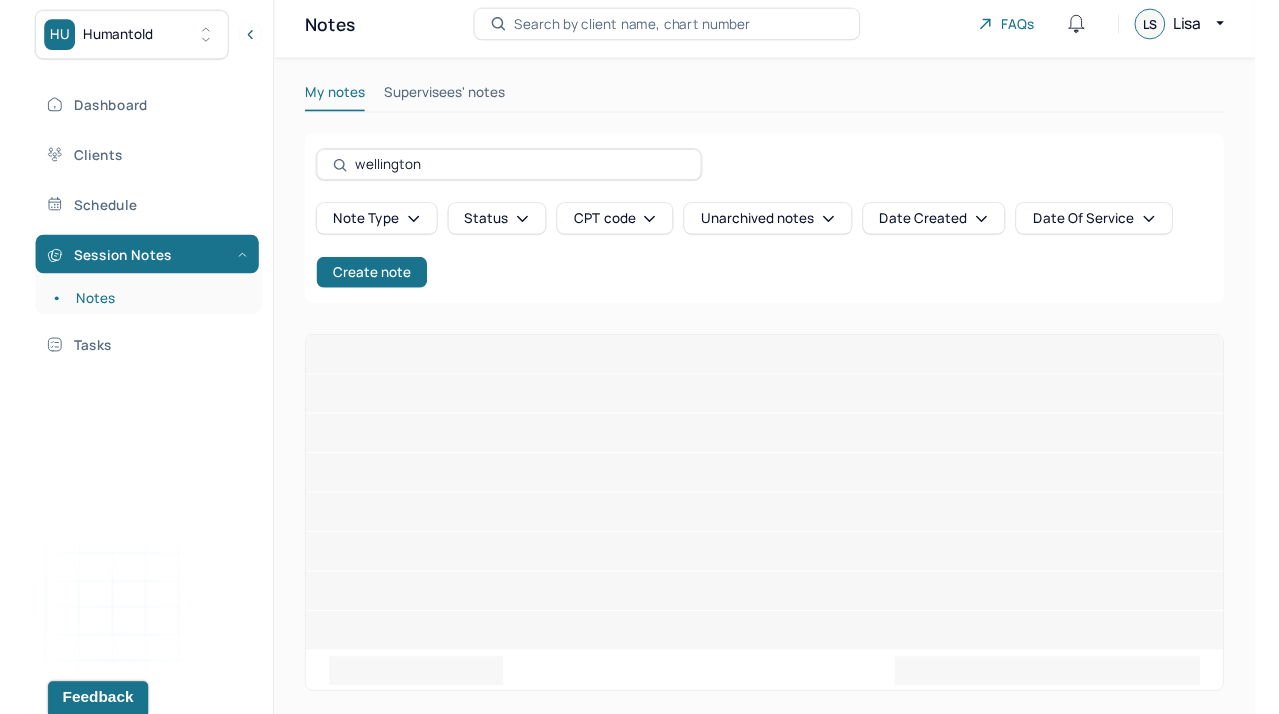 scroll, scrollTop: 0, scrollLeft: 0, axis: both 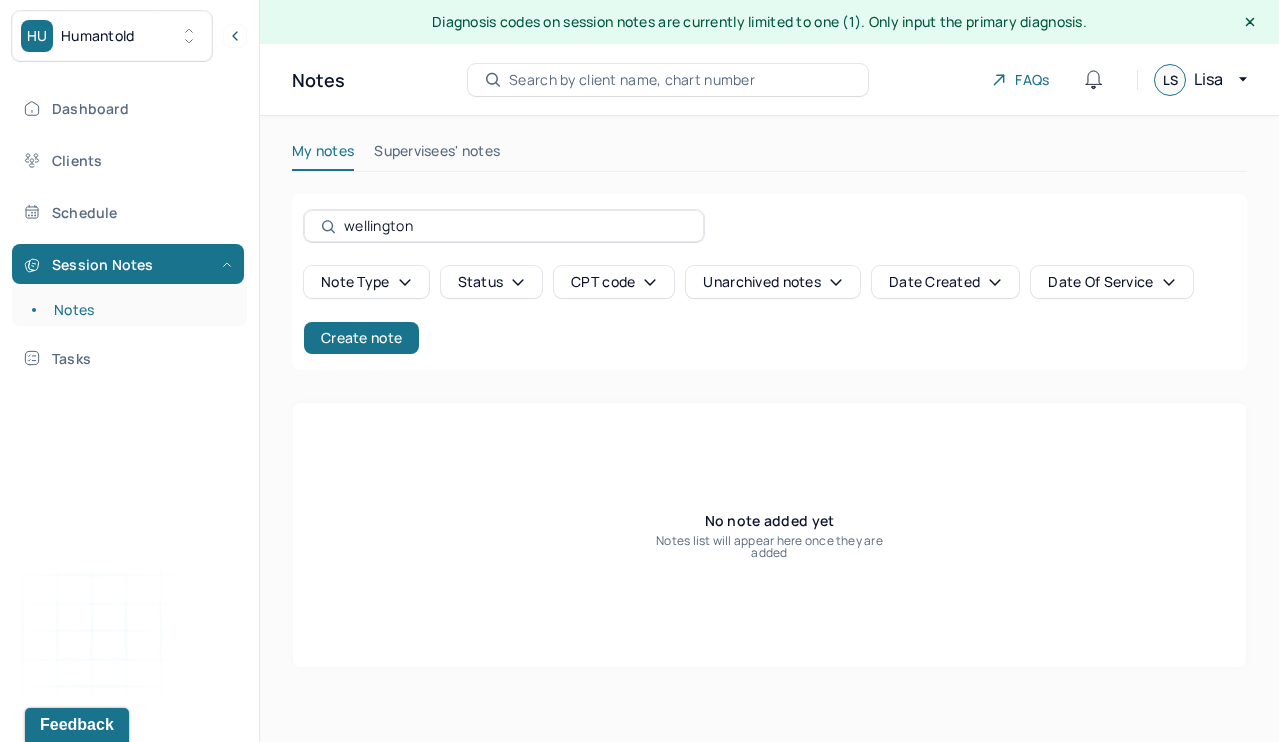 click on "FAQs" at bounding box center [1020, 80] 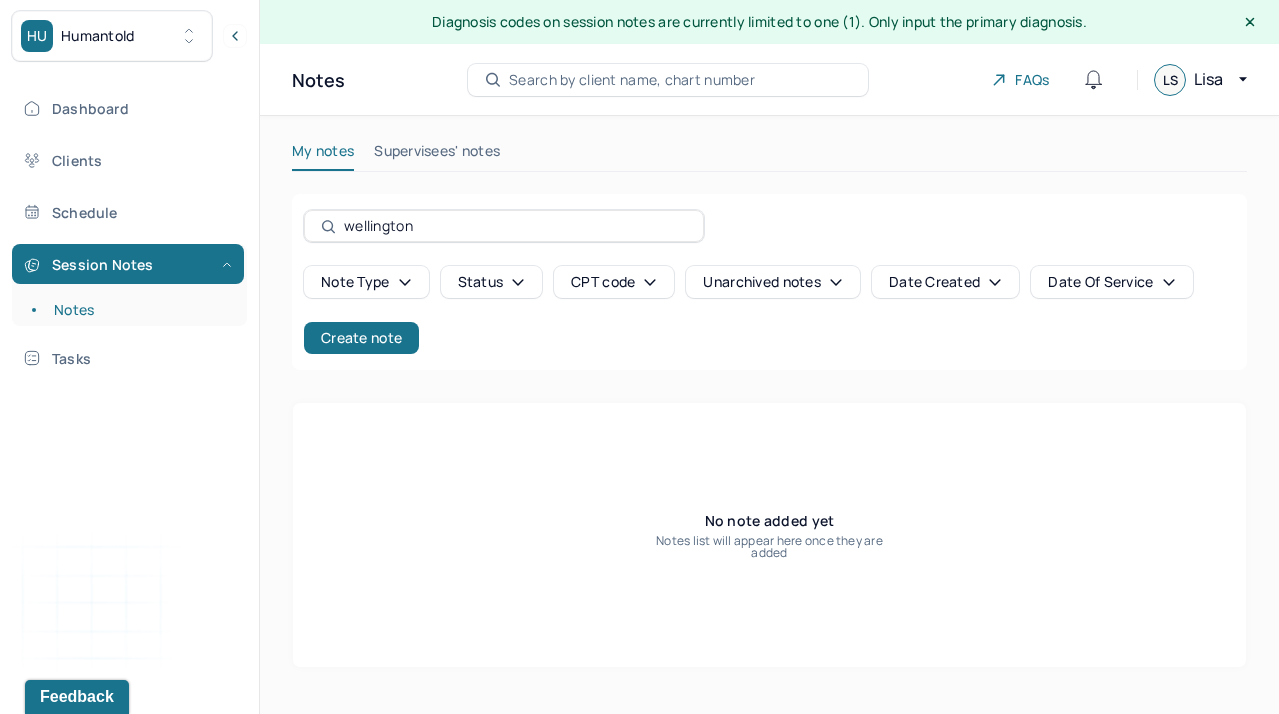 click on "Note type     Status     CPT code     Unarchived notes     Date Created     Date Of Service     Create note" at bounding box center [769, 310] 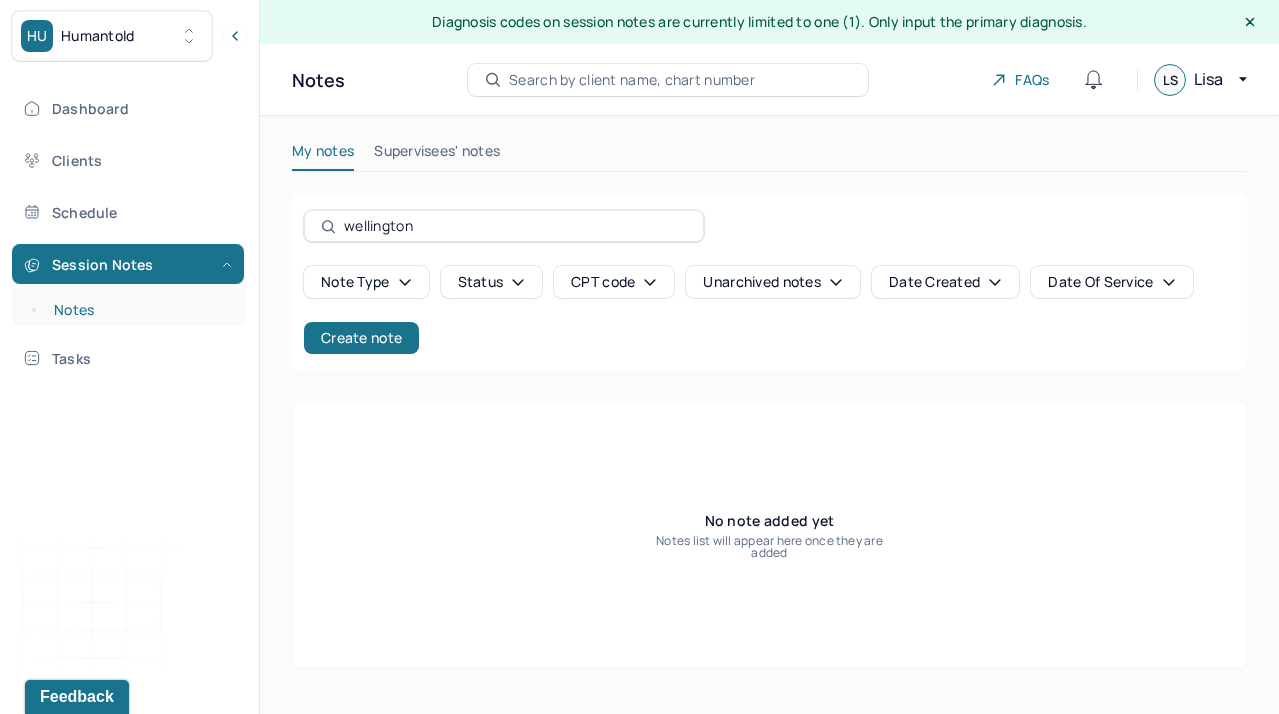 click on "Notes" at bounding box center [139, 310] 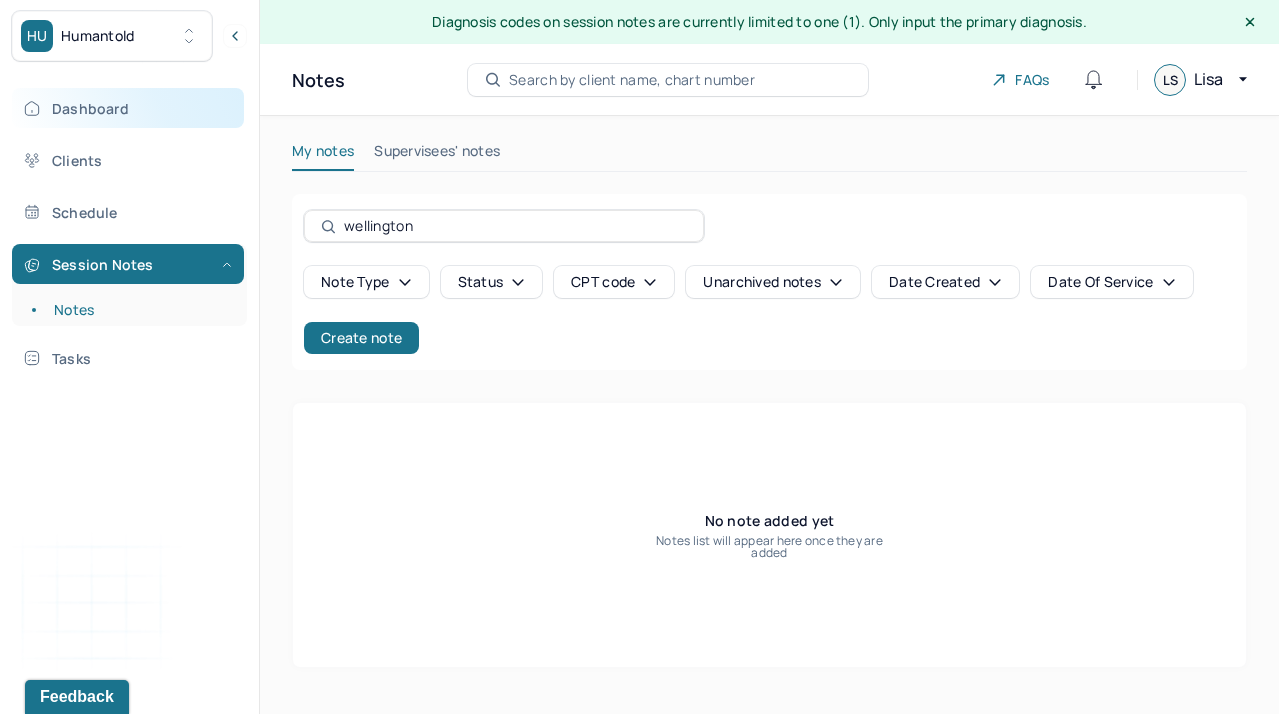 click on "Dashboard" at bounding box center (128, 108) 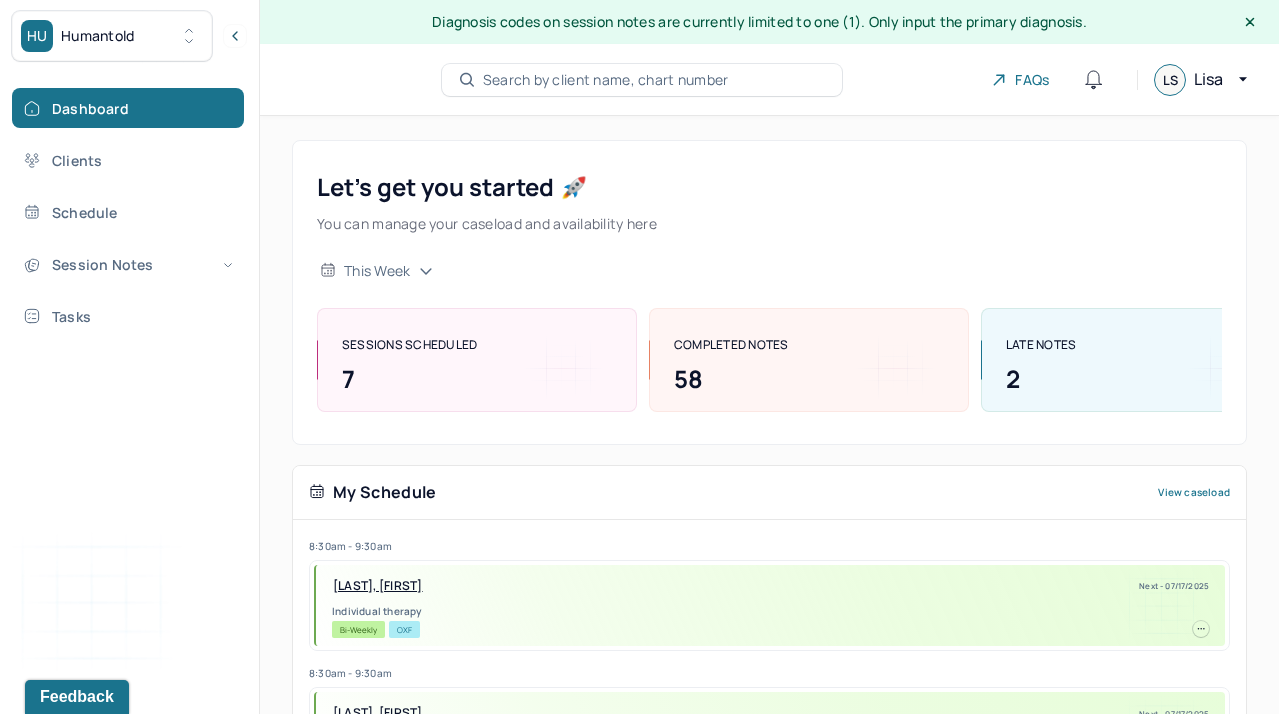 click on "Let’s get you started 🚀 You can manage your caseload and availability here   this week   SESSIONS SCHEDULED 7 COMPLETED NOTES 58 LATE NOTES 2 My Schedule View caseload 8:30am - 9:30am   SILVA, ANGELA   Next - 07/17/2025 Individual therapy Bi-Weekly OXF     8:30am - 9:30am   PALTAN KOPPELMAN, MICHELLE   Next - 07/17/2025 Individual therapy Bi-Weekly CIG     10:00am - 11:00am   DRONZEK, KEVIN   Next - 07/18/2025 Individual therapy Bi-Weekly CARE     9:30am - 10:30am   ZMIRICH, LAUREN   Next - 07/18/2025 Individual therapy Bi-Weekly Pending Task UMR     9:30am - 10:30am   HART JR., THOMAS   Next - 07/24/2025 Individual therapy Bi-Weekly Pending Task CARE     9:00am - 10:00am   HOBERMAN, HANNAH   Next - 07/24/2025 Individual therapy Bi-Weekly Pending Task AET     8:30am - 9:30am   VOGEL, MARGARET   Next - 07/24/2025 Individual therapy Bi-Weekly BCBS     9:30am - 10:30am   WILLIAMS, WAYNE   Next - 07/24/2025 Individual therapy Bi-Weekly Pending Task Self Pay     8:30am - 9:30am   POWERS, KAYLEIGH   Bi-Weekly" at bounding box center (769, 800) 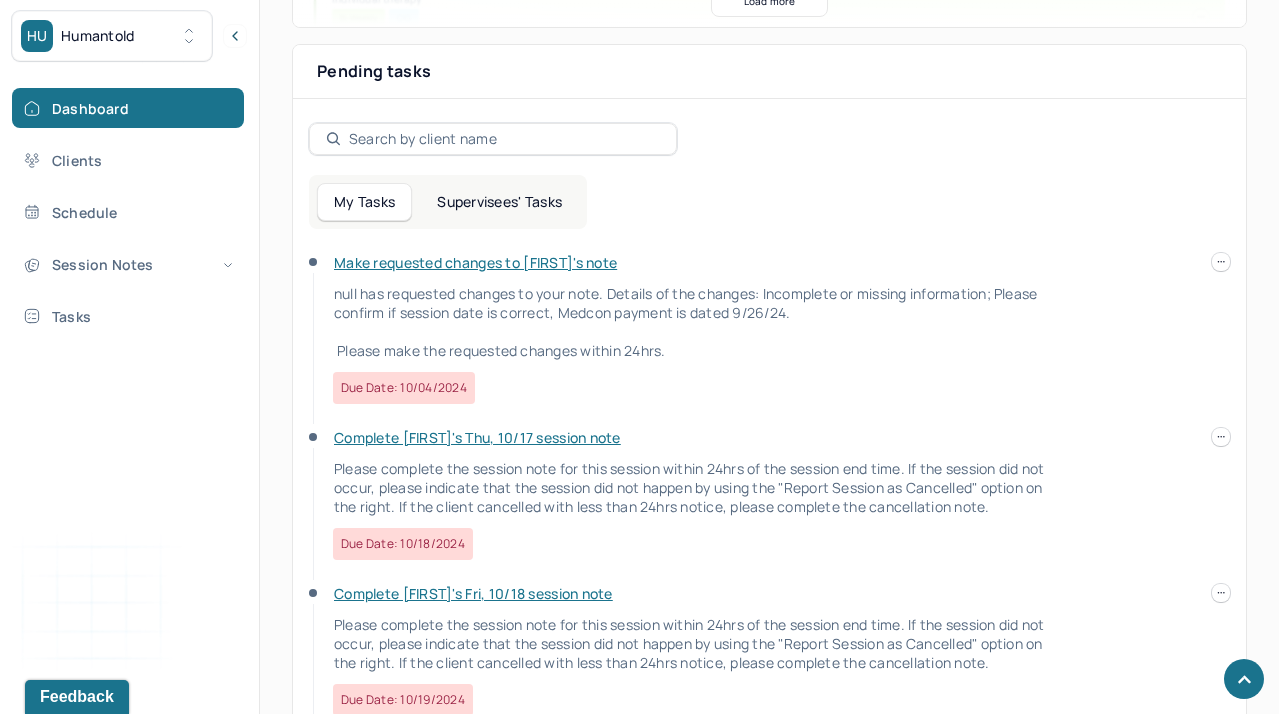 scroll, scrollTop: 747, scrollLeft: 0, axis: vertical 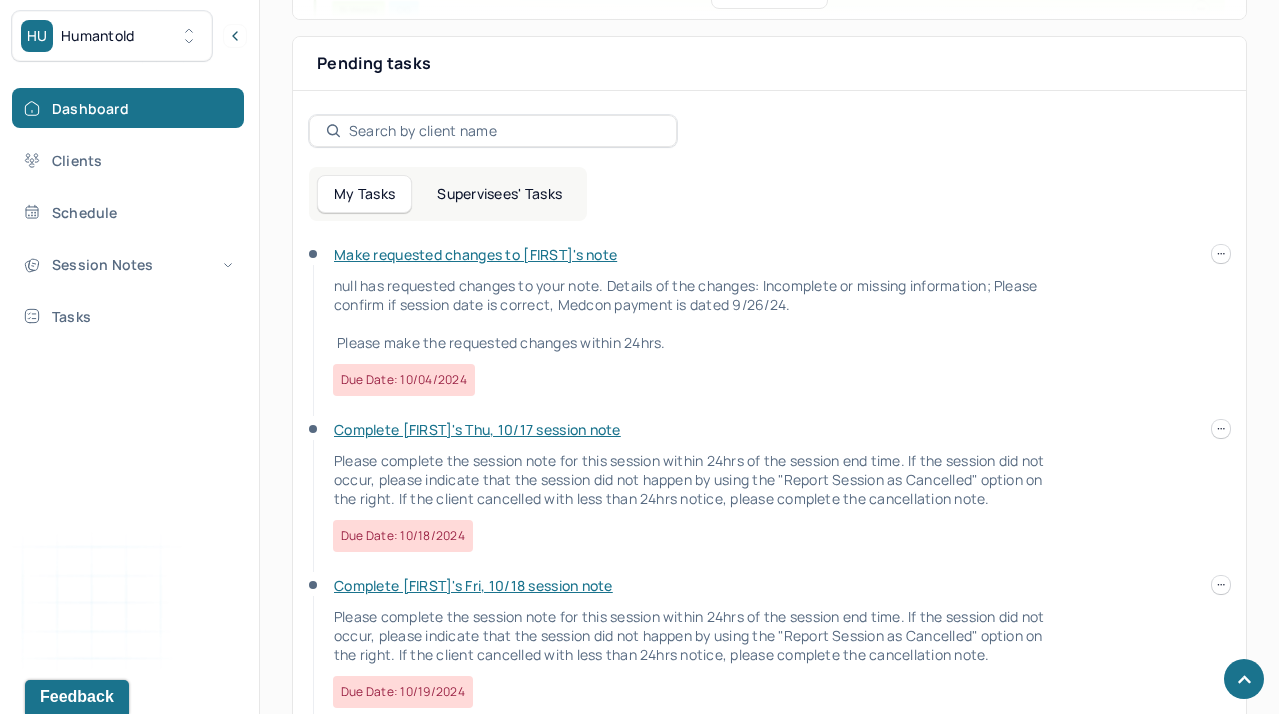 click on "Supervisees' Tasks" at bounding box center [499, 194] 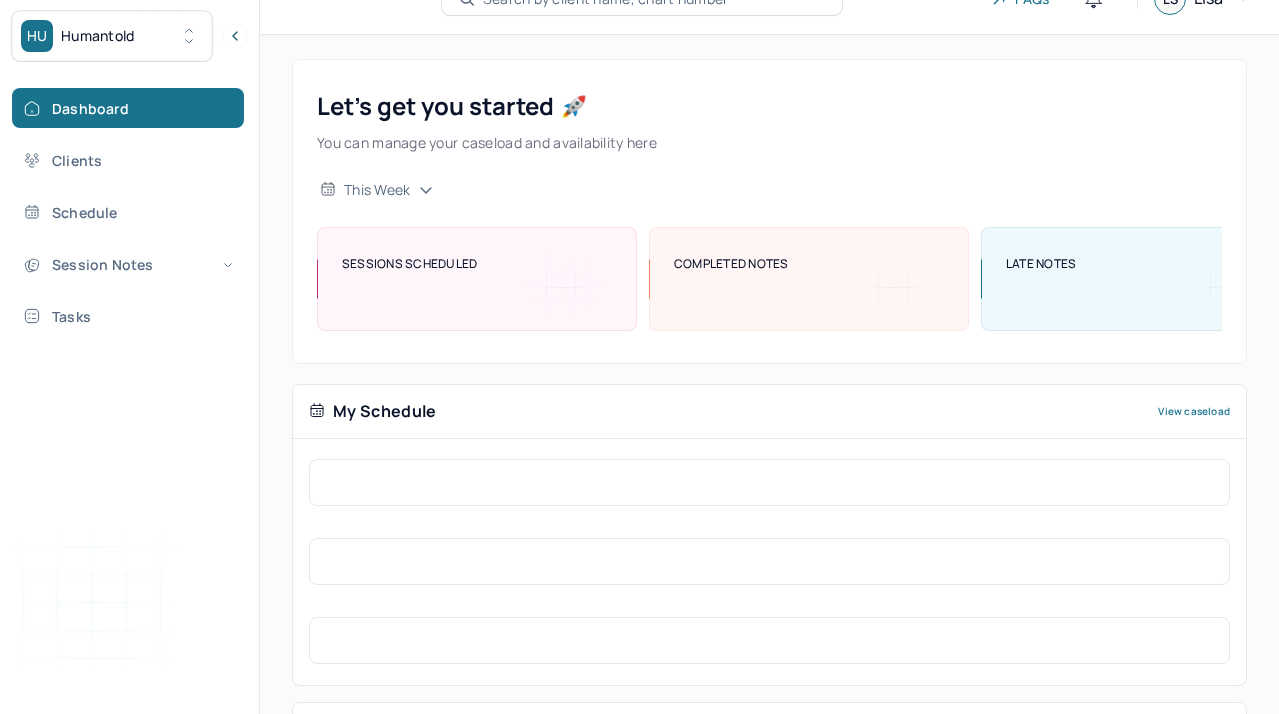 scroll, scrollTop: 75, scrollLeft: 0, axis: vertical 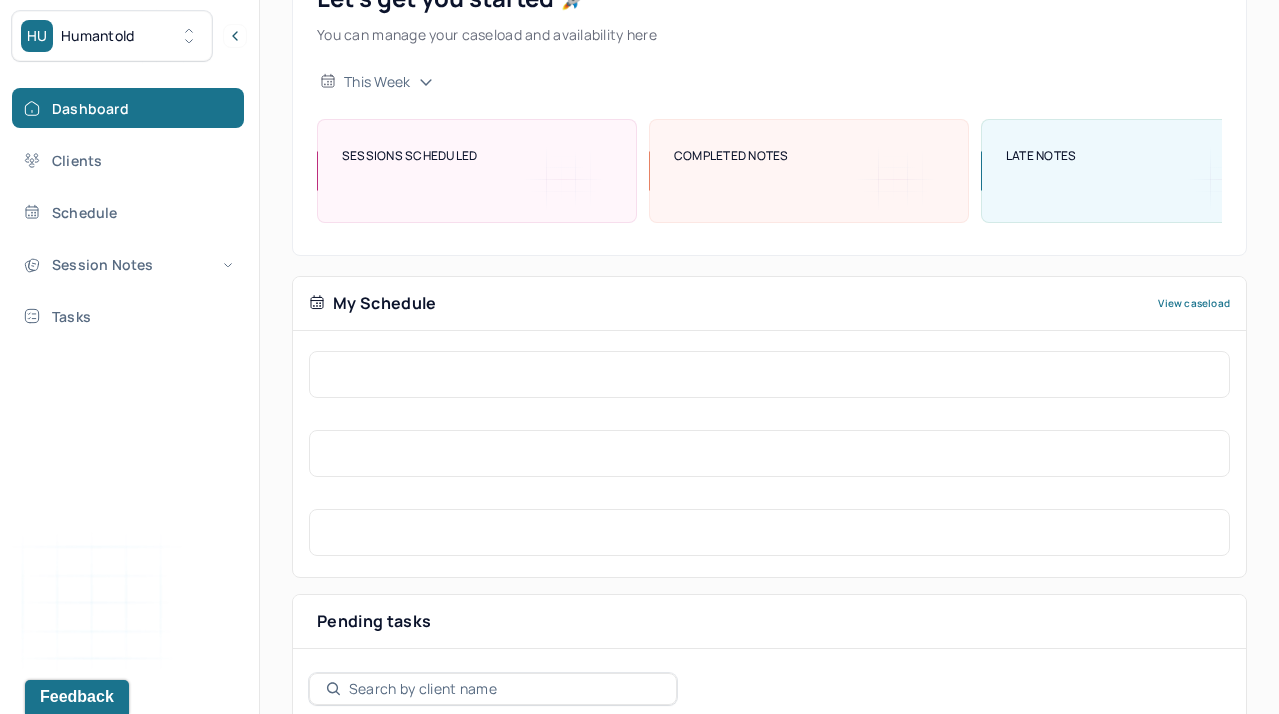 click on "My Schedule View caseload Pending tasks    Date     My Tasks     Supervisees' Tasks" at bounding box center [769, 774] 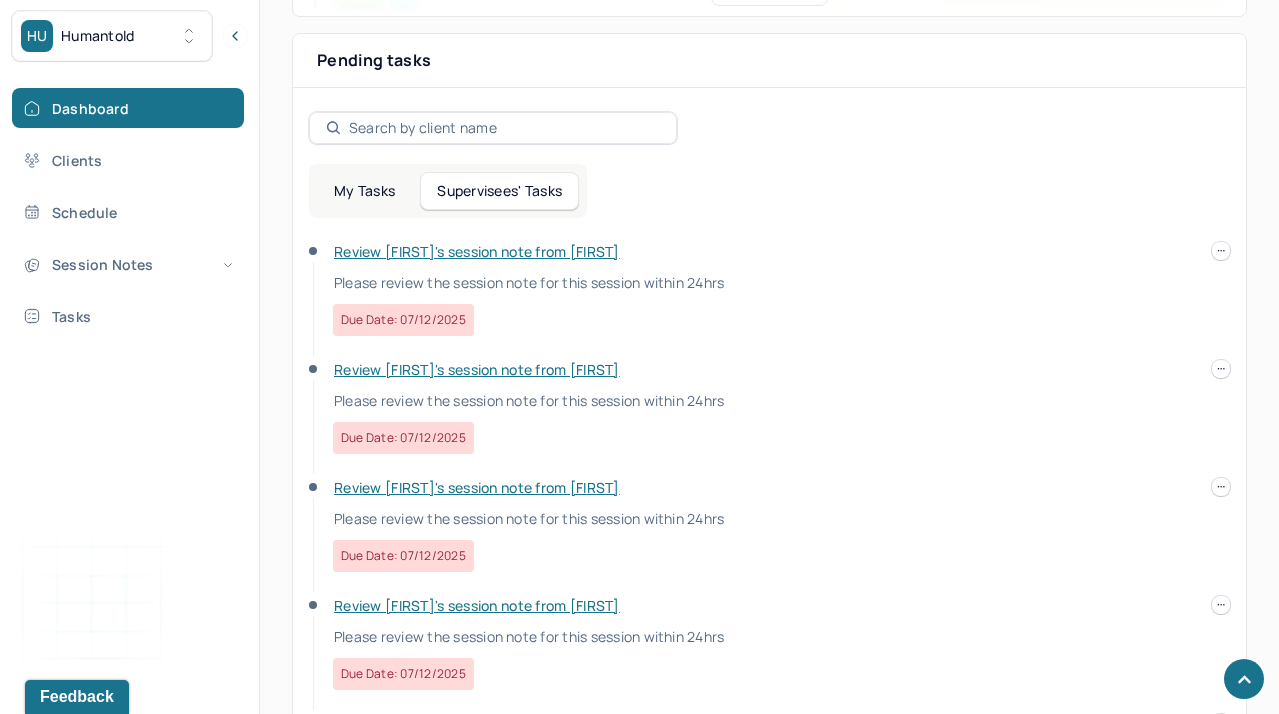 scroll, scrollTop: 753, scrollLeft: 0, axis: vertical 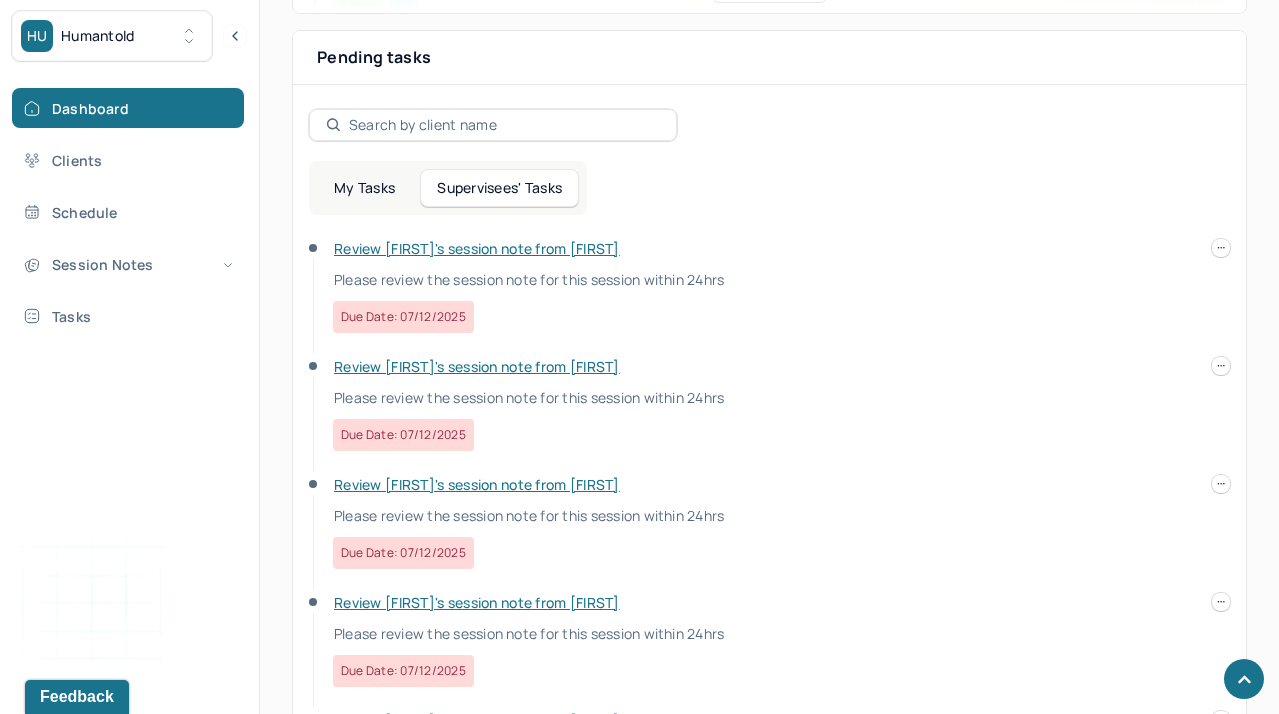 click on "Review [FIRST]'s session note from [FIRST]" at bounding box center [477, 248] 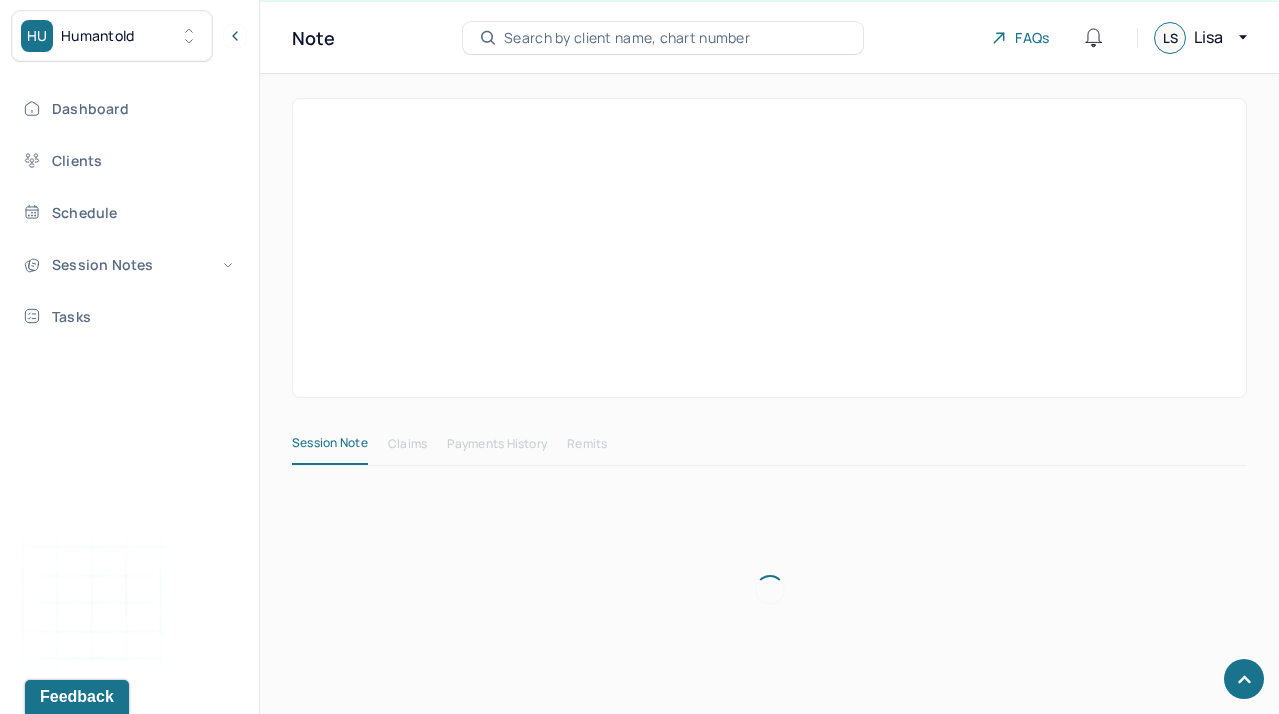 scroll, scrollTop: 42, scrollLeft: 0, axis: vertical 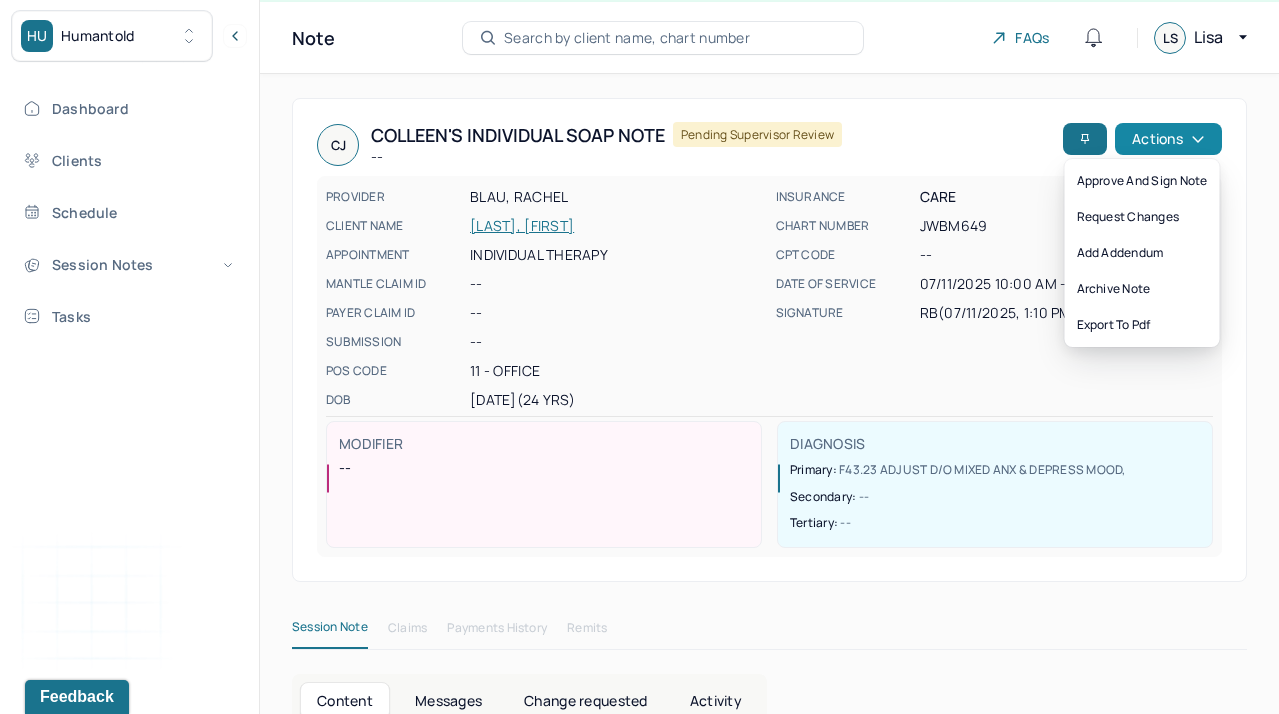 click on "Actions" at bounding box center [1168, 139] 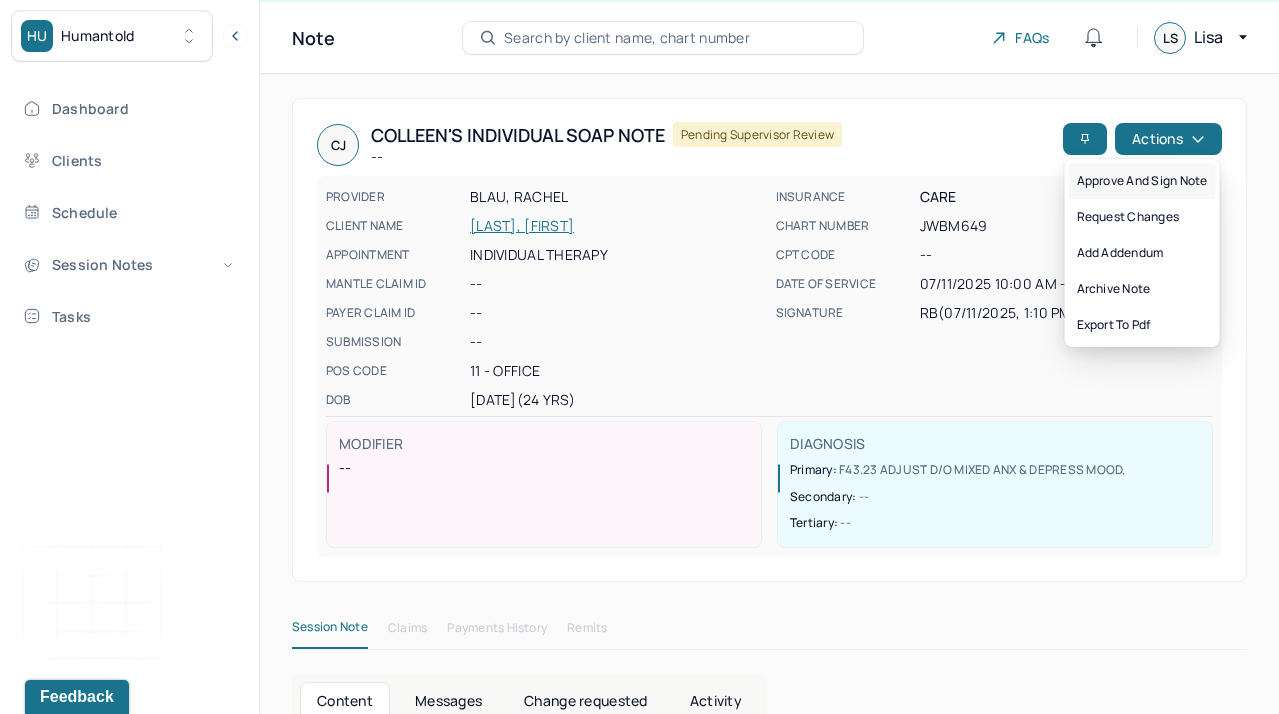 click on "Approve and sign note" at bounding box center [1142, 181] 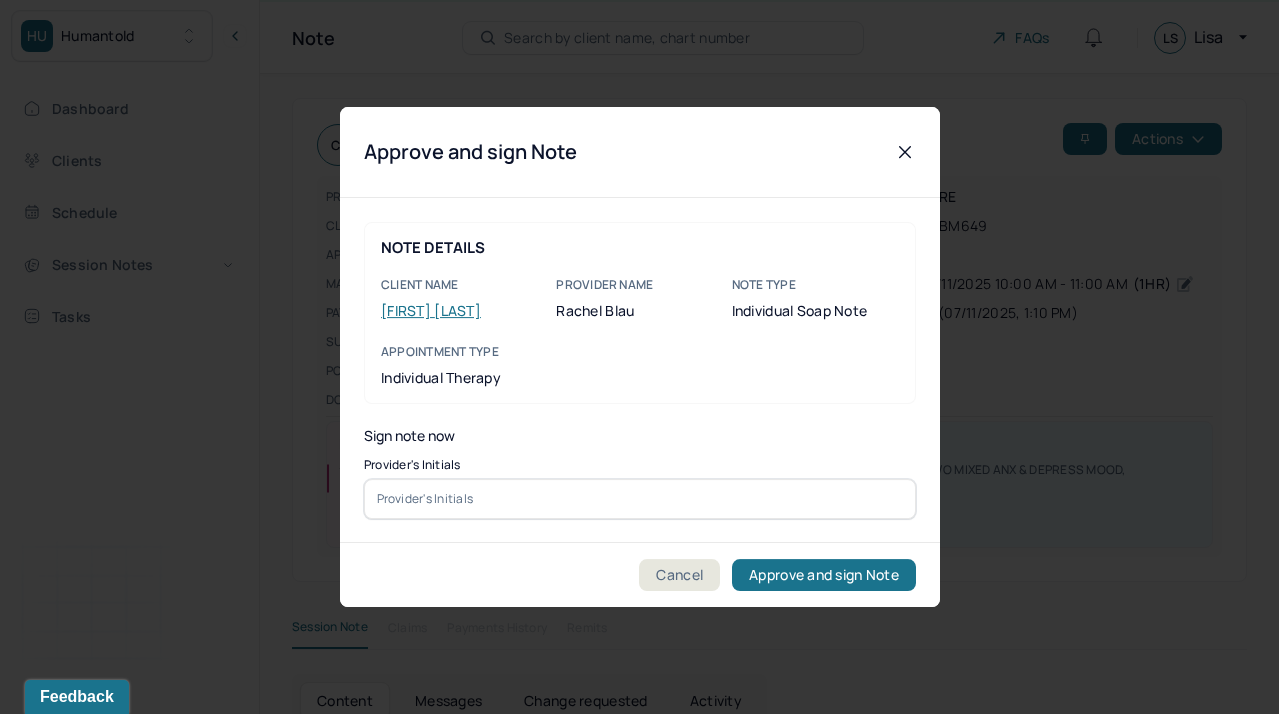 click at bounding box center [640, 499] 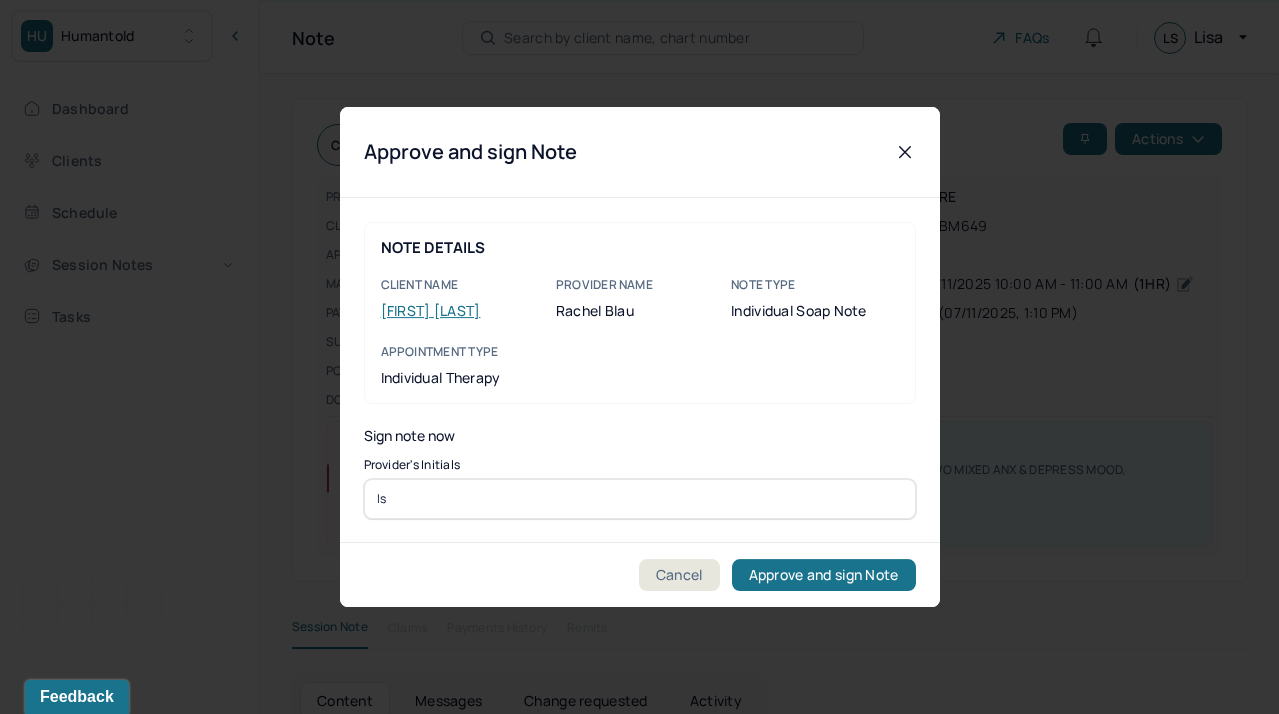 type on "ls" 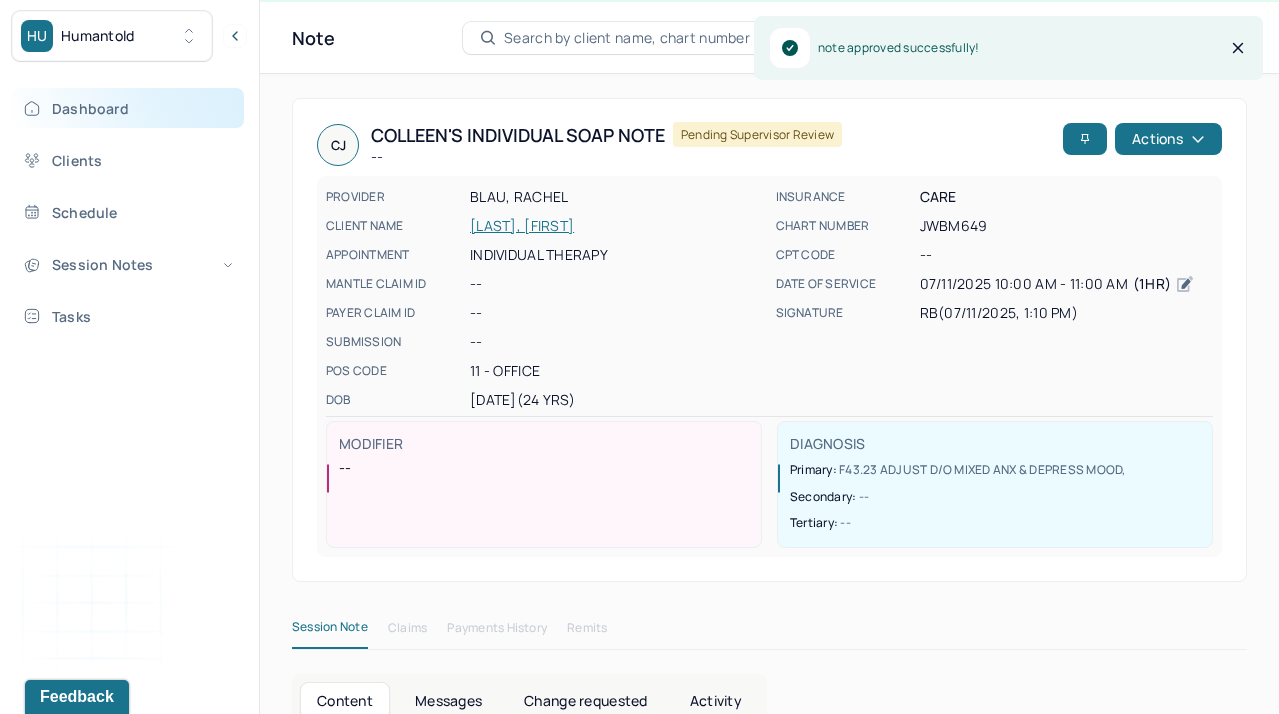 click on "Dashboard" at bounding box center (128, 108) 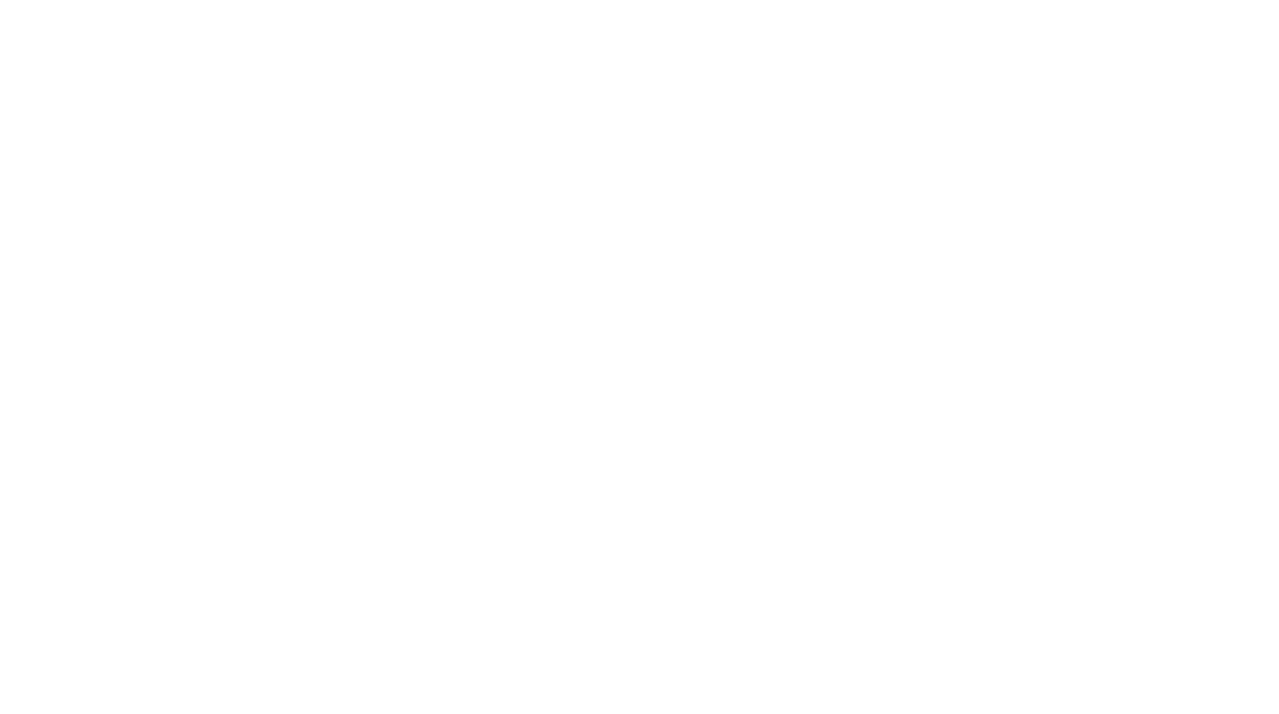 scroll, scrollTop: 0, scrollLeft: 0, axis: both 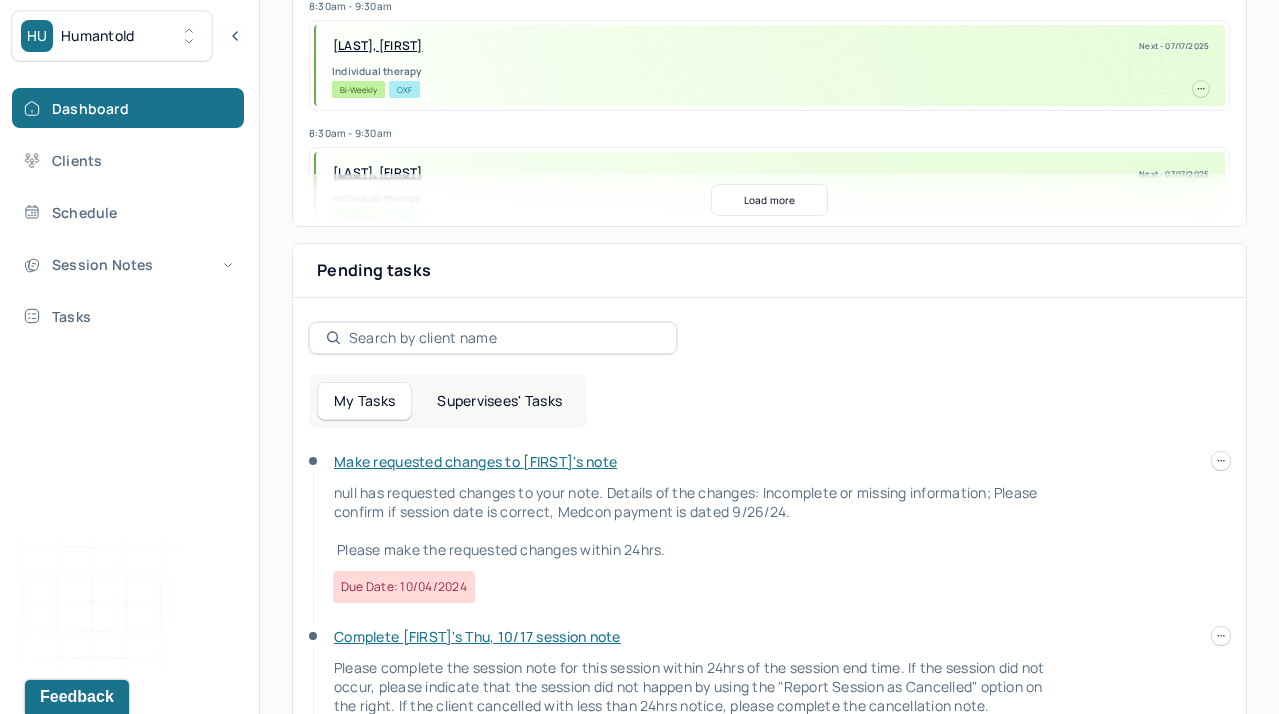 click on "Supervisees' Tasks" at bounding box center [499, 401] 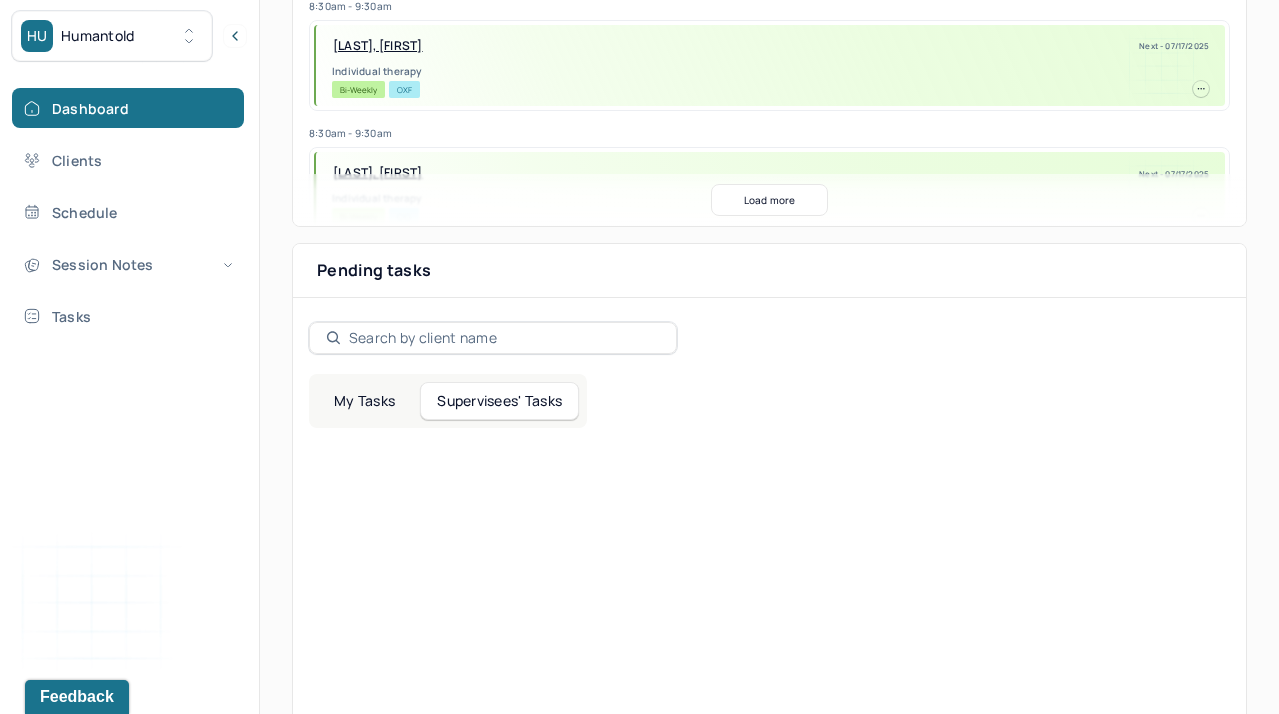 click on "Pending tasks    Date" at bounding box center (769, 271) 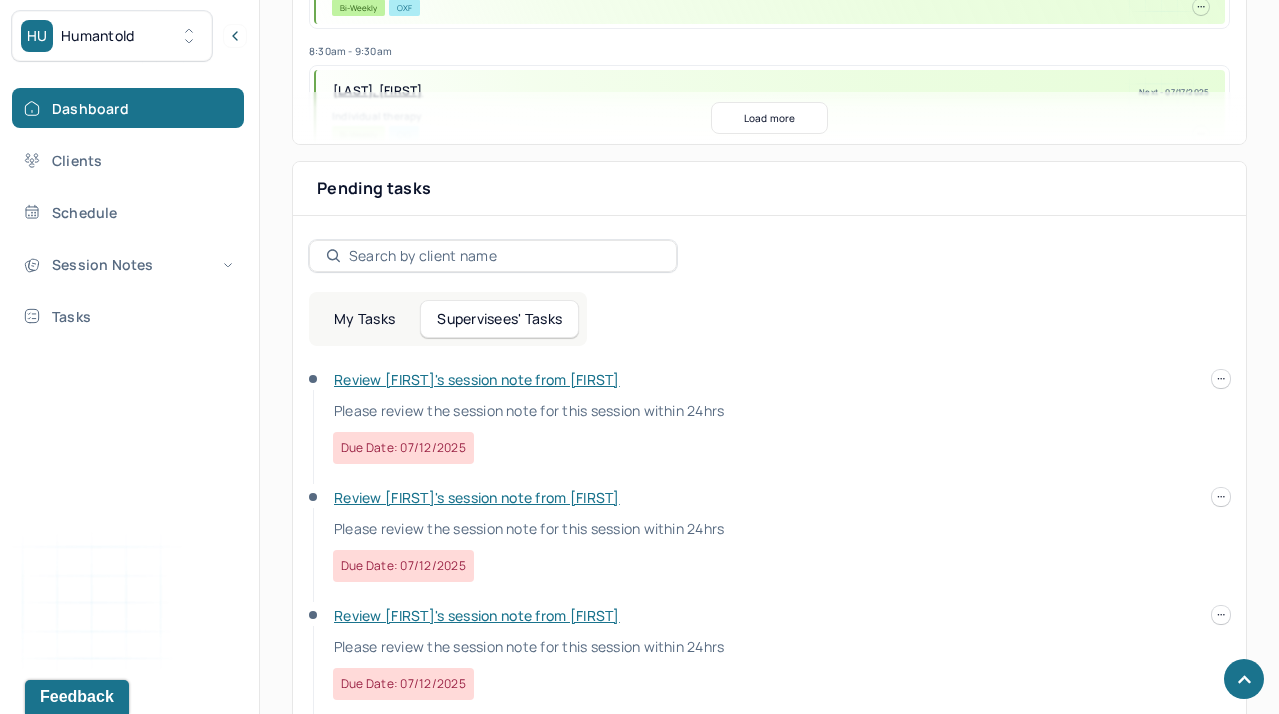 scroll, scrollTop: 635, scrollLeft: 0, axis: vertical 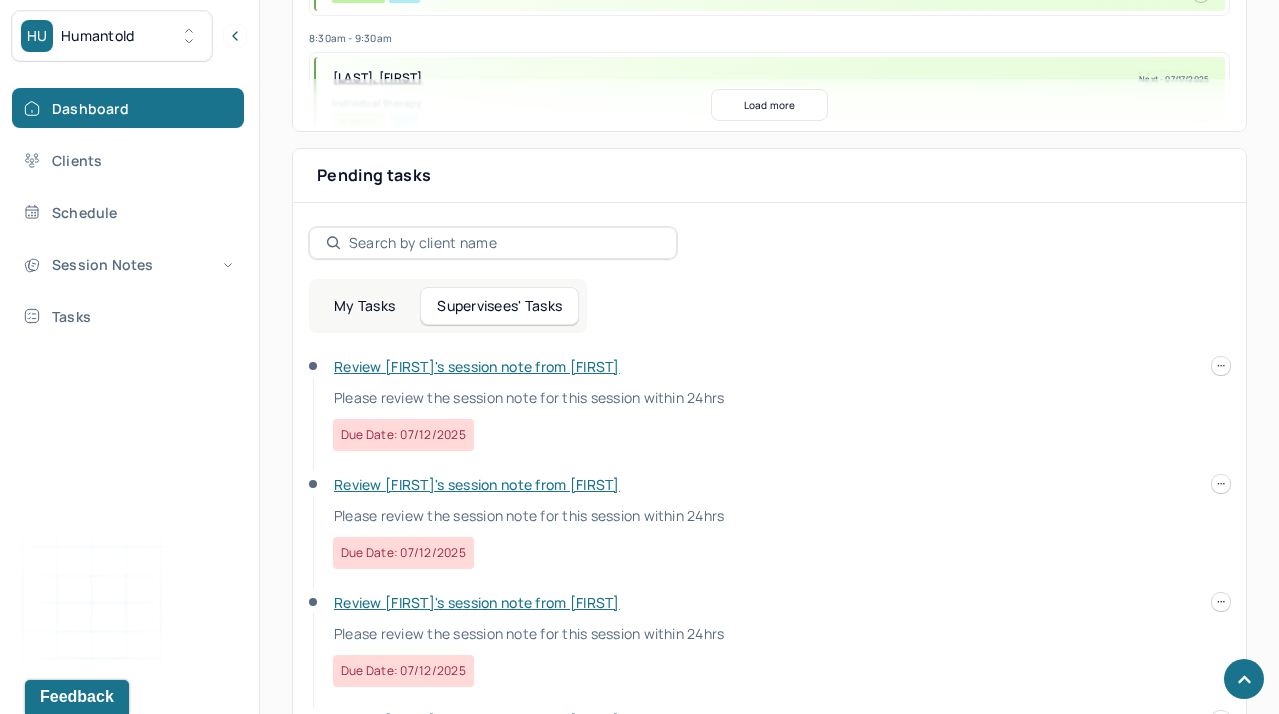 click on "Review Michael's session note from Brianna" at bounding box center [477, 366] 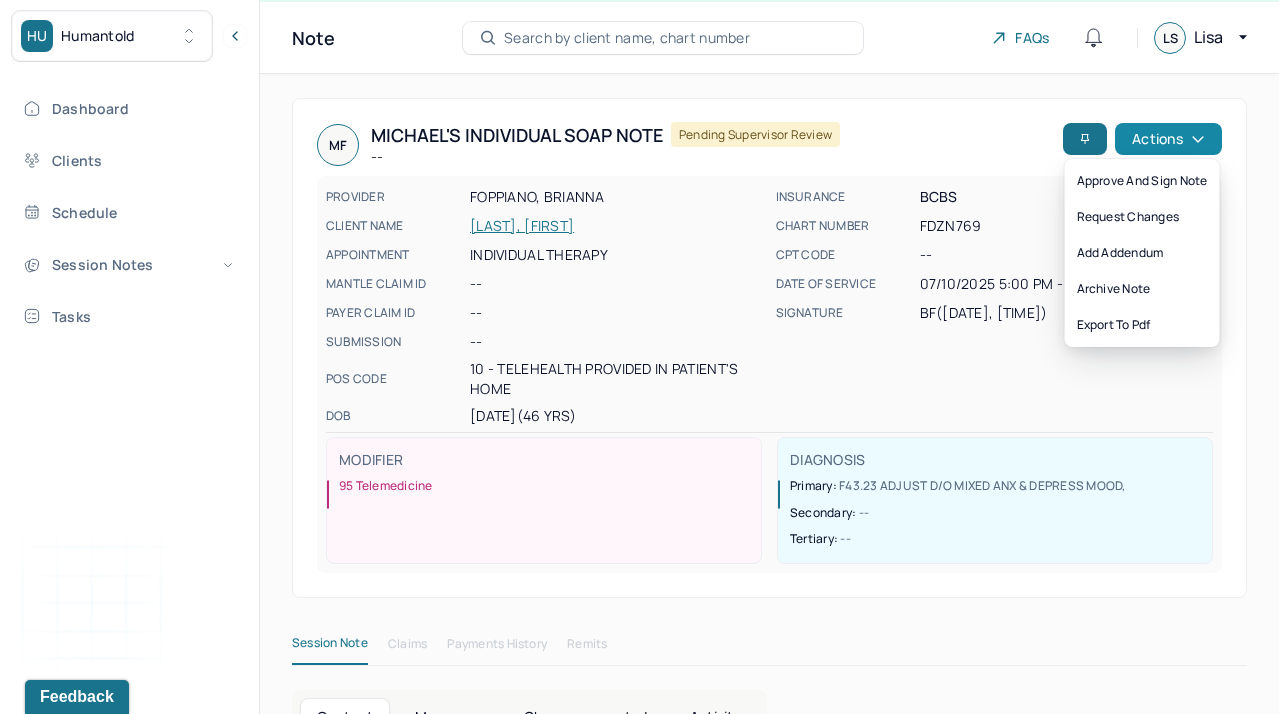 click on "Actions" at bounding box center (1168, 139) 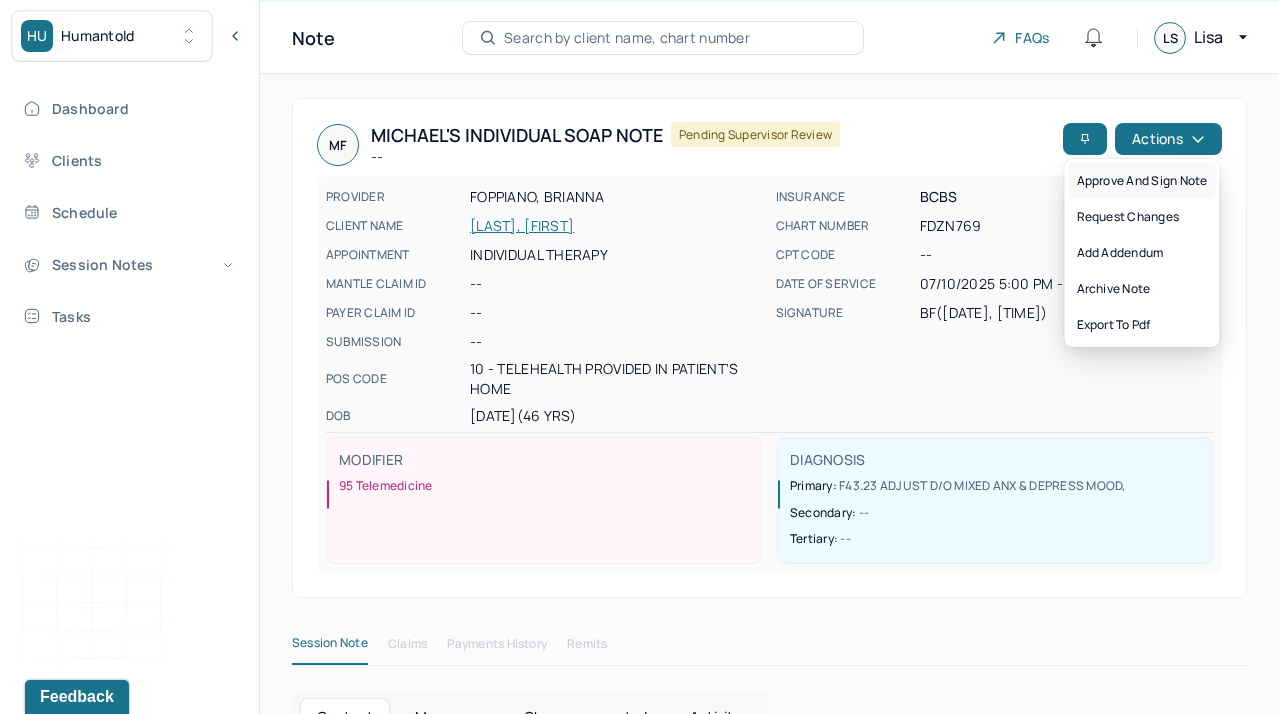 click on "Approve and sign note" at bounding box center [1142, 181] 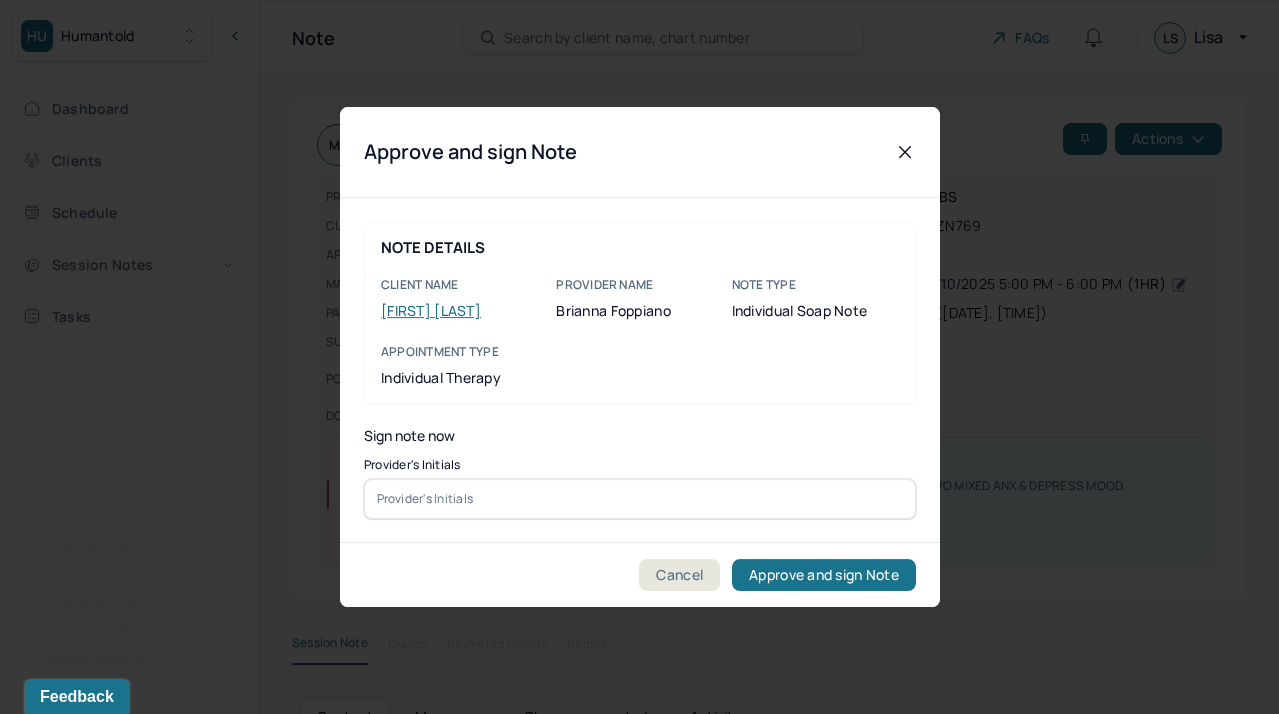 click at bounding box center (640, 499) 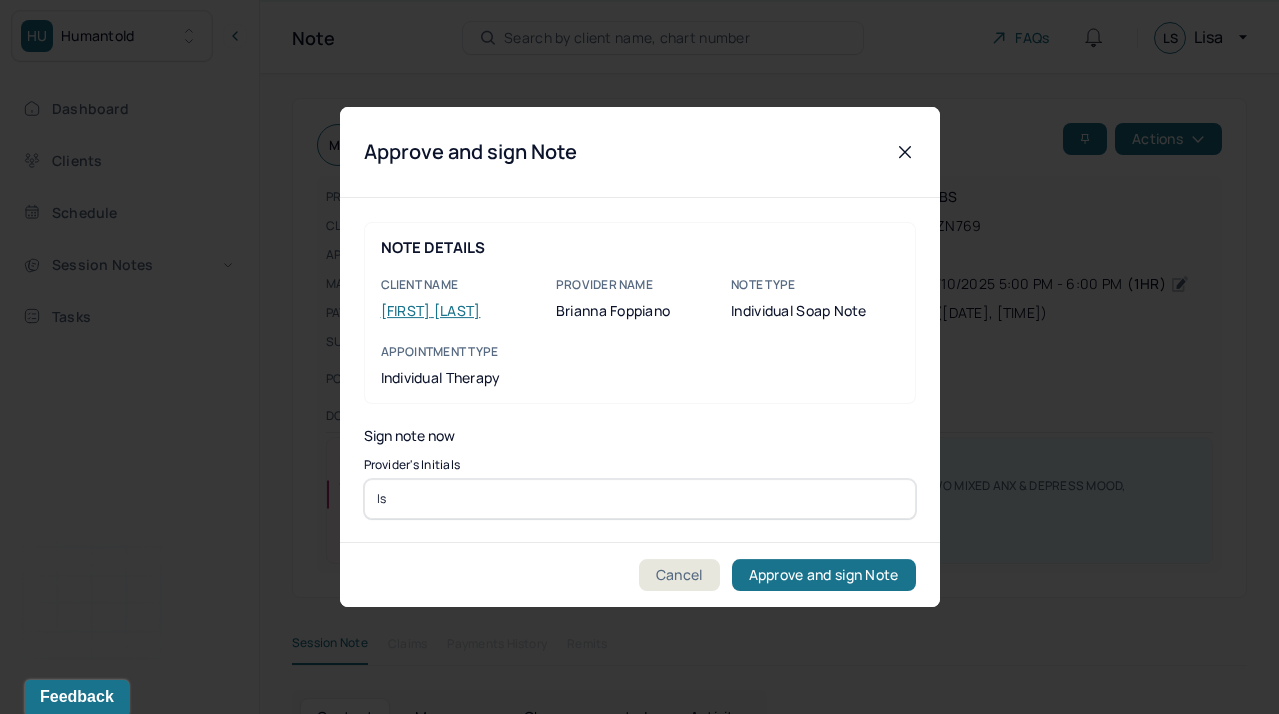 type on "ls" 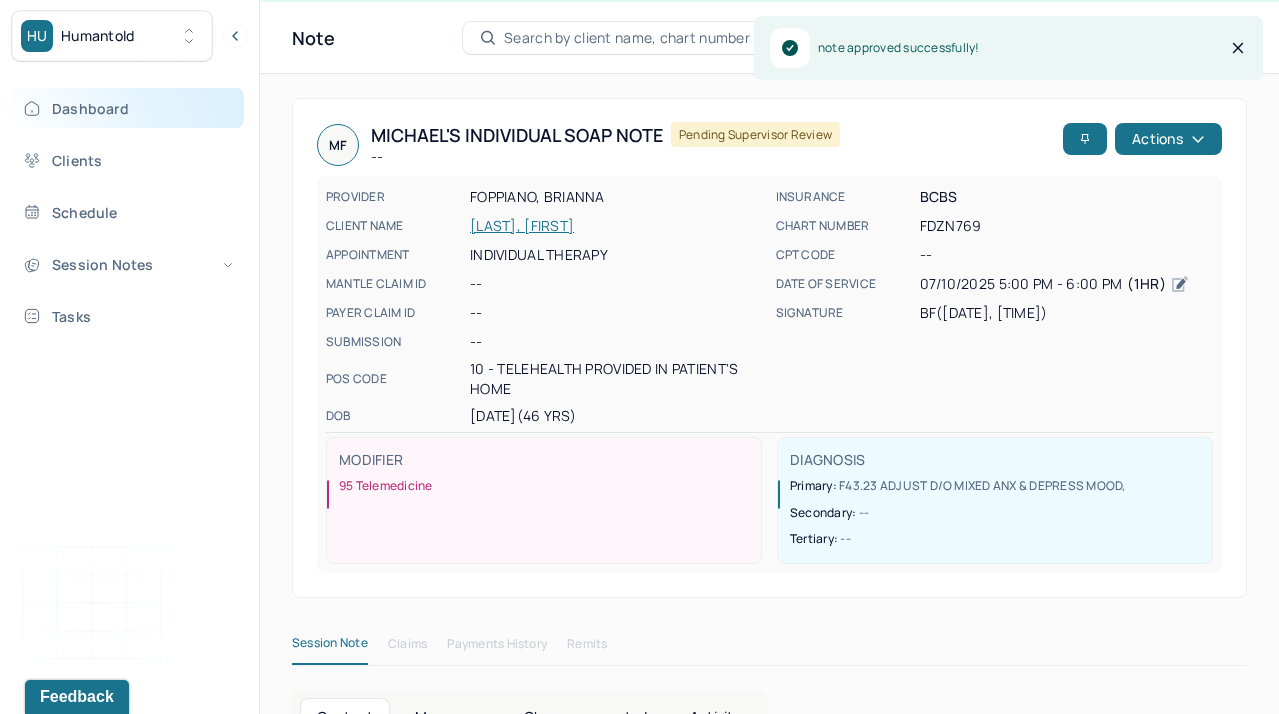 click on "Dashboard" at bounding box center [128, 108] 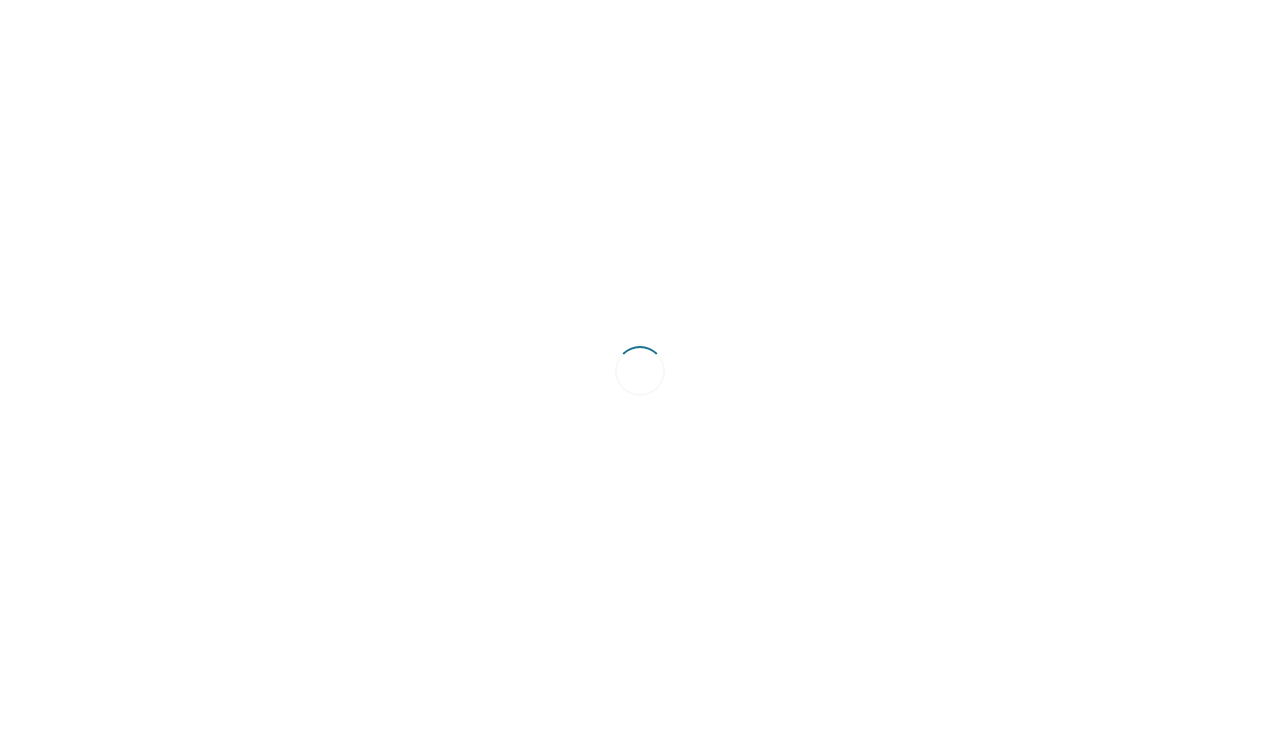 scroll, scrollTop: 0, scrollLeft: 0, axis: both 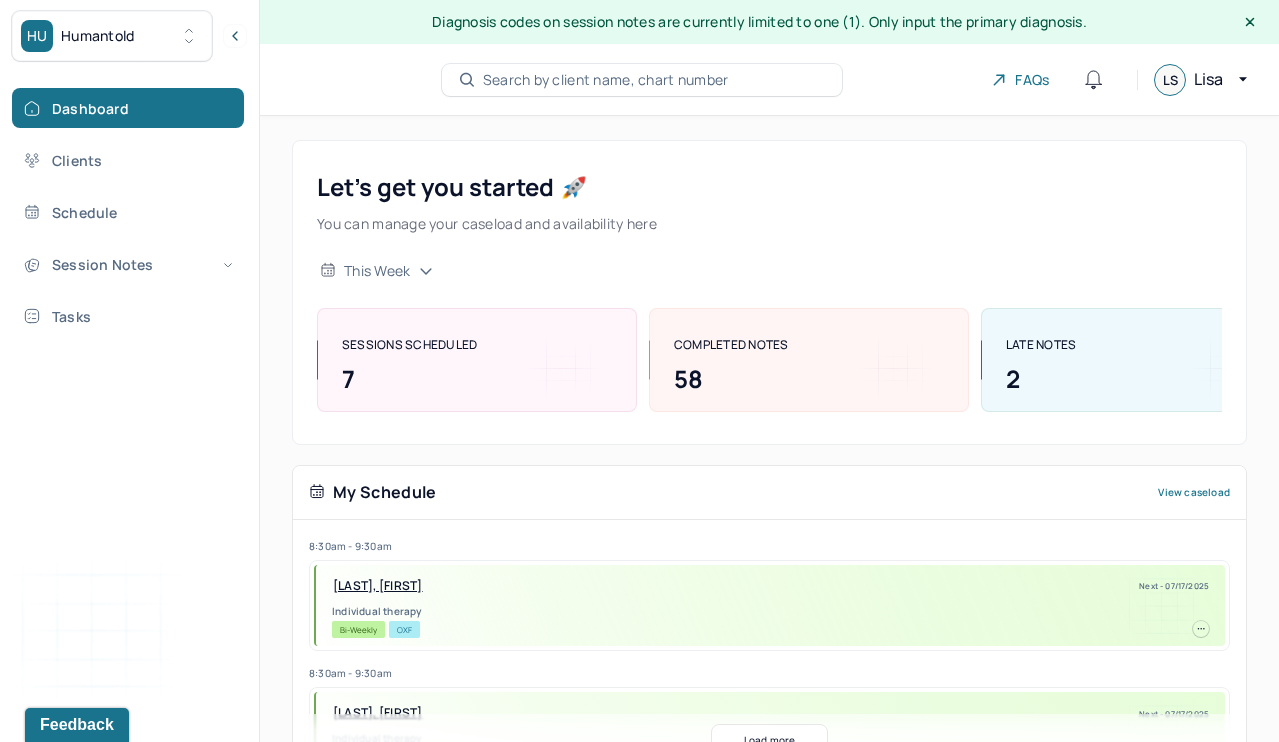 click on "Let’s get you started 🚀 You can manage your caseload and availability here   this week   SESSIONS SCHEDULED 7 COMPLETED NOTES 58 LATE NOTES 2 My Schedule View caseload 8:30am - 9:30am   SILVA, ANGELA   Next - 07/17/2025 Individual therapy Bi-Weekly OXF     8:30am - 9:30am   PALTAN KOPPELMAN, MICHELLE   Next - 07/17/2025 Individual therapy Bi-Weekly CIG     10:00am - 11:00am   DRONZEK, KEVIN   Next - 07/18/2025 Individual therapy Bi-Weekly CARE     9:30am - 10:30am   ZMIRICH, LAUREN   Next - 07/18/2025 Individual therapy Bi-Weekly Pending Task UMR     9:30am - 10:30am   HART JR., THOMAS   Next - 07/24/2025 Individual therapy Bi-Weekly Pending Task CARE     9:00am - 10:00am   HOBERMAN, HANNAH   Next - 07/24/2025 Individual therapy Bi-Weekly Pending Task AET     8:30am - 9:30am   VOGEL, MARGARET   Next - 07/24/2025 Individual therapy Bi-Weekly BCBS     9:30am - 10:30am   WILLIAMS, WAYNE   Next - 07/24/2025 Individual therapy Bi-Weekly Pending Task Self Pay     8:30am - 9:30am   POWERS, KAYLEIGH   Bi-Weekly" at bounding box center (769, 4514) 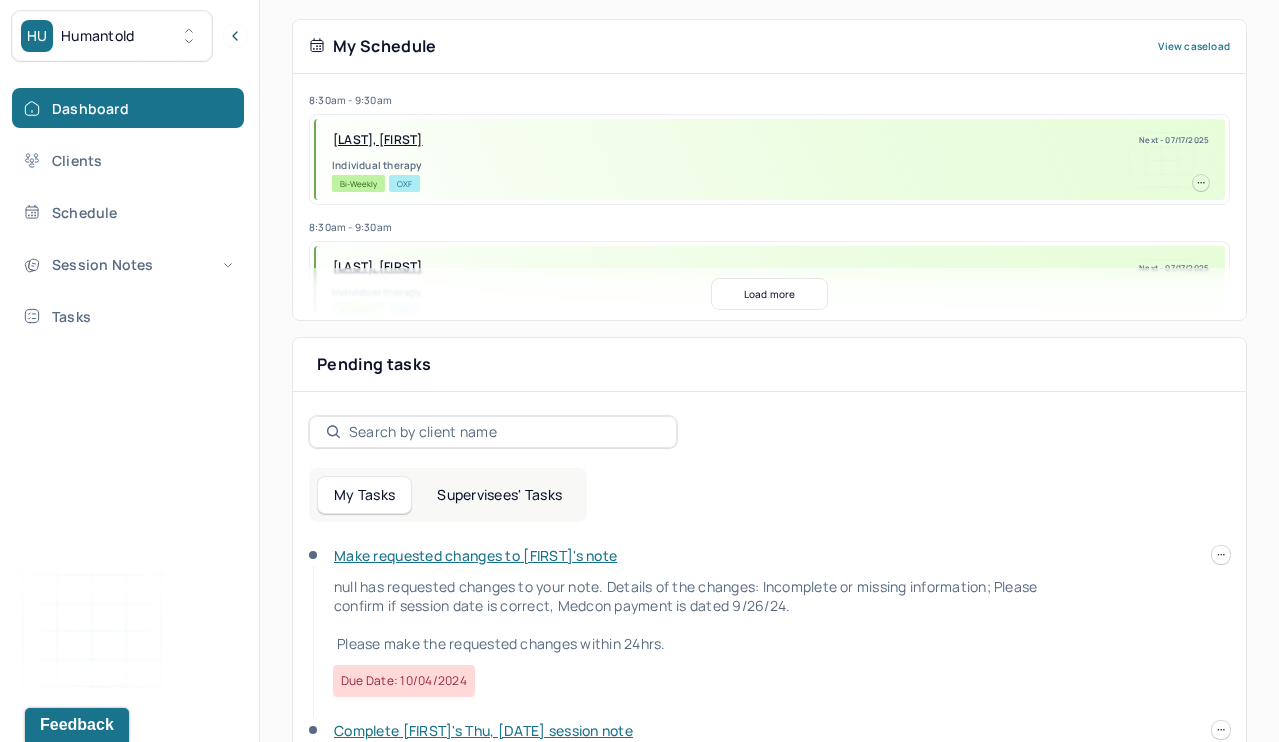 scroll, scrollTop: 457, scrollLeft: 0, axis: vertical 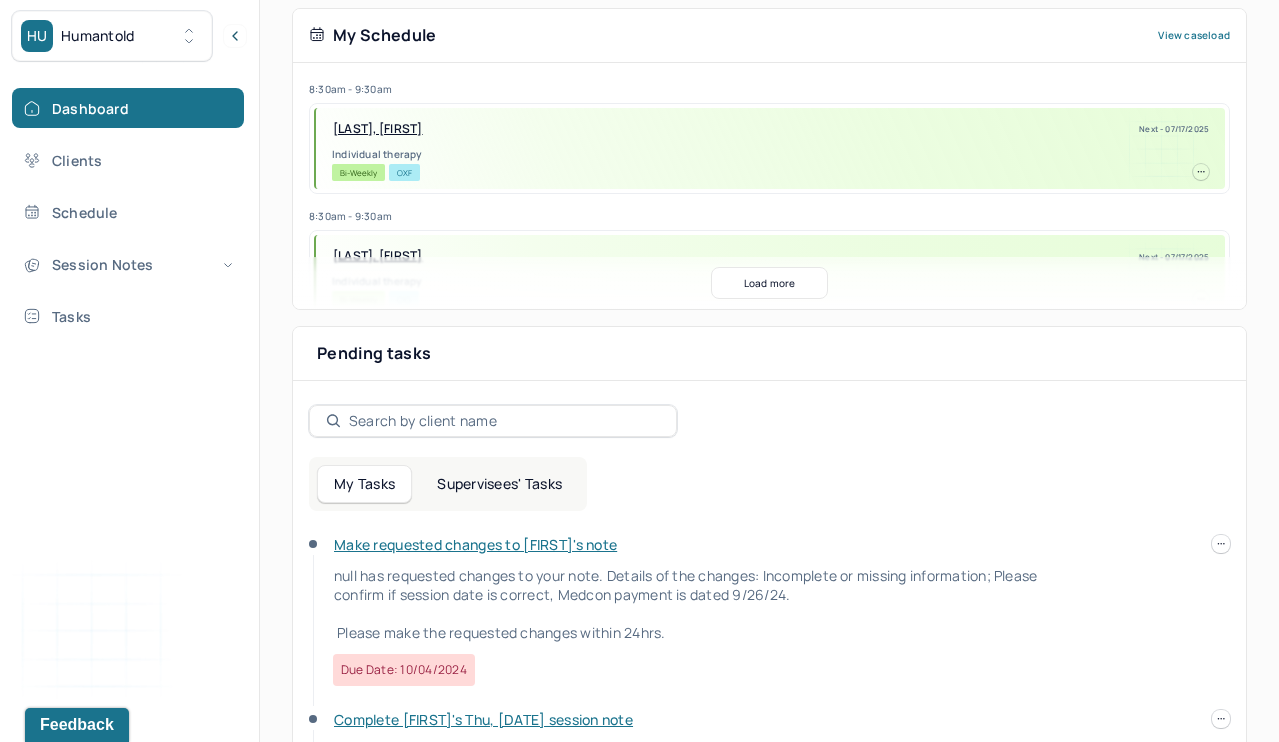click on "Supervisees' Tasks" at bounding box center (499, 484) 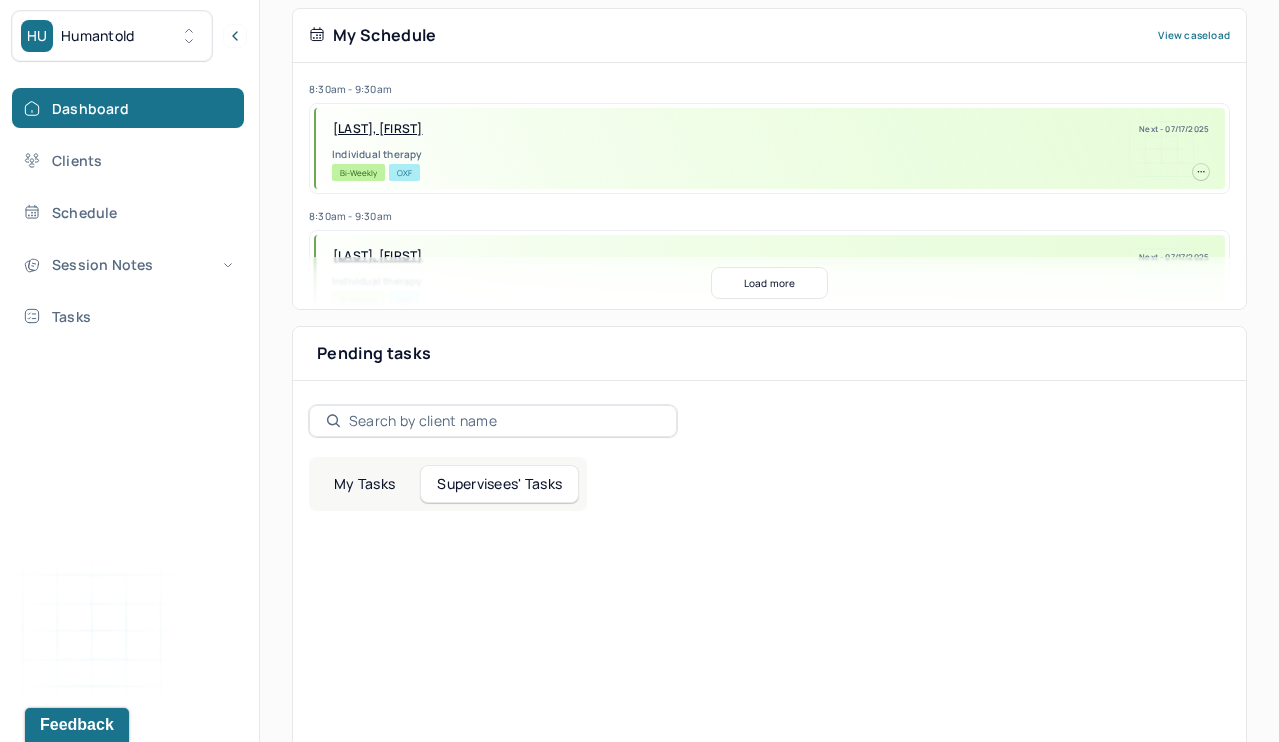 click on "Load more" at bounding box center (769, 283) 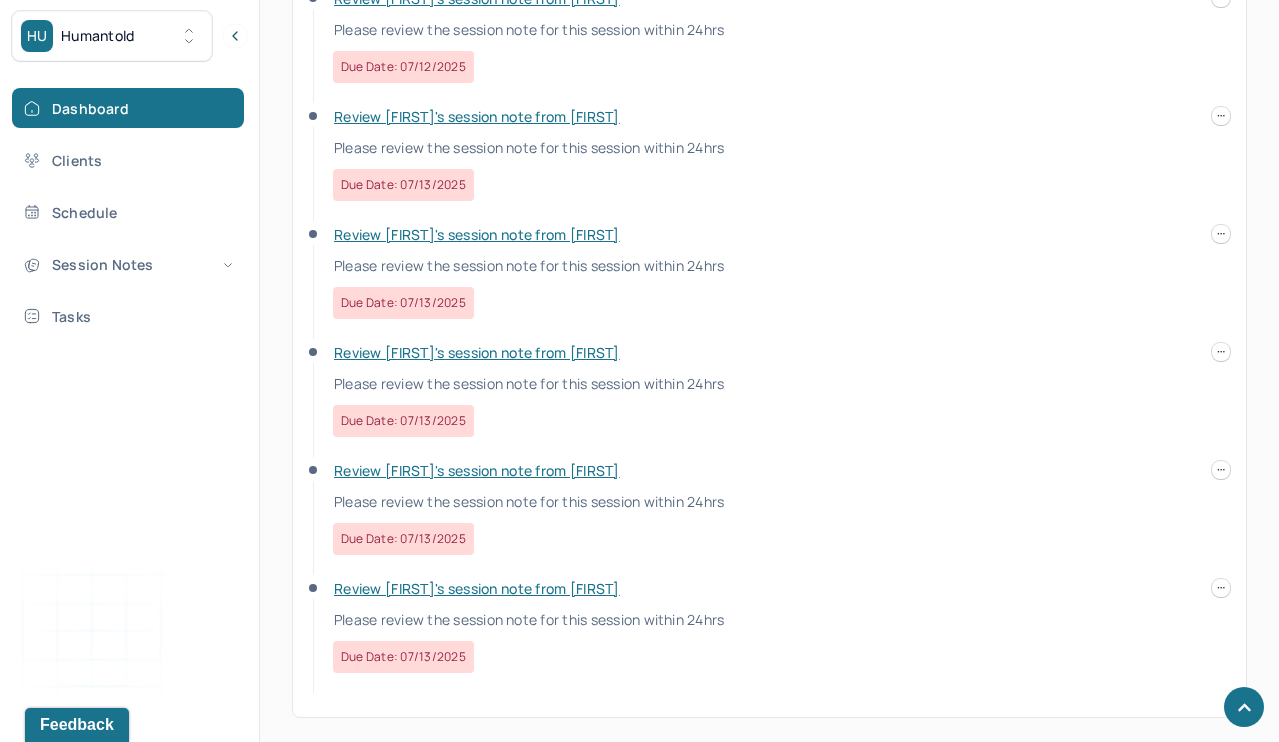 scroll, scrollTop: 1238, scrollLeft: 0, axis: vertical 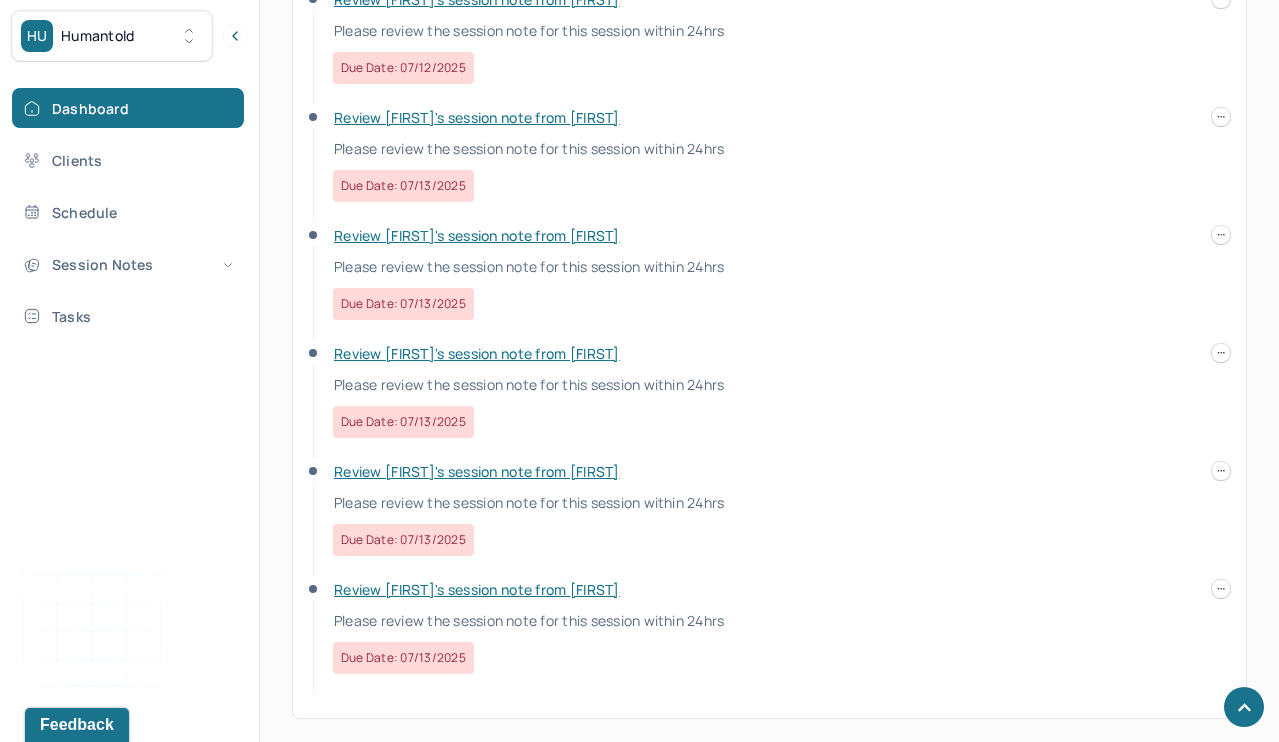 click on "Review Carrie's session note from Lila" at bounding box center (477, 589) 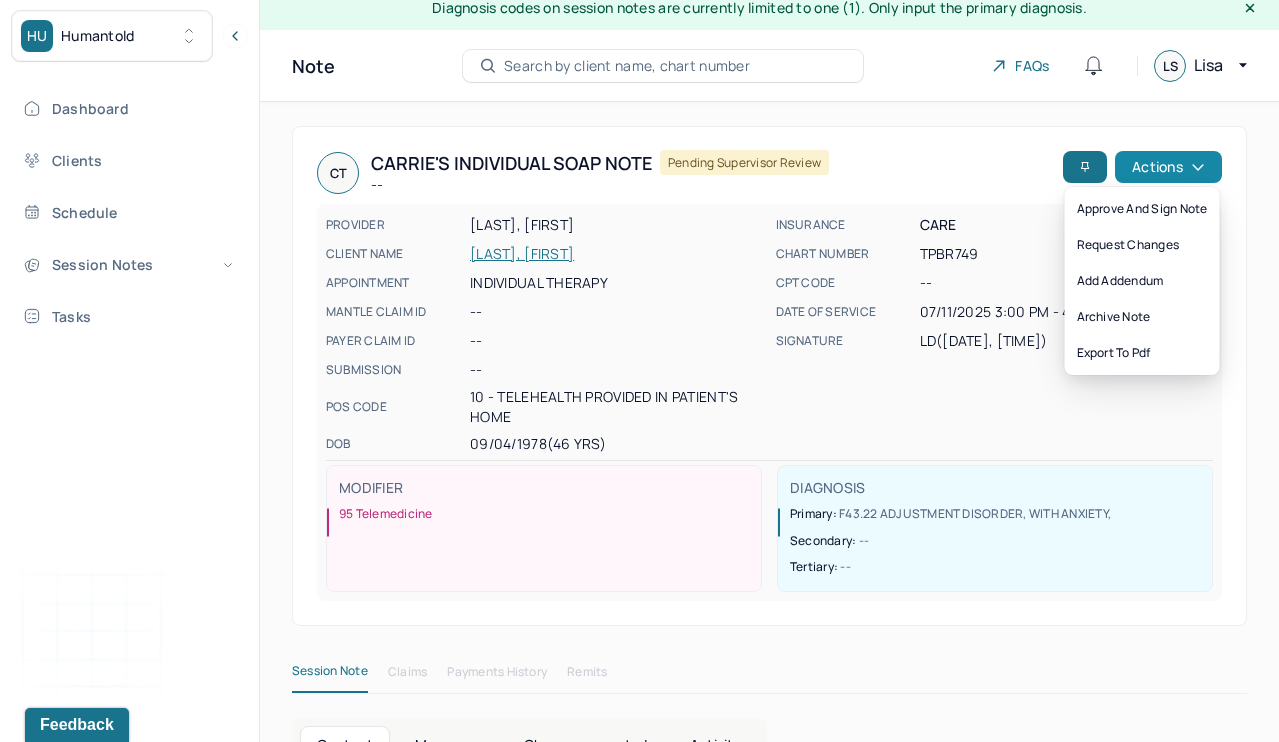click on "Actions" at bounding box center [1168, 167] 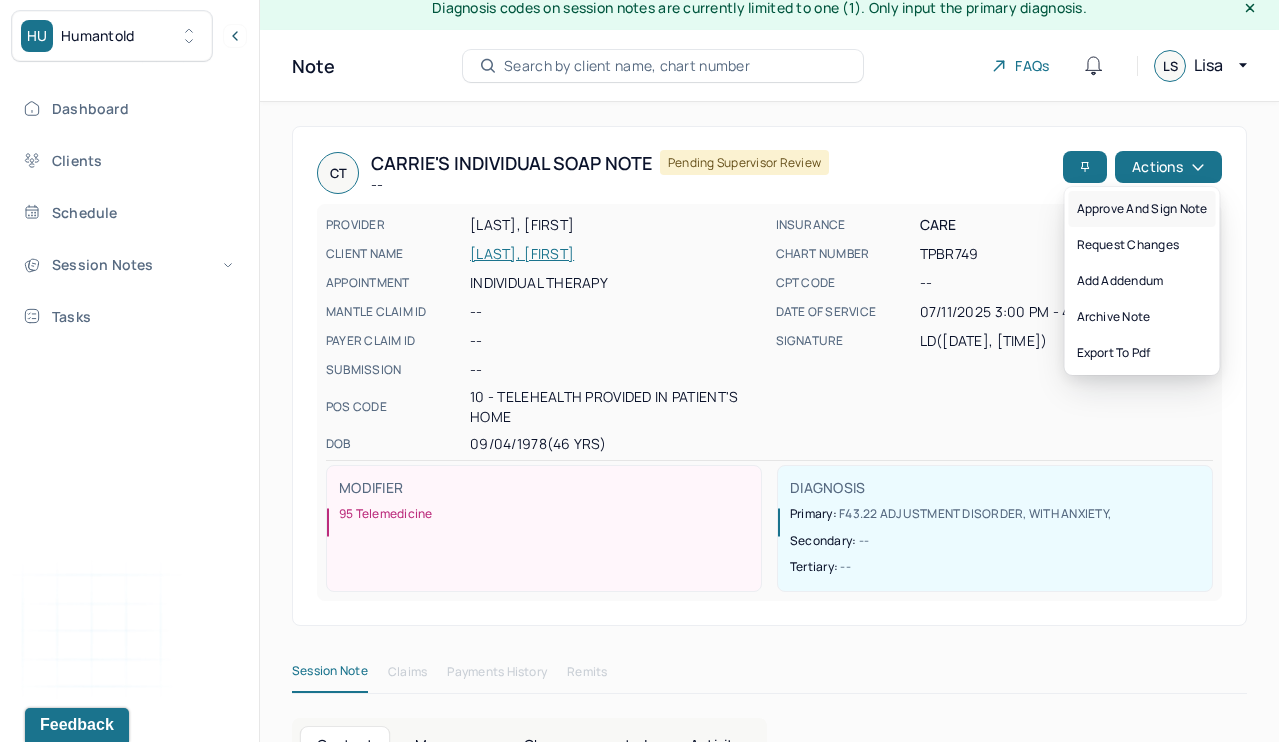 click on "Approve and sign note" at bounding box center [1142, 209] 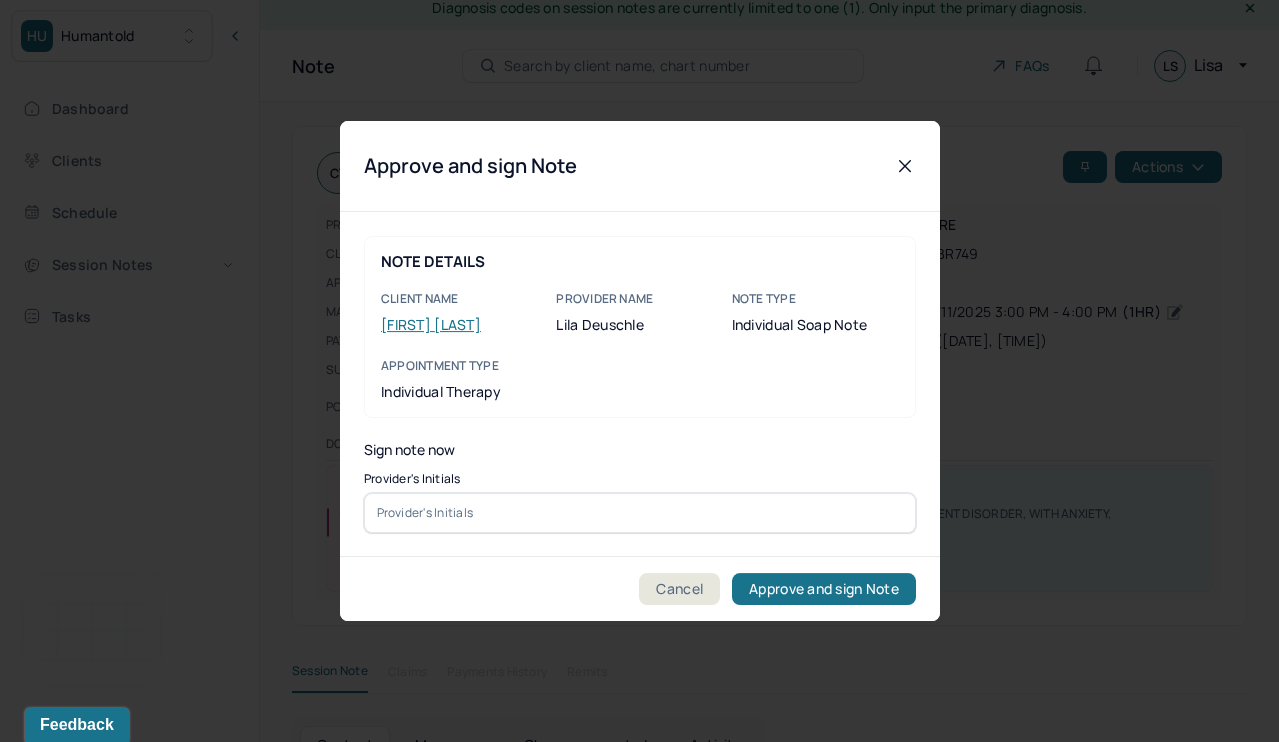 click at bounding box center (640, 513) 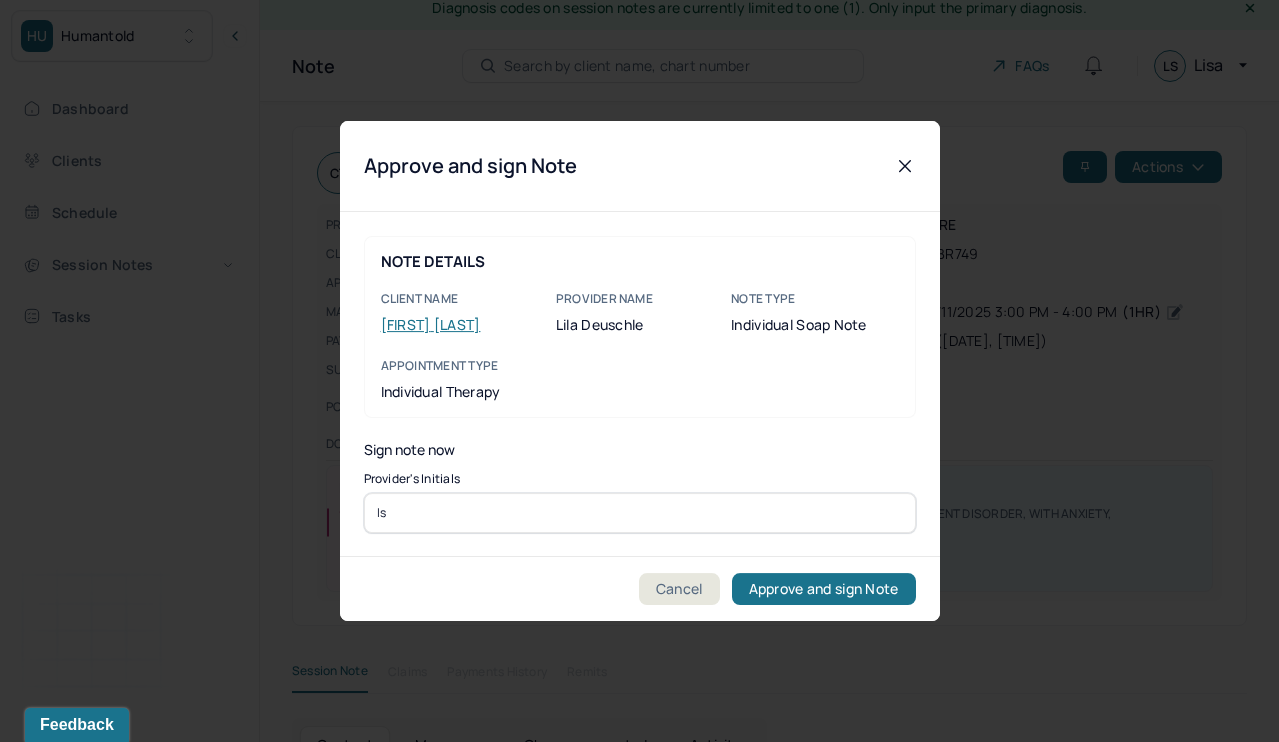 type on "ls" 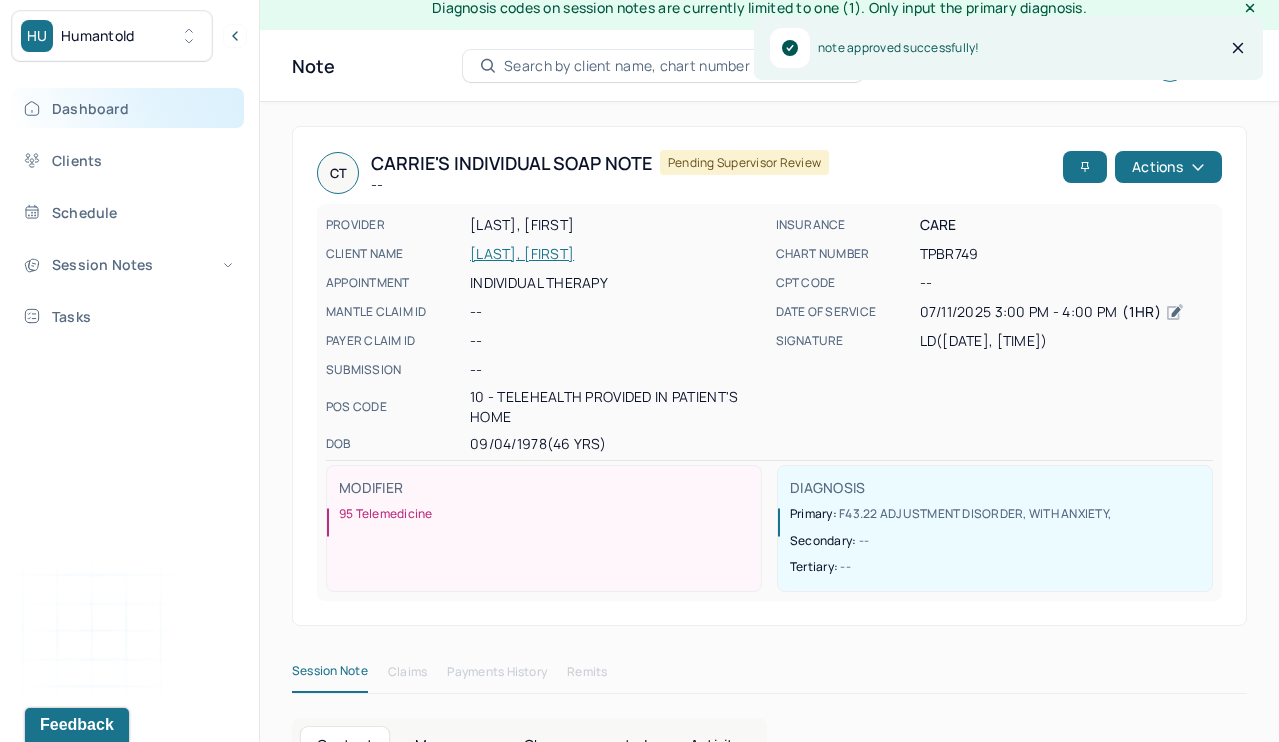 click on "Dashboard" at bounding box center [128, 108] 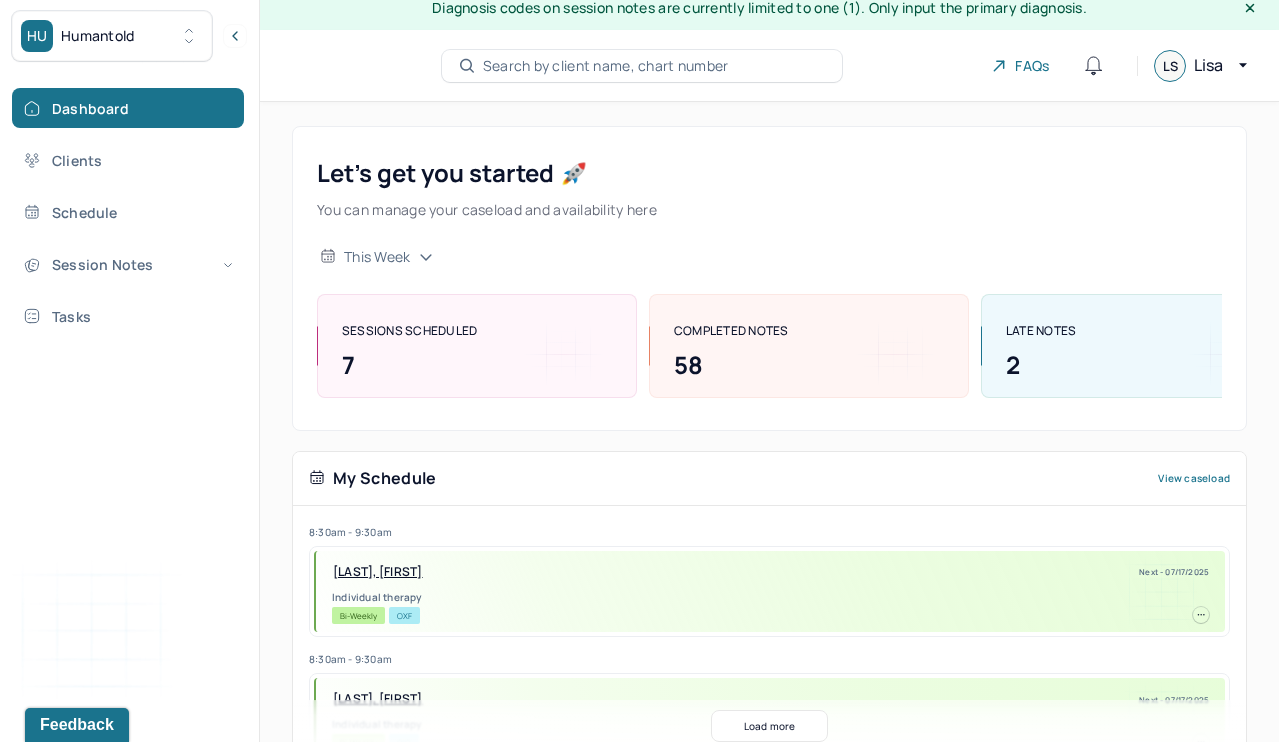 click on "Let’s get you started 🚀 You can manage your caseload and availability here   this week   SESSIONS SCHEDULED 7 COMPLETED NOTES 58 LATE NOTES 2 My Schedule View caseload 8:30am - 9:30am   SILVA, ANGELA   Next - 07/17/2025 Individual therapy Bi-Weekly OXF     8:30am - 9:30am   PALTAN KOPPELMAN, MICHELLE   Next - 07/17/2025 Individual therapy Bi-Weekly CIG     10:00am - 11:00am   DRONZEK, KEVIN   Next - 07/18/2025 Individual therapy Bi-Weekly CARE     9:30am - 10:30am   ZMIRICH, LAUREN   Next - 07/18/2025 Individual therapy Bi-Weekly Pending Task UMR     9:30am - 10:30am   HART JR., THOMAS   Next - 07/24/2025 Individual therapy Bi-Weekly Pending Task CARE     9:00am - 10:00am   HOBERMAN, HANNAH   Next - 07/24/2025 Individual therapy Bi-Weekly Pending Task AET     8:30am - 9:30am   VOGEL, MARGARET   Next - 07/24/2025 Individual therapy Bi-Weekly BCBS     9:30am - 10:30am   WILLIAMS, WAYNE   Next - 07/24/2025 Individual therapy Bi-Weekly Pending Task Self Pay     8:30am - 9:30am   POWERS, KAYLEIGH   Bi-Weekly" at bounding box center [769, 4500] 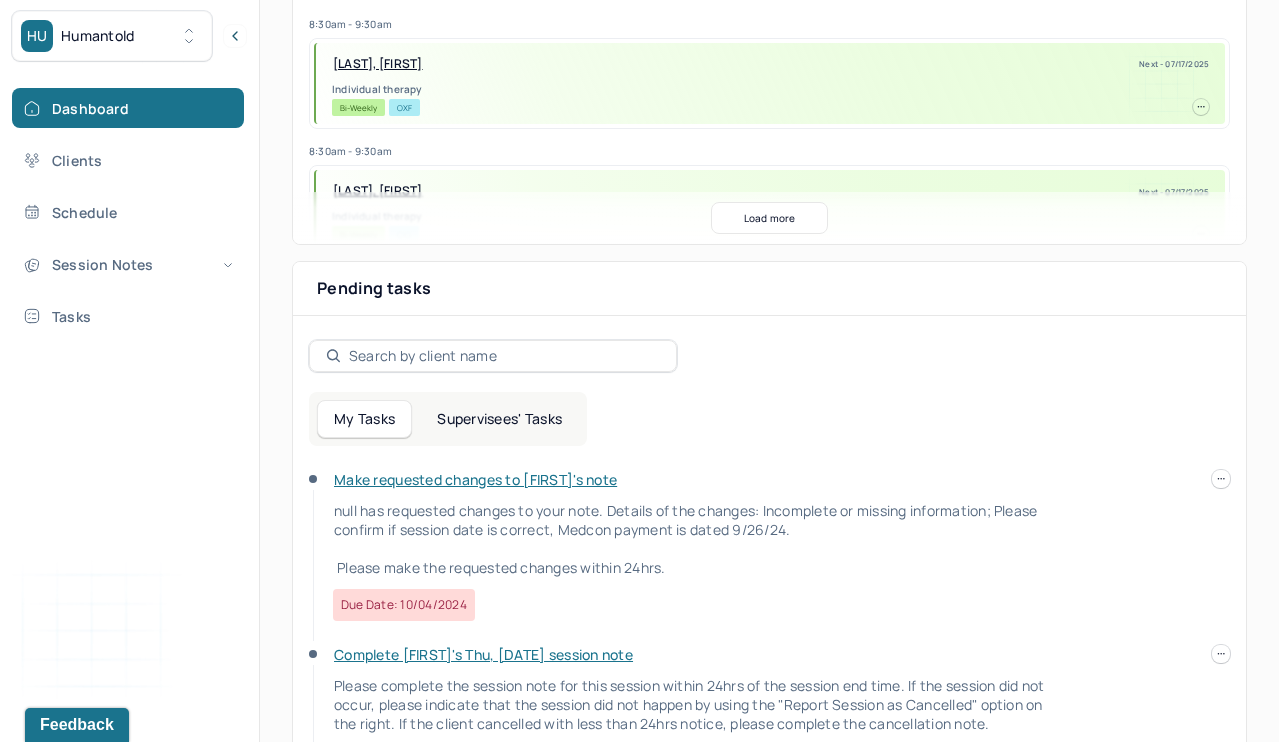 scroll, scrollTop: 529, scrollLeft: 0, axis: vertical 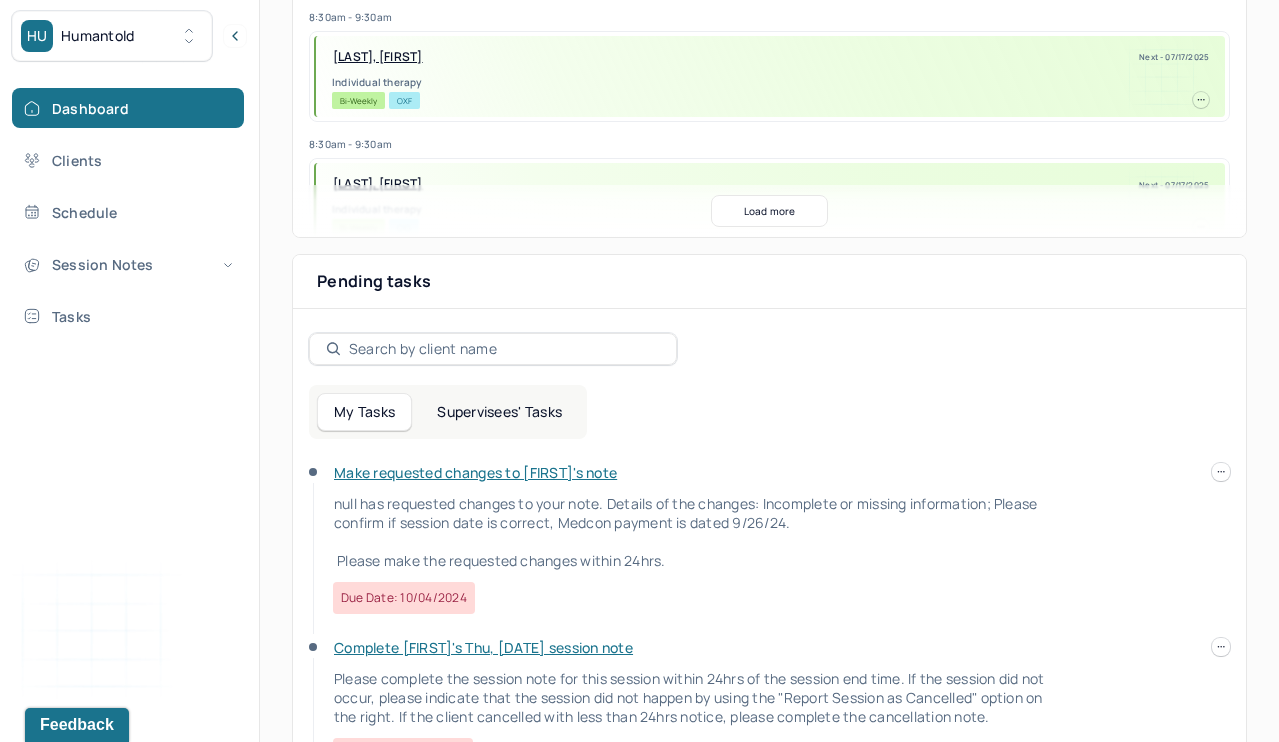 click on "Supervisees' Tasks" at bounding box center (499, 412) 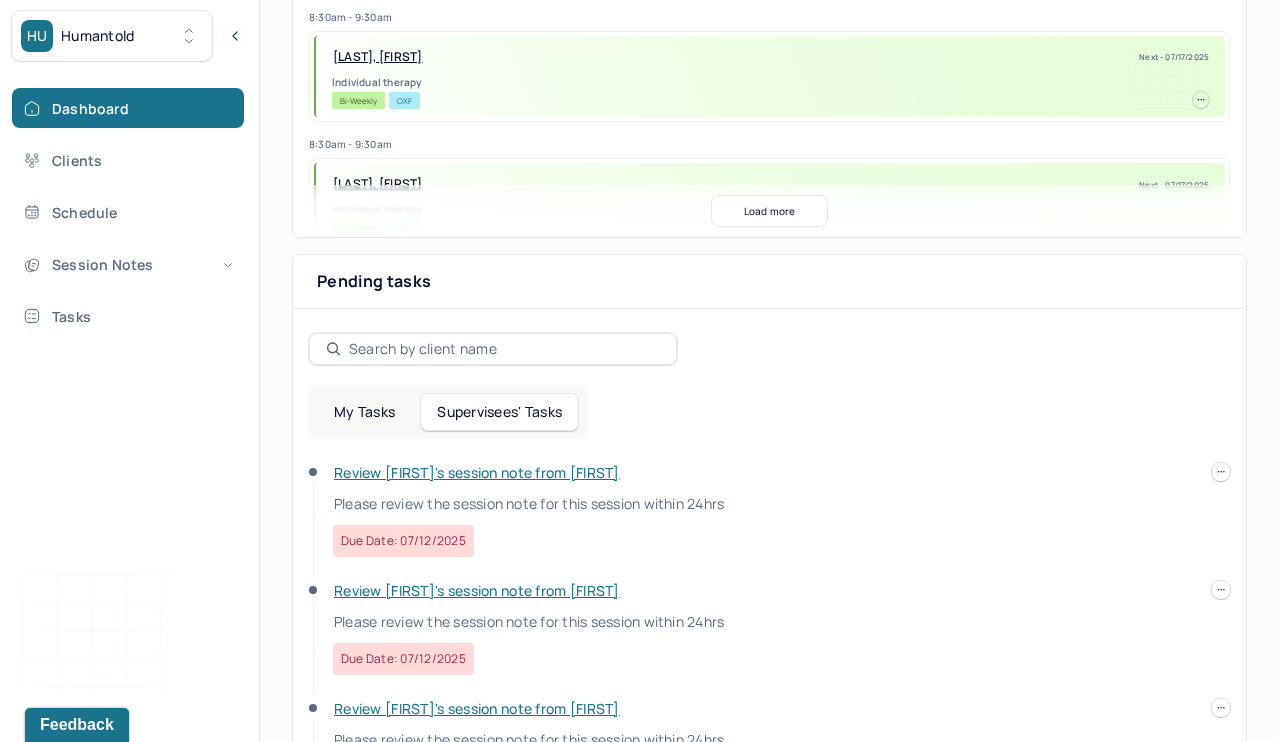 click on "Pending tasks    Date" at bounding box center (769, 282) 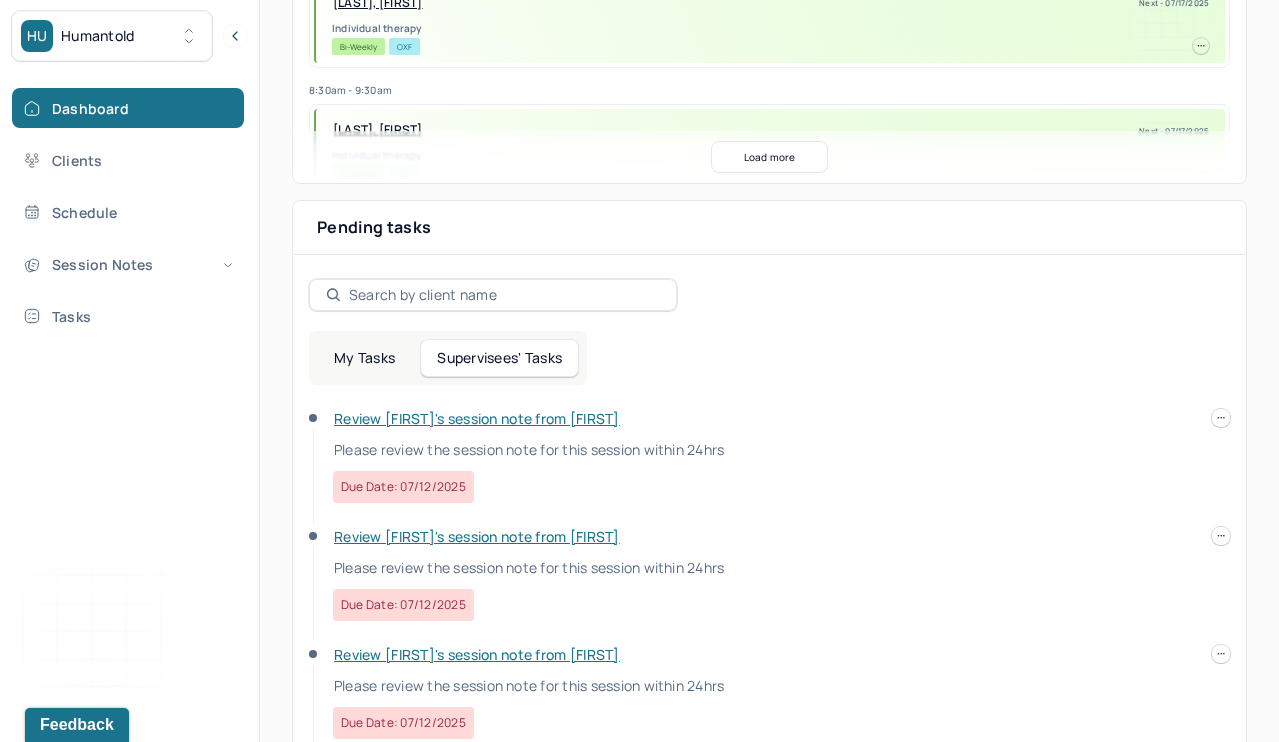 scroll, scrollTop: 584, scrollLeft: 0, axis: vertical 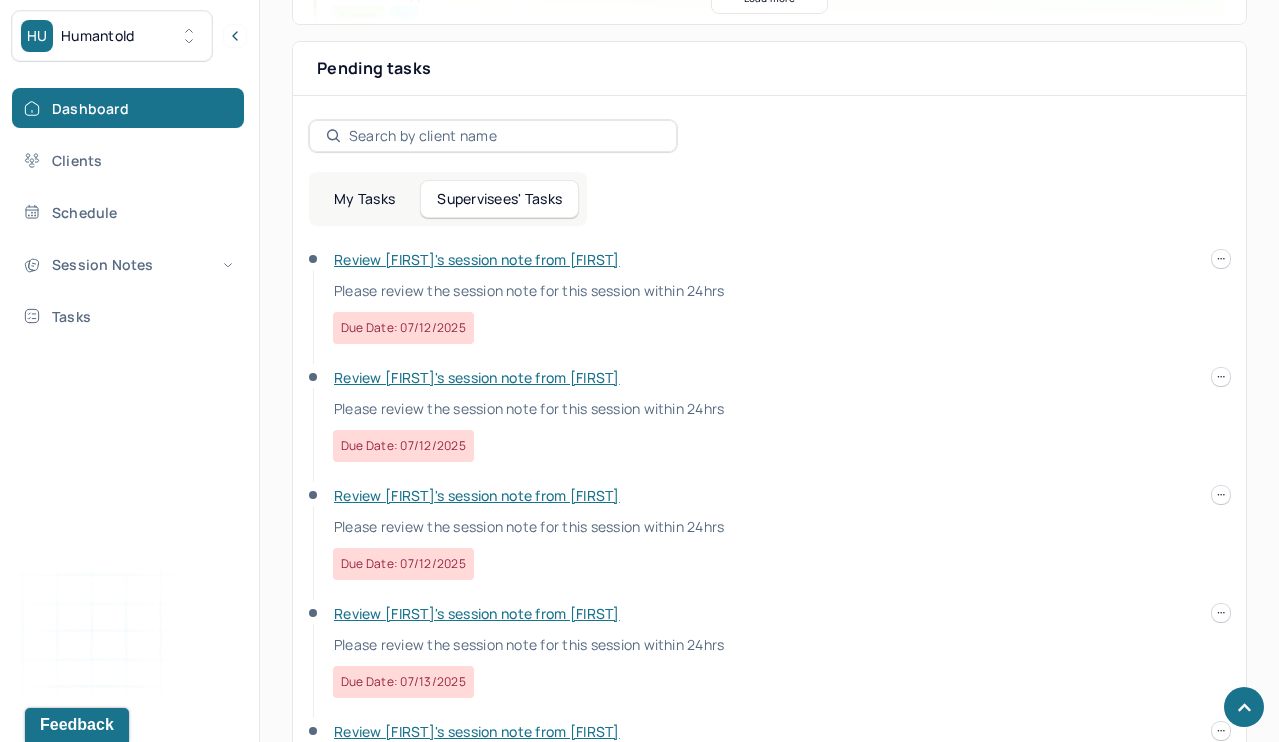 click on "My Tasks     Supervisees' Tasks   Review [FIRST]'s session note from [FIRST] Please review the session note for this session within 24hrs Due date: [DATE]     Review [FIRST]'s session note from [FIRST] Please review the session note for this session within 24hrs Due date: [DATE]     Review [FIRST]'s session note from [FIRST] Please review the session note for this session within 24hrs Due date: [DATE]     Review [FIRST]'s session note from [FIRST] Please review the session note for this session within 24hrs Due date: [DATE]     Review [FIRST]'s session note from [FIRST] Please review the session note for this session within 24hrs Due date: [DATE]     Review [FIRST]'s session note from [FIRST] Please review the session note for this session within 24hrs Due date: [DATE]     Review [FIRST]'s session note from [FIRST] Please review the session note for this session within 24hrs Due date: [DATE]" at bounding box center [769, 624] 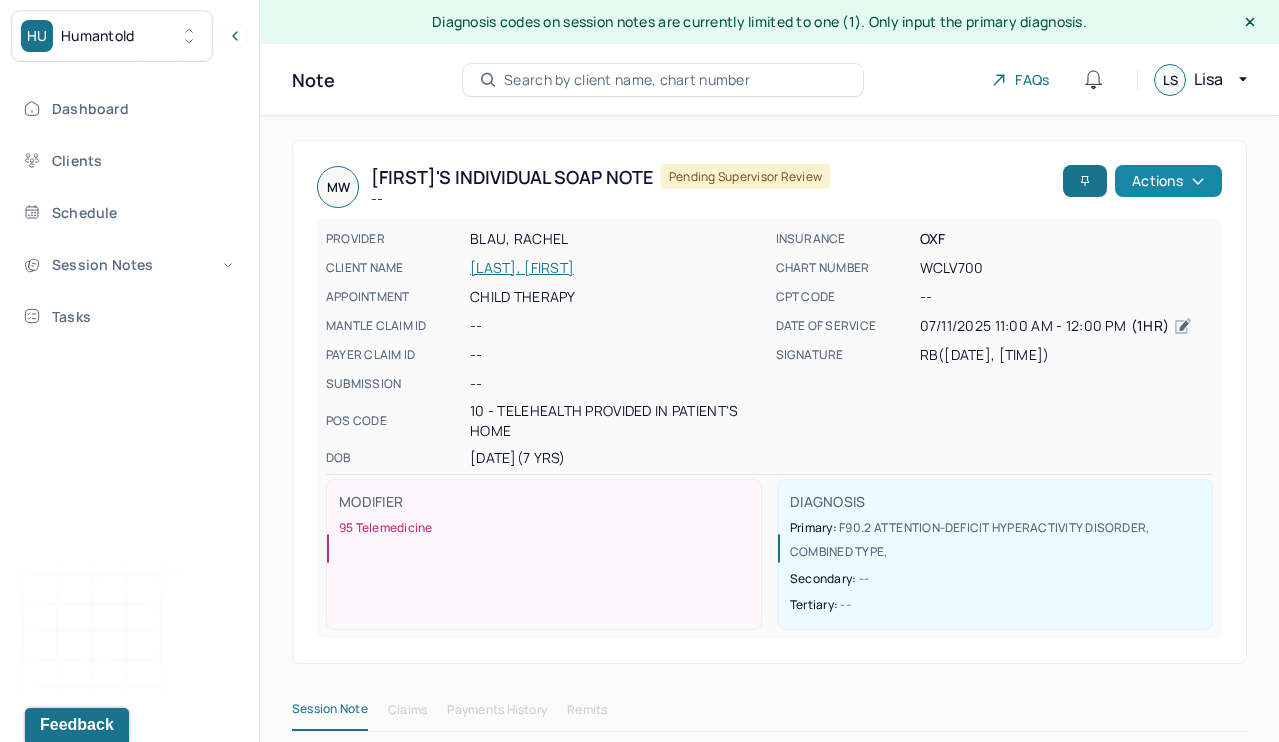 scroll, scrollTop: 0, scrollLeft: 0, axis: both 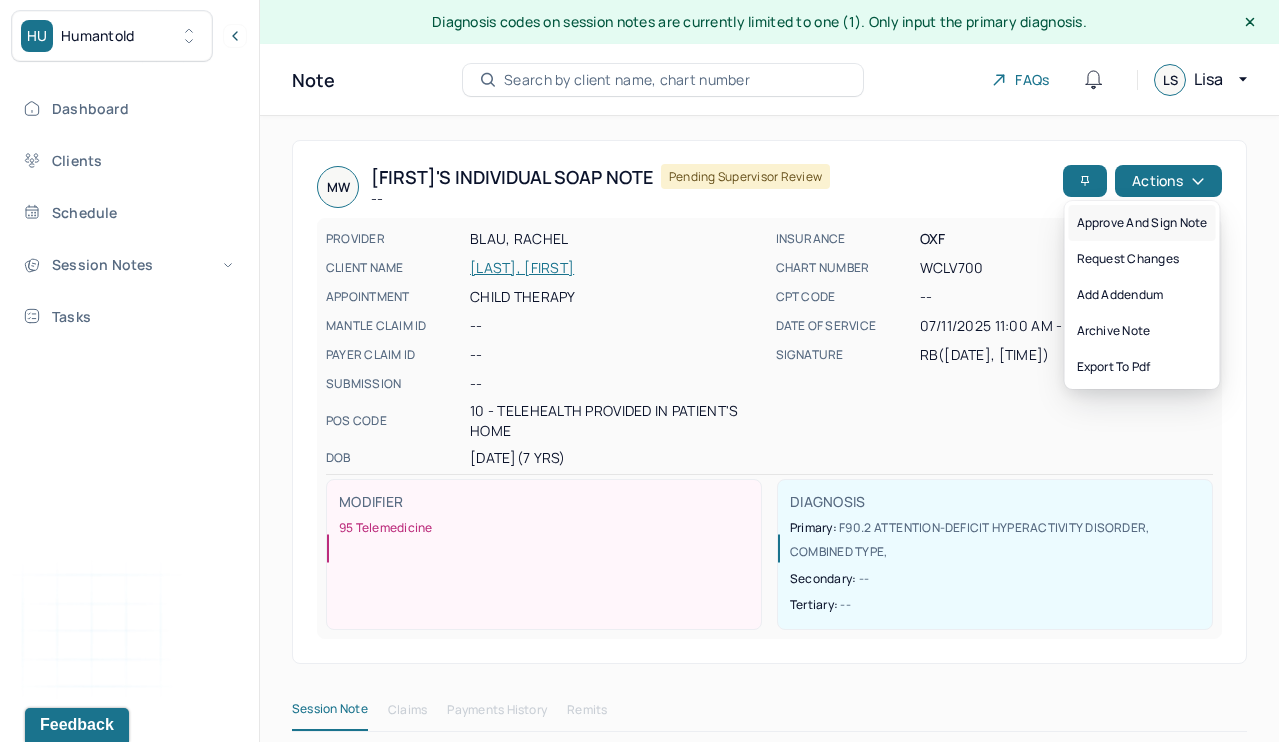 click on "Approve and sign note" at bounding box center [1142, 223] 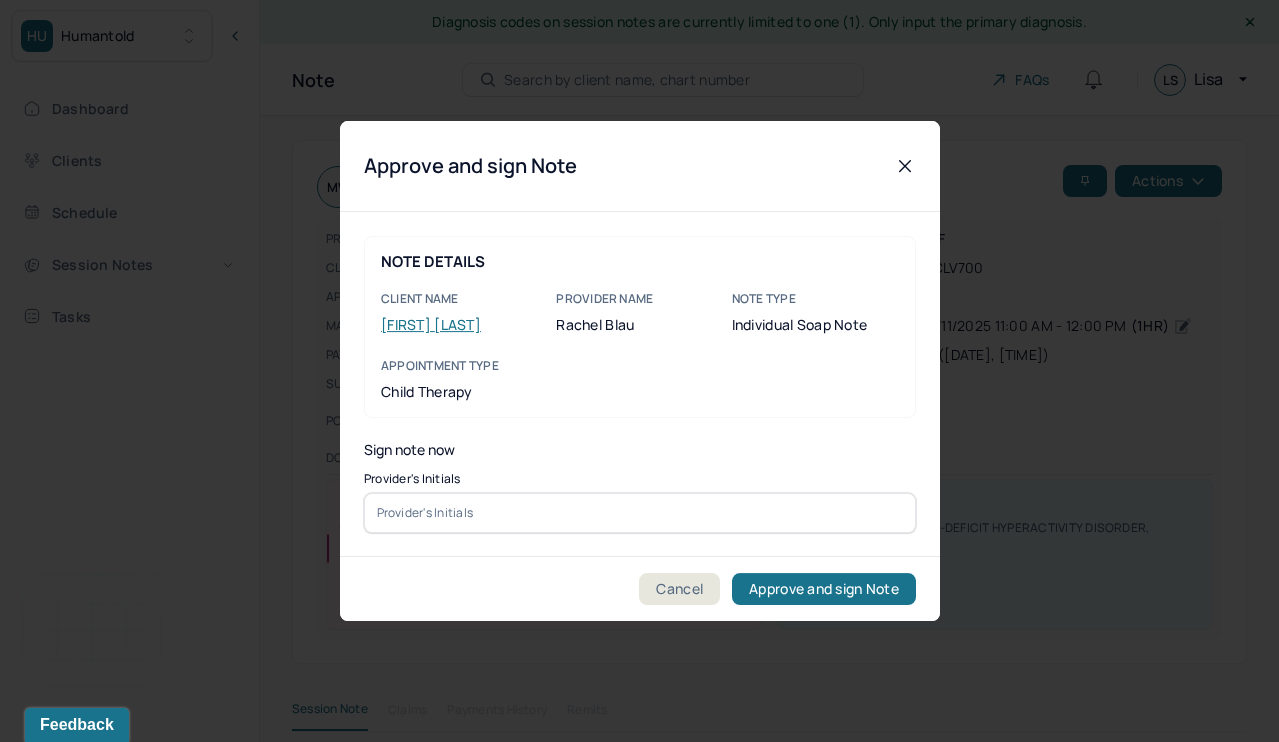 click at bounding box center (640, 513) 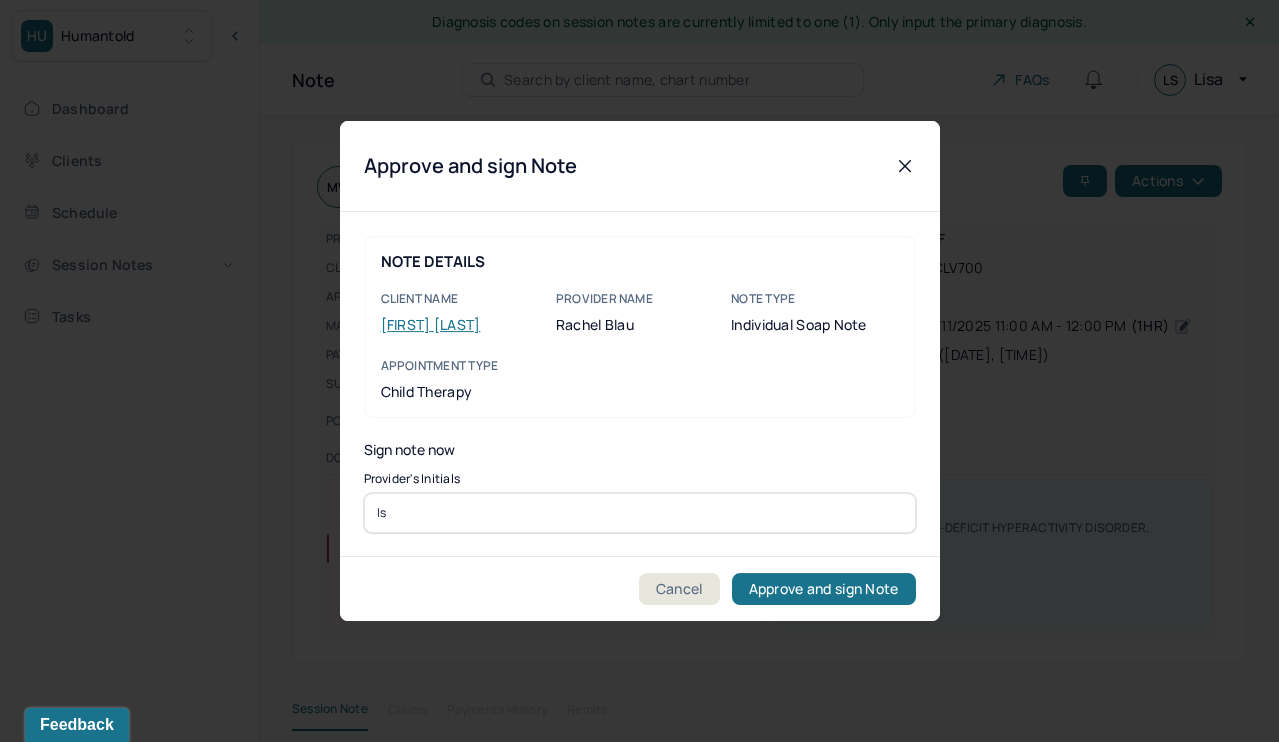 type on "ls" 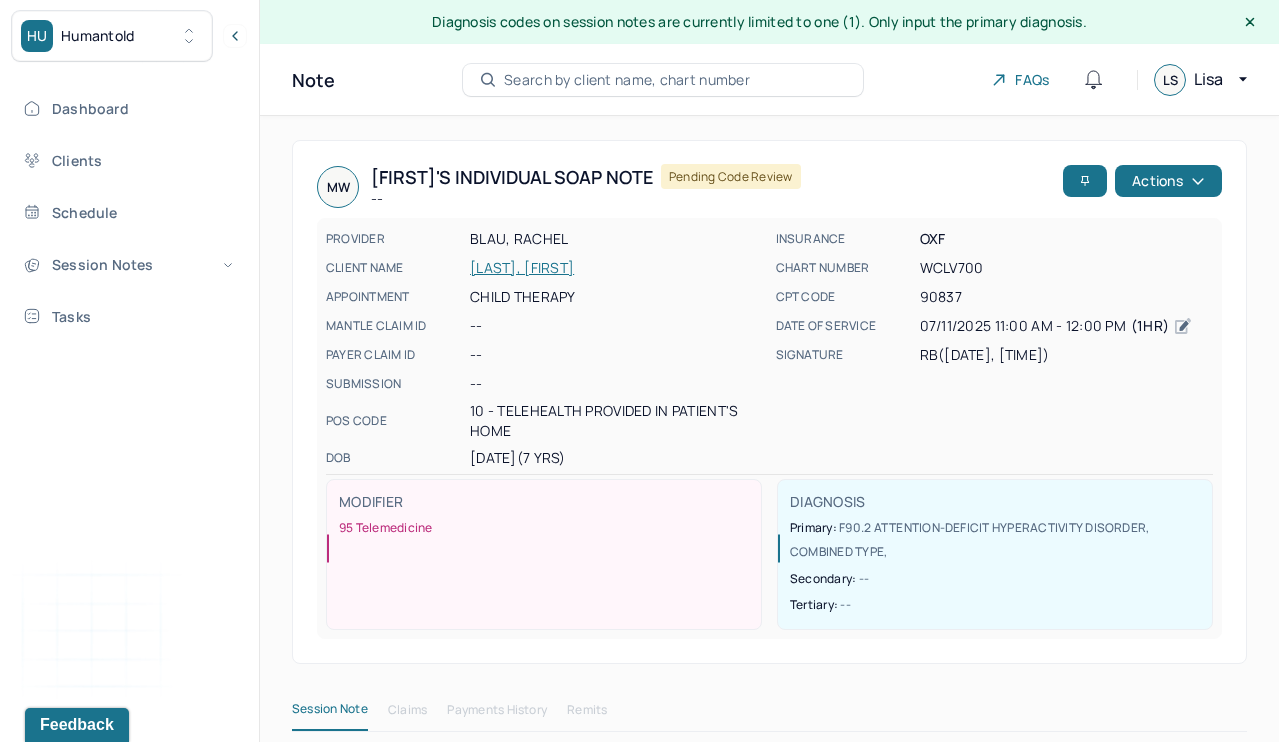 click on "MW [FIRST]'s   Individual soap note -- Pending code review       Actions   PROVIDER [LAST], [FIRST] CLIENT NAME [LAST], [FIRST] APPOINTMENT Child therapy   MANTLE CLAIM ID -- PAYER CLAIM ID -- SUBMISSION -- POS CODE 10 - Telehealth Provided in Patient's Home DOB [DATE]  ( [AGE] Yrs) INSURANCE OXF CHART NUMBER WCLV700 CPT CODE 90837 DATE OF SERVICE [DATE]   [TIME]   -   [TIME] ( [DURATION]hr )     SIGNATURE RB  ([DATE], [TIME]) MODIFIER 95 Telemedicine DIAGNOSIS Primary:   F90.2 ATTENTION-DEFICIT HYPERACTIVITY DISORDER, COMBINED TYPE ,  Secondary:   -- Tertiary:   --   Session Note     Claims     Payments History     Remits     Content     Messages     Change requested     Activity       Sections Session note Therapy intervention techniques Treatment plan/ progress   Sections   NOTE CONTENT Appointment location teletherapy Client Teletherapy Location Home Provider Teletherapy Location Office Consent was received for the teletherapy session Consent was received for the teletherapy session Primary diagnosis -- Causing" at bounding box center [769, 2004] 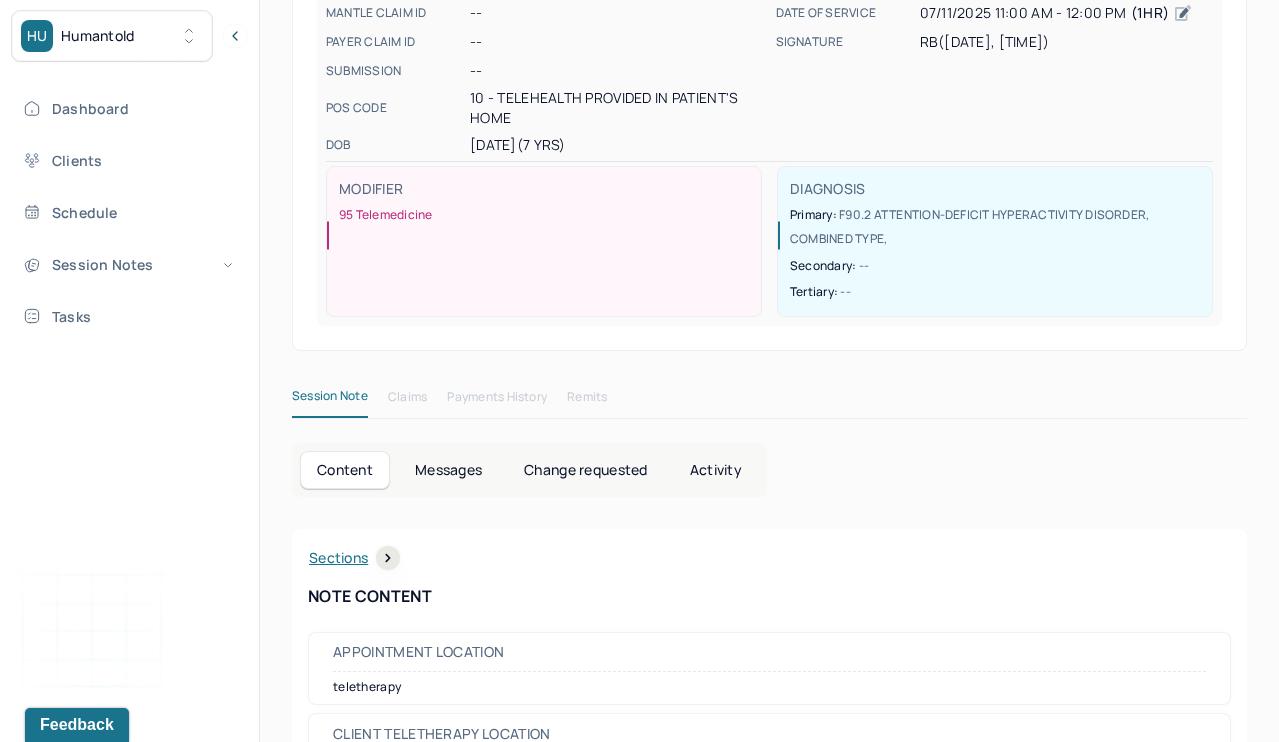 scroll, scrollTop: 320, scrollLeft: 0, axis: vertical 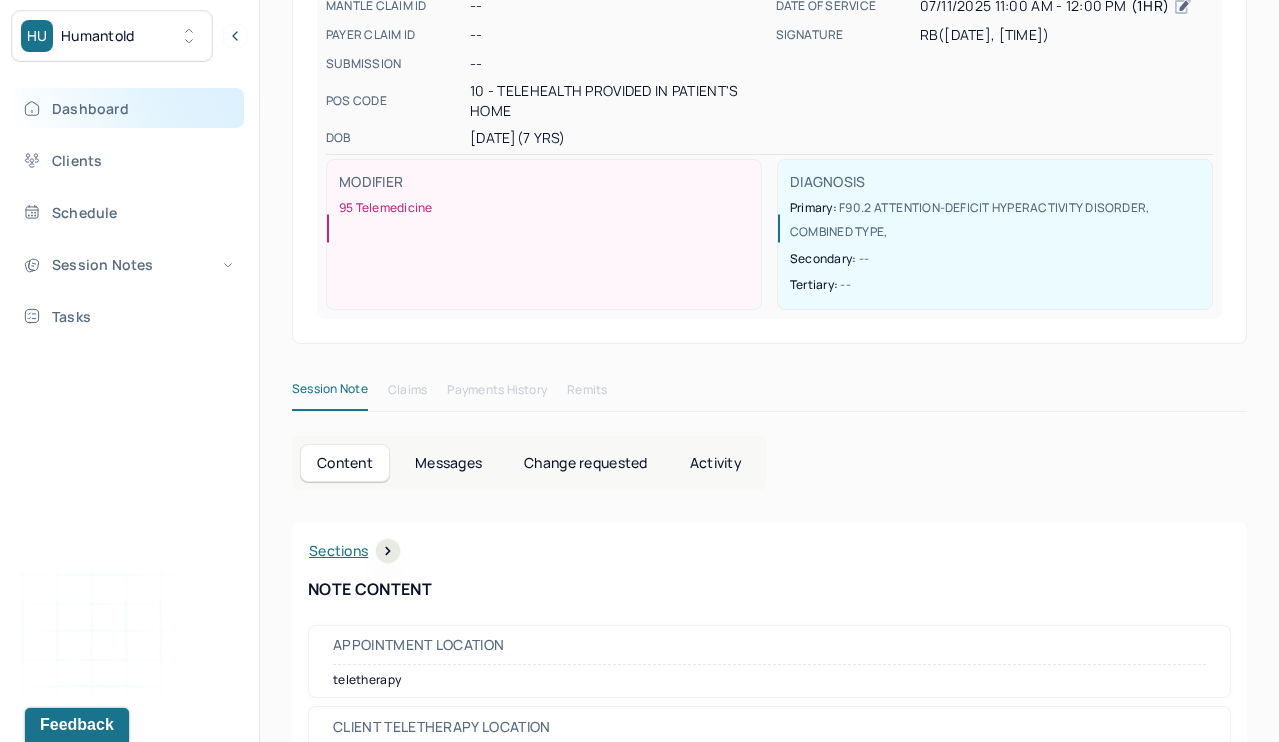 click on "Dashboard" at bounding box center (128, 108) 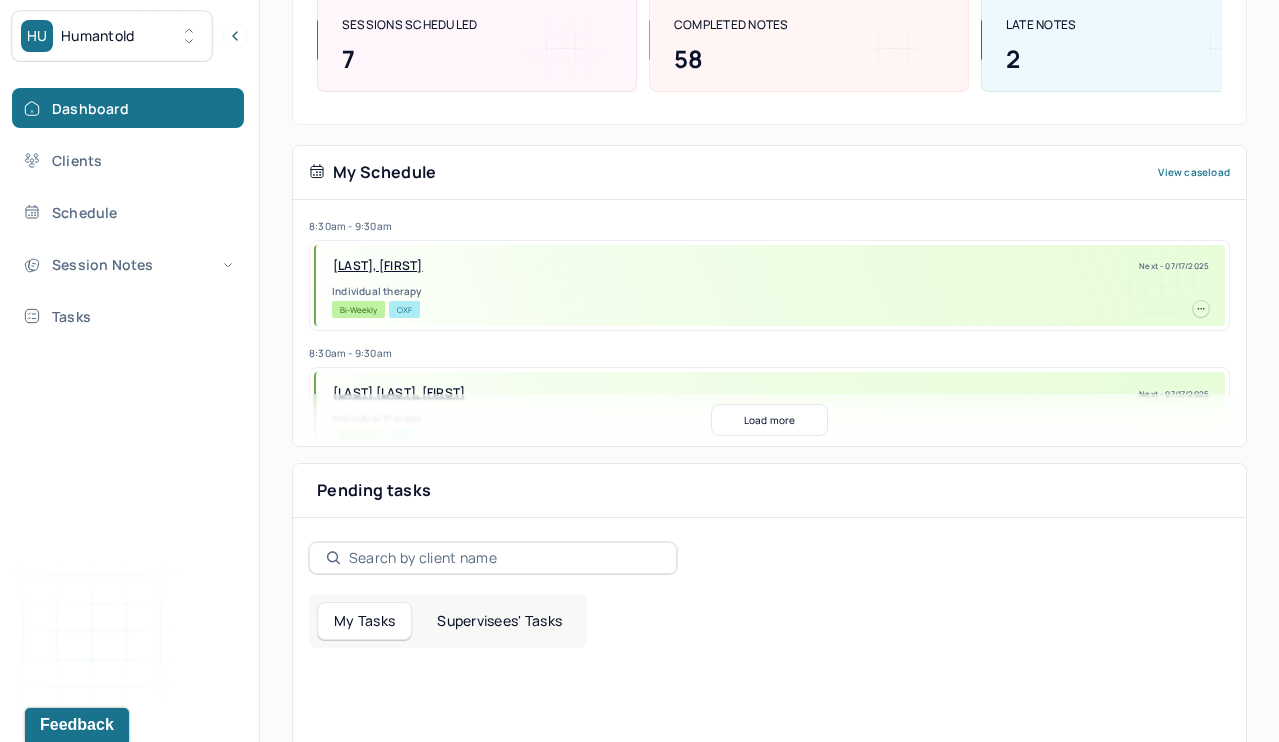 click on "Supervisees' Tasks" at bounding box center [499, 621] 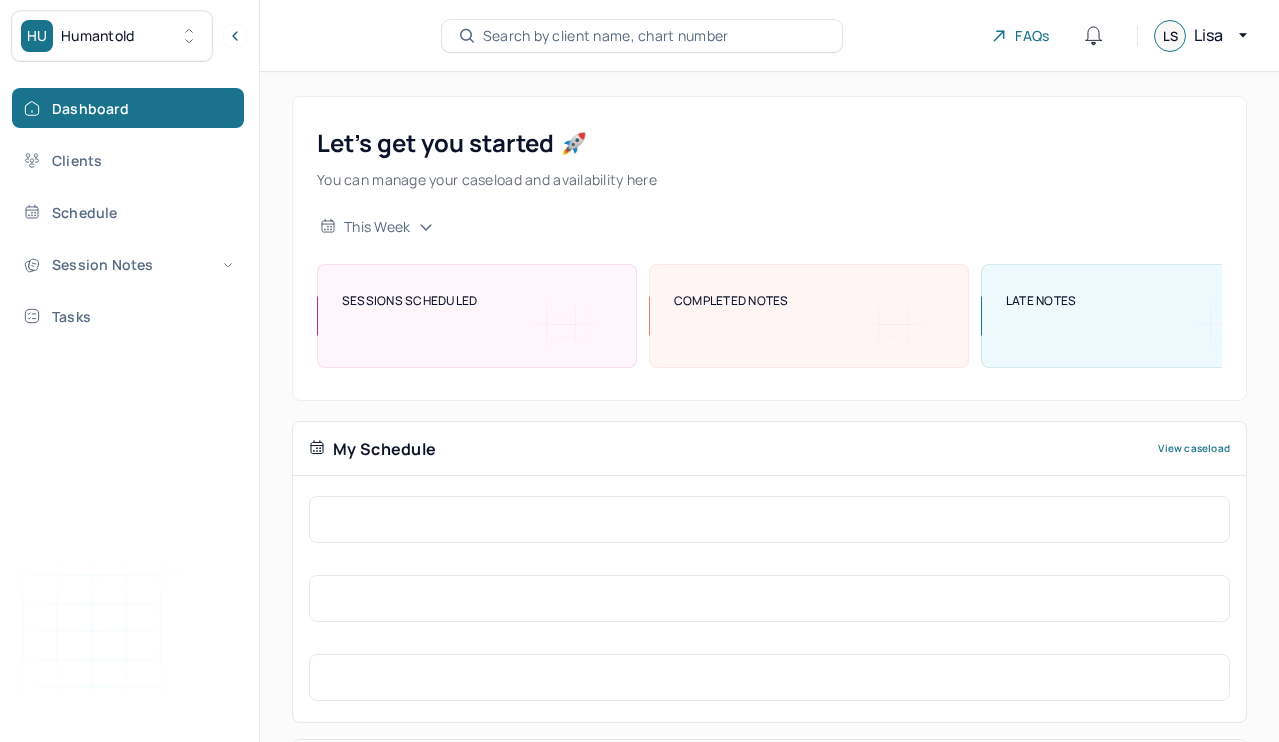 scroll, scrollTop: 0, scrollLeft: 0, axis: both 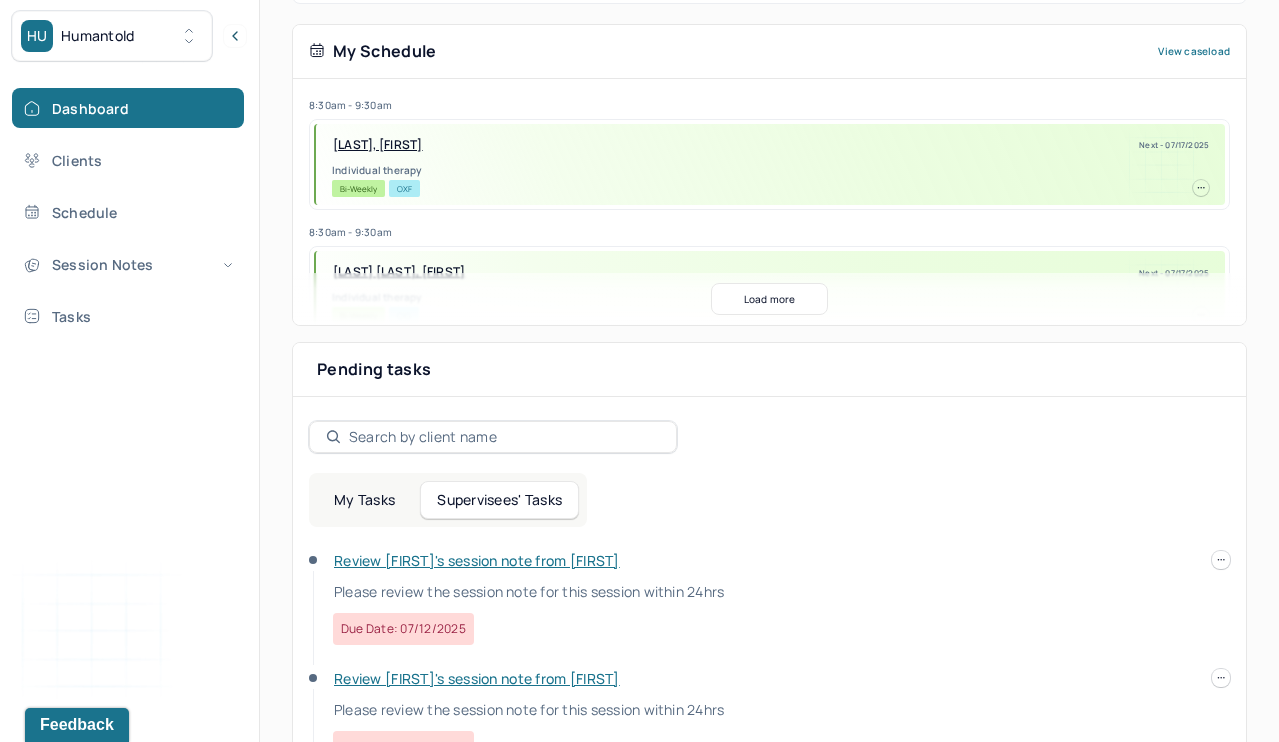 click on "Pending tasks    Date" at bounding box center [769, 370] 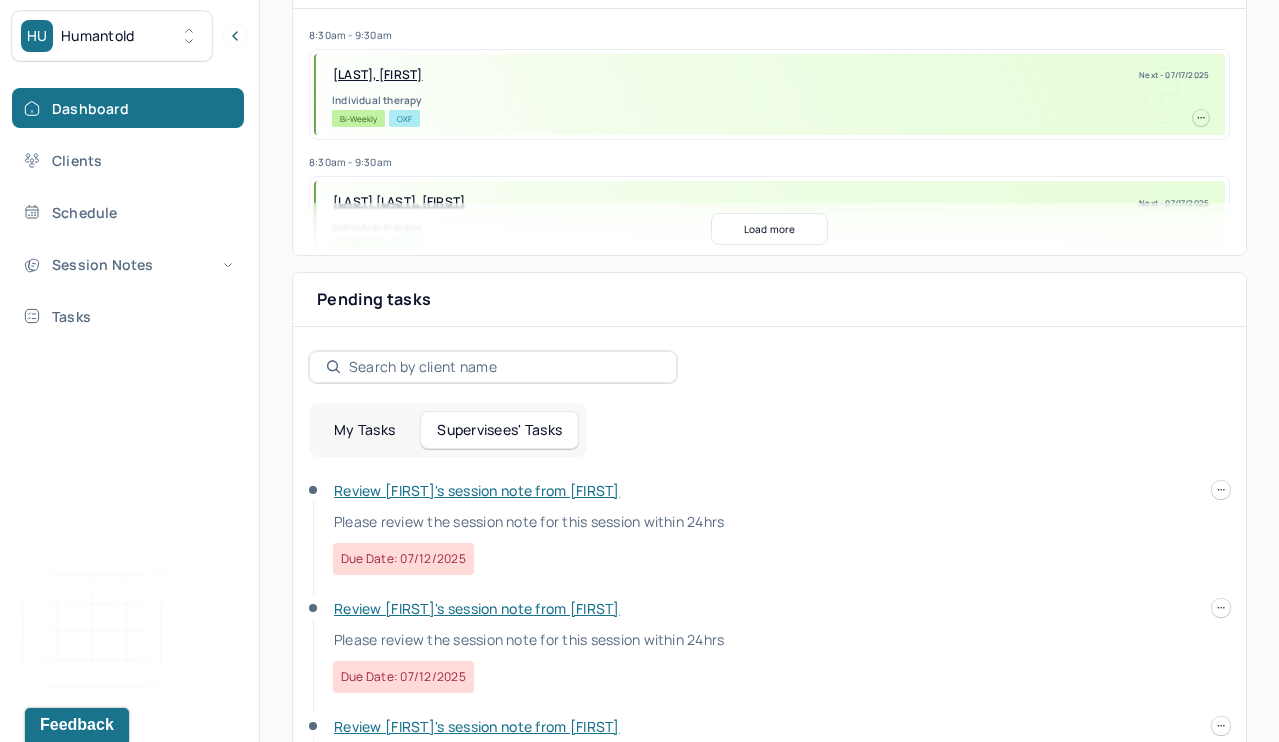scroll, scrollTop: 528, scrollLeft: 0, axis: vertical 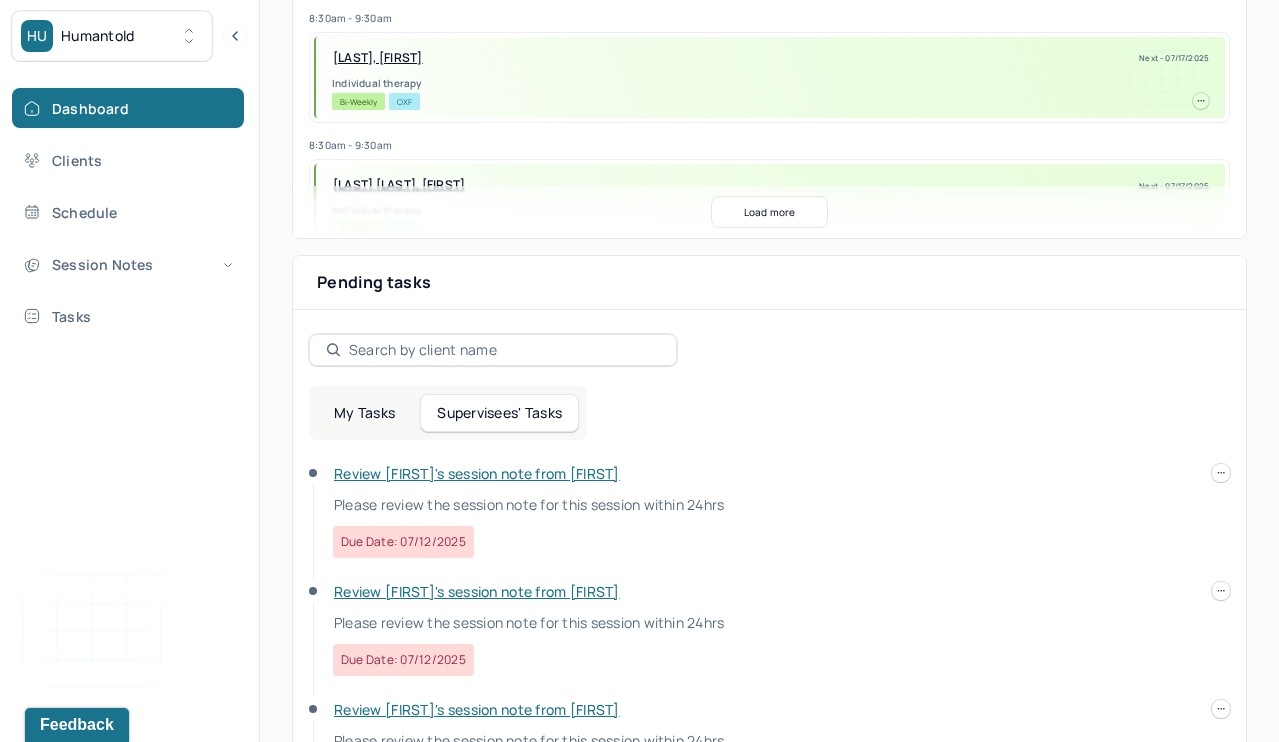 click on "Review Joseph's session note from Brianna Please review the session note for this session within 24hrs Due date: 07/12/2025" at bounding box center [677, 511] 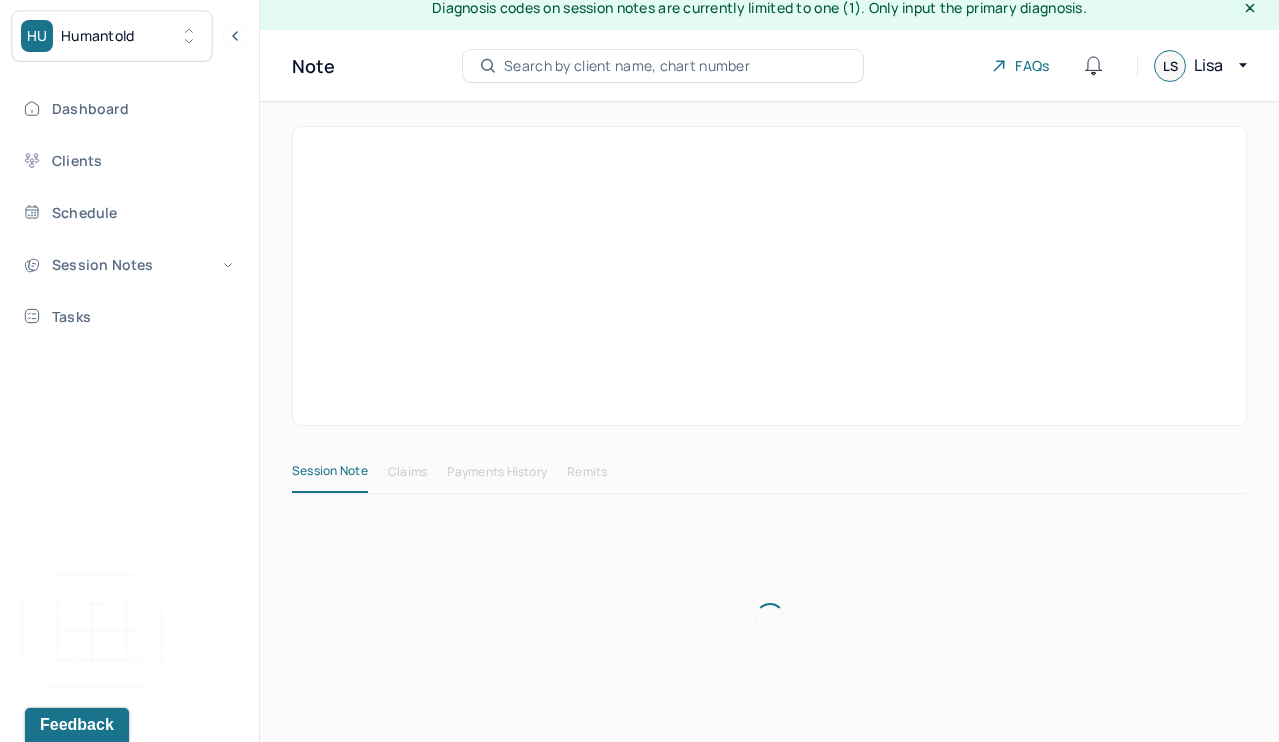 scroll, scrollTop: 14, scrollLeft: 0, axis: vertical 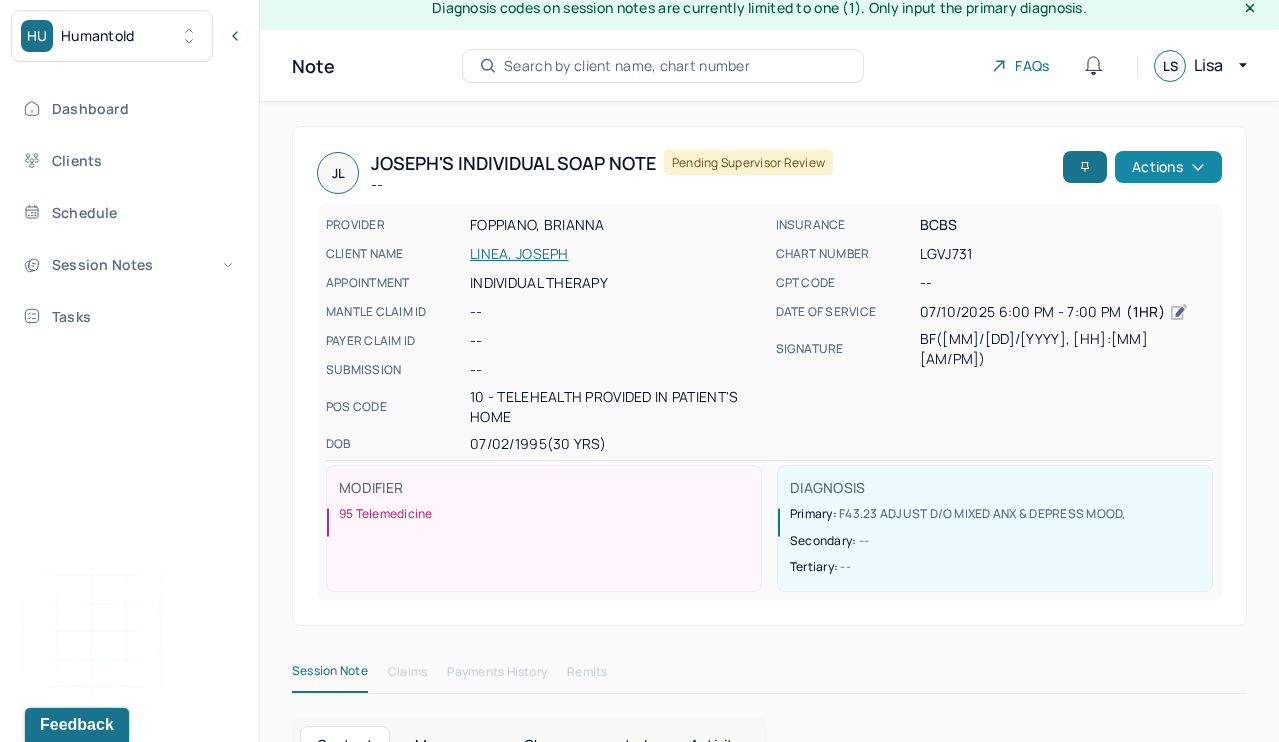 click on "Actions" at bounding box center [1168, 167] 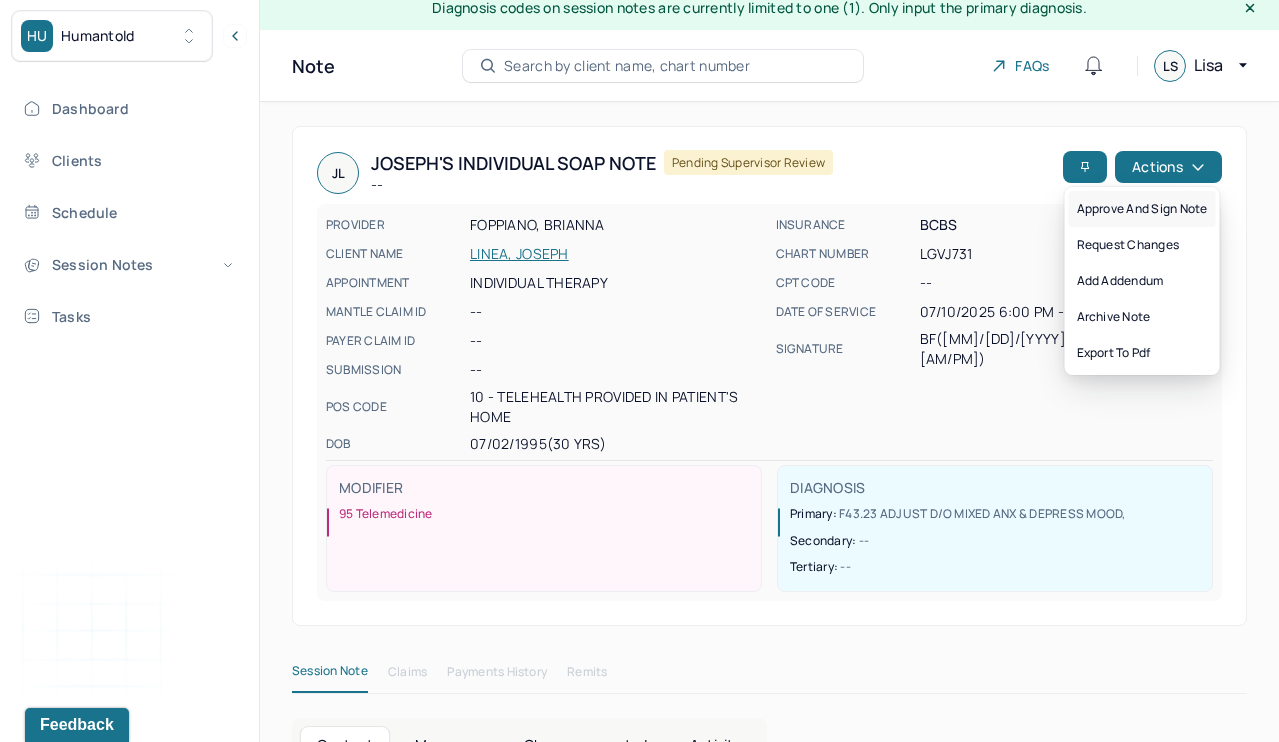 click on "Approve and sign note" at bounding box center [1142, 209] 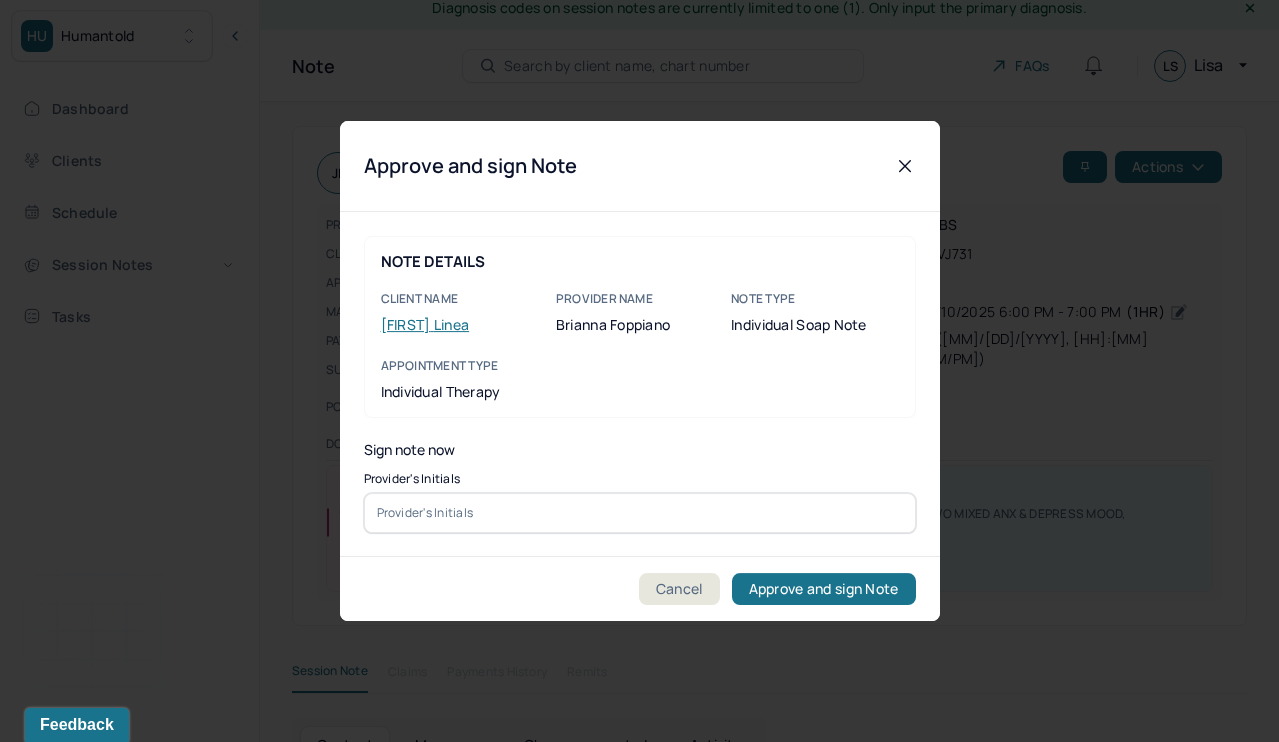 click at bounding box center [640, 513] 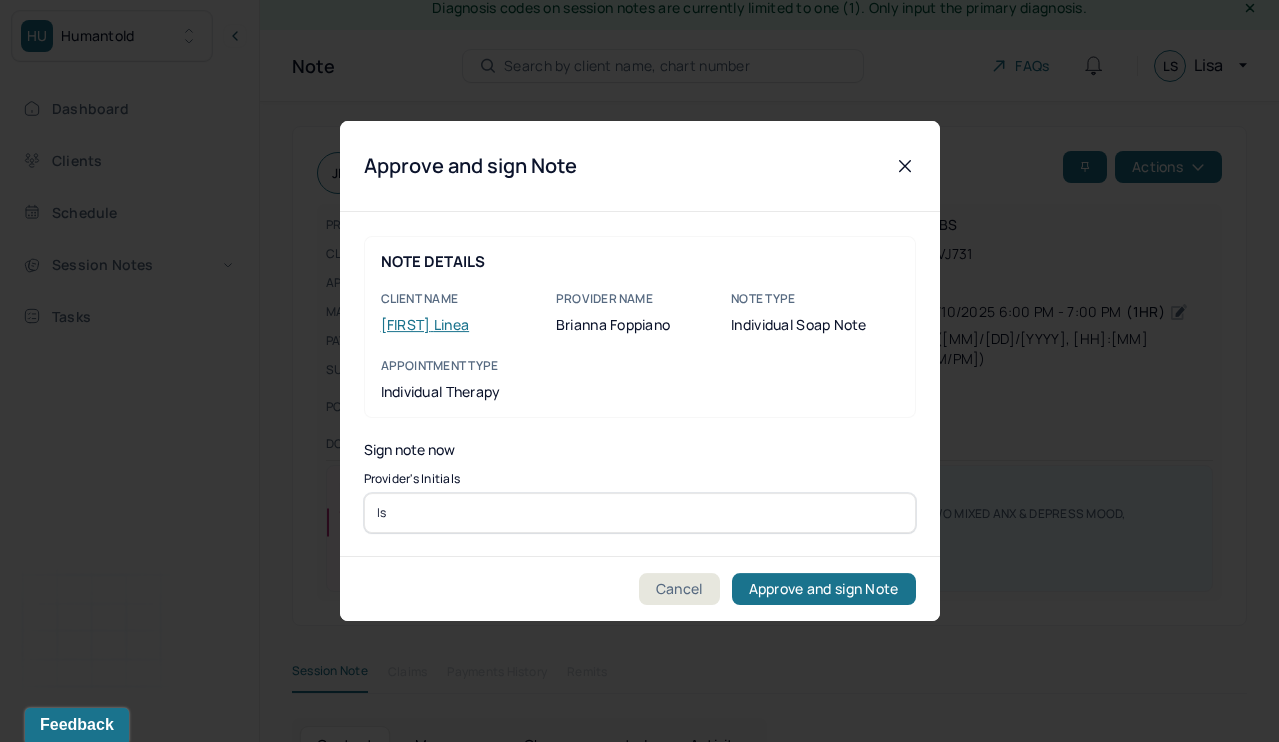 type on "ls" 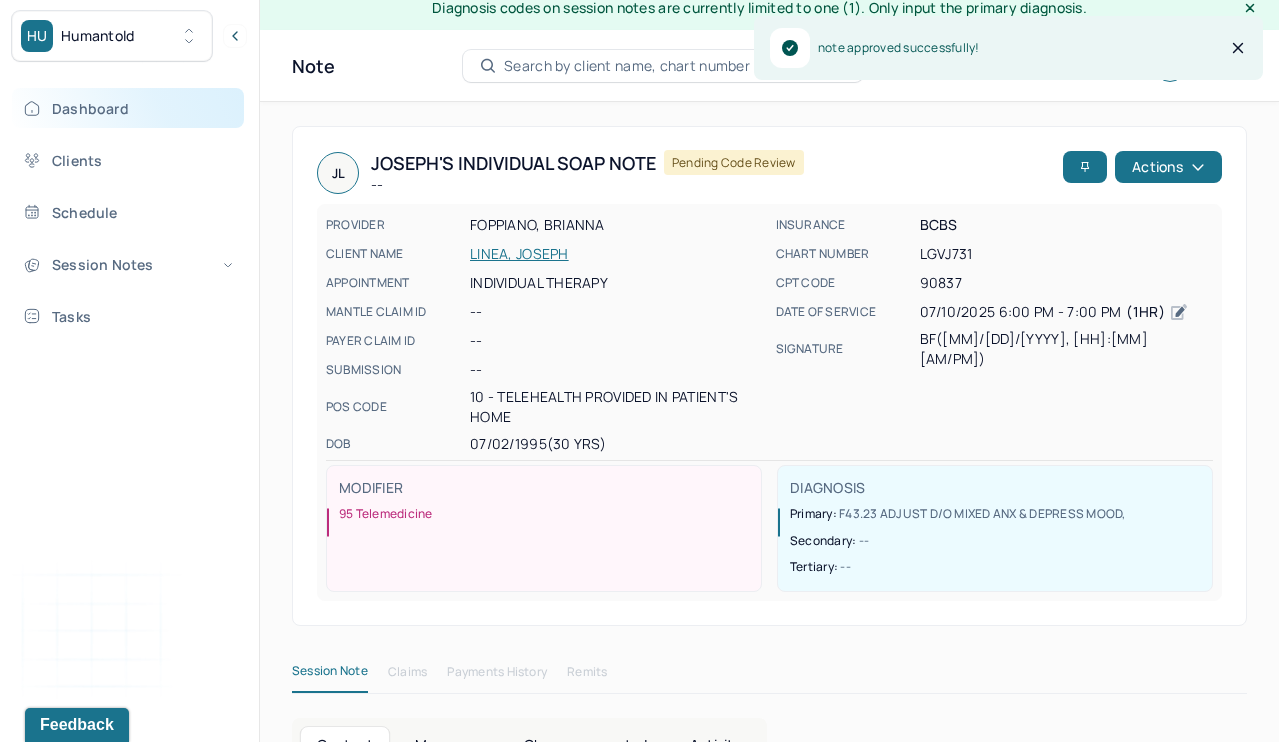 click on "Dashboard" at bounding box center [128, 108] 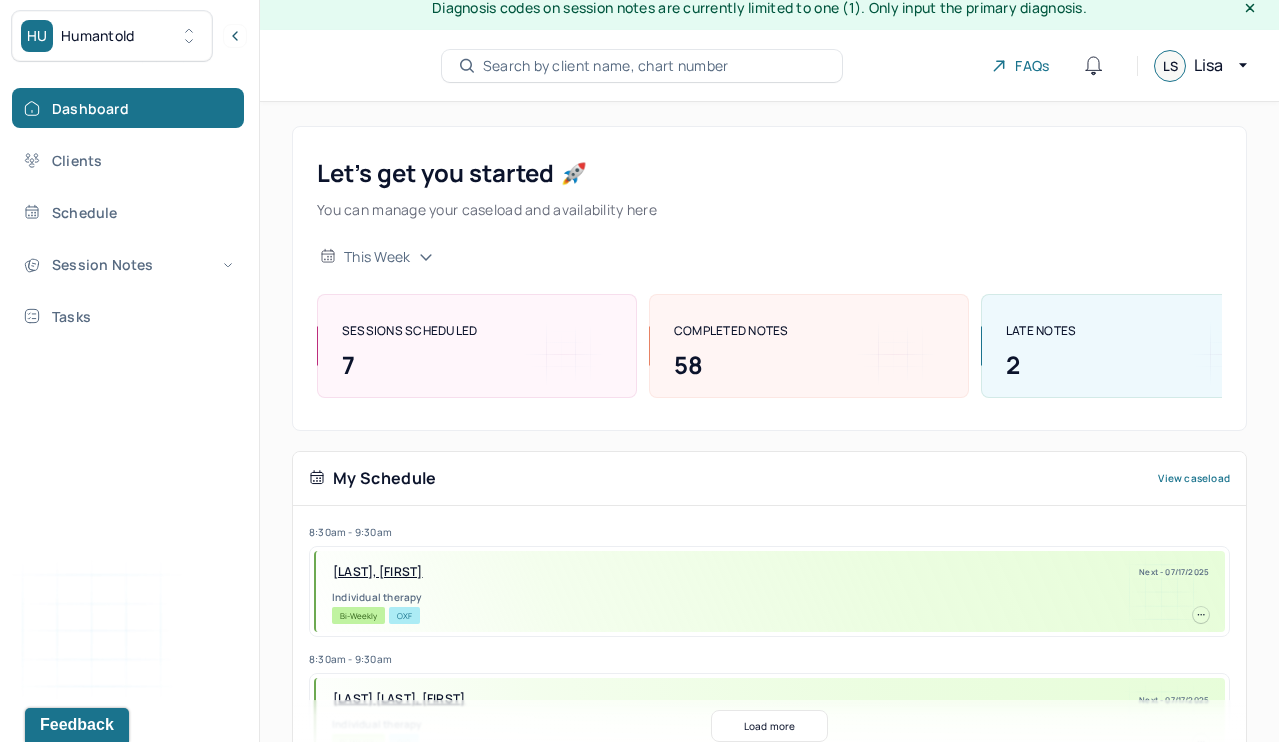 click on "My Schedule View caseload" at bounding box center (769, 479) 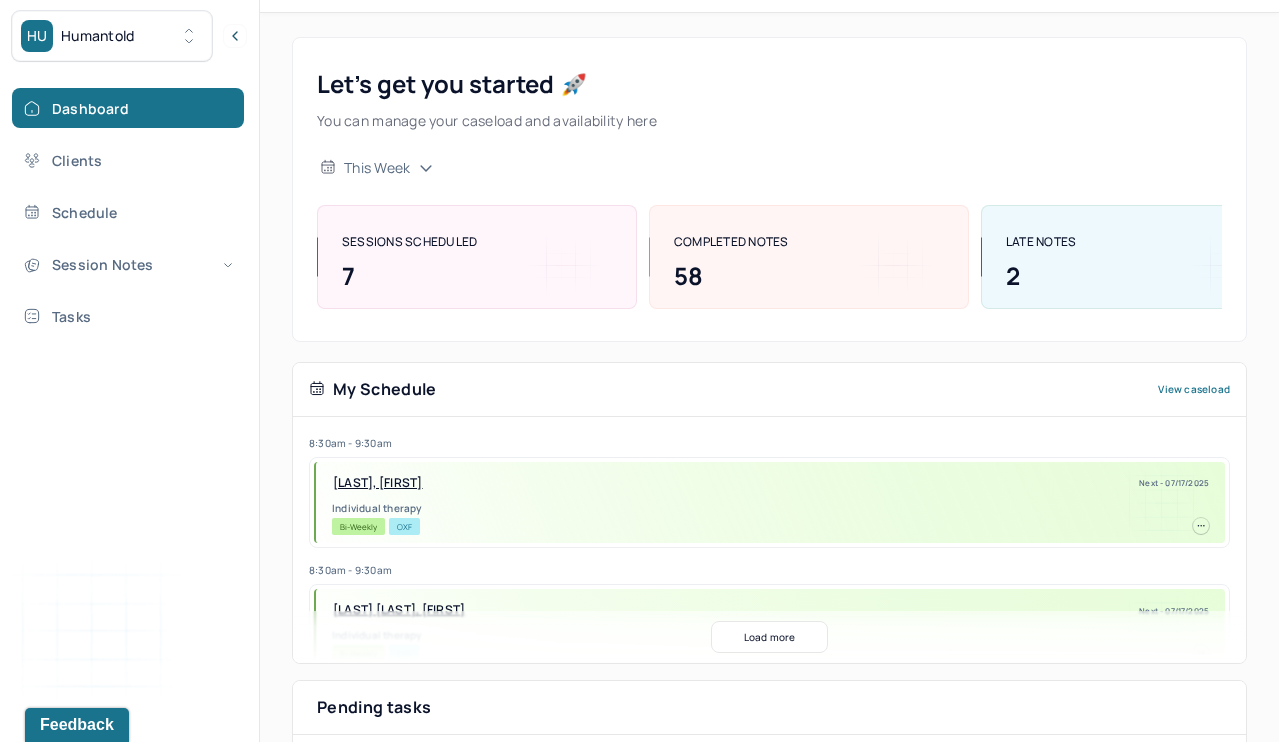 scroll, scrollTop: 130, scrollLeft: 0, axis: vertical 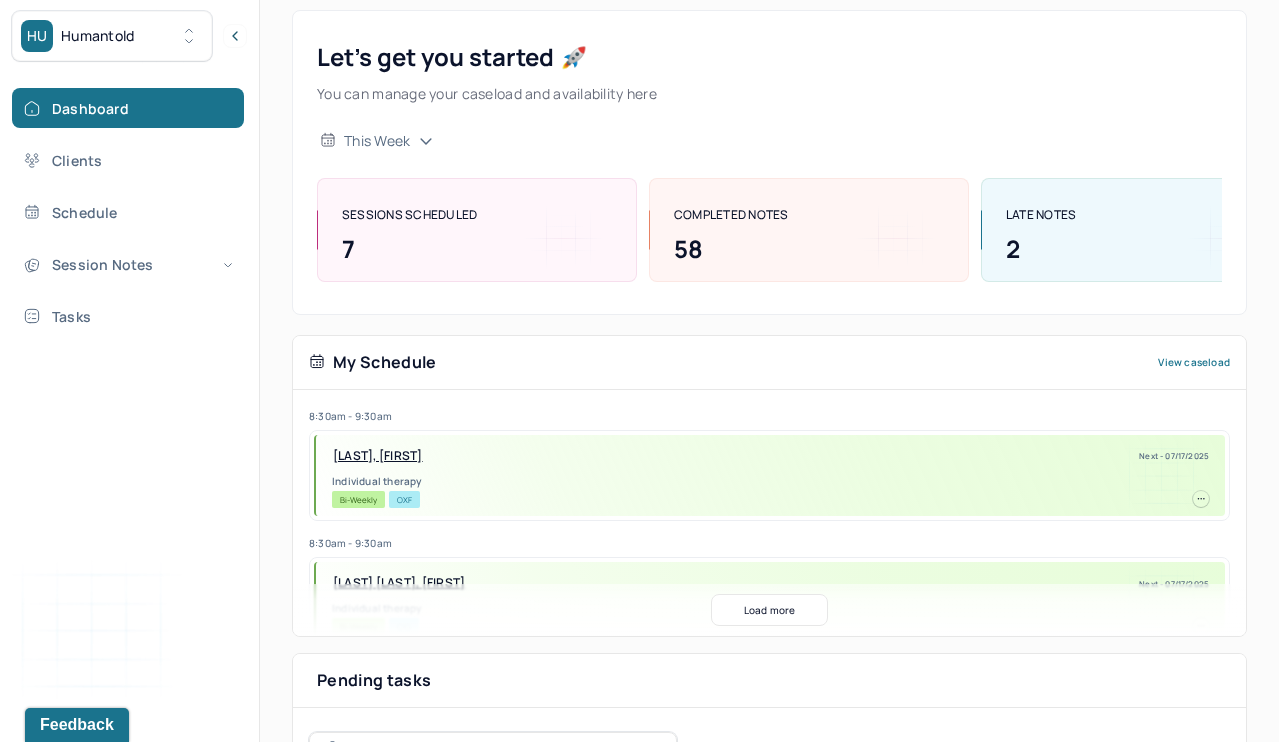 click on "My Schedule View caseload 8:30am - 9:30am   SILVA, ANGELA   Next - 07/17/2025 Individual therapy Bi-Weekly OXF     8:30am - 9:30am   PALTAN KOPPELMAN, MICHELLE   Next - 07/17/2025 Individual therapy Bi-Weekly CIG     10:00am - 11:00am   DRONZEK, KEVIN   Next - 07/18/2025 Individual therapy Bi-Weekly CARE     9:30am - 10:30am   ZMIRICH, LAUREN   Next - 07/18/2025 Individual therapy Bi-Weekly Pending Task UMR     9:30am - 10:30am   HART JR., THOMAS   Next - 07/24/2025 Individual therapy Bi-Weekly Pending Task CARE     9:00am - 10:00am   HOBERMAN, HANNAH   Next - 07/24/2025 Individual therapy Bi-Weekly Pending Task AET     8:30am - 9:30am   VOGEL, MARGARET   Next - 07/24/2025 Individual therapy Bi-Weekly BCBS     9:30am - 10:30am   WILLIAMS, WAYNE   Next - 07/24/2025 Individual therapy Bi-Weekly Pending Task Self Pay     8:30am - 9:30am   POWERS, KAYLEIGH   Next - 07/25/2025 Individual therapy Bi-Weekly BCBS       Load more   Pending tasks    Date     My Tasks     Supervisees' Tasks   Due date: 10/04/2024" at bounding box center (769, 4547) 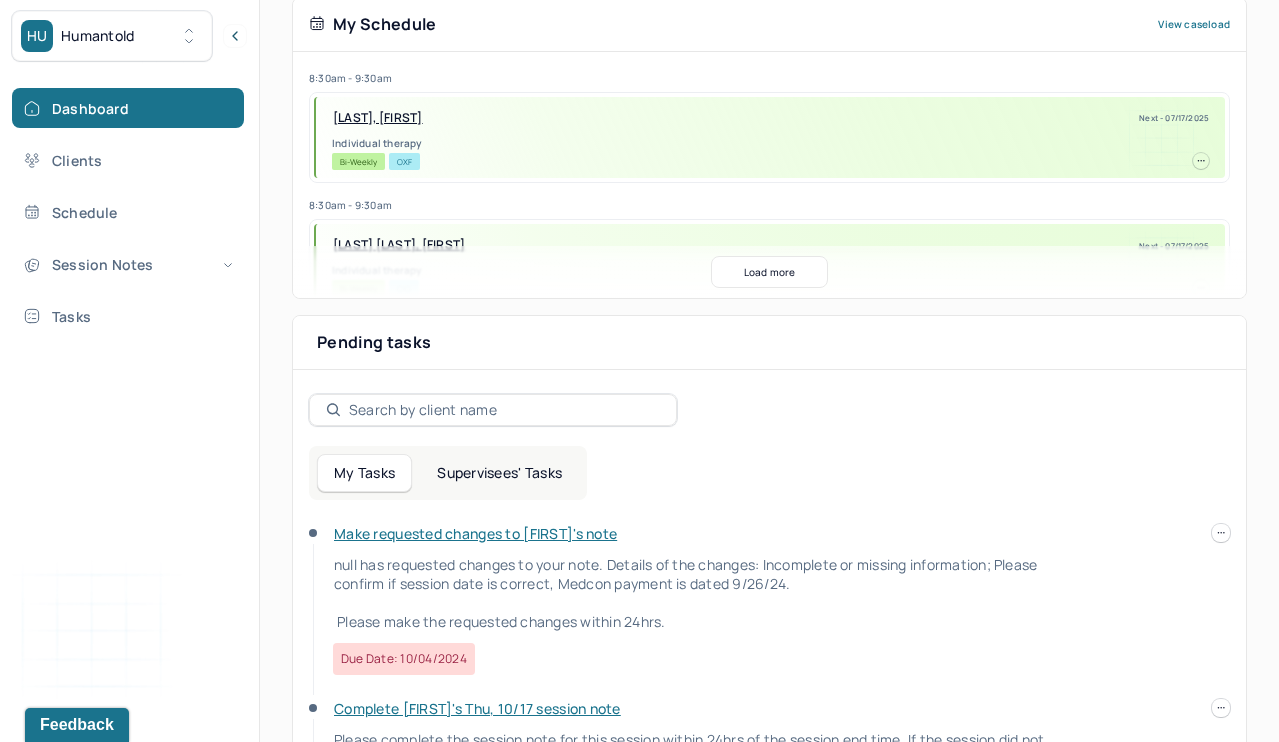 scroll, scrollTop: 564, scrollLeft: 0, axis: vertical 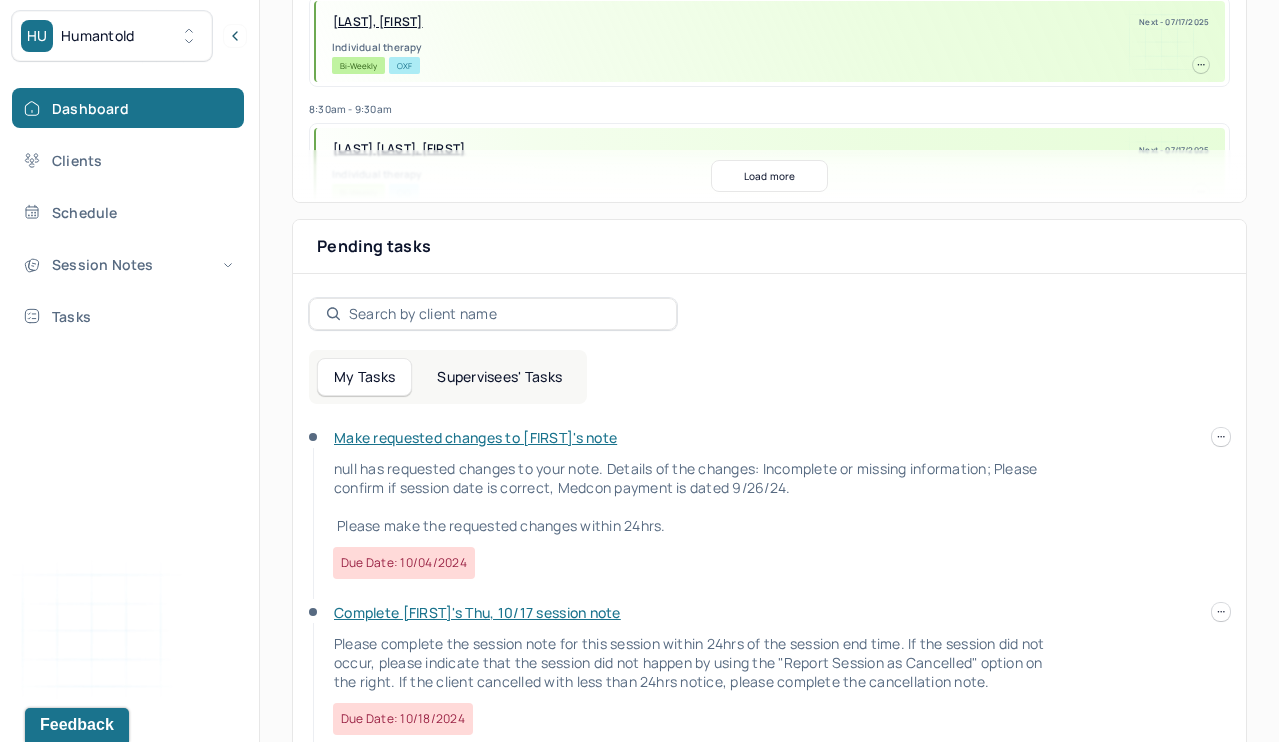 click on "Supervisees' Tasks" at bounding box center [499, 377] 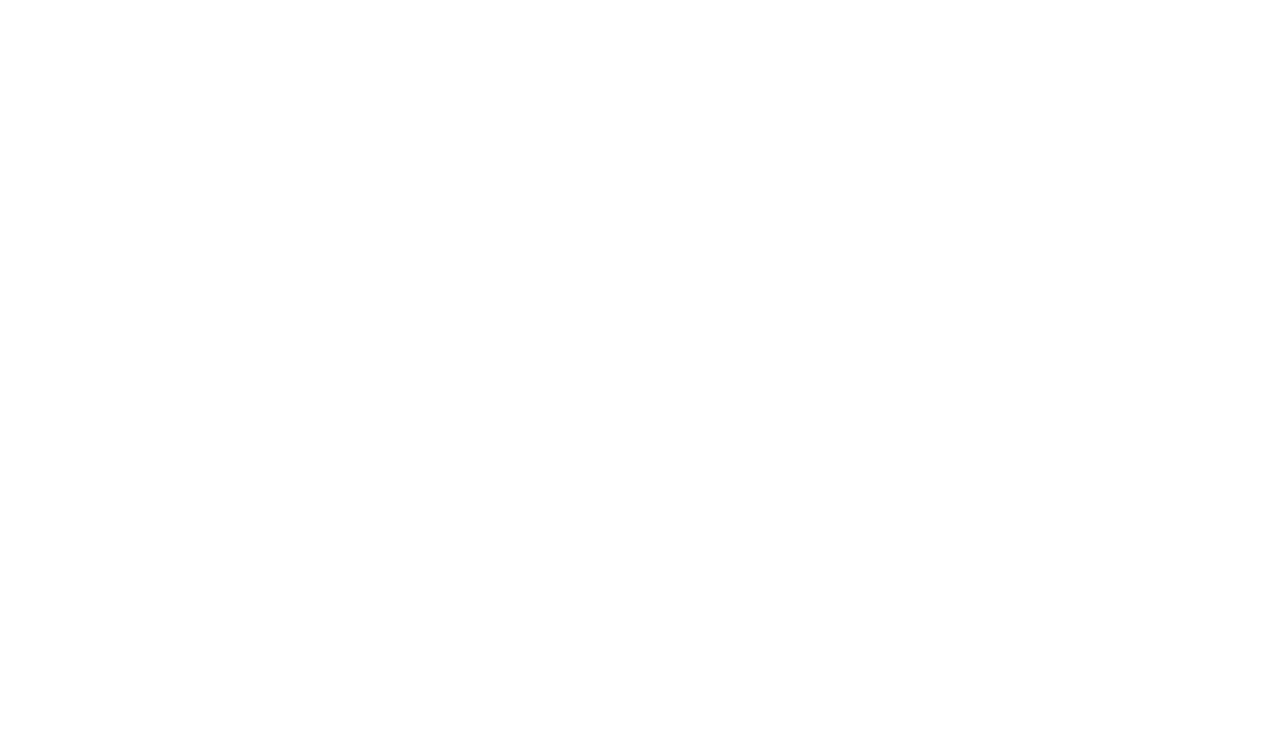 scroll, scrollTop: 0, scrollLeft: 0, axis: both 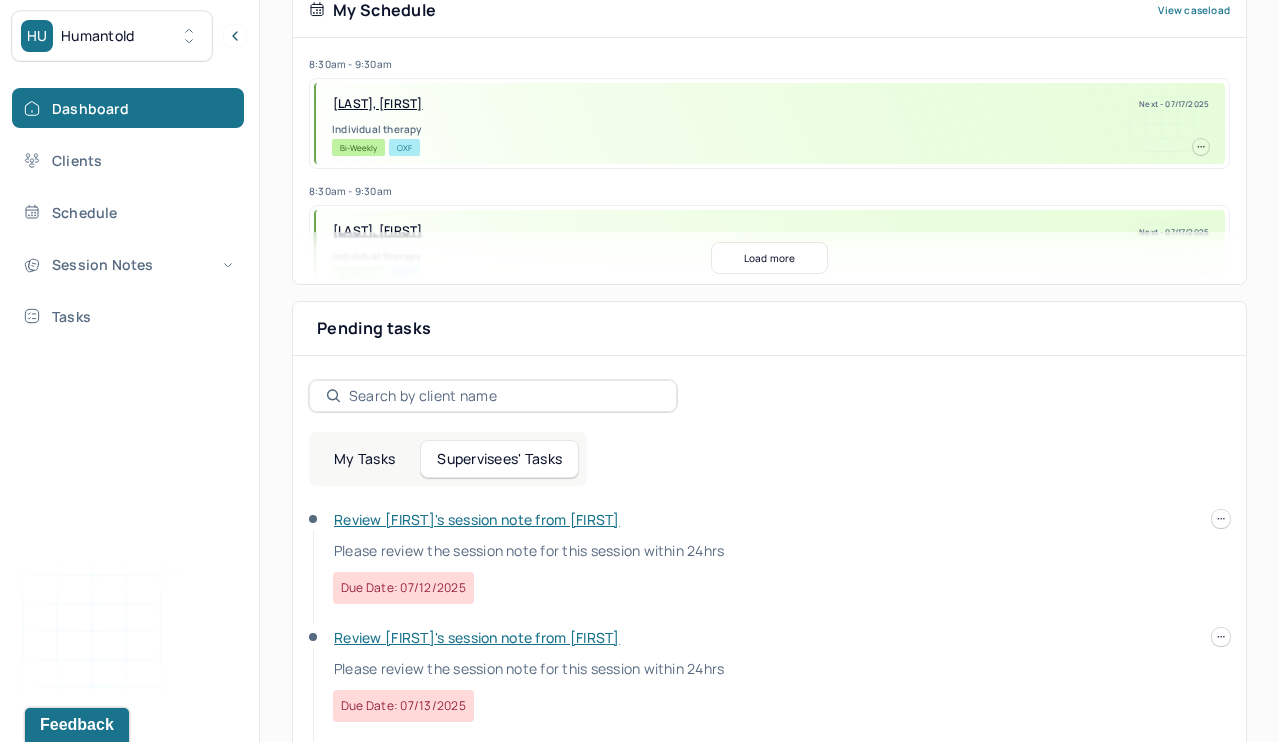 click on "Review George's session note from Rachel" at bounding box center (477, 519) 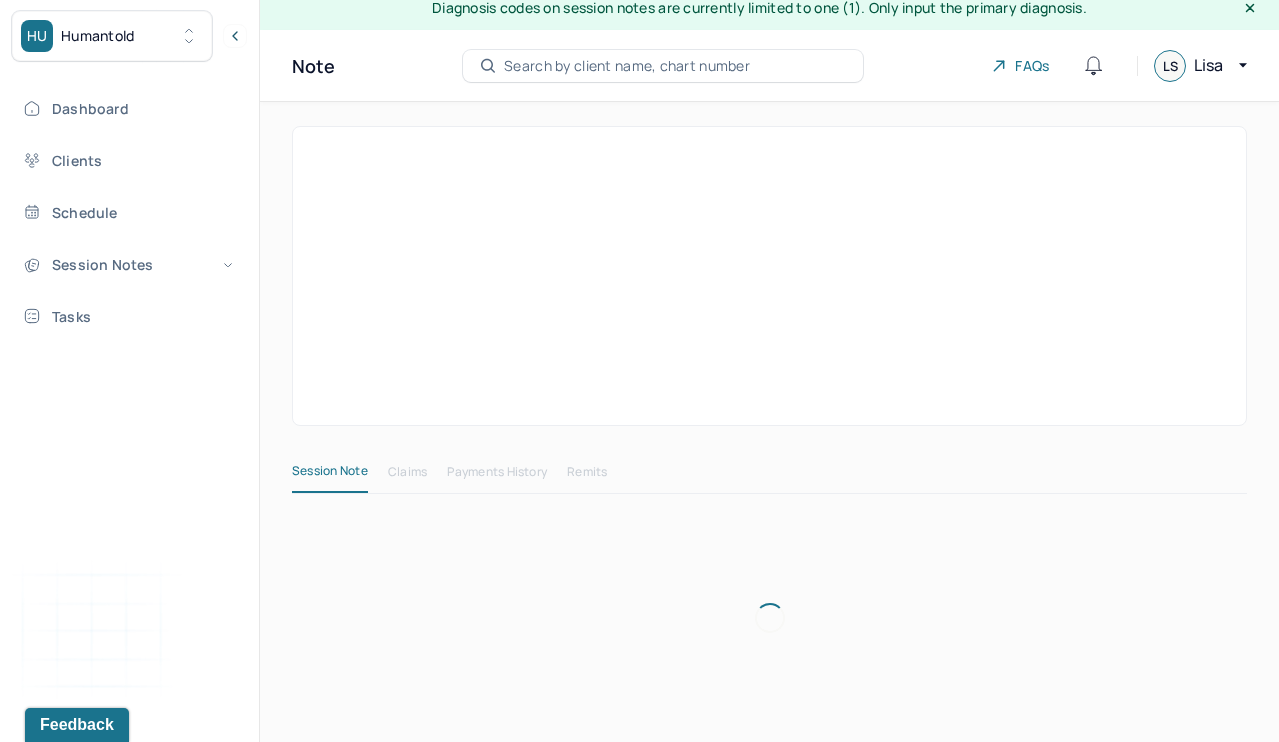 scroll, scrollTop: 14, scrollLeft: 0, axis: vertical 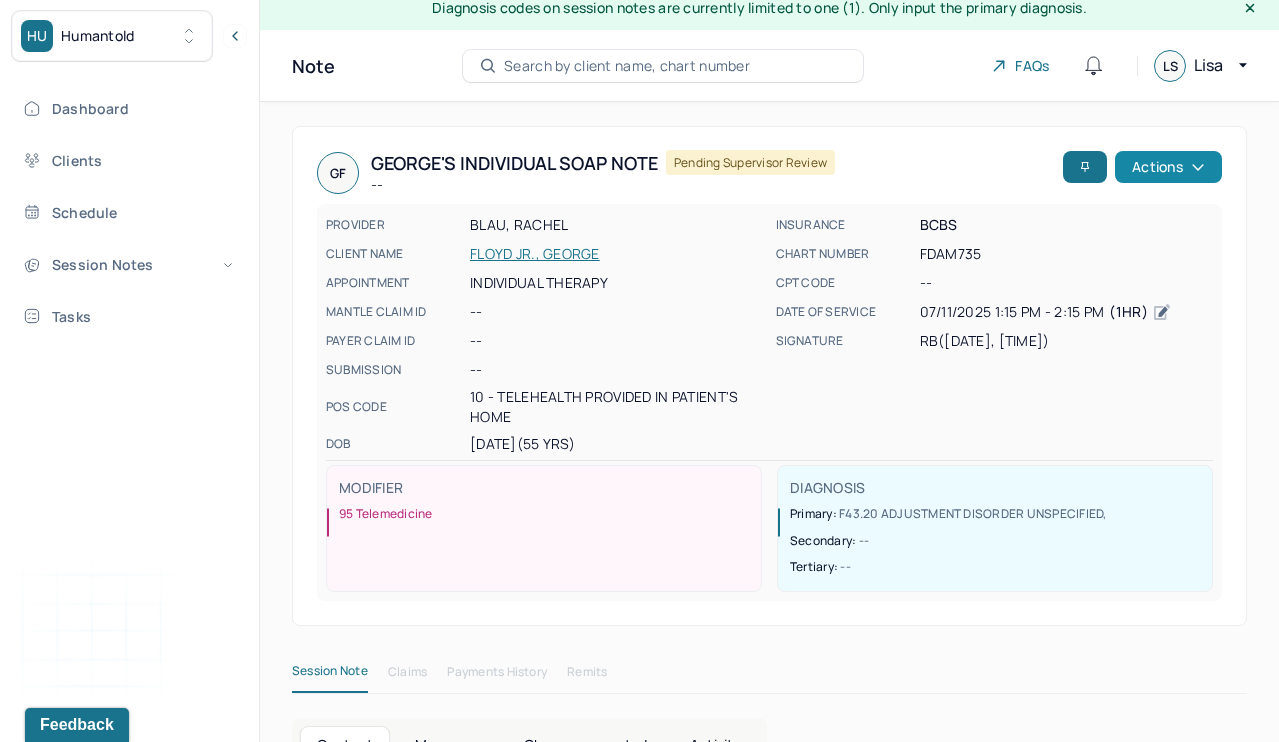 click on "Actions" at bounding box center (1168, 167) 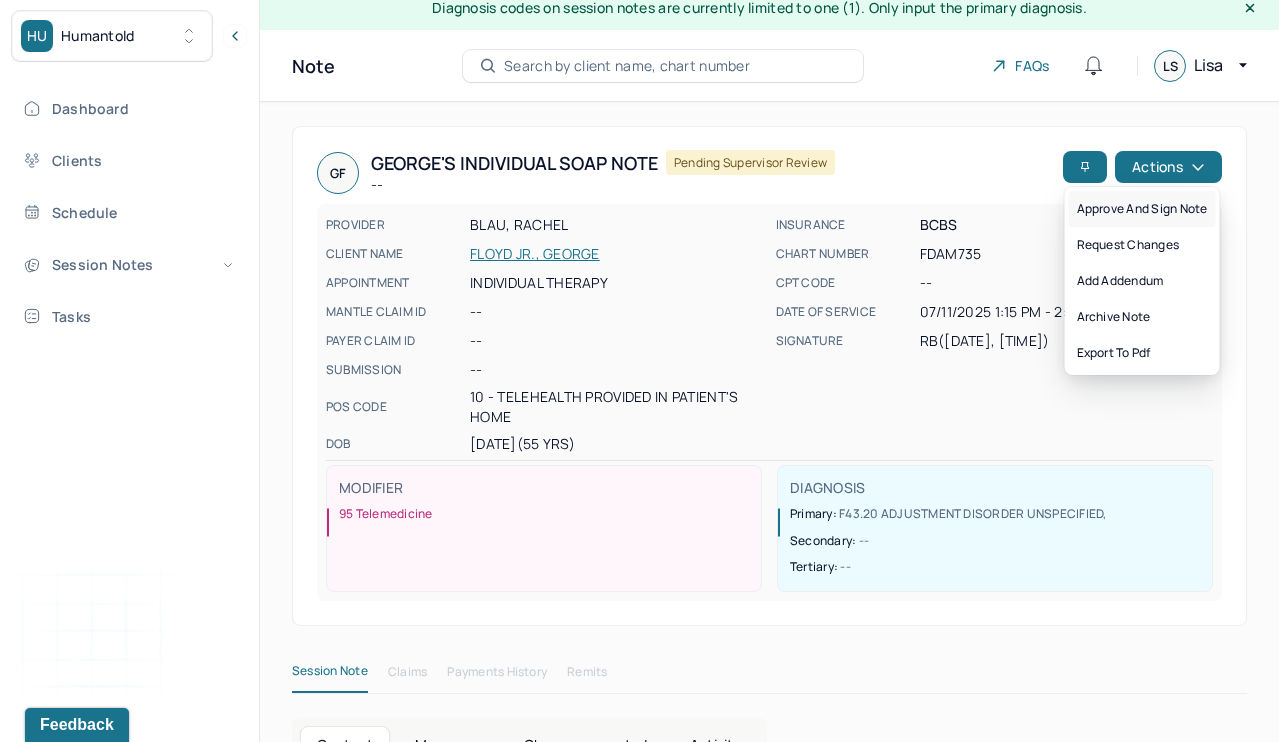click on "Approve and sign note" at bounding box center (1142, 209) 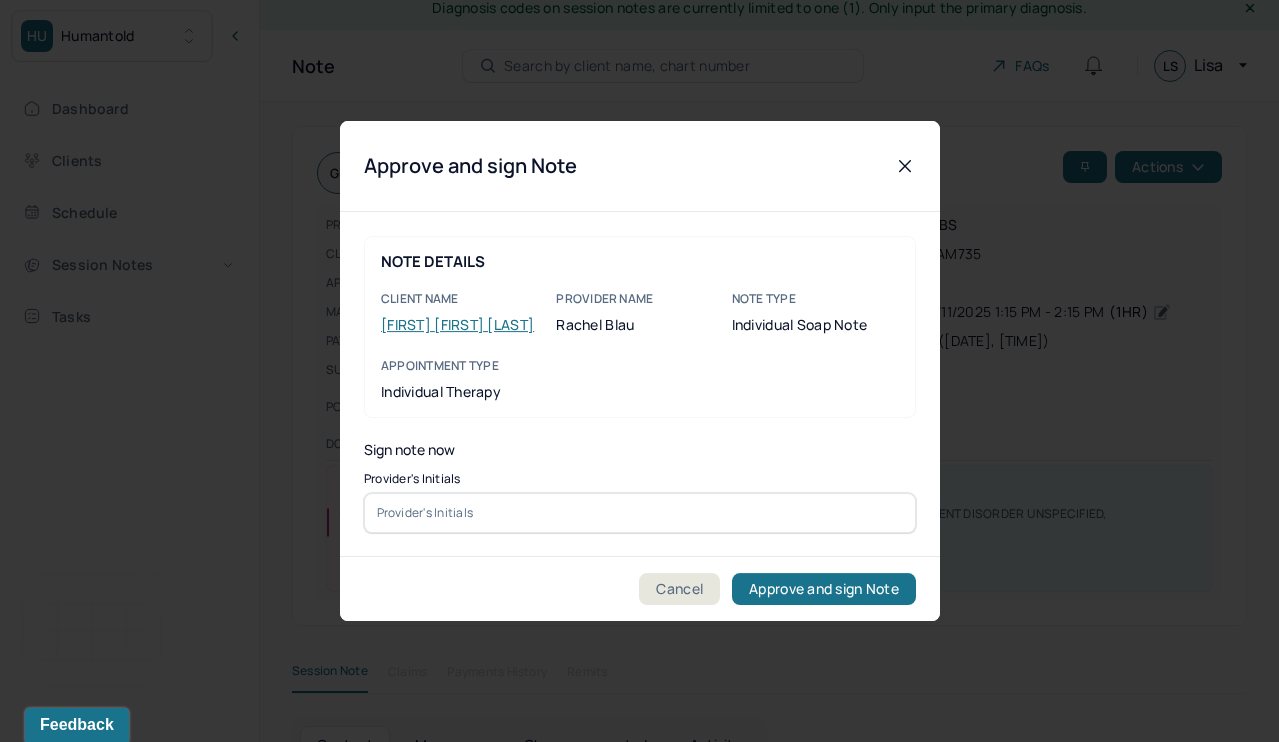 click at bounding box center (640, 513) 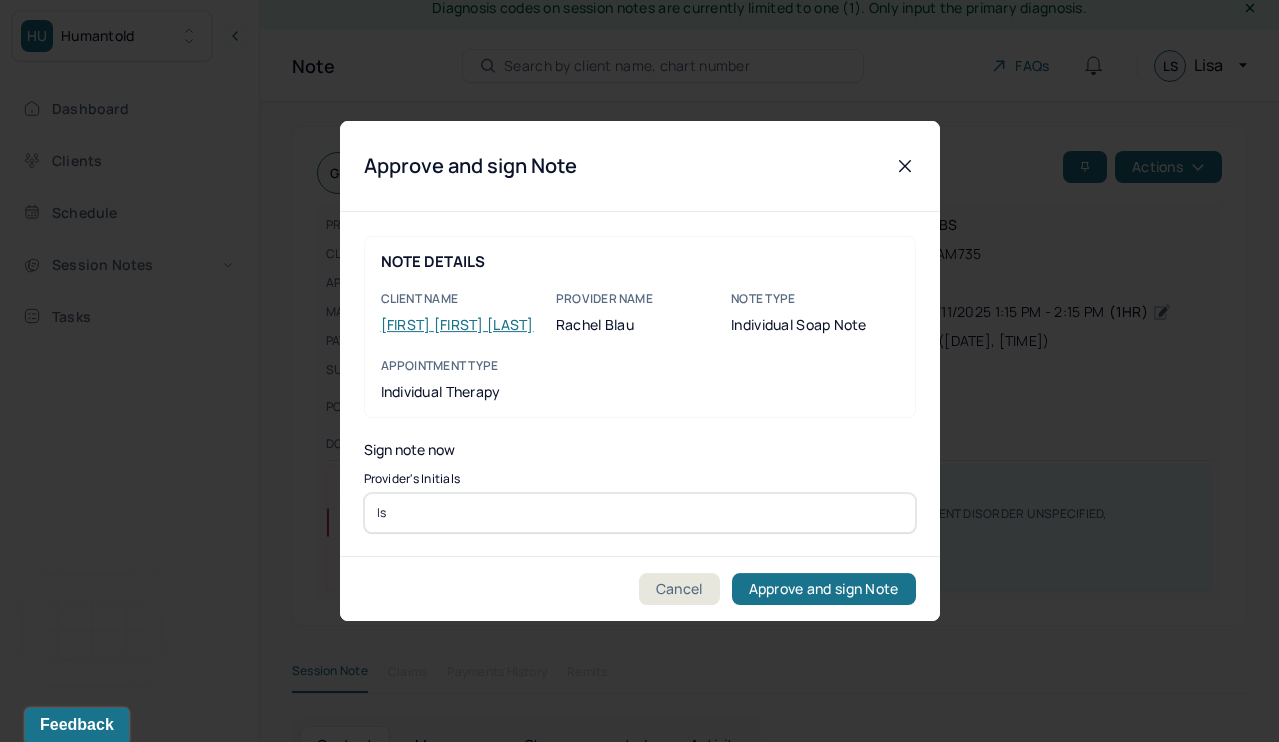 type on "ls" 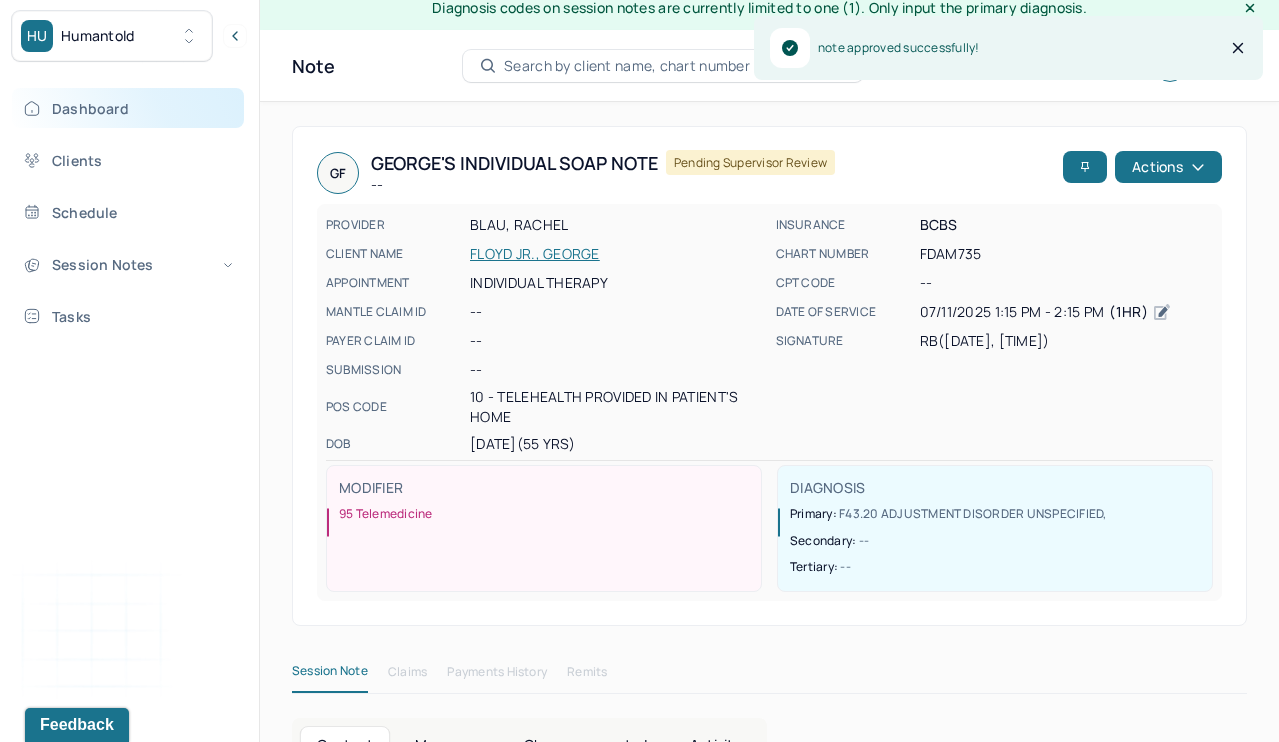 click on "Dashboard" at bounding box center (128, 108) 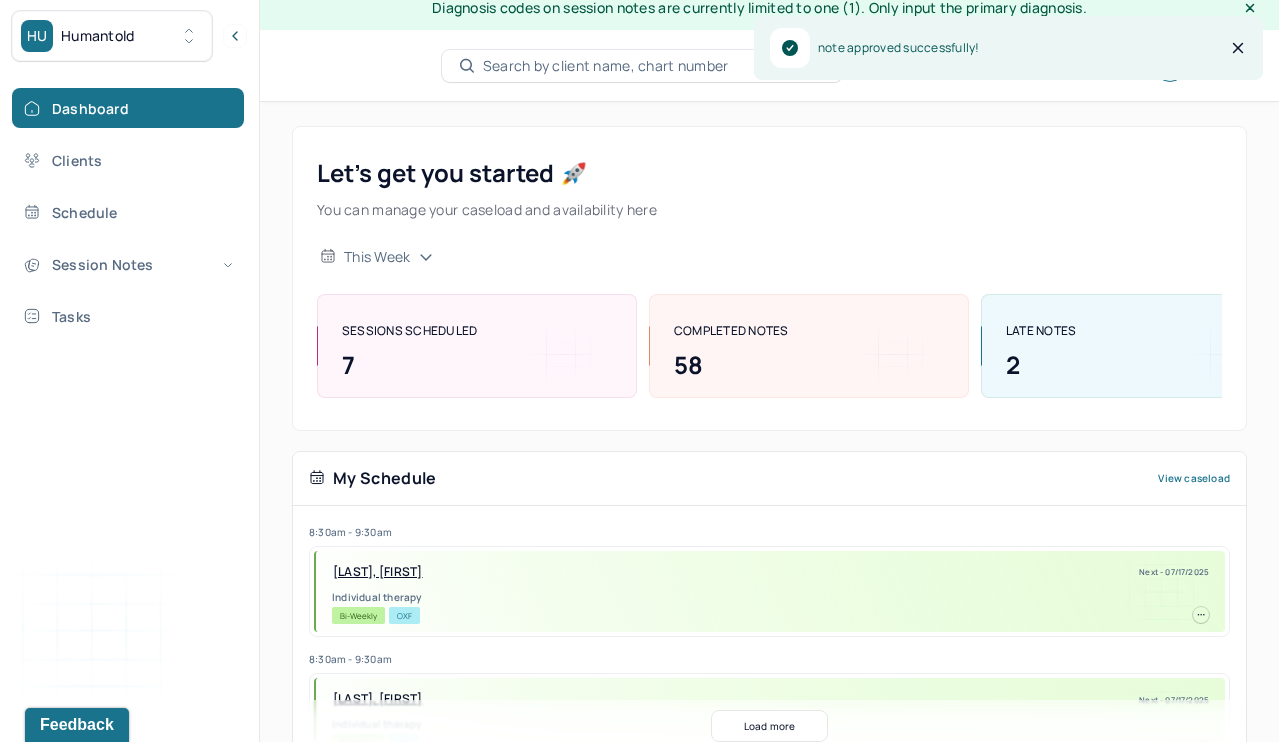 click on "Let’s get you started 🚀 You can manage your caseload and availability here   this week   SESSIONS SCHEDULED 7 COMPLETED NOTES 58 LATE NOTES 2 My Schedule View caseload 8:30am - 9:30am   SILVA, ANGELA   Next - 07/17/2025 Individual therapy Bi-Weekly OXF     8:30am - 9:30am   PALTAN KOPPELMAN, MICHELLE   Next - 07/17/2025 Individual therapy Bi-Weekly CIG     10:00am - 11:00am   DRONZEK, KEVIN   Next - 07/18/2025 Individual therapy Bi-Weekly CARE     9:30am - 10:30am   ZMIRICH, LAUREN   Next - 07/18/2025 Individual therapy Bi-Weekly Pending Task UMR     9:30am - 10:30am   HART JR., THOMAS   Next - 07/24/2025 Individual therapy Bi-Weekly Pending Task CARE     9:00am - 10:00am   HOBERMAN, HANNAH   Next - 07/24/2025 Individual therapy Bi-Weekly Pending Task AET     8:30am - 9:30am   VOGEL, MARGARET   Next - 07/24/2025 Individual therapy Bi-Weekly BCBS     9:30am - 10:30am   WILLIAMS, WAYNE   Next - 07/24/2025 Individual therapy Bi-Weekly Pending Task Self Pay     8:30am - 9:30am   POWERS, KAYLEIGH   Bi-Weekly" at bounding box center [769, 786] 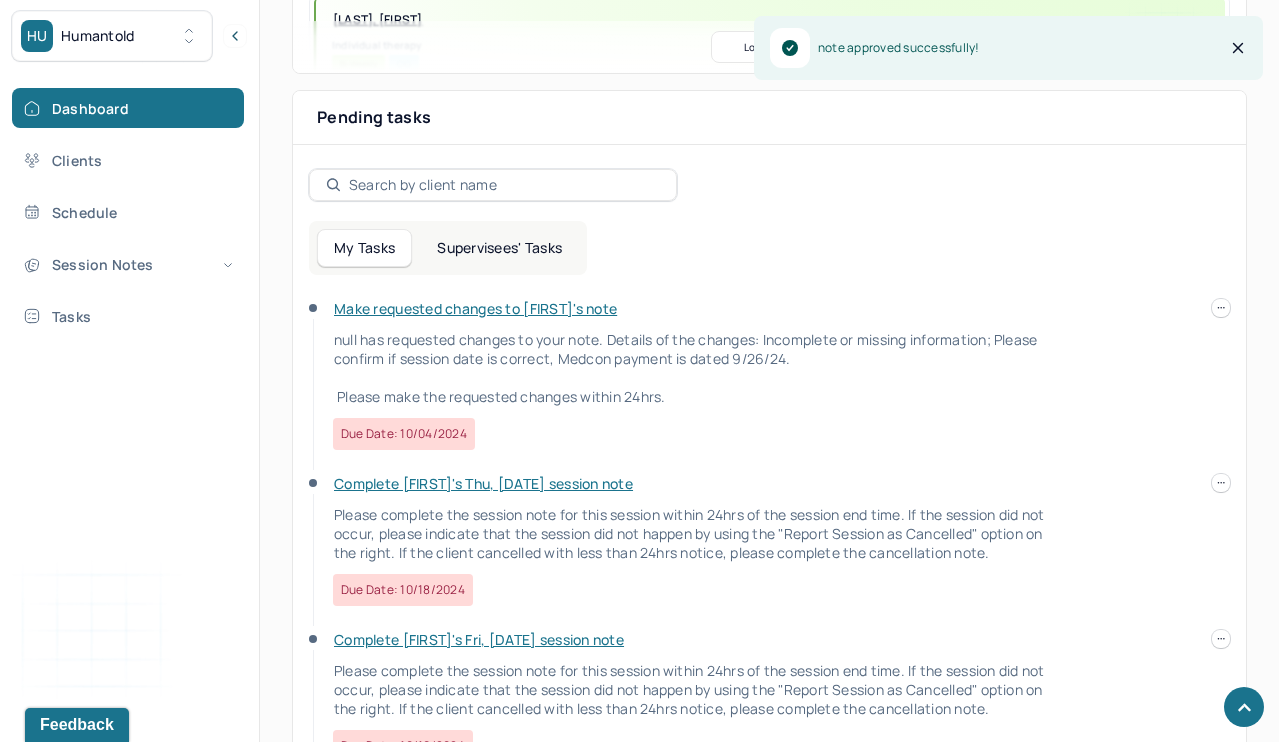 scroll, scrollTop: 710, scrollLeft: 0, axis: vertical 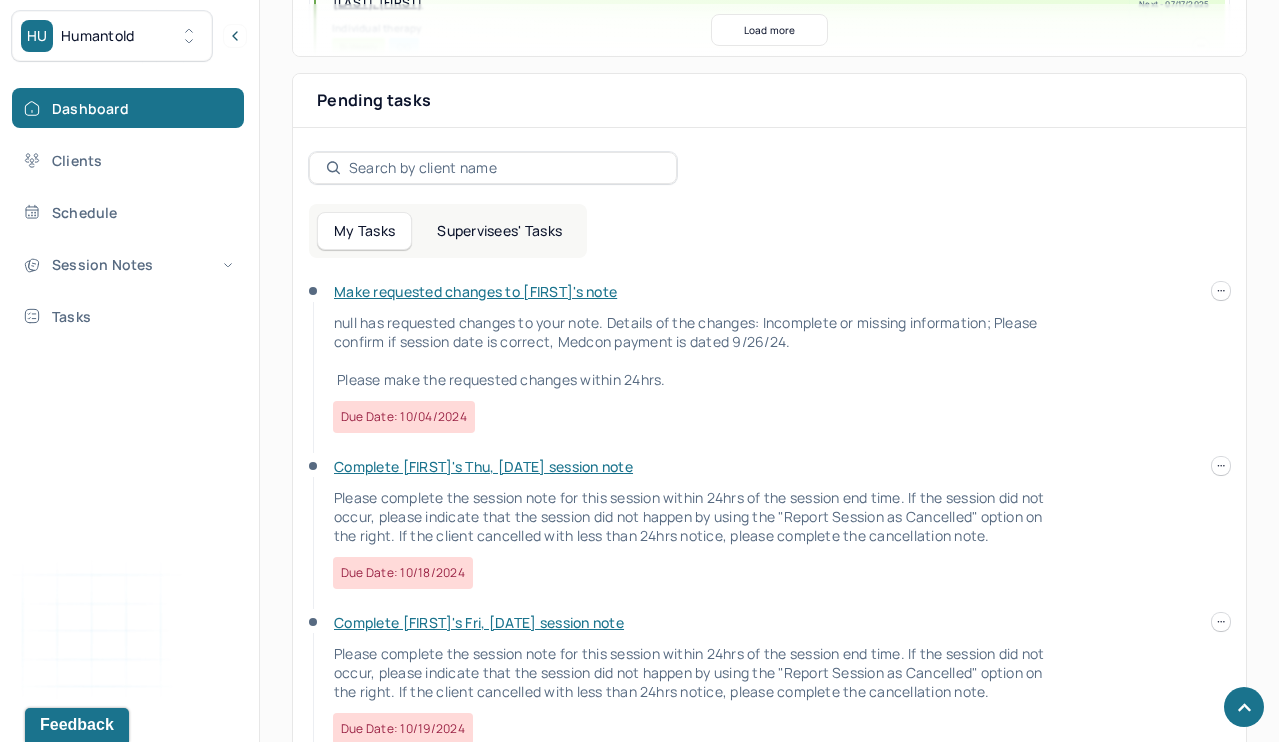 click on "Supervisees' Tasks" at bounding box center [499, 231] 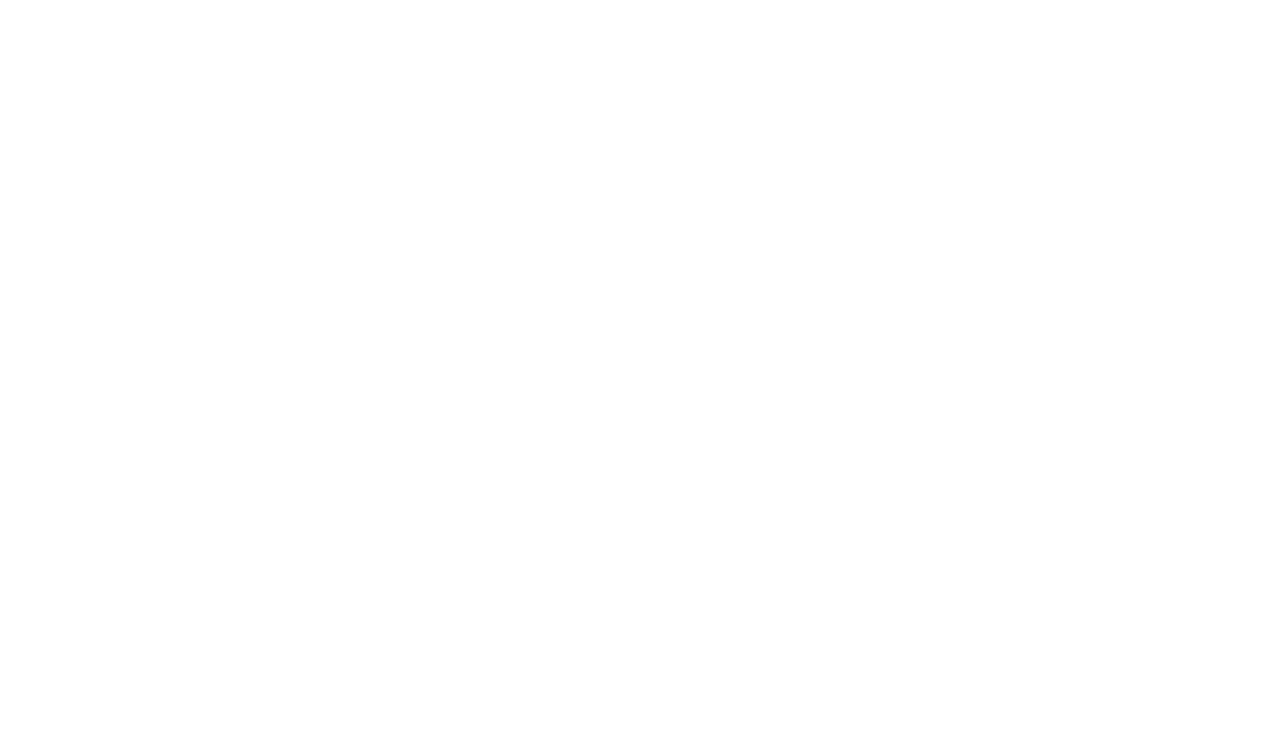 scroll, scrollTop: 0, scrollLeft: 0, axis: both 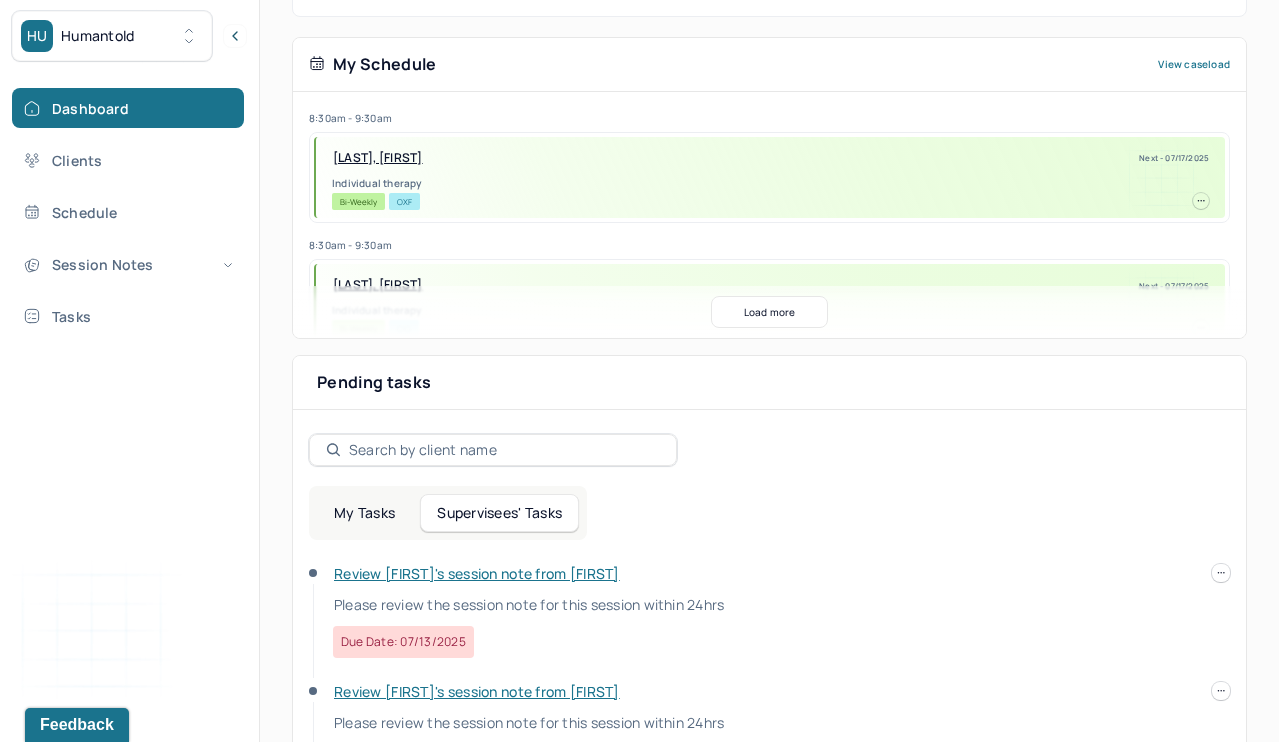 click on "Review [FIRST]'s session note from [FIRST]" at bounding box center [477, 573] 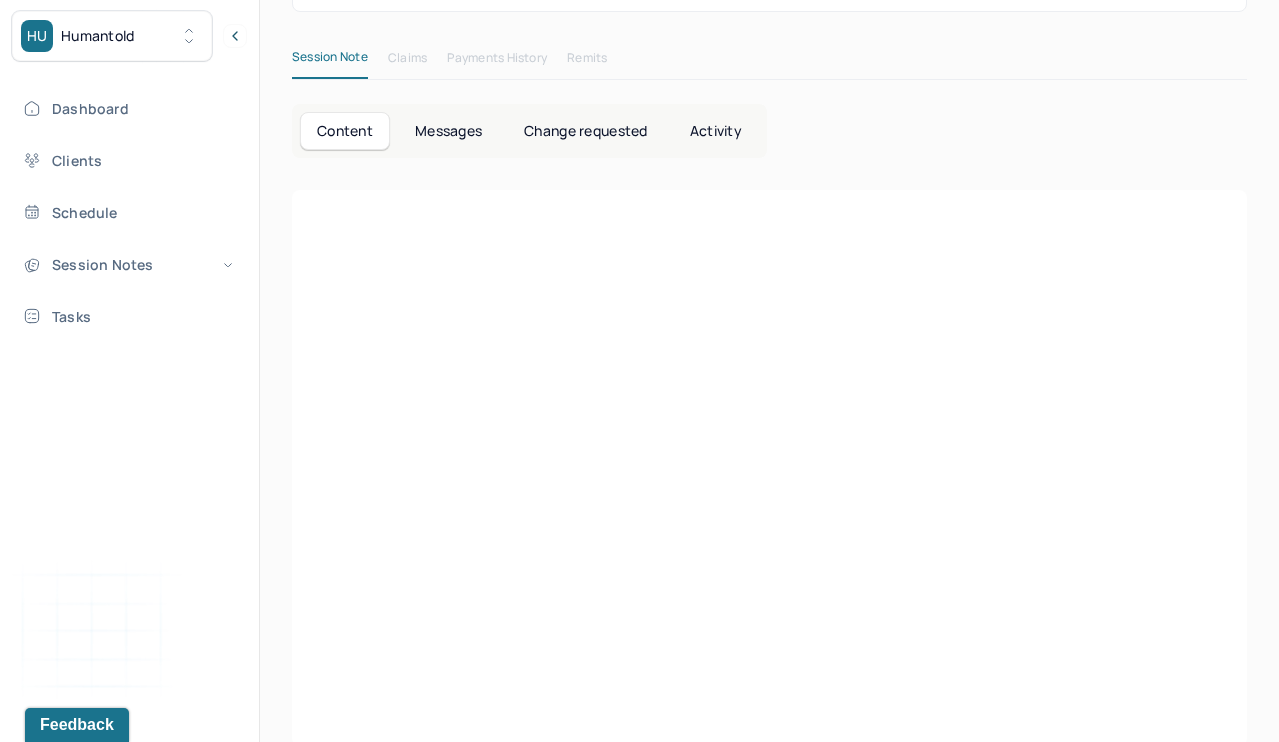 scroll, scrollTop: 14, scrollLeft: 0, axis: vertical 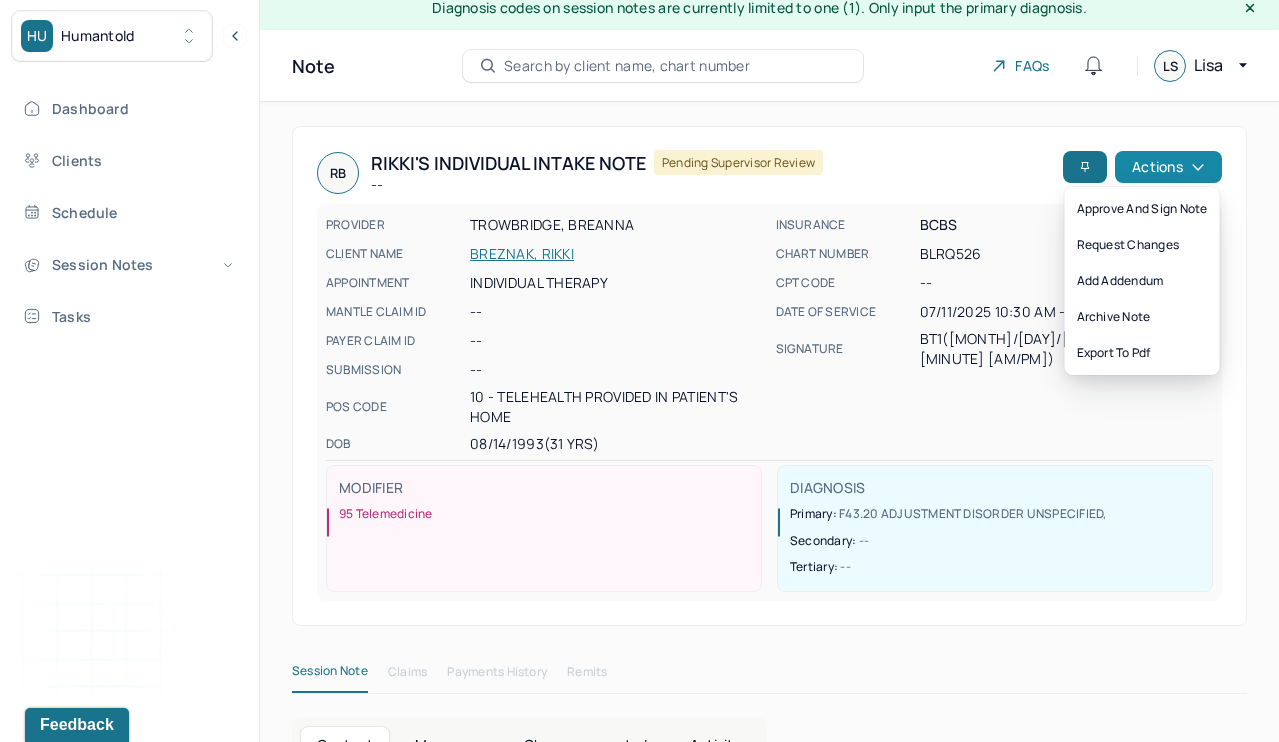 click on "Actions" at bounding box center (1168, 167) 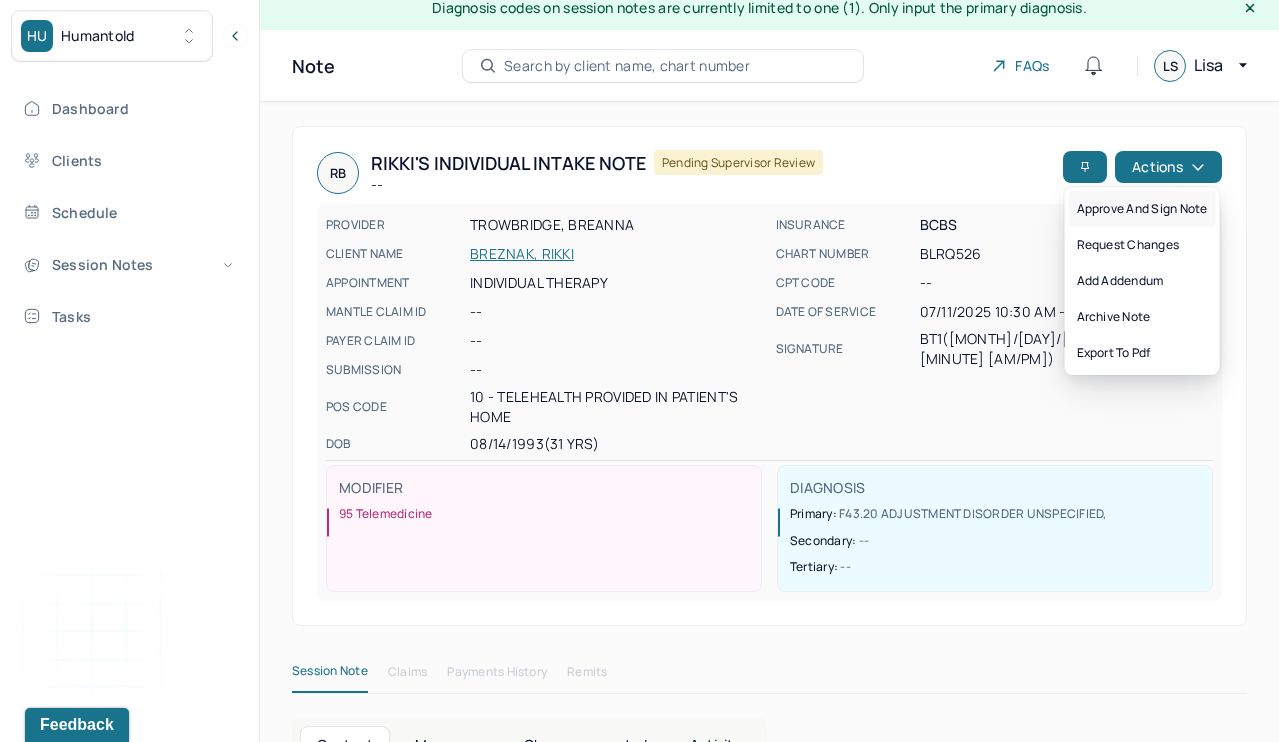 click on "Approve and sign note" at bounding box center (1142, 209) 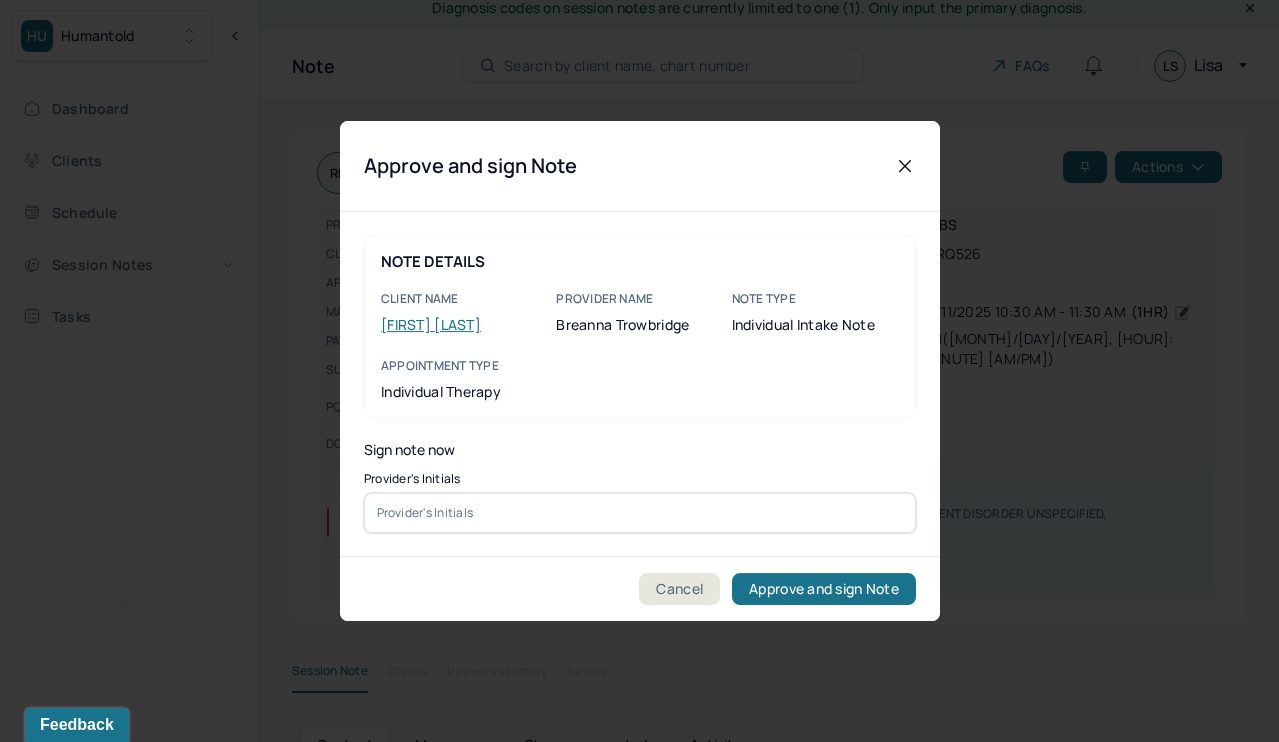 click at bounding box center (640, 513) 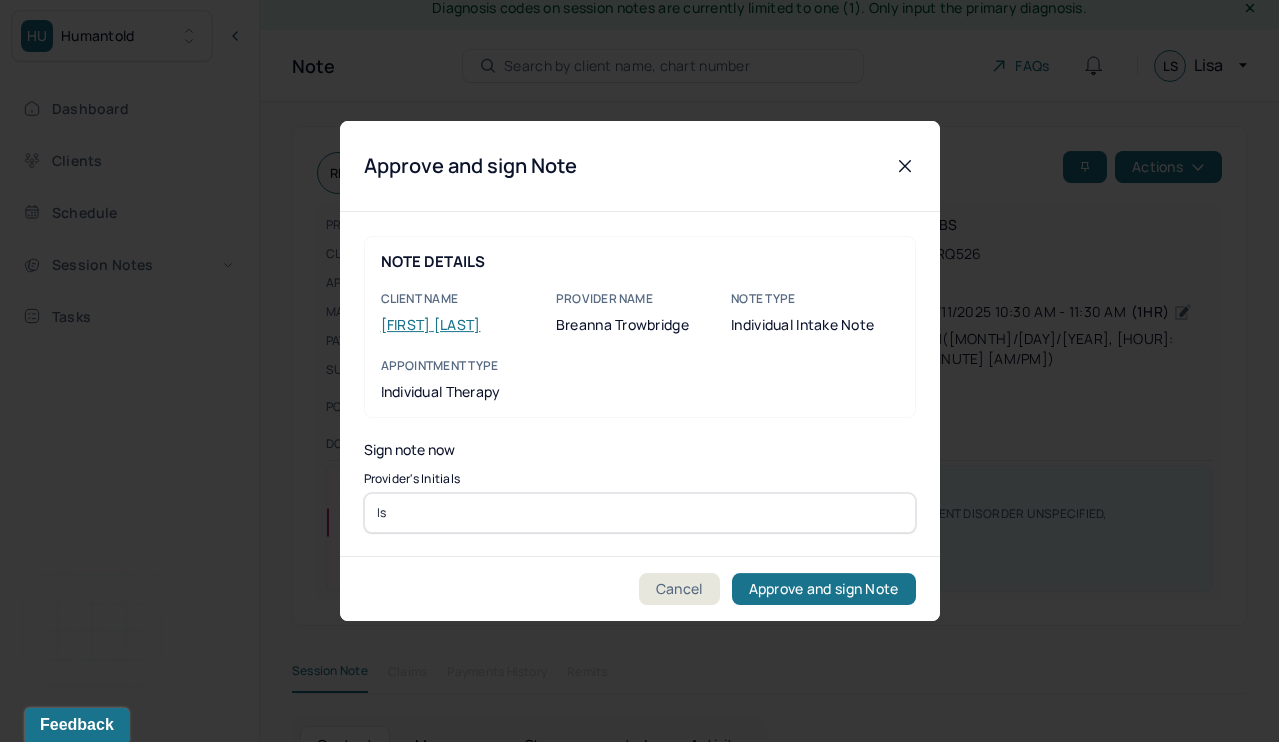 type on "ls" 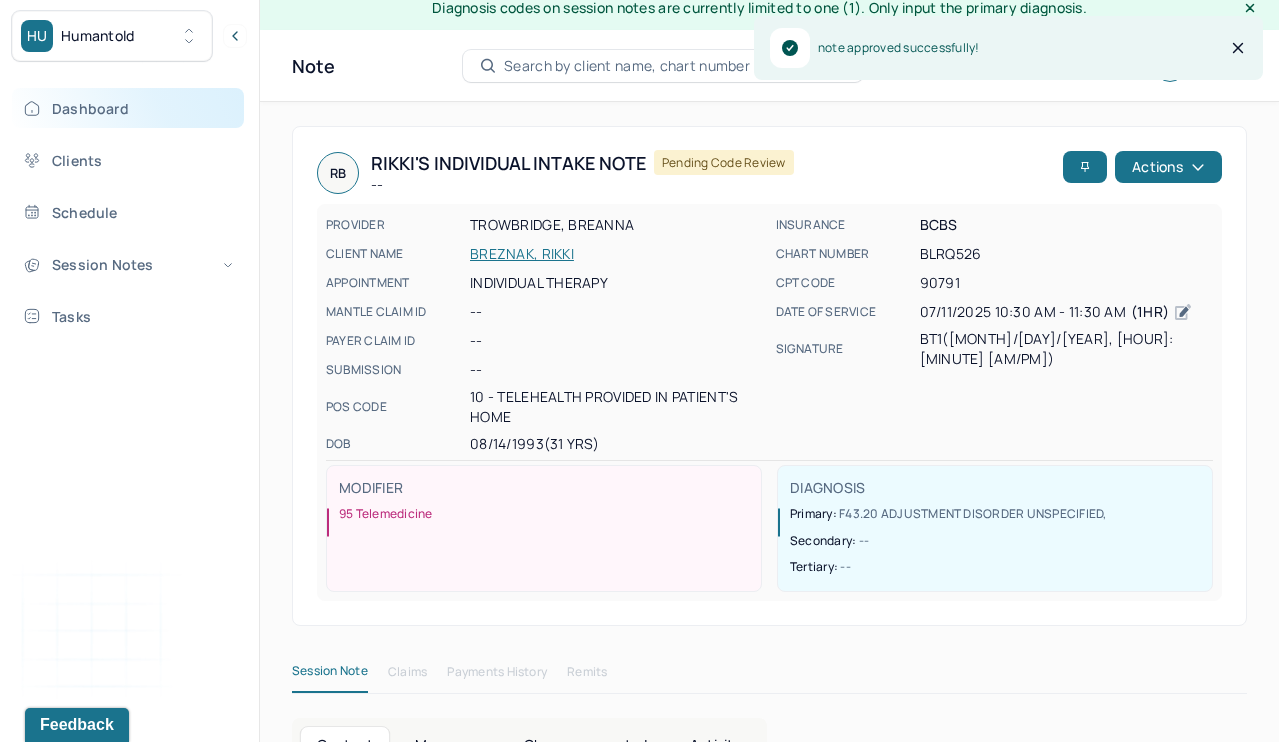 click on "Dashboard" at bounding box center [128, 108] 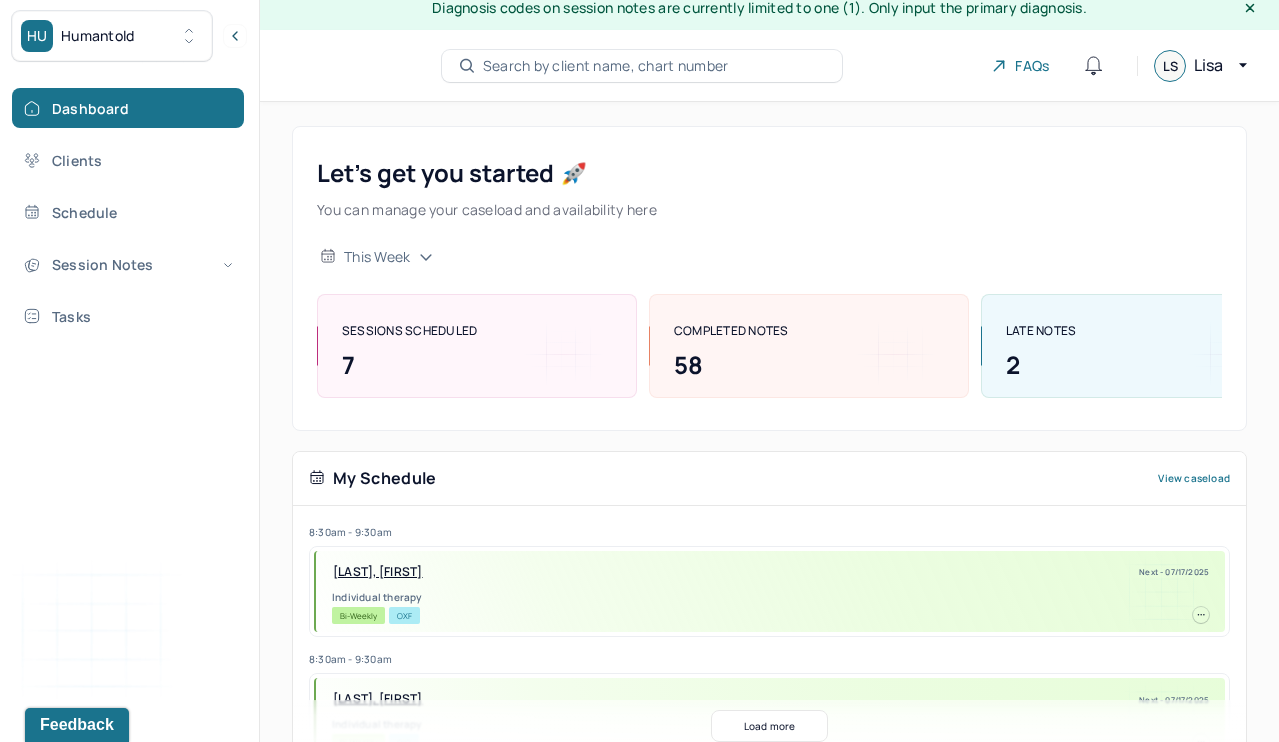 click on "My Schedule View caseload" at bounding box center (769, 479) 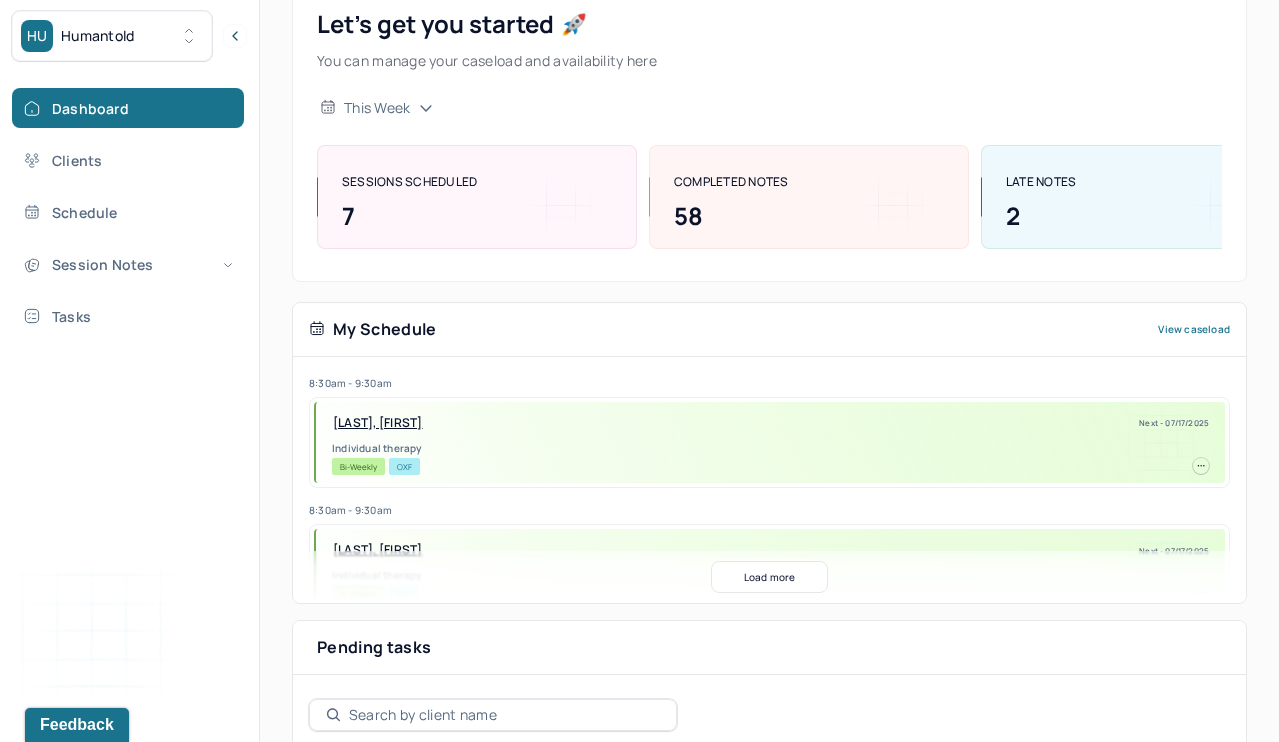 scroll, scrollTop: 195, scrollLeft: 0, axis: vertical 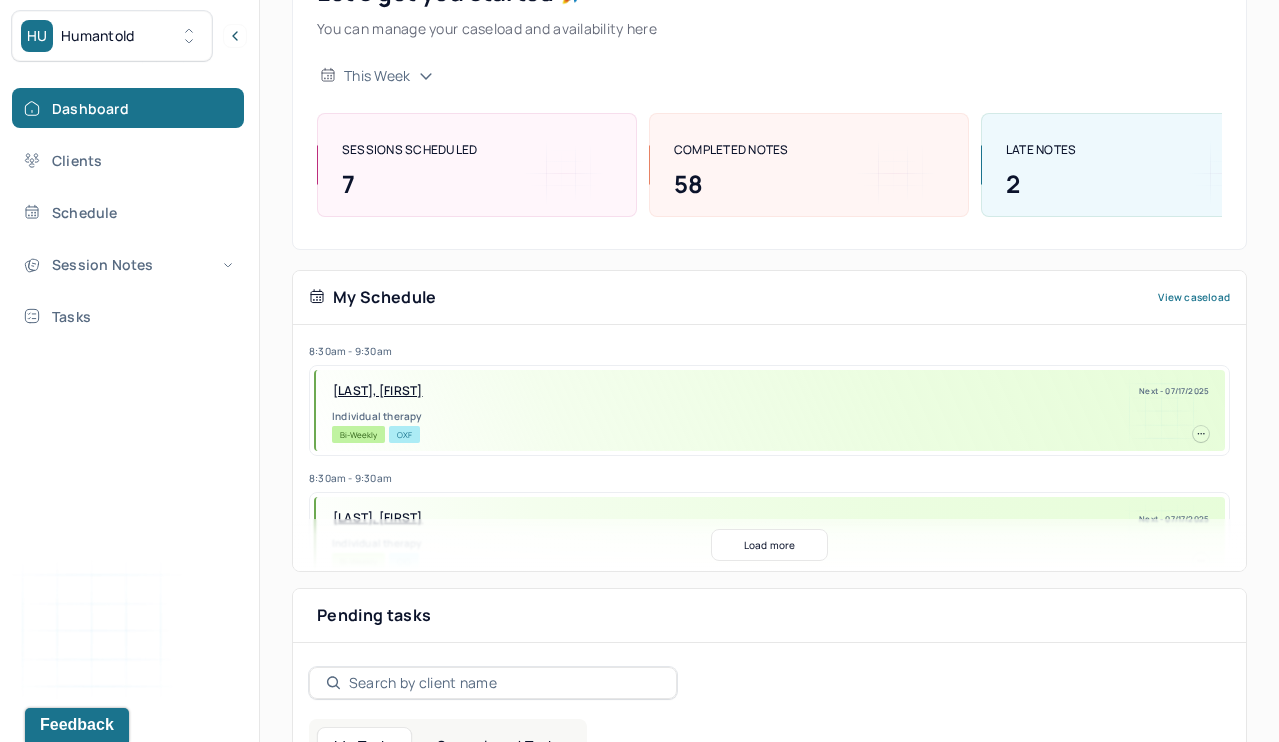 click on "Pending tasks    Date" at bounding box center [769, 616] 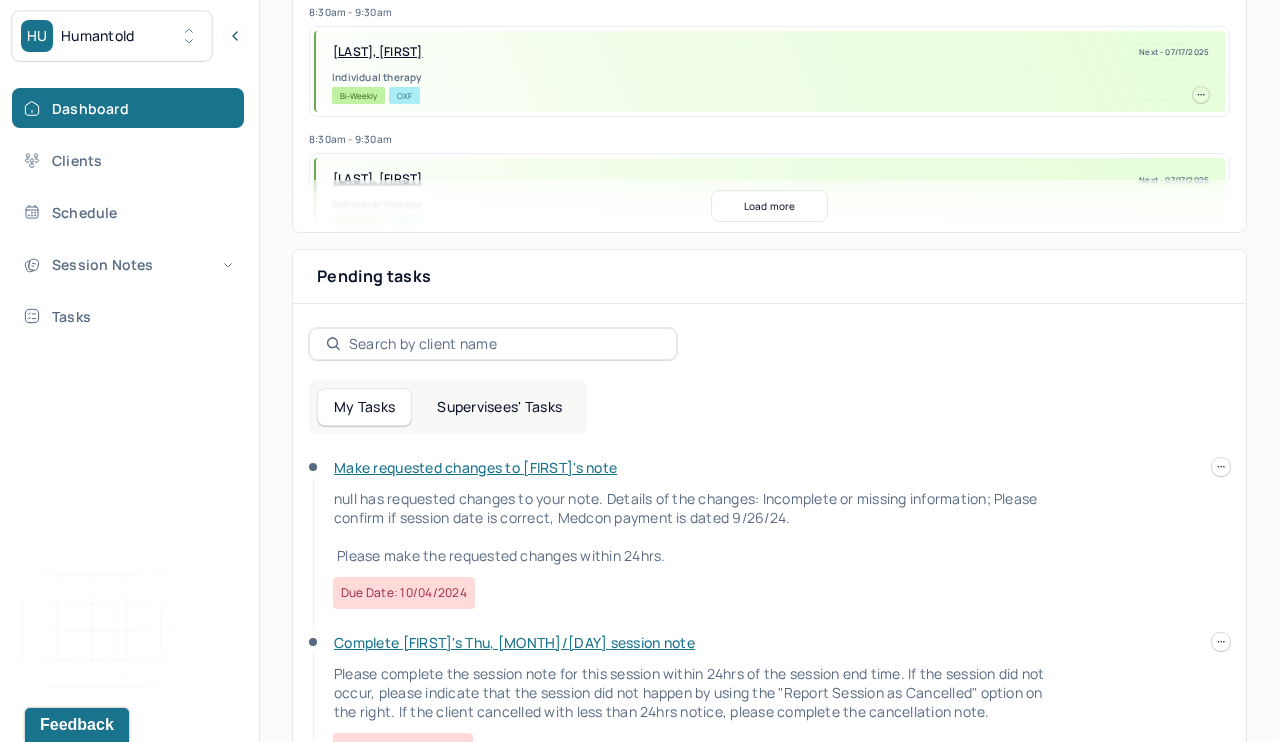 scroll, scrollTop: 545, scrollLeft: 0, axis: vertical 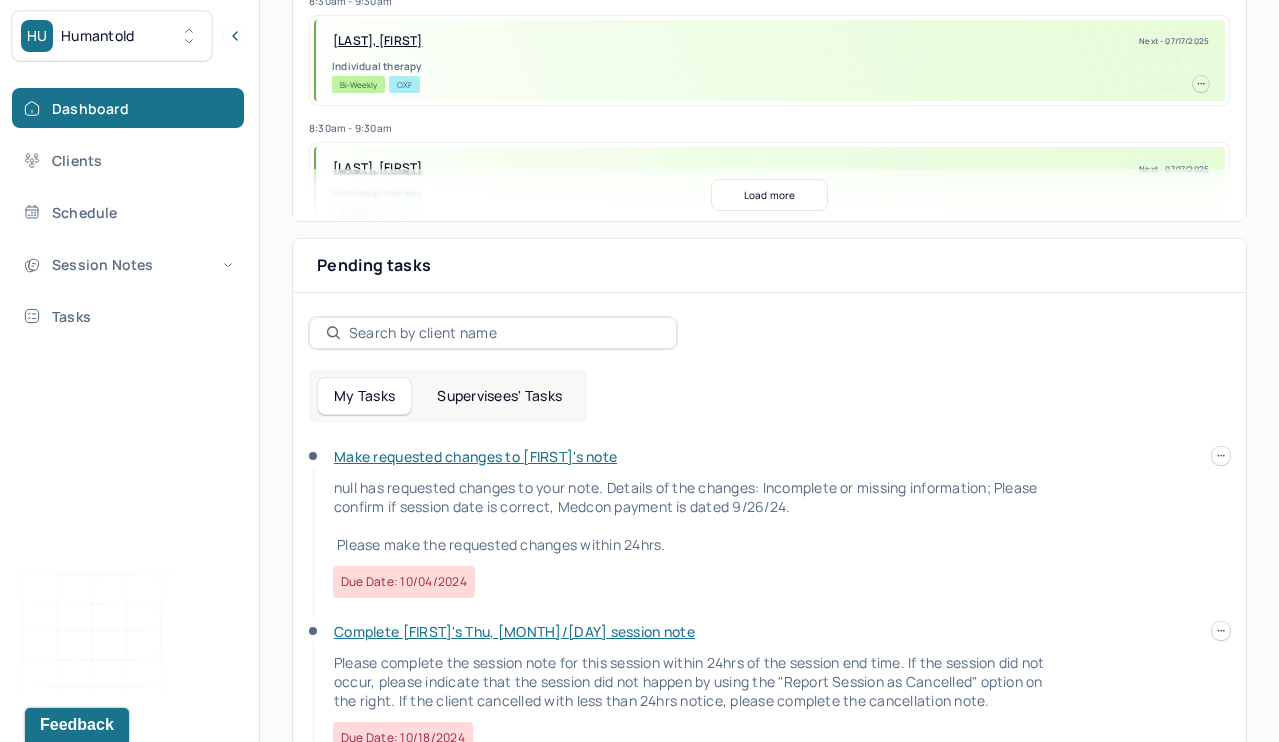 click on "Supervisees' Tasks" at bounding box center [499, 396] 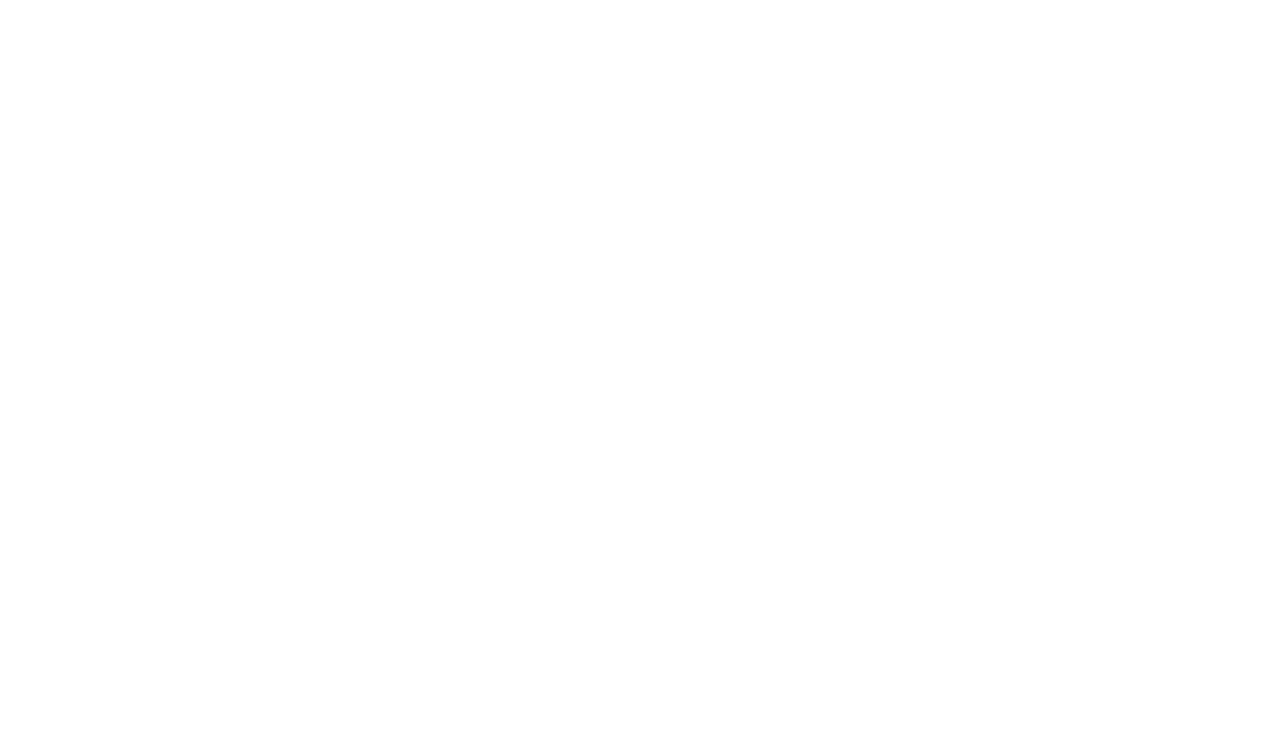 scroll, scrollTop: 0, scrollLeft: 0, axis: both 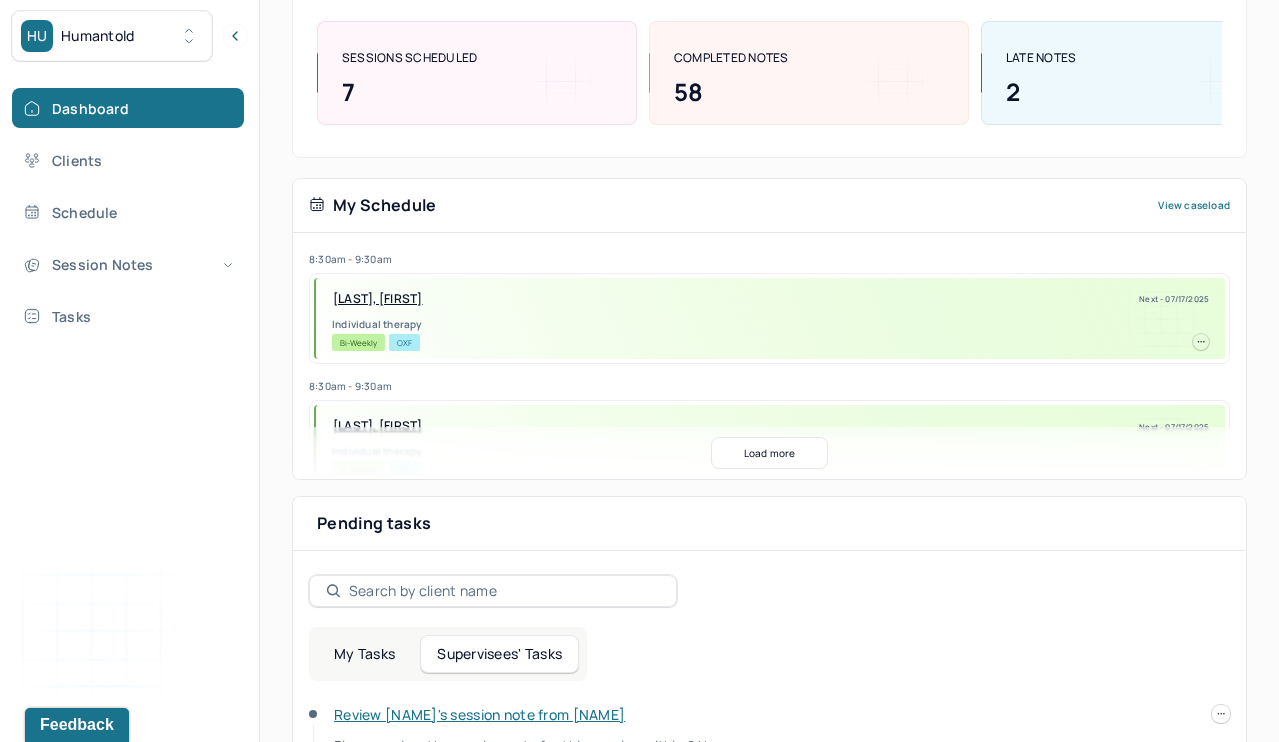 click on "Pending tasks    Date" at bounding box center (769, 524) 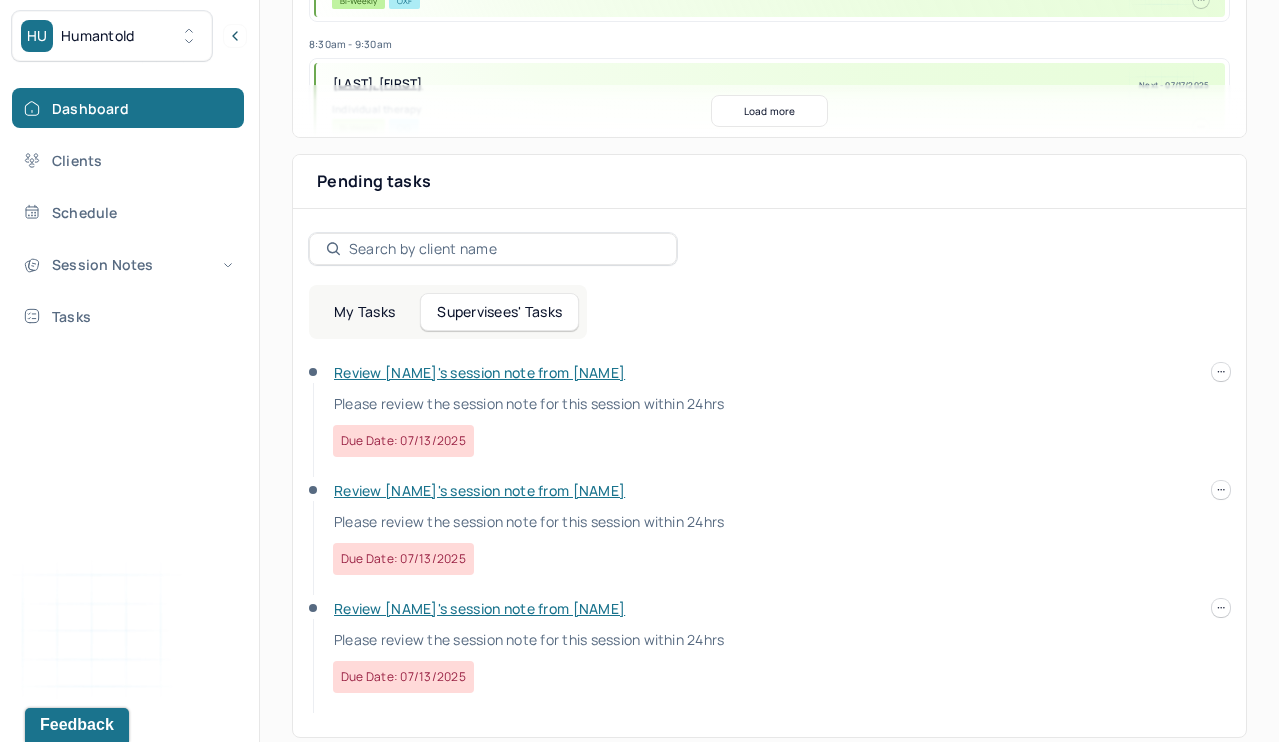 scroll, scrollTop: 640, scrollLeft: 0, axis: vertical 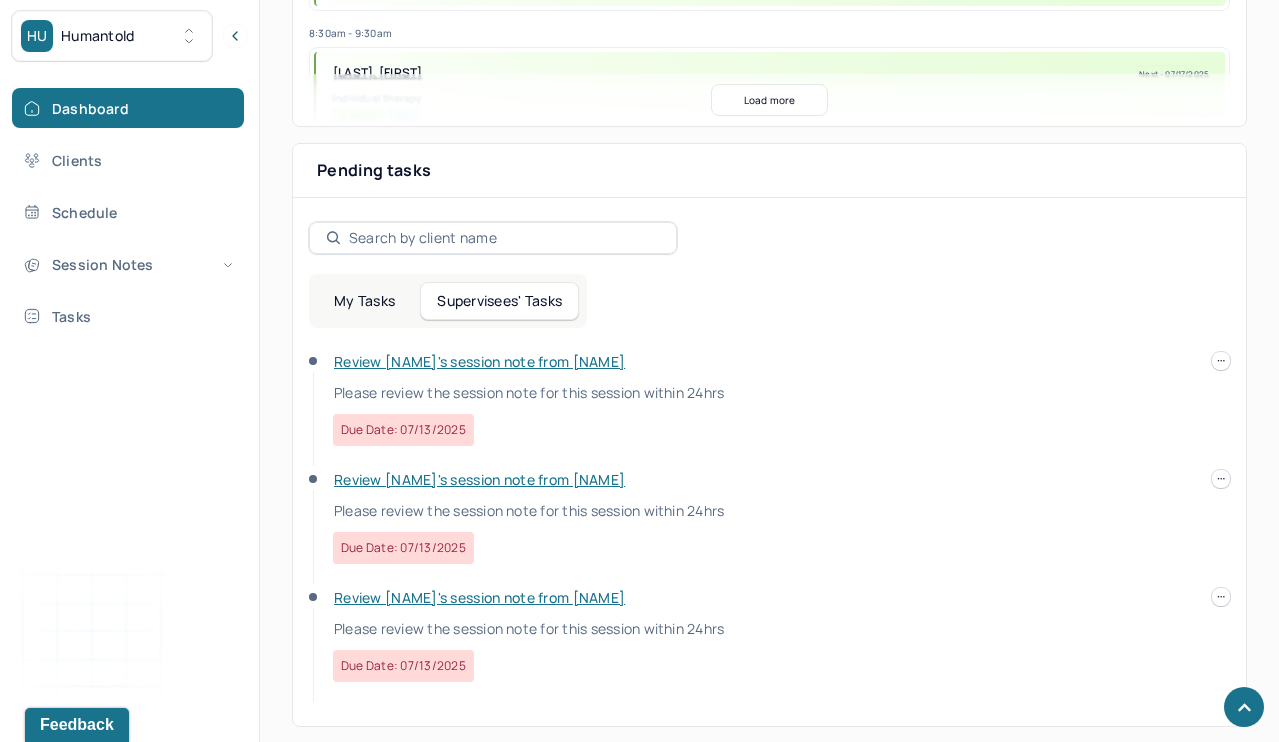 click on "Review Eva's session note from Breanna" at bounding box center (479, 361) 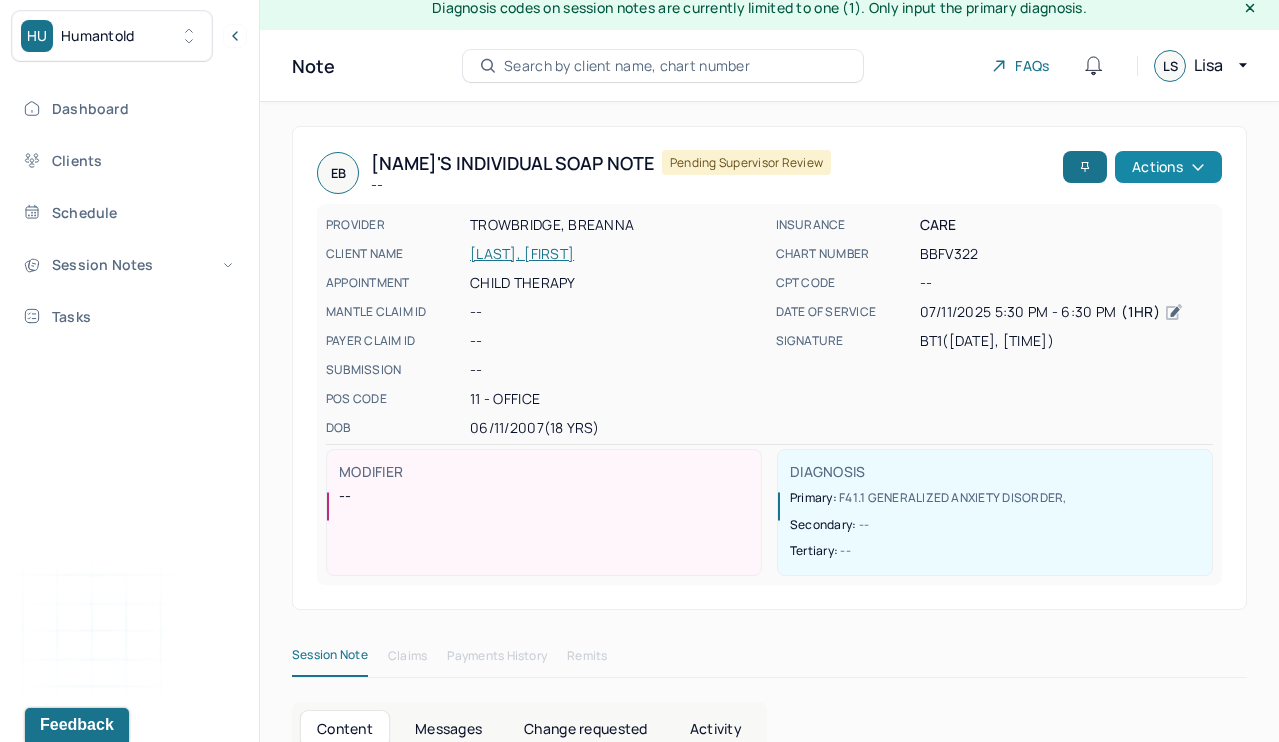 click on "Actions" at bounding box center [1168, 167] 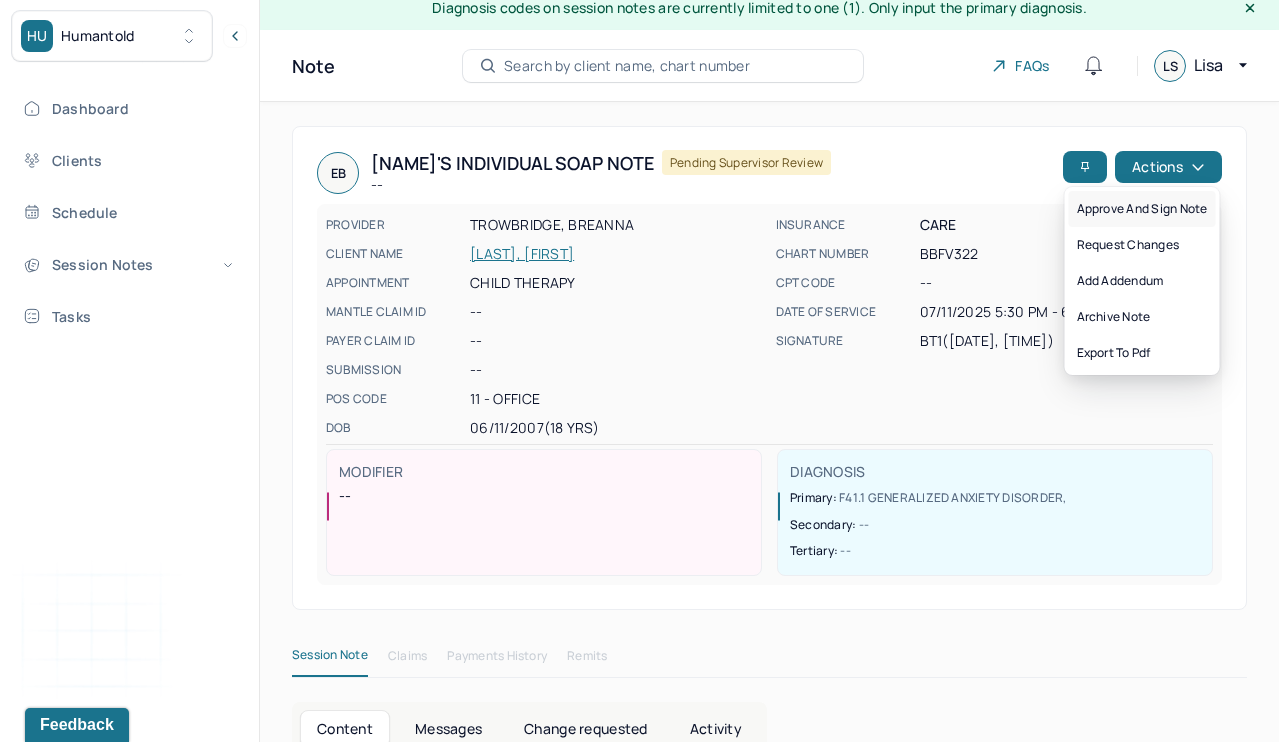 click on "Approve and sign note" at bounding box center [1142, 209] 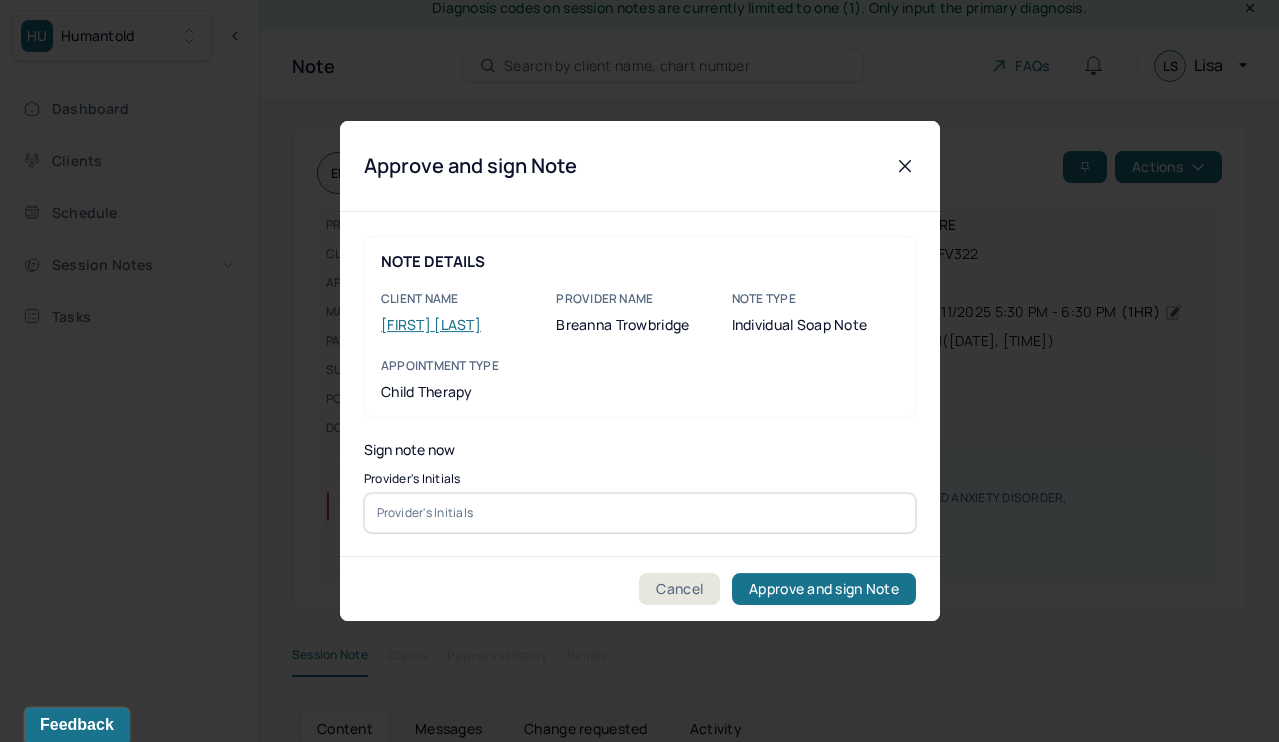 click at bounding box center (640, 513) 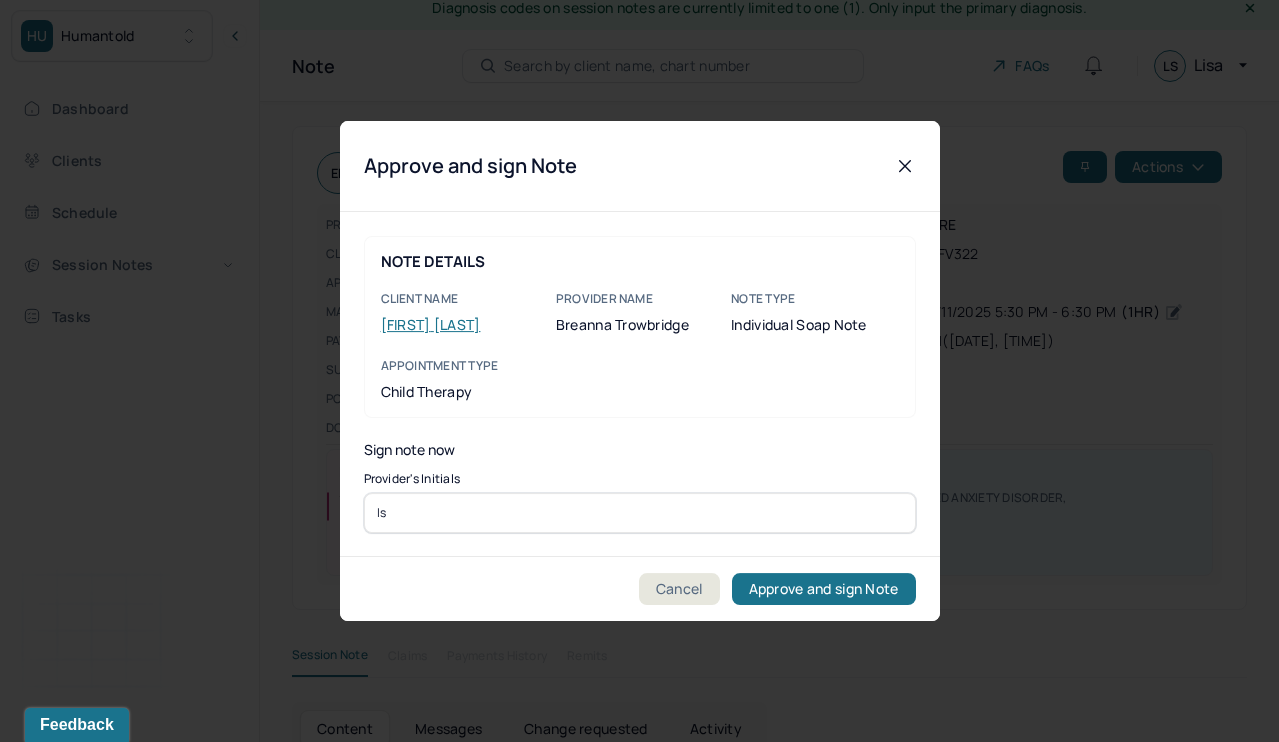 type on "ls" 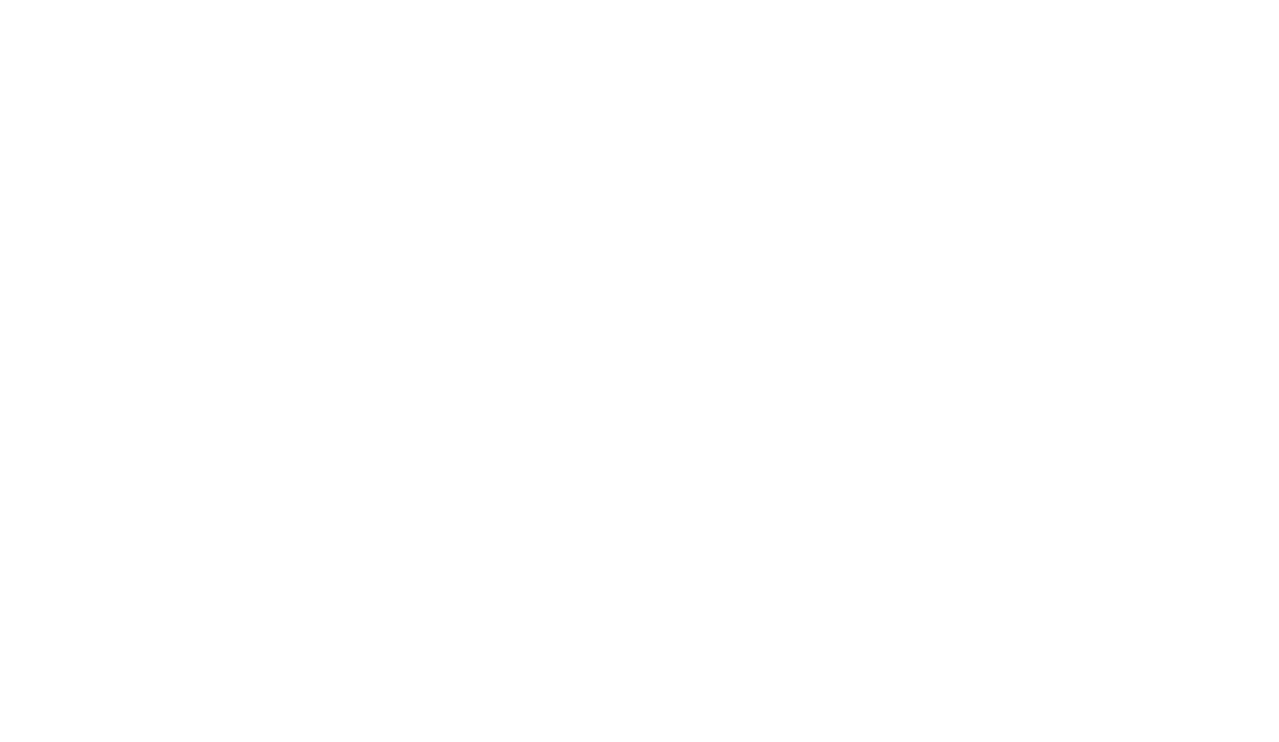 scroll, scrollTop: 0, scrollLeft: 0, axis: both 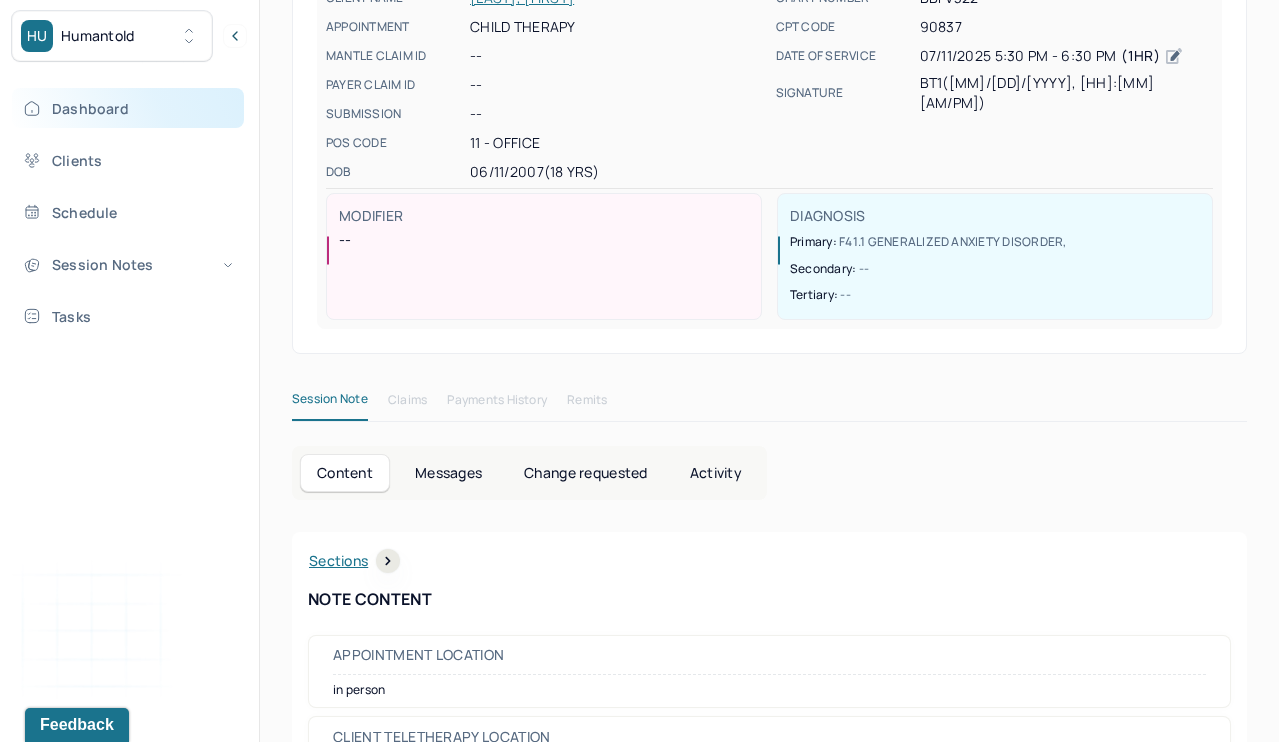click on "Dashboard" at bounding box center [128, 108] 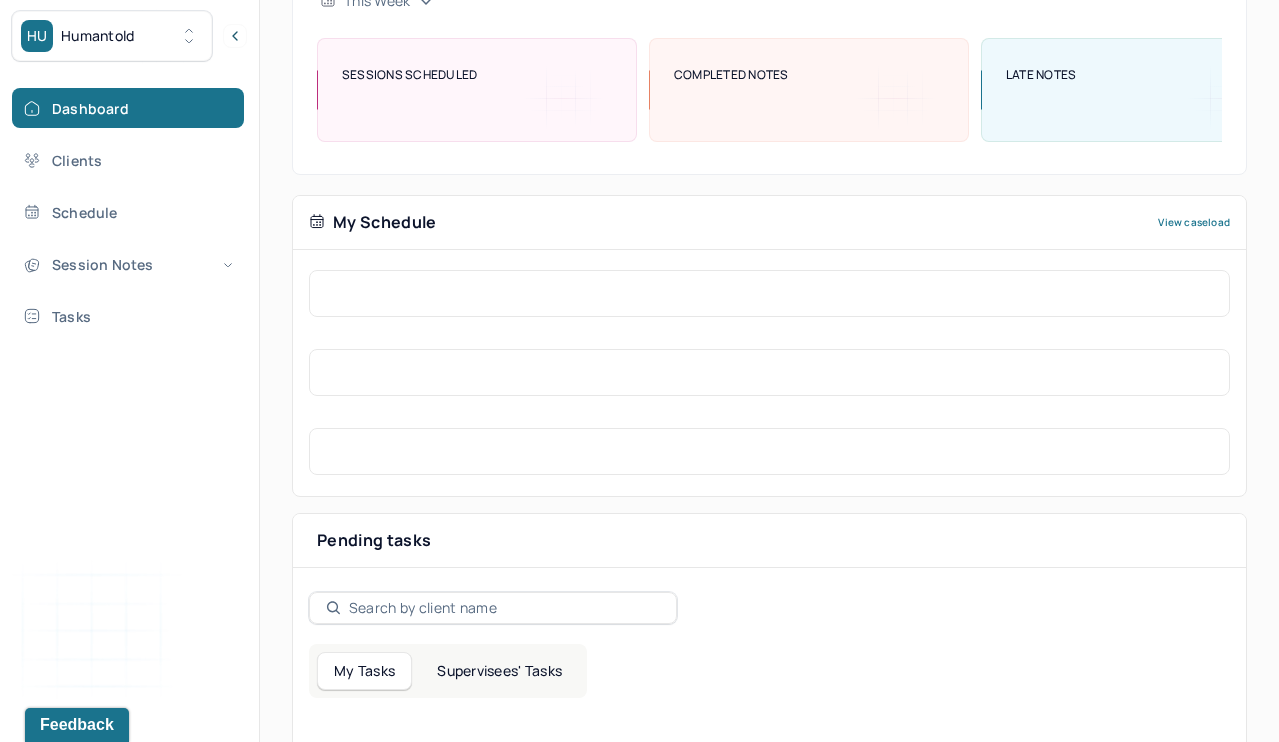 click on "Supervisees' Tasks" at bounding box center (499, 671) 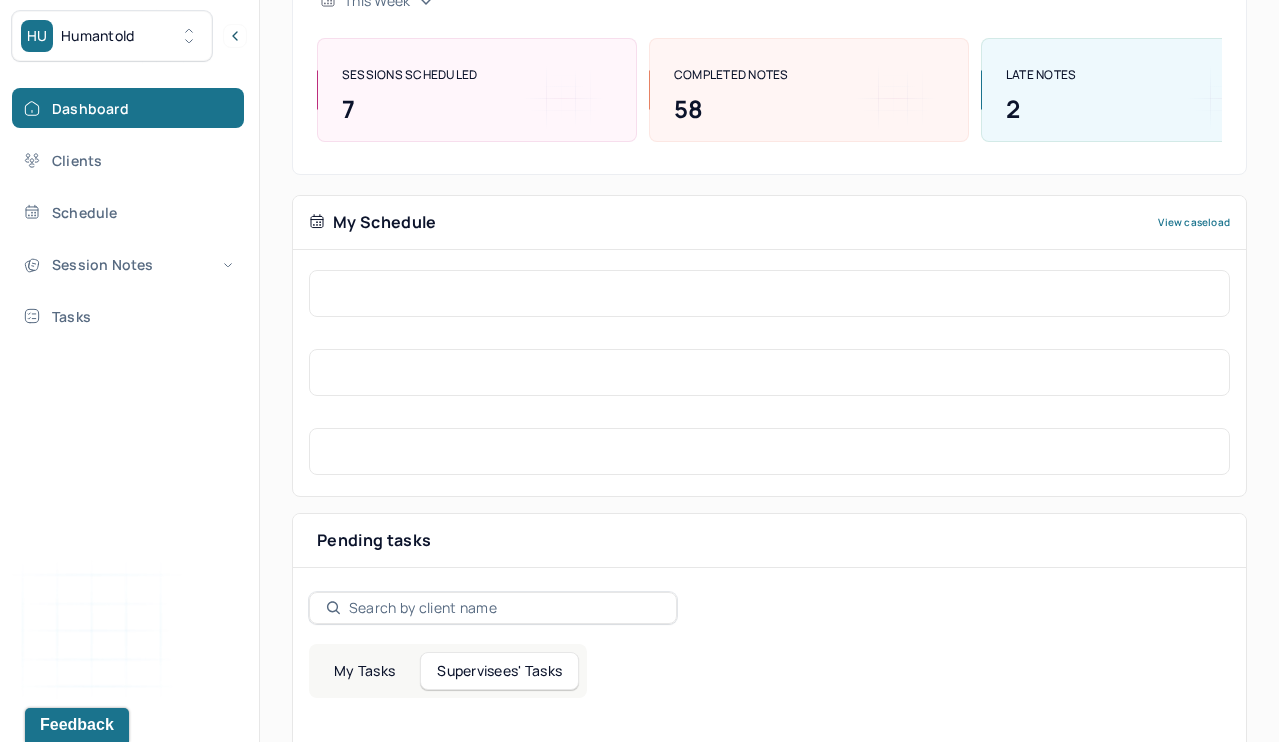 click on "Pending tasks    Date" at bounding box center (769, 541) 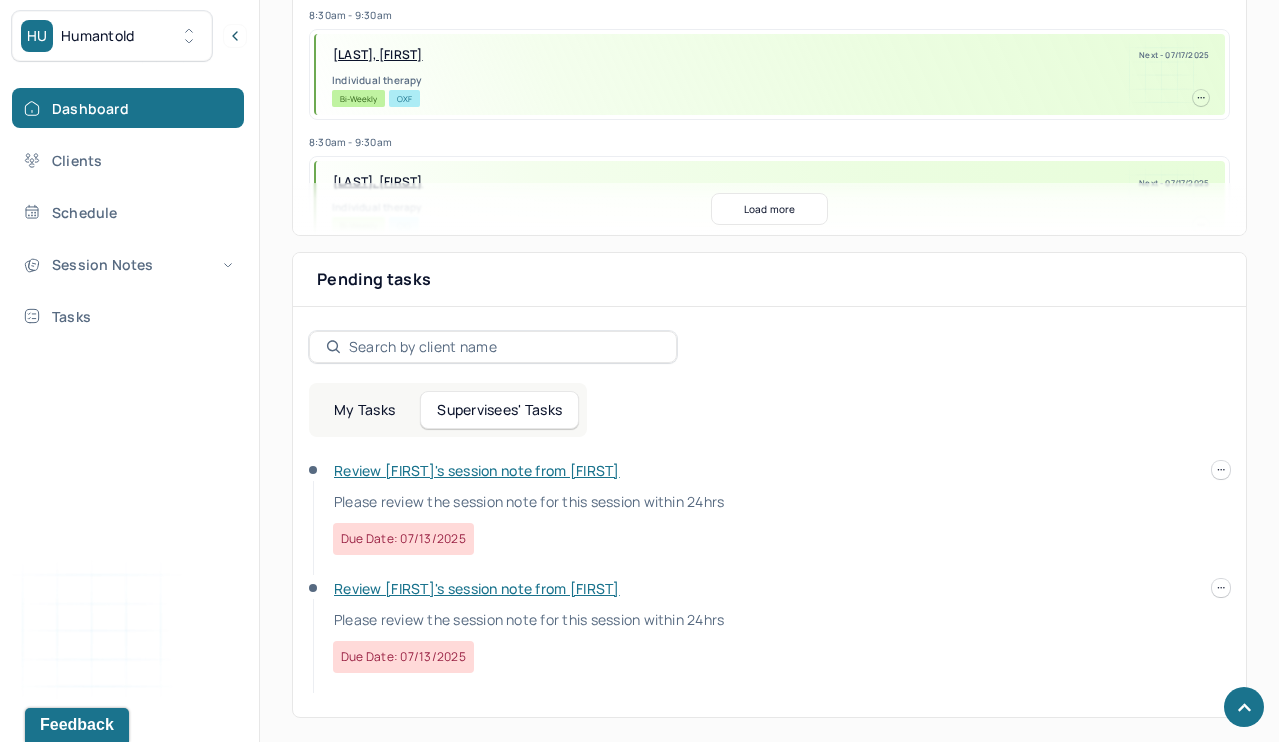 scroll, scrollTop: 530, scrollLeft: 0, axis: vertical 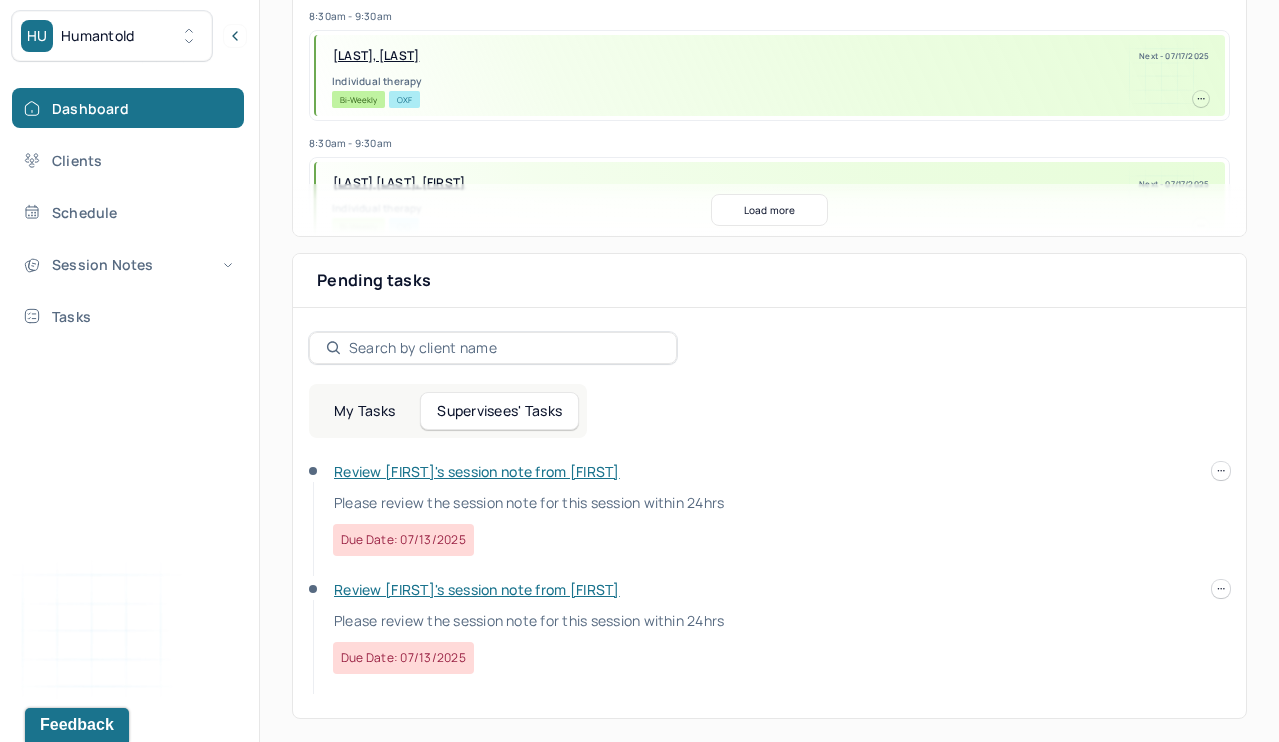 click on "Review [FIRST]'s session note from [FIRST]" at bounding box center (477, 471) 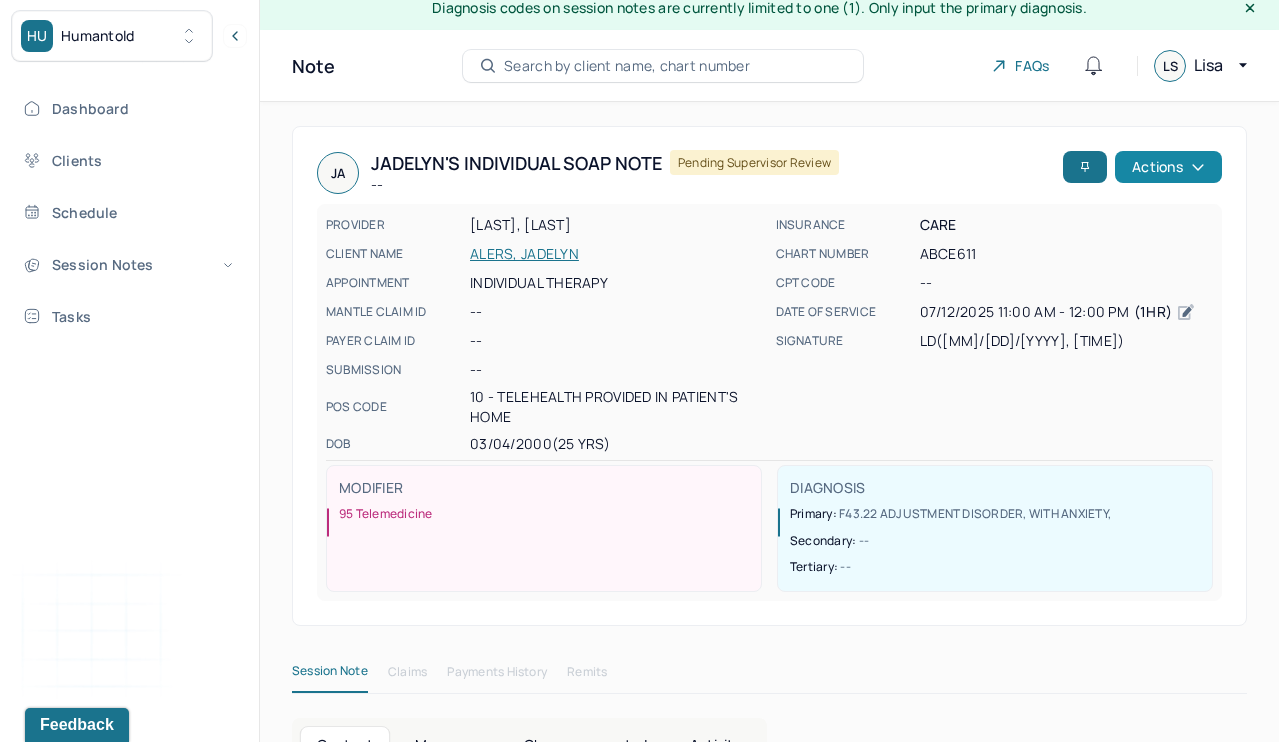 click on "Actions" at bounding box center (1168, 167) 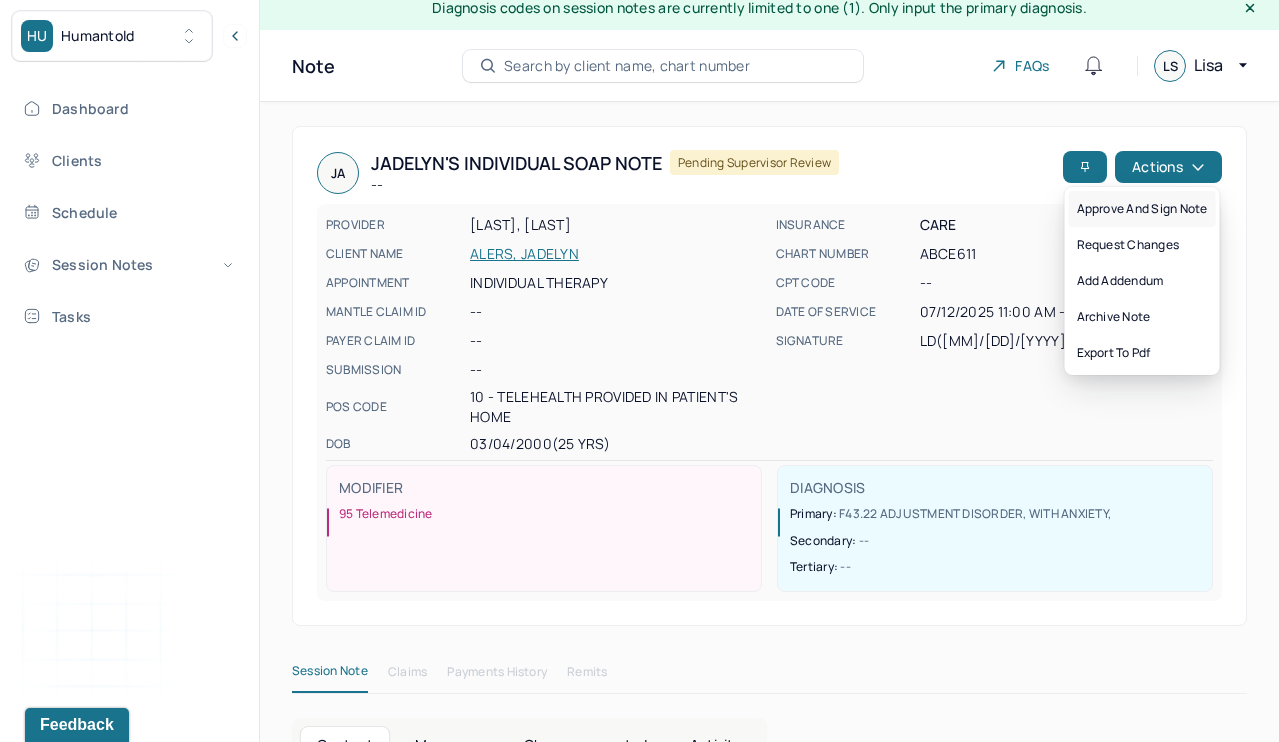 click on "Approve and sign note" at bounding box center [1142, 209] 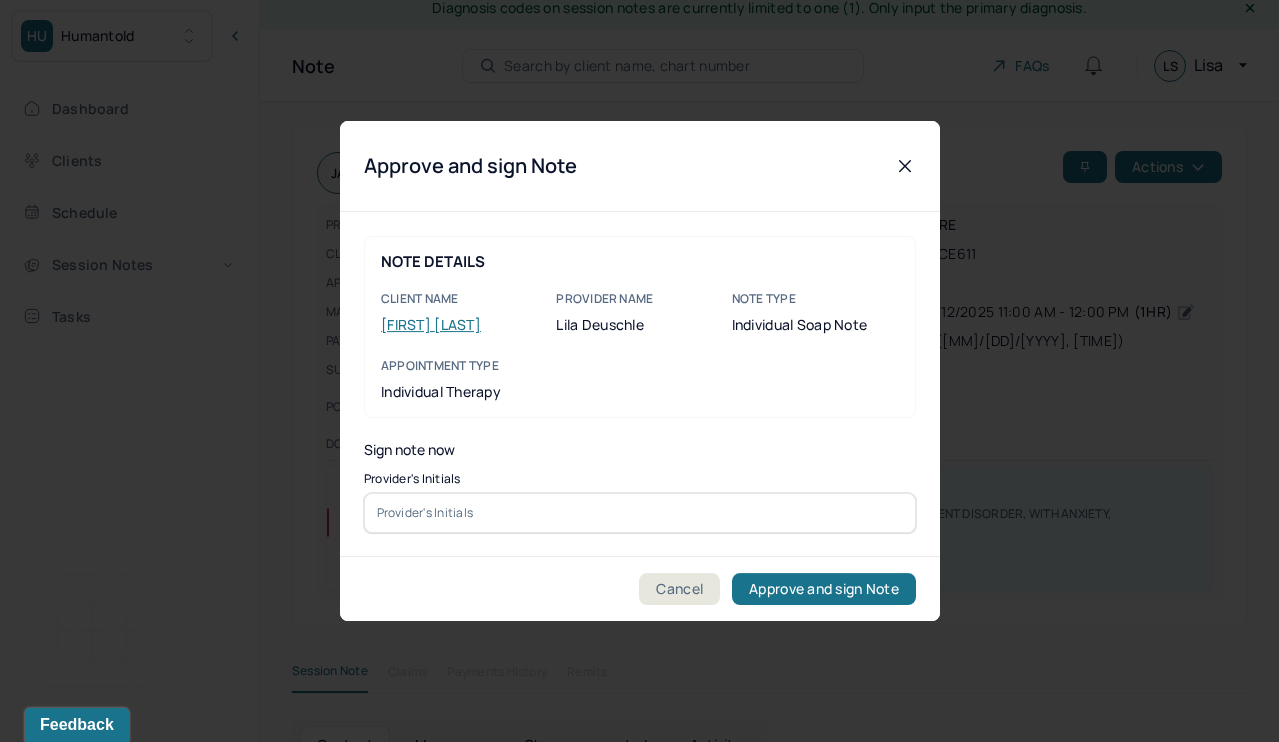 click at bounding box center (640, 513) 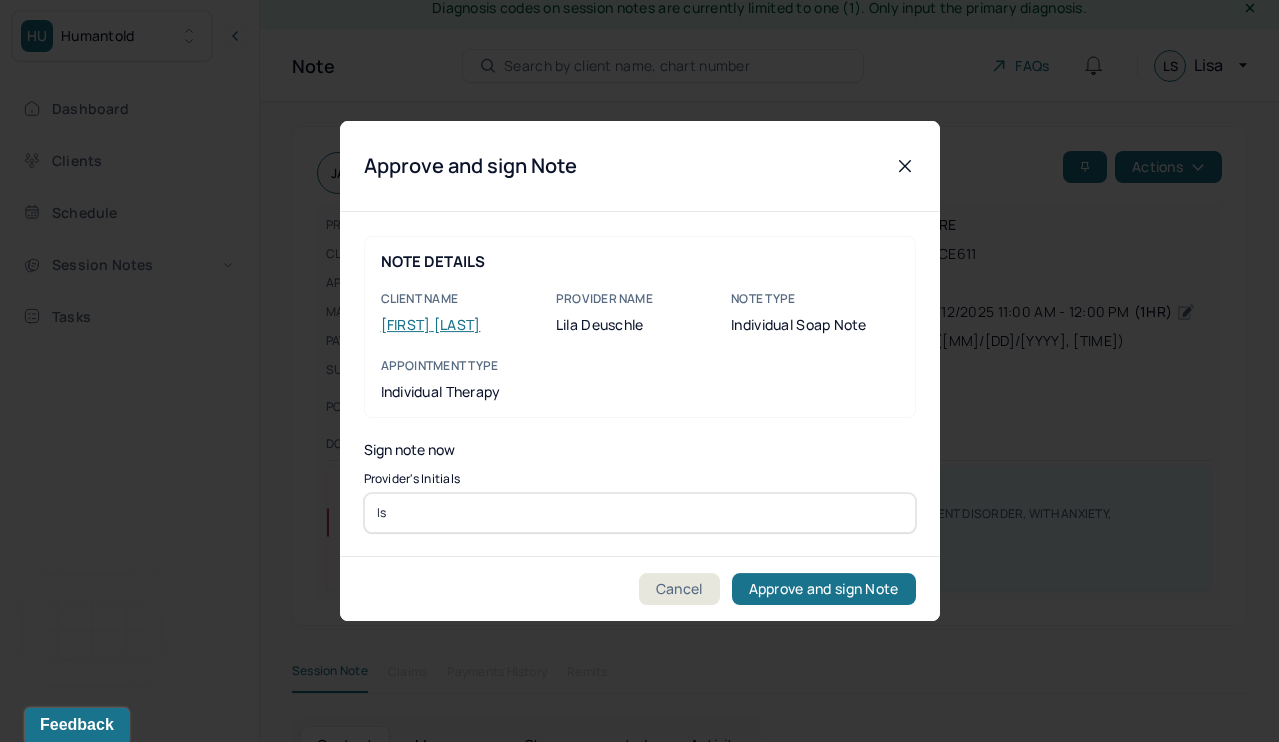 type on "ls" 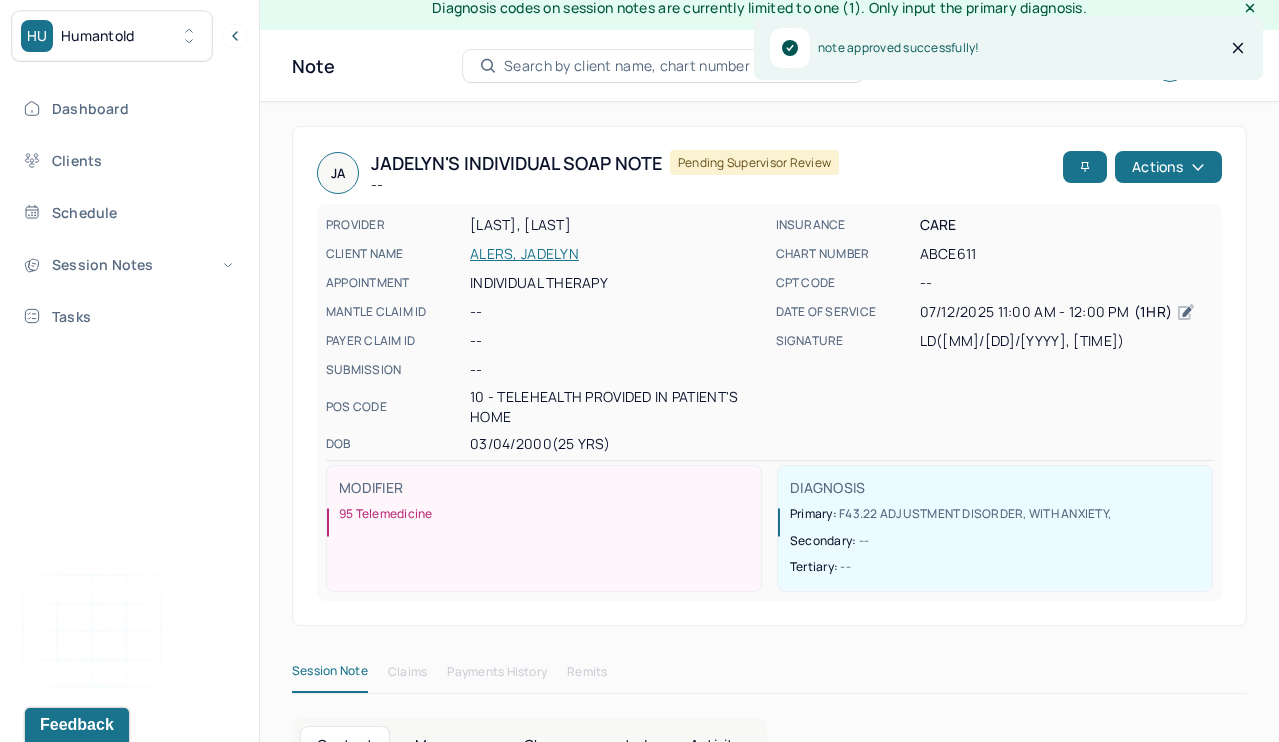 click on "[FIRST] [LAST], [FIRST]" at bounding box center (769, 1918) 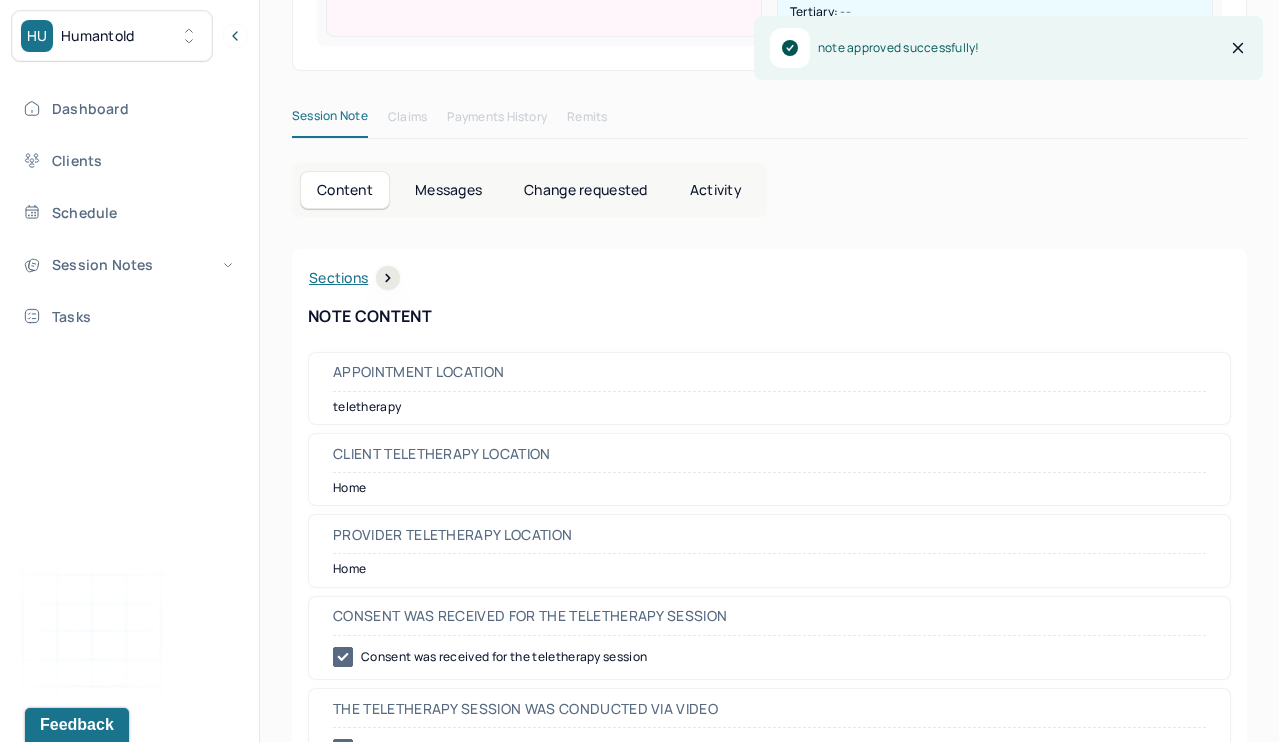 scroll, scrollTop: 570, scrollLeft: 0, axis: vertical 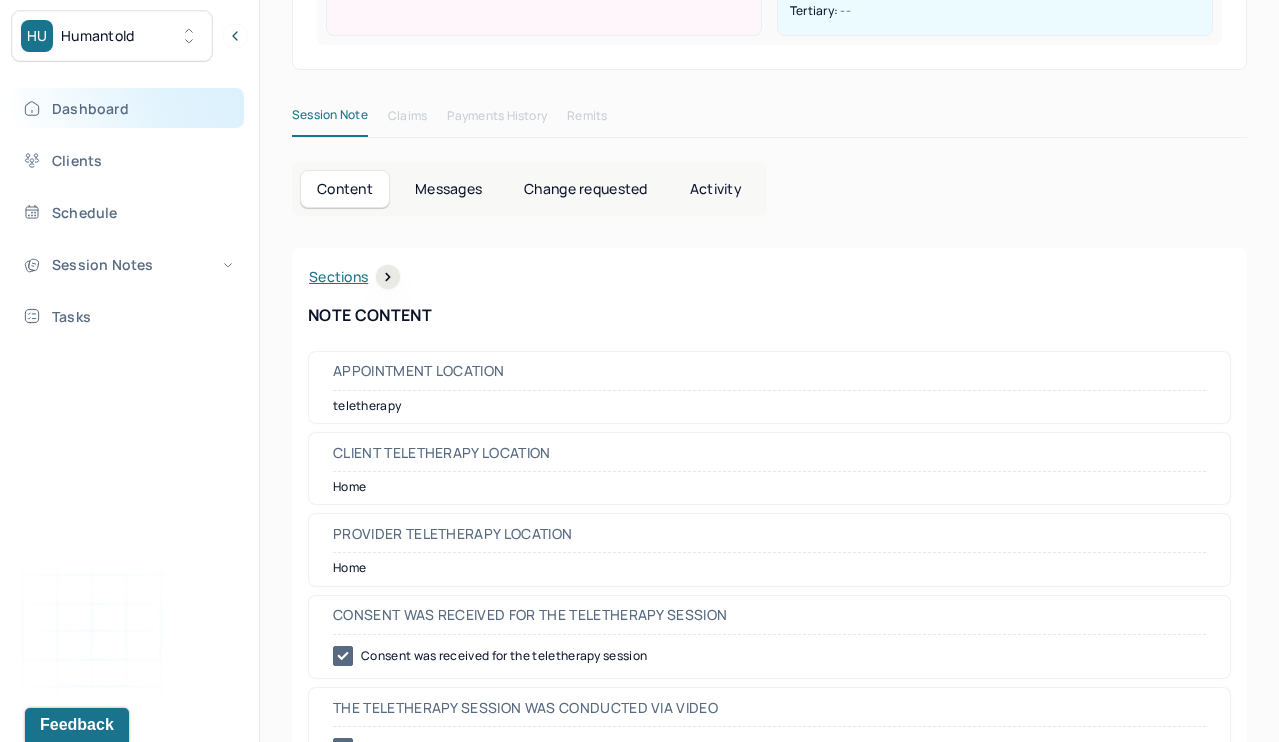 click on "Dashboard" at bounding box center (128, 108) 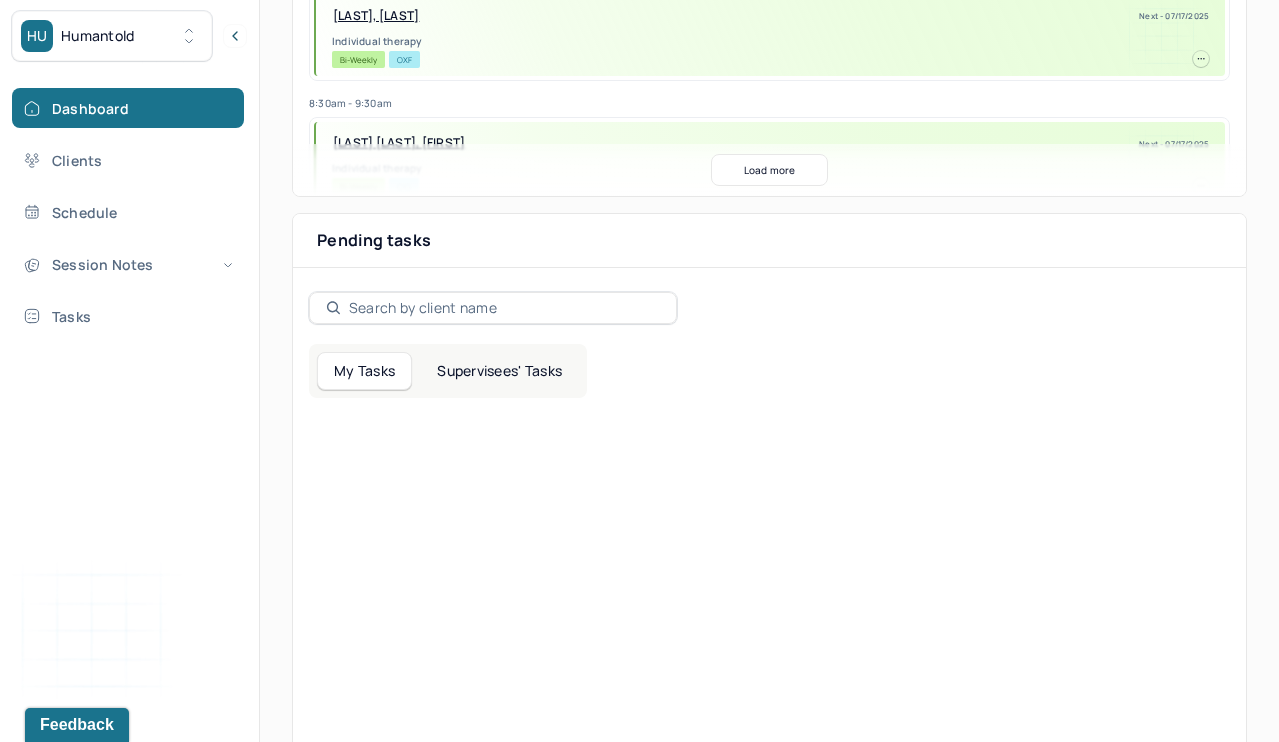 click on "Supervisees' Tasks" at bounding box center (499, 371) 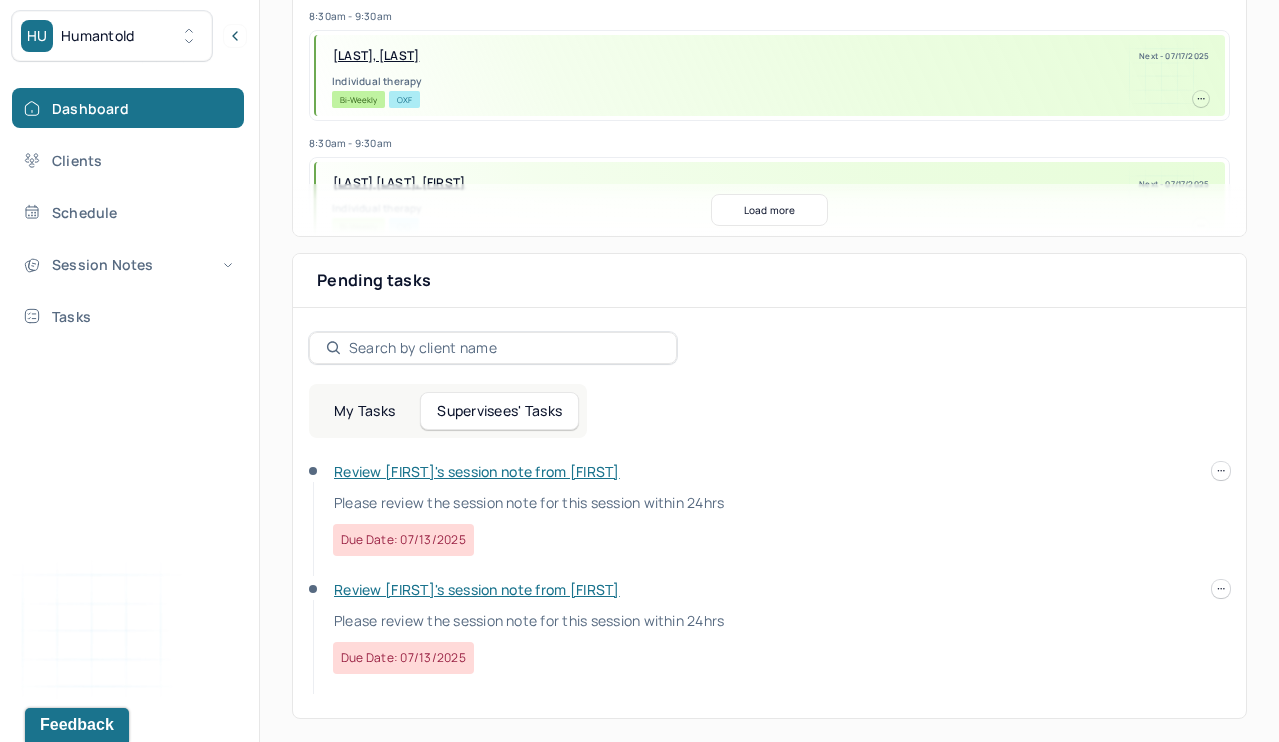 click on "Pending tasks    Date" at bounding box center (769, 281) 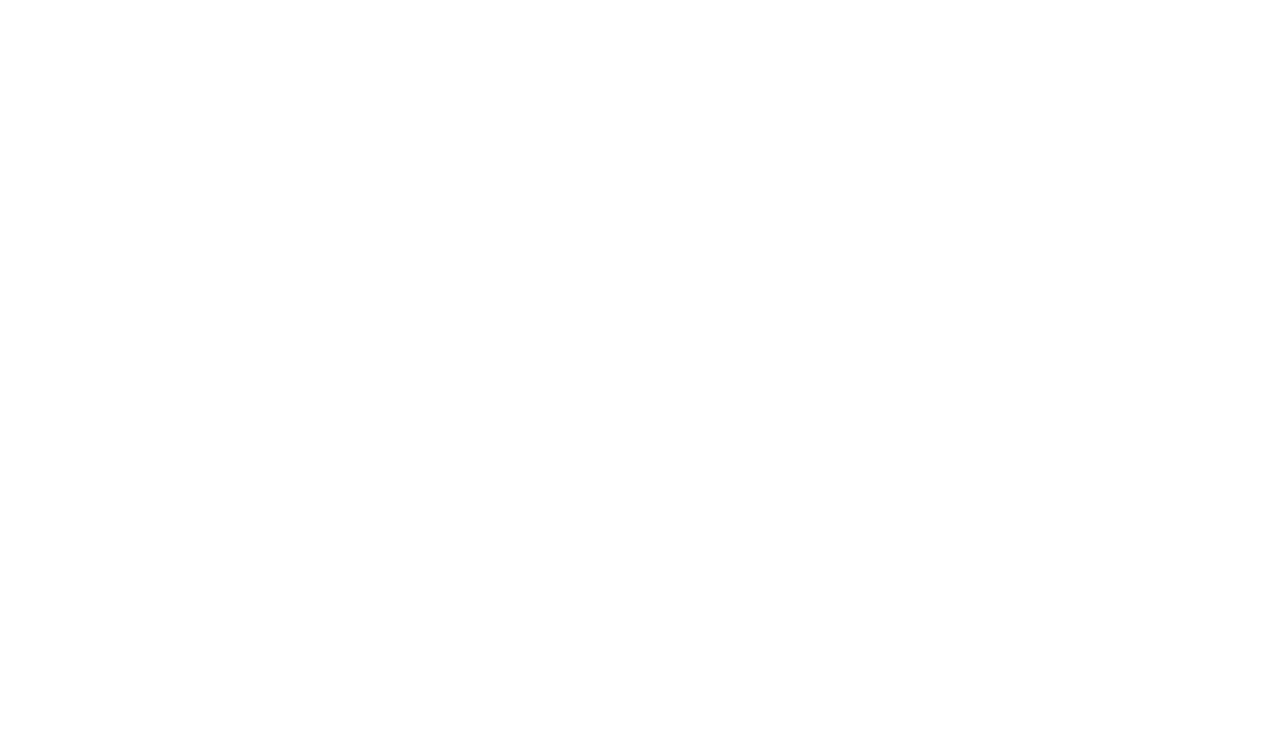 scroll, scrollTop: 0, scrollLeft: 0, axis: both 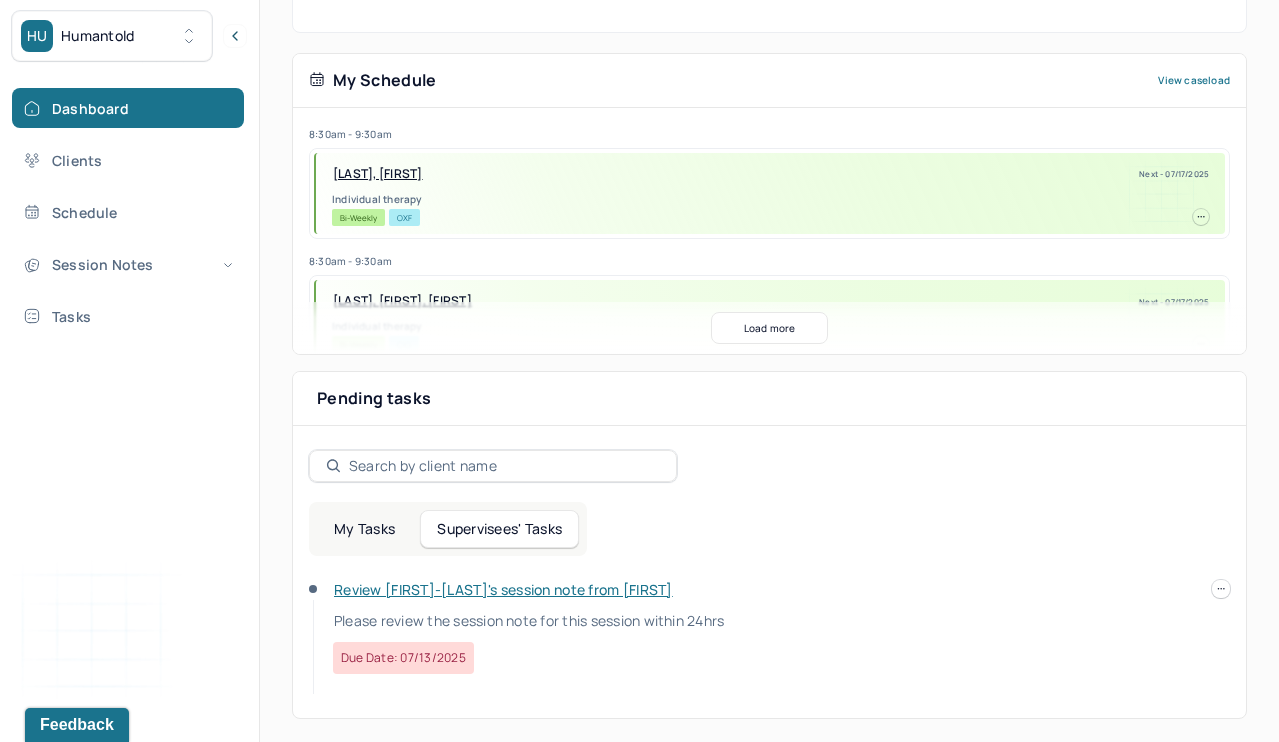 click on "Review [FIRST]-[LAST]'s session note from [FIRST]" at bounding box center (503, 589) 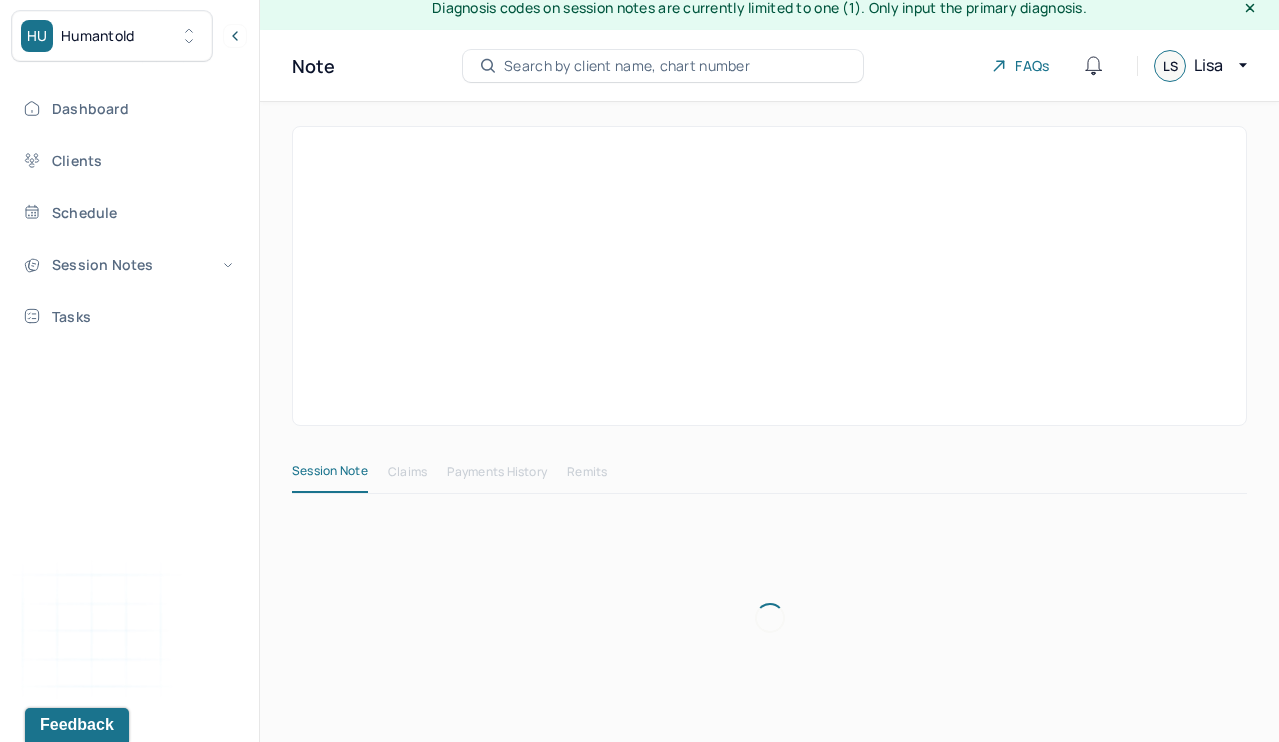 scroll, scrollTop: 14, scrollLeft: 0, axis: vertical 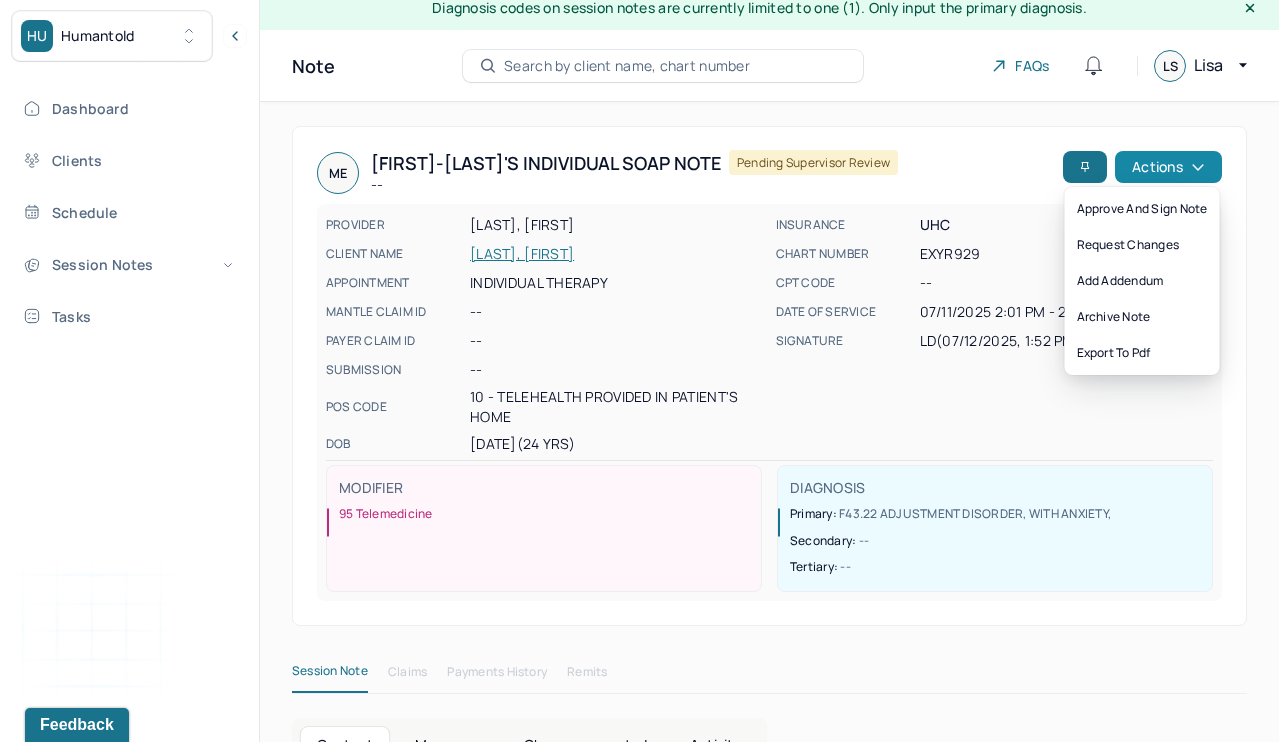 click on "Actions" at bounding box center [1168, 167] 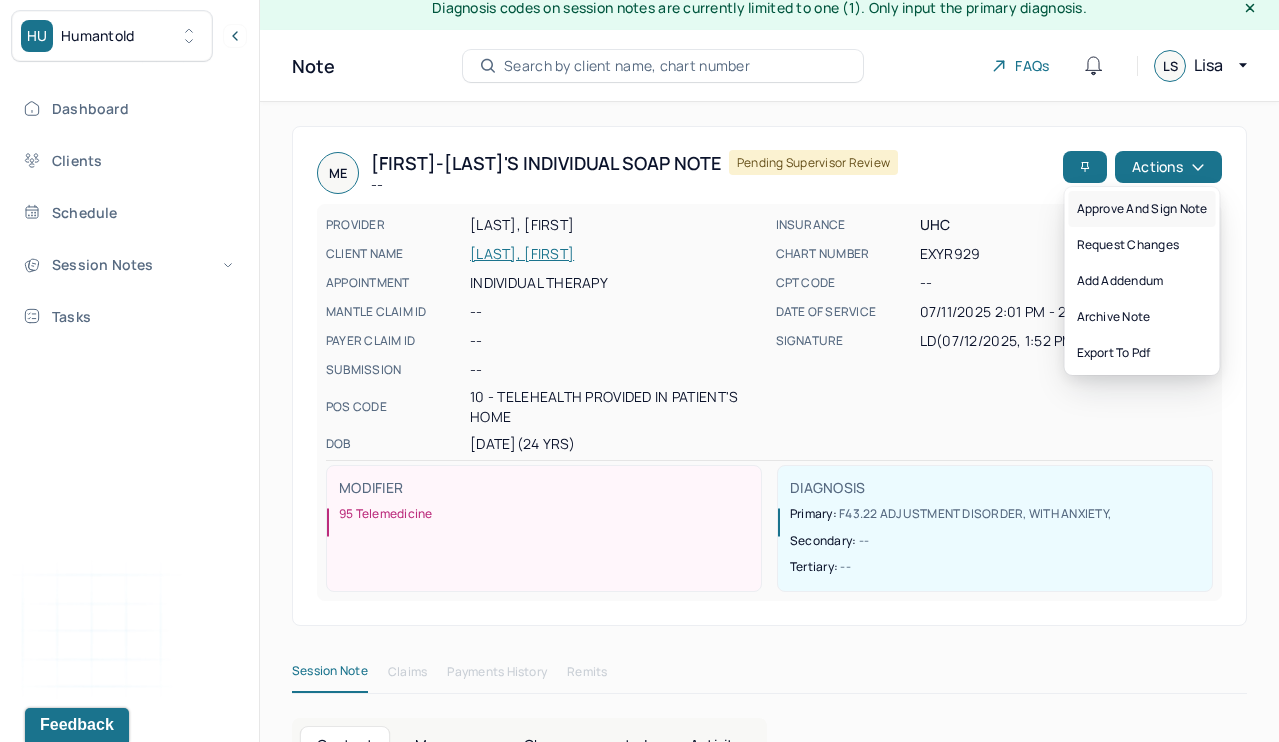 click on "Approve and sign note" at bounding box center [1142, 209] 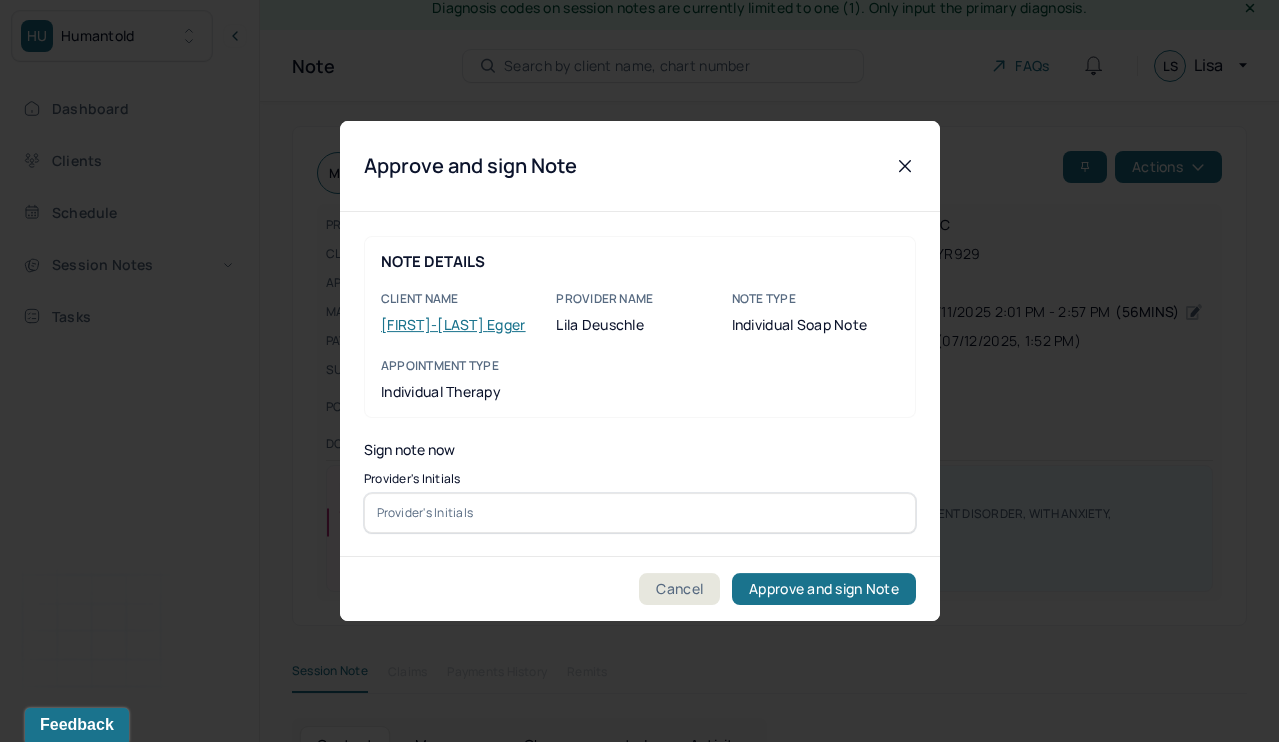 click at bounding box center [640, 513] 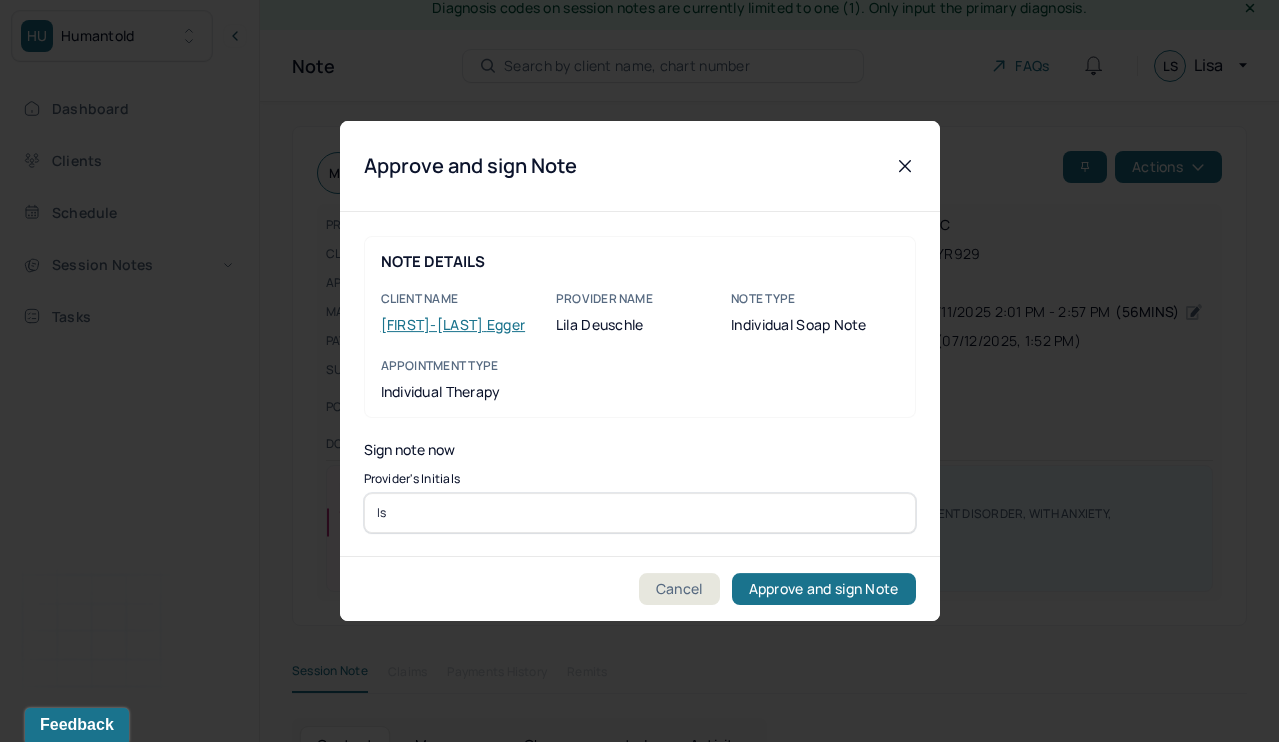 type on "ls" 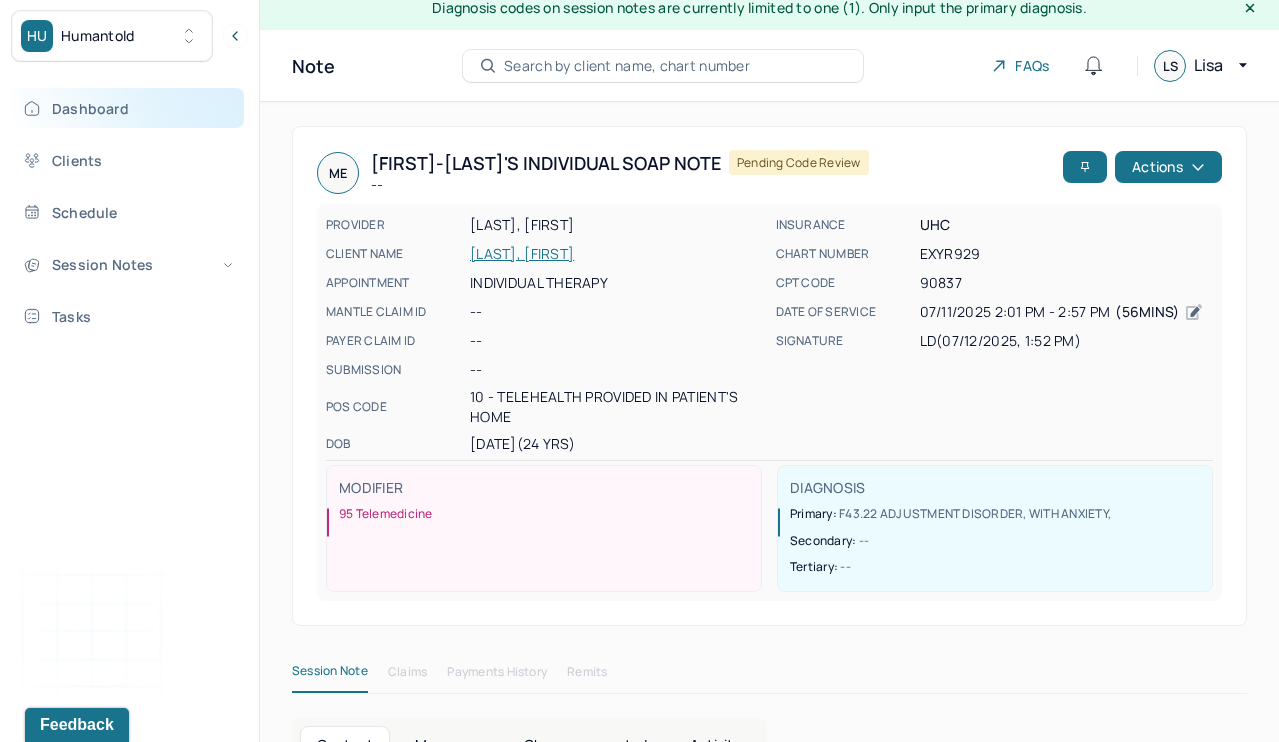 click on "Dashboard" at bounding box center [128, 108] 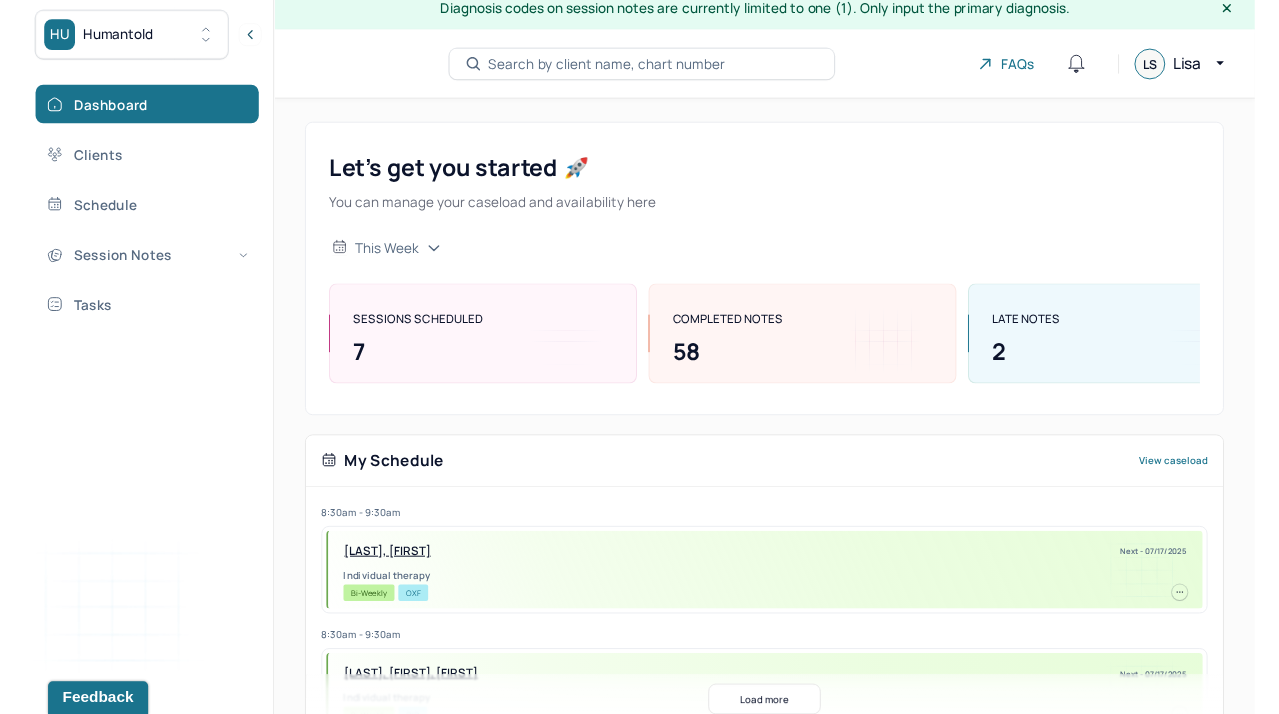 scroll, scrollTop: 0, scrollLeft: 0, axis: both 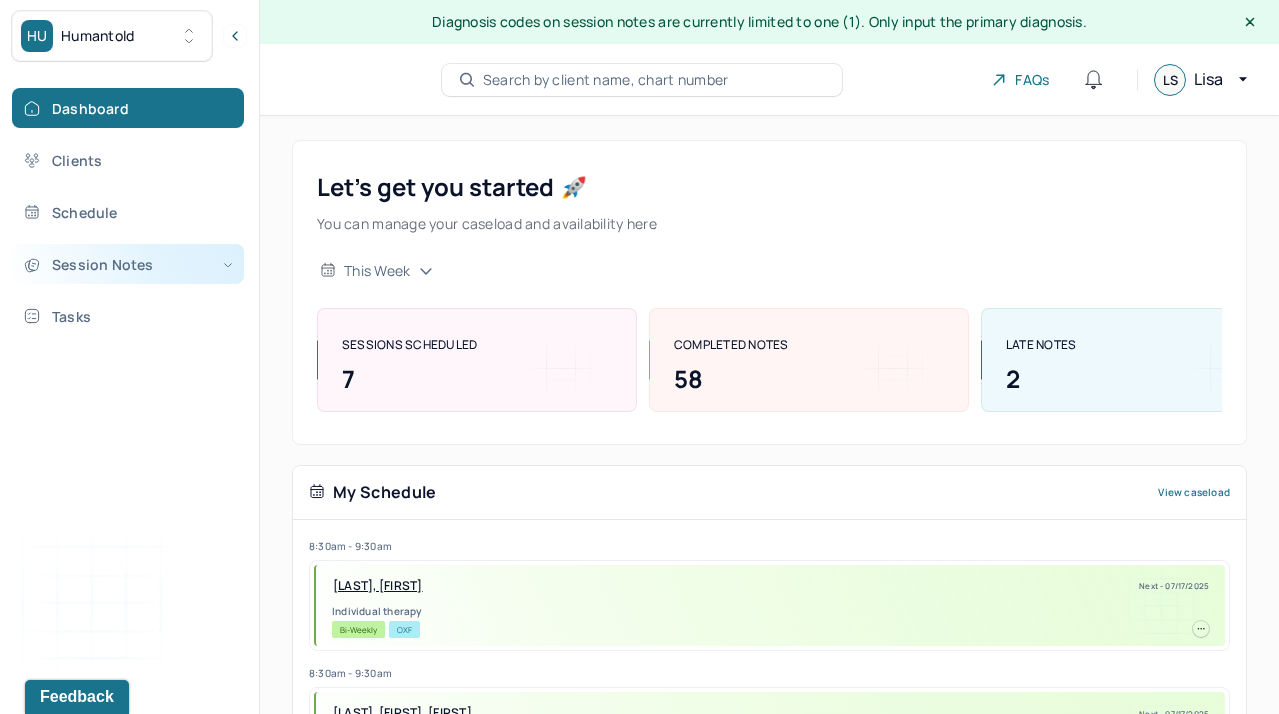 click on "Session Notes" at bounding box center [128, 264] 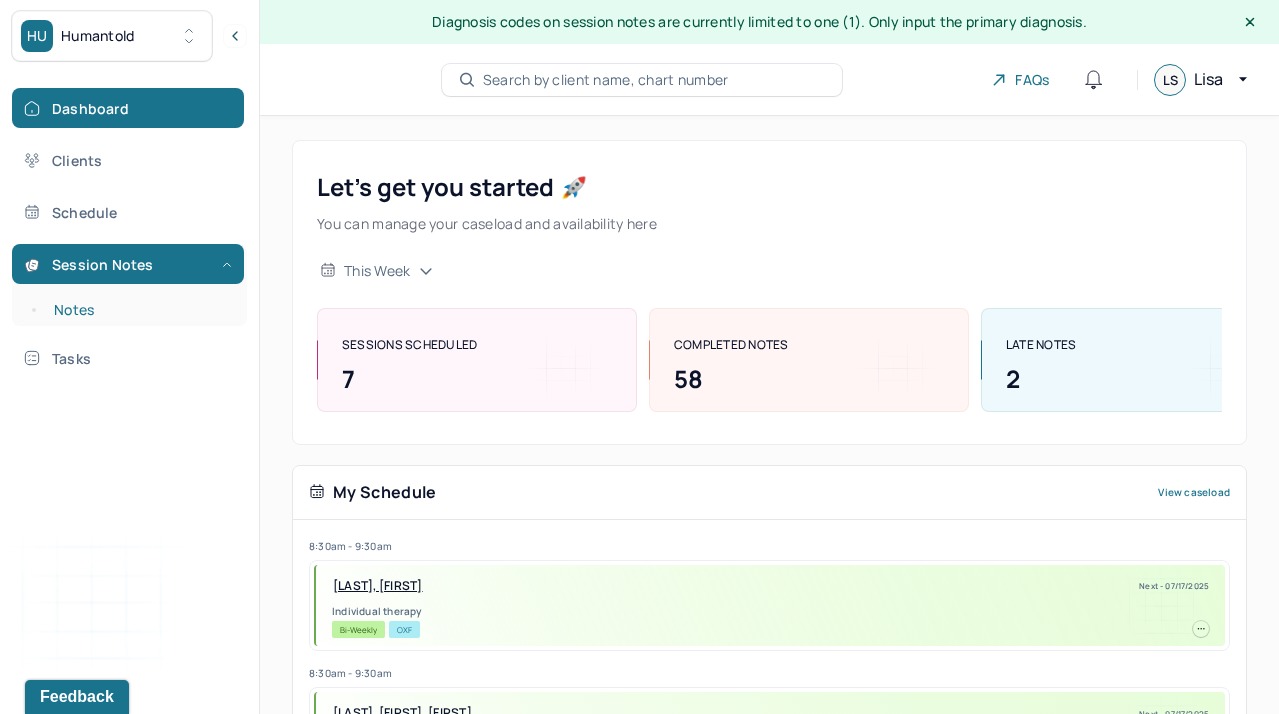 click on "Notes" at bounding box center [139, 310] 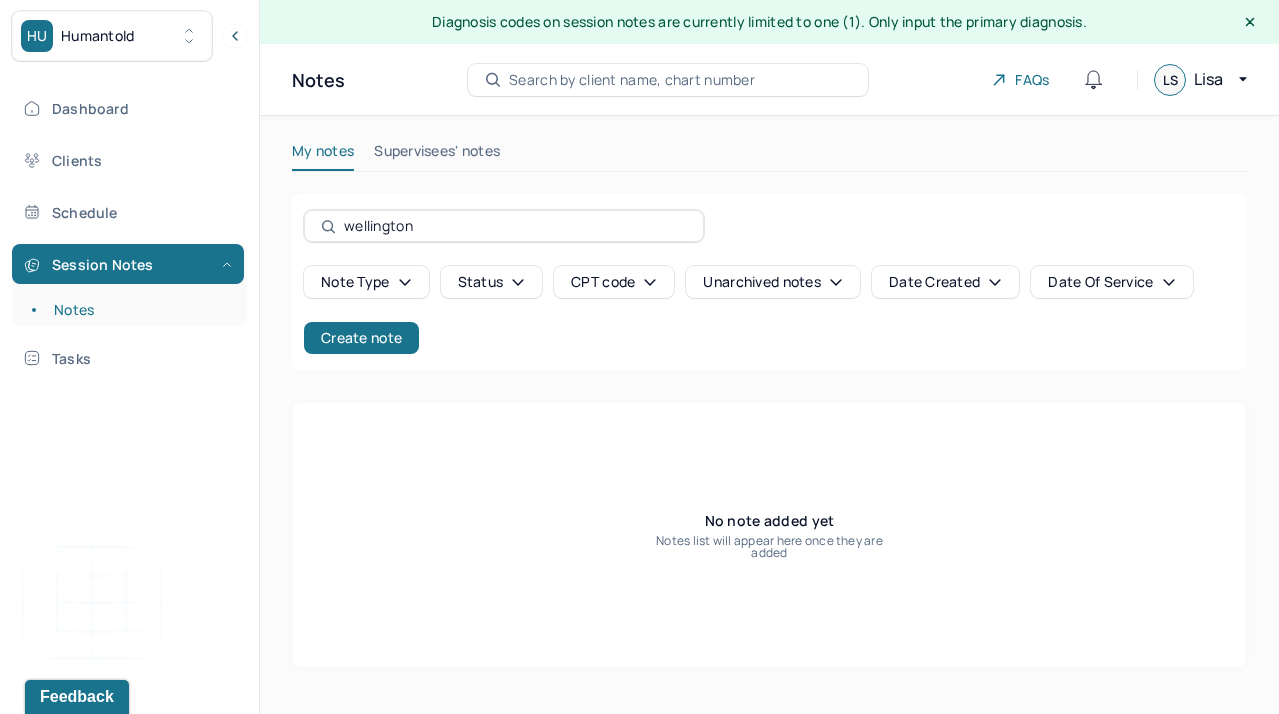 click on "Search by client name, chart number" at bounding box center [668, 80] 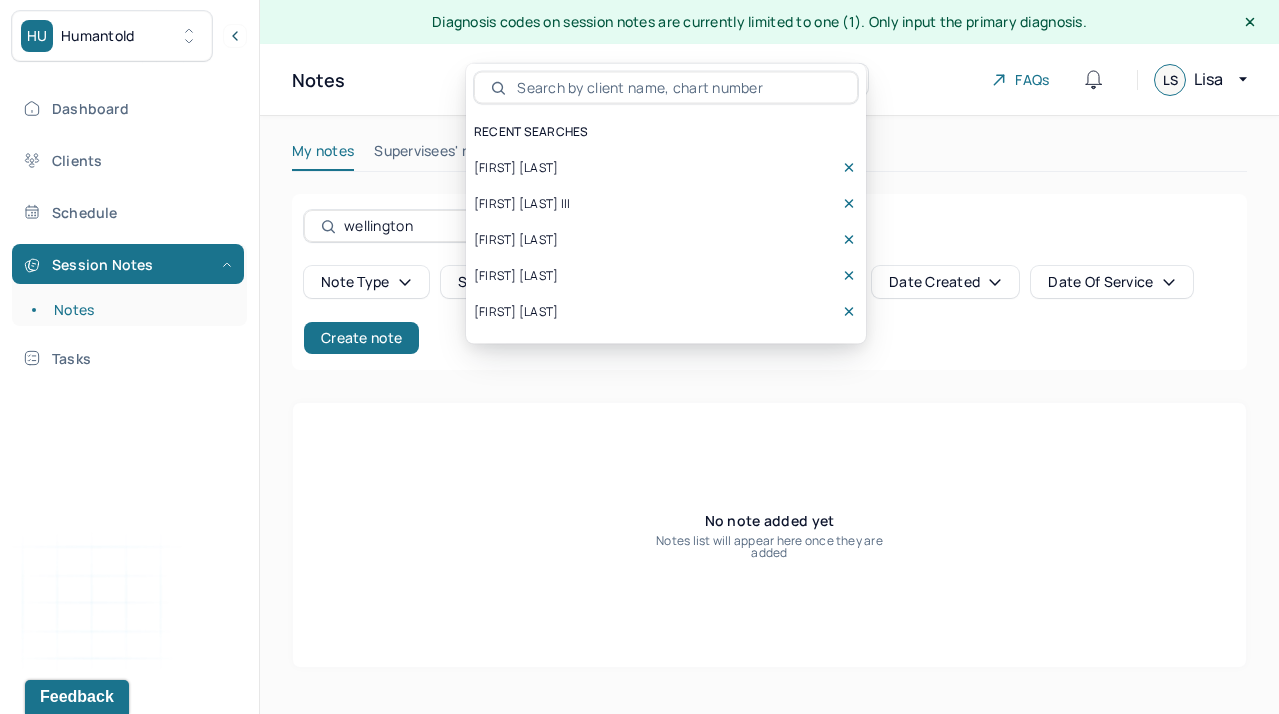 scroll, scrollTop: 0, scrollLeft: 0, axis: both 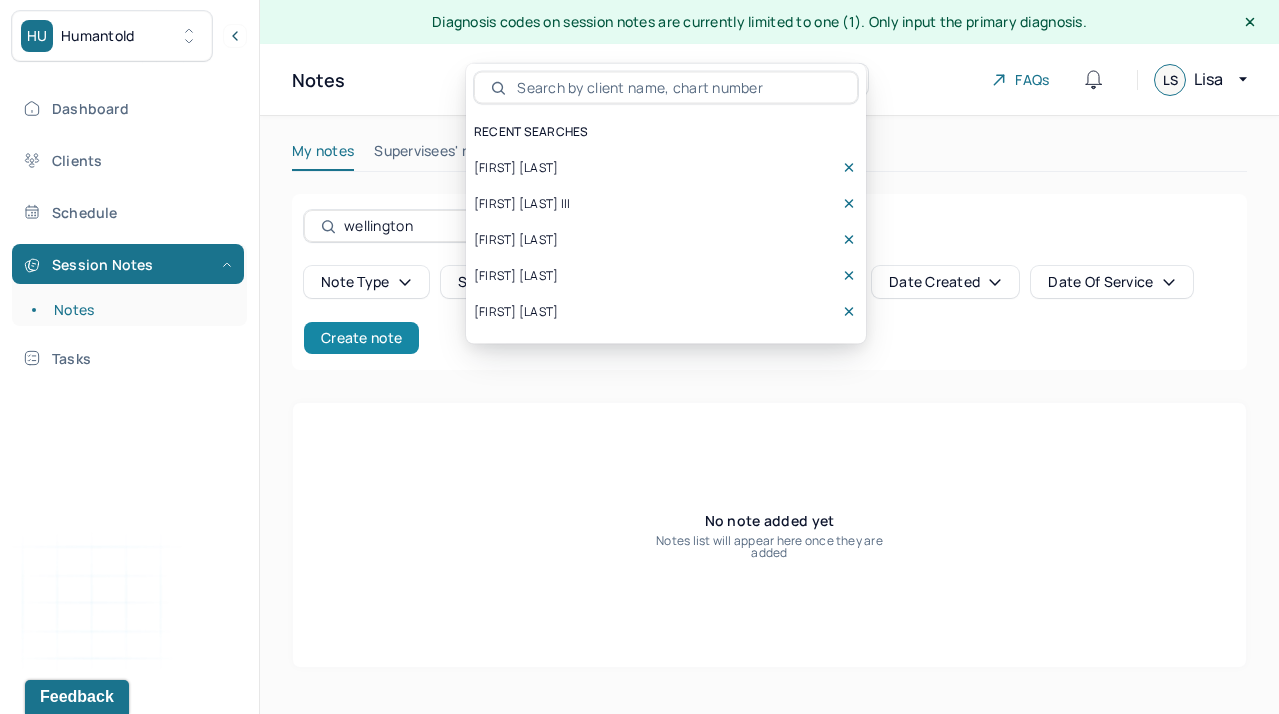 click on "Create note" at bounding box center (361, 338) 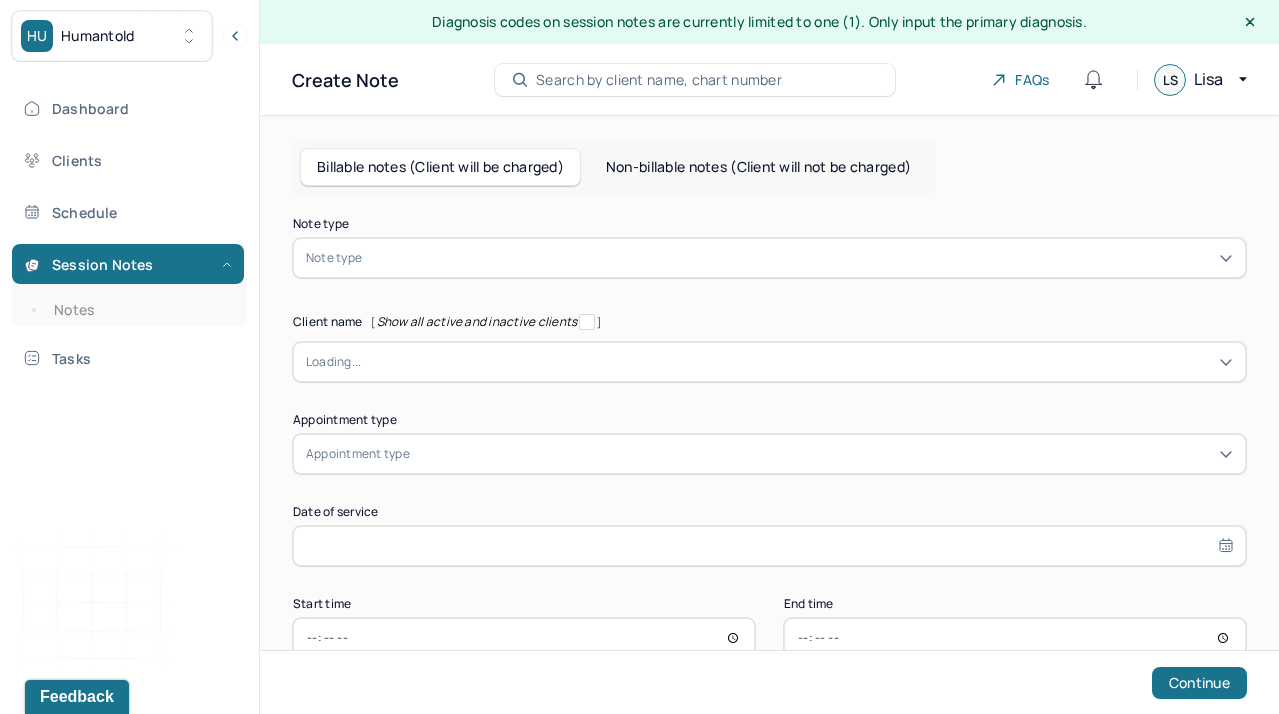 click on "Billable notes (Client will be charged)     Non-billable notes (Client will not be charged)   Note type Note type Client name [ Show all active and inactive clients ] Loading... Appointment type Appointment type Date of service Start time End time   Continue" at bounding box center [769, 440] 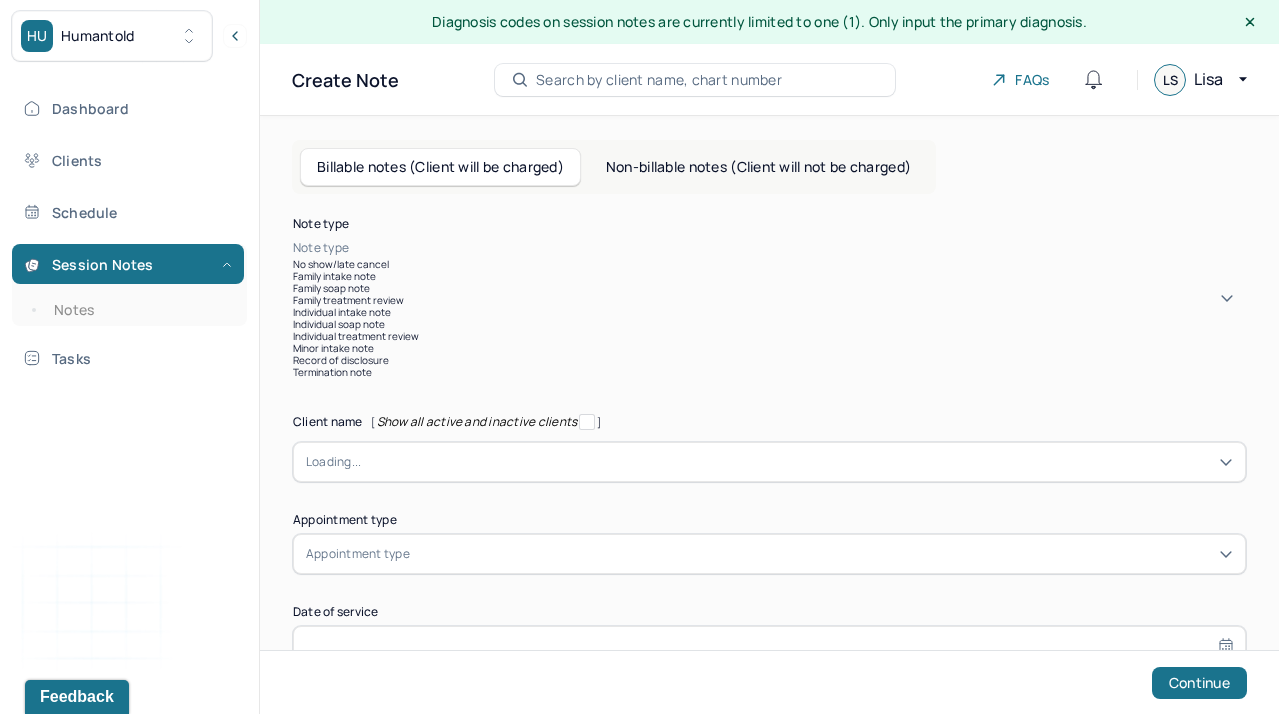 click on "Individual soap note" at bounding box center [769, 324] 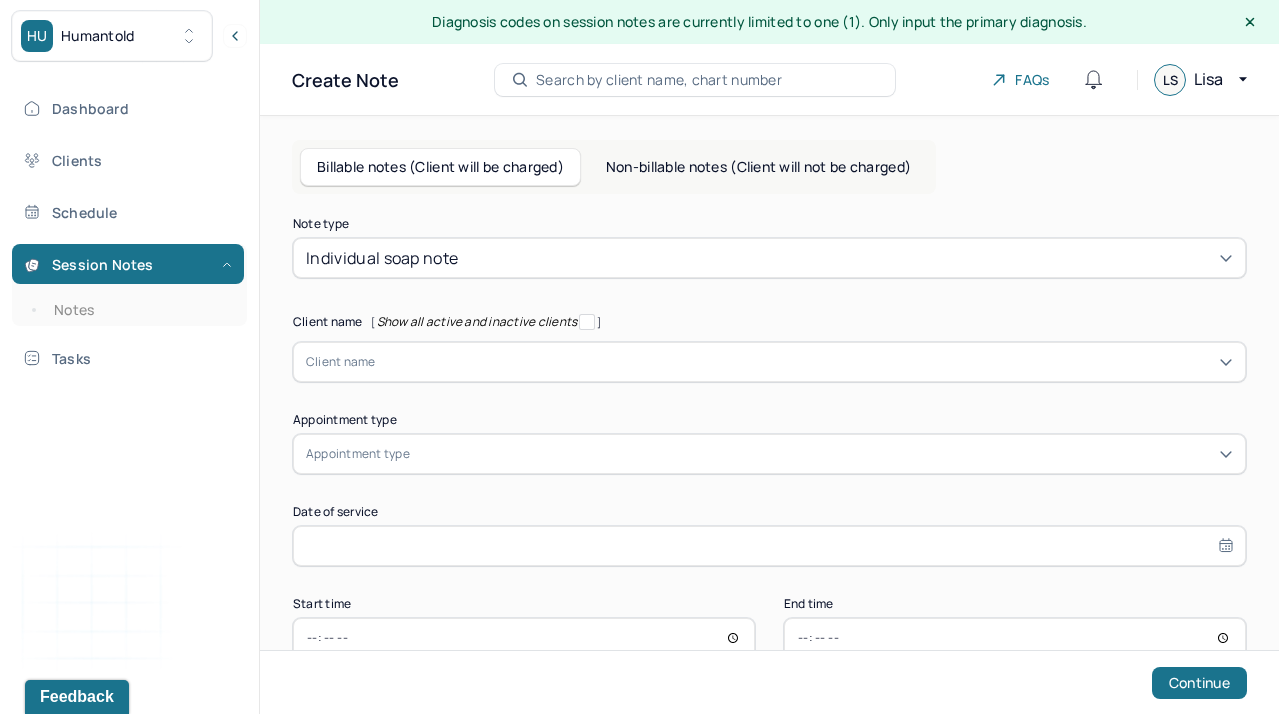 click on "Note type Individual soap note Client name [ Show all active and inactive clients ] Client name Supervisee name Appointment type Appointment type Date of service Start time End time   Continue" at bounding box center (769, 438) 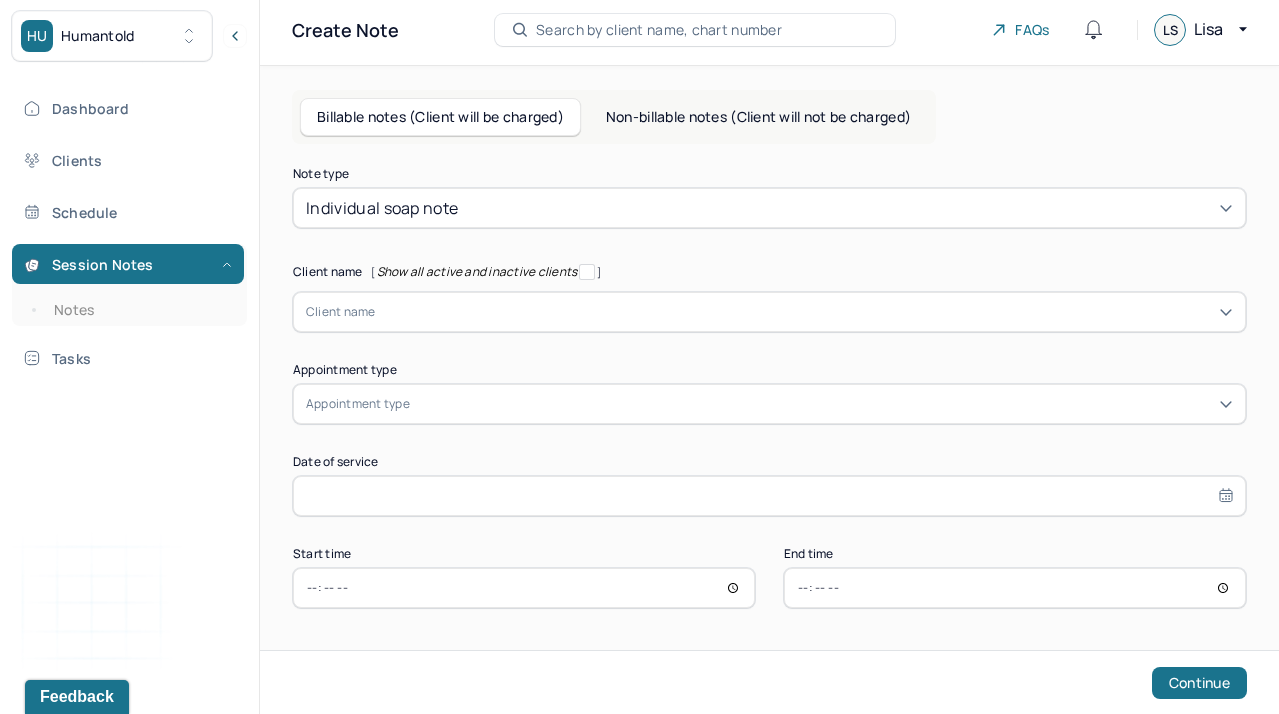 click at bounding box center (804, 312) 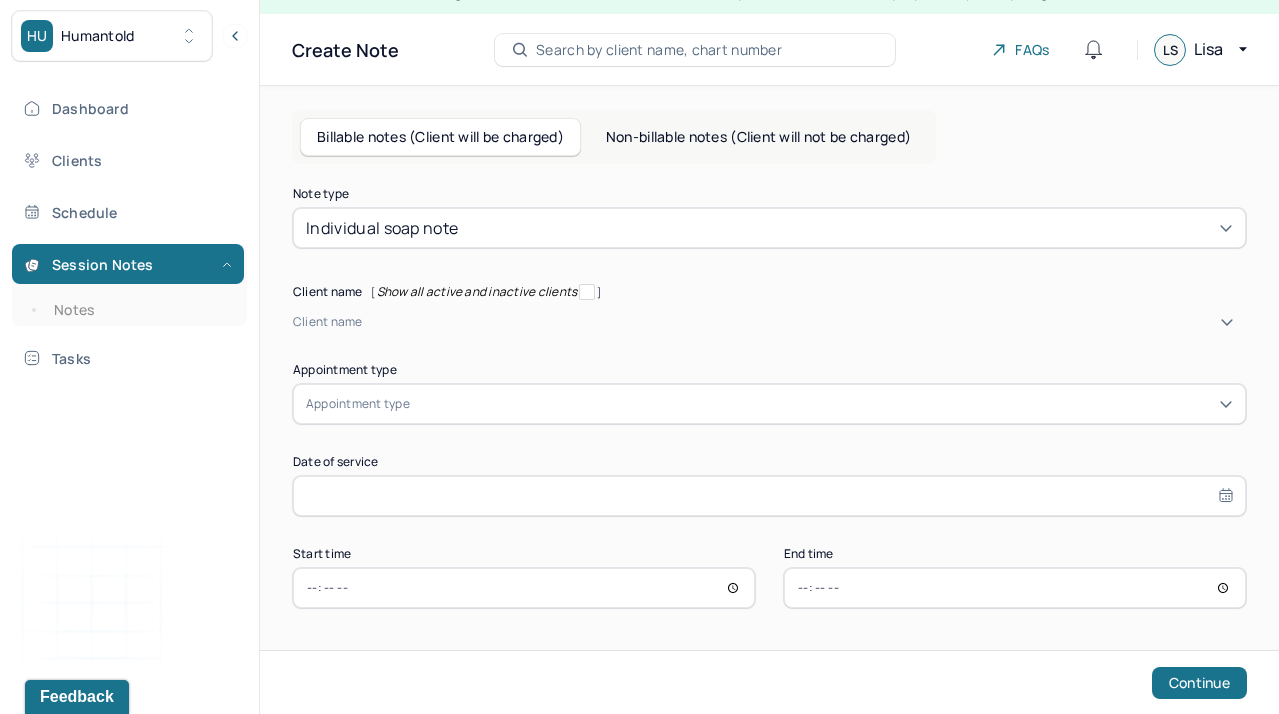 click at bounding box center [804, 322] 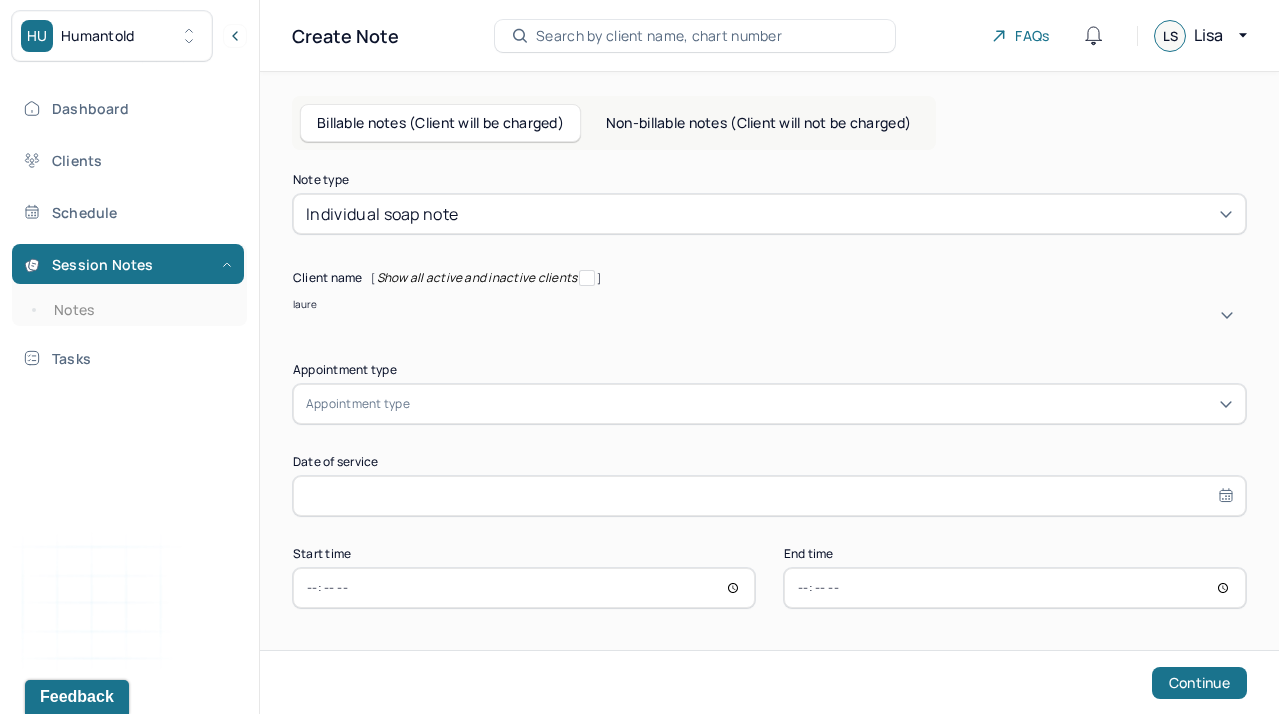 type on "lauren" 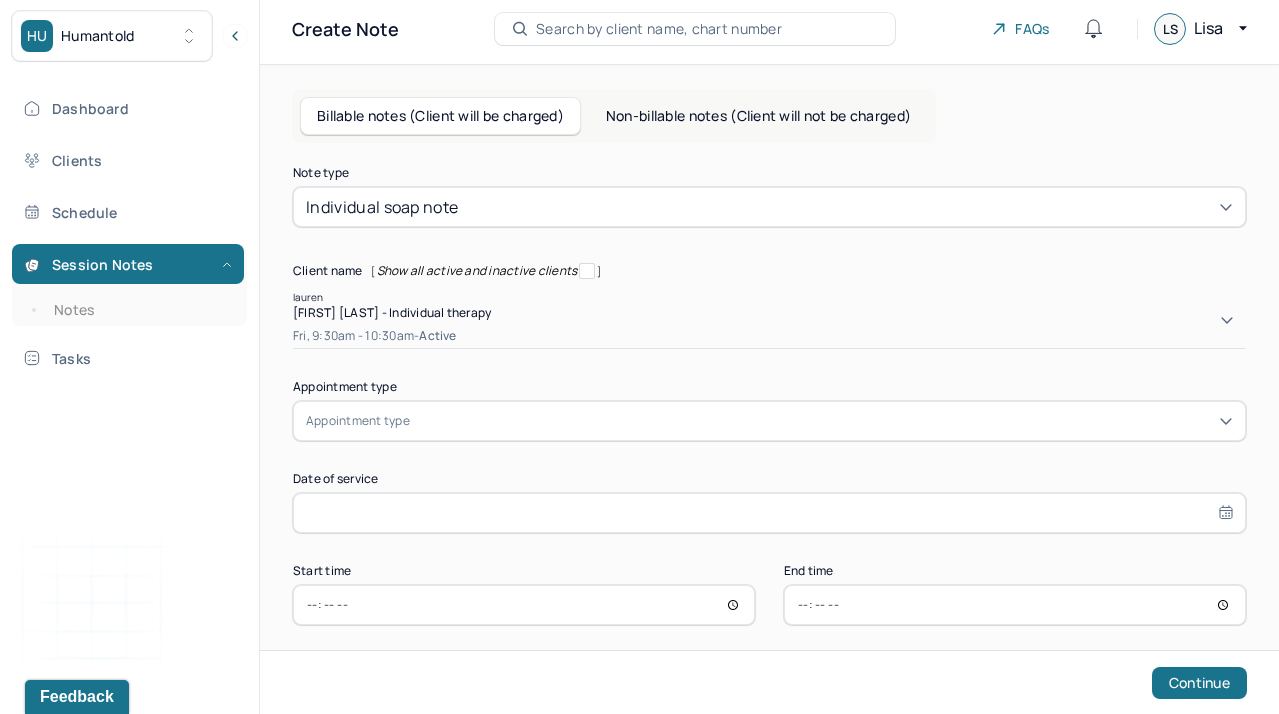 click on "[FIRST] [LAST] - Individual therapy" at bounding box center (392, 312) 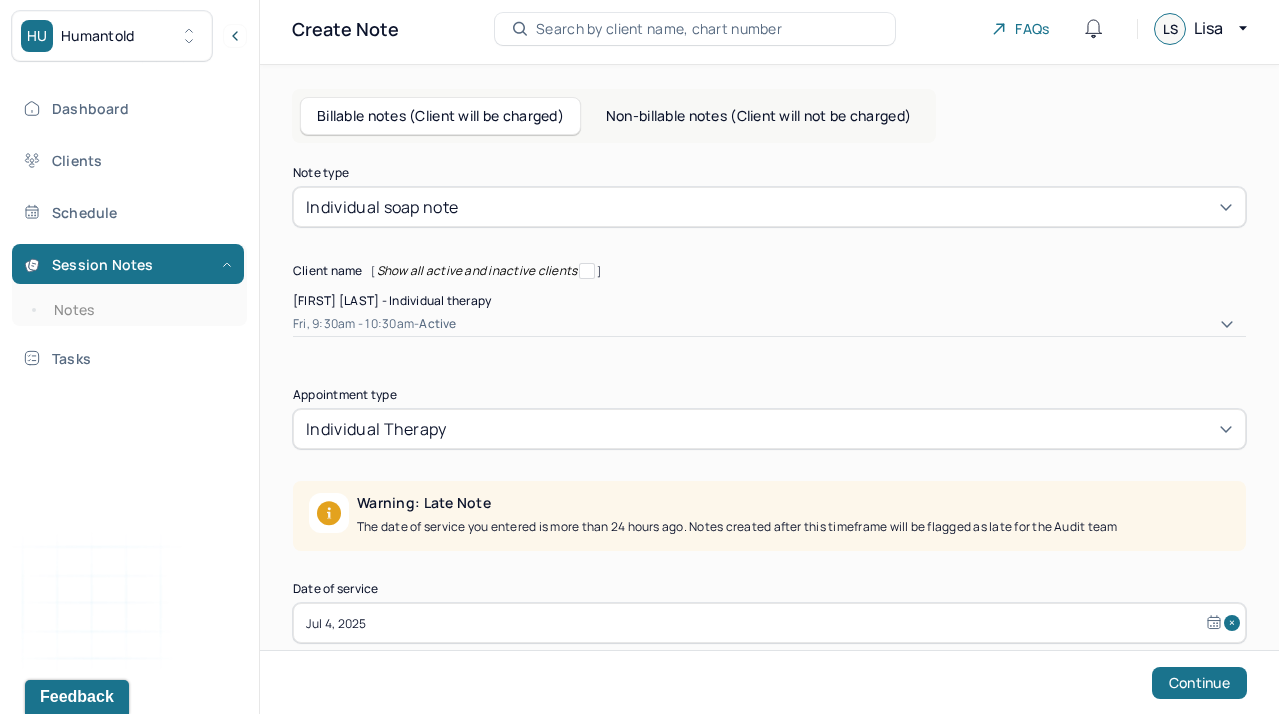 click on "Note type Individual soap note Client name [ Show all active and inactive clients ] [FIRST] [LAST] - Individual therapy Fri, 9:30am - 10:30am  -  active Supervisee name [NAME] Siclari Appointment type individual therapy Warning: Late Note The date of service you entered is more than 24 hours ago. Notes created after this timeframe will be flagged as late for the Audit team Date of service Jul 4, 2025 Start time 09:30 End time 10:30   Continue" at bounding box center (769, 462) 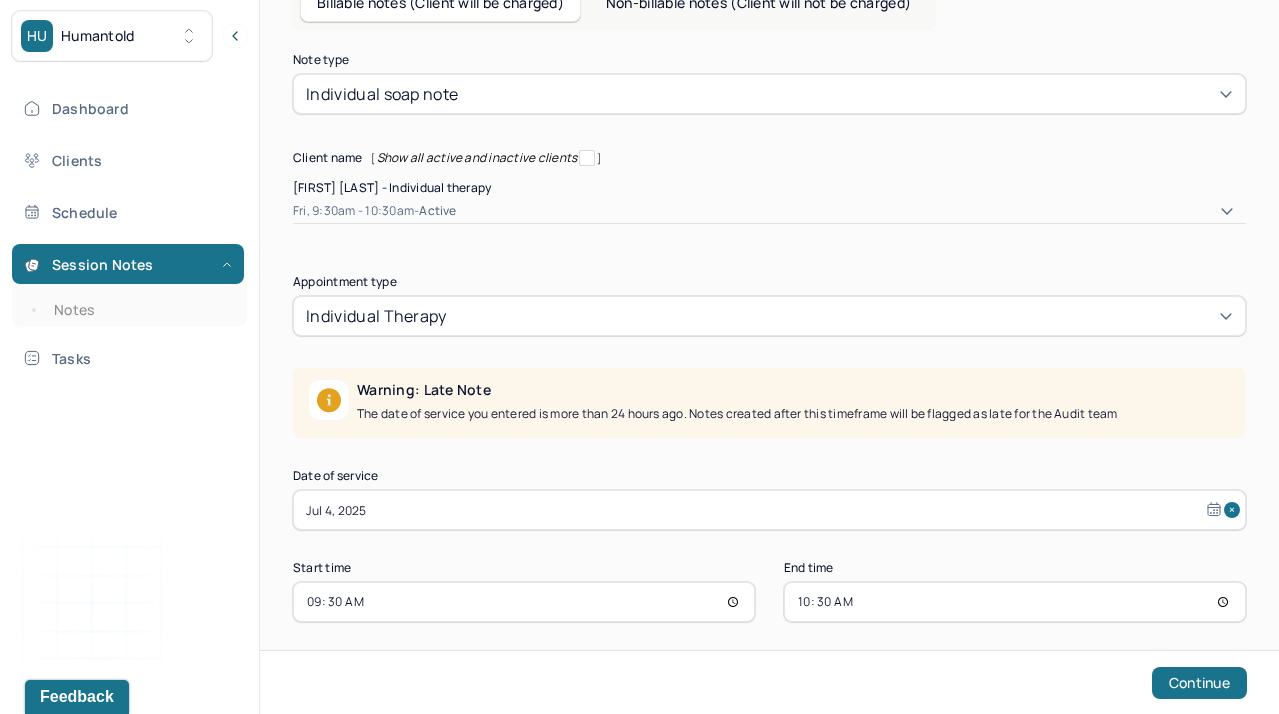 scroll, scrollTop: 160, scrollLeft: 0, axis: vertical 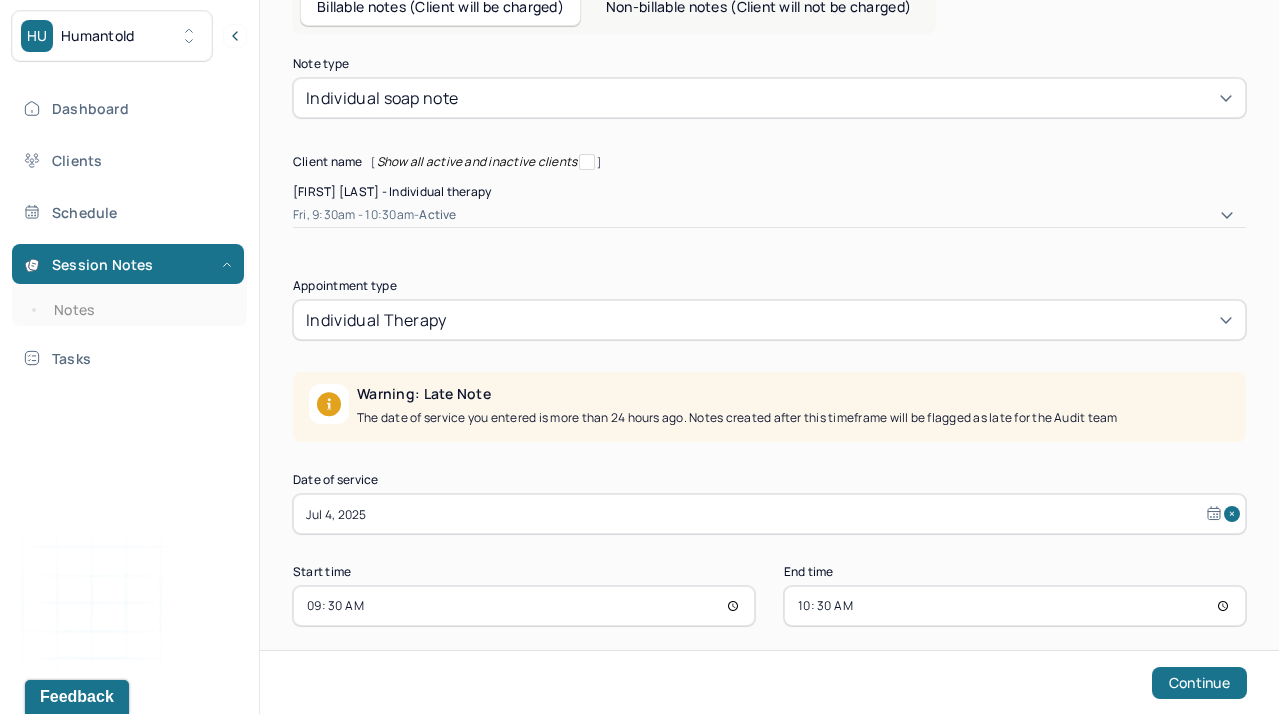 click on "Jul 4, 2025" at bounding box center [769, 514] 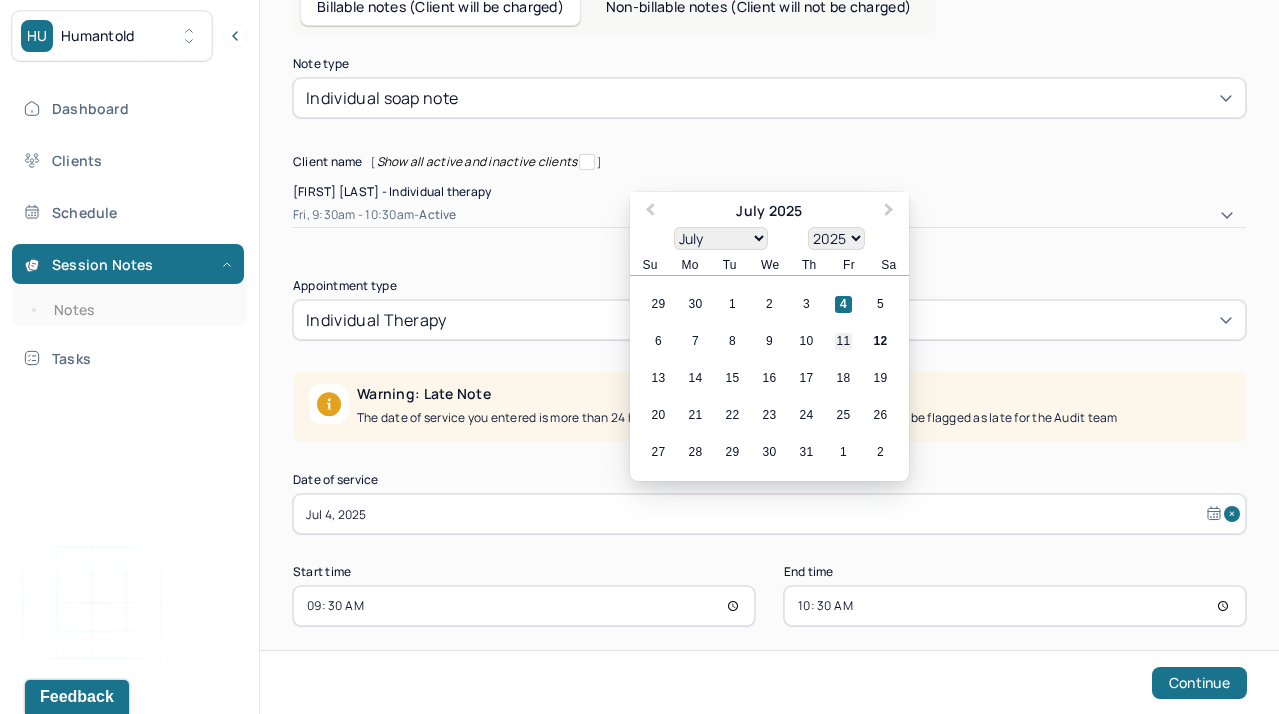 click on "11" at bounding box center [843, 341] 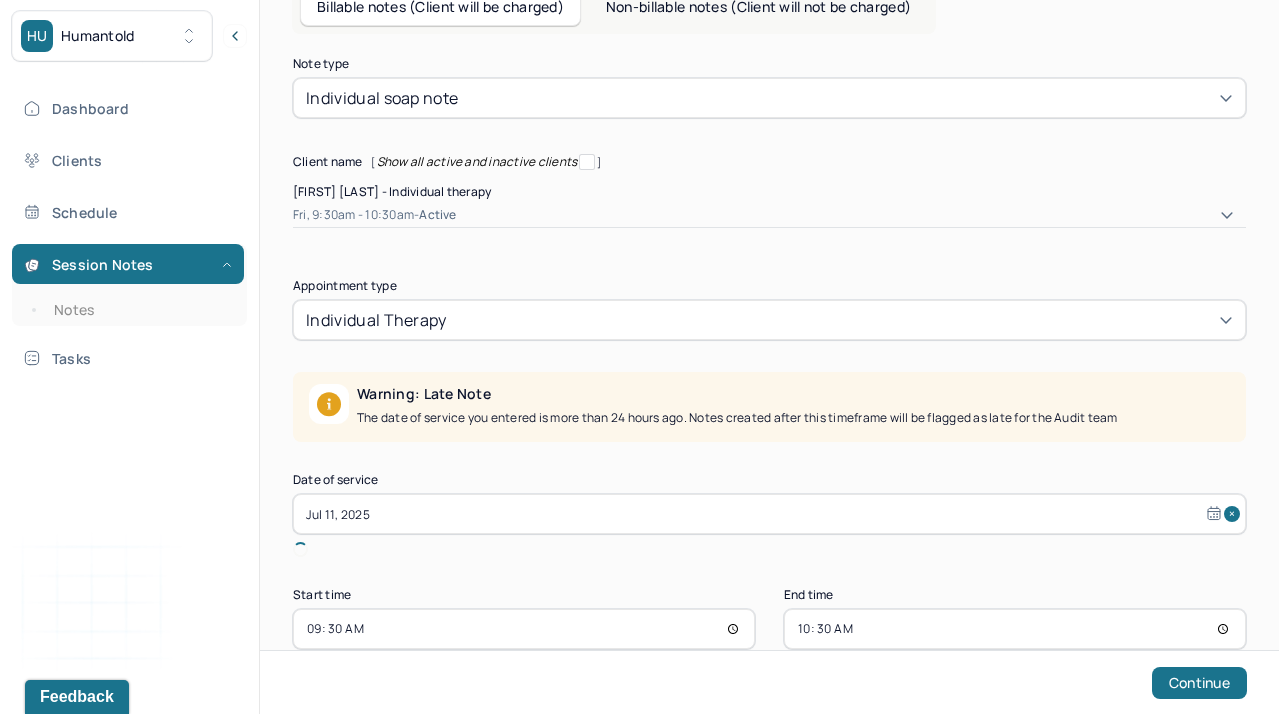 click on "Note type Individual soap note Client name [ Show all active and inactive clients ] [FIRST] [LAST] - Individual therapy Fri, 9:30am - 10:30am - active Supervisee name [FIRST] [LAST] Appointment type individual therapy Warning: Late Note The date of service you entered is more than 24 hours ago. Notes created after this timeframe will be flagged as late for the Audit team Date of service Jul 11, 2025 Start time 09:30 End time 10:30 Continue" at bounding box center (769, 353) 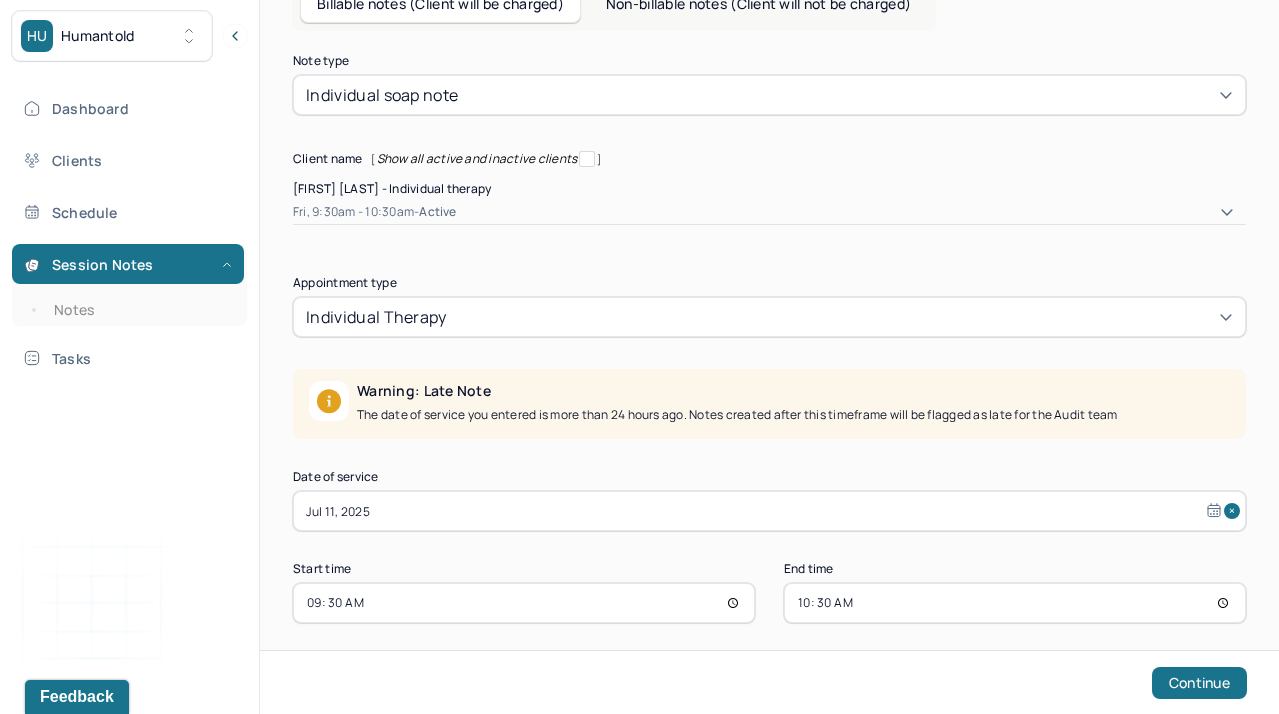 scroll, scrollTop: 160, scrollLeft: 0, axis: vertical 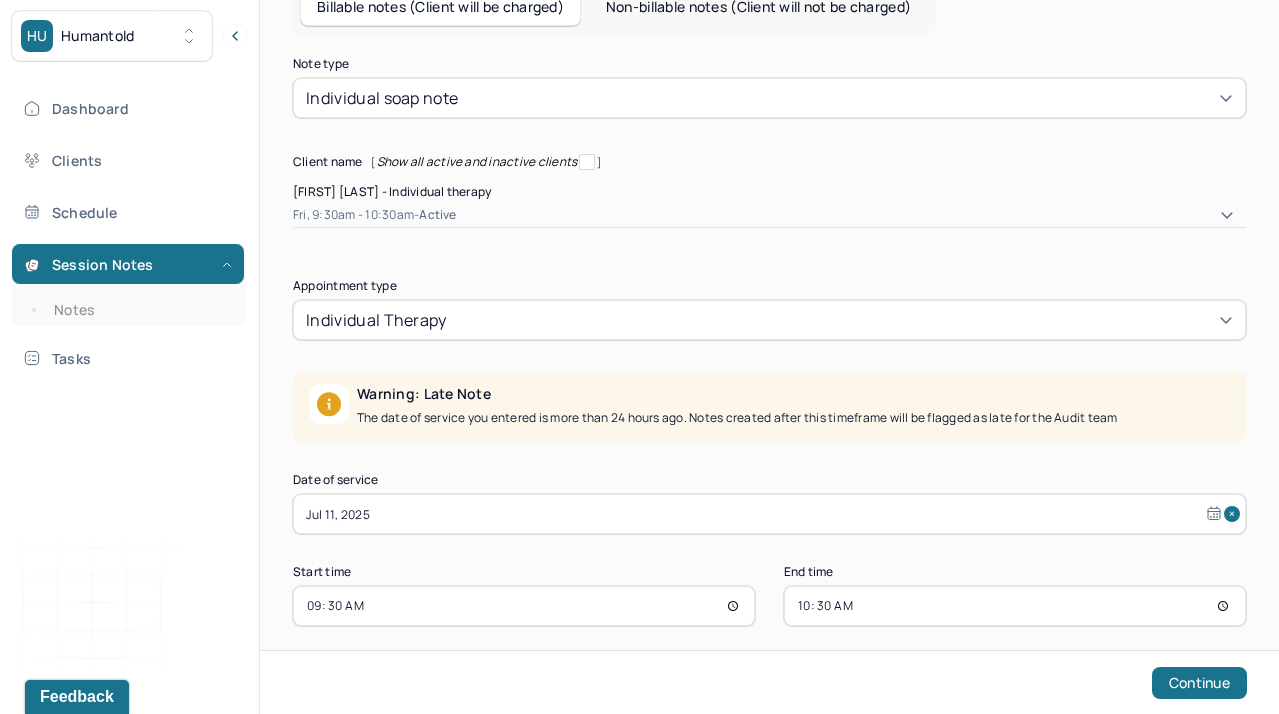 click on "09:30" at bounding box center (524, 606) 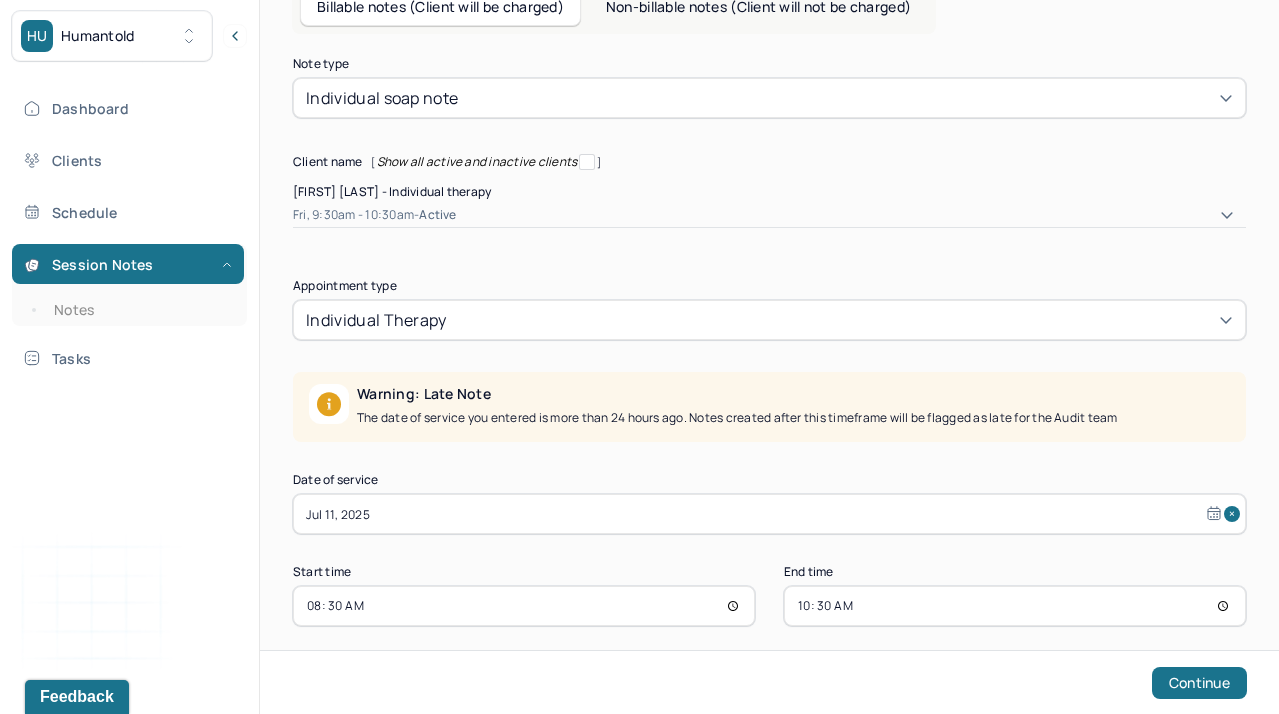 type on "08:30" 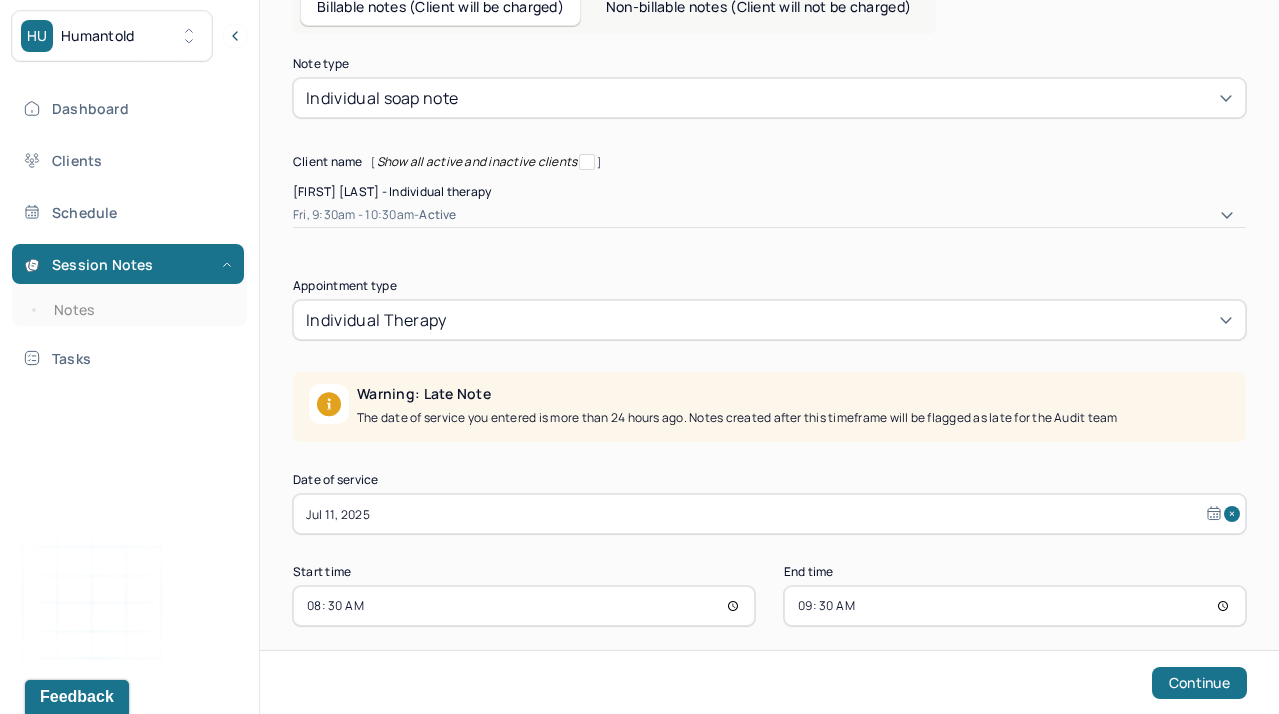 type on "09:30" 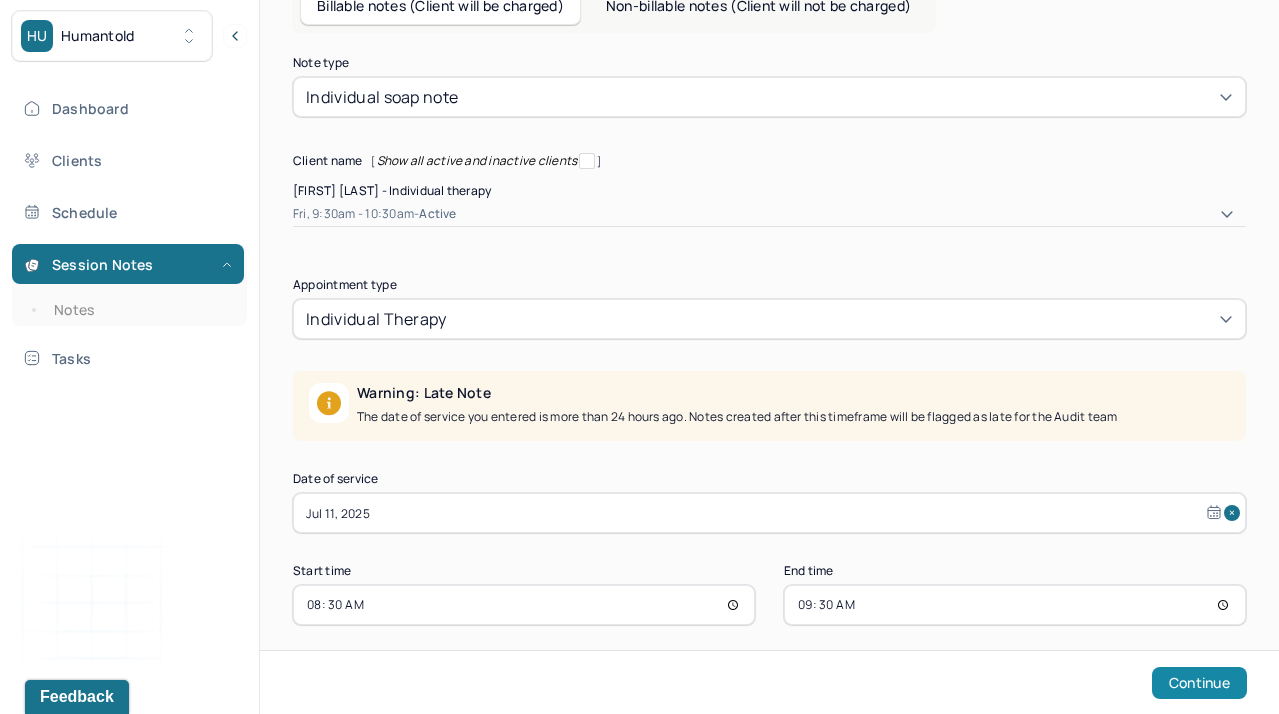 scroll, scrollTop: 160, scrollLeft: 0, axis: vertical 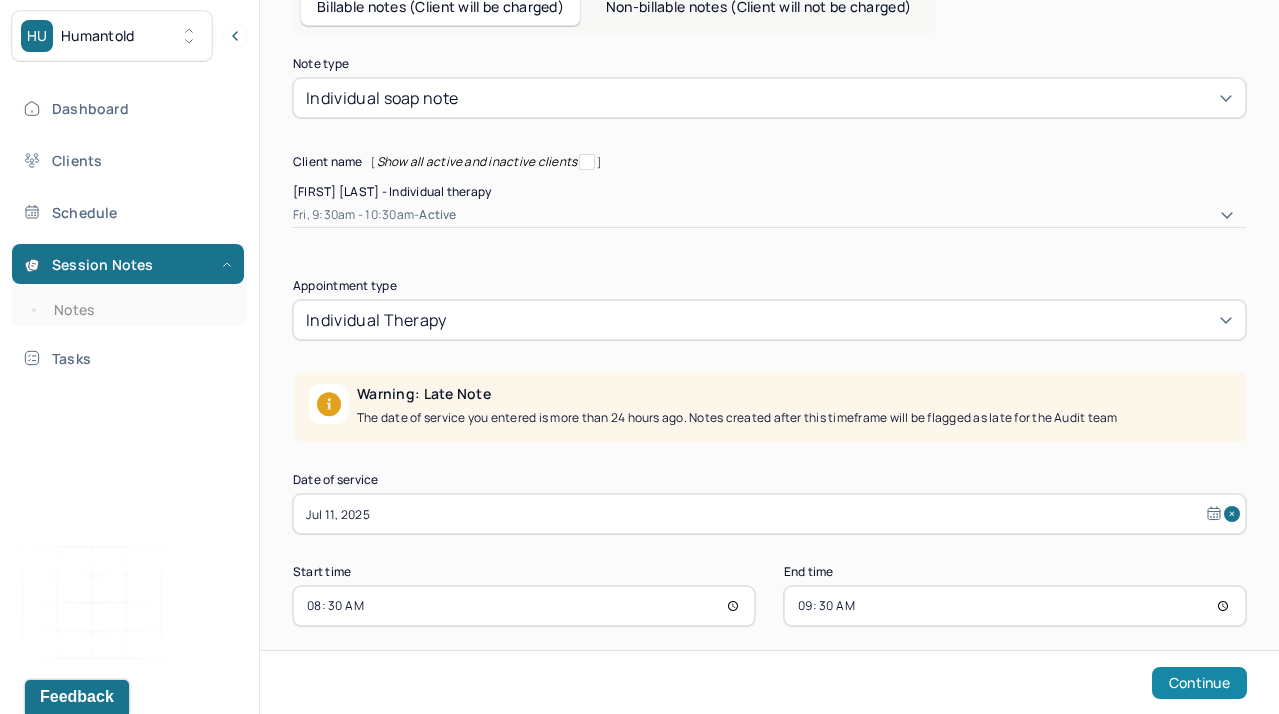 click on "Continue" at bounding box center (1199, 683) 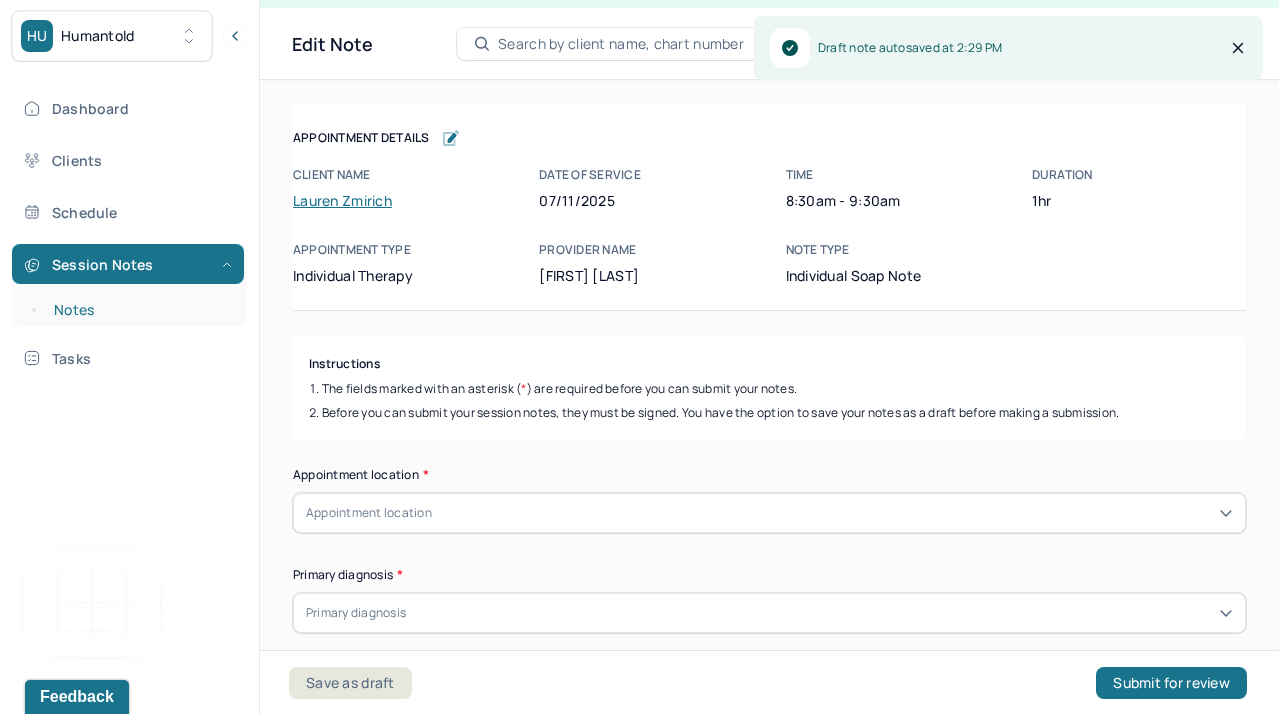 scroll, scrollTop: 36, scrollLeft: 0, axis: vertical 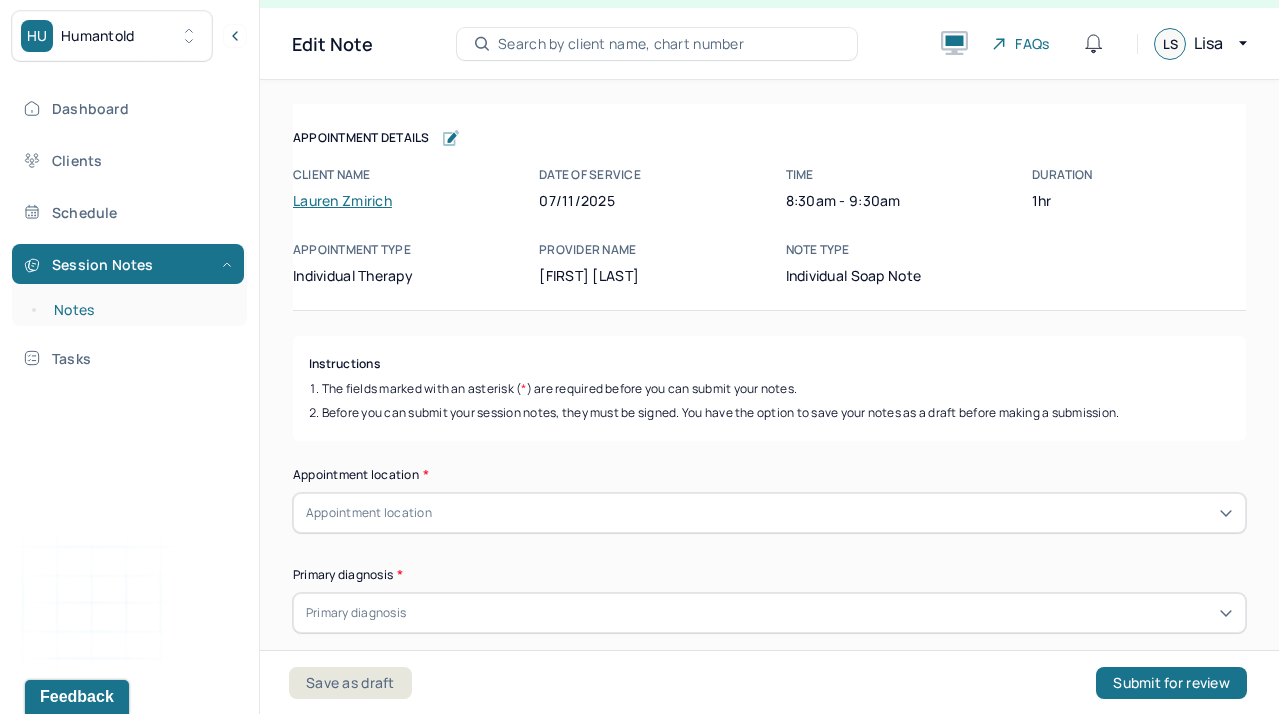click on "Notes" at bounding box center [139, 310] 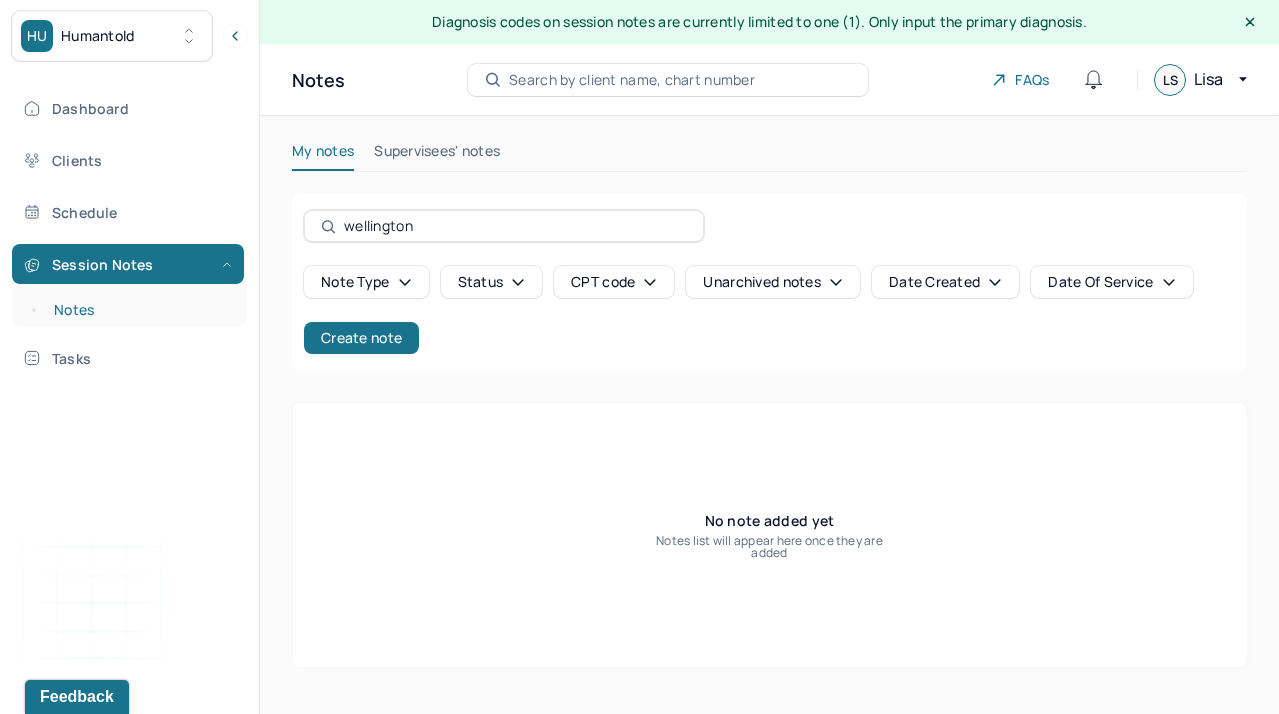 scroll, scrollTop: 0, scrollLeft: 0, axis: both 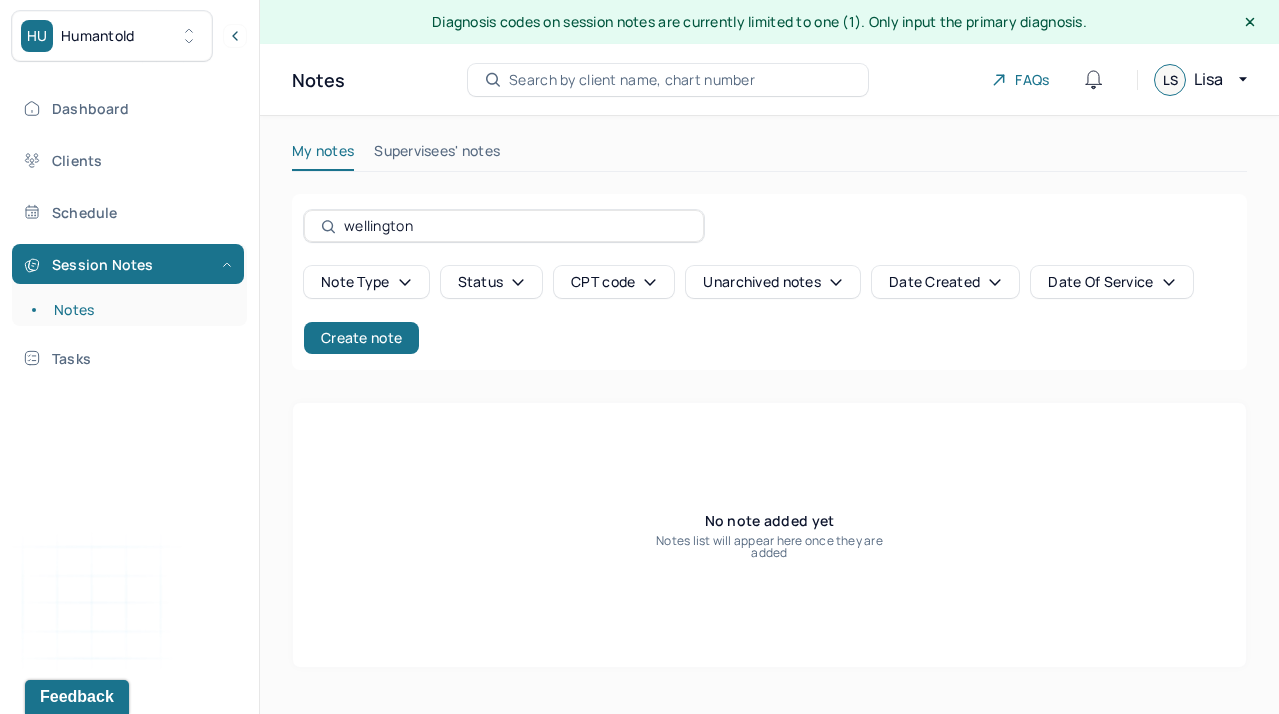 click on "wellington" at bounding box center (504, 226) 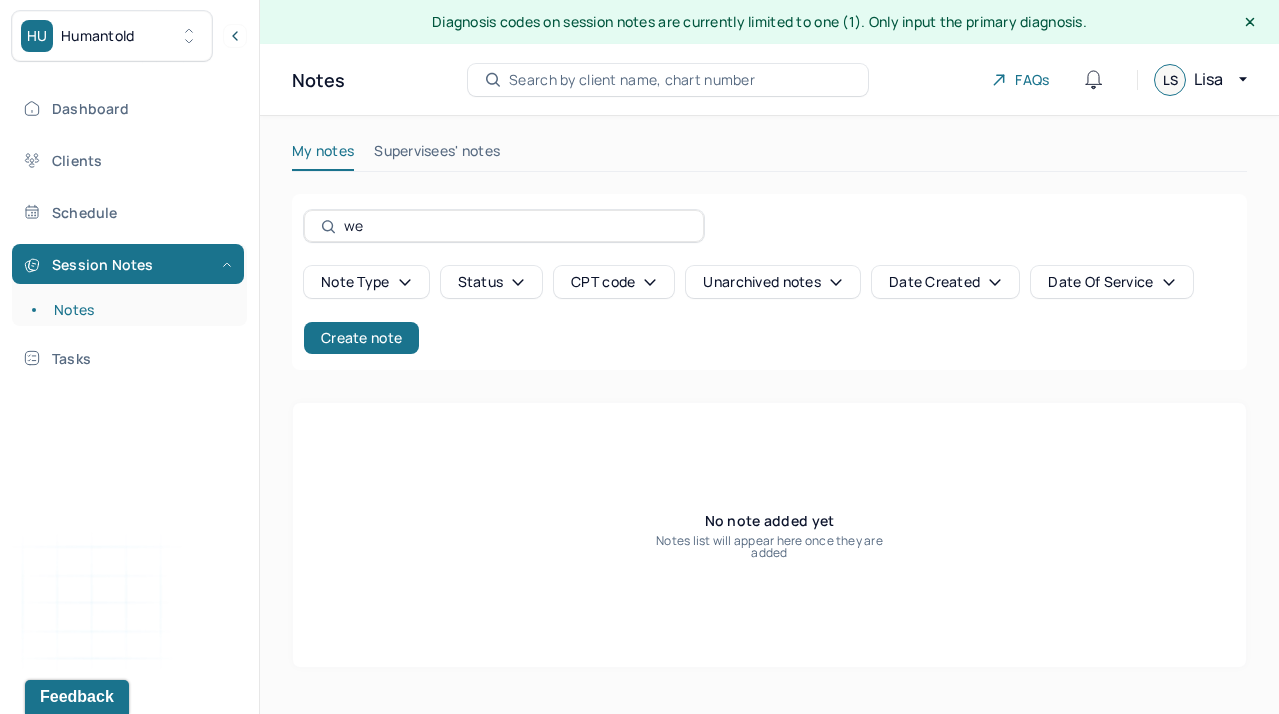 type on "w" 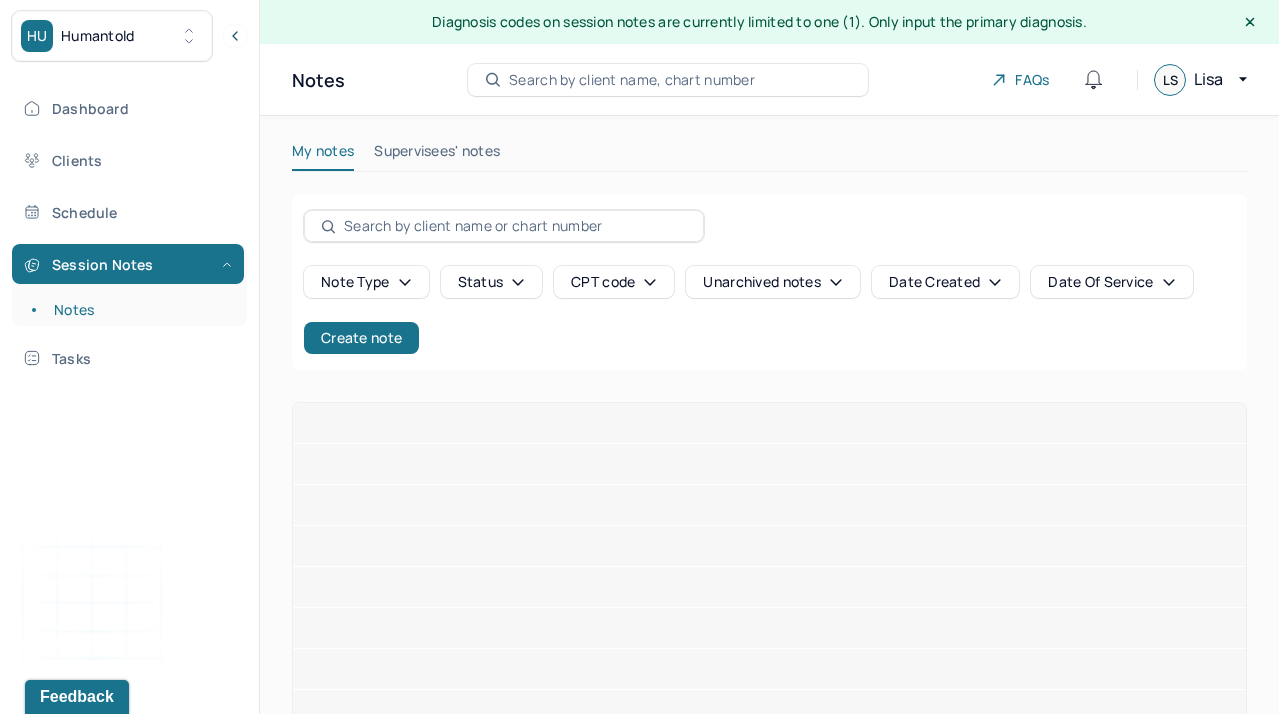 type 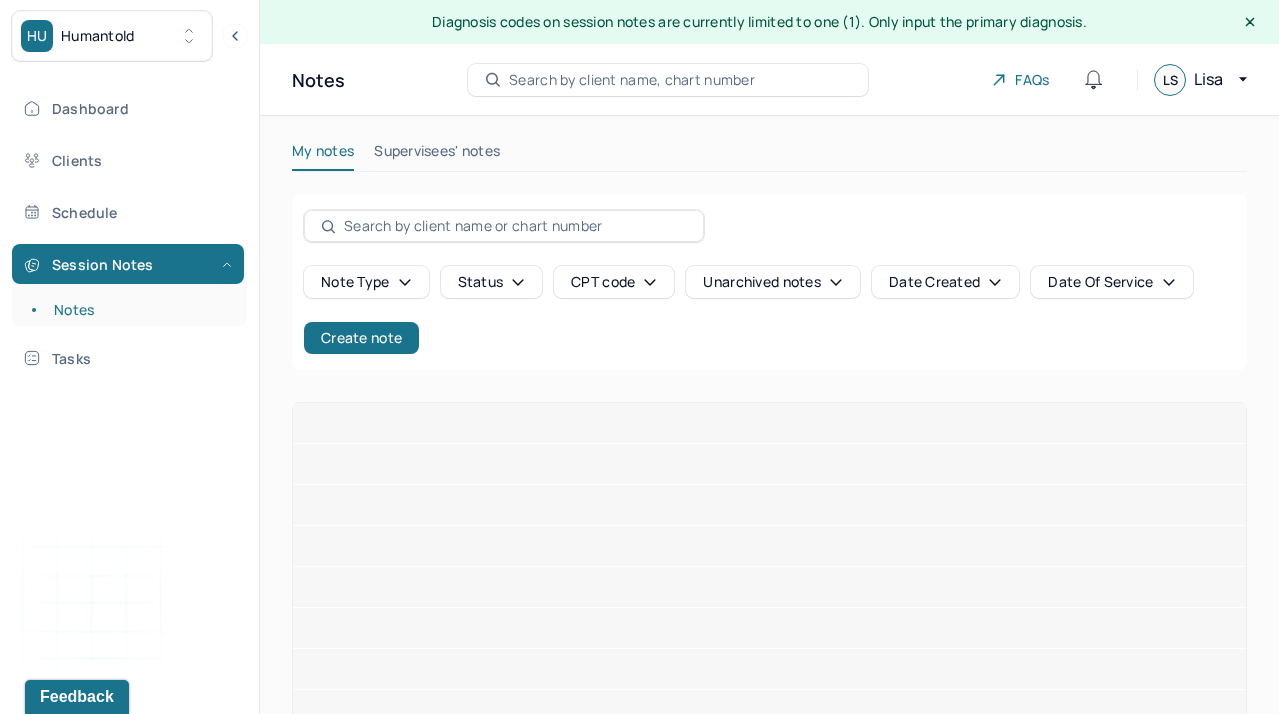 click on "Search by client name, chart number" at bounding box center (632, 80) 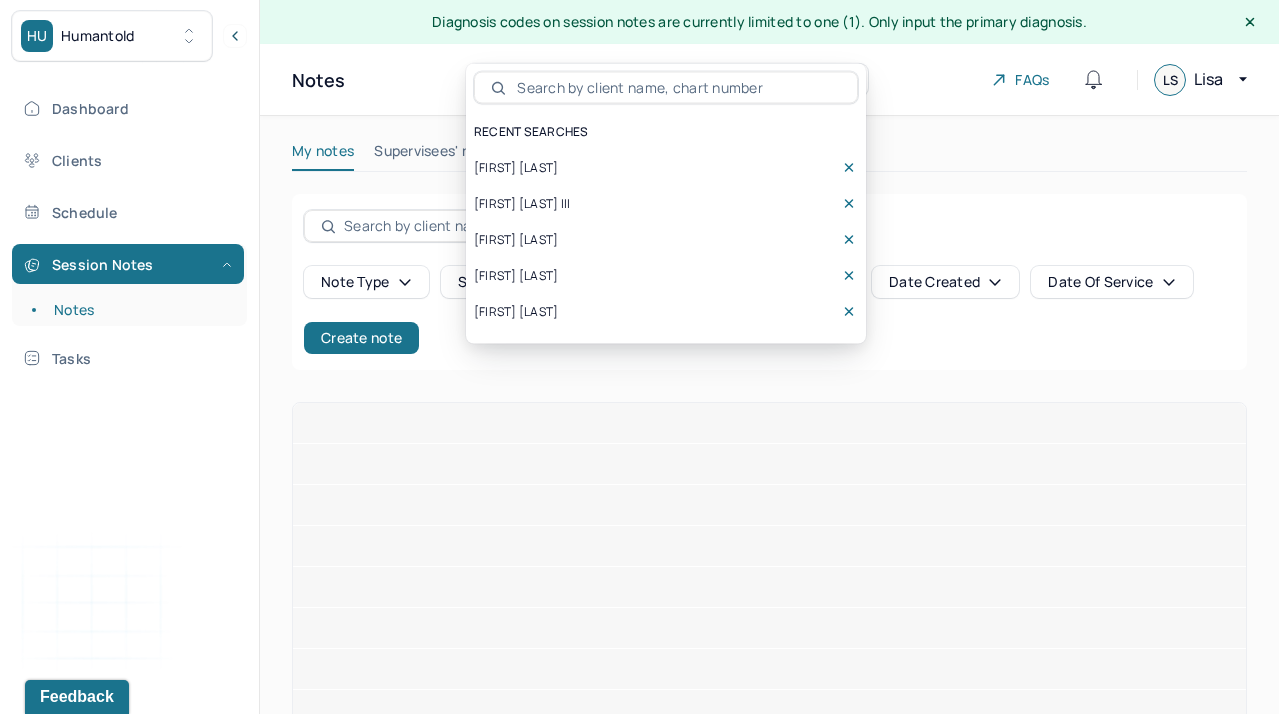 scroll, scrollTop: 0, scrollLeft: 0, axis: both 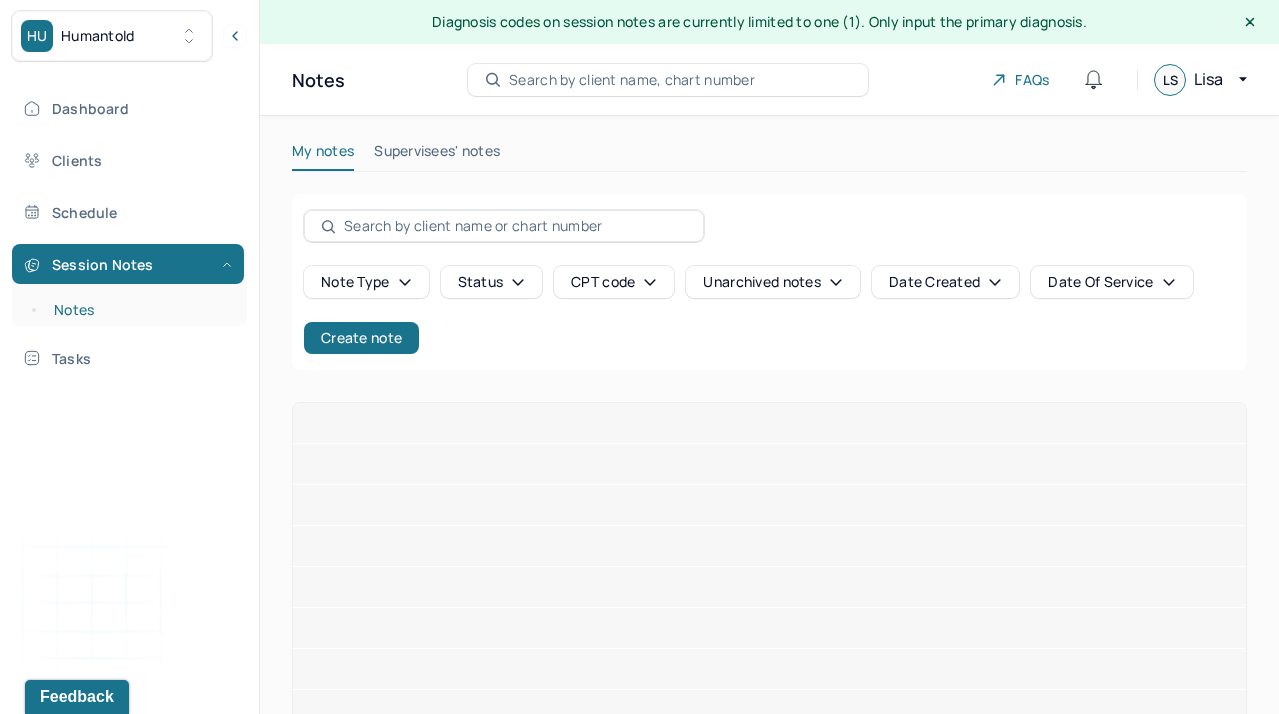 click on "Notes" at bounding box center (139, 310) 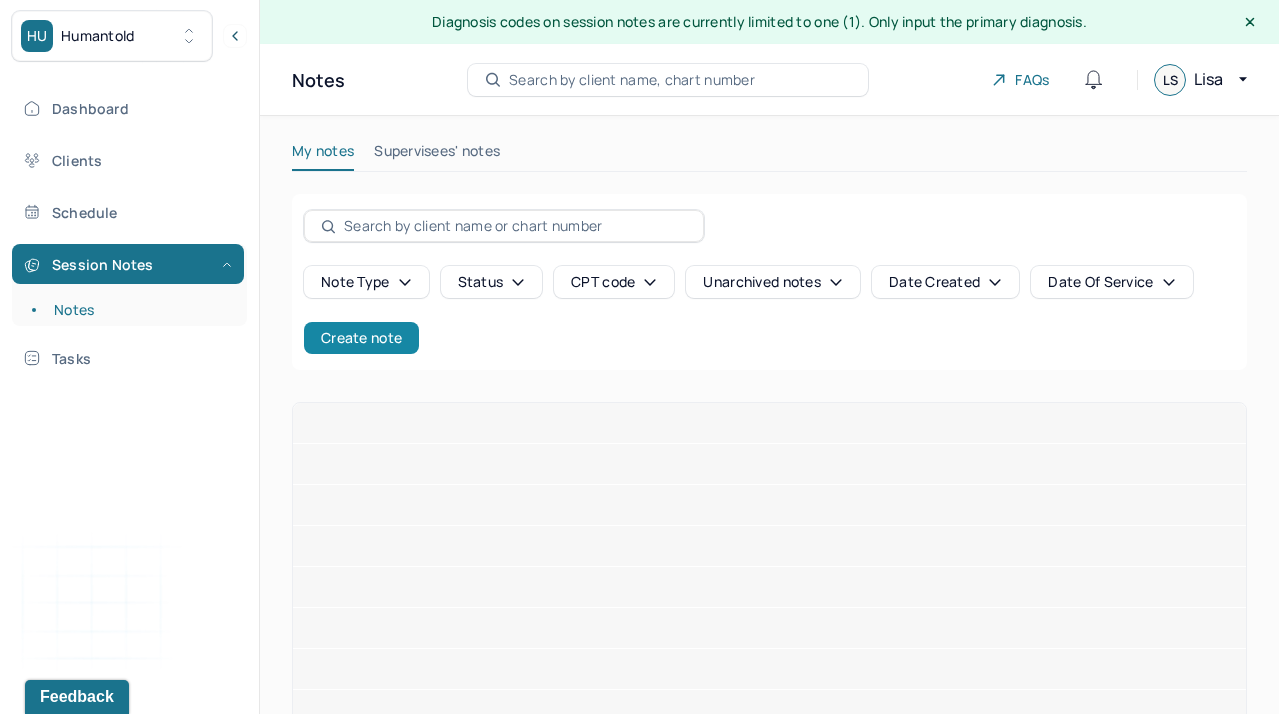 click on "Create note" at bounding box center (361, 338) 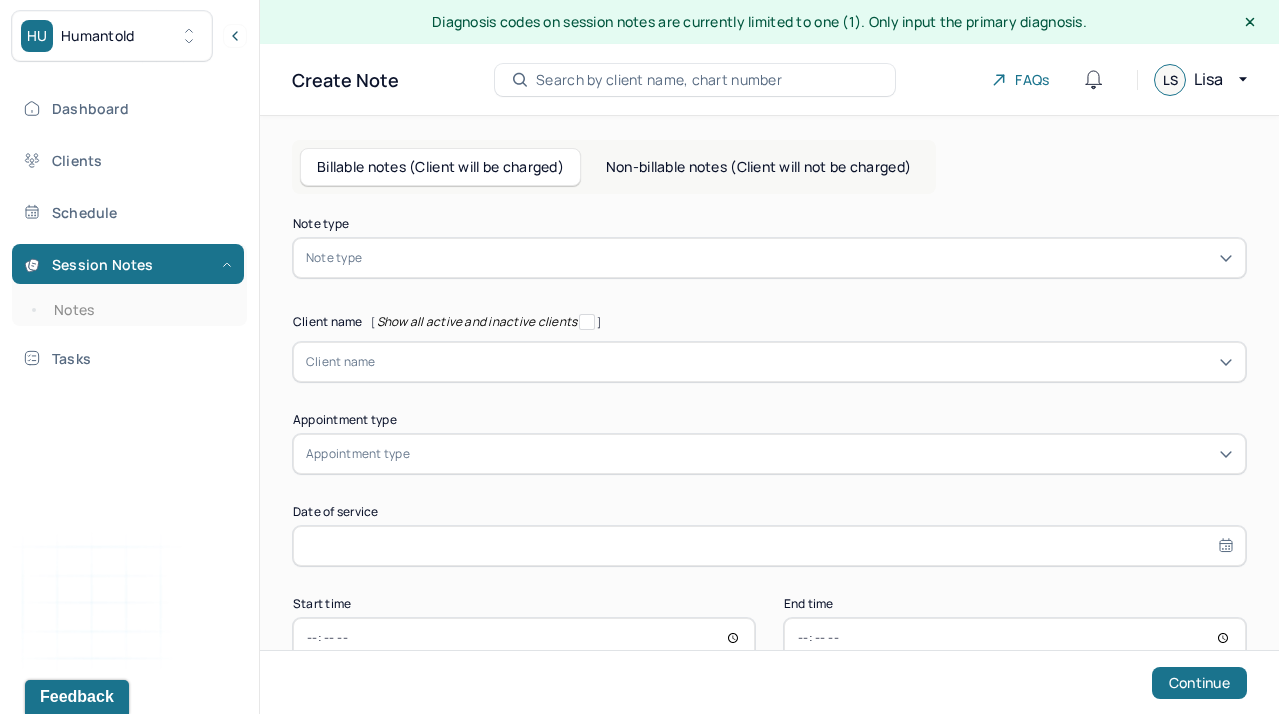 click at bounding box center [799, 258] 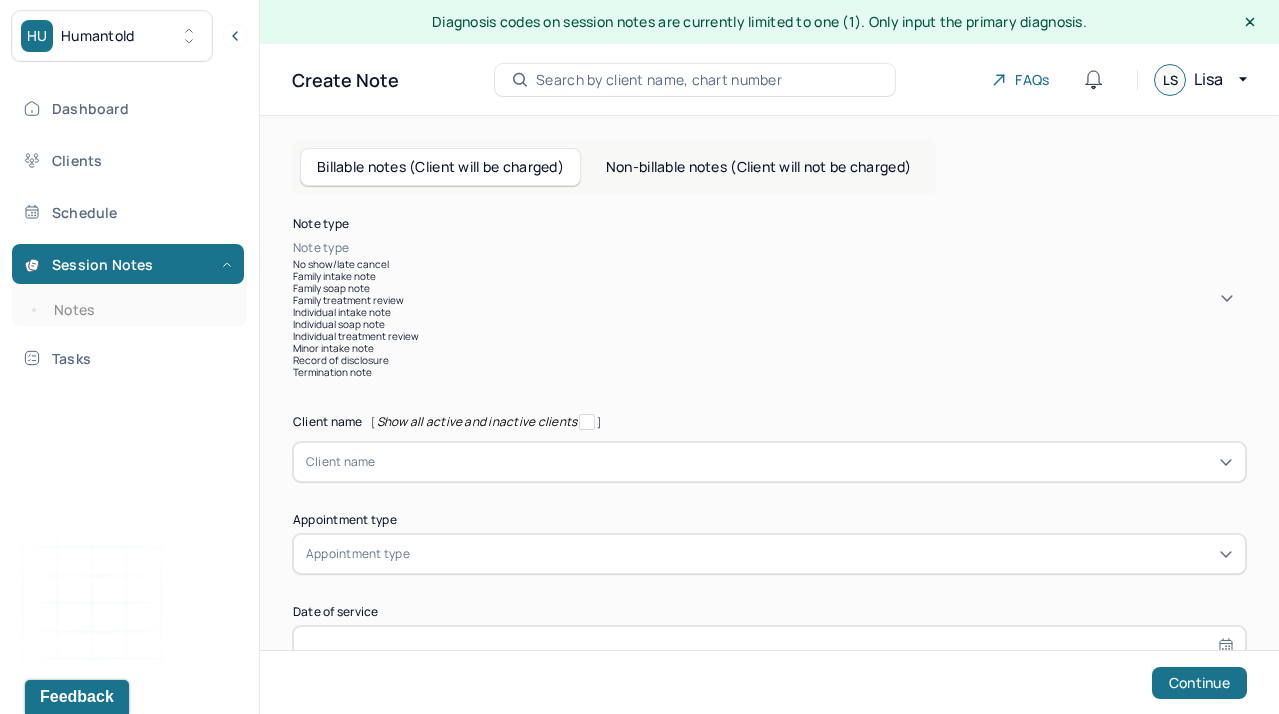 click on "Individual soap note" at bounding box center (769, 324) 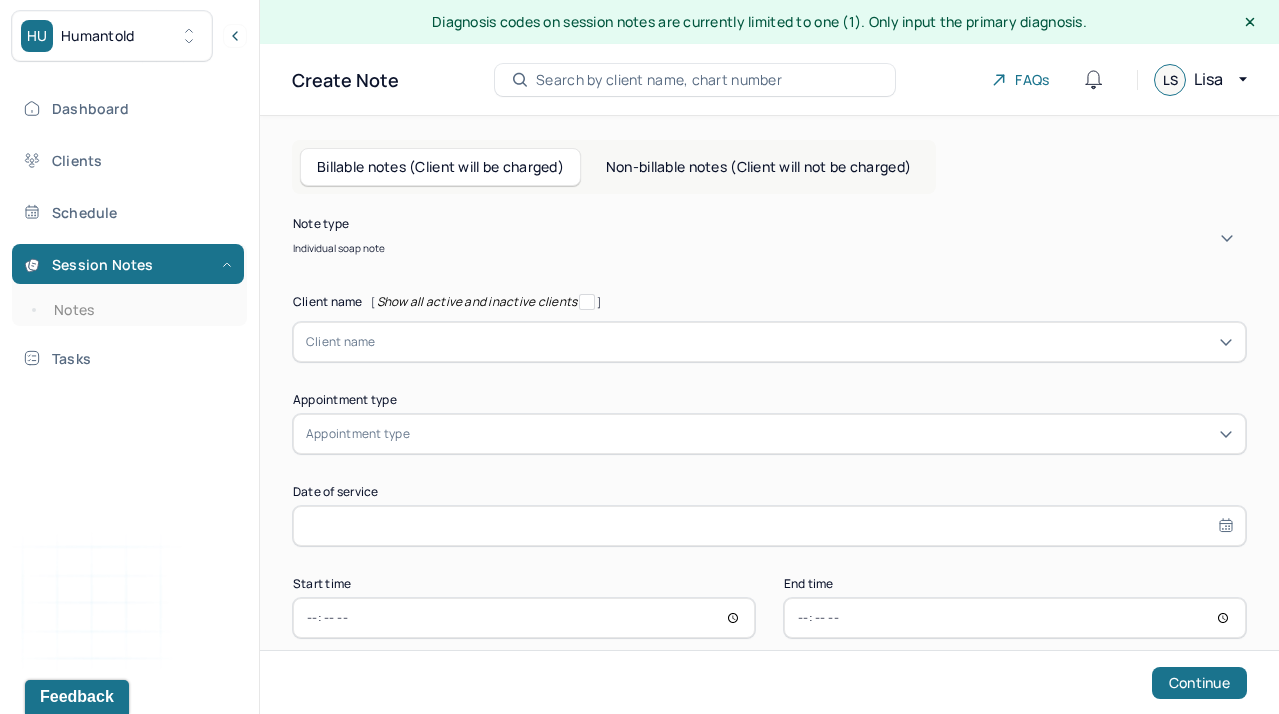 click on "Billable notes (Client will be charged)     Non-billable notes (Client will not be charged)   Note type option Individual soap note, selected. Individual soap note Client name [ Show all active and inactive clients ] Client name Supervisee name Appointment type Appointment type Date of service Start time End time   Continue" at bounding box center [769, 430] 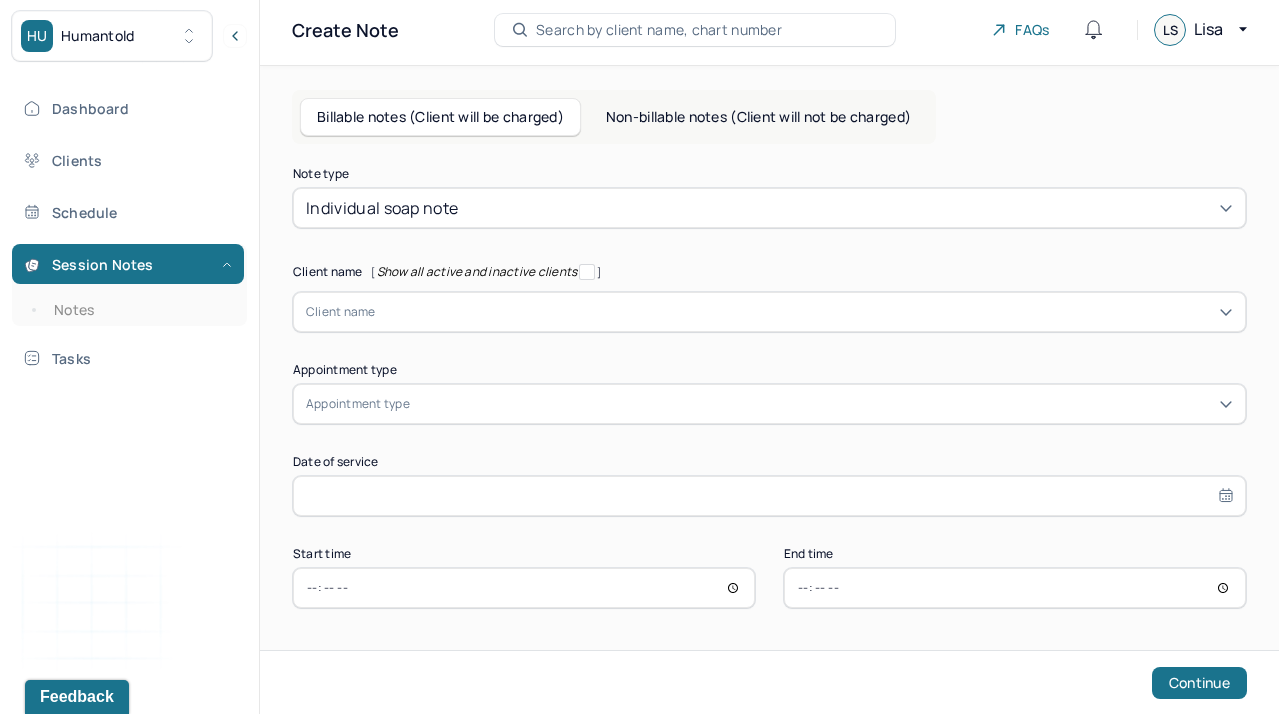 scroll, scrollTop: 51, scrollLeft: 0, axis: vertical 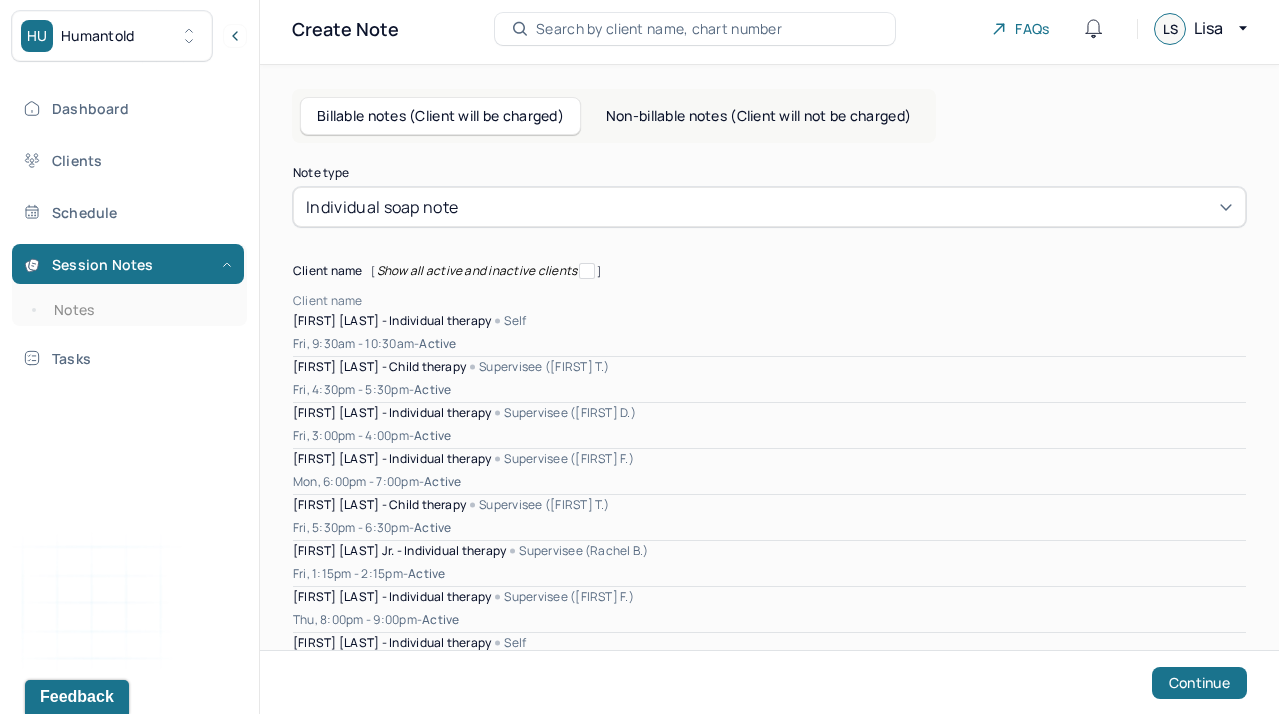click on "Client name" at bounding box center [769, 301] 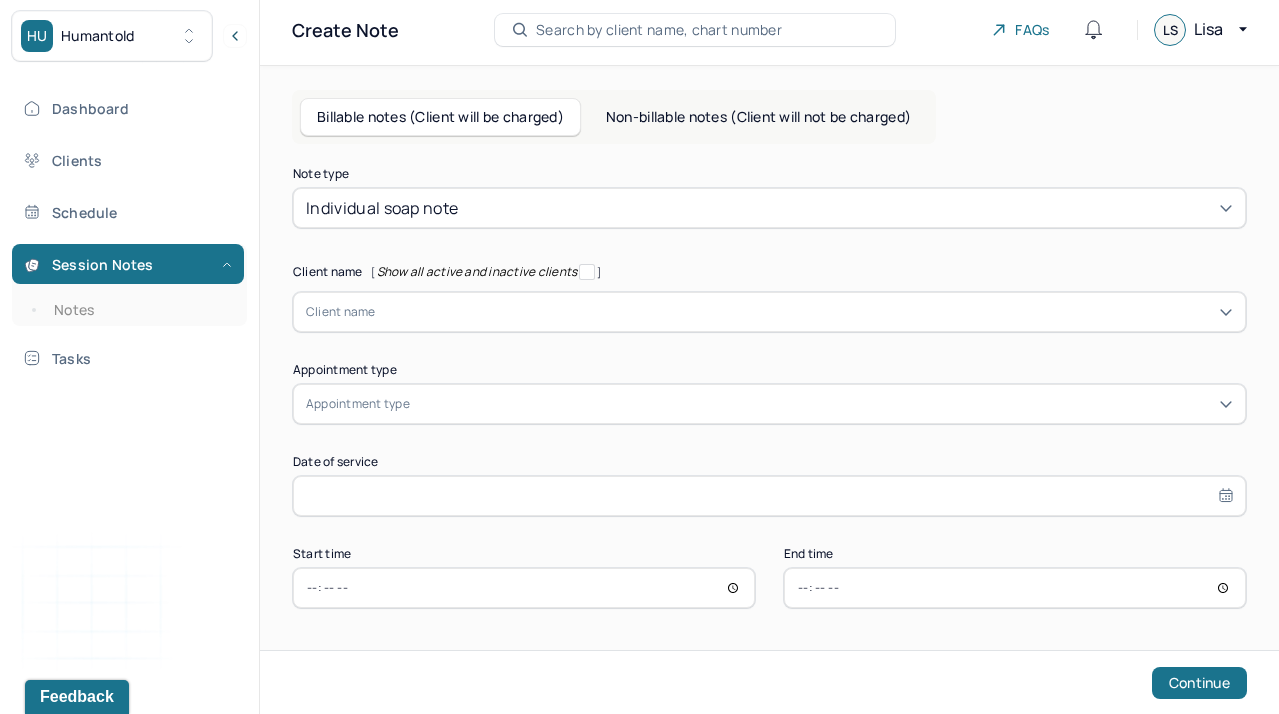 click on "Note type Individual soap note Client name [ Show all active and inactive clients ] Client name Supervisee name Appointment type Appointment type Date of service Start time End time   Continue" at bounding box center [769, 388] 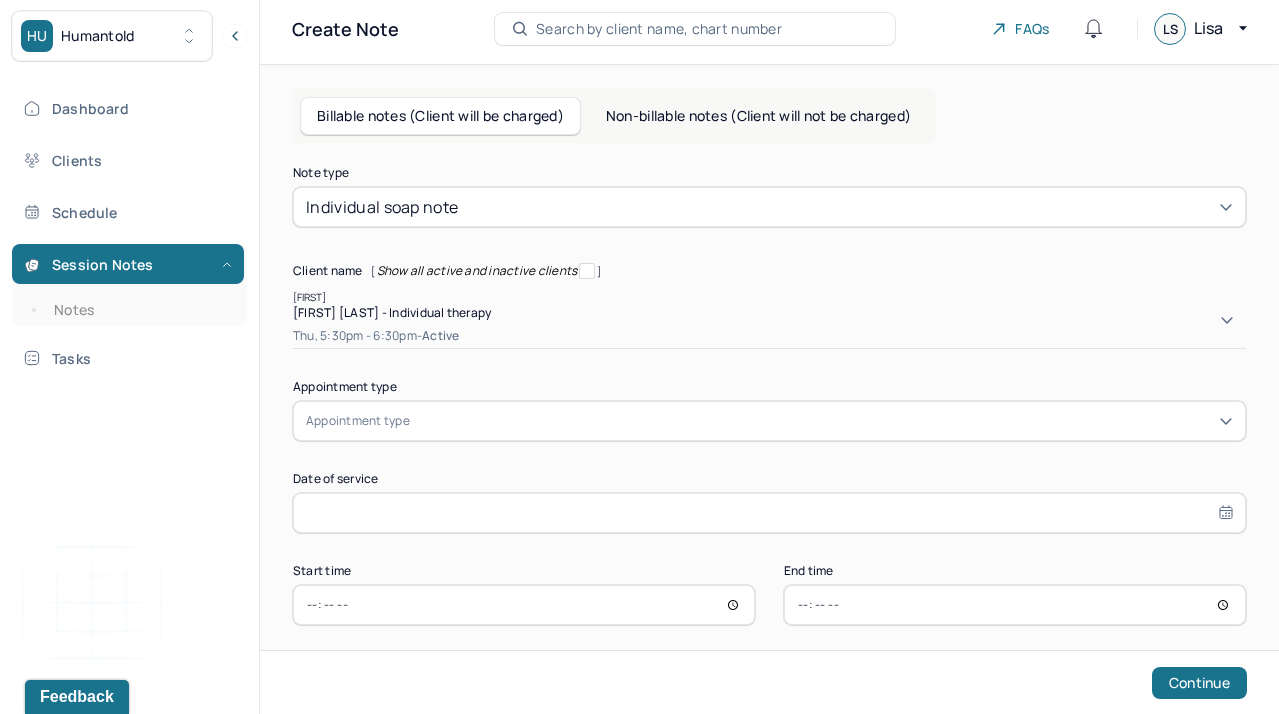 type on "[FIRST]" 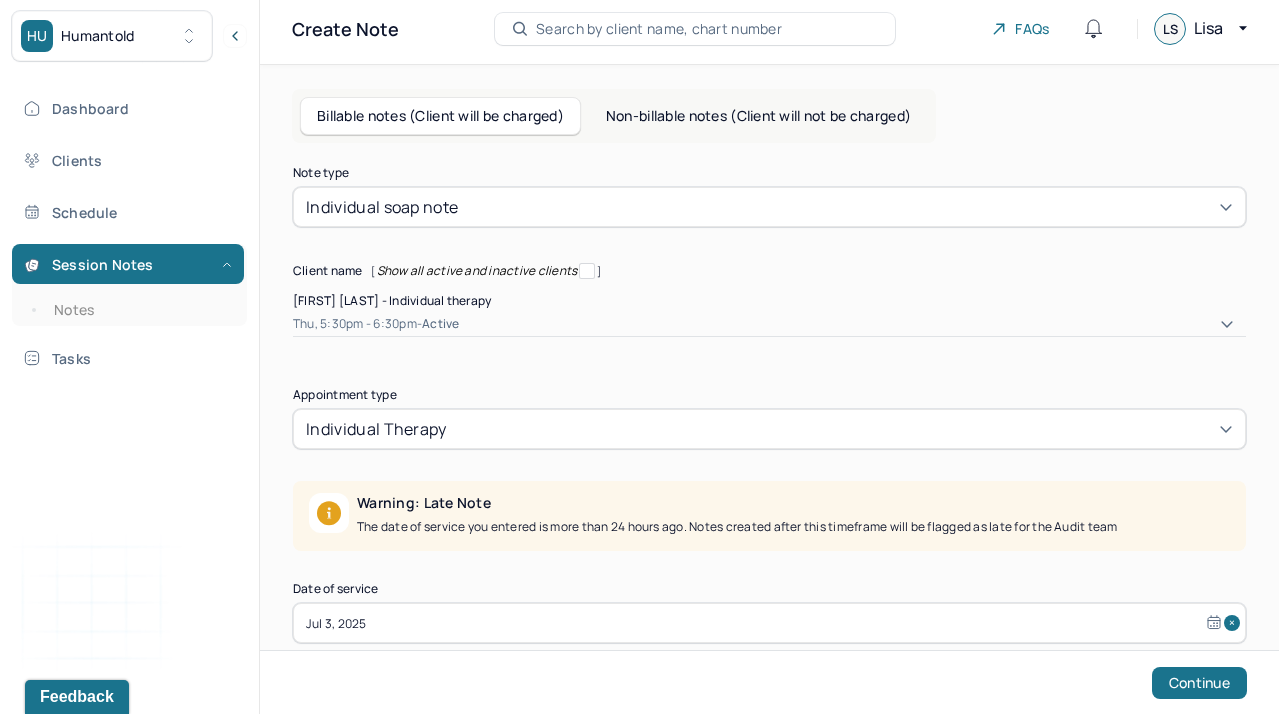 click on "Note type Individual soap note Client name [ Show all active and inactive clients ] [FIRST] [LAST] - Individual therapy Thu, 5:30pm - 6:30pm - active Supervisee name [FIRST] [LAST] Appointment type individual therapy Warning: Late Note The date of service you entered is more than 24 hours ago. Notes created after this timeframe will be flagged as late for the Audit team Date of service Jul 3, 2025 Start time 17:30 End time 18:30 Continue" at bounding box center [769, 462] 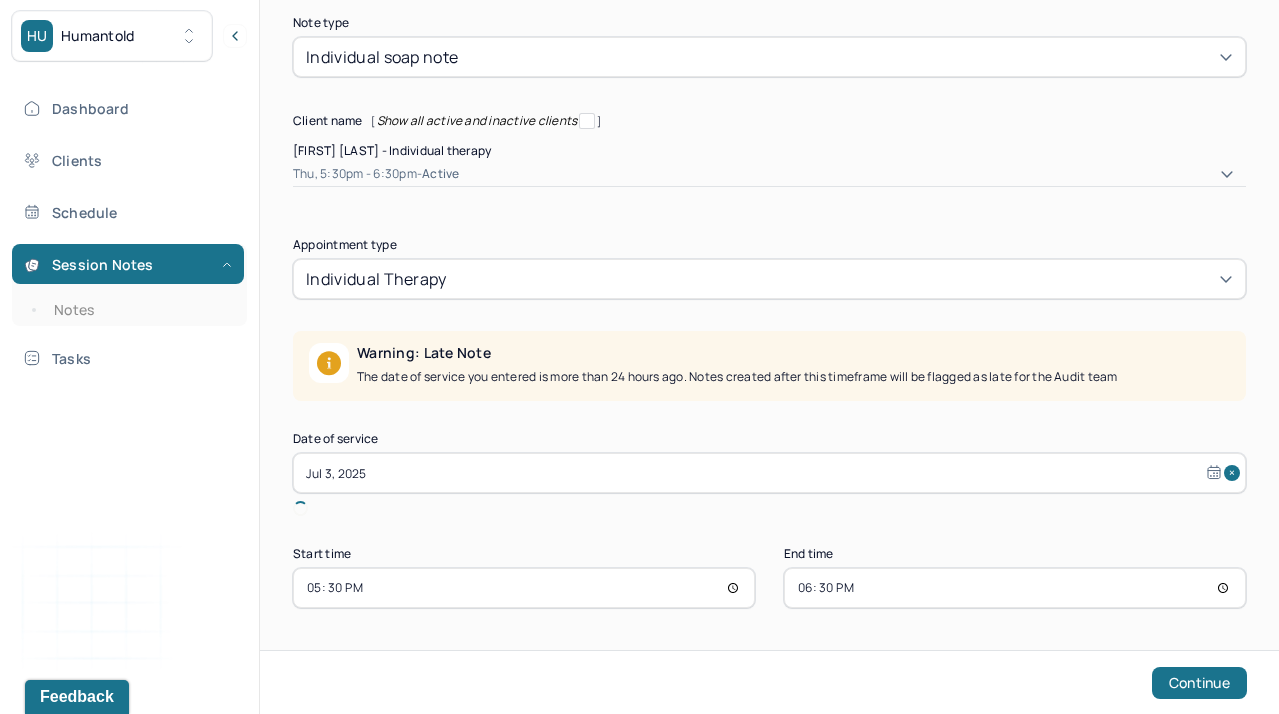 scroll, scrollTop: 192, scrollLeft: 0, axis: vertical 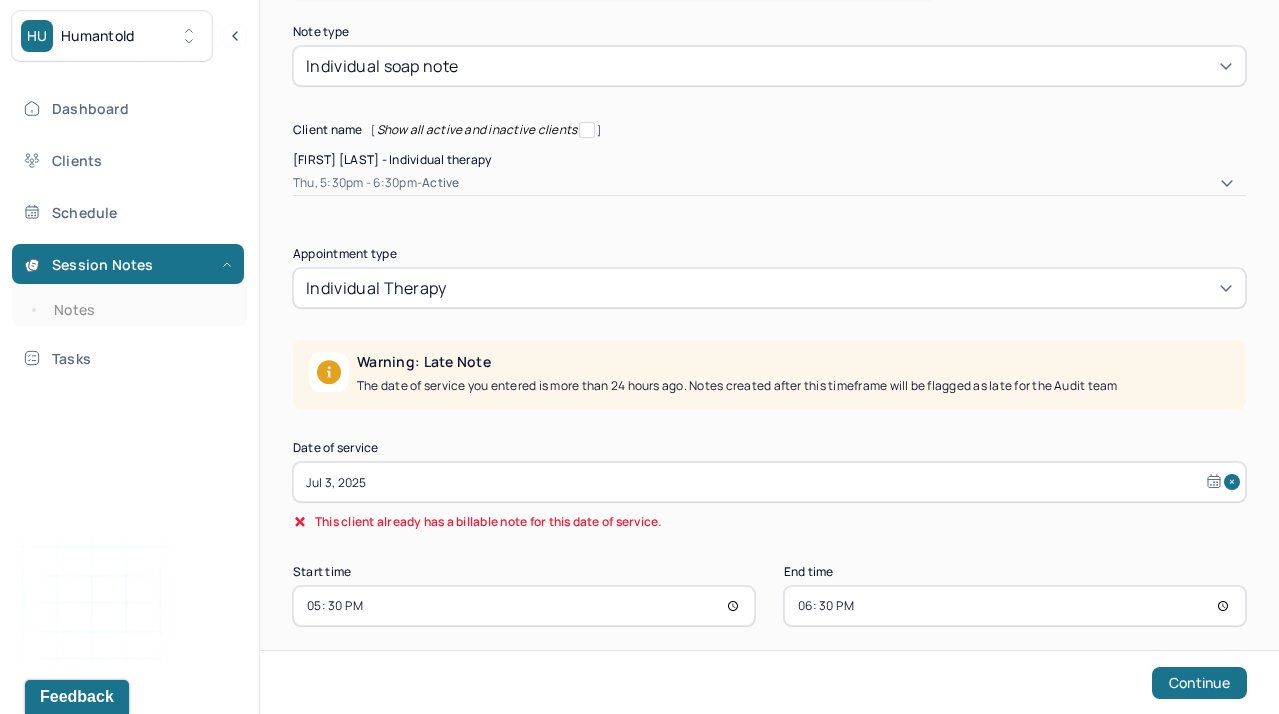 select on "6" 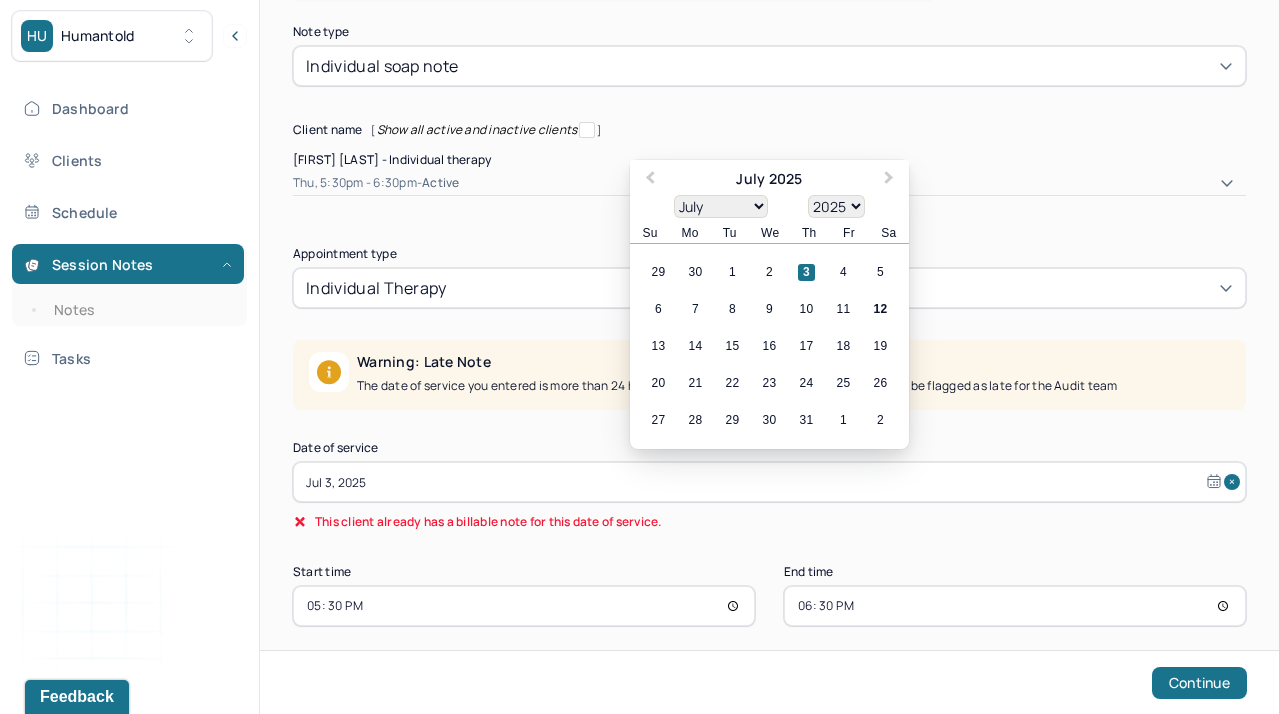 click on "Jul 3, 2025" at bounding box center [769, 482] 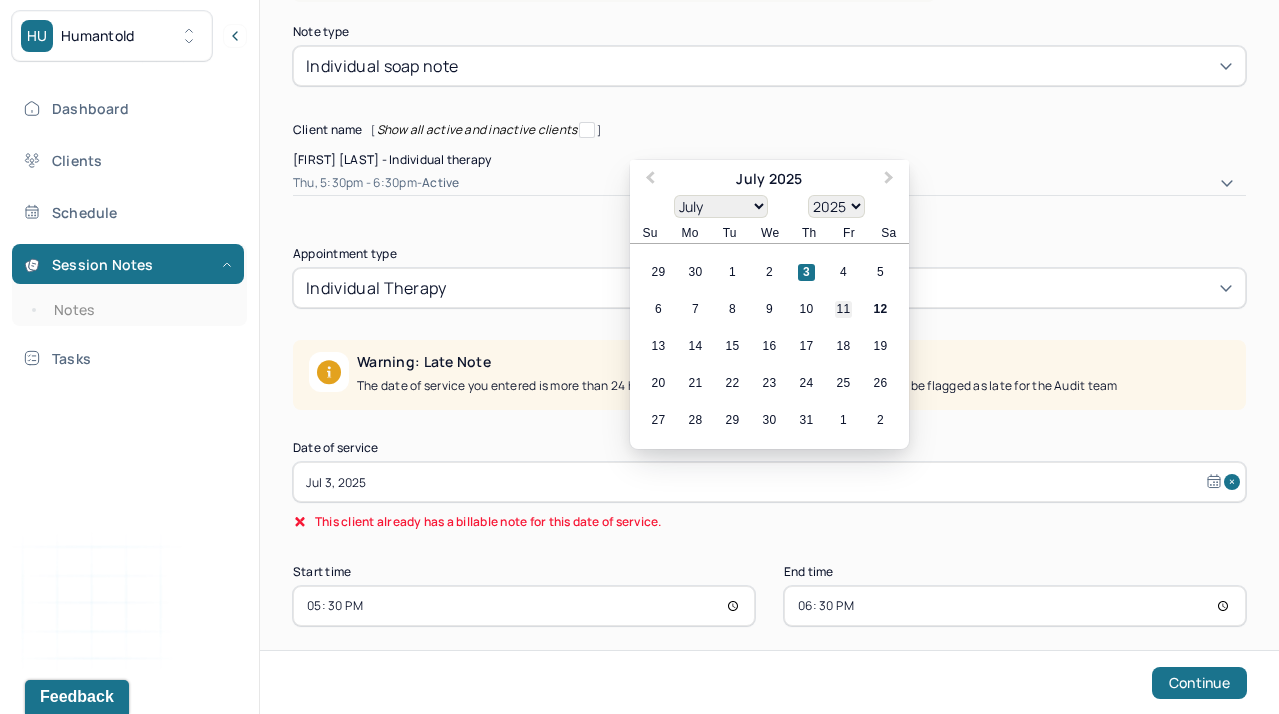 click on "11" at bounding box center [843, 309] 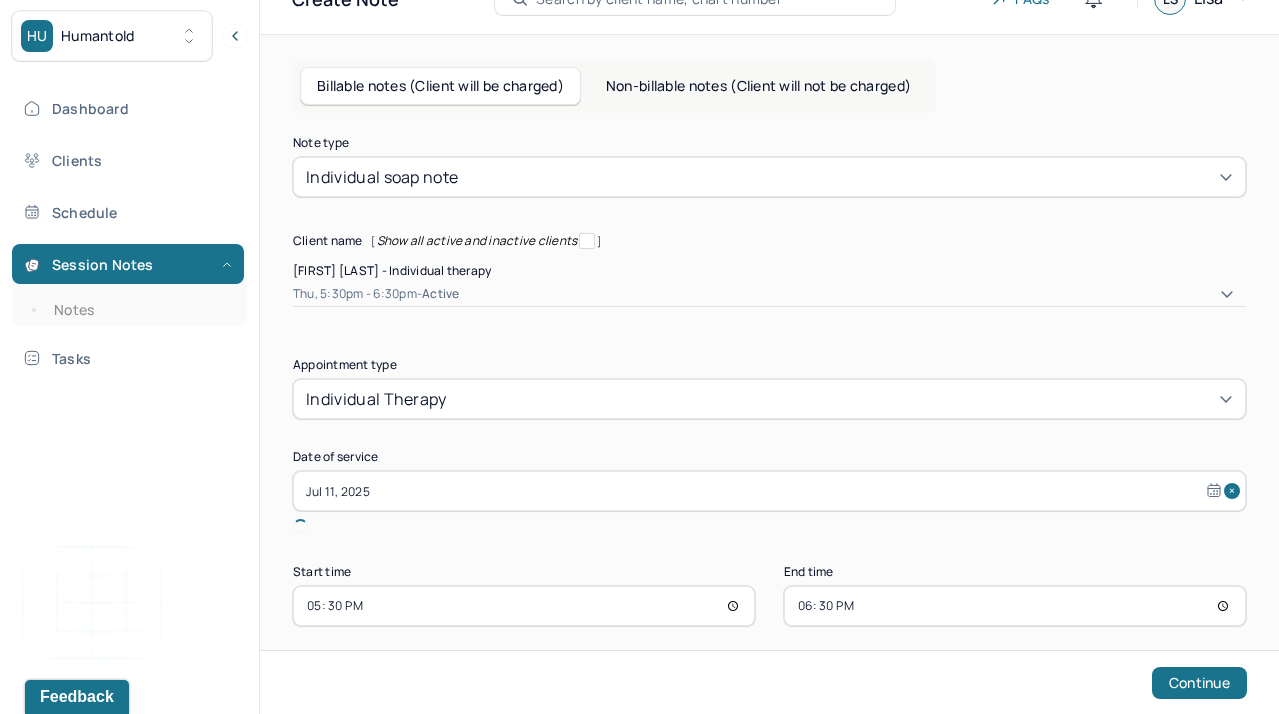 click on "Note type Individual soap note Client name [ Show all active and inactive clients ] [FIRST] [LAST] - Individual therapy Thu, 5:30pm - 6:30pm - active Supervisee name [FIRST] [LAST] Appointment type individual therapy Date of service Jul 11, 2025 Start time 17:30 End time 18:30 Continue" at bounding box center (769, 381) 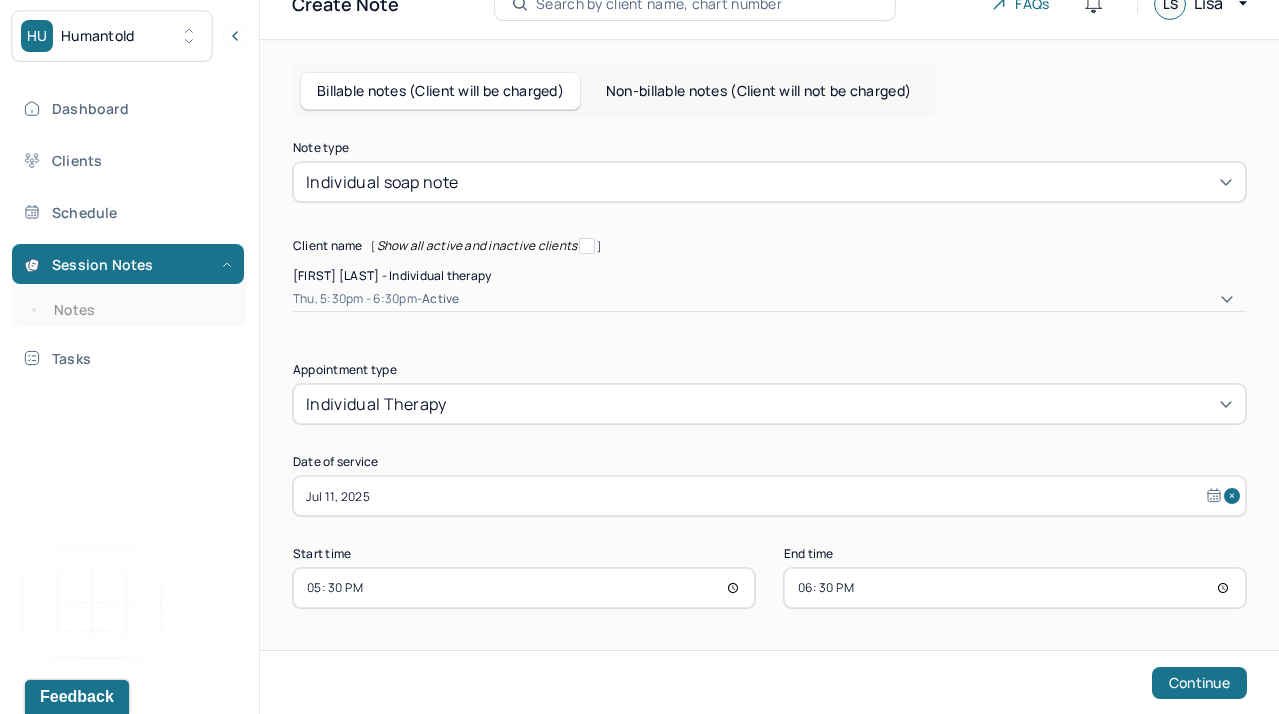 scroll, scrollTop: 58, scrollLeft: 0, axis: vertical 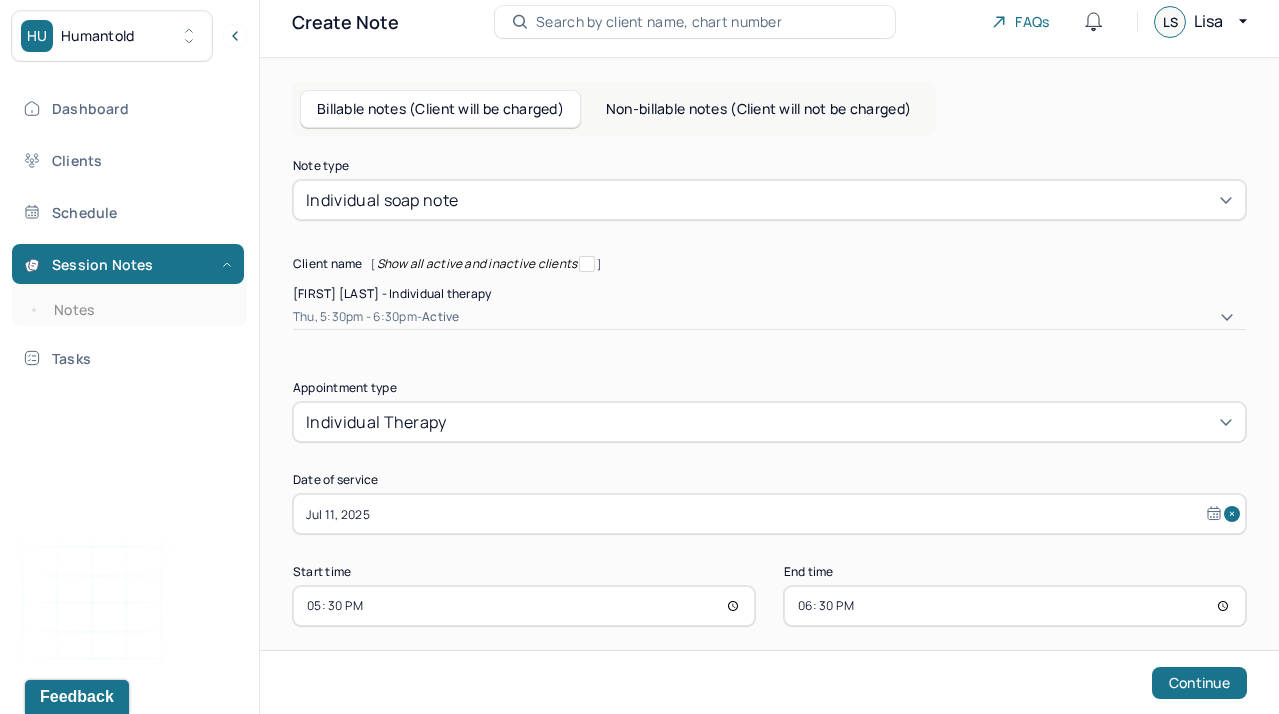click on "17:30" at bounding box center (524, 606) 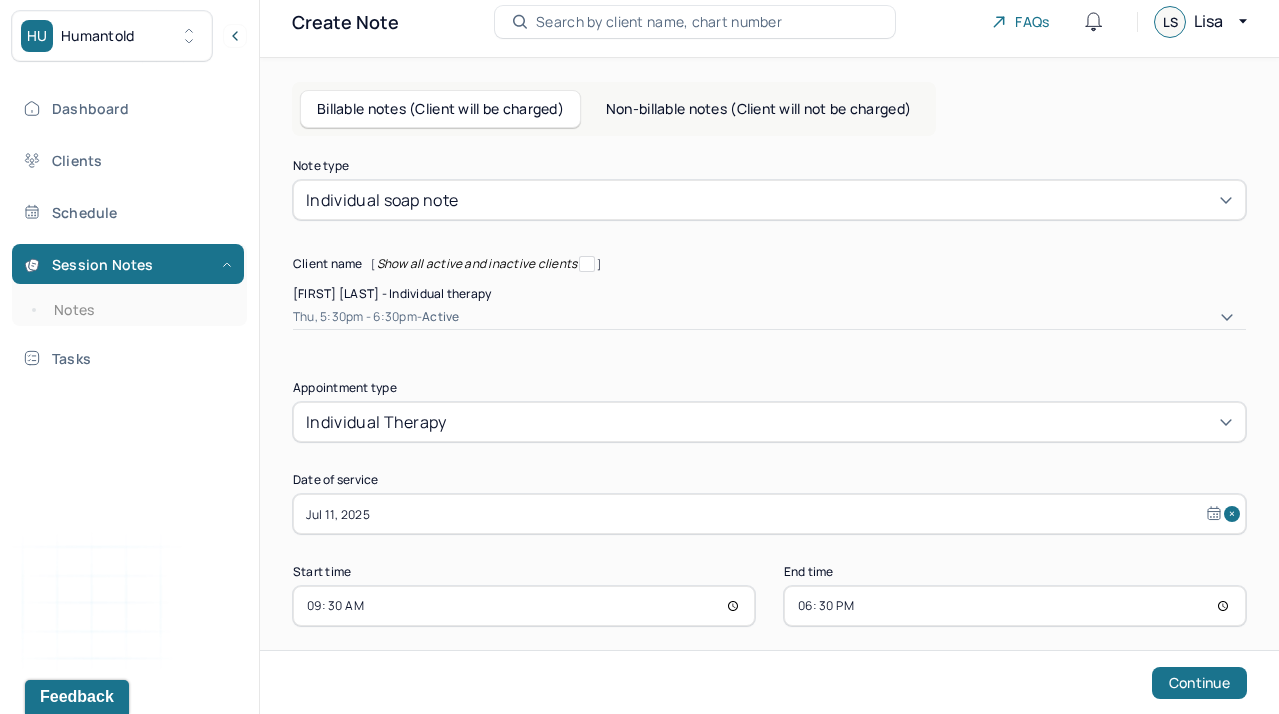 type on "09:30" 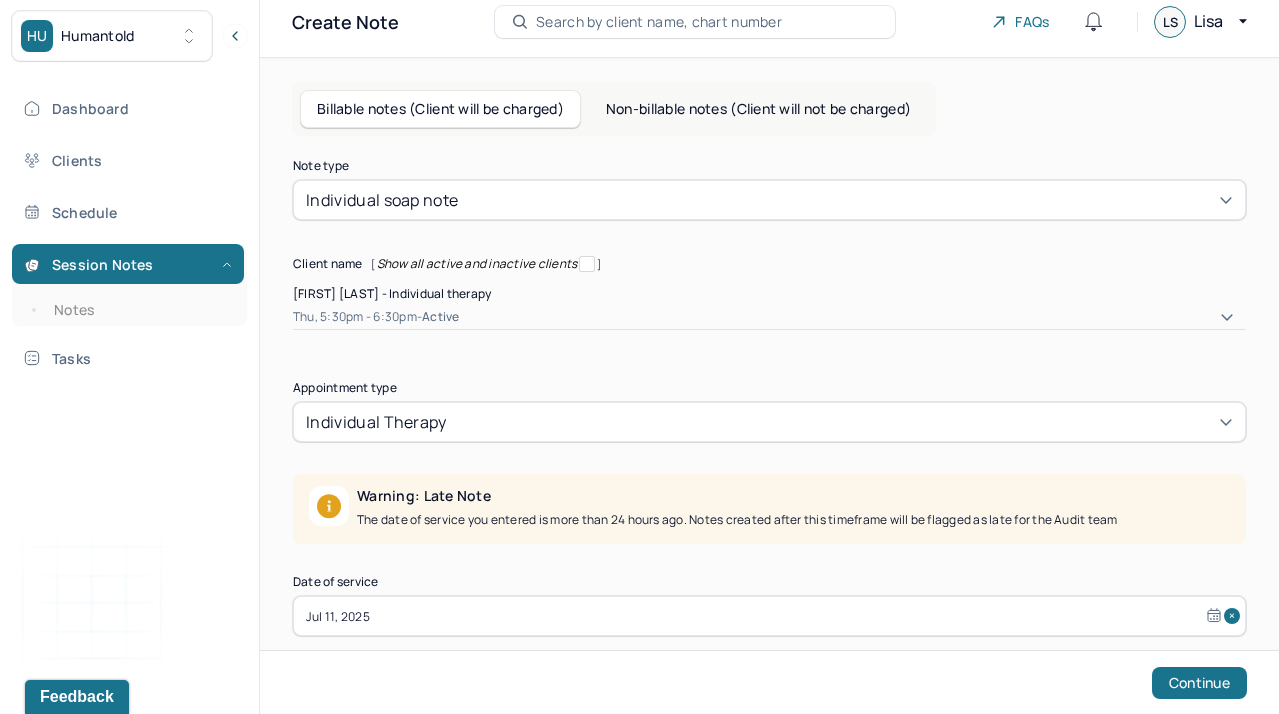 type on "10:30" 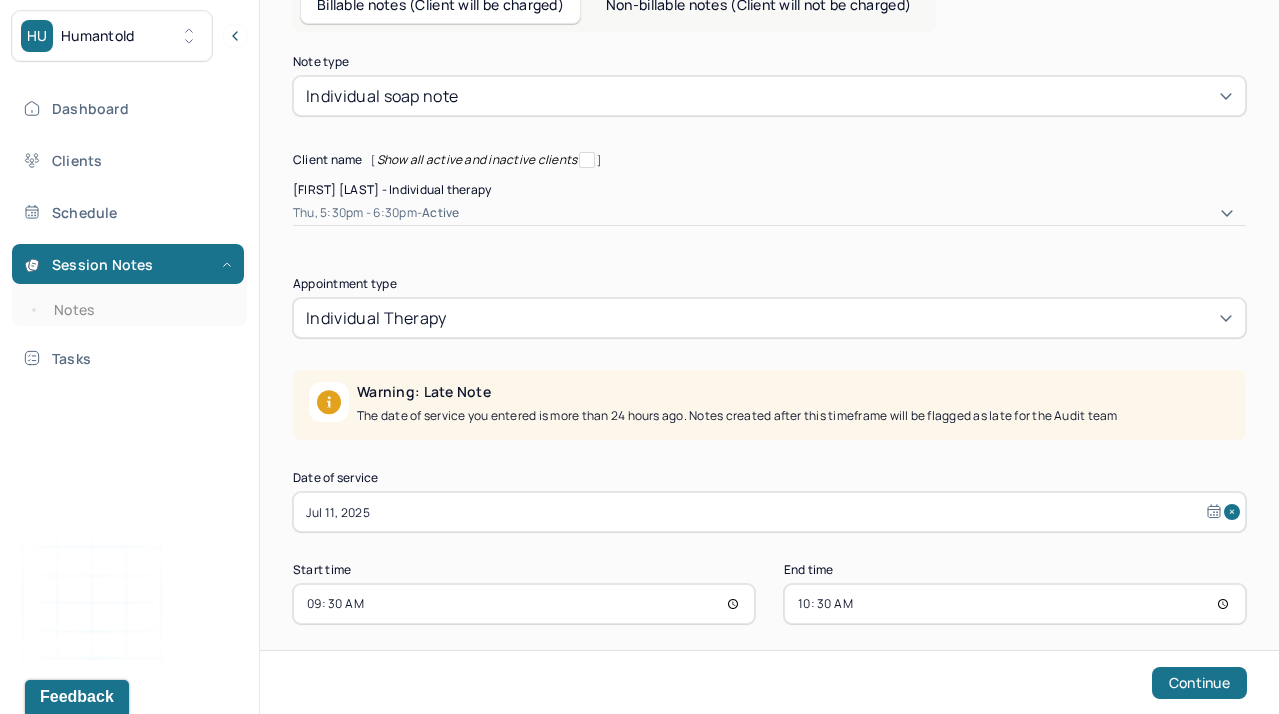 scroll, scrollTop: 160, scrollLeft: 0, axis: vertical 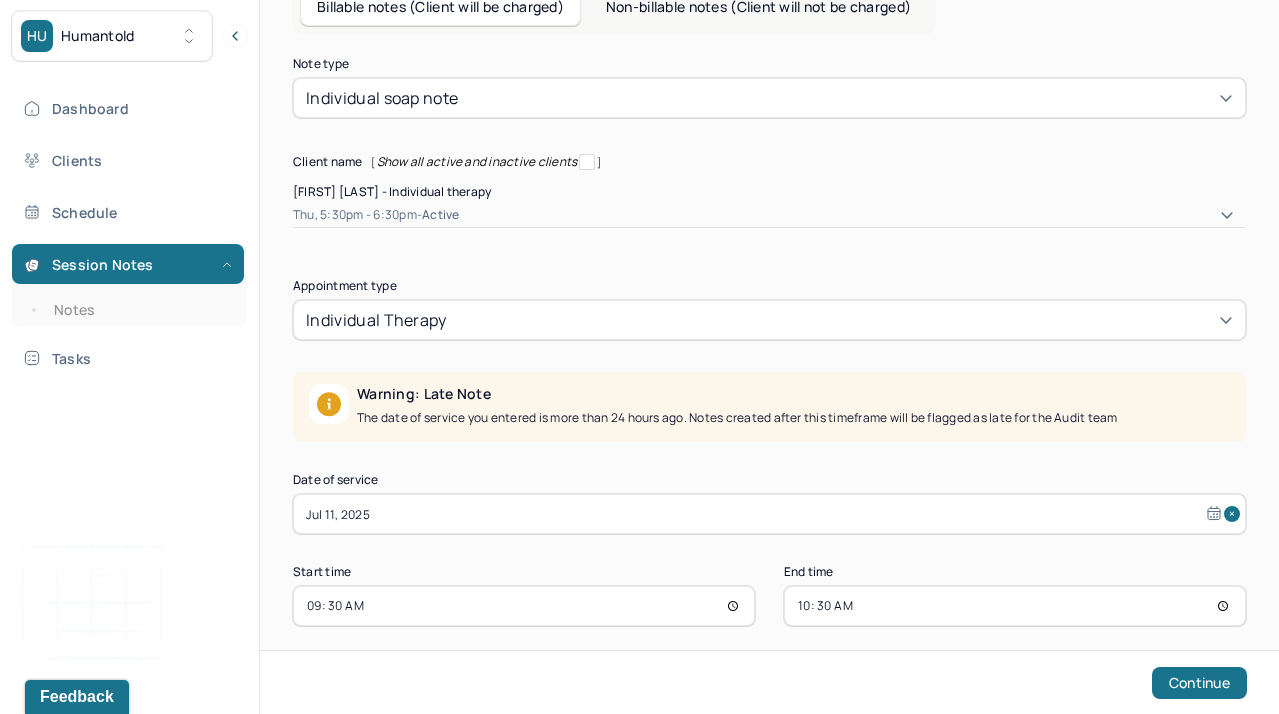 click on "End time" at bounding box center [1015, 572] 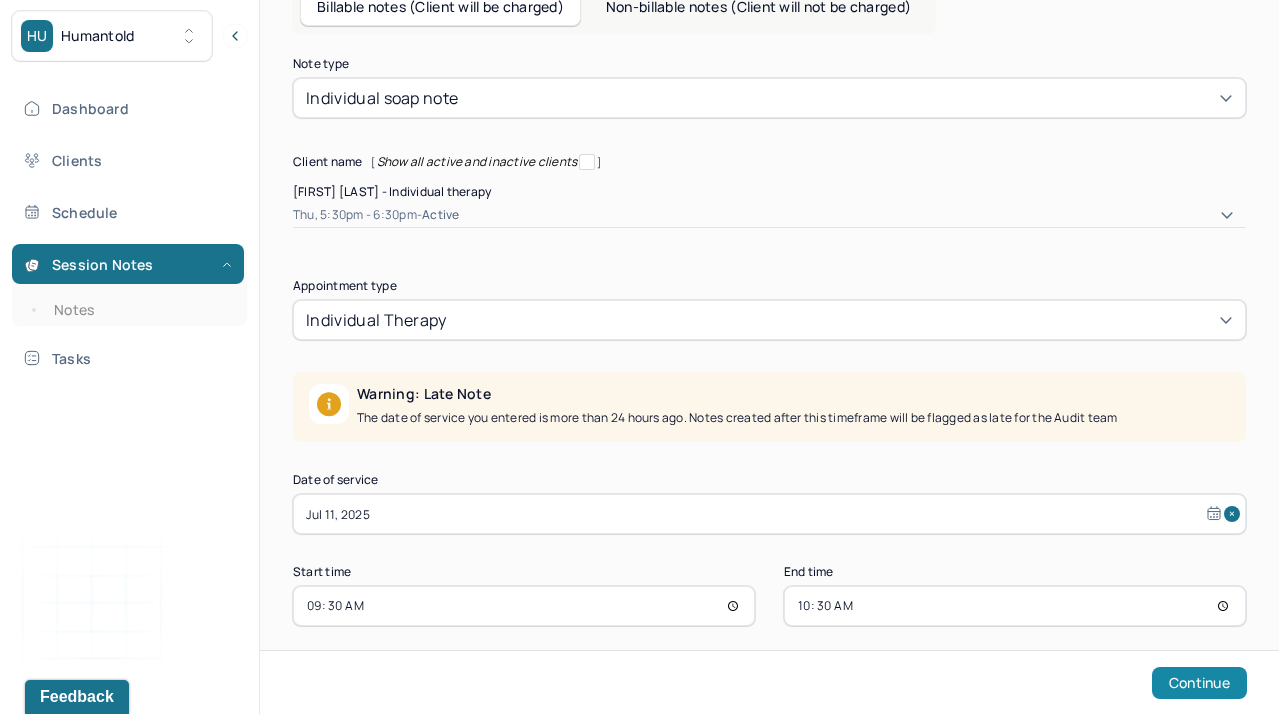 click on "Continue" at bounding box center [1199, 683] 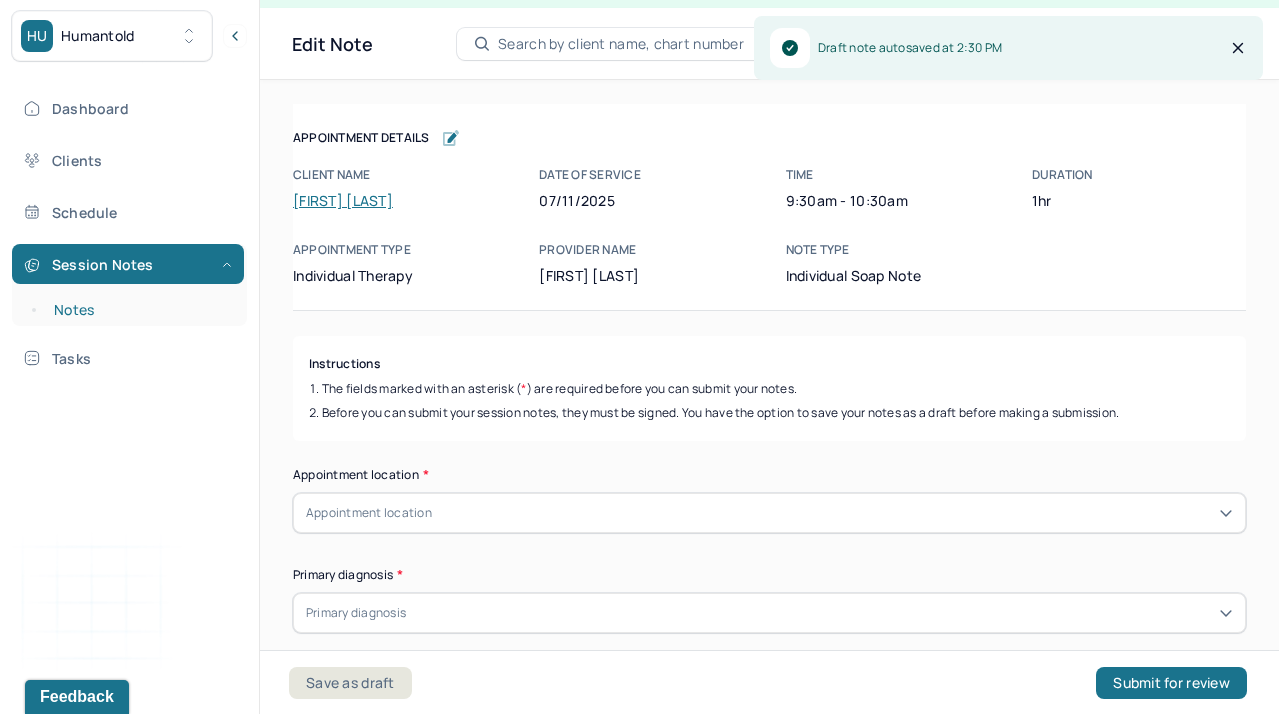 scroll, scrollTop: 36, scrollLeft: 0, axis: vertical 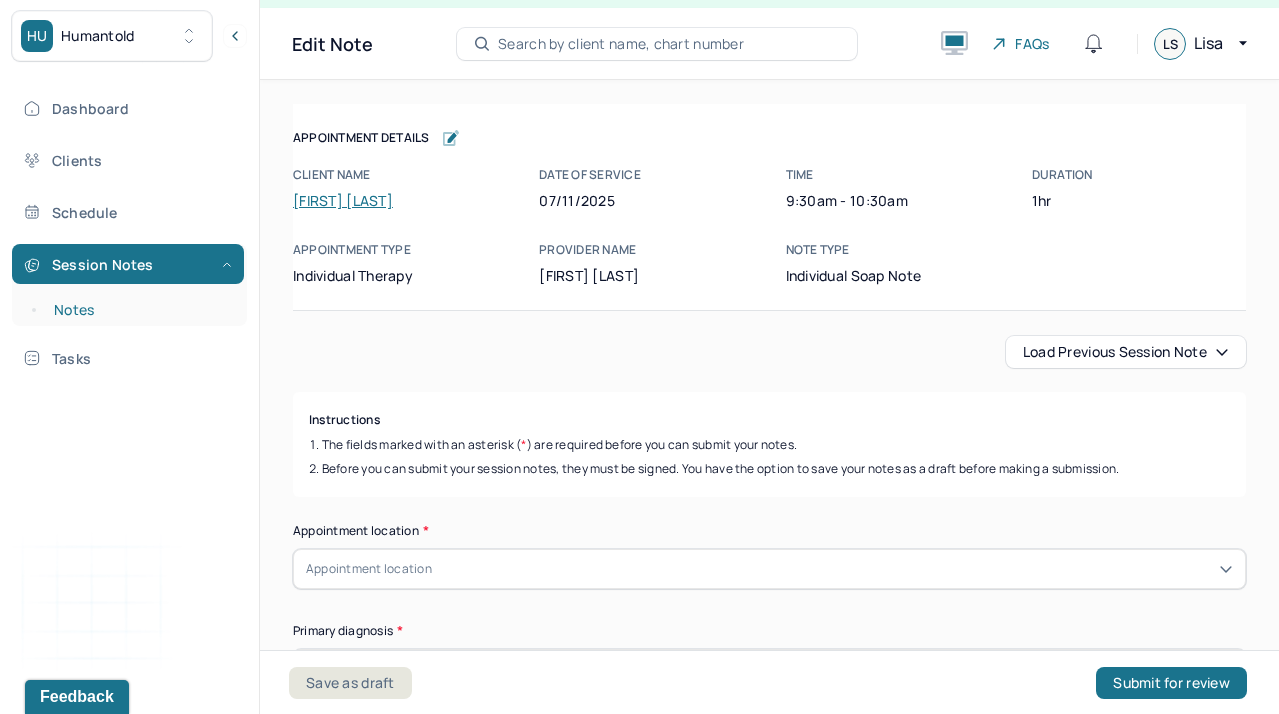 click on "Notes" at bounding box center (139, 310) 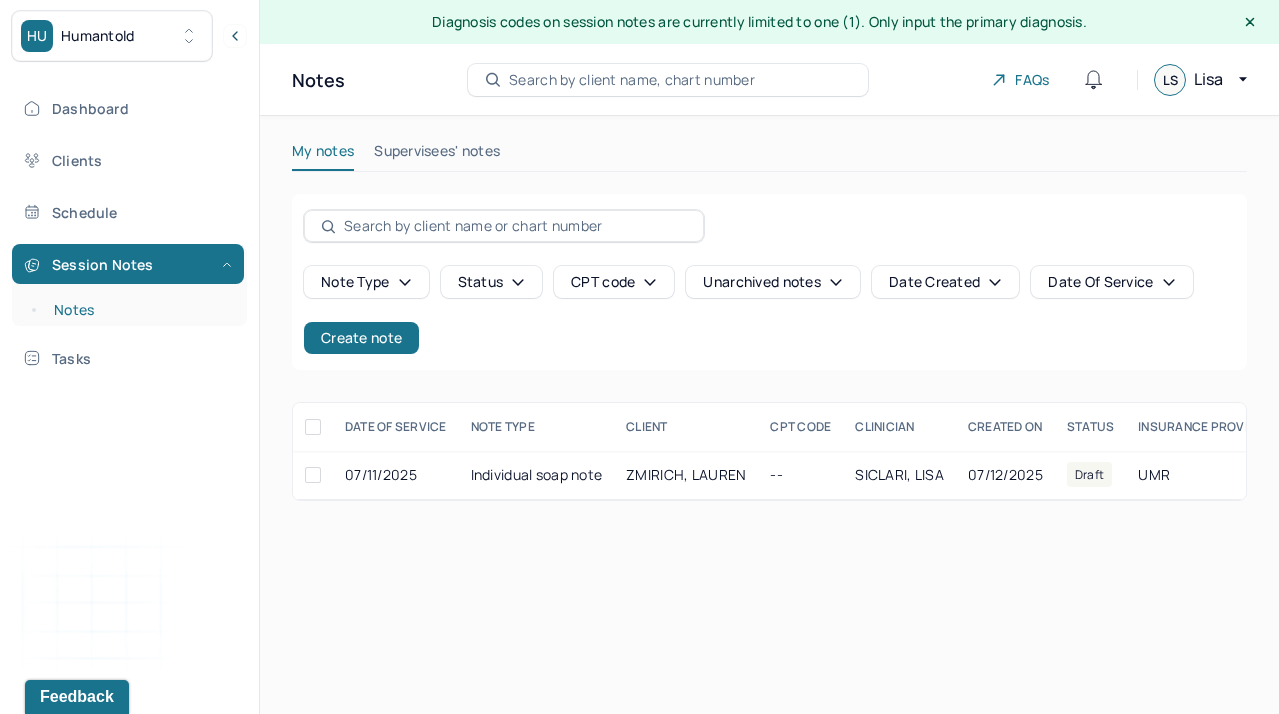 scroll, scrollTop: 0, scrollLeft: 0, axis: both 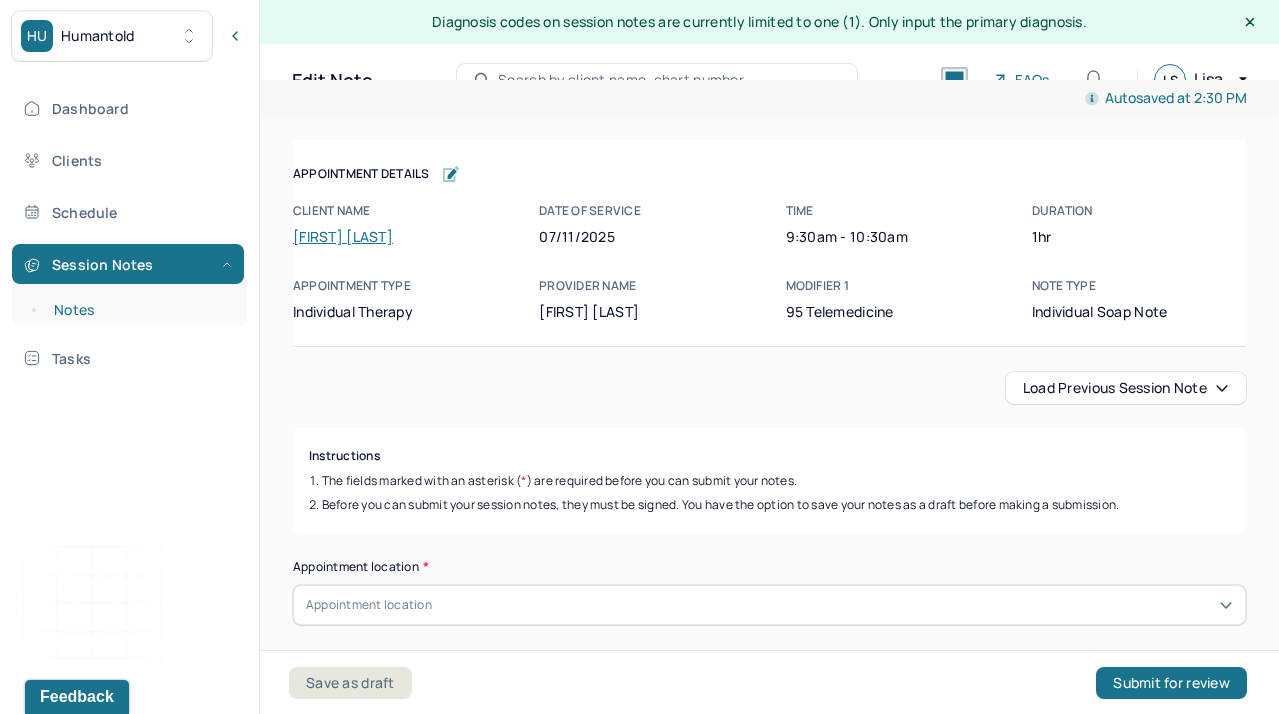 click on "Notes" at bounding box center [139, 310] 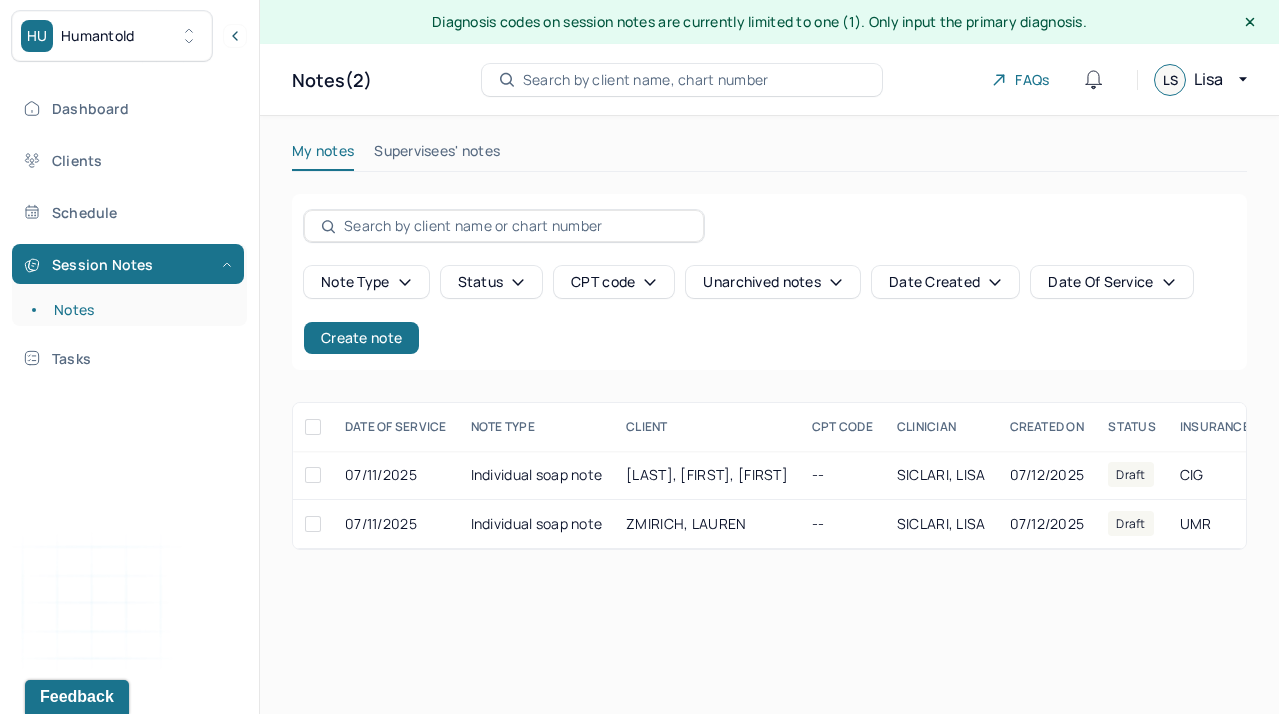 click on "Search by client name, chart number" at bounding box center (646, 80) 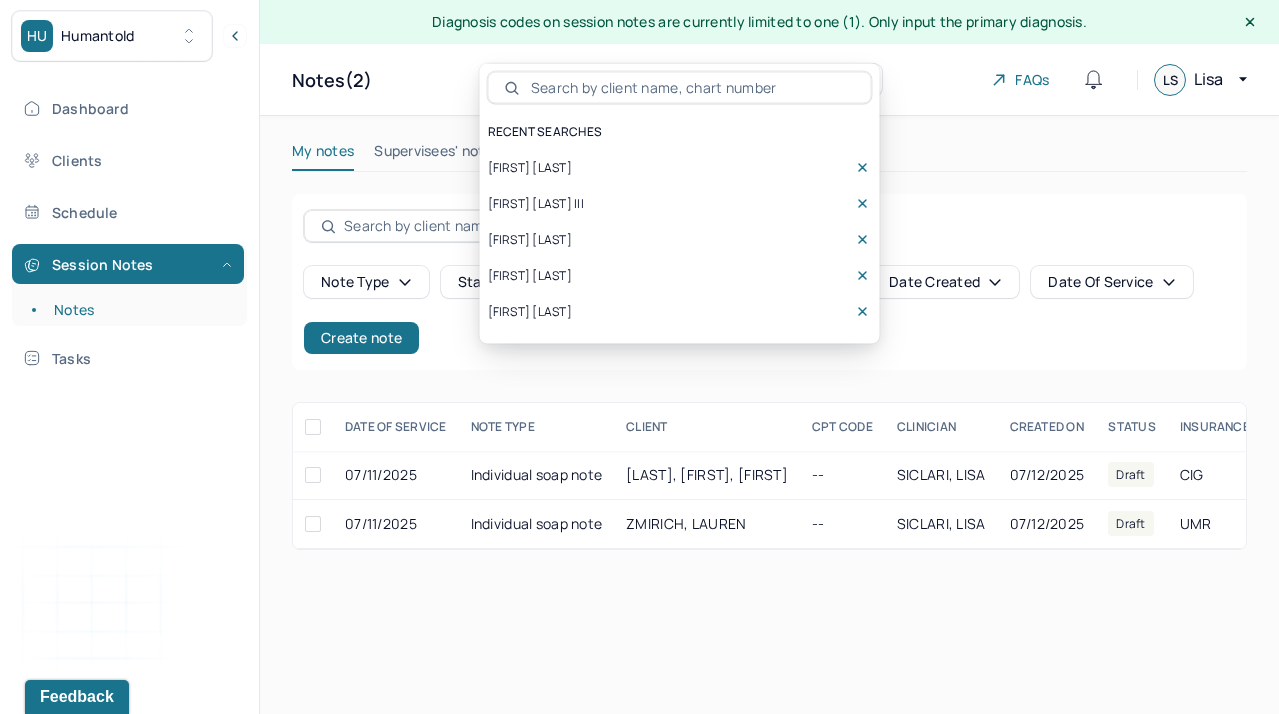 type on "t" 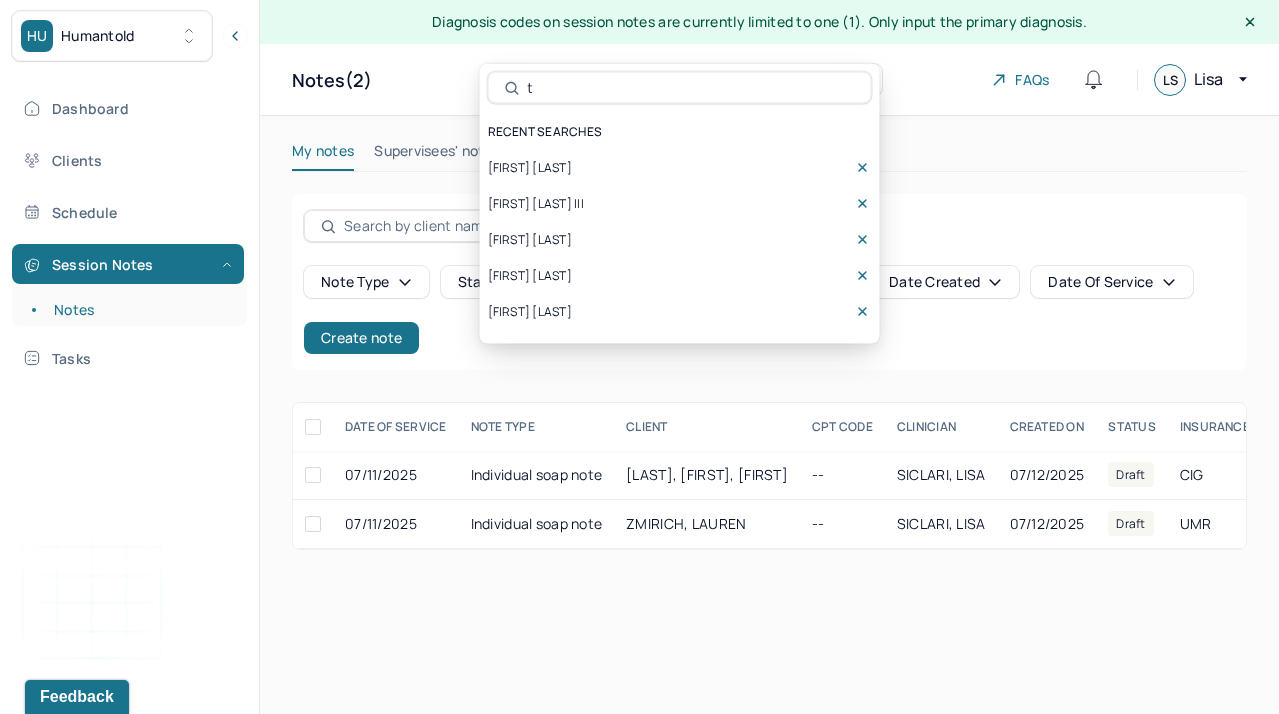 type 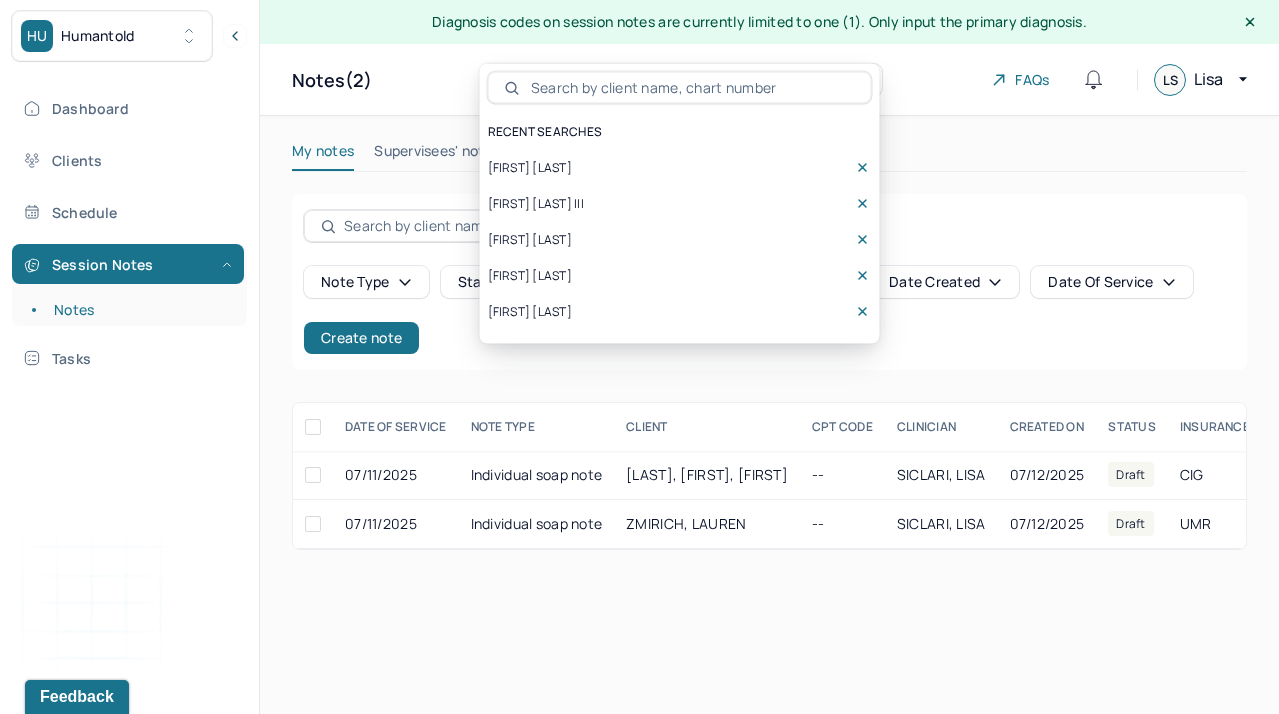 click at bounding box center (769, 226) 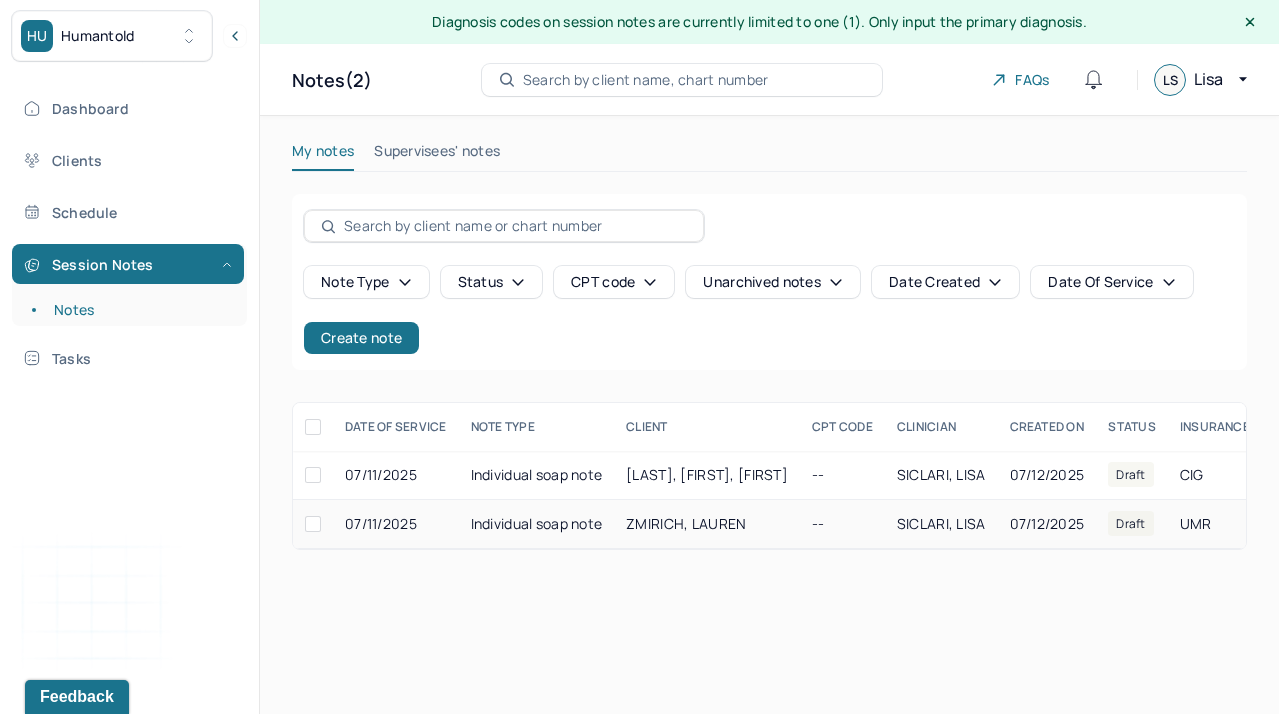 click on "ZMIRICH, LAUREN" at bounding box center (707, 524) 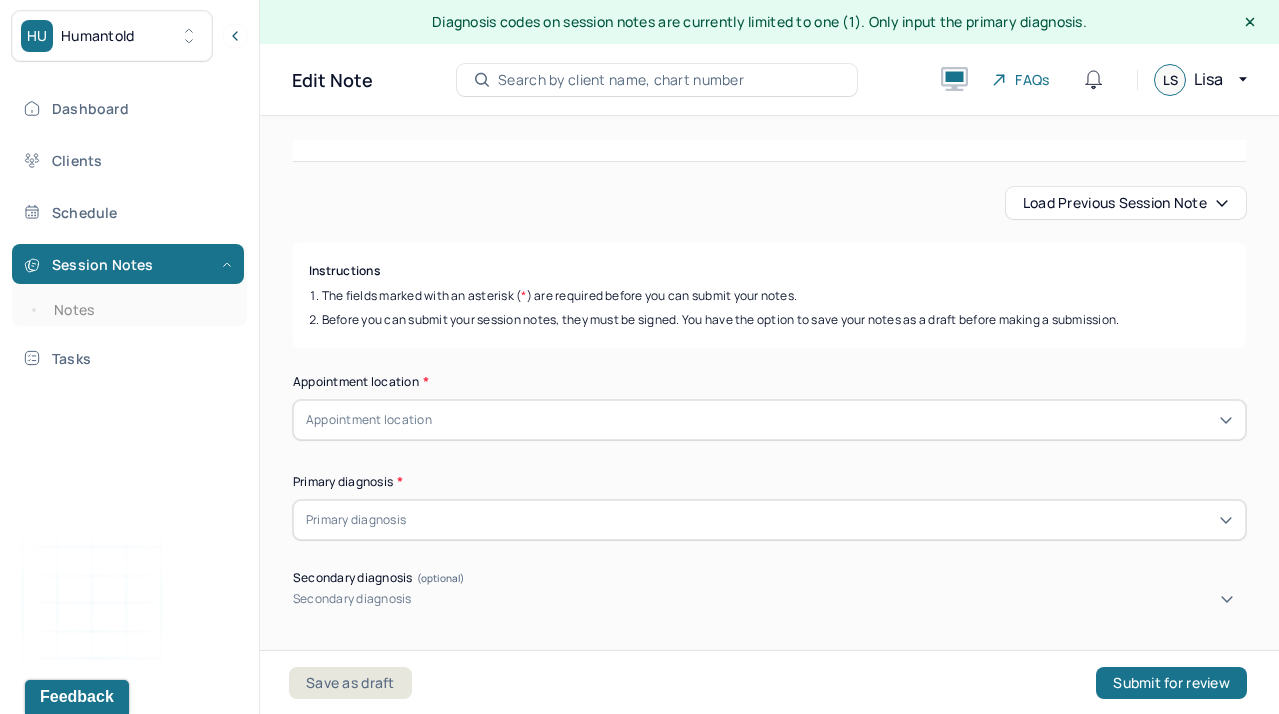 scroll, scrollTop: 175, scrollLeft: 0, axis: vertical 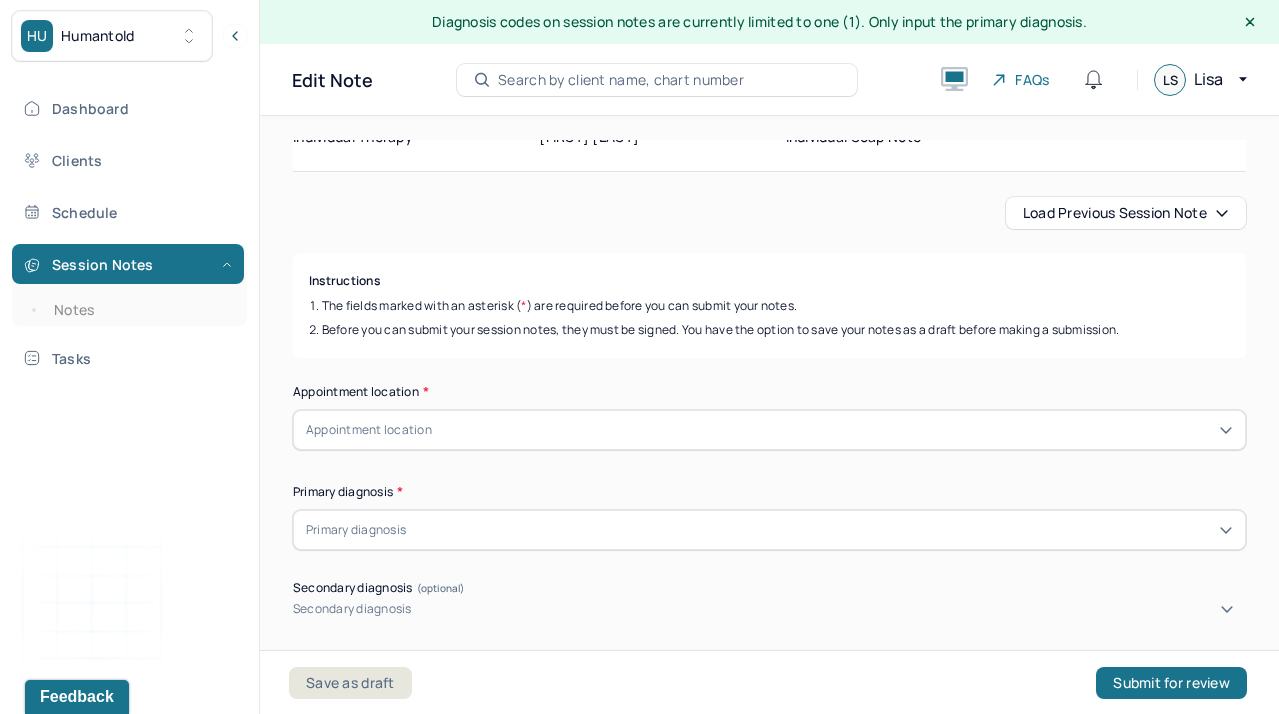 click on "Load previous session note" at bounding box center [1126, 213] 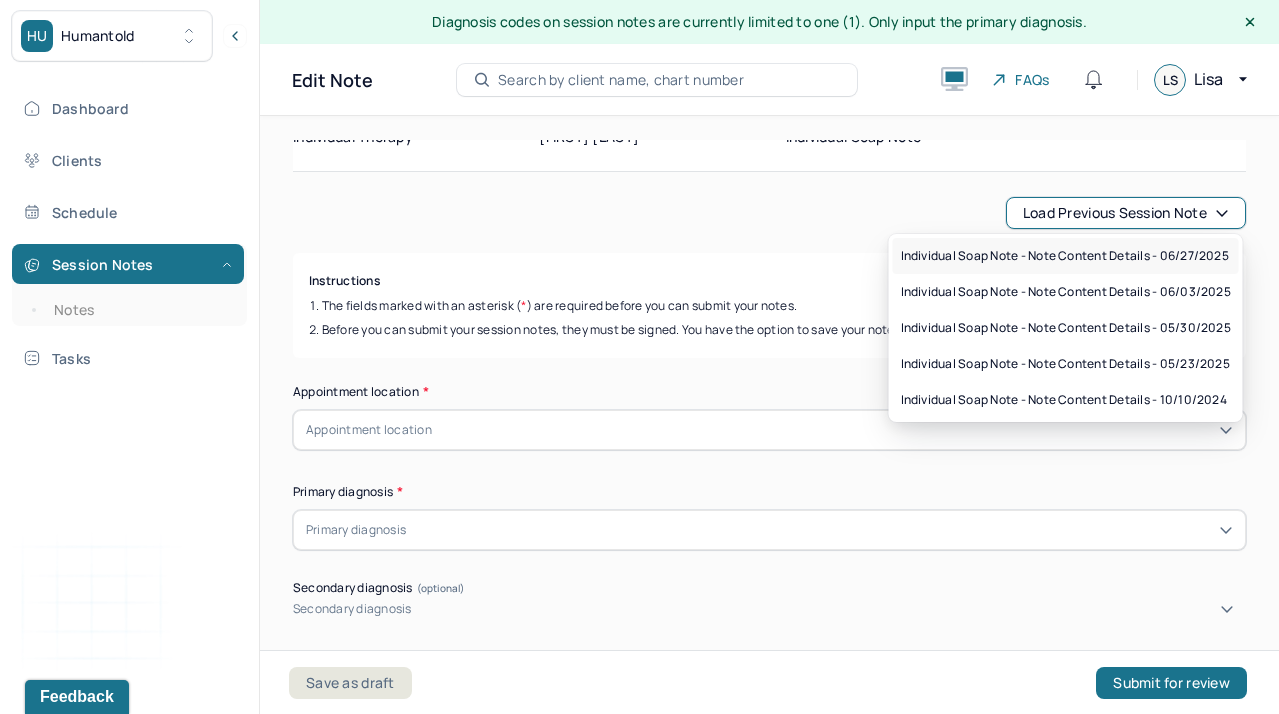 click on "Individual soap note   - Note content Details -   06/27/2025" at bounding box center [1065, 256] 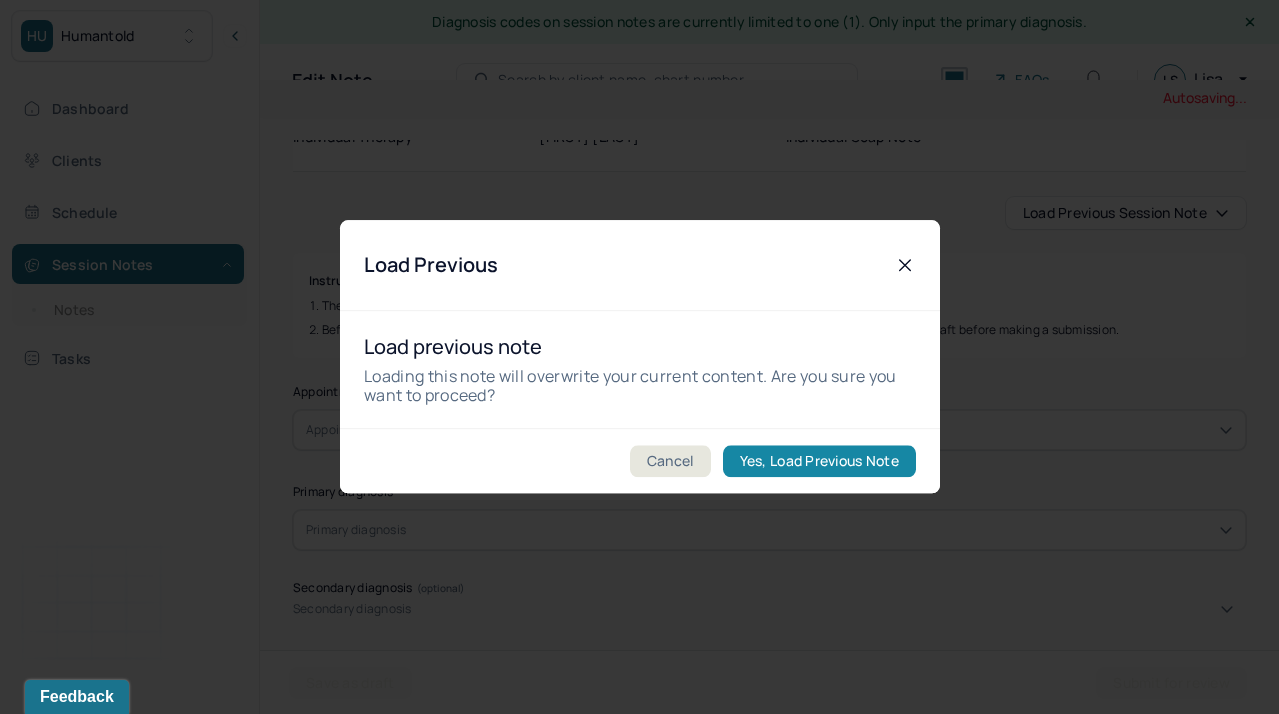 click on "Yes, Load Previous Note" at bounding box center [818, 462] 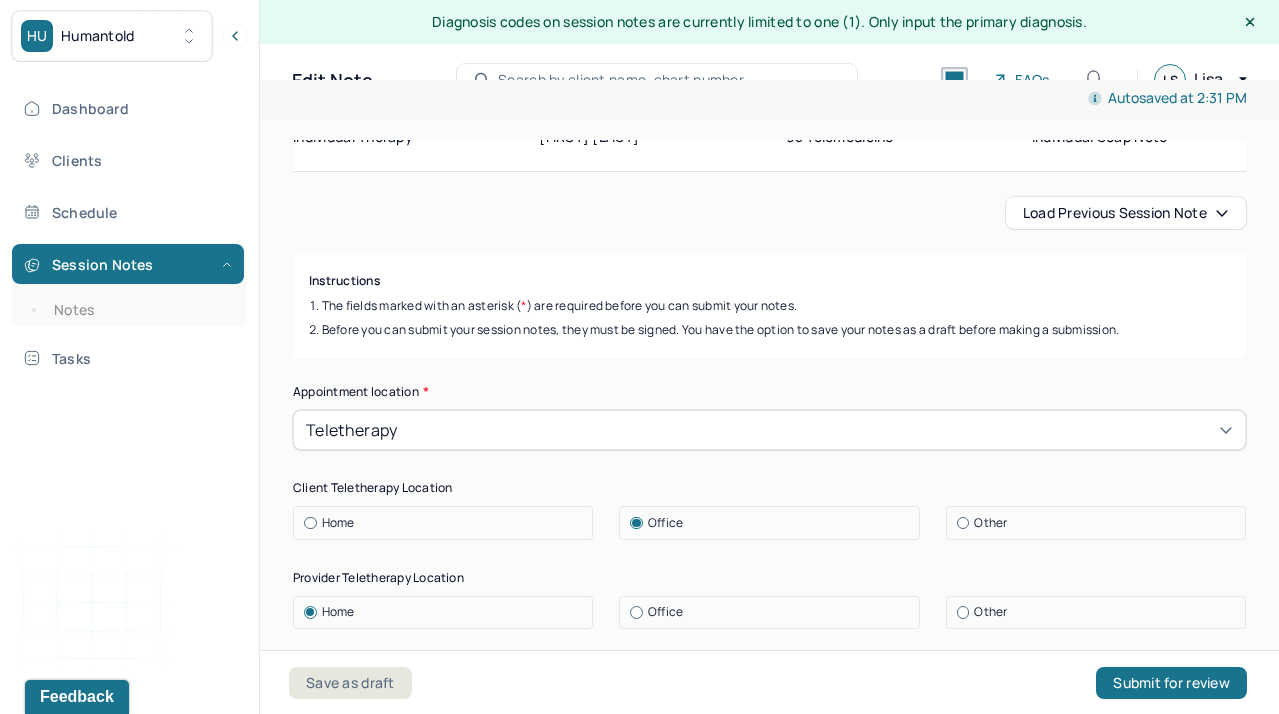 drag, startPoint x: 686, startPoint y: 480, endPoint x: 723, endPoint y: 417, distance: 73.061615 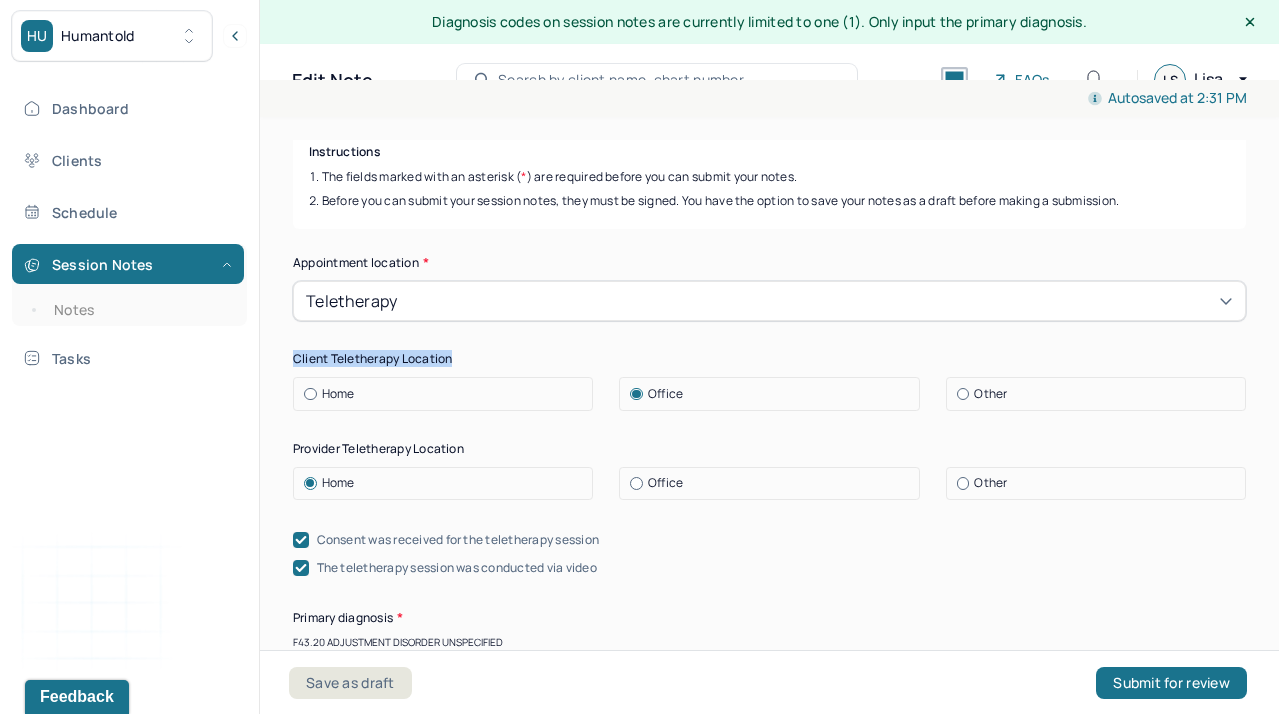 scroll, scrollTop: 416, scrollLeft: 0, axis: vertical 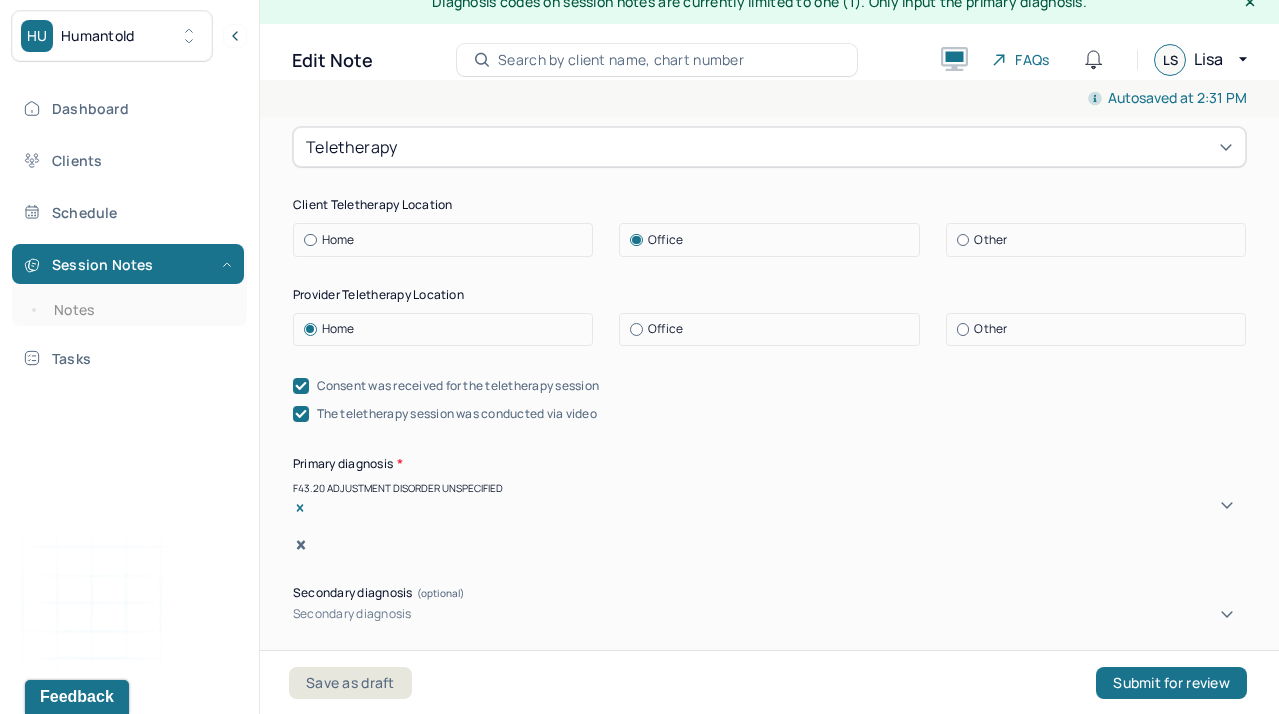 click at bounding box center (310, 240) 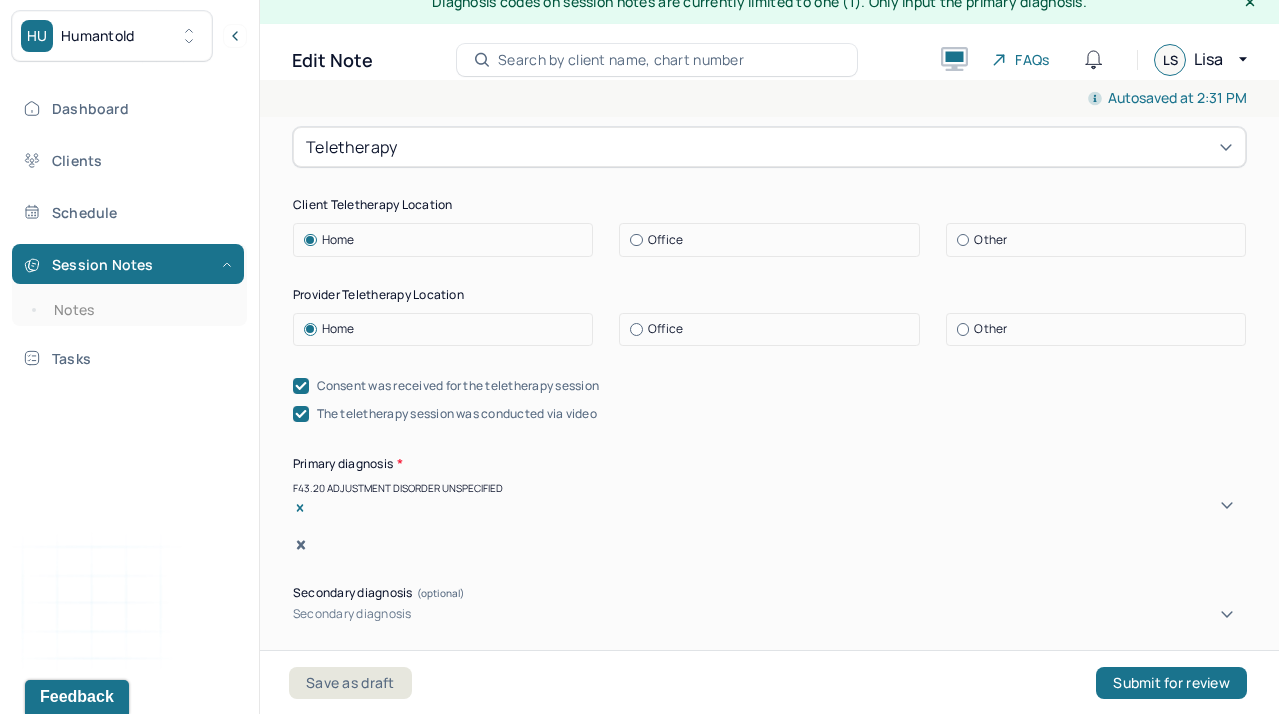 click on "Appointment location * Teletherapy Client Teletherapy Location Home Office Other Provider Teletherapy Location Home Office Other Consent was received for the teletherapy session The teletherapy session was conducted via video Primary diagnosis * F43.20 ADJUSTMENT DISORDER UNSPECIFIED Secondary diagnosis (optional) Secondary diagnosis Tertiary diagnosis (optional) Tertiary diagnosis Emotional / Behavioural symptoms demonstrated * Client is experiencing intense emotions and feeling overwhelmed with complex feelings related to her father’s mental health. Causing * Maladaptive Functioning Intention for Session * Facilitate coping mechanisms" at bounding box center [769, 592] 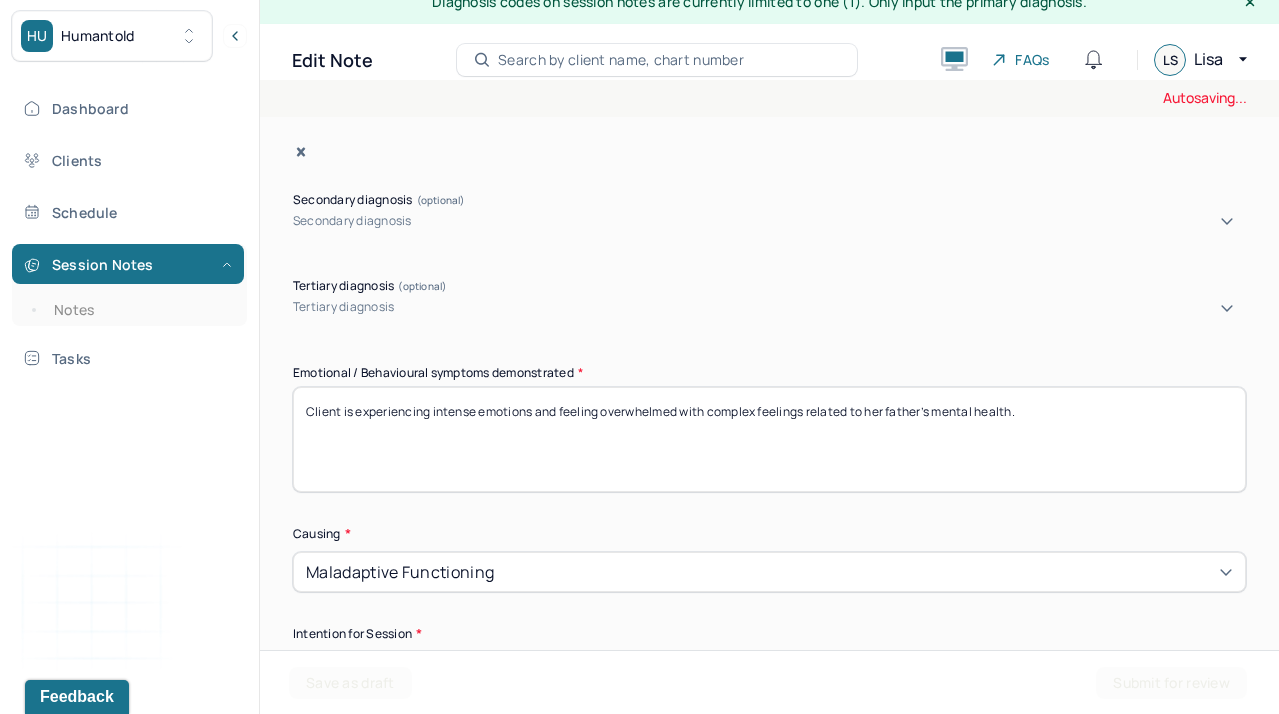 scroll, scrollTop: 844, scrollLeft: 0, axis: vertical 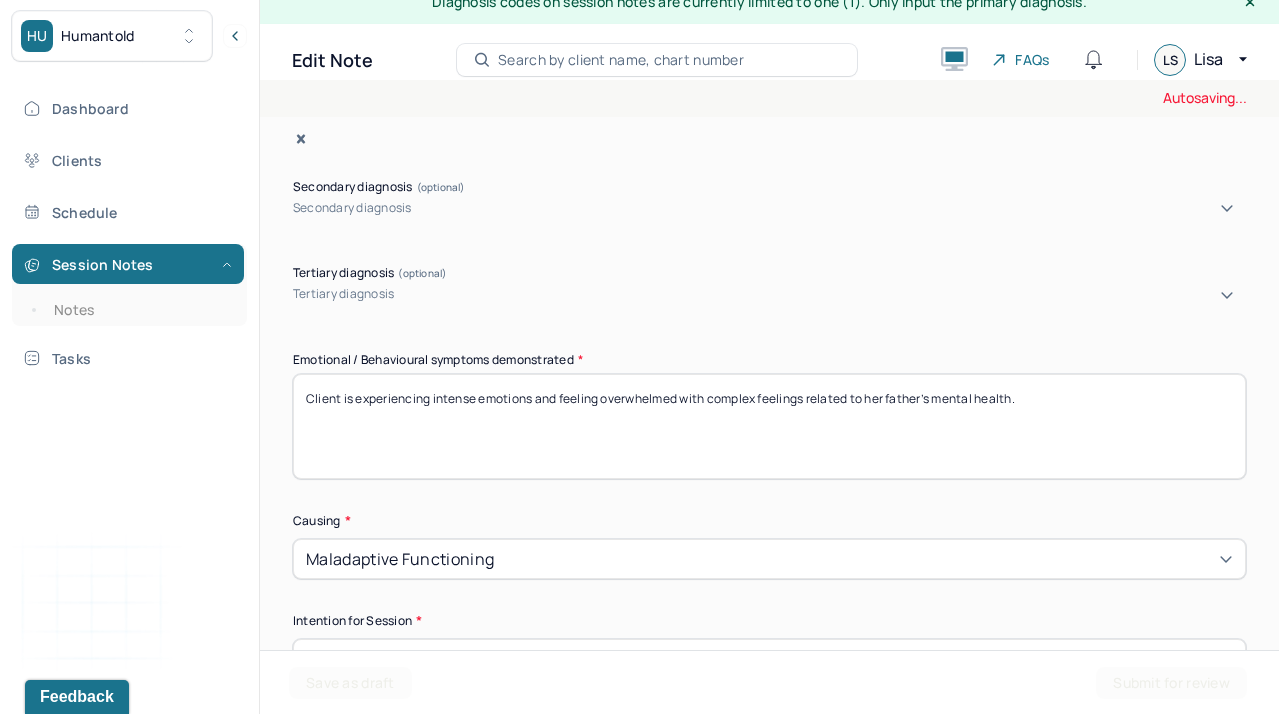 click on "Client is experiencing intense emotions and feeling overwhelmed with complex feelings related to her father’s mental health." at bounding box center (769, 426) 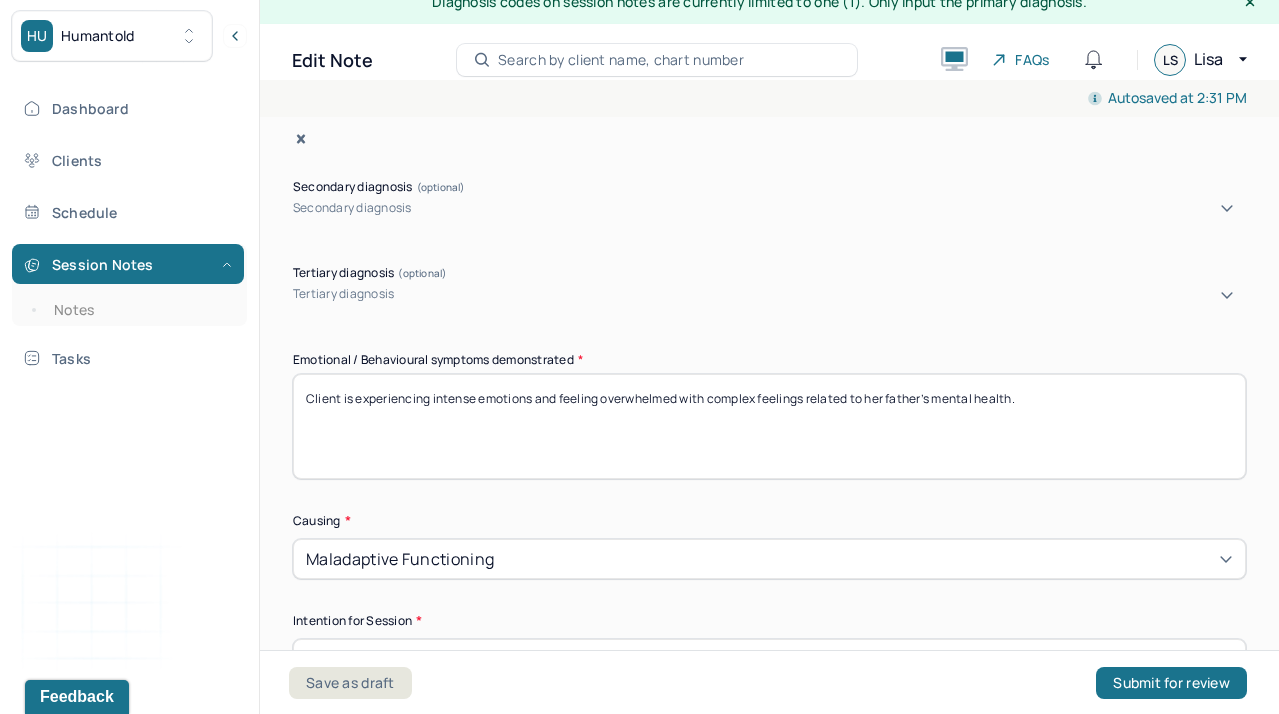 drag, startPoint x: 1050, startPoint y: 374, endPoint x: -27, endPoint y: 352, distance: 1077.2247 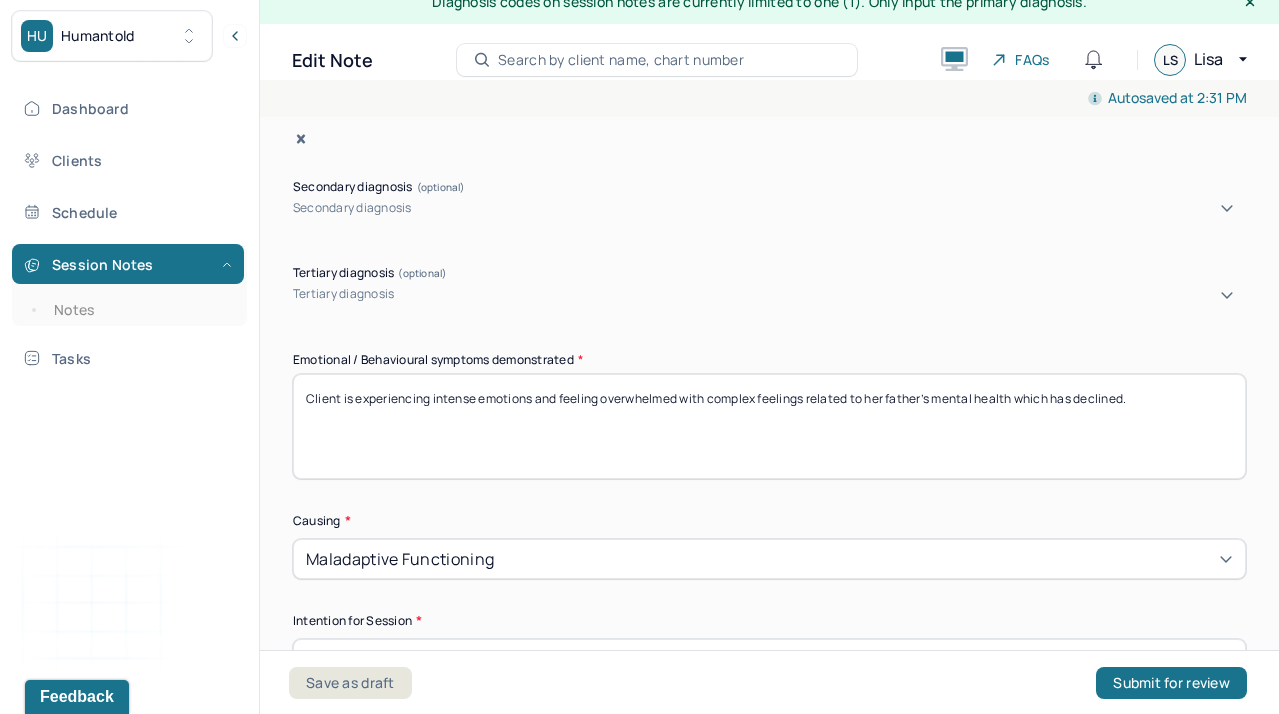 click on "Emotional / Behavioural symptoms demonstrated *" at bounding box center (769, 360) 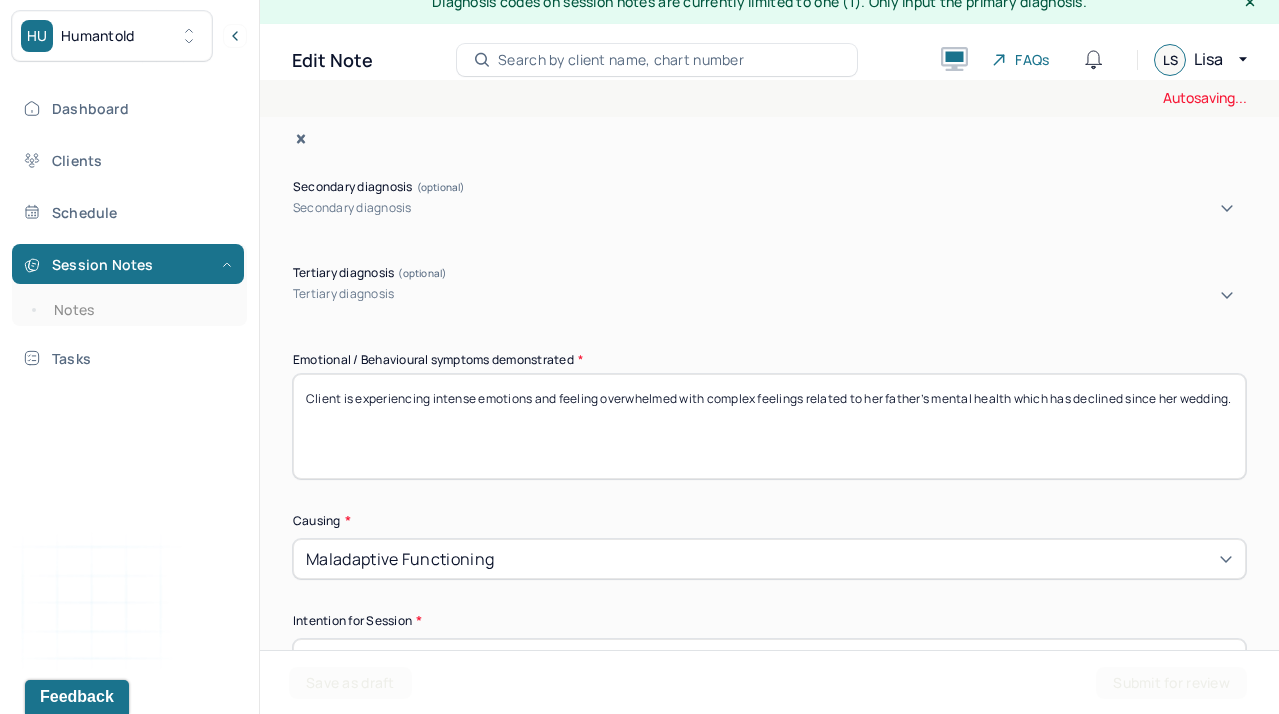 type on "Client is experiencing intense emotions and feeling overwhelmed with complex feelings related to her father’s mental health which has declined since her wedding." 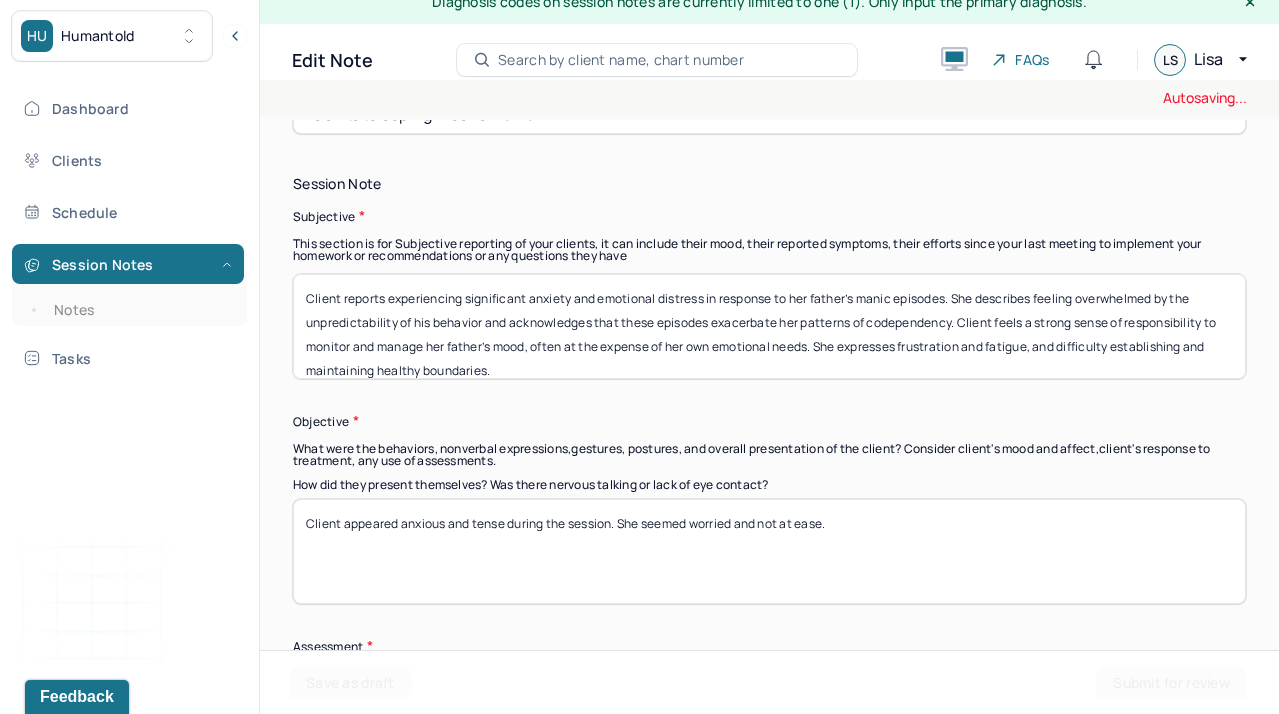 scroll, scrollTop: 1392, scrollLeft: 0, axis: vertical 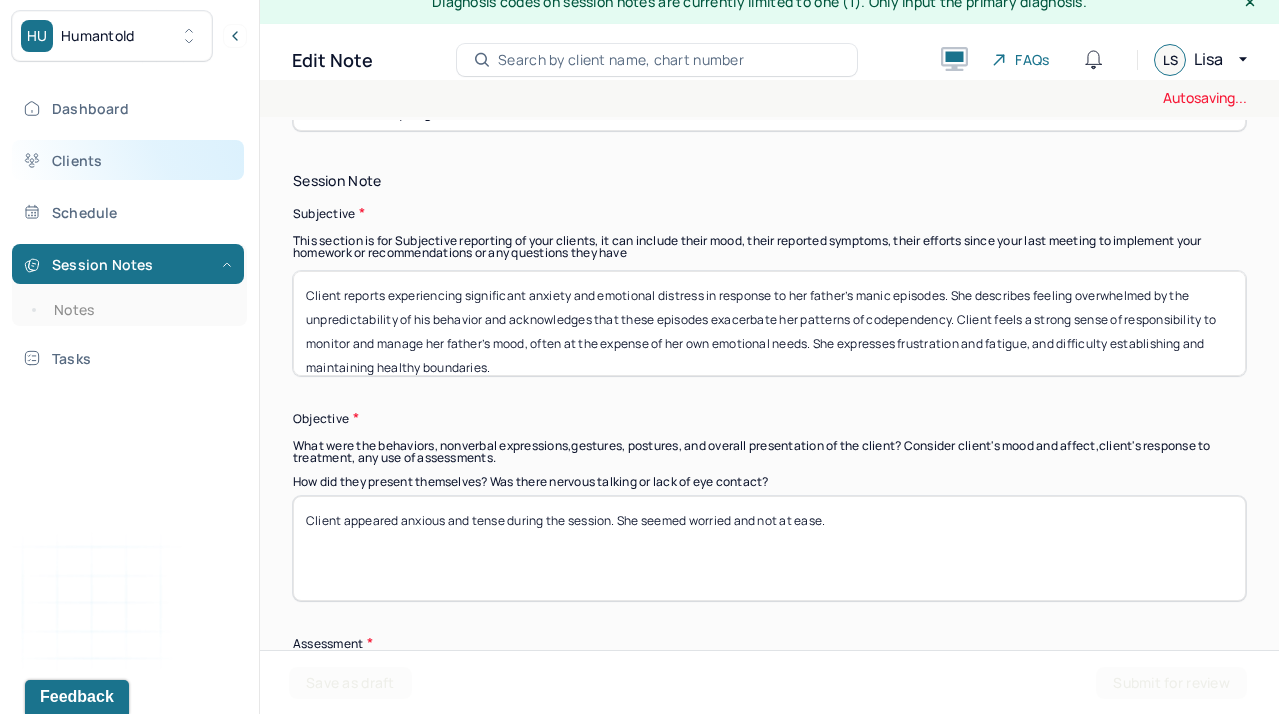 drag, startPoint x: 492, startPoint y: 345, endPoint x: 145, endPoint y: 143, distance: 401.5134 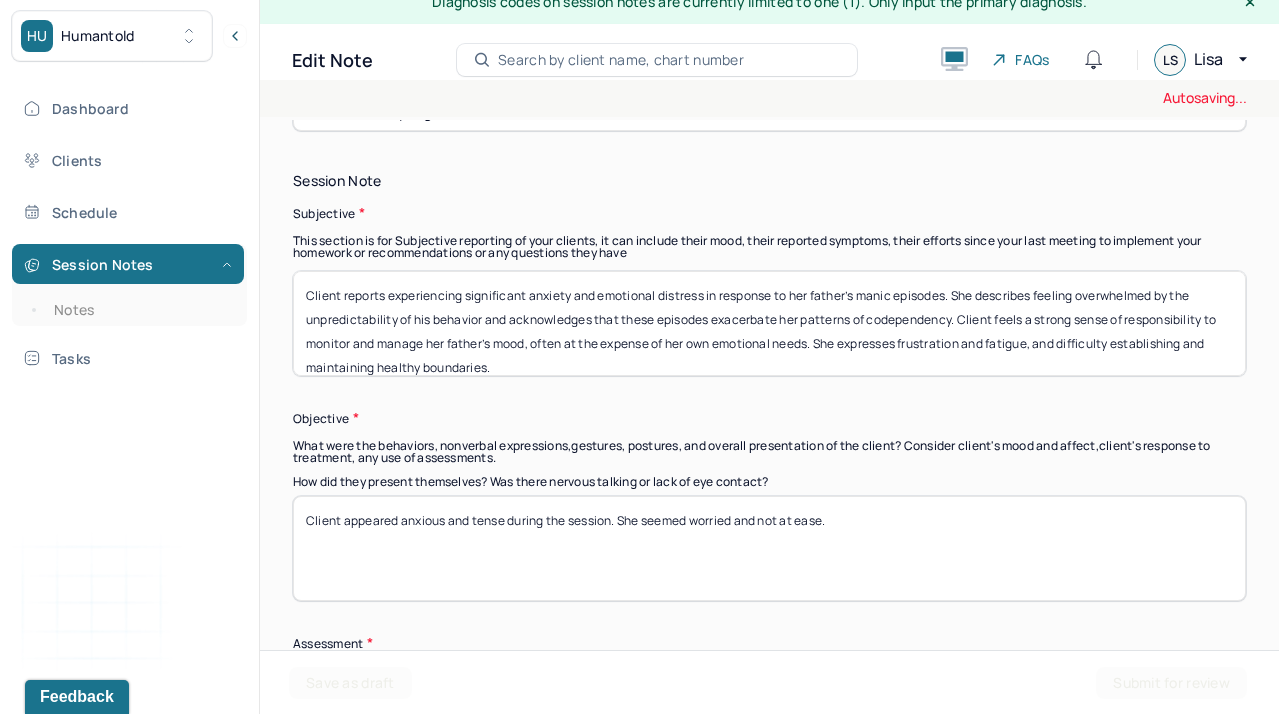 paste on "The client reported feeling overwhelmed and emotionally exhausted due to her father's ongoing mental health struggles. She shared that she often feels more like a caretaker than a daughter, which is making her feel disconnected and burdened. She expressed sadness about not being able to rely on her father for emotional support and feels alone in managing both her own emotions and his needs. The client described this role reversal as unfair and difficult, noting that it’s affecting her mood, energy, and overall well-being. She said she often suppresses her own feelings to avoid adding more stress to her father’s situation. The client is grieving the loss of what she imagined her relationship with her father would be and is struggling to accept the reality of his limitations. She also mentioned feeling guilty when she tries to set boundaries or think about her own need" 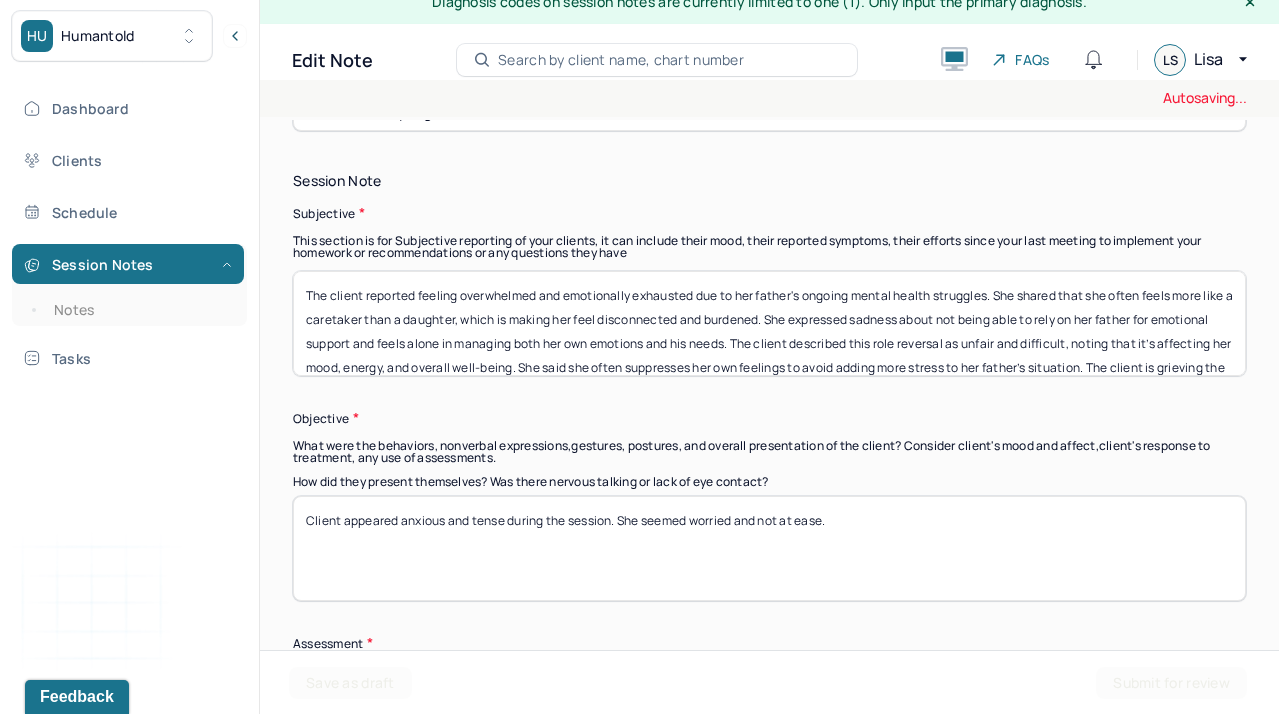 scroll, scrollTop: 64, scrollLeft: 0, axis: vertical 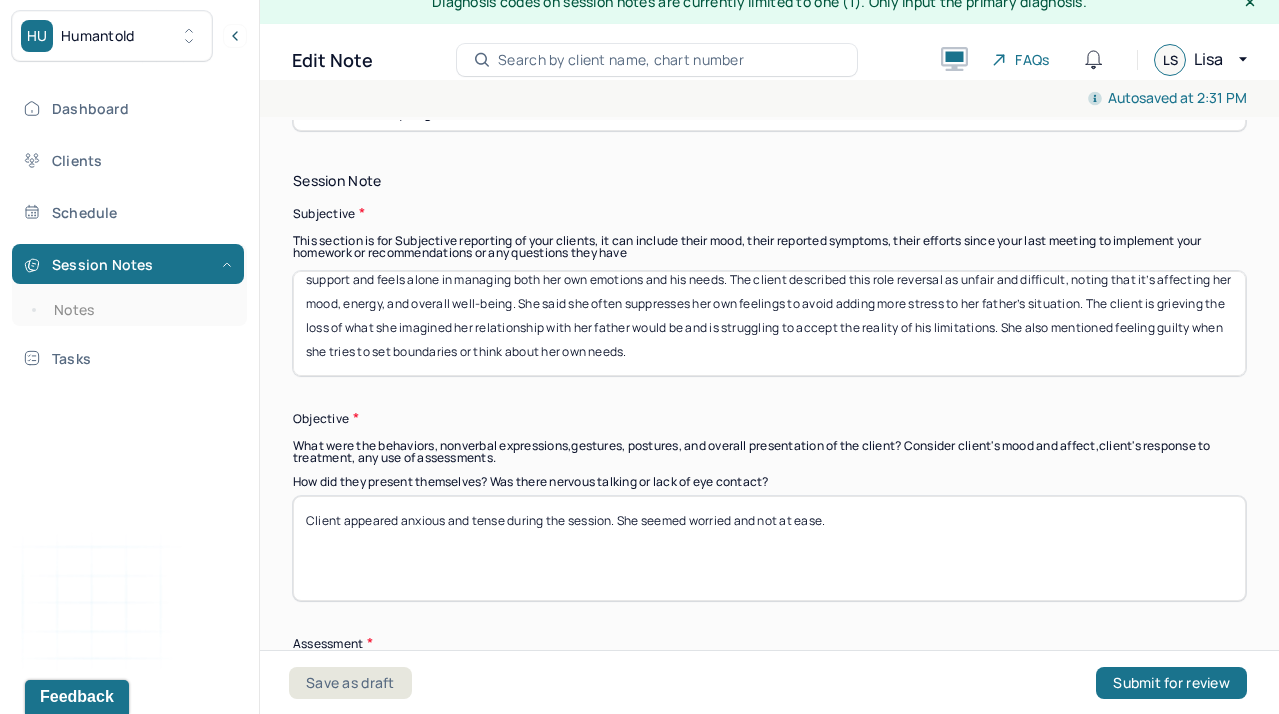 type on "The client reported feeling overwhelmed and emotionally exhausted due to her father's ongoing mental health struggles. She shared that she often feels more like a caretaker than a daughter, which is making her feel disconnected and burdened. She expressed sadness about not being able to rely on her father for emotional support and feels alone in managing both her own emotions and his needs. The client described this role reversal as unfair and difficult, noting that it’s affecting her mood, energy, and overall well-being. She said she often suppresses her own feelings to avoid adding more stress to her father’s situation. The client is grieving the loss of what she imagined her relationship with her father would be and is struggling to accept the reality of his limitations. She also mentioned feeling guilty when she tries to set boundaries or think about her own needs." 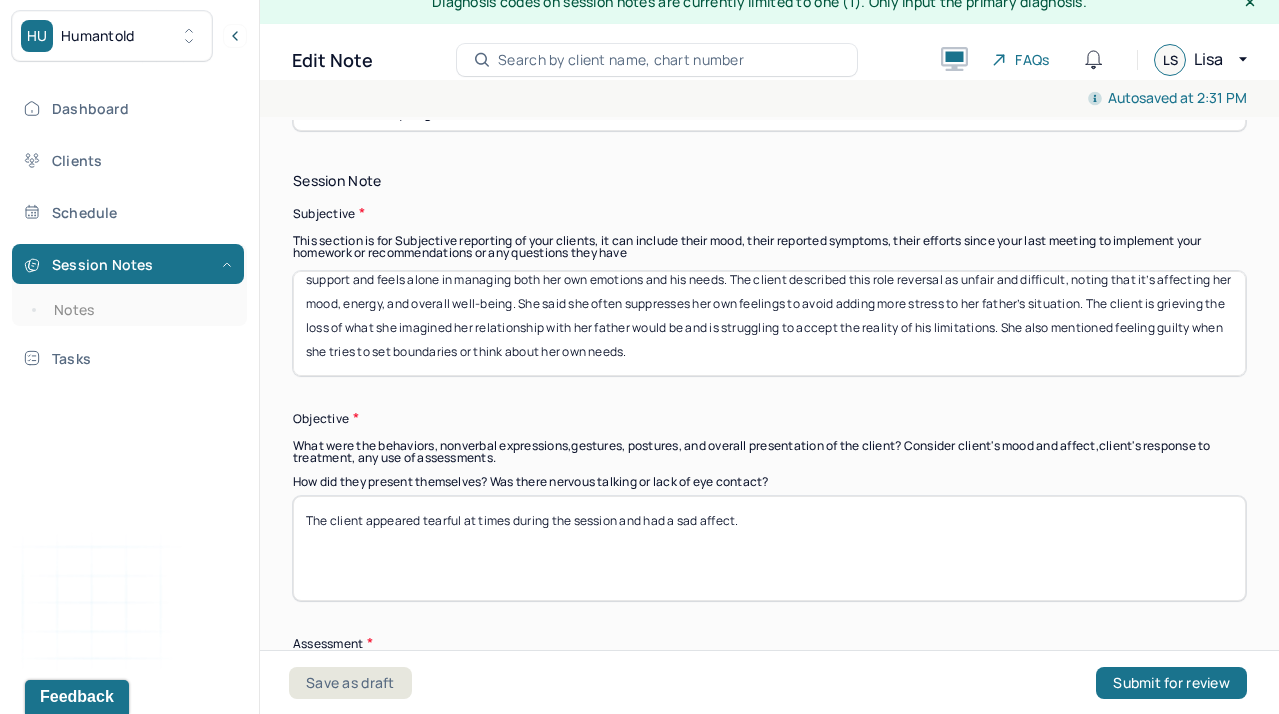 type on "The client appeared tearful at times during the session and had a sad affect." 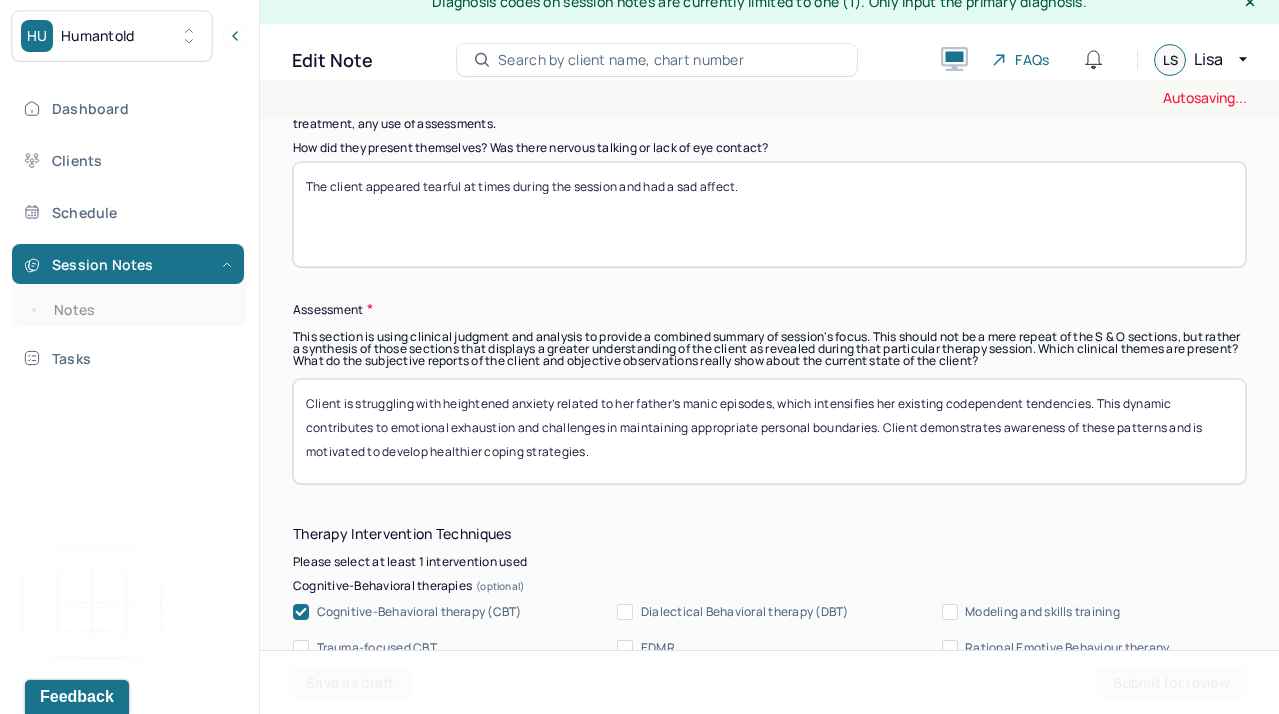 scroll, scrollTop: 1734, scrollLeft: 0, axis: vertical 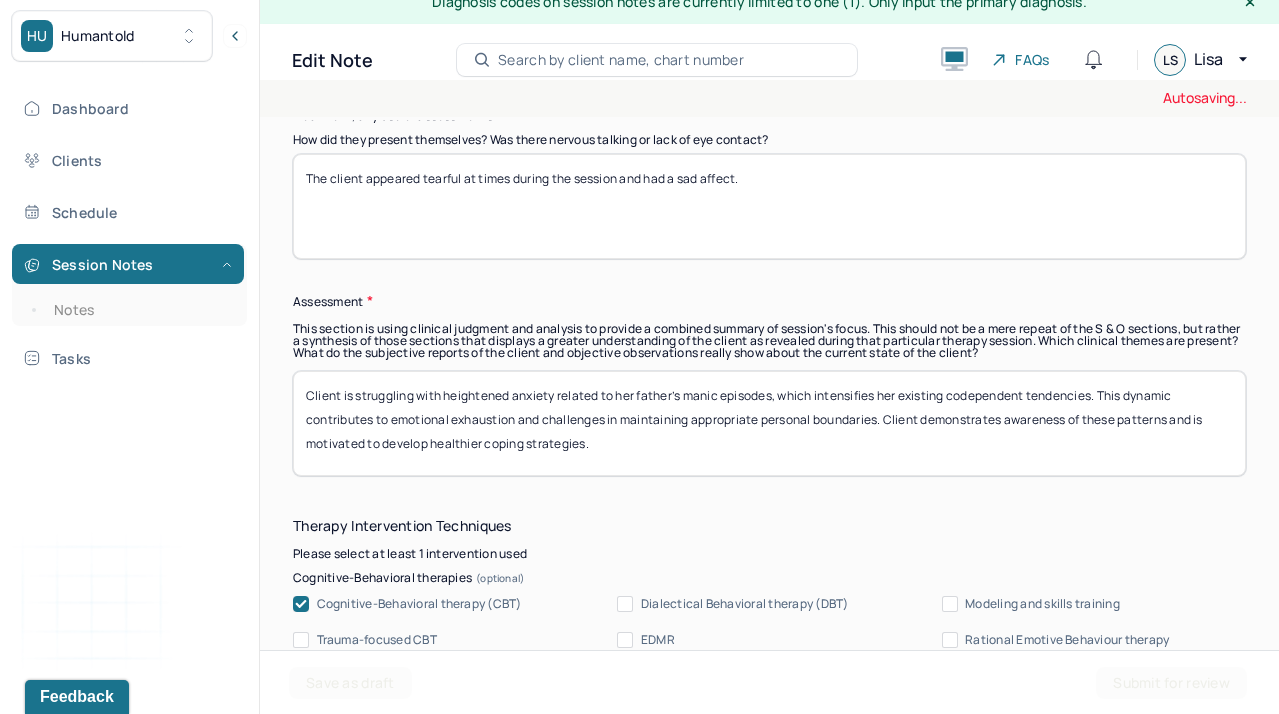 drag, startPoint x: 624, startPoint y: 442, endPoint x: -3, endPoint y: 314, distance: 639.932 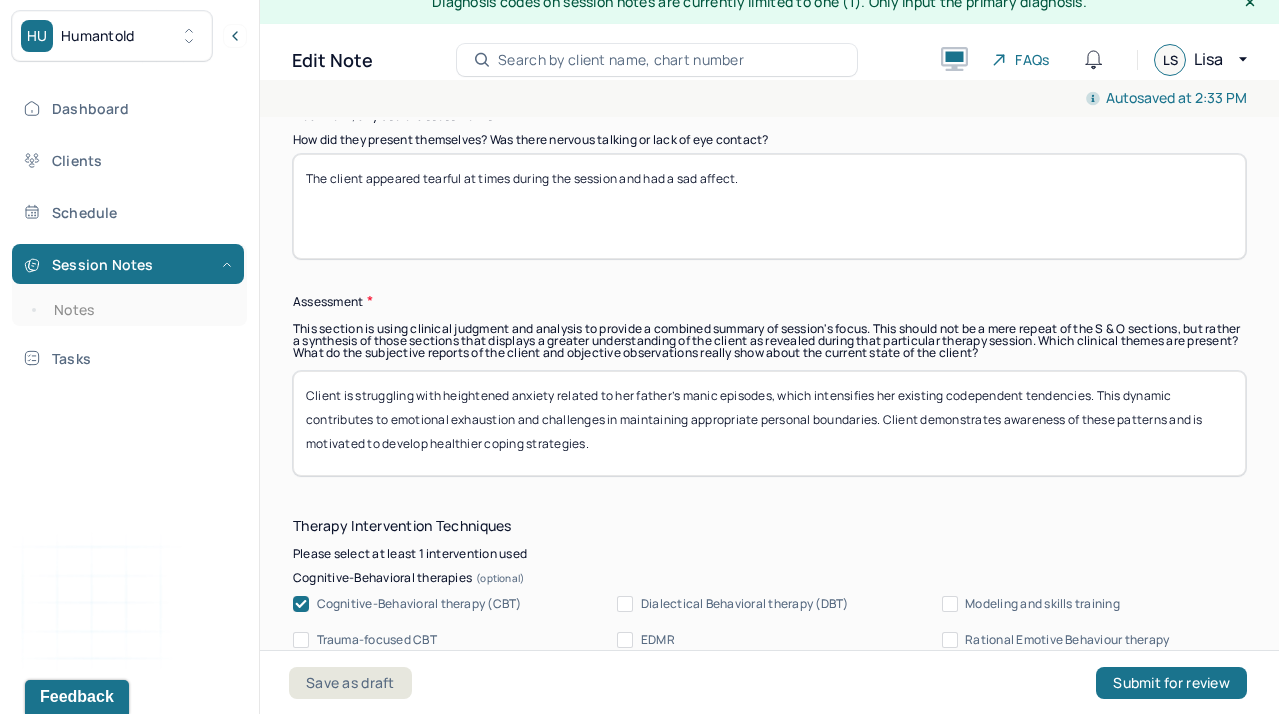 paste on "The client is experiencing emotional distress due to her caregiver role in the relationship with her father. Her grief seems to be related to the perceived loss of a typical father-daughter relationship. She is struggling with setting emotional boundaries and is carrying a high level of emotional responsibility. There are no indications of immediate risk to self or others. However, the client would benefit from ongoing support around grief processing, emotional regulation, and developing coping strategies. Her motivation for therapy remains strong" 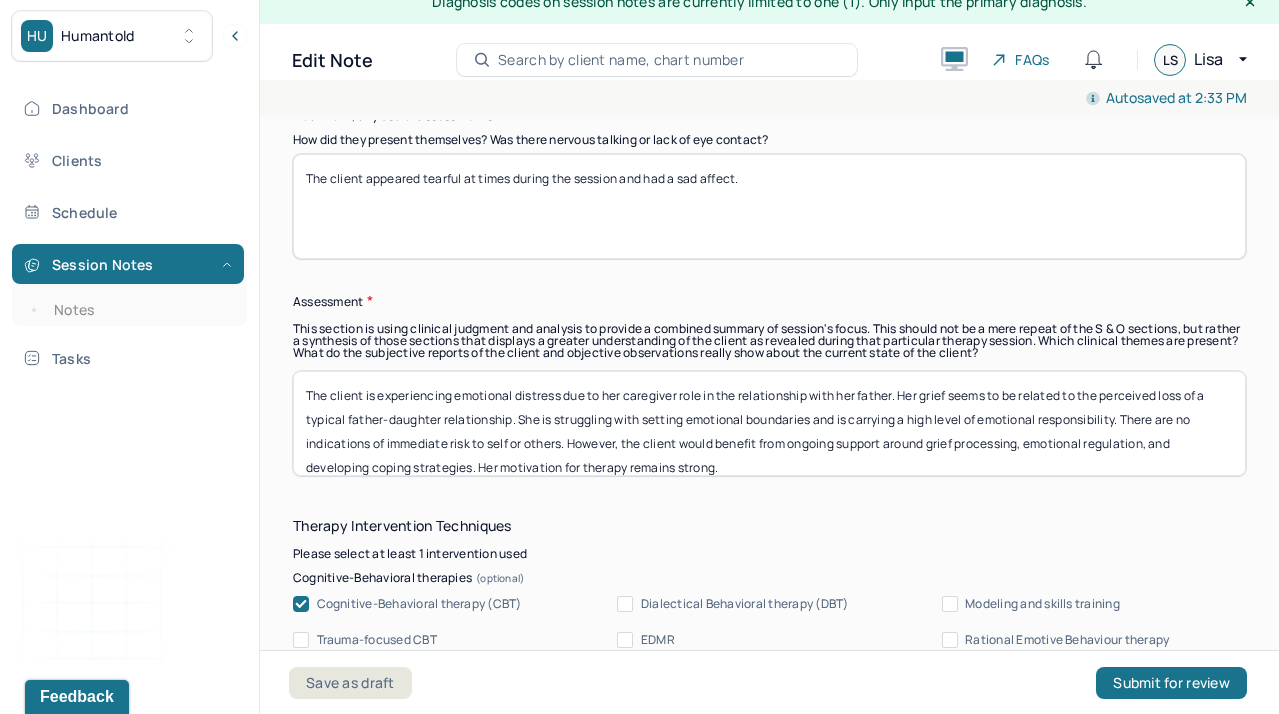 scroll, scrollTop: 1, scrollLeft: 0, axis: vertical 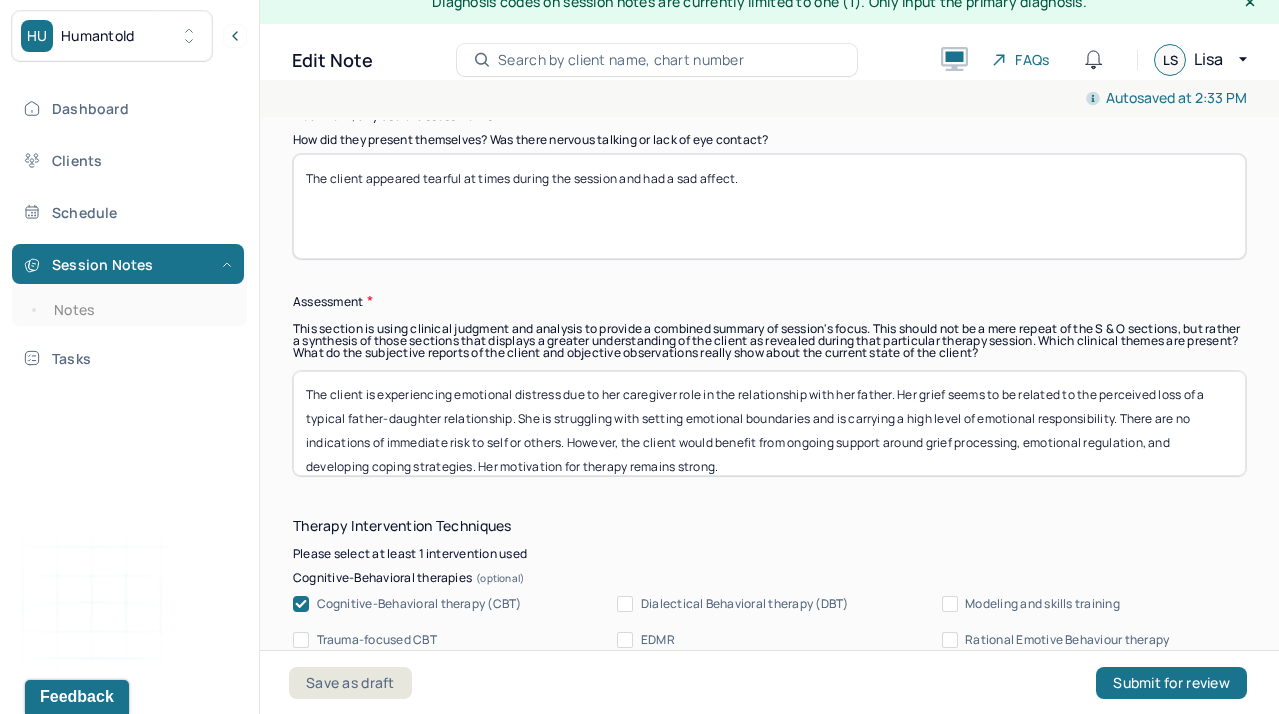 type on "The client is experiencing emotional distress due to her caregiver role in the relationship with her father. Her grief seems to be related to the perceived loss of a typical father-daughter relationship. She is struggling with setting emotional boundaries and is carrying a high level of emotional responsibility. There are no indications of immediate risk to self or others. However, the client would benefit from ongoing support around grief processing, emotional regulation, and developing coping strategies. Her motivation for therapy remains strong." 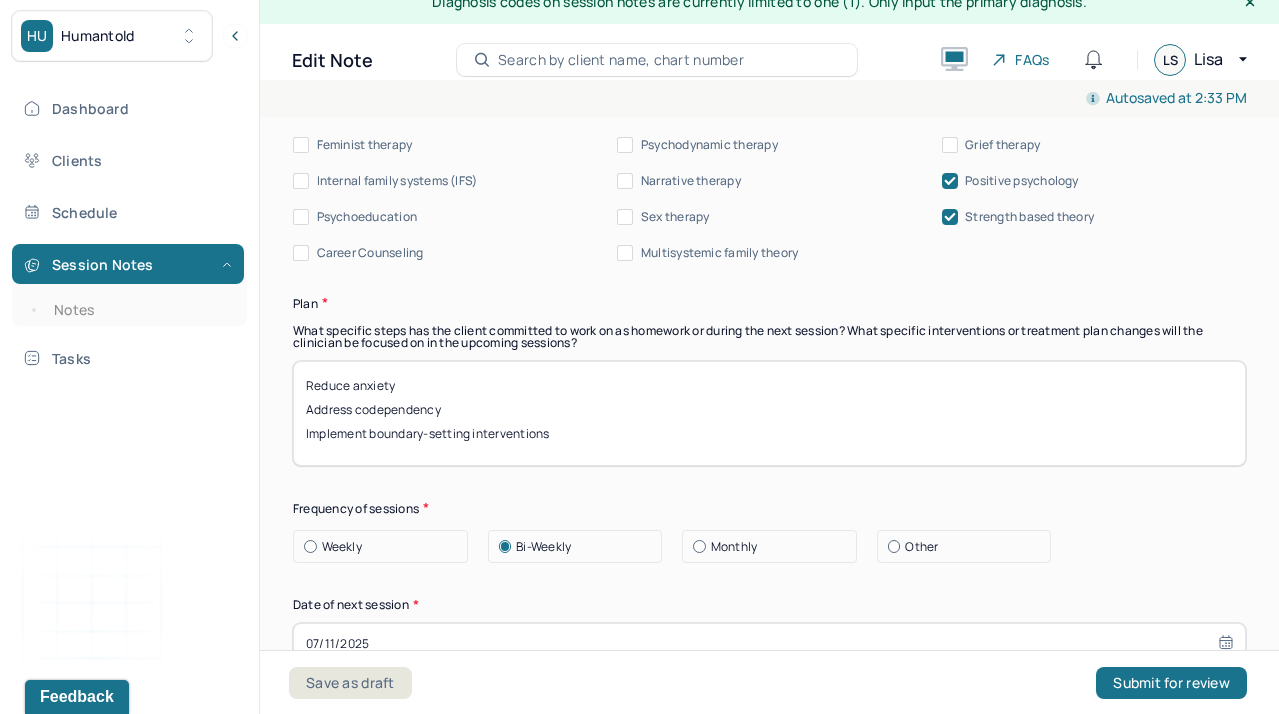 scroll, scrollTop: 2475, scrollLeft: 0, axis: vertical 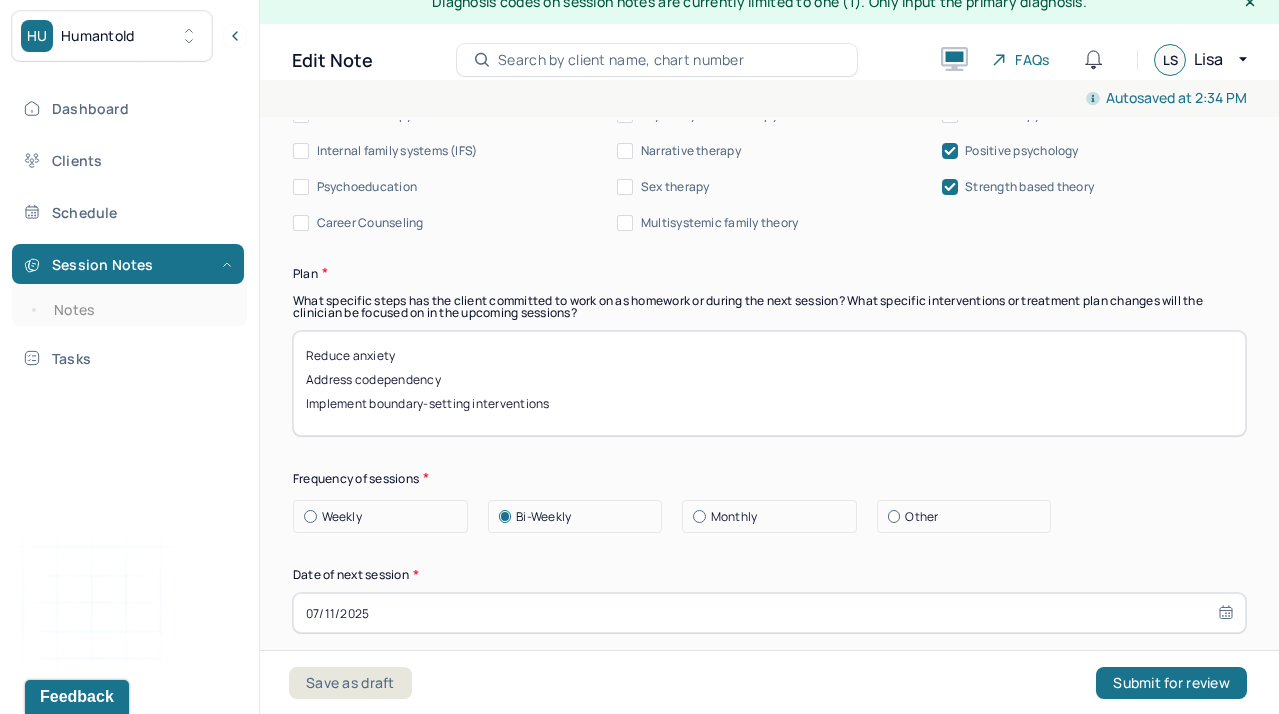 drag, startPoint x: 585, startPoint y: 377, endPoint x: 139, endPoint y: 234, distance: 468.36417 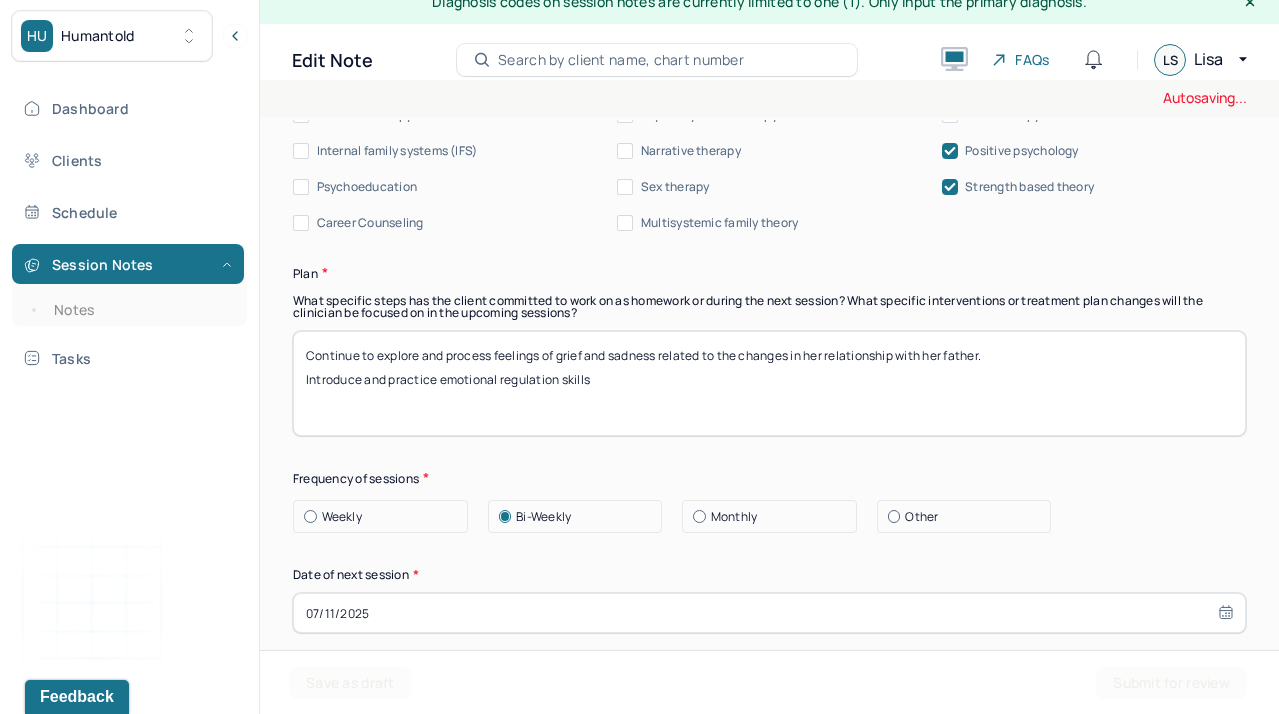 click on "Reduce anxiety
Address codependency
Implement boundary-setting interventions" at bounding box center [769, 383] 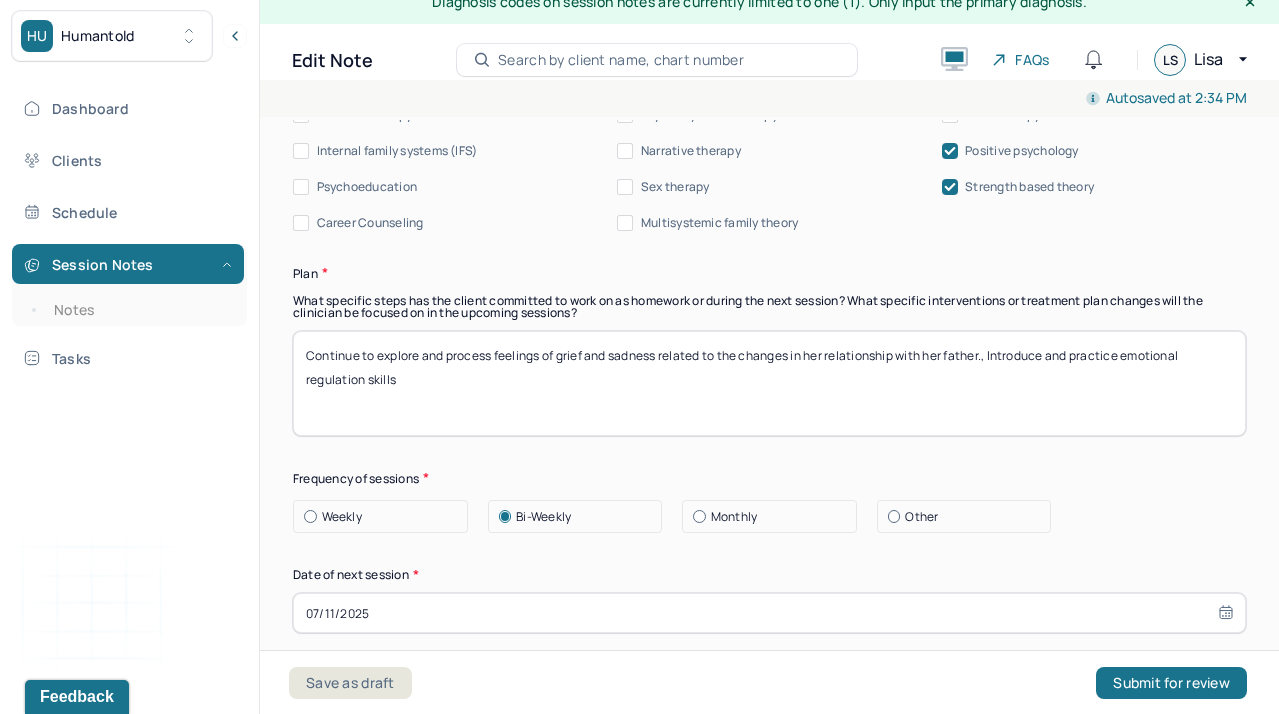 type on "Continue to explore and process feelings of grief and sadness related to the changes in her relationship with her father., Introduce and practice emotional regulation skills" 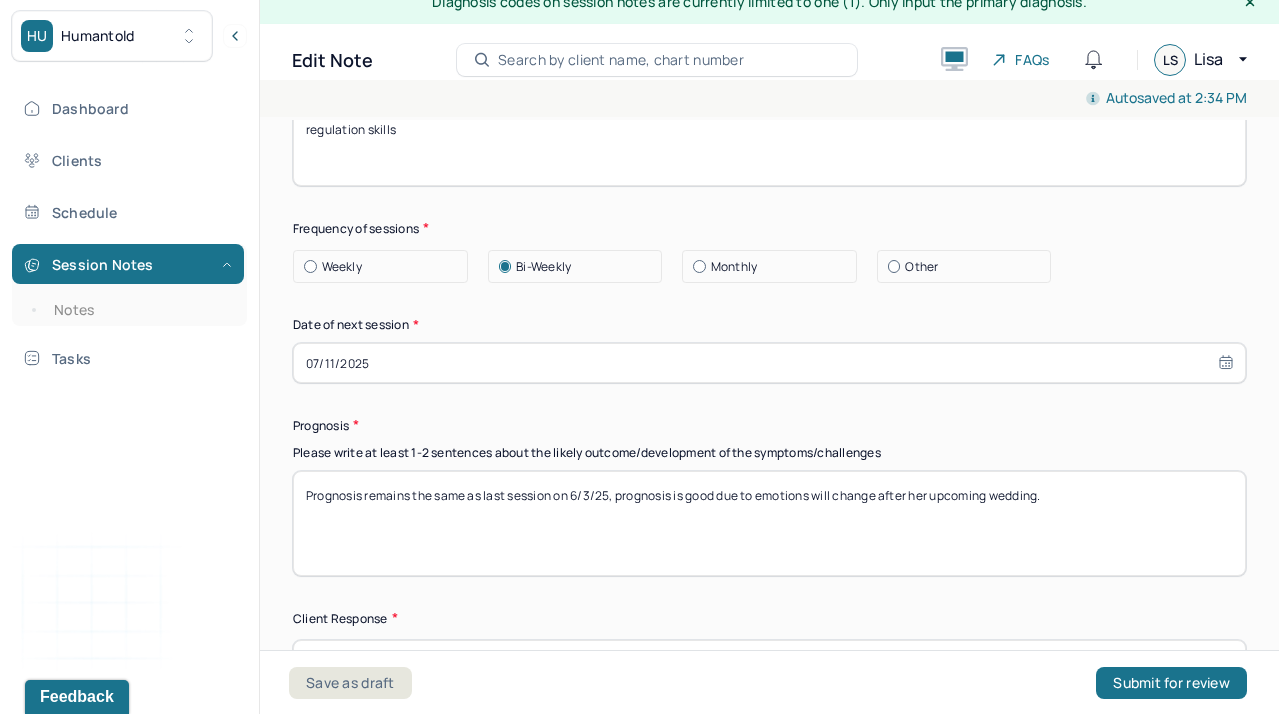 scroll, scrollTop: 2730, scrollLeft: 0, axis: vertical 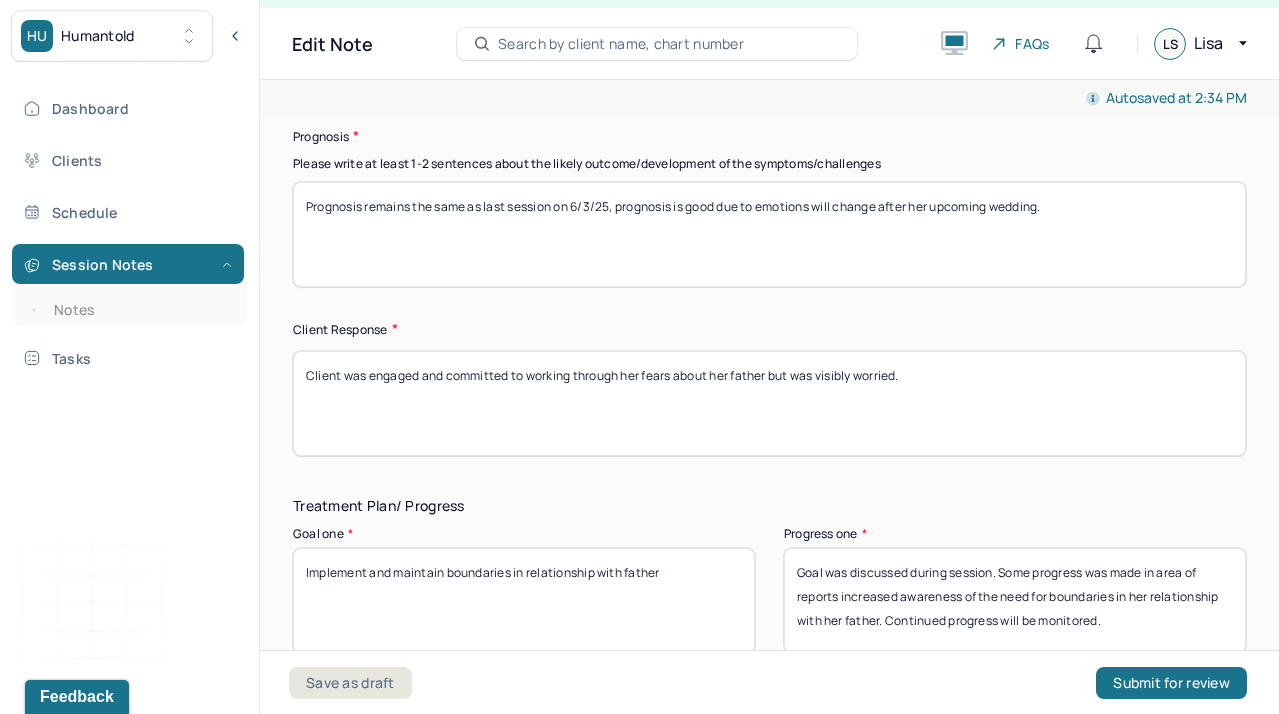click on "Prognosis remains the same as last session on 6/3/25, prognosis is good due to emotions will change after her upcoming wedding." at bounding box center (769, 234) 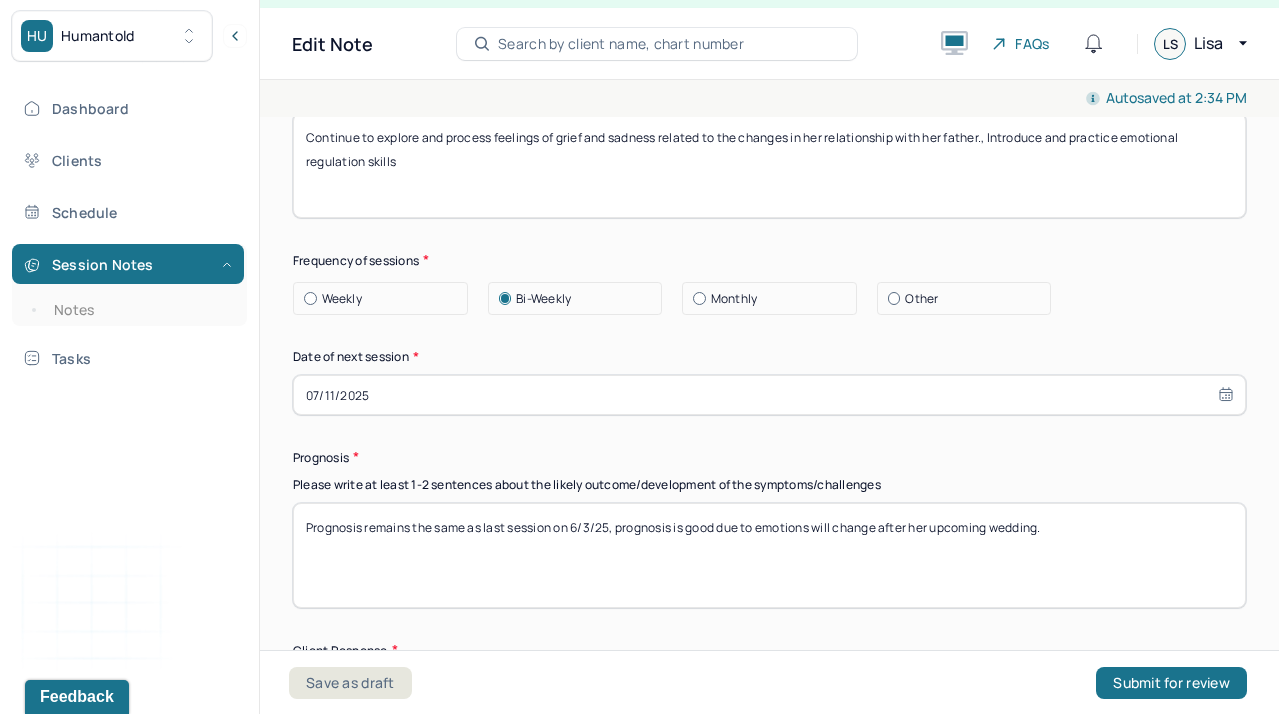 scroll, scrollTop: 2669, scrollLeft: 0, axis: vertical 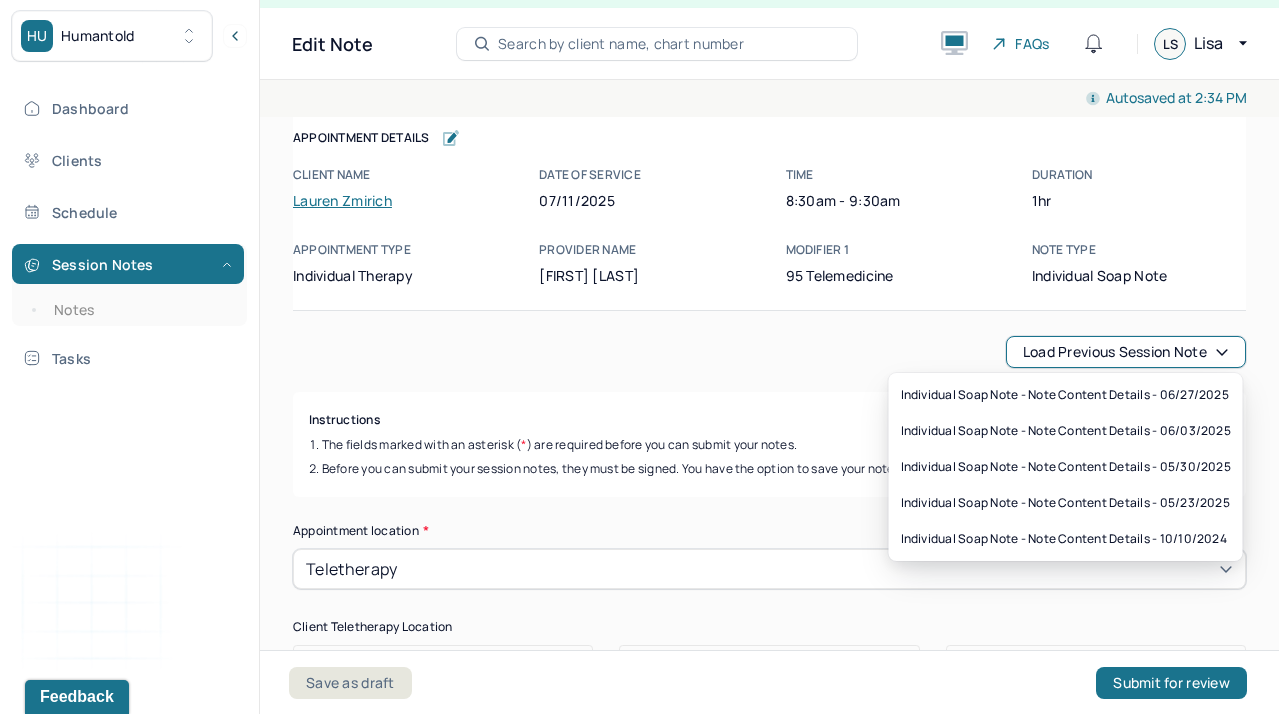 click on "Load previous session note" at bounding box center (1126, 352) 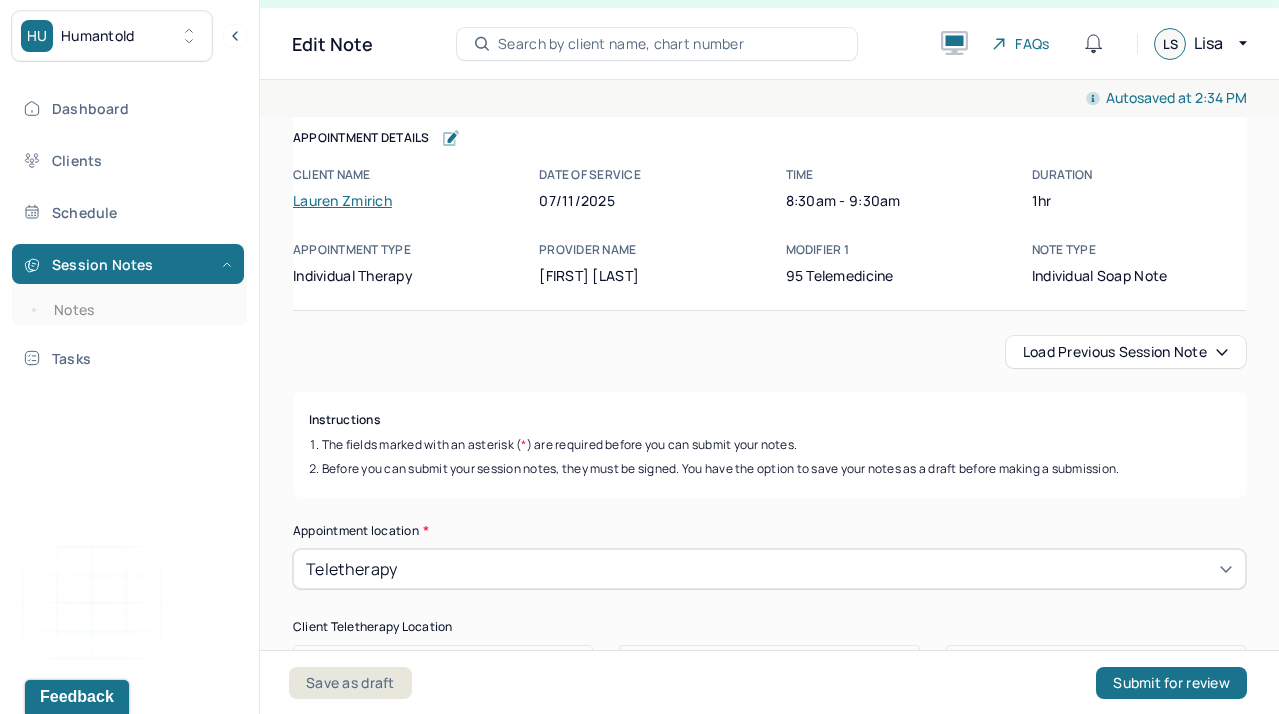 type 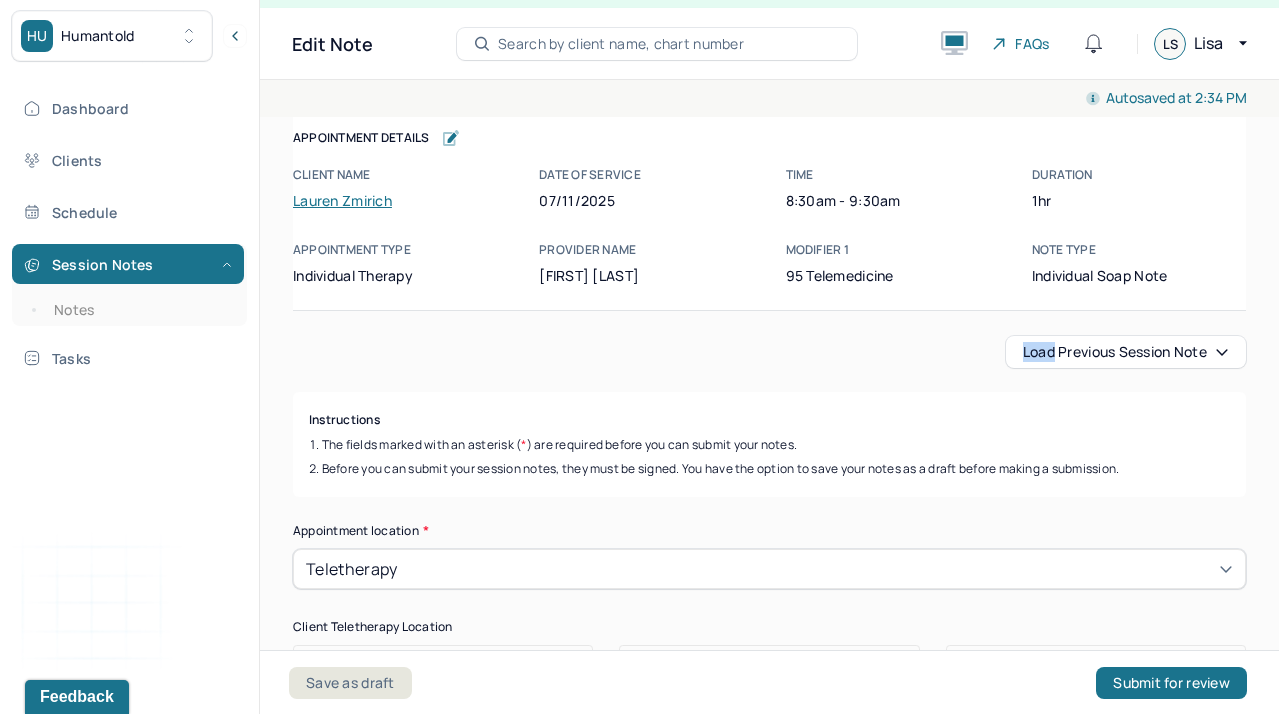 click on "Load previous session note" at bounding box center [769, 352] 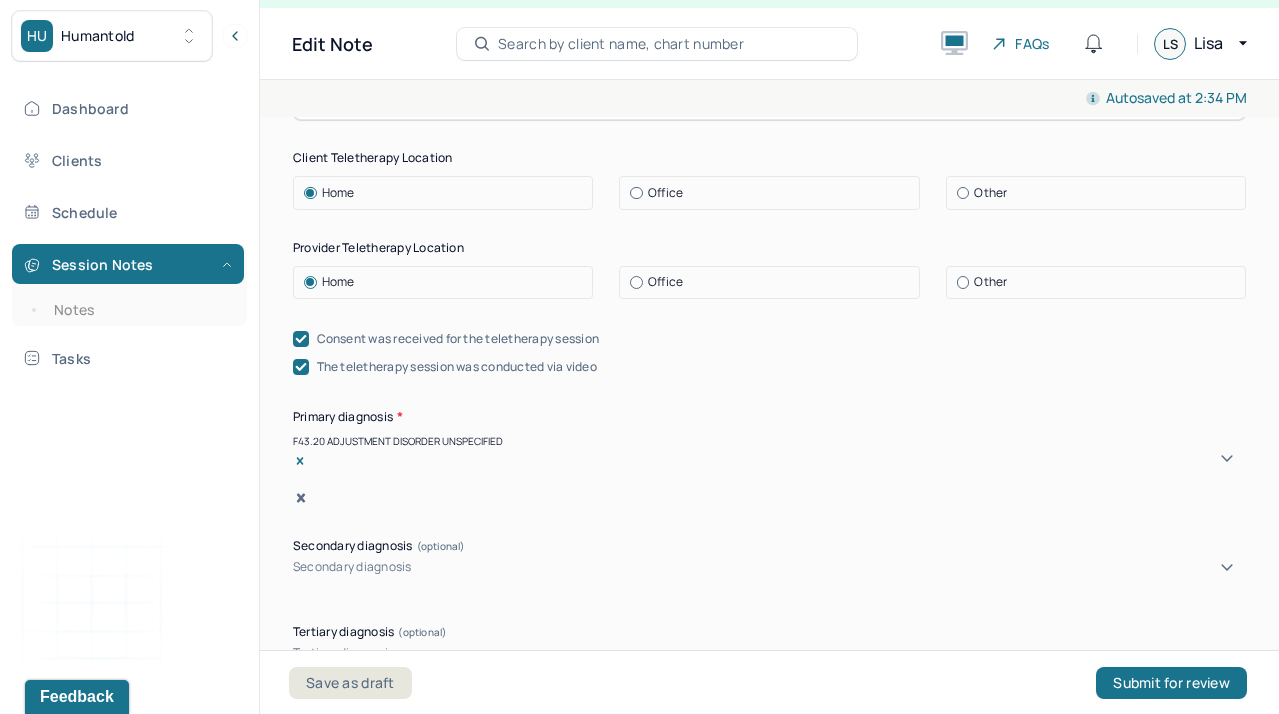 scroll, scrollTop: 470, scrollLeft: 0, axis: vertical 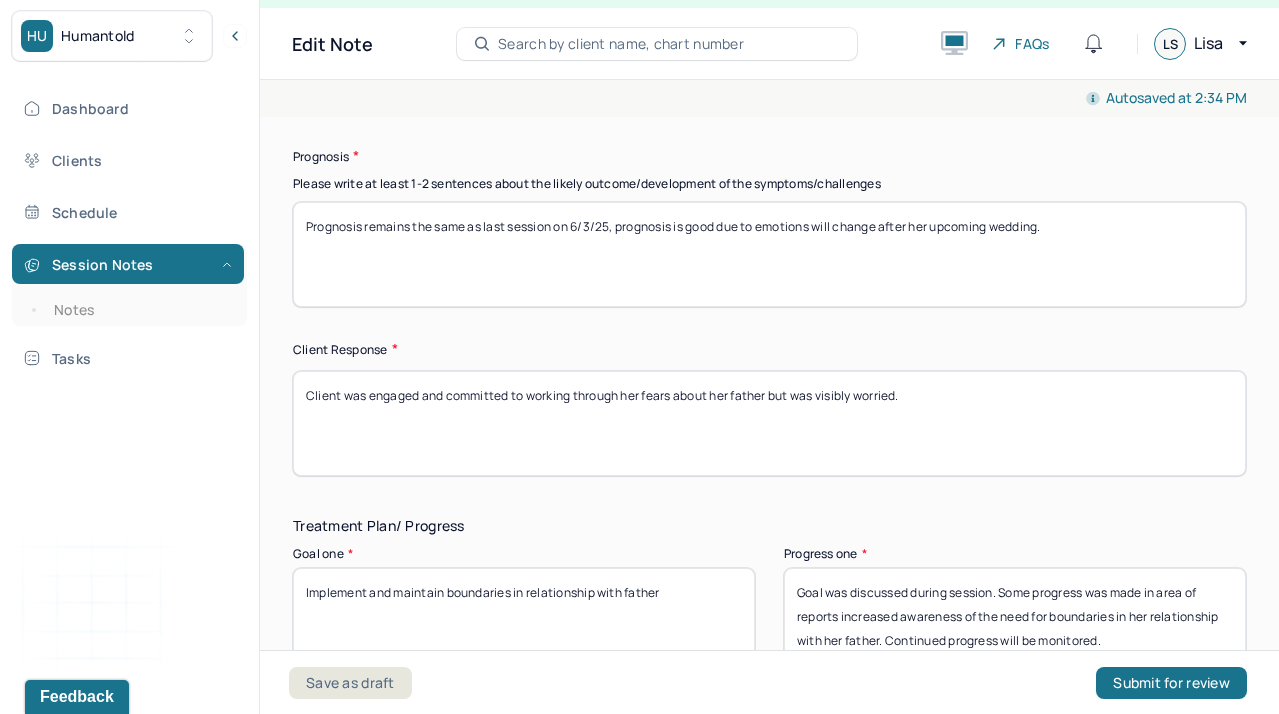 click on "Prognosis remains the same as last session on 6/3/25, prognosis is good due to emotions will change after her upcoming wedding." at bounding box center (769, 254) 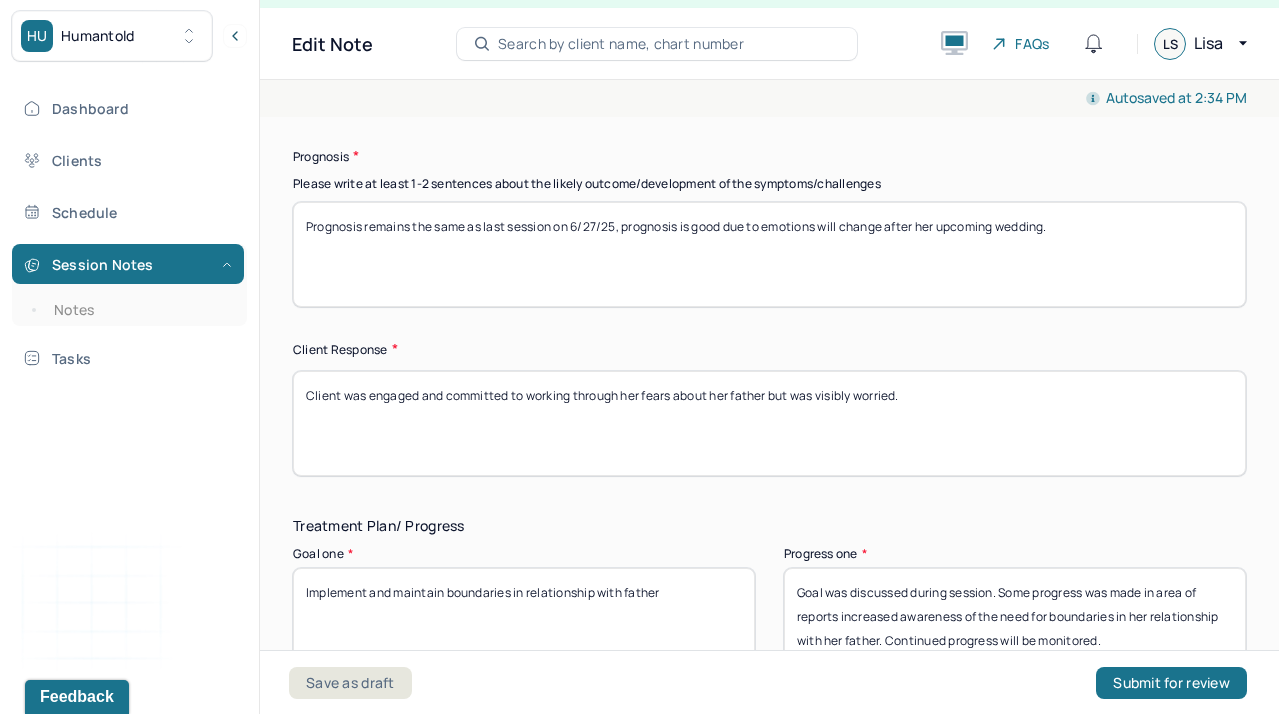 click on "Prognosis remains the same as last session on 6/3/25, prognosis is good due to emotions will change after her upcoming wedding." at bounding box center [769, 254] 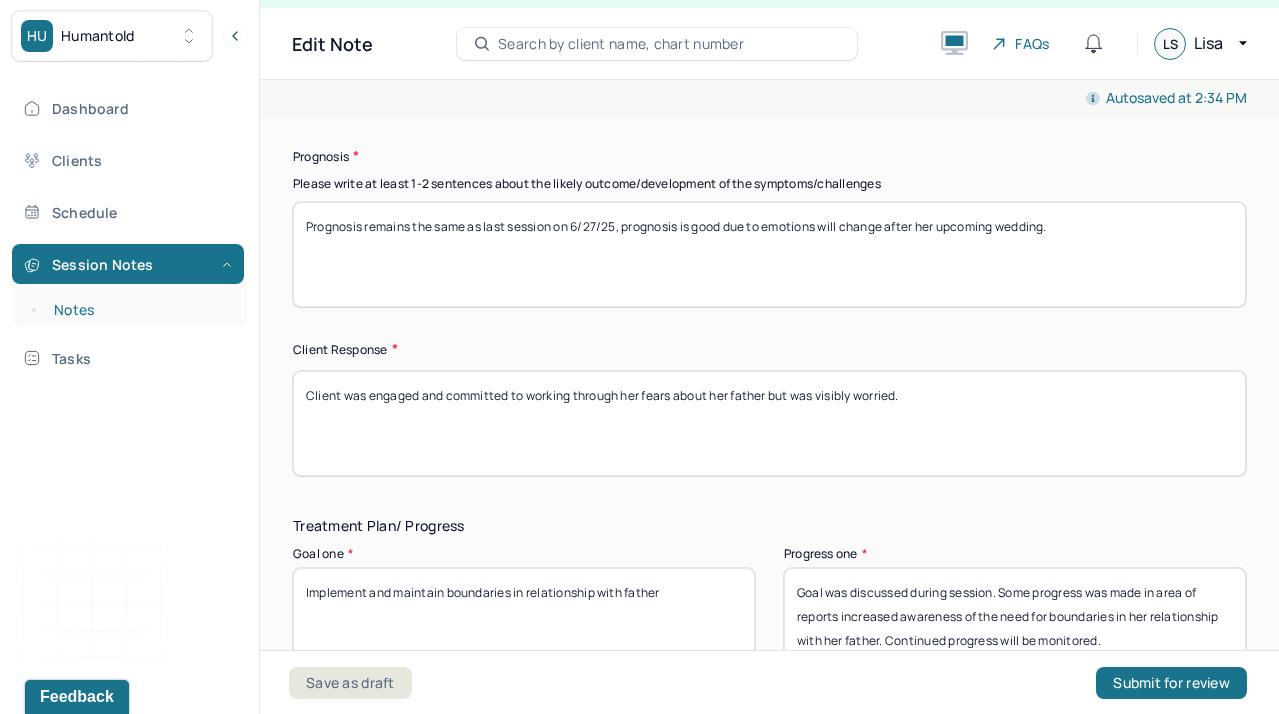 drag, startPoint x: 922, startPoint y: 376, endPoint x: 113, endPoint y: 315, distance: 811.2965 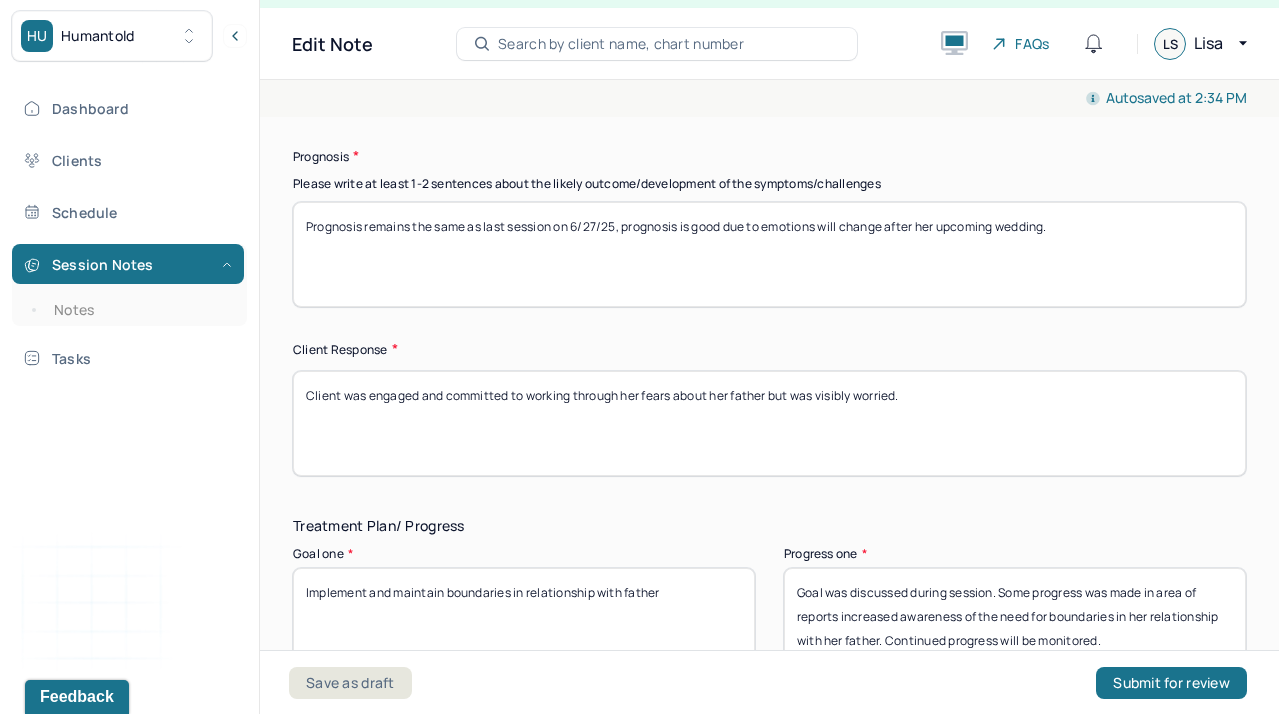 paste on "The client remained engaged and motivated to explore her fears regarding her father," 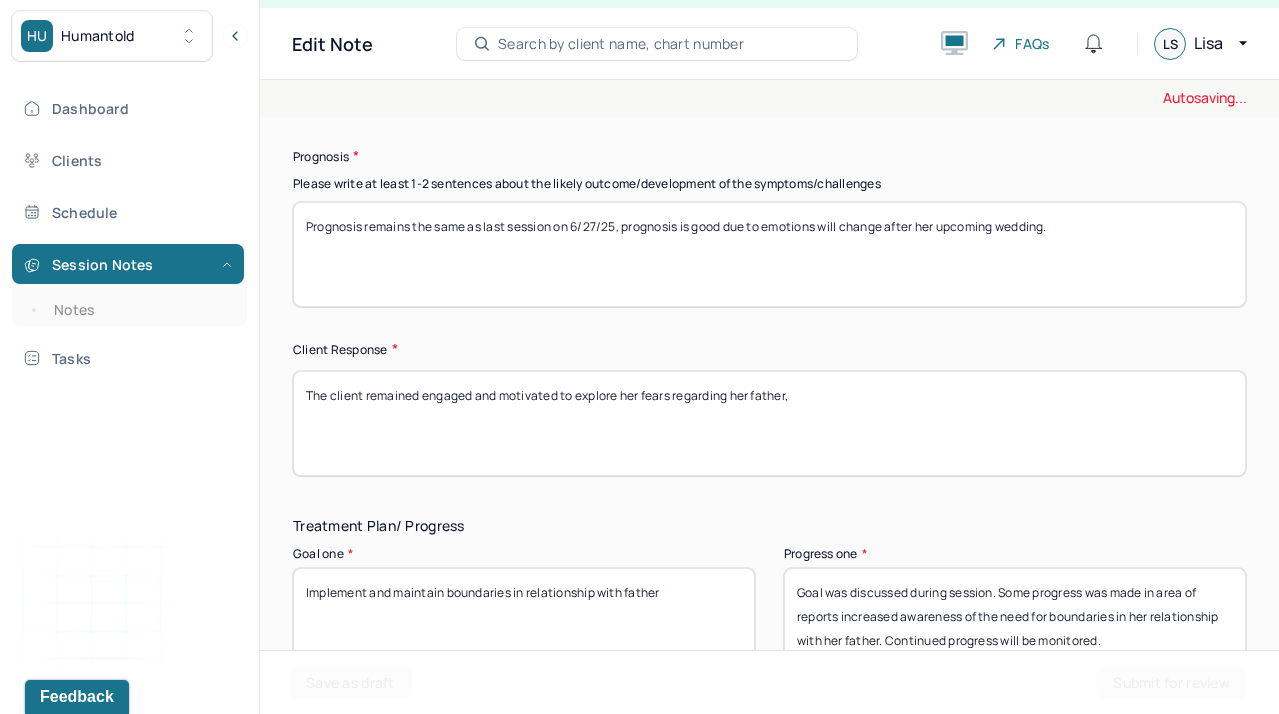 type on "The client remained engaged and motivated to explore her fears regarding her father," 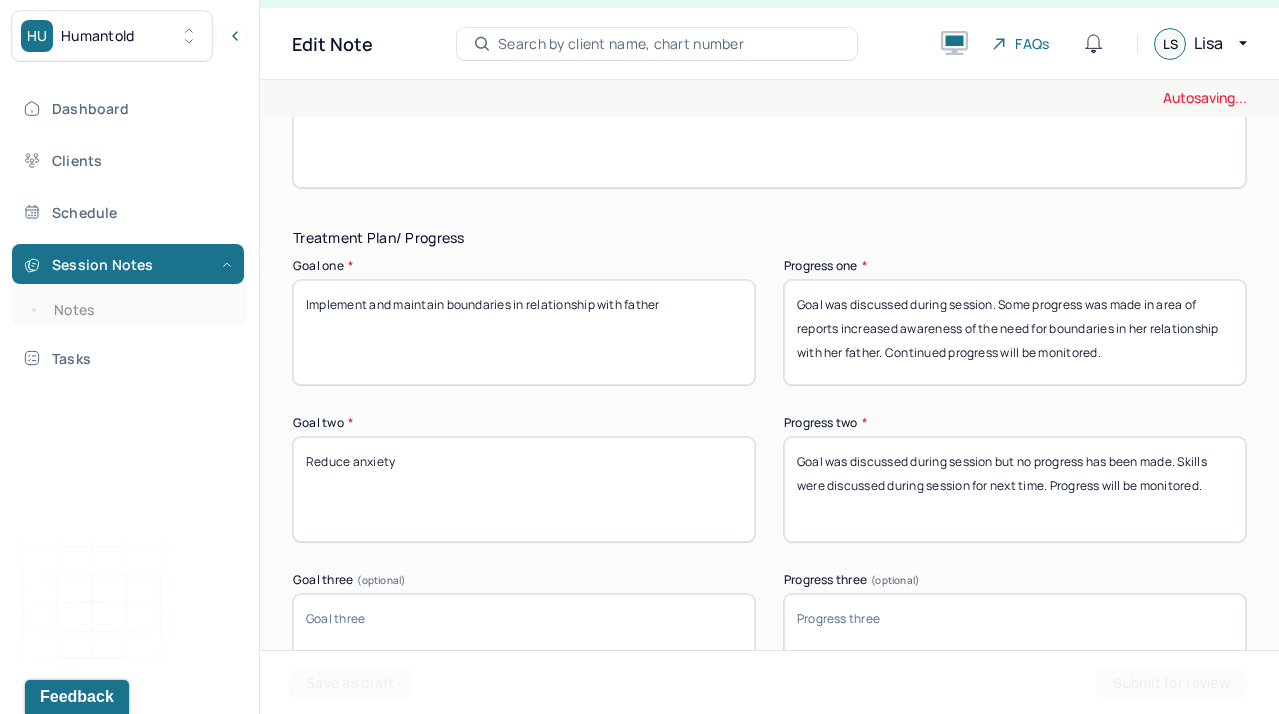 scroll, scrollTop: 3282, scrollLeft: 0, axis: vertical 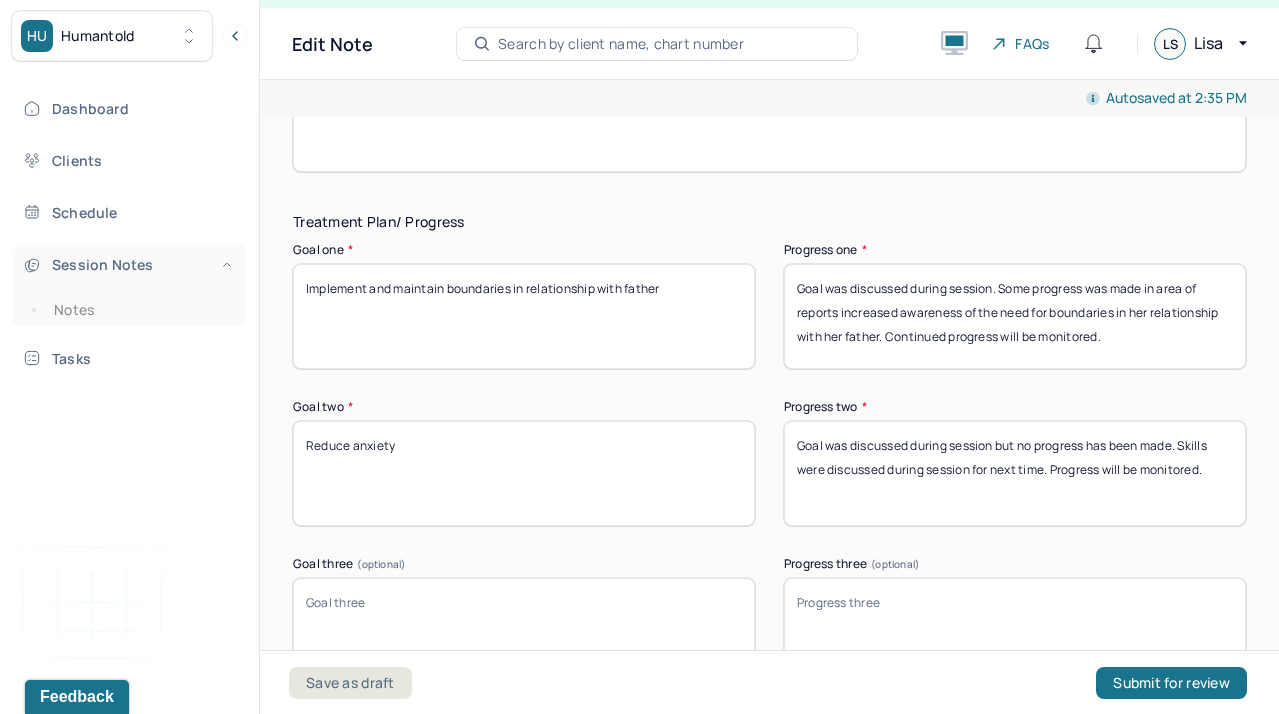 drag, startPoint x: 688, startPoint y: 262, endPoint x: 57, endPoint y: 252, distance: 631.0792 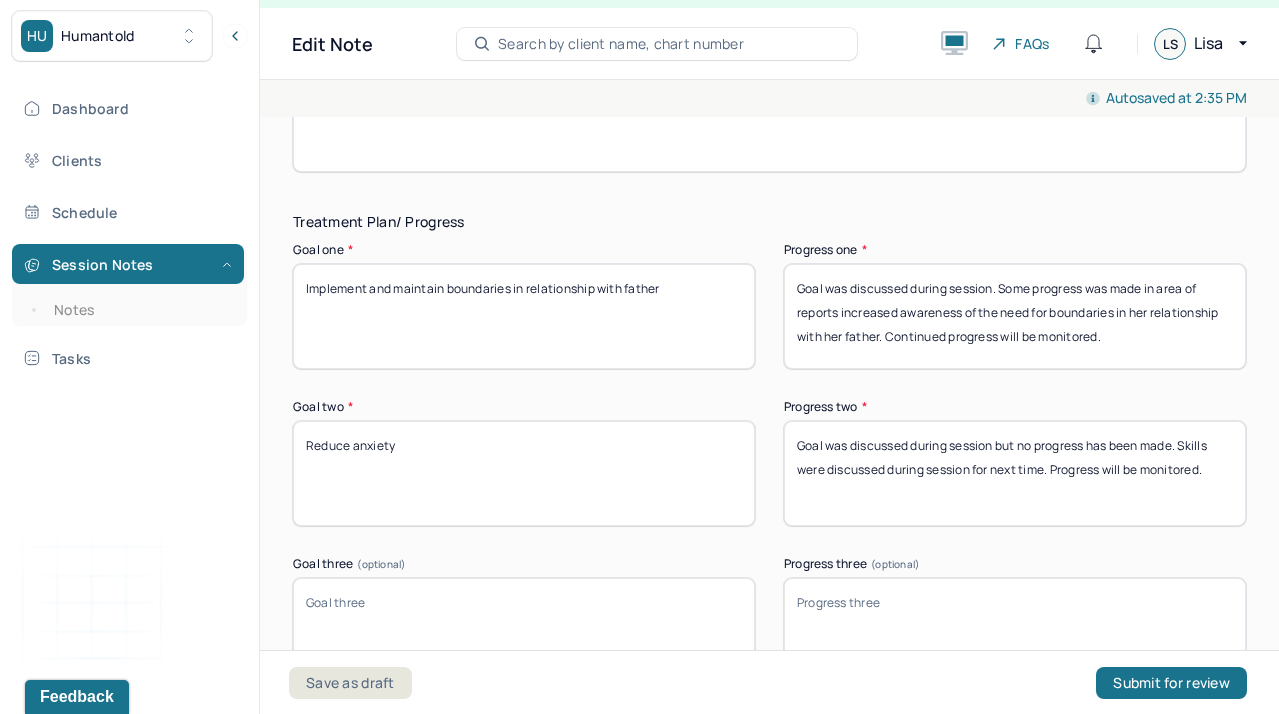 drag, startPoint x: 1116, startPoint y: 319, endPoint x: 1004, endPoint y: 256, distance: 128.50291 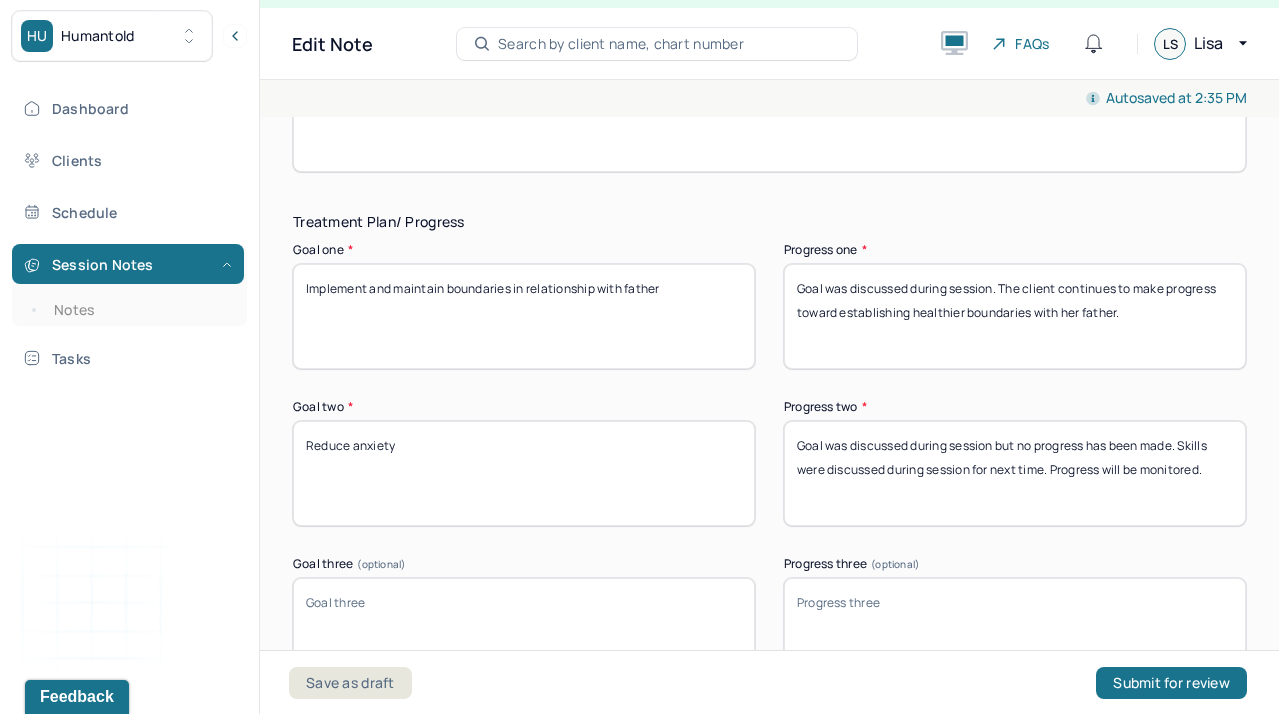 type on "Goal was discussed during session. The client continues to make progress toward establishing healthier boundaries with her father." 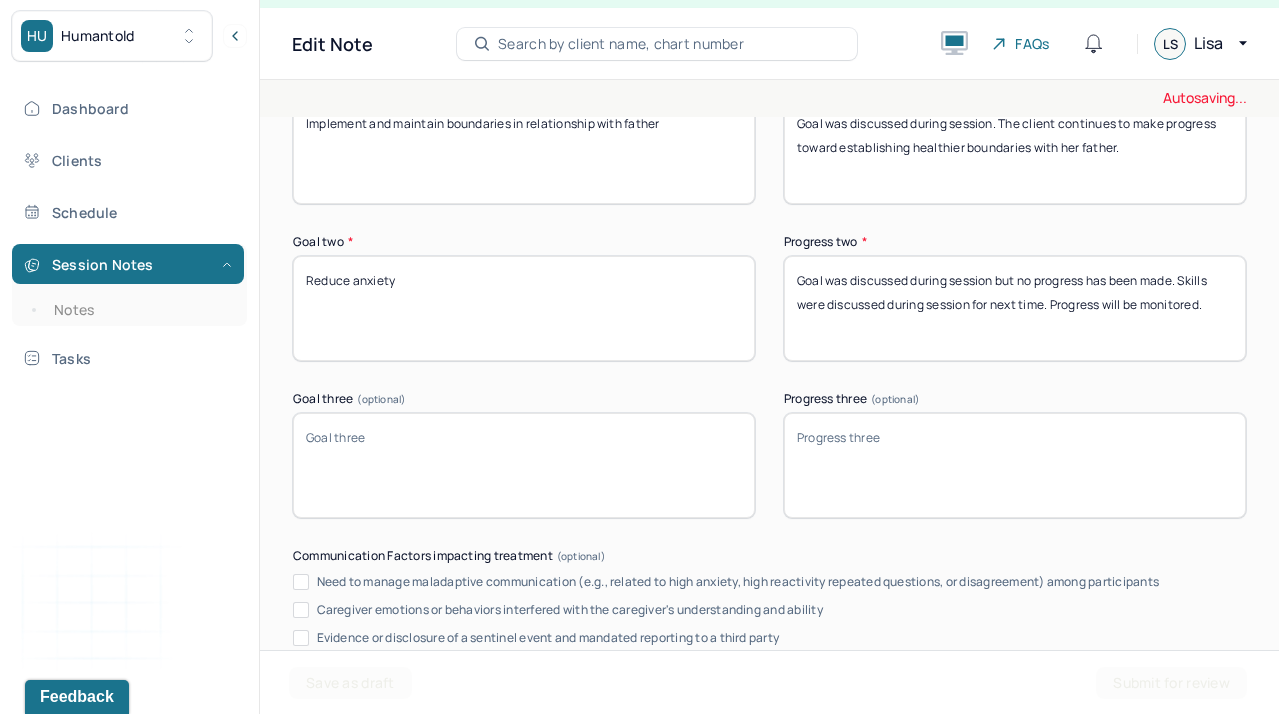 scroll, scrollTop: 3454, scrollLeft: 0, axis: vertical 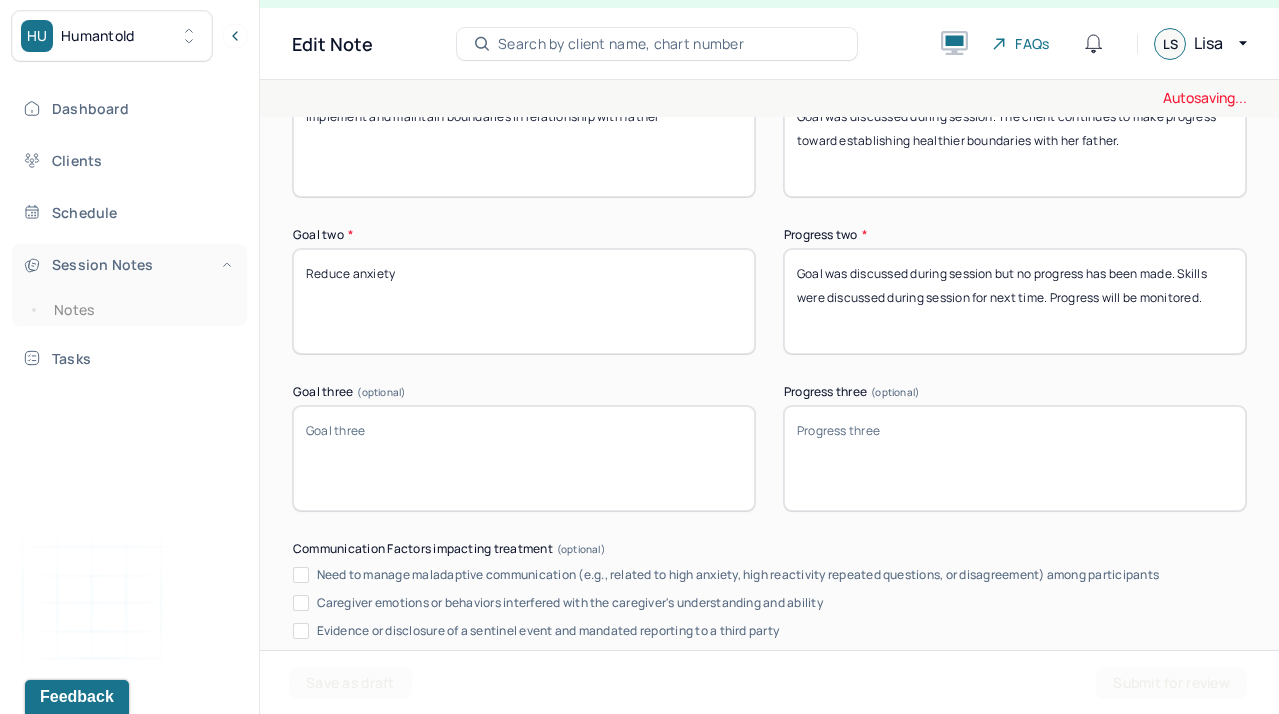 drag, startPoint x: 399, startPoint y: 251, endPoint x: 224, endPoint y: 250, distance: 175.00285 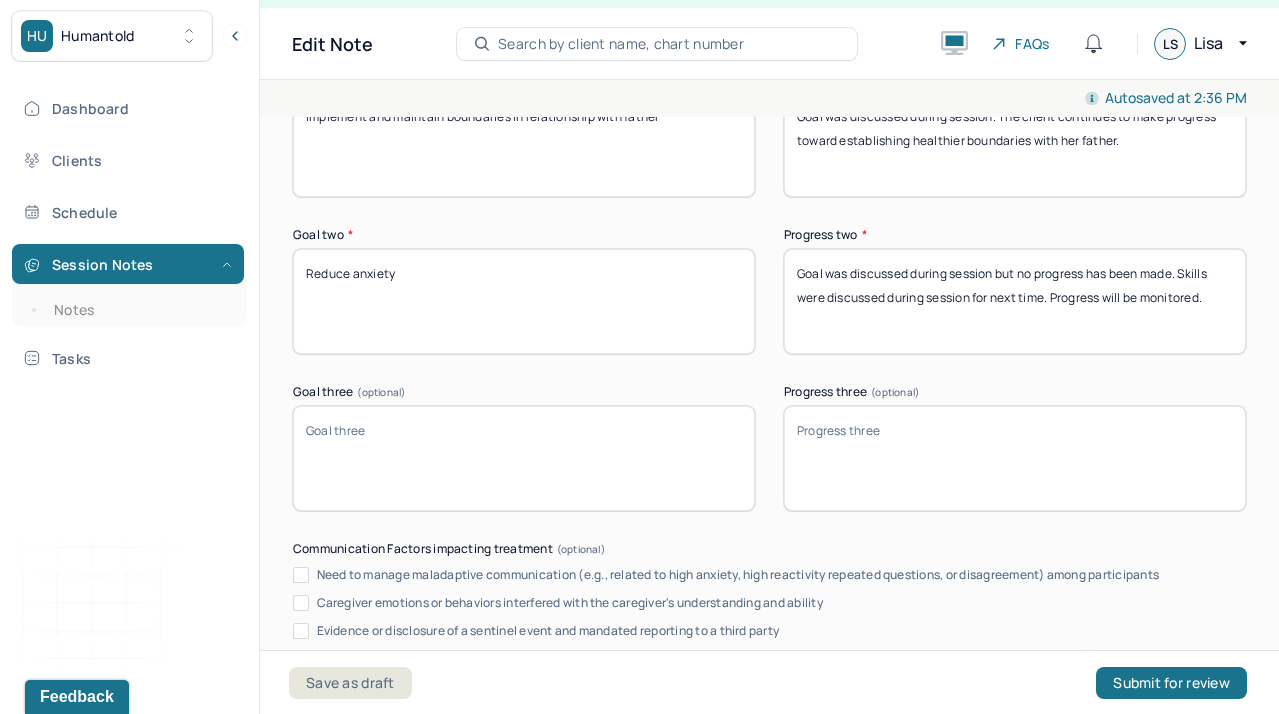 click on "Progress three (optional)" at bounding box center [1015, 458] 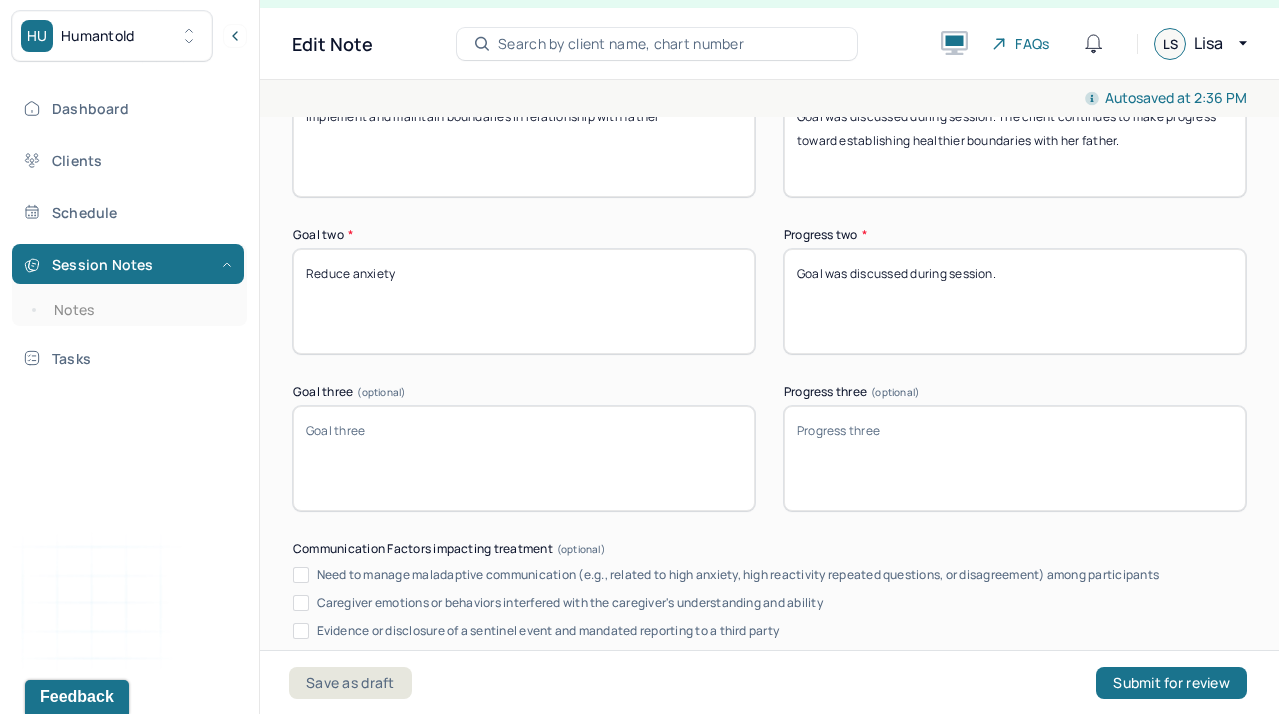paste on "The client is showing steady progress toward reducing her anxiety." 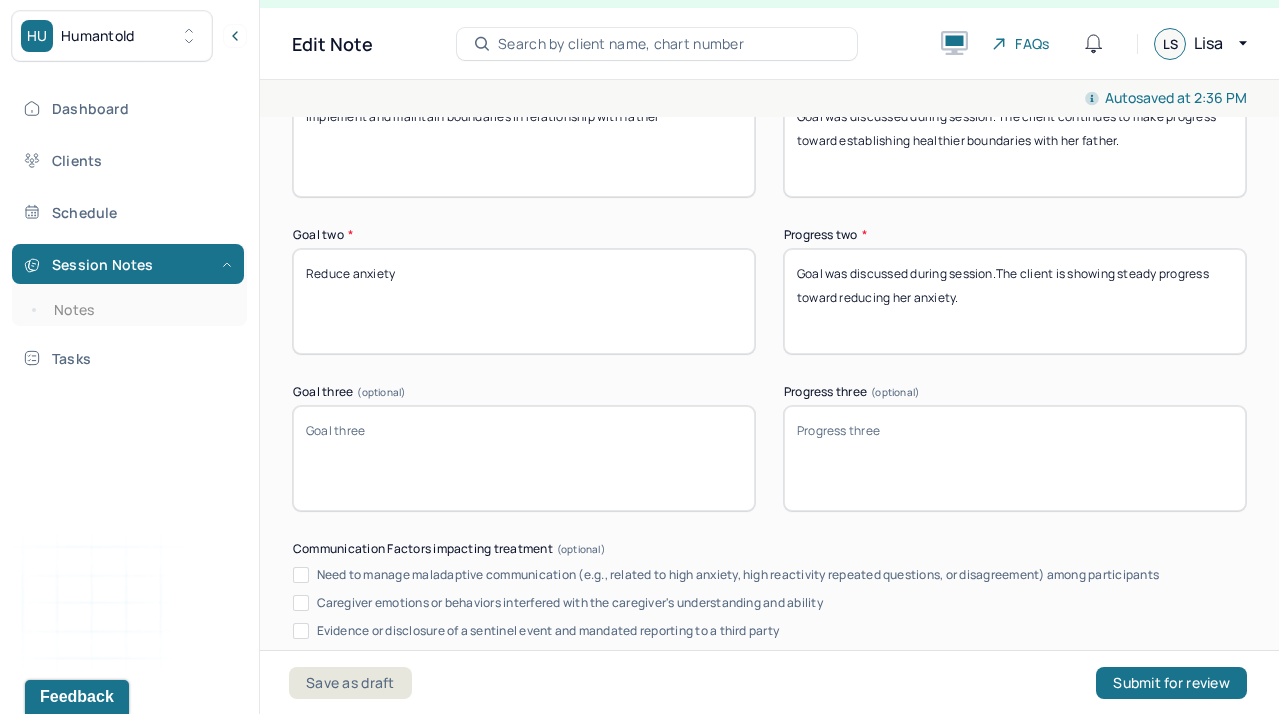 click on "Goal was discussed during session but no progress has been made. Skills were discussed during session for next time. Progress will be monitored." at bounding box center (1015, 301) 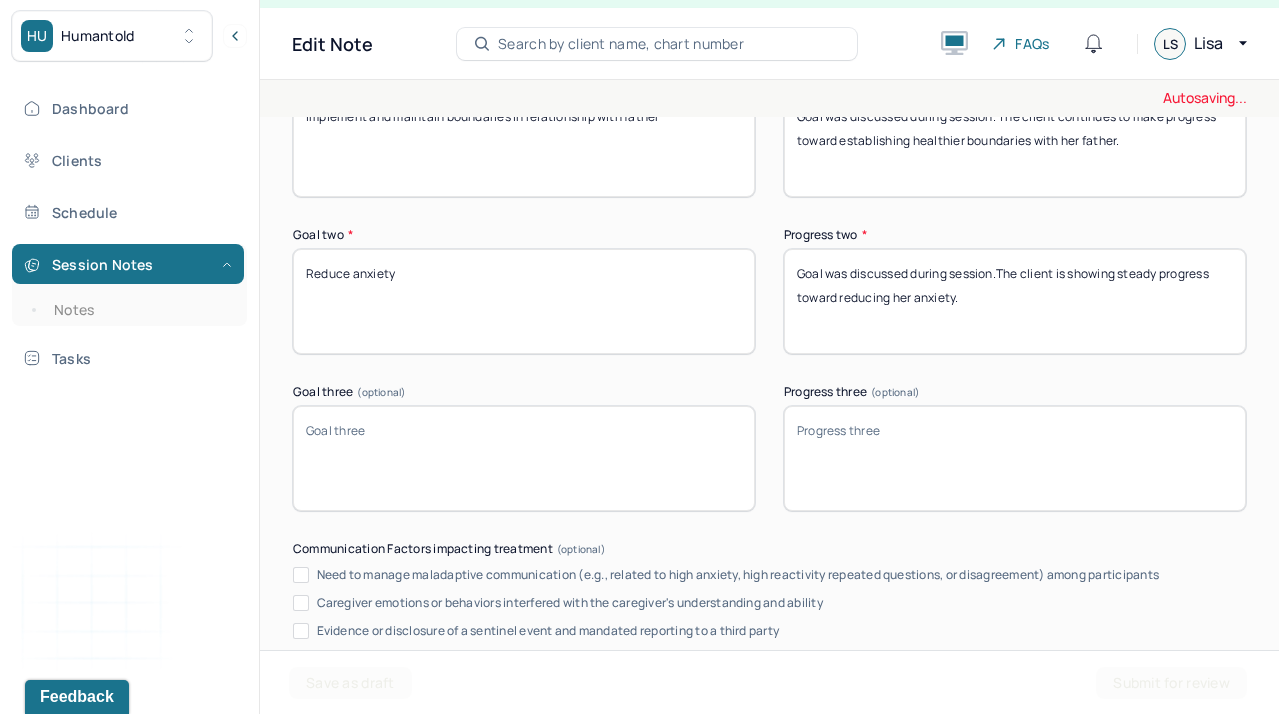 type on "Goal was discussed during session.The client is showing steady progress toward reducing her anxiety." 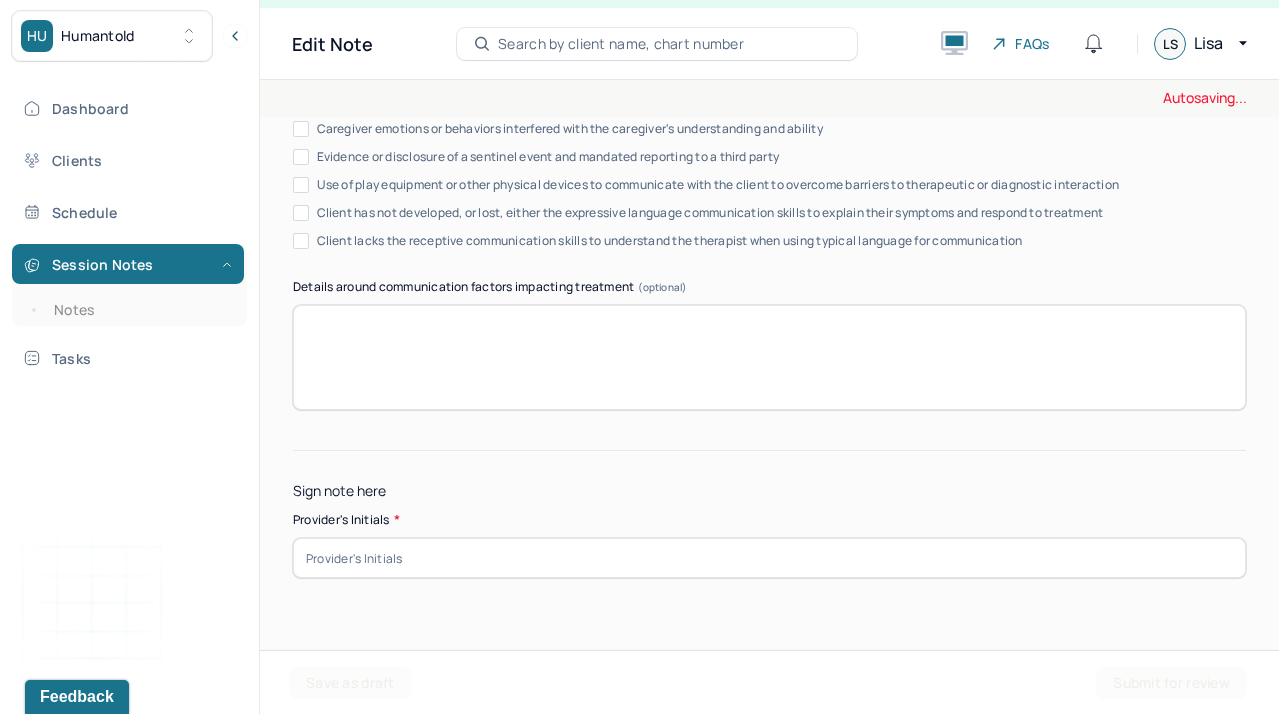 scroll, scrollTop: 3946, scrollLeft: 0, axis: vertical 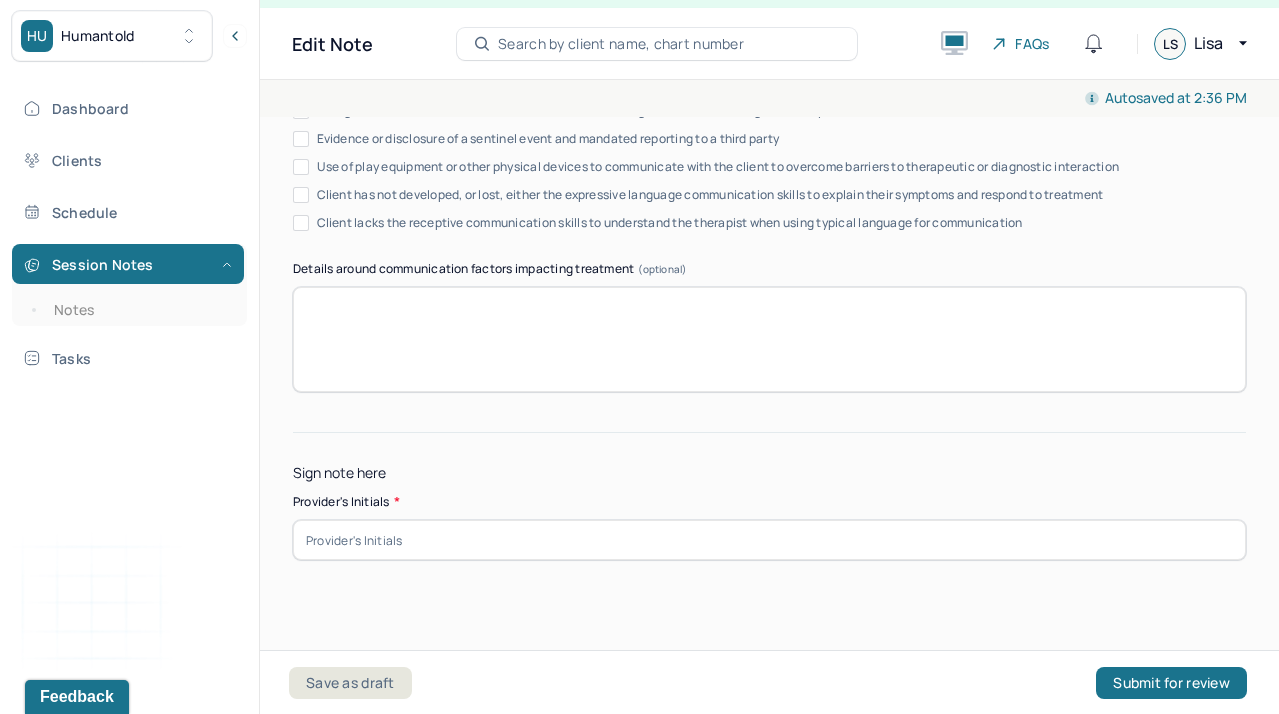 click at bounding box center (769, 540) 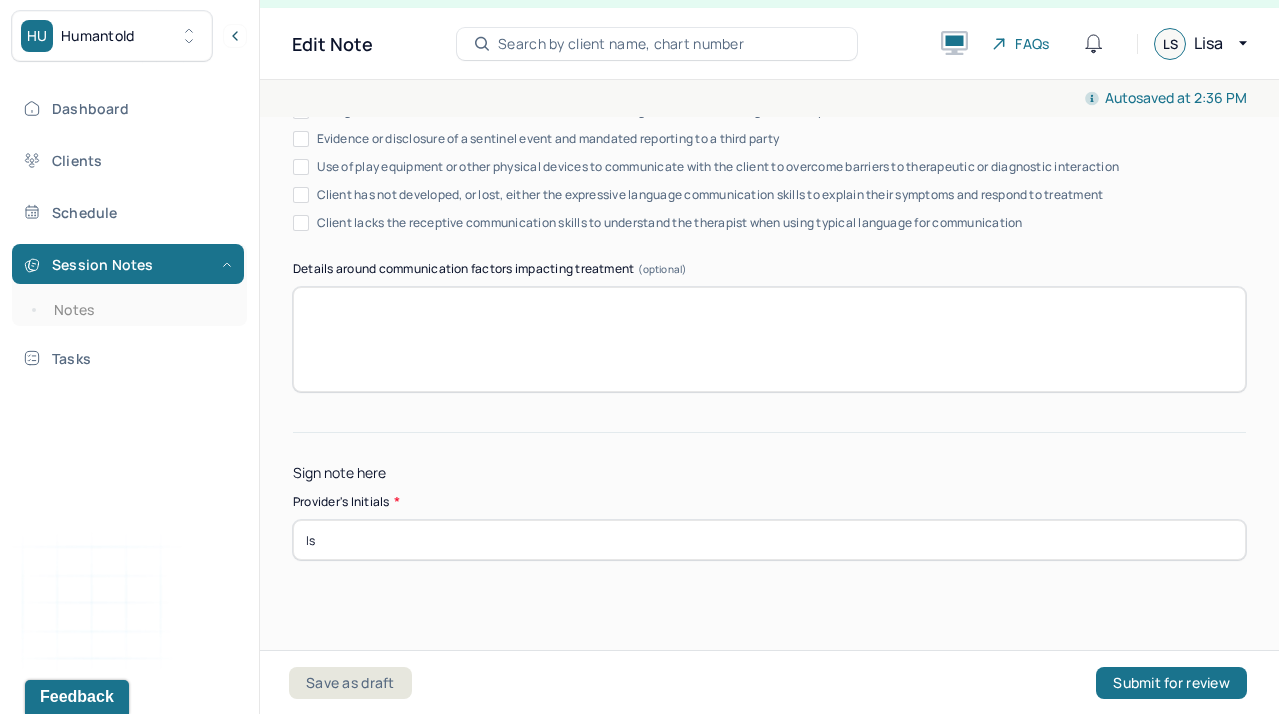 scroll, scrollTop: 3945, scrollLeft: 0, axis: vertical 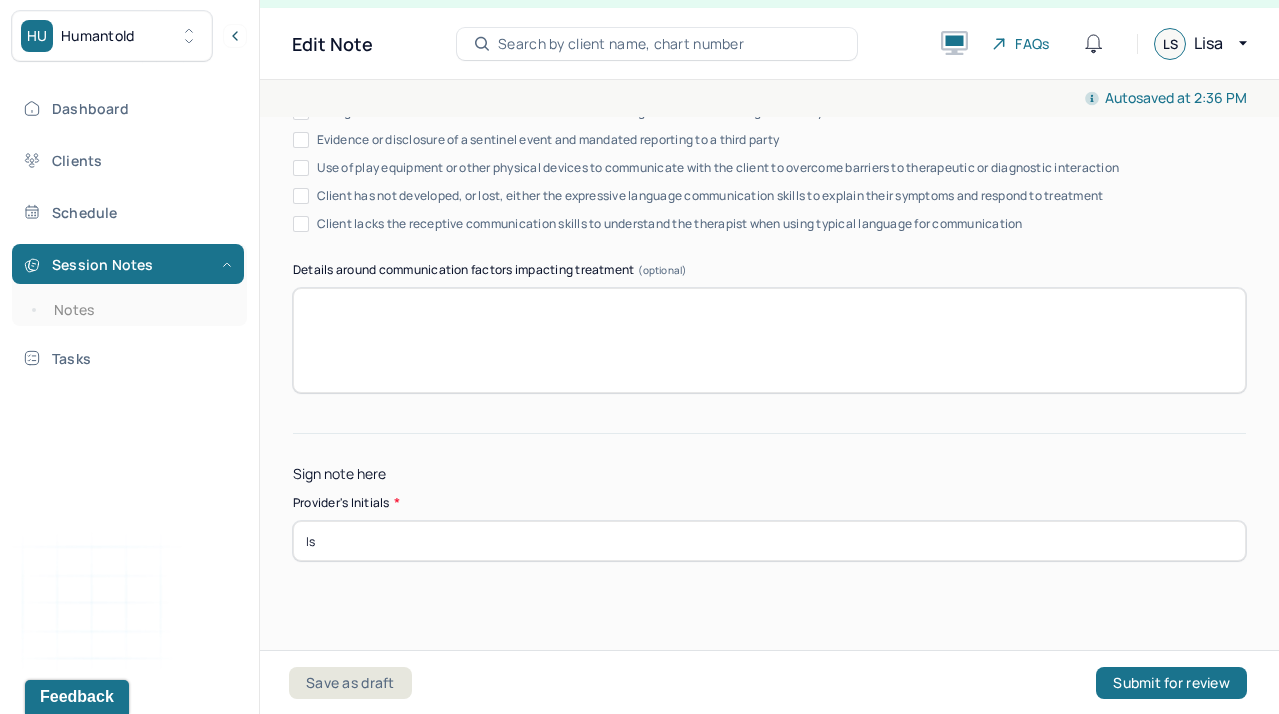 type on "ls" 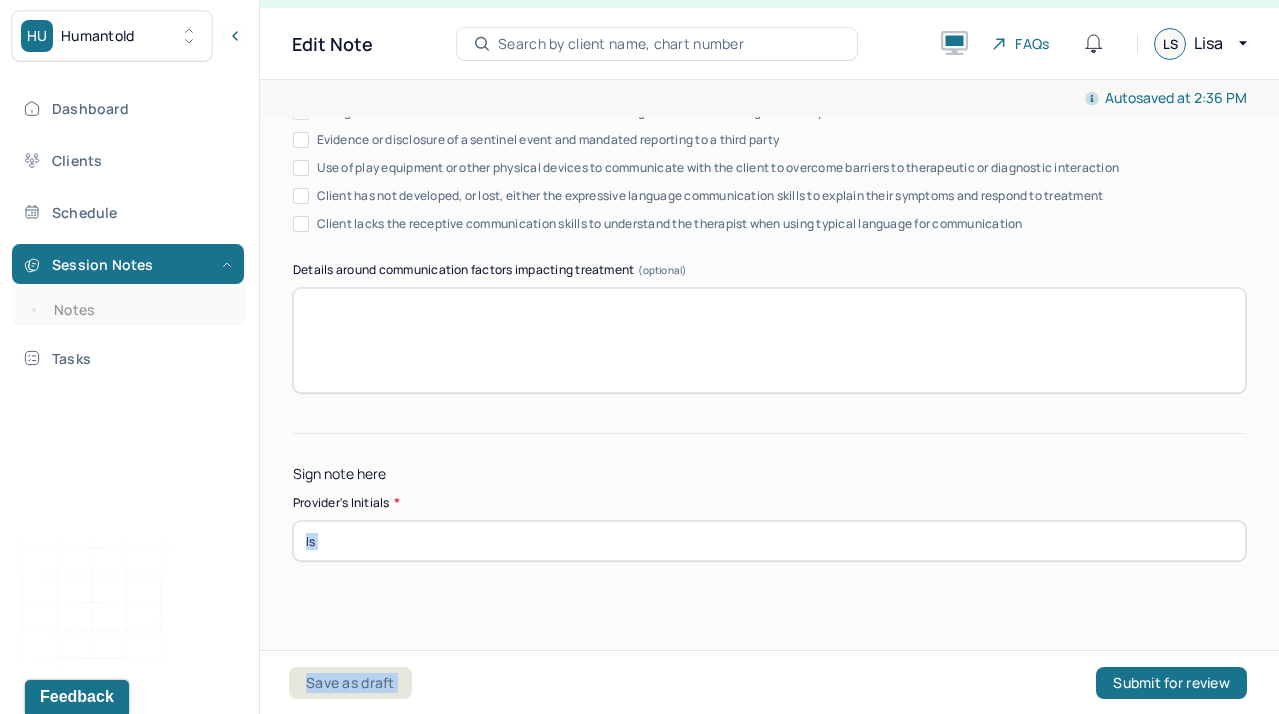drag, startPoint x: 1241, startPoint y: 659, endPoint x: 1252, endPoint y: 527, distance: 132.45753 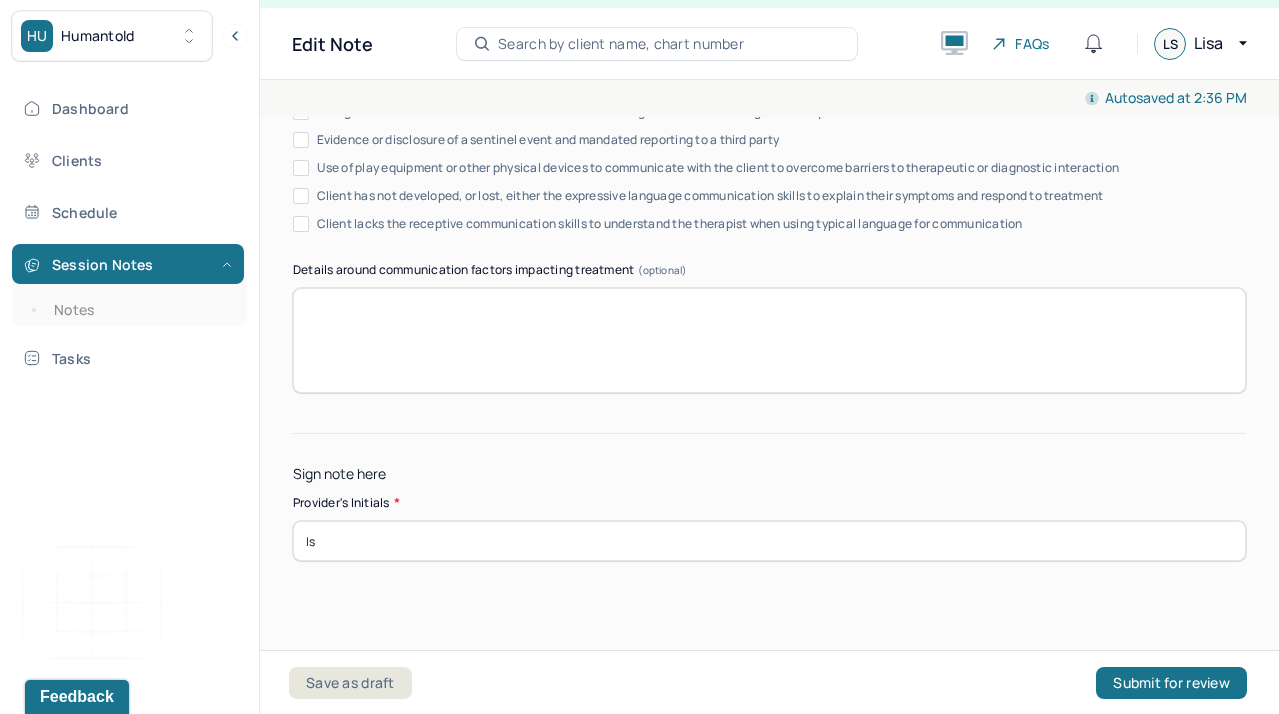 click on "Sign note here Provider's Initials * ls" at bounding box center (769, 497) 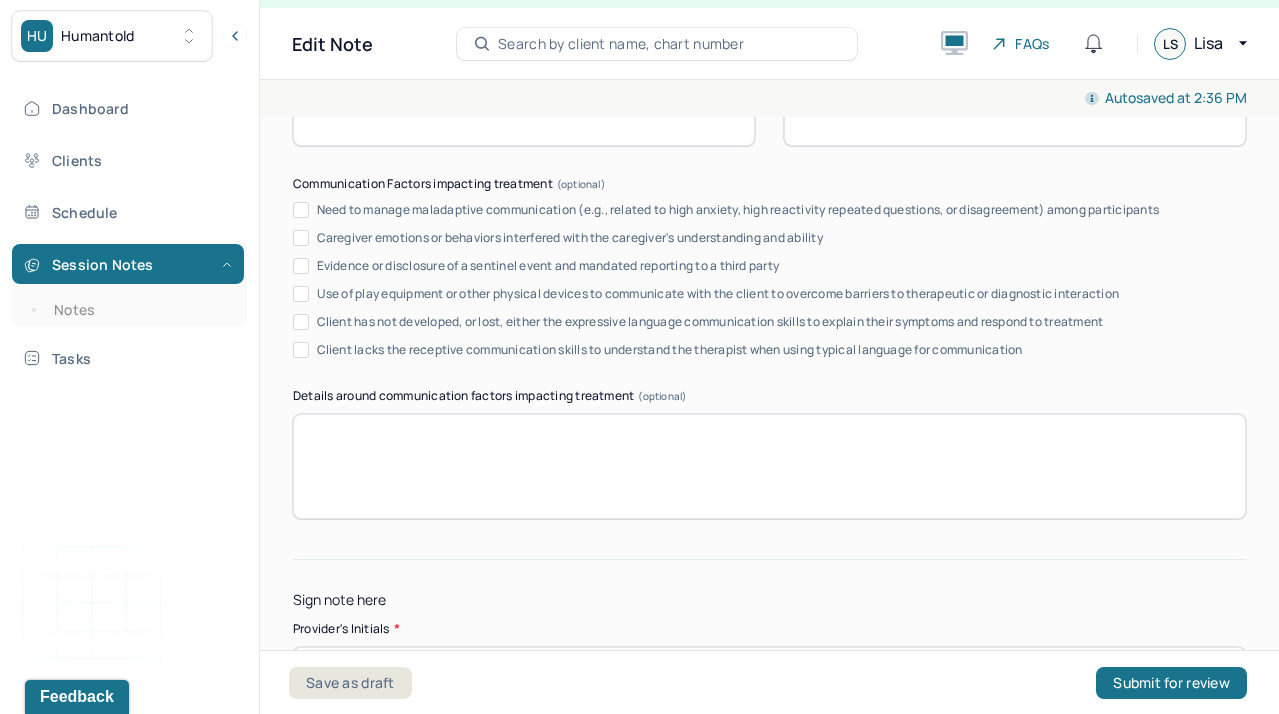 scroll, scrollTop: 3771, scrollLeft: 0, axis: vertical 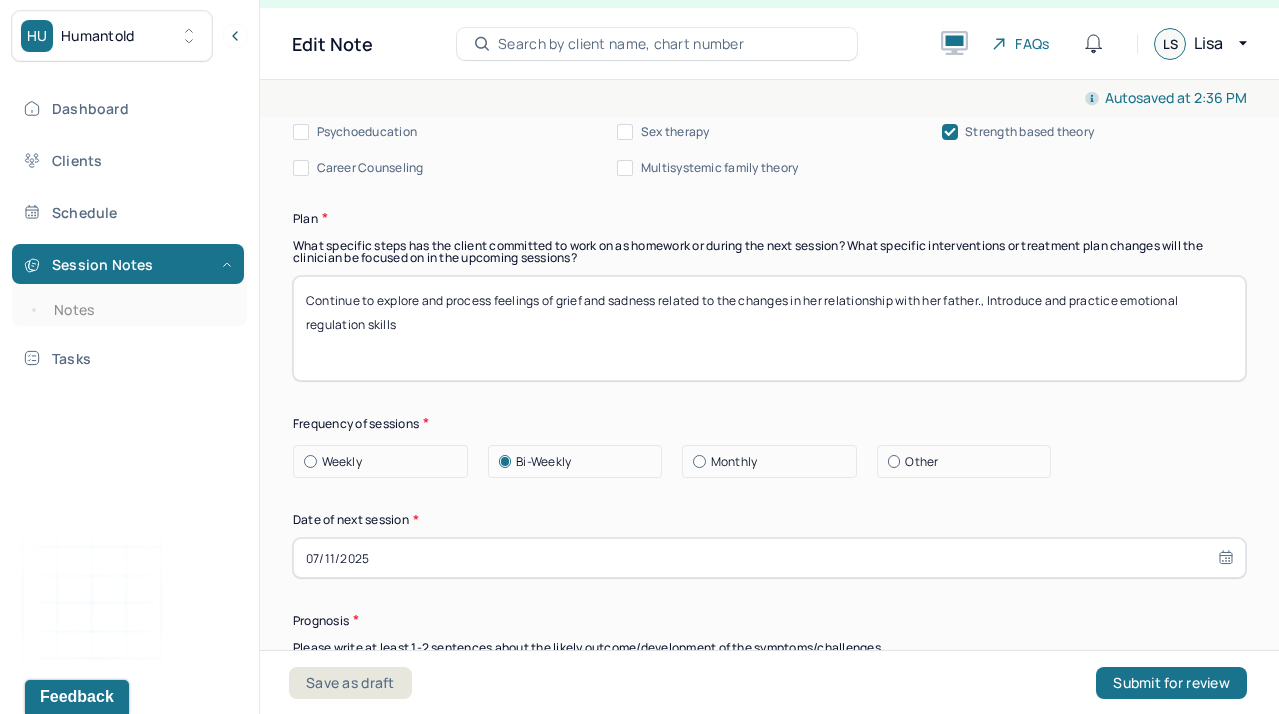 click on "07/11/2025" at bounding box center [769, 558] 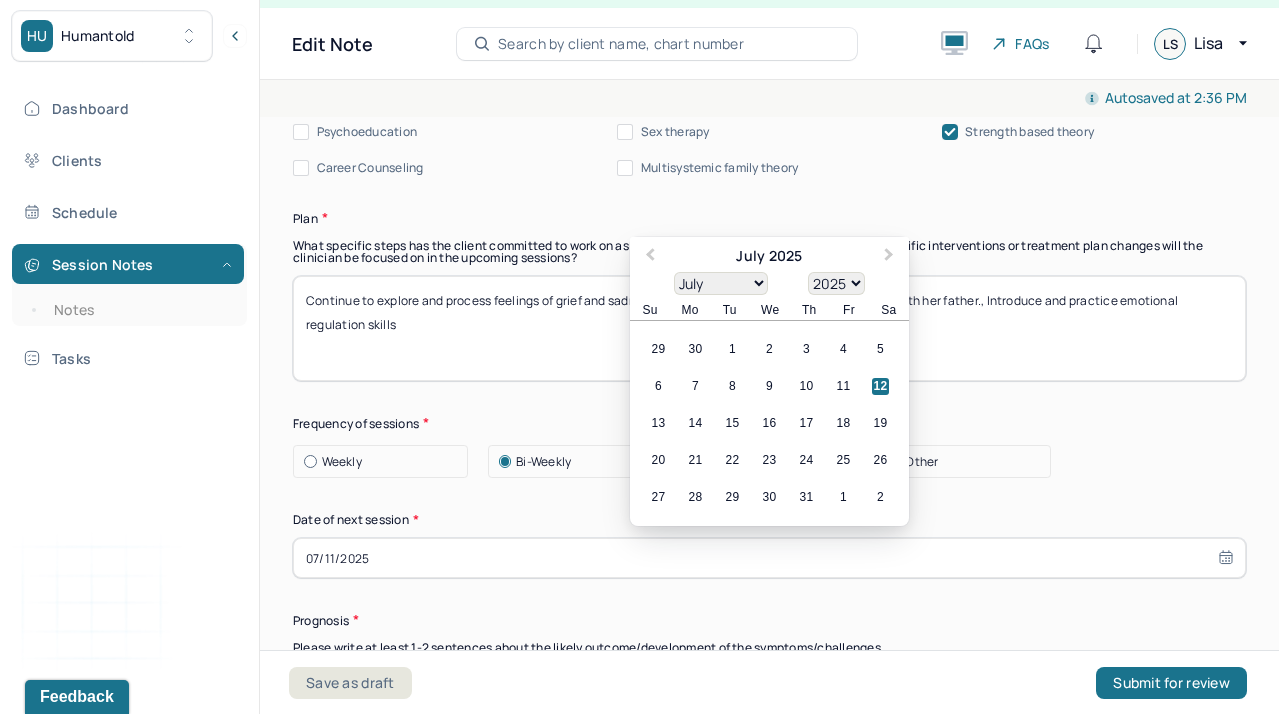 drag, startPoint x: 665, startPoint y: 537, endPoint x: 768, endPoint y: 500, distance: 109.444046 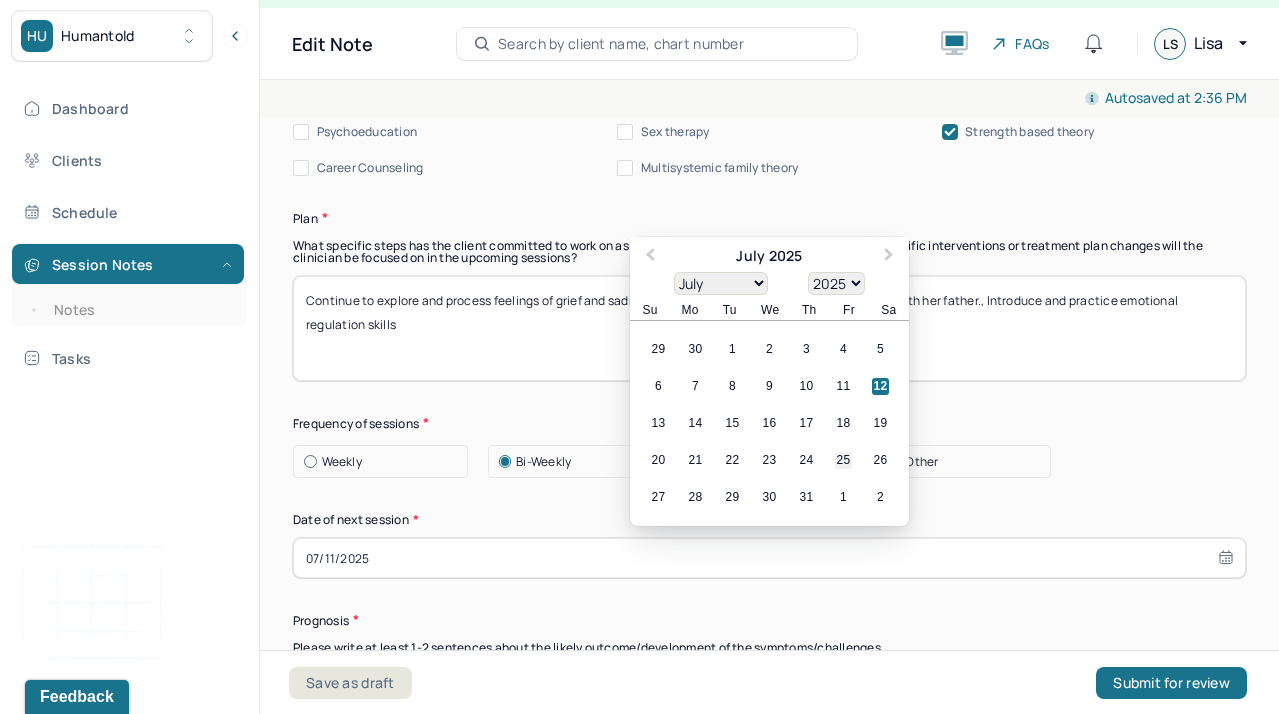click on "25" at bounding box center (843, 461) 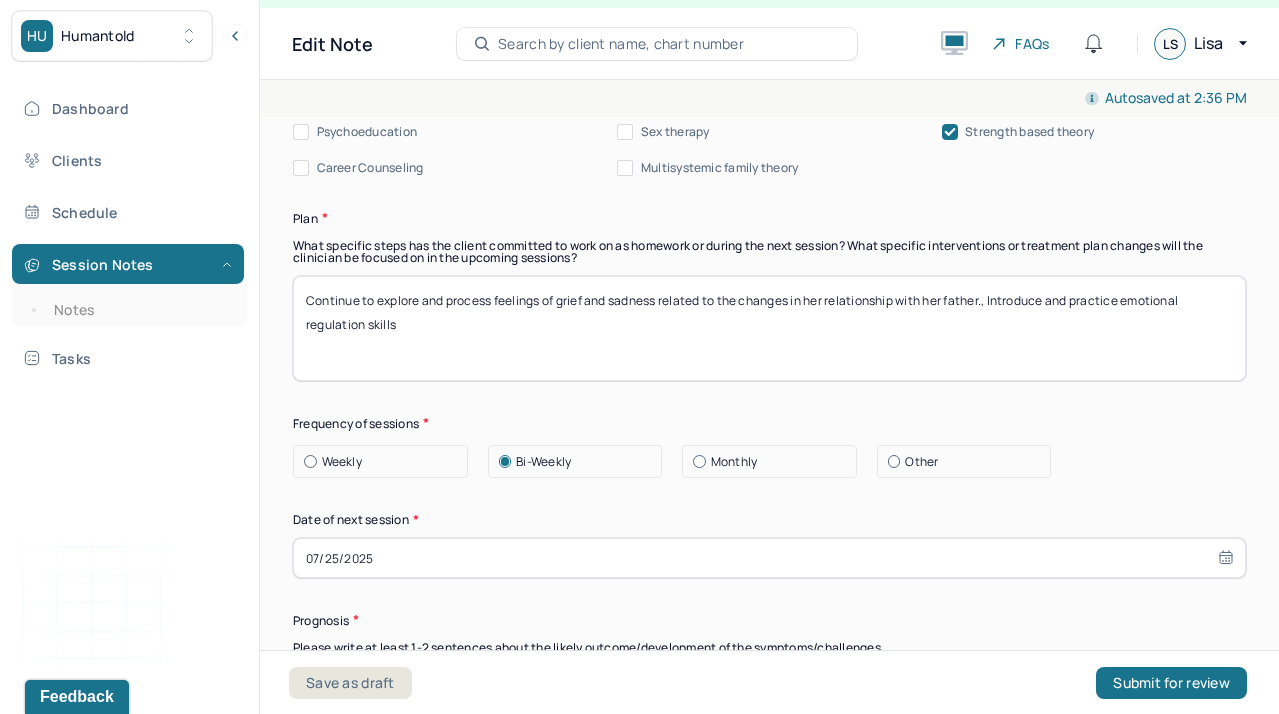 click on "Weekly Bi-Weekly Monthly Other" at bounding box center [769, 462] 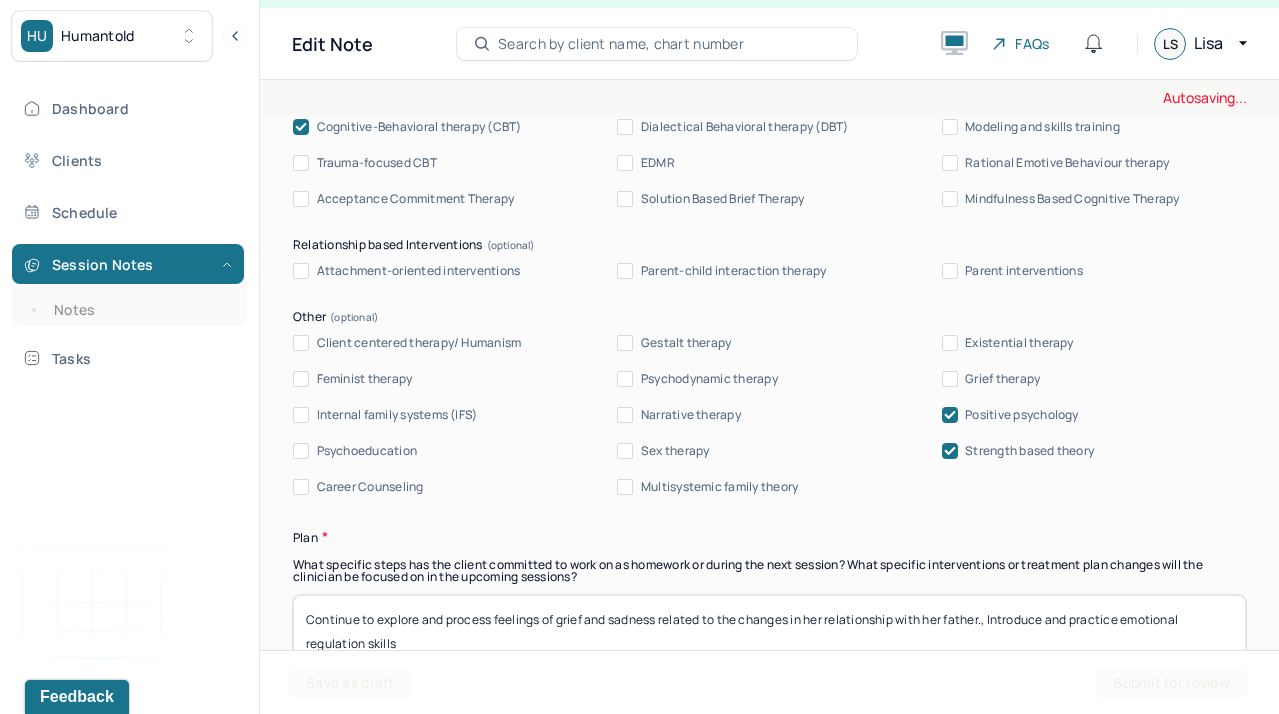 scroll, scrollTop: 2183, scrollLeft: 0, axis: vertical 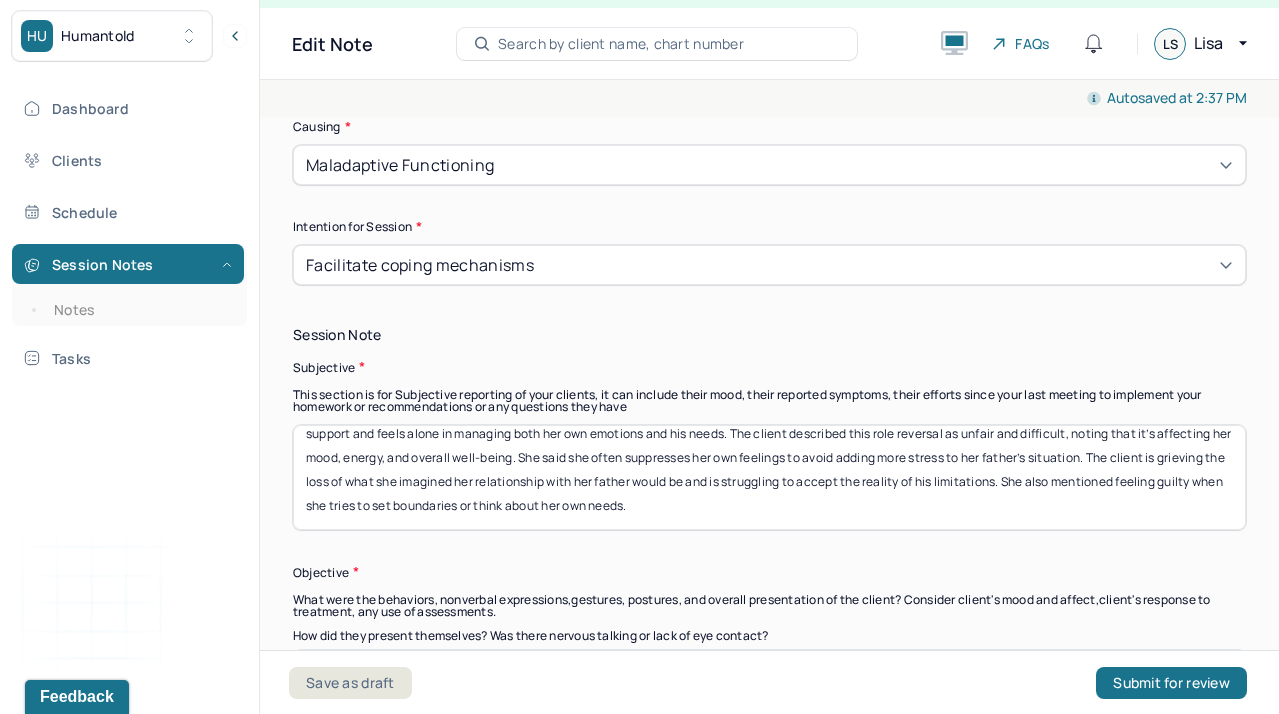 click on "The client reported feeling overwhelmed and emotionally exhausted due to her father's ongoing mental health struggles. She shared that she often feels more like a caretaker than a daughter, which is making her feel disconnected and burdened. She expressed sadness about not being able to rely on her father for emotional support and feels alone in managing both her own emotions and his needs. The client described this role reversal as unfair and difficult, noting that it’s affecting her mood, energy, and overall well-being. She said she often suppresses her own feelings to avoid adding more stress to her father’s situation. The client is grieving the loss of what she imagined her relationship with her father would be and is struggling to accept the reality of his limitations. She also mentioned feeling guilty when she tries to set boundaries or think about her own needs." at bounding box center (769, 477) 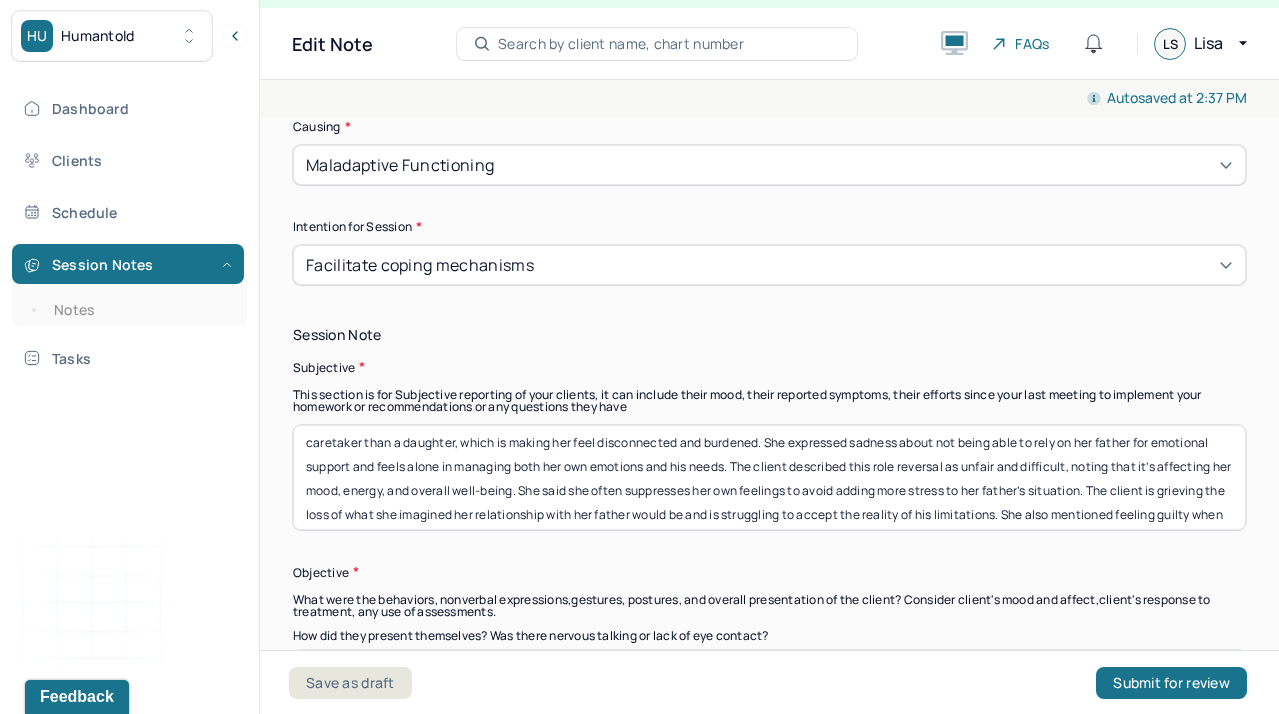 scroll, scrollTop: 14, scrollLeft: 0, axis: vertical 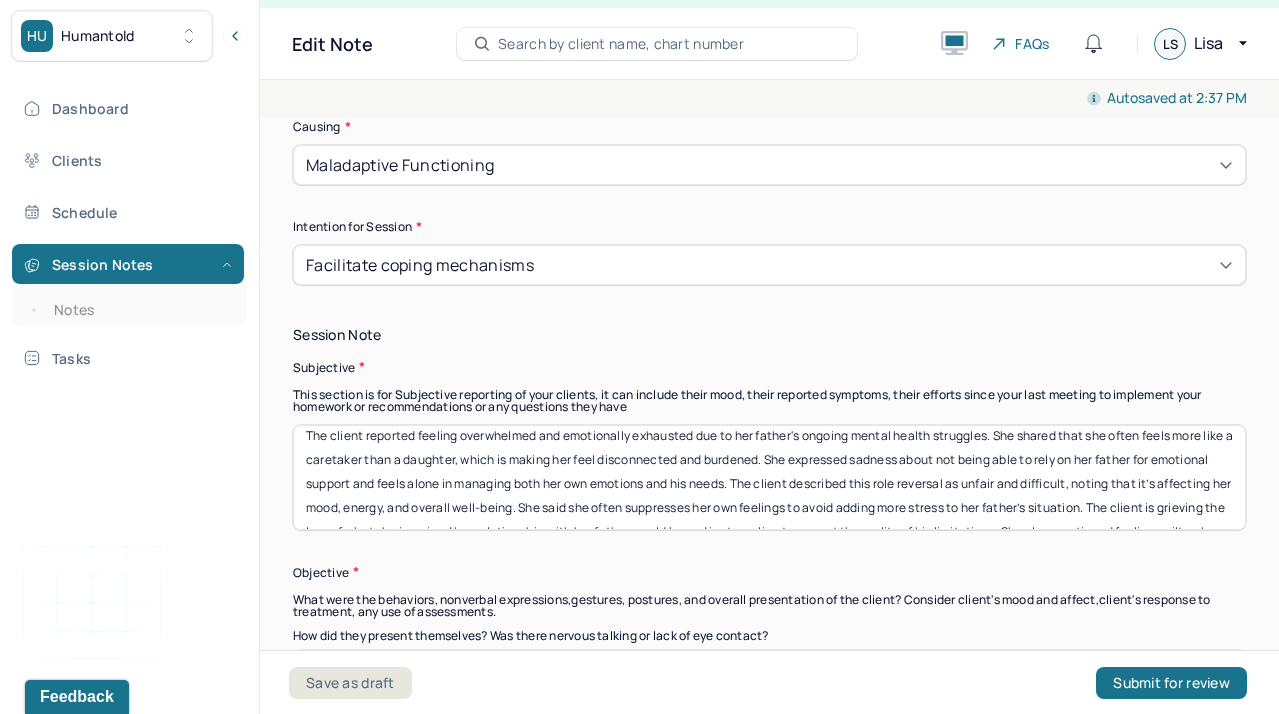 click on "Instructions The fields marked with an asterisk ( * ) are required before you can submit your notes. Before you can submit your session notes, they must be signed. You have the option to save your notes as a draft before making a submission. Appointment location * Teletherapy Client Teletherapy Location Home Office Other Provider Teletherapy Location Home Office Other Consent was received for the teletherapy session The teletherapy session was conducted via video Primary diagnosis * F43.20 ADJUSTMENT DISORDER UNSPECIFIED Secondary diagnosis (optional) Secondary diagnosis Tertiary diagnosis (optional) Tertiary diagnosis Emotional / Behavioural symptoms demonstrated * Client is experiencing intense emotions and feeling overwhelmed with complex feelings related to her father’s mental health which has declined since her wedding.  Causing * Maladaptive Functioning Intention for Session * Facilitate coping mechanisms Session Note Subjective Objective Assessment Therapy Intervention Techniques Trauma-focused CBT *" at bounding box center (769, 1302) 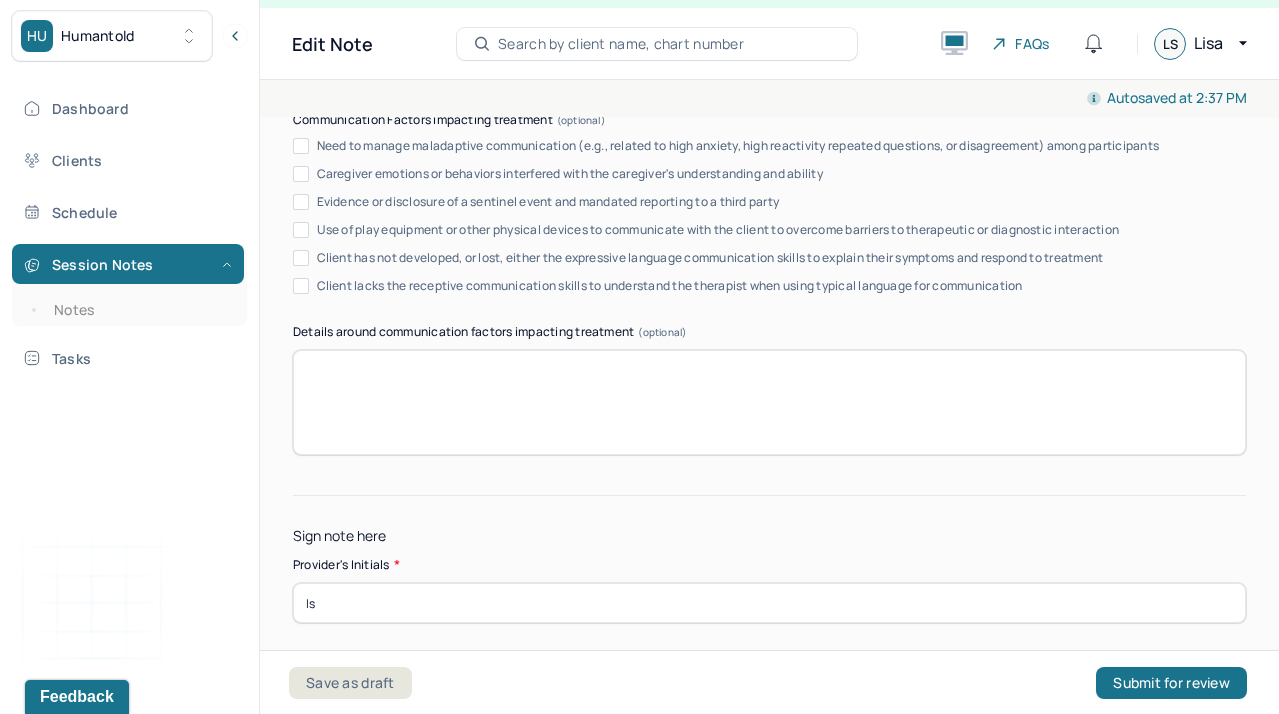 scroll, scrollTop: 3945, scrollLeft: 0, axis: vertical 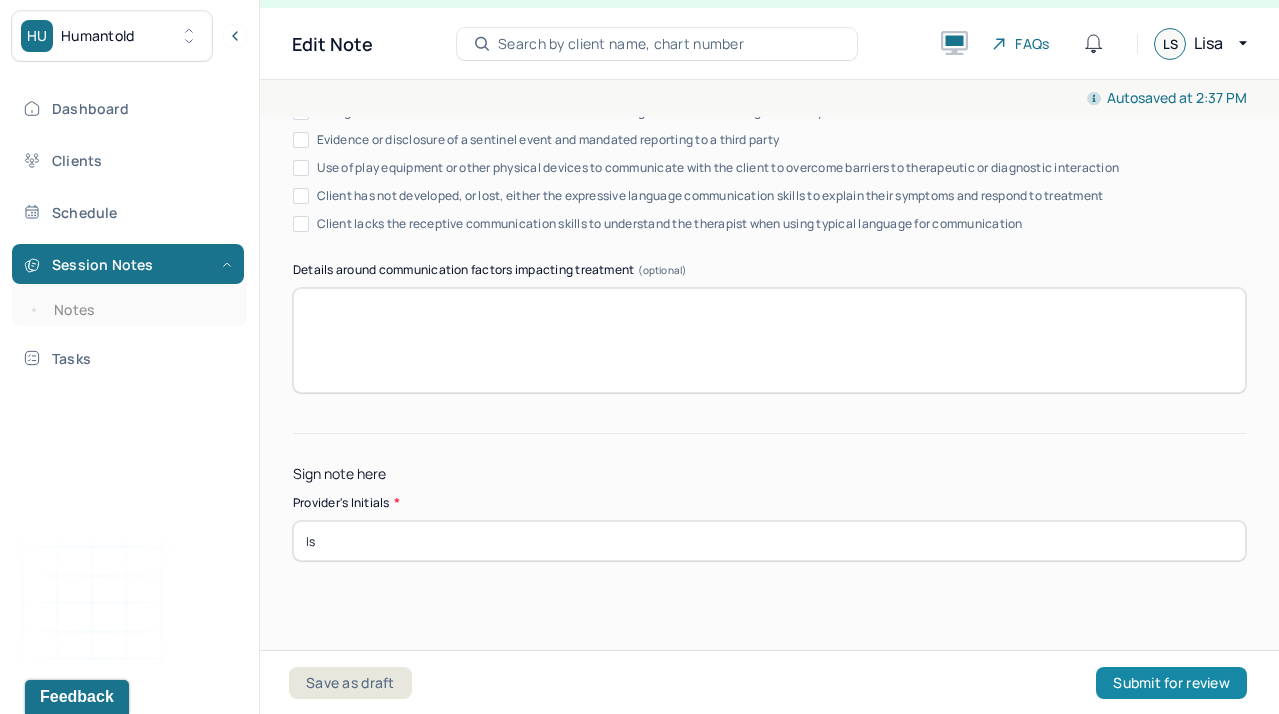click on "Submit for review" at bounding box center (1171, 683) 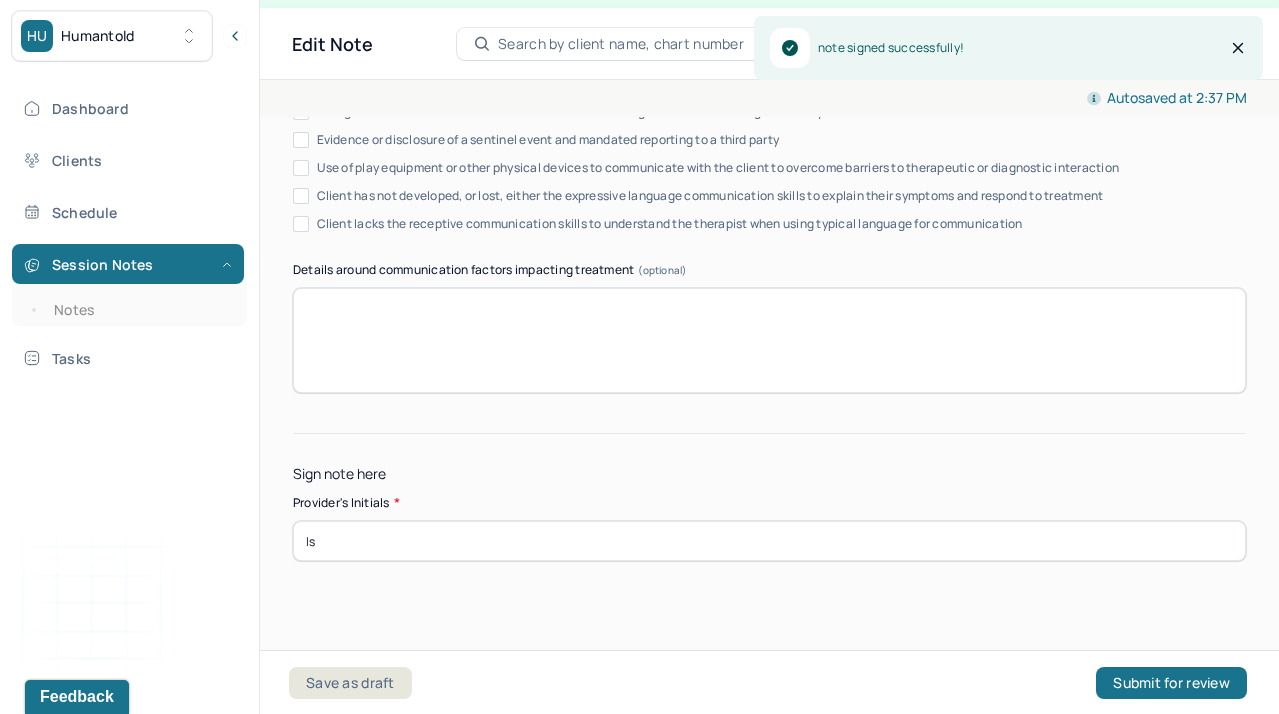 scroll, scrollTop: 0, scrollLeft: 0, axis: both 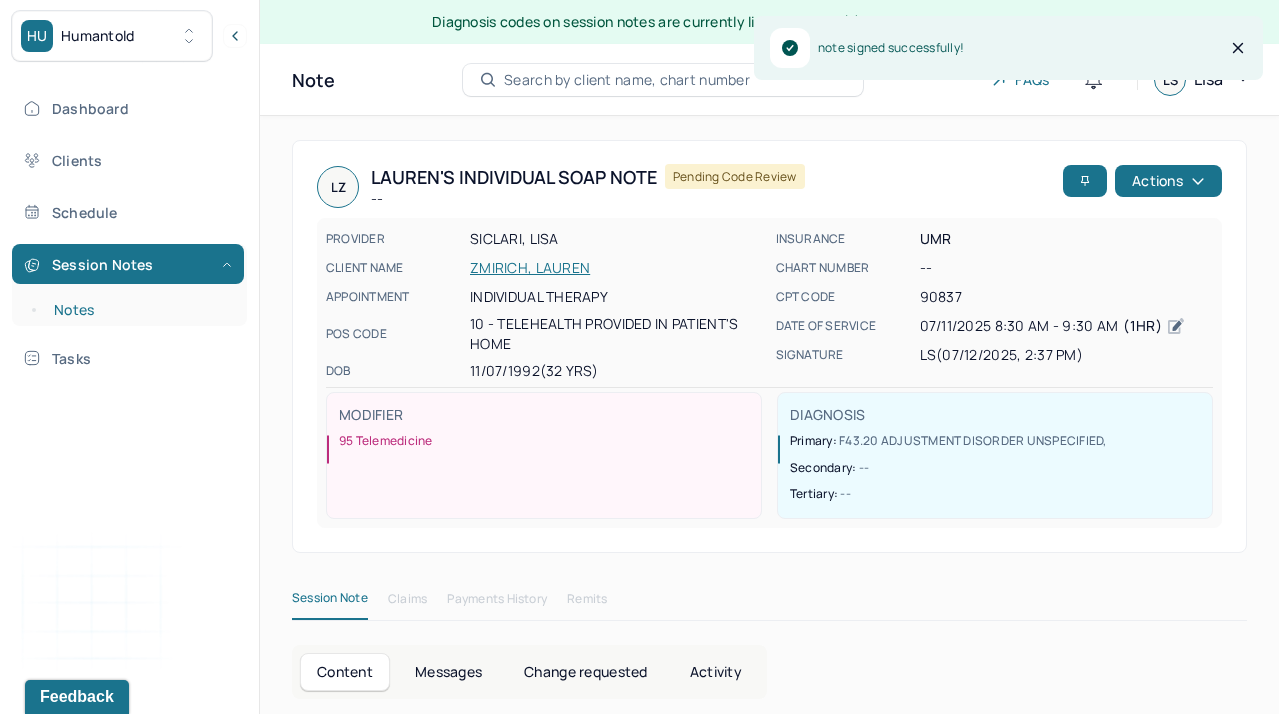 click on "Notes" at bounding box center [139, 310] 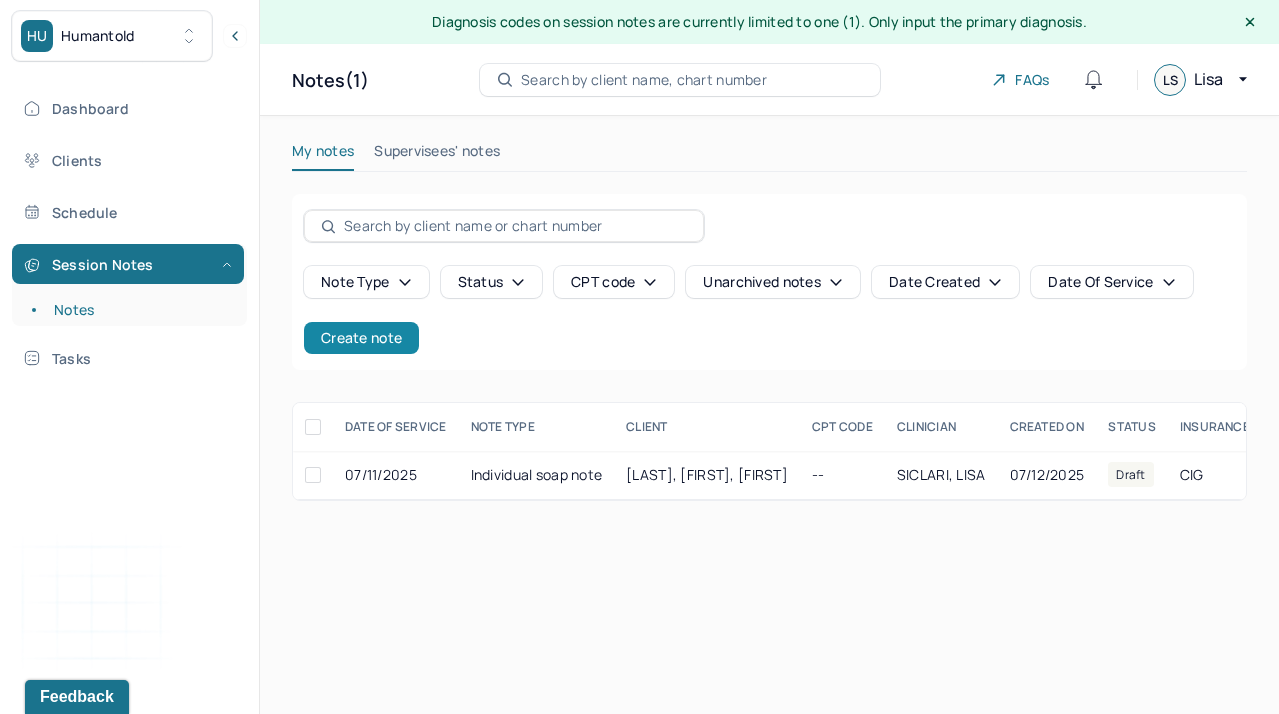 click on "Create note" at bounding box center [361, 338] 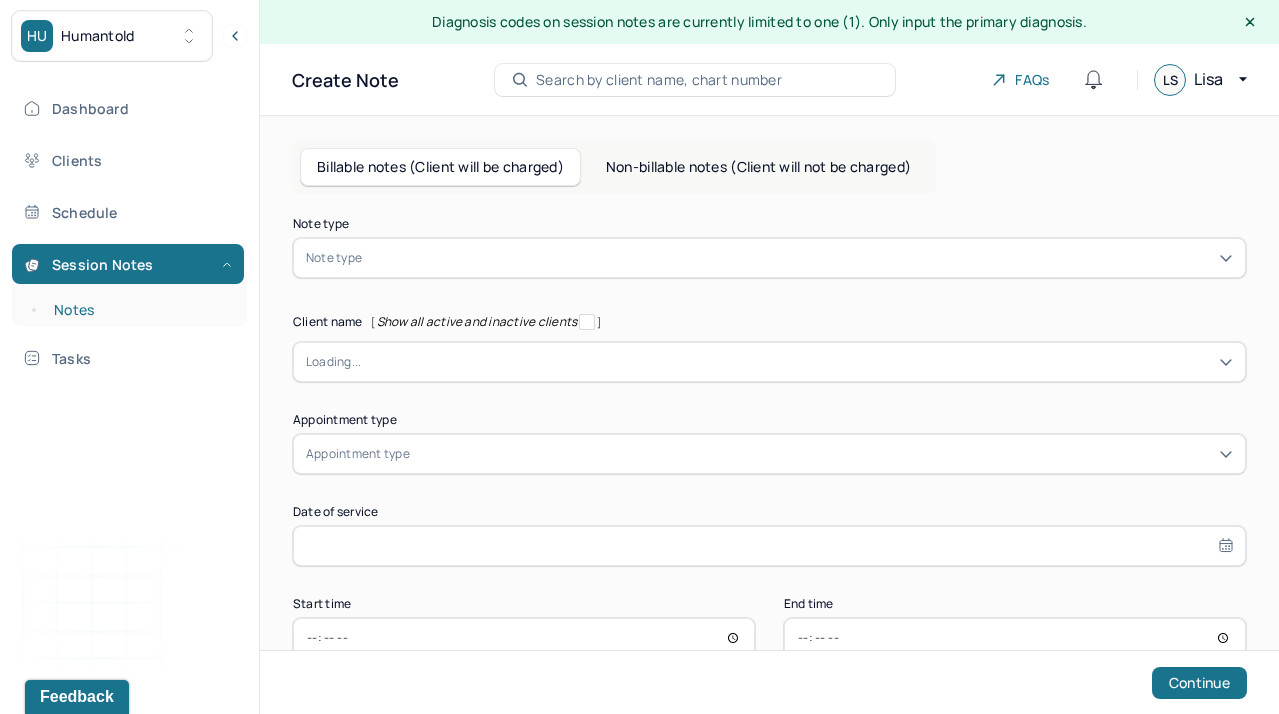 click on "Notes" at bounding box center [139, 310] 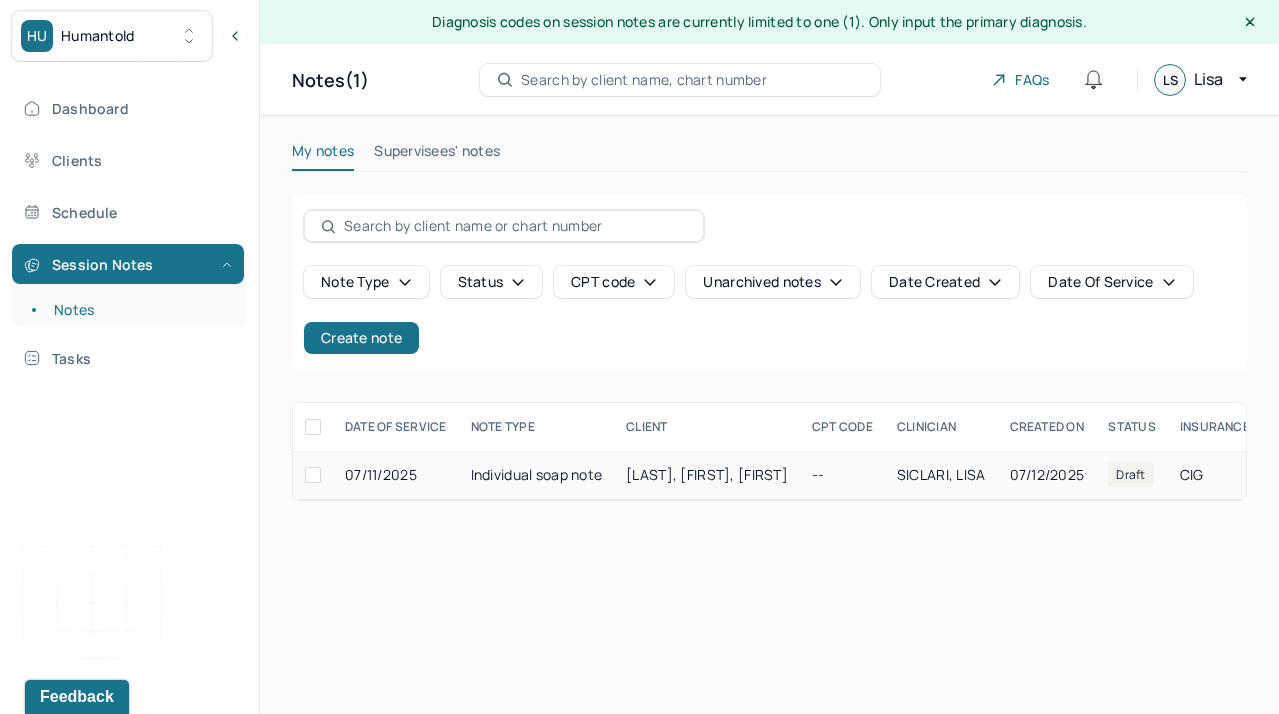 click on "[LAST], [FIRST], [FIRST]" at bounding box center (707, 474) 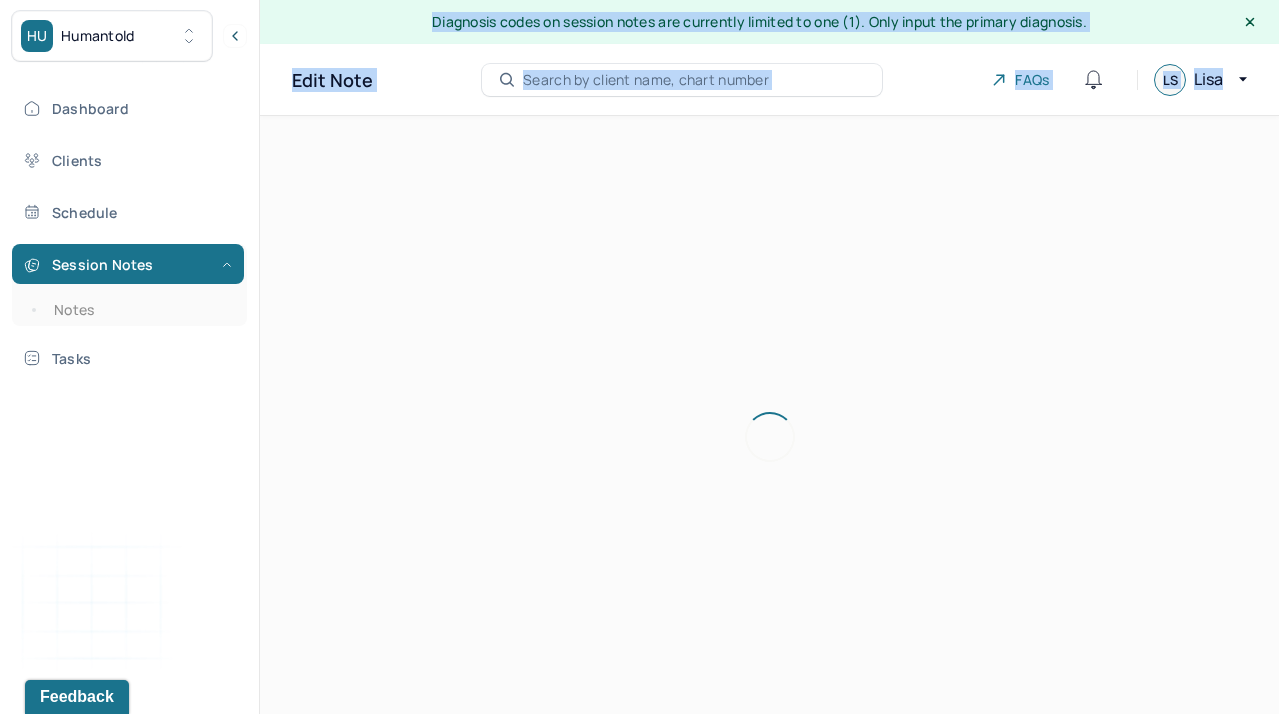 click at bounding box center (769, 437) 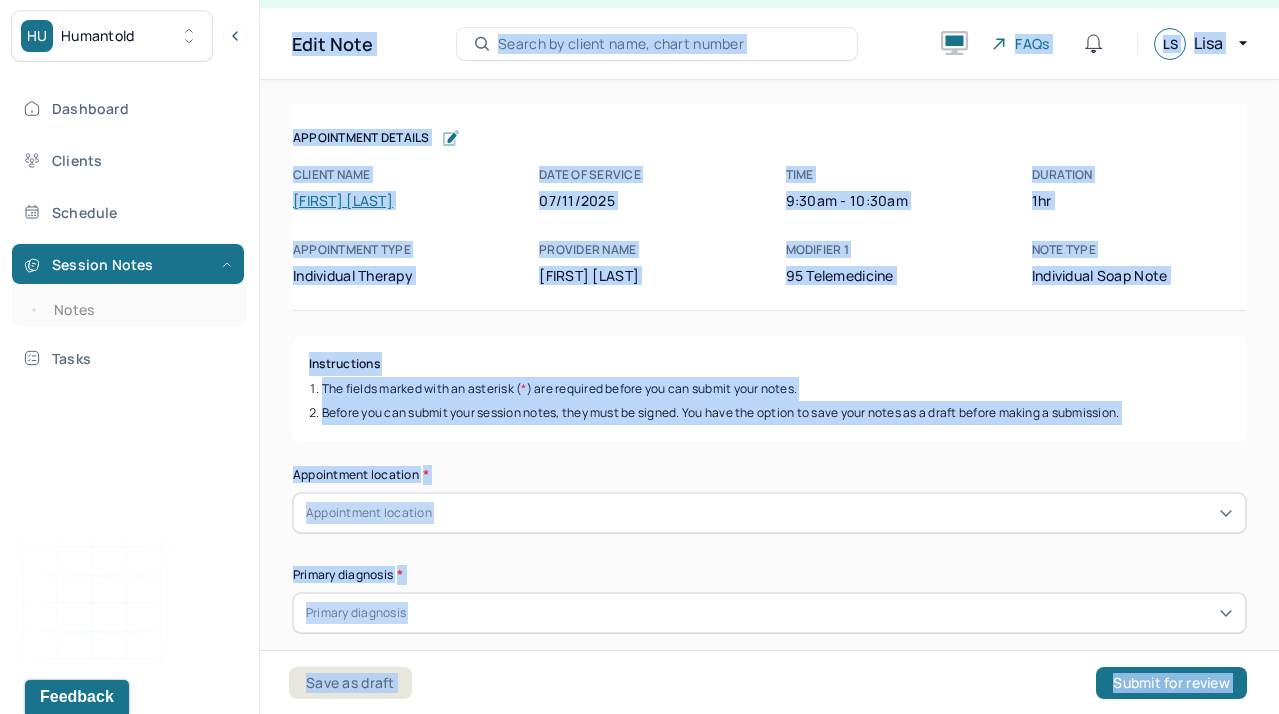 scroll, scrollTop: 36, scrollLeft: 0, axis: vertical 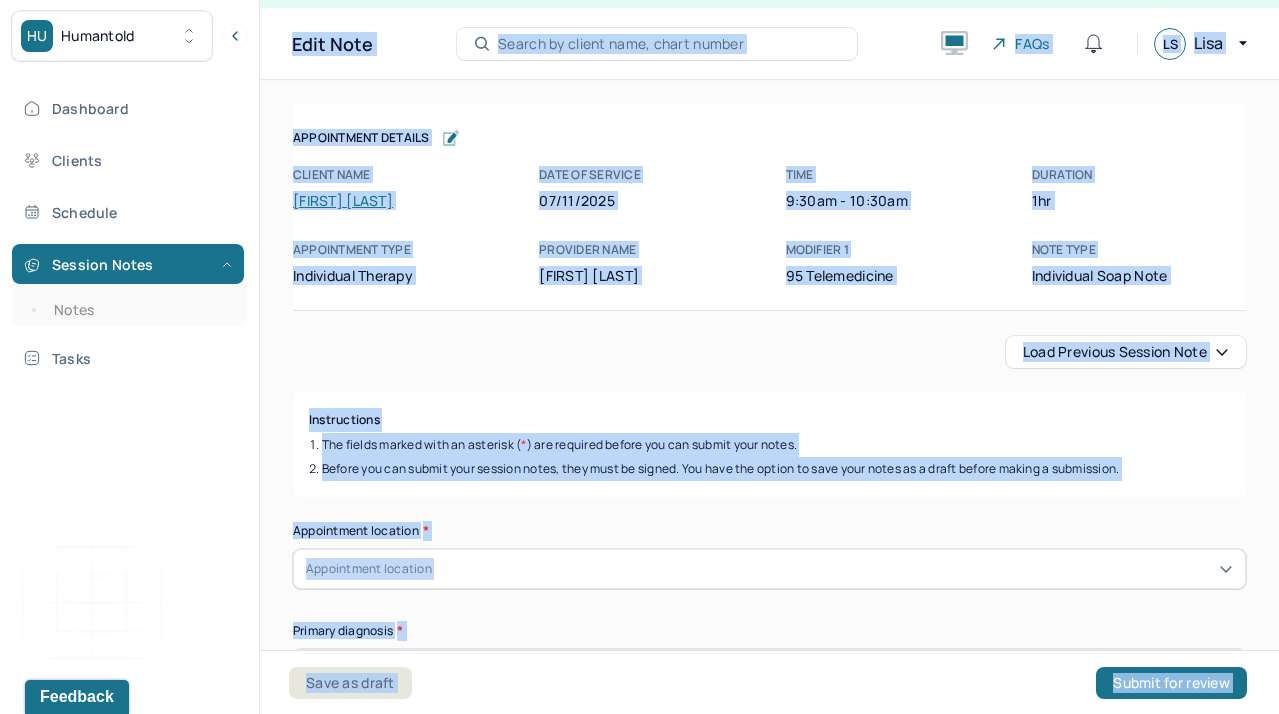 click on "Load previous session note   Instructions The fields marked with an asterisk ( * ) are required before you can submit your notes. Before you can submit your session notes, they must be signed. You have the option to save your notes as a draft before making a submission. Appointment location * Appointment location Primary diagnosis * Primary diagnosis Secondary diagnosis (optional) Secondary diagnosis Tertiary diagnosis (optional) Tertiary diagnosis Emotional / Behavioural symptoms demonstrated * Causing * Causing Intention for Session * Intention for Session Session Note Subjective This section is for Subjective reporting of your clients, it can include their mood, their reported symptoms, their efforts since your last meeting to implement your homework or recommendations or any questions they have Objective What were the behaviors, nonverbal expressions,gestures, postures, and overall presentation of the client? Consider client's mood and affect,client's response to treatment, any use of assessments. EDMR" at bounding box center [769, 2352] 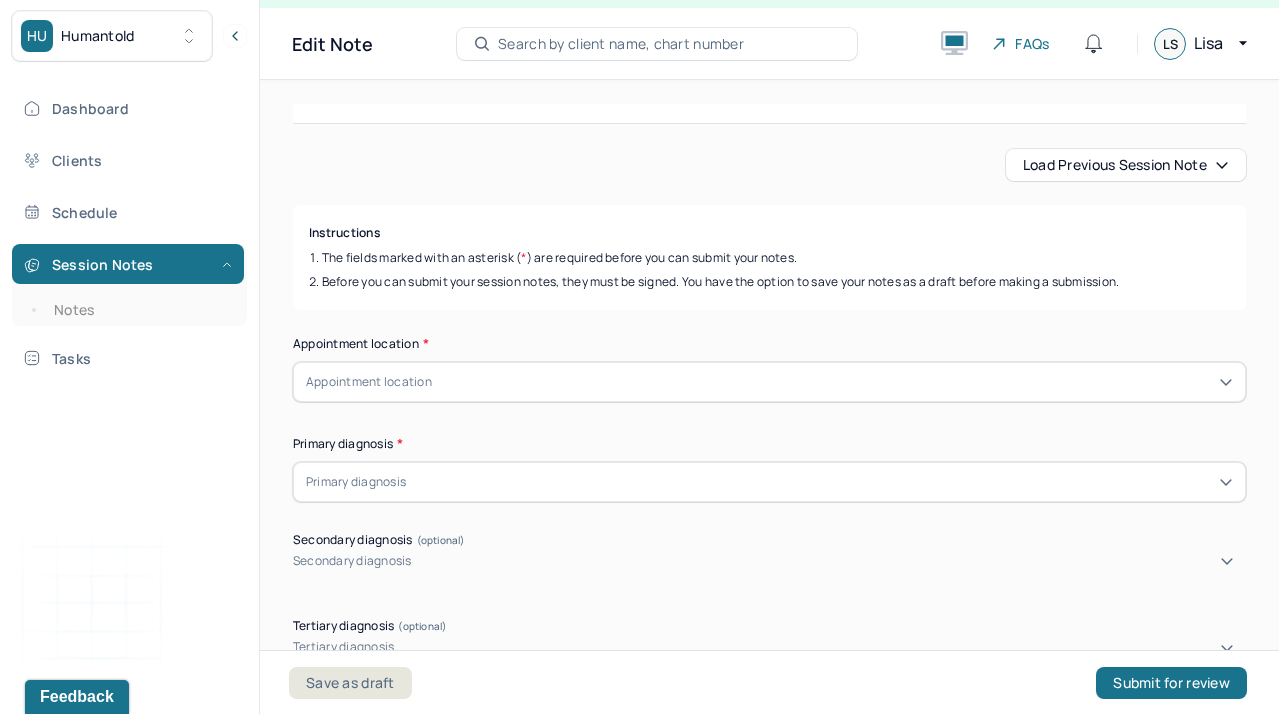 scroll, scrollTop: 160, scrollLeft: 0, axis: vertical 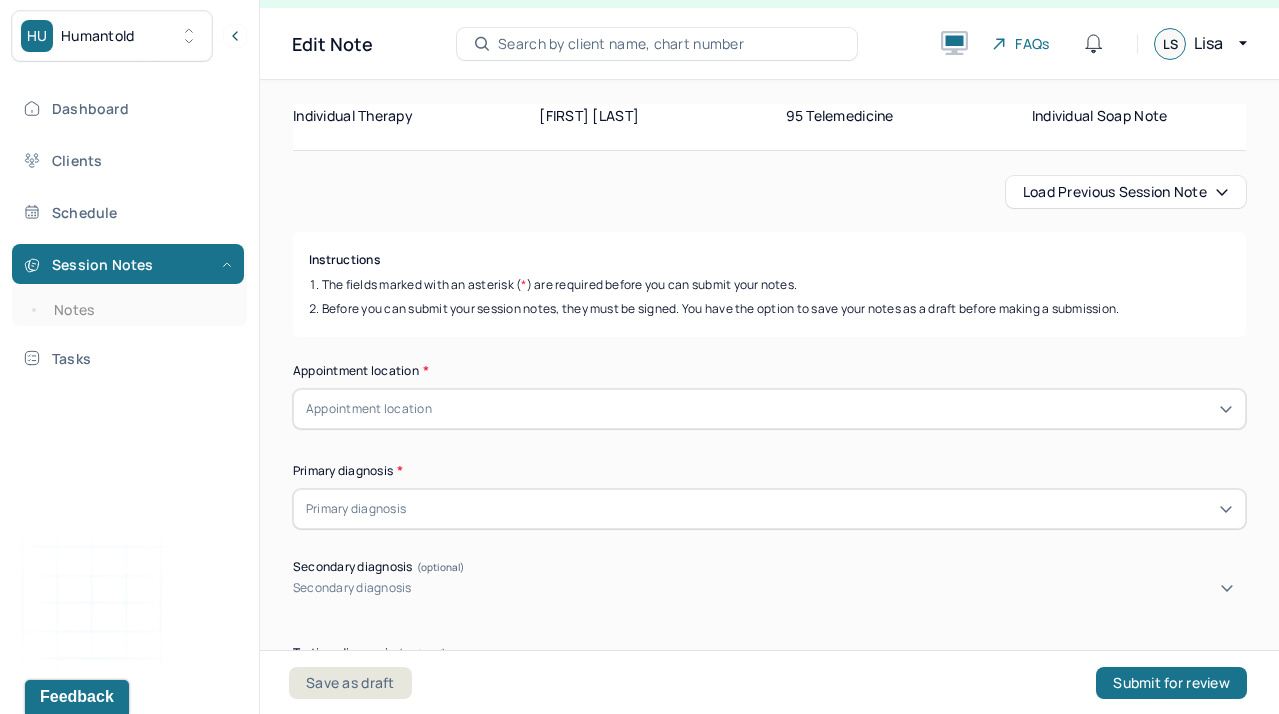 click on "Load previous session note" at bounding box center [1126, 192] 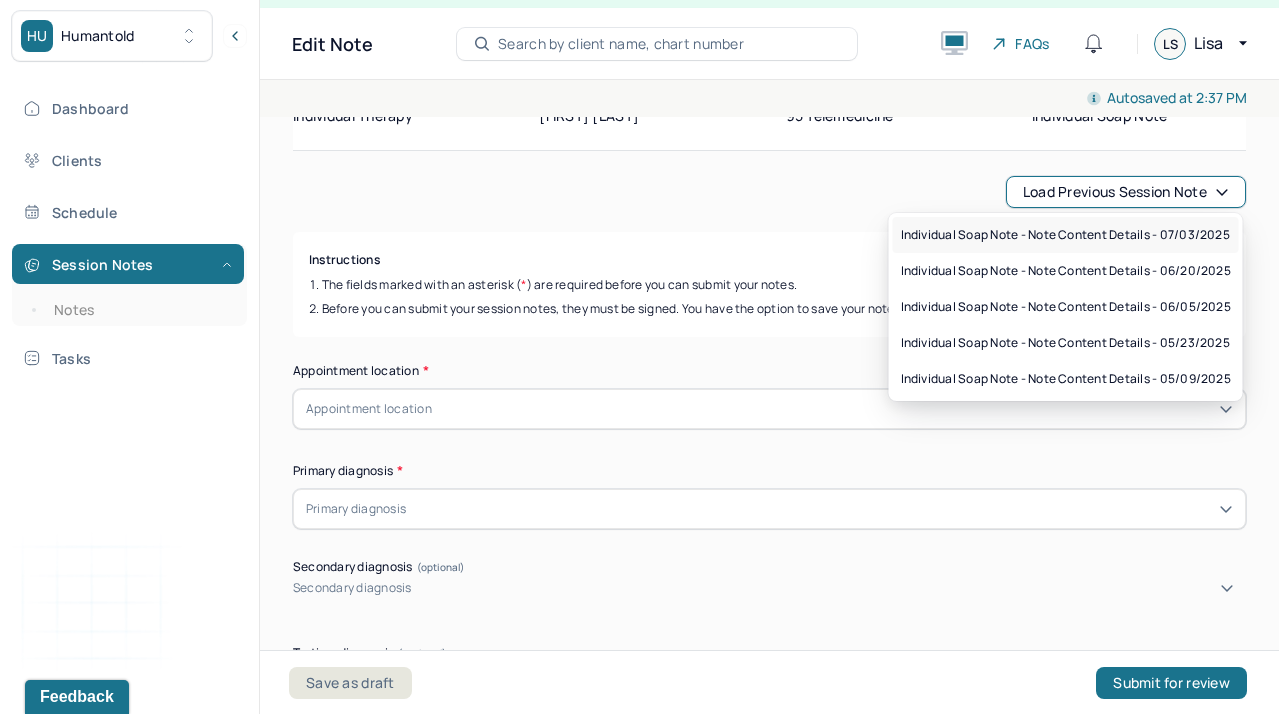 click on "Individual soap note   - Note content Details -   07/03/2025" at bounding box center [1065, 235] 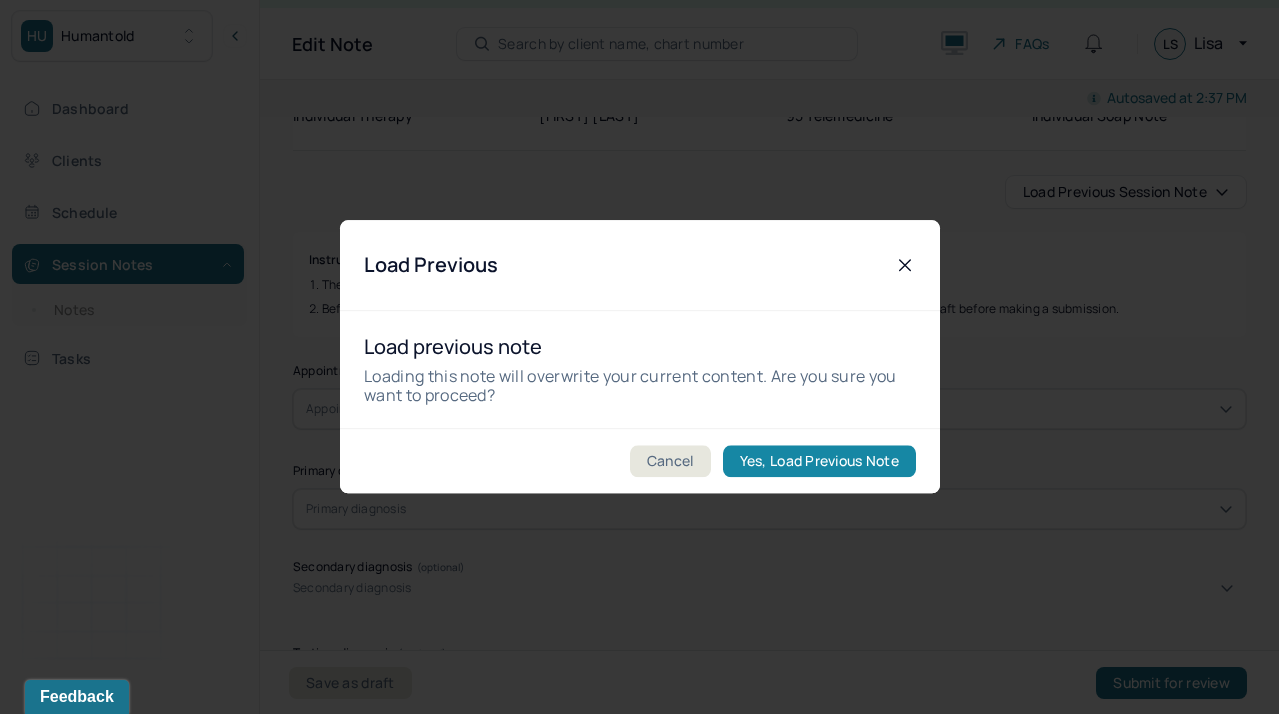 click on "Yes, Load Previous Note" at bounding box center [818, 462] 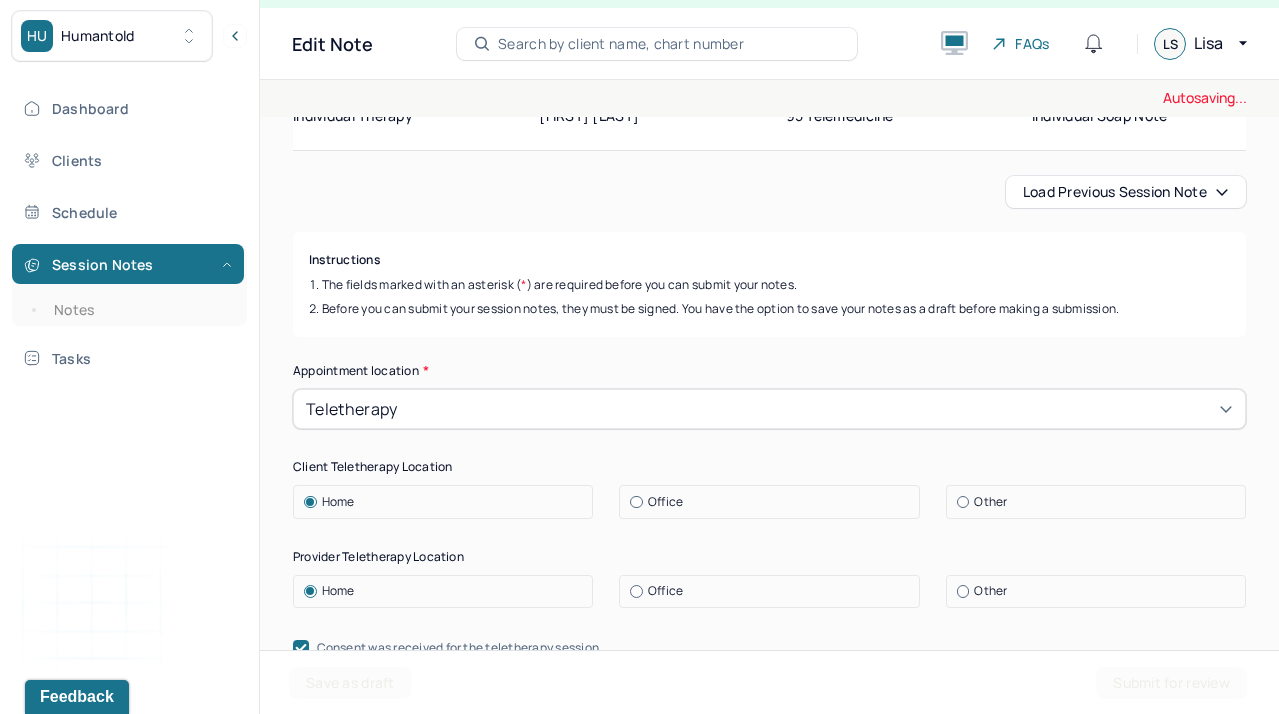 click on "Load previous session note" at bounding box center [769, 192] 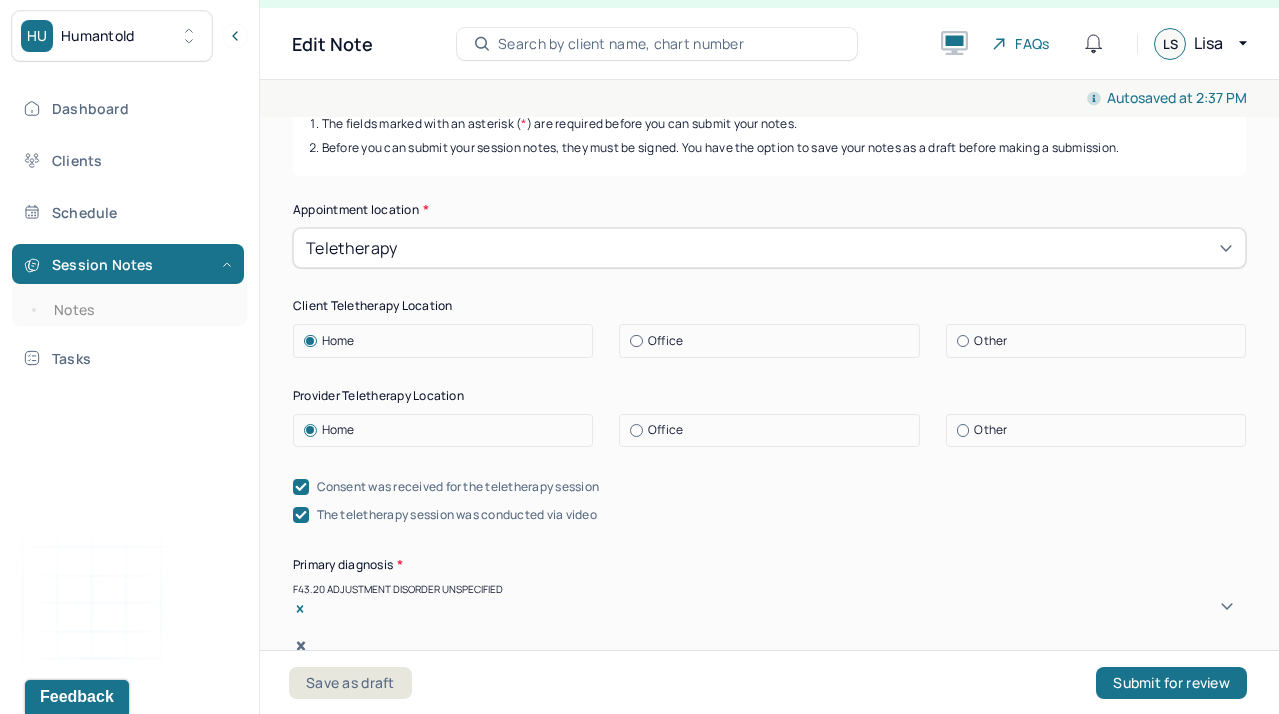 scroll, scrollTop: 281, scrollLeft: 0, axis: vertical 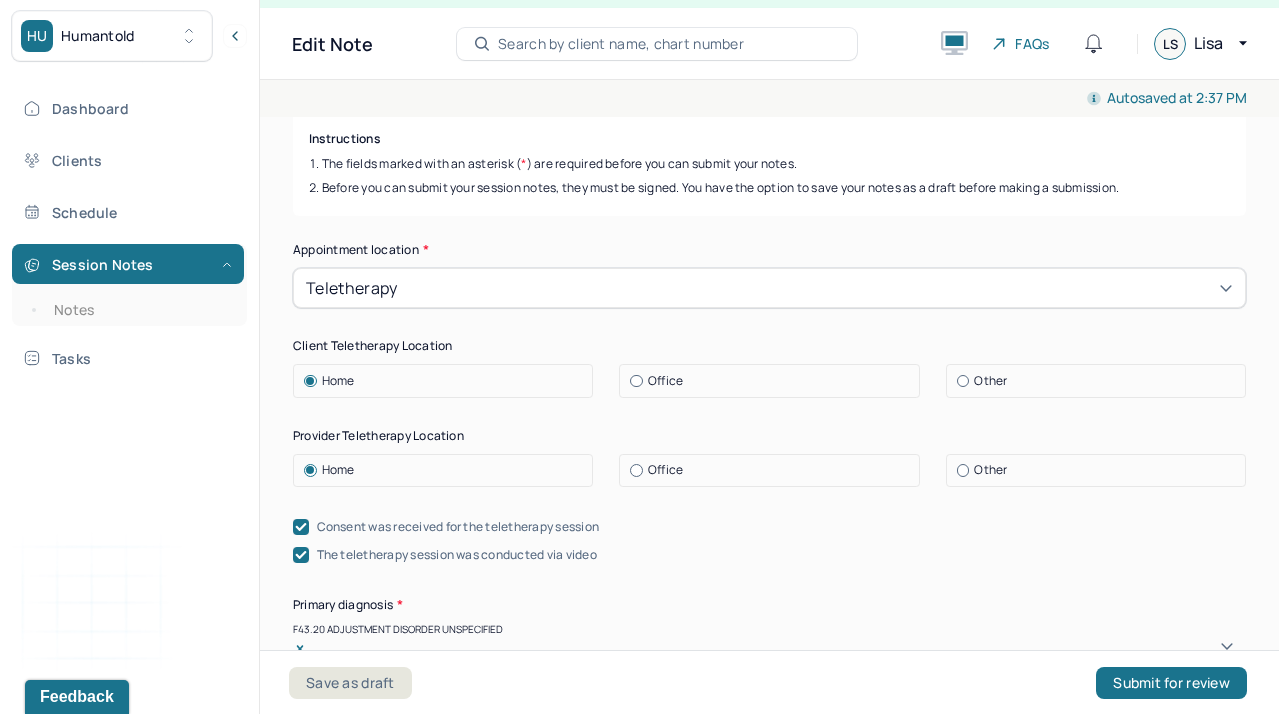 click on "Teletherapy" at bounding box center [769, 288] 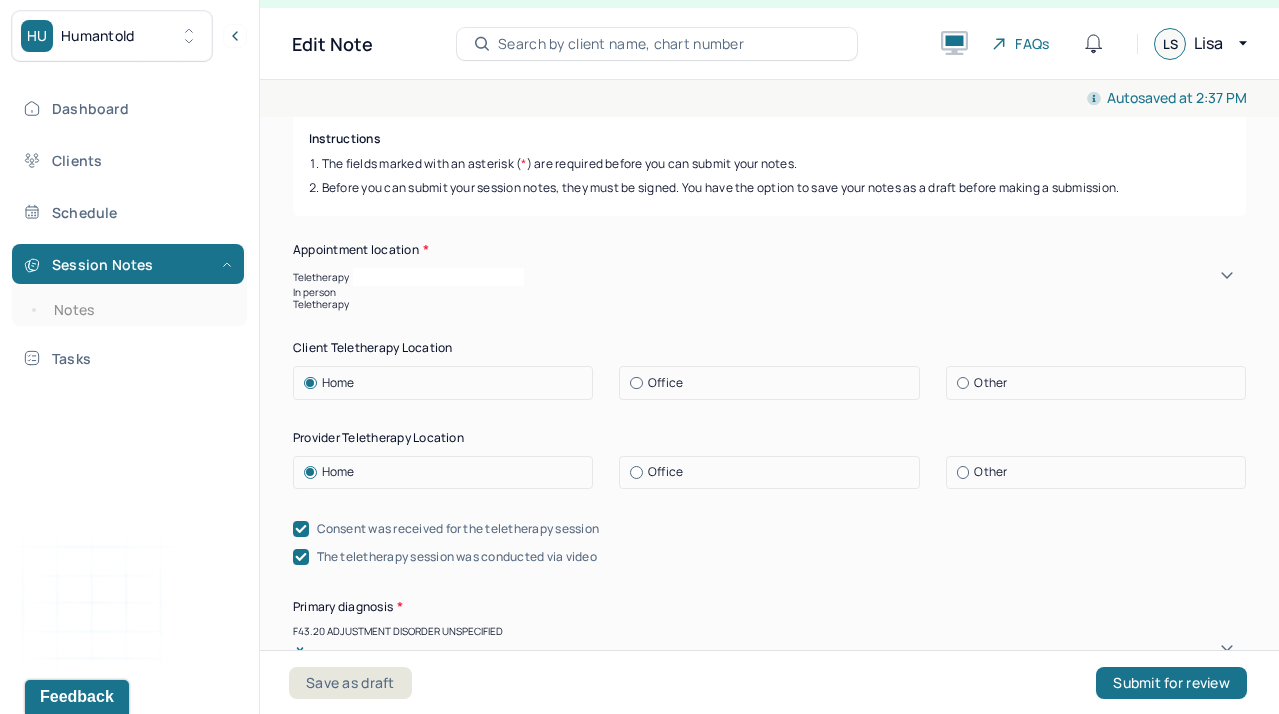 click on "Teletherapy" at bounding box center [769, 304] 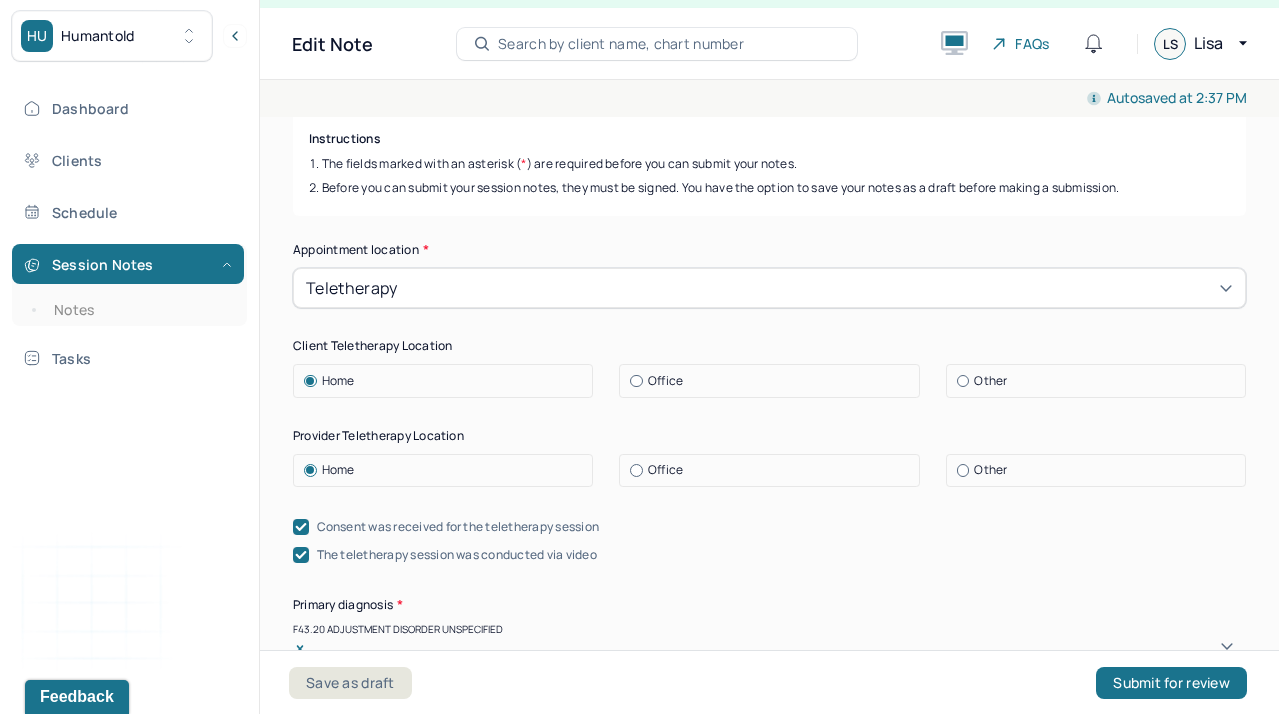 click on "Instructions The fields marked with an asterisk ( * ) are required before you can submit your notes. Before you can submit your session notes, they must be signed. You have the option to save your notes as a draft before making a submission. Appointment location * Teletherapy Client Teletherapy Location Home Office Other Provider Teletherapy Location Home Office Other Consent was received for the teletherapy session The teletherapy session was conducted via video Primary diagnosis * F43.20 ADJUSTMENT DISORDER UNSPECIFIED Secondary diagnosis (optional) Secondary diagnosis Tertiary diagnosis (optional) Tertiary diagnosis Emotional / Behavioural symptoms demonstrated * Client is experiencing some fear of change but relief due to upcoming trial separation and having the conversation with her parents.  Causing * Maladaptive Functioning & Inappropriate Behaviour Intention for Session * Encourage personality growth and minimize maladaptive functioning Session Note Subjective Objective Assessment Trauma-focused CBT *" at bounding box center [769, 2243] 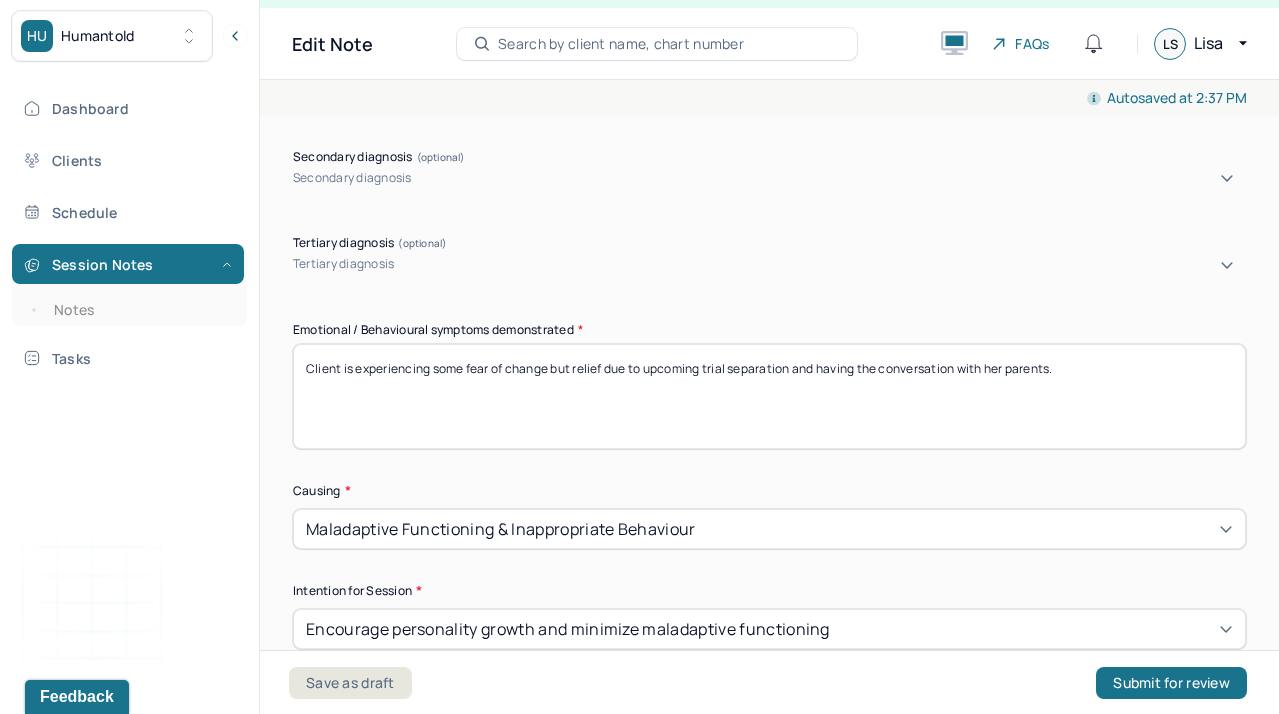 scroll, scrollTop: 888, scrollLeft: 0, axis: vertical 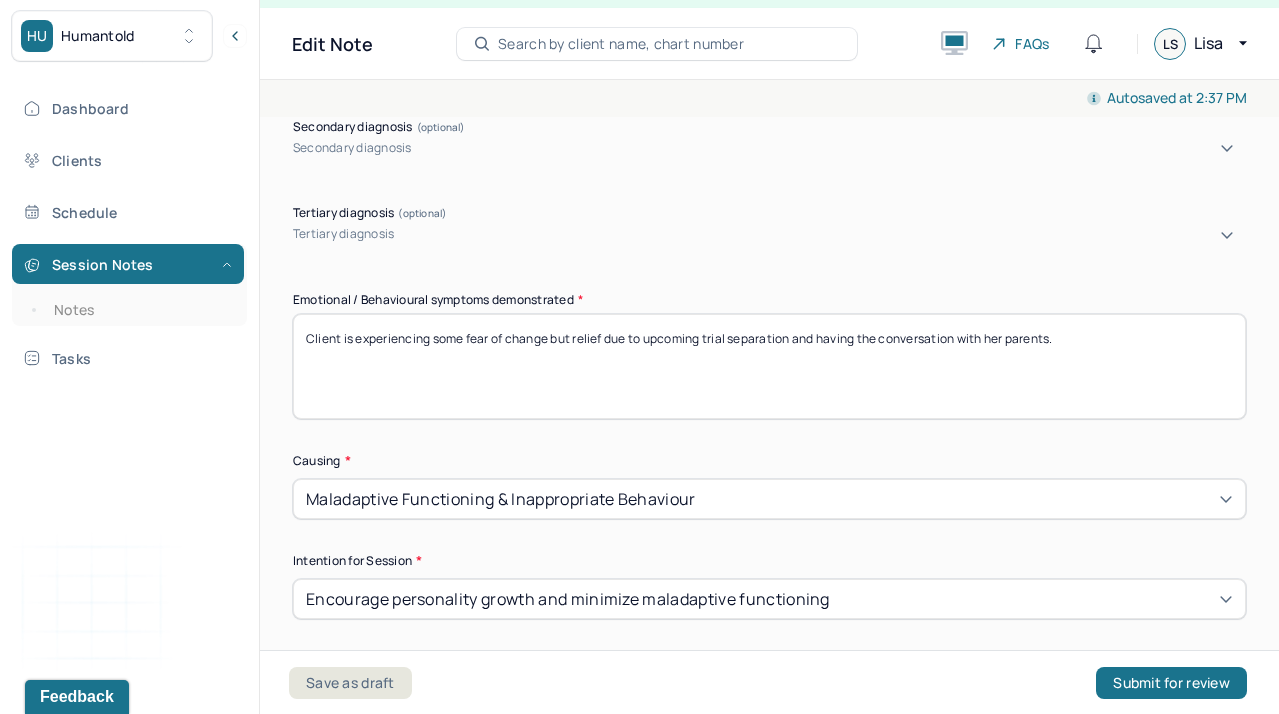 click on "Client is experiencing some fear of change but relief due to upcoming trial separation and having the conversation with her parents." at bounding box center [769, 366] 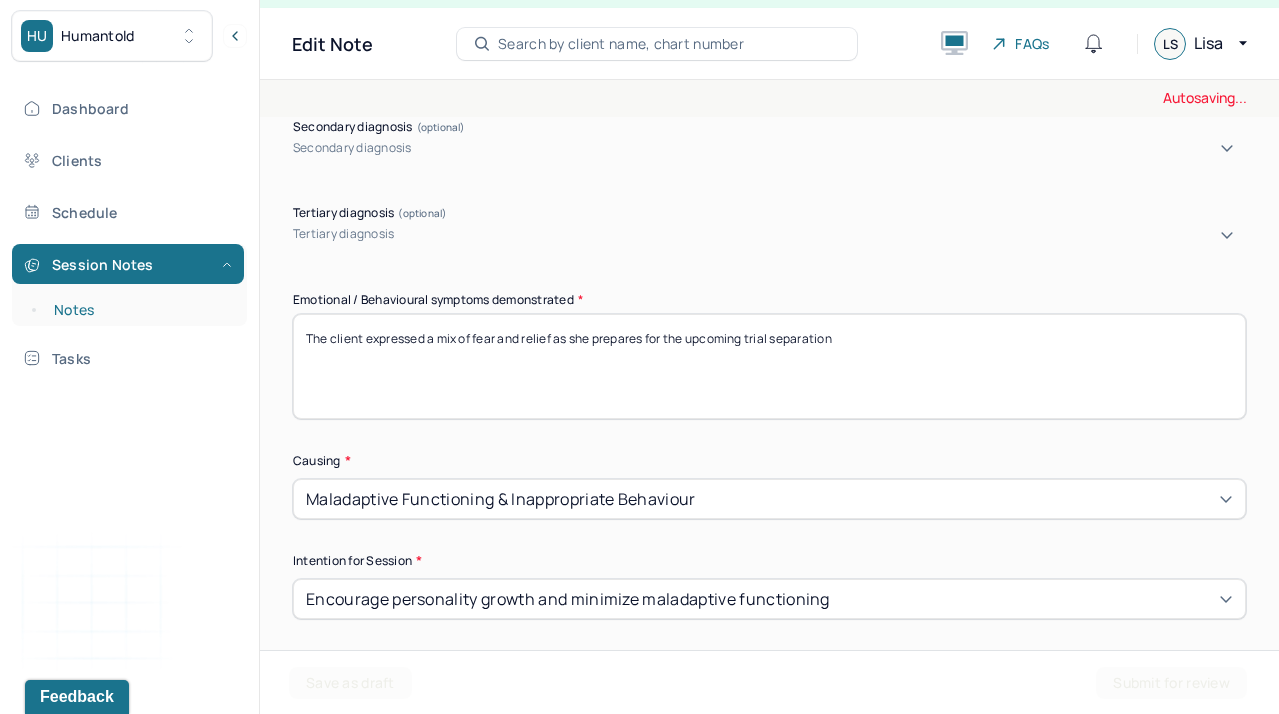 drag, startPoint x: 366, startPoint y: 318, endPoint x: 185, endPoint y: 318, distance: 181 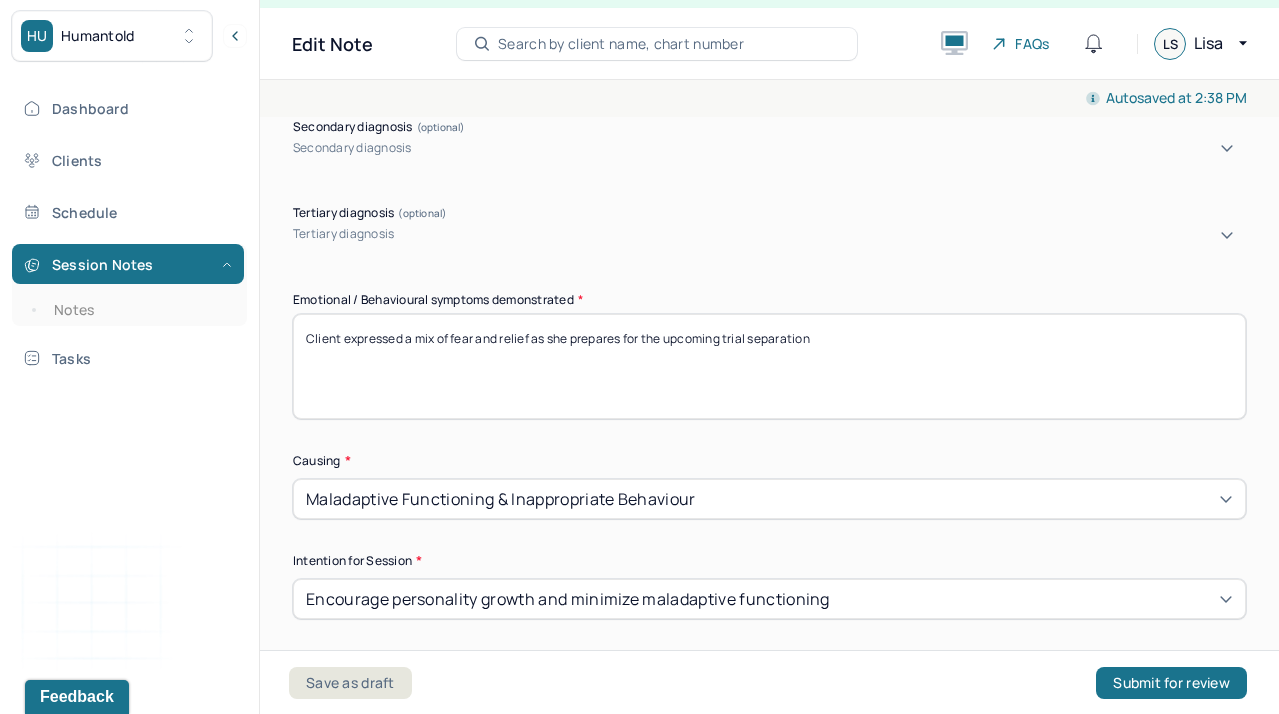 drag, startPoint x: 835, startPoint y: 316, endPoint x: 535, endPoint y: 314, distance: 300.00665 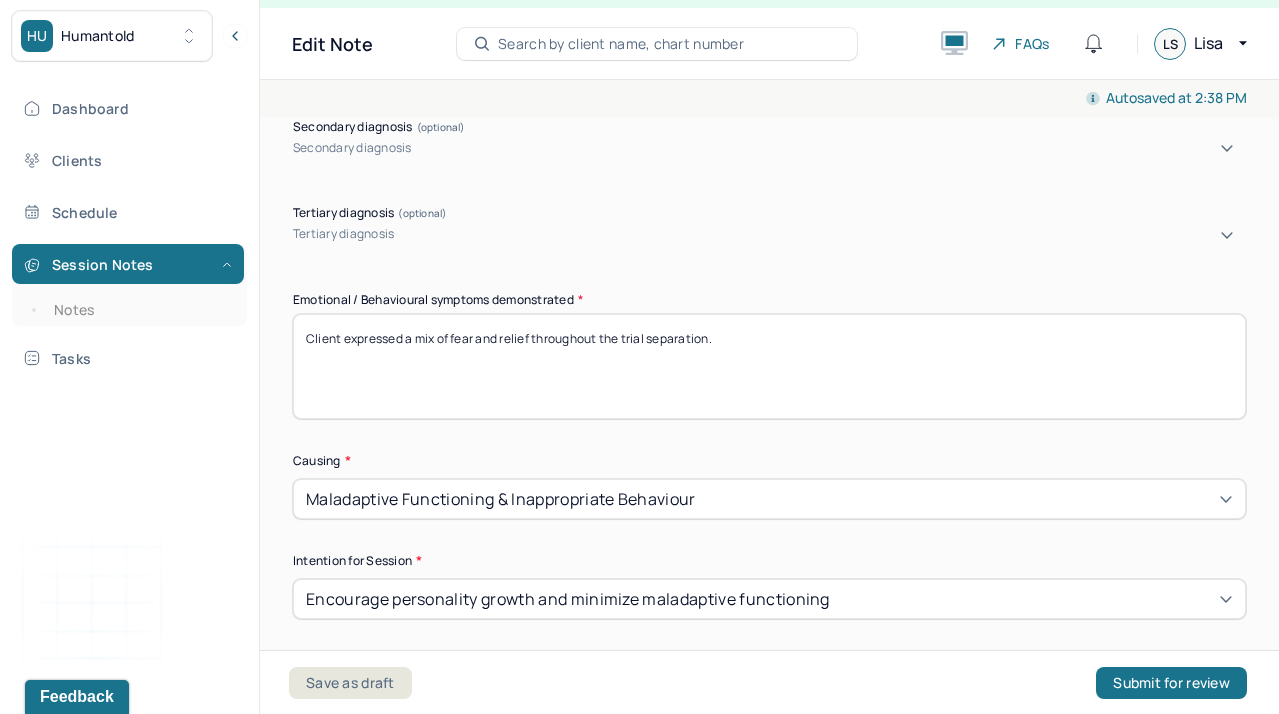 type on "Client expressed a mix of fear and relief throughout the trial separation." 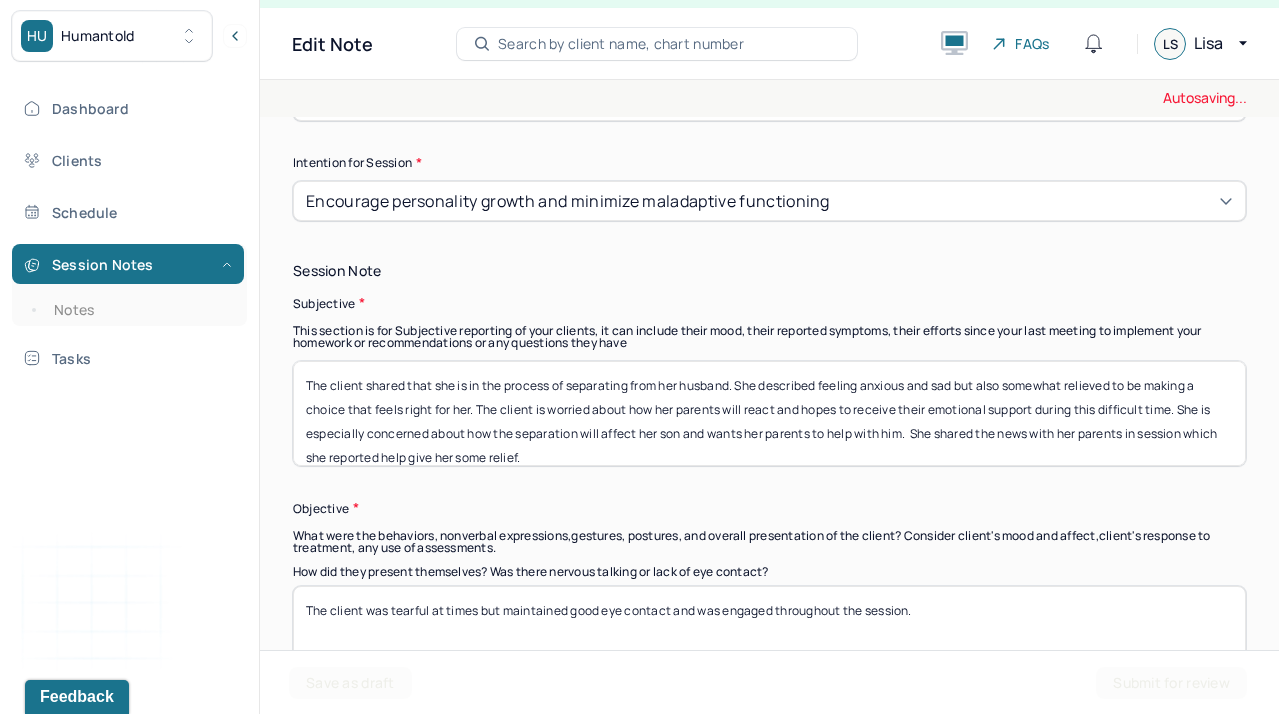 scroll, scrollTop: 1288, scrollLeft: 0, axis: vertical 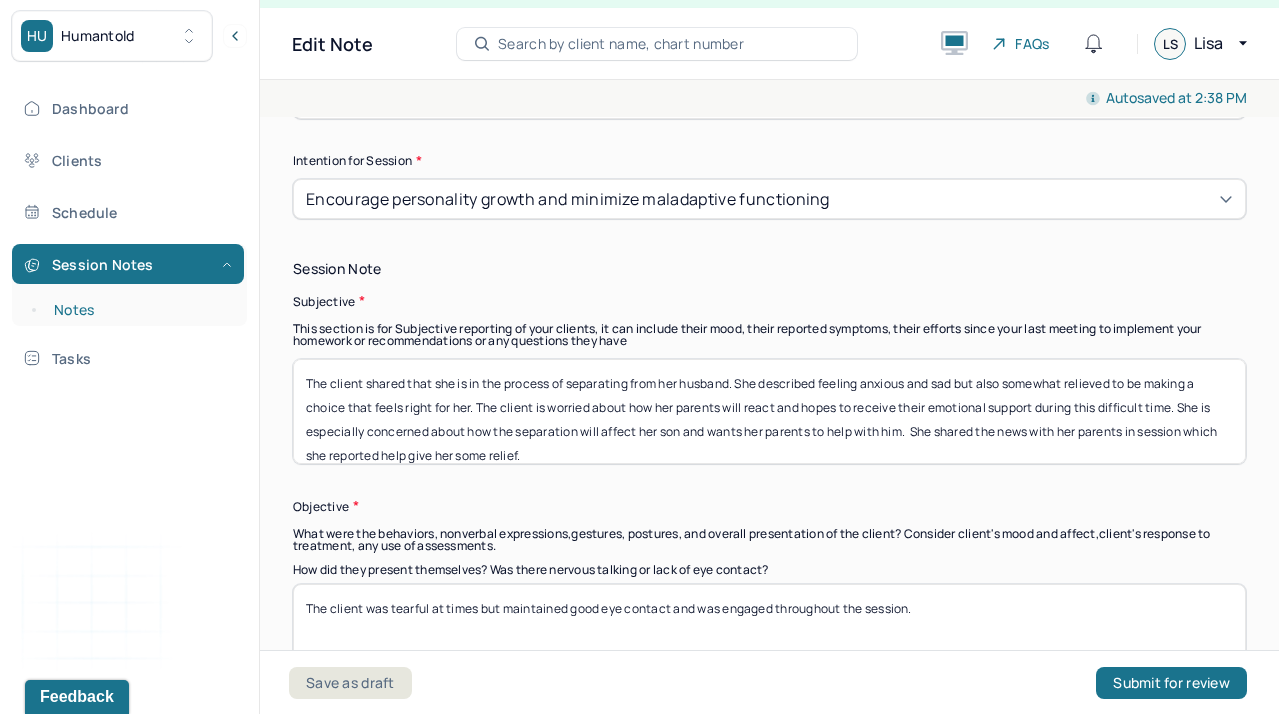 drag, startPoint x: 551, startPoint y: 425, endPoint x: 195, endPoint y: 299, distance: 377.64005 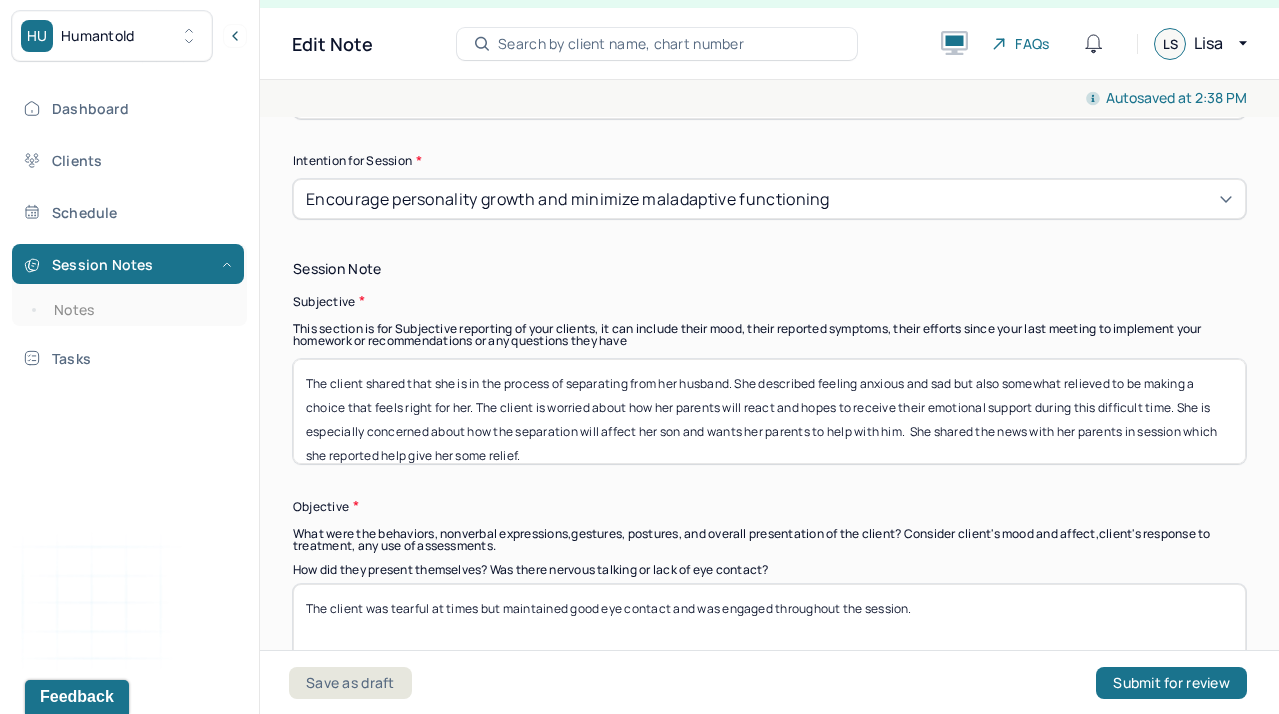 paste on "client shared that she recently had a conversation with her husband regarding their trial separation. She expressed feeling disappointed and emotionally let down by what she perceives as a lack of growth or effort on his part during this time apart. The client stated that she had hoped the separation would create space for reflection and positive change in the relationship, but instead feels he is not taking the situation seriously. She reported sadness, frustration, and some confusion about the next steps. Despite her emotional discomfort, she expressed relief at having been honest about her feelings and setting boundaries. She acknowledged that while the process is difficult, she is committed to taking care of her emotional well-being." 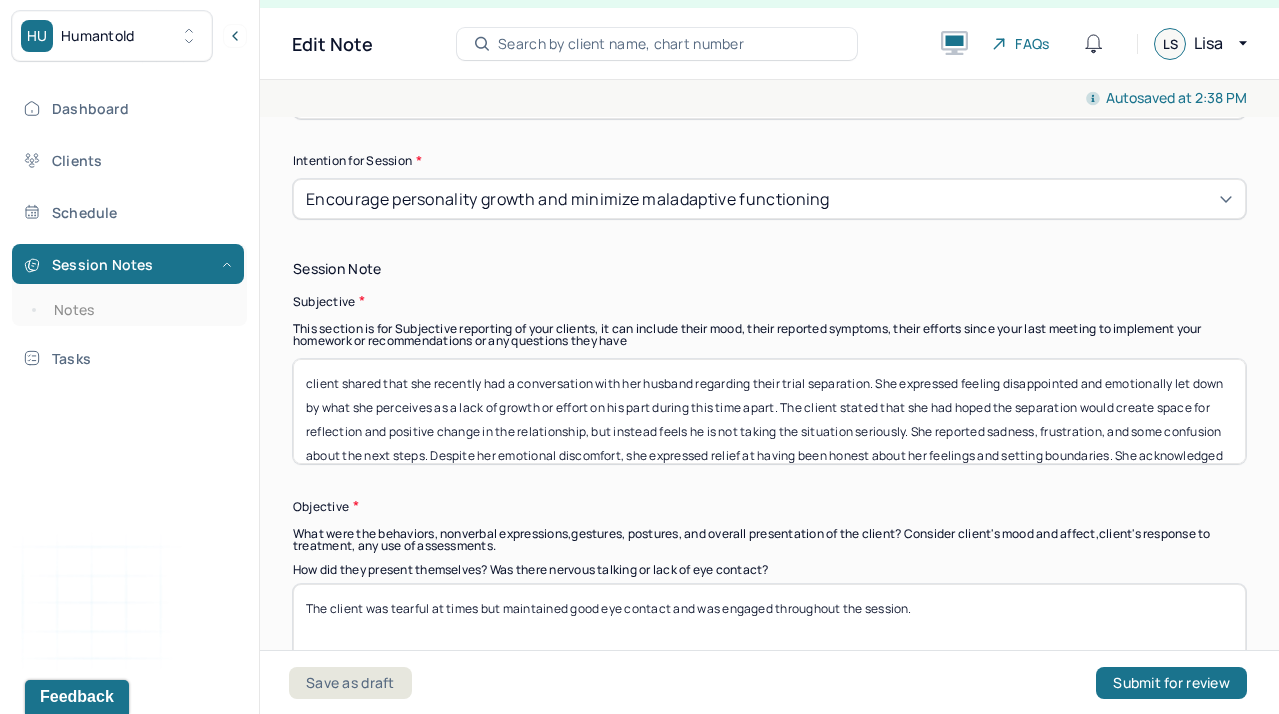 scroll, scrollTop: 25, scrollLeft: 0, axis: vertical 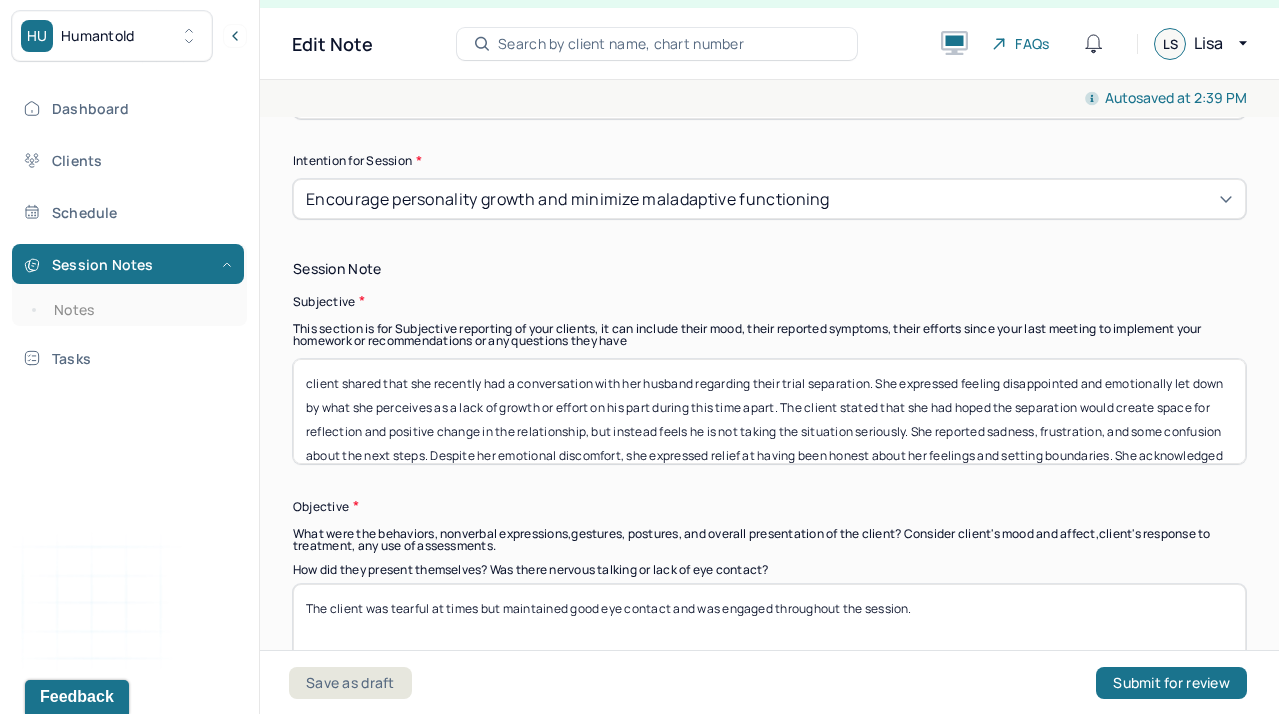 drag, startPoint x: 339, startPoint y: 364, endPoint x: 253, endPoint y: 360, distance: 86.09297 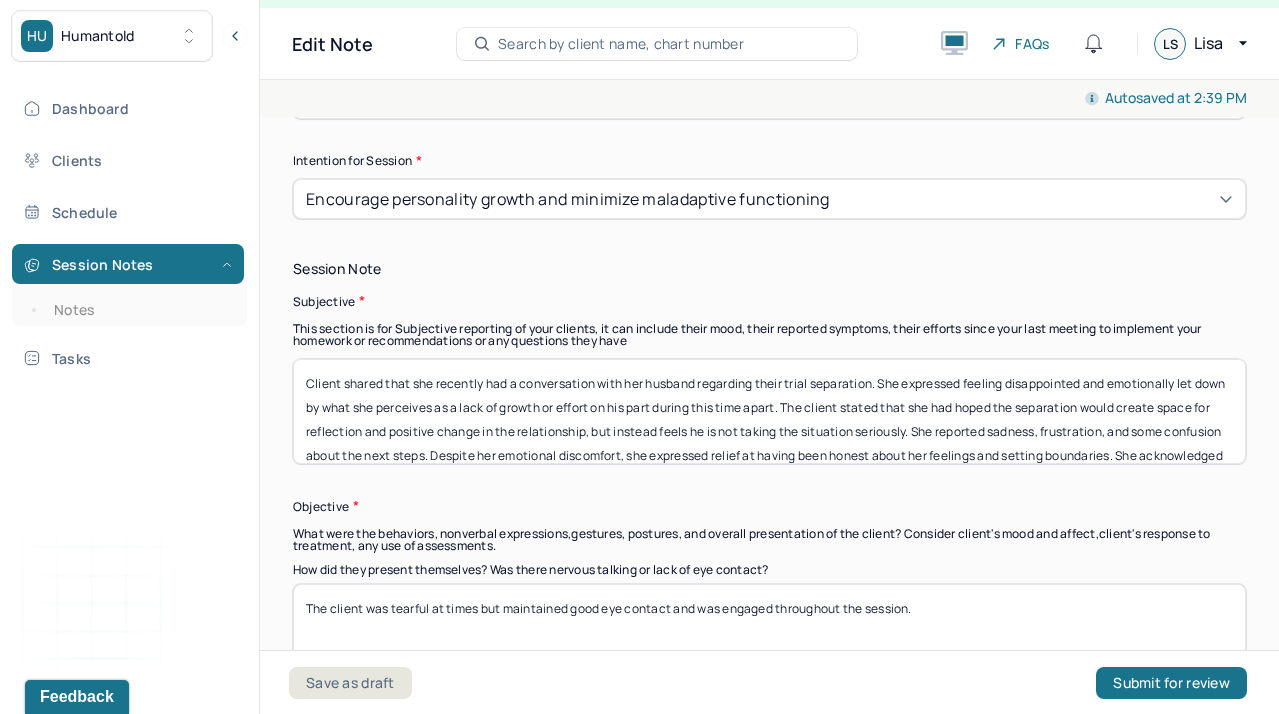 type on "Client shared that she recently had a conversation with her husband regarding their trial separation. She expressed feeling disappointed and emotionally let down by what she perceives as a lack of growth or effort on his part during this time apart. The client stated that she had hoped the separation would create space for reflection and positive change in the relationship, but instead feels he is not taking the situation seriously. She reported sadness, frustration, and some confusion about the next steps. Despite her emotional discomfort, she expressed relief at having been honest about her feelings and setting boundaries. She acknowledged that while the process is difficult, she is committed to taking care of her emotional well-being." 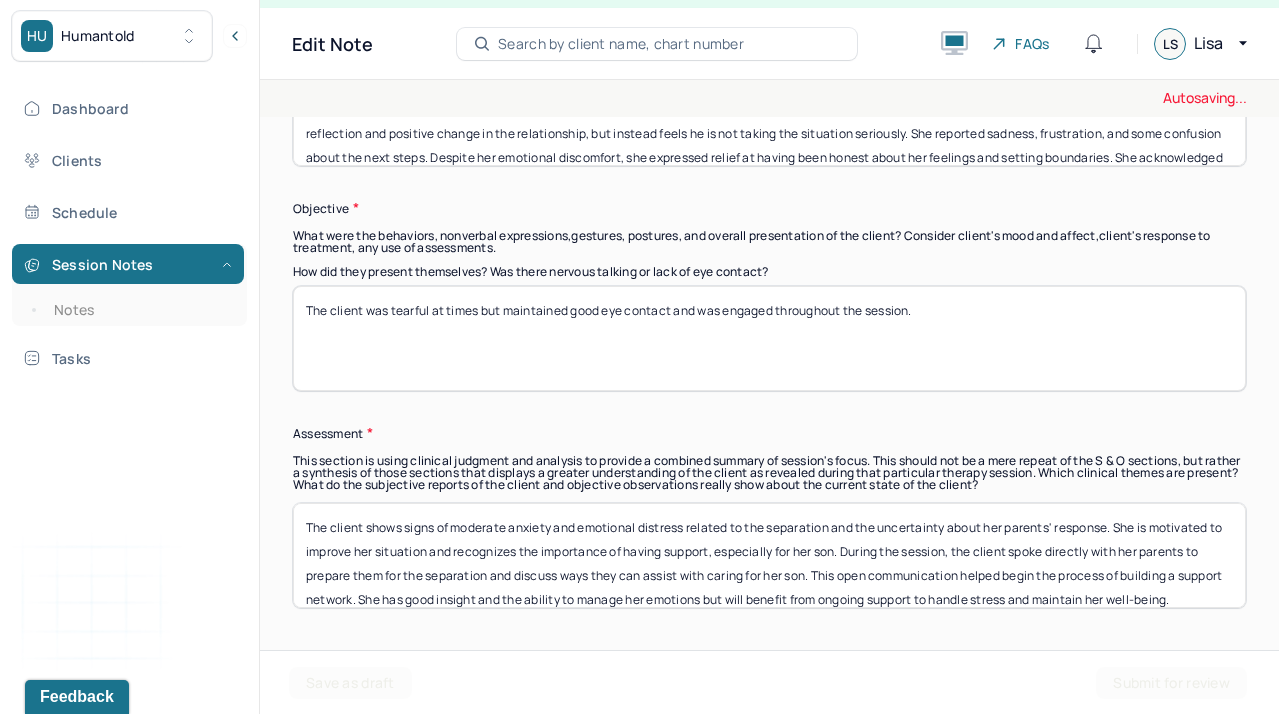 scroll, scrollTop: 1608, scrollLeft: 0, axis: vertical 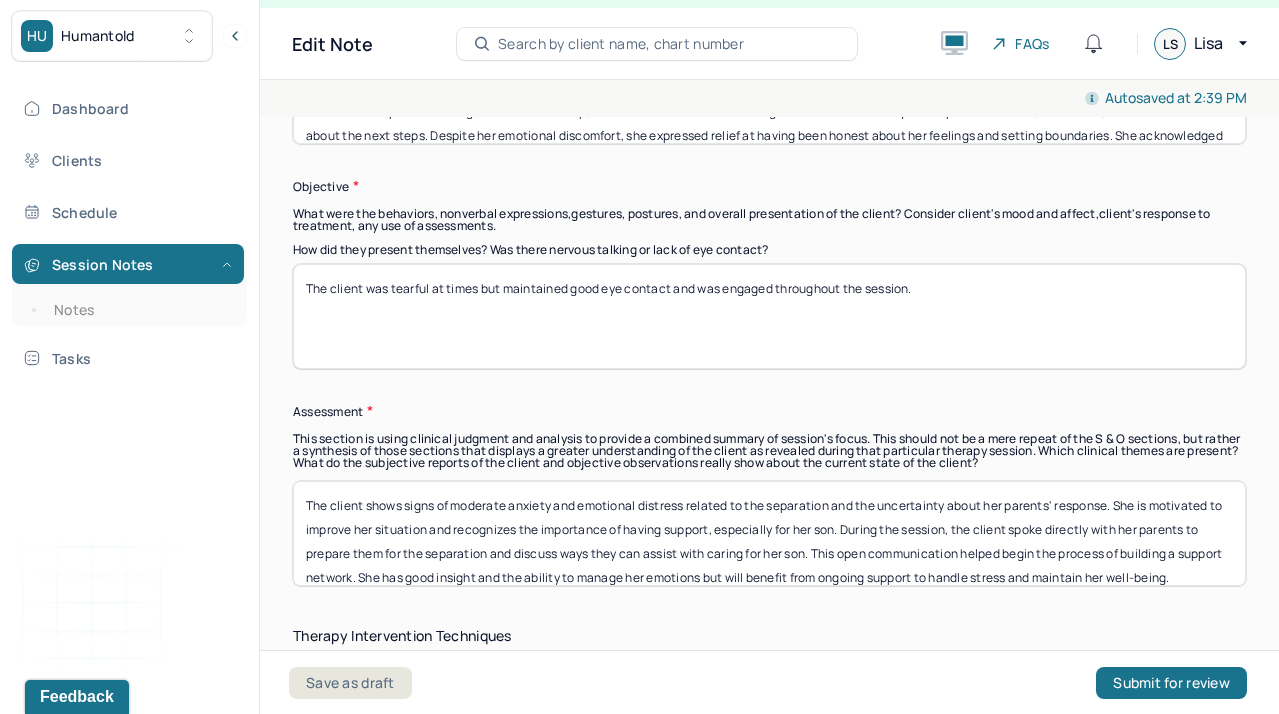 click on "Diagnosis codes on session notes are currently limited to one (1). Only input the primary diagnosis." at bounding box center [769, -14] 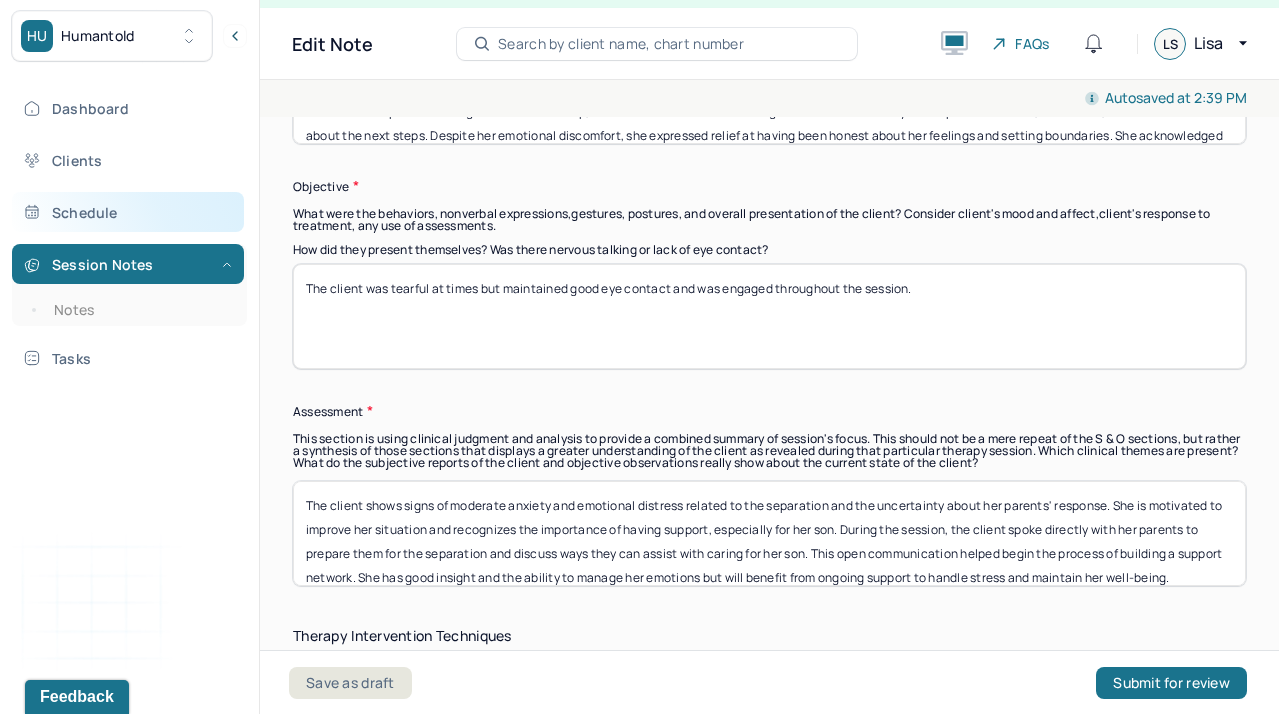 drag, startPoint x: 994, startPoint y: 291, endPoint x: 125, endPoint y: 196, distance: 874.1773 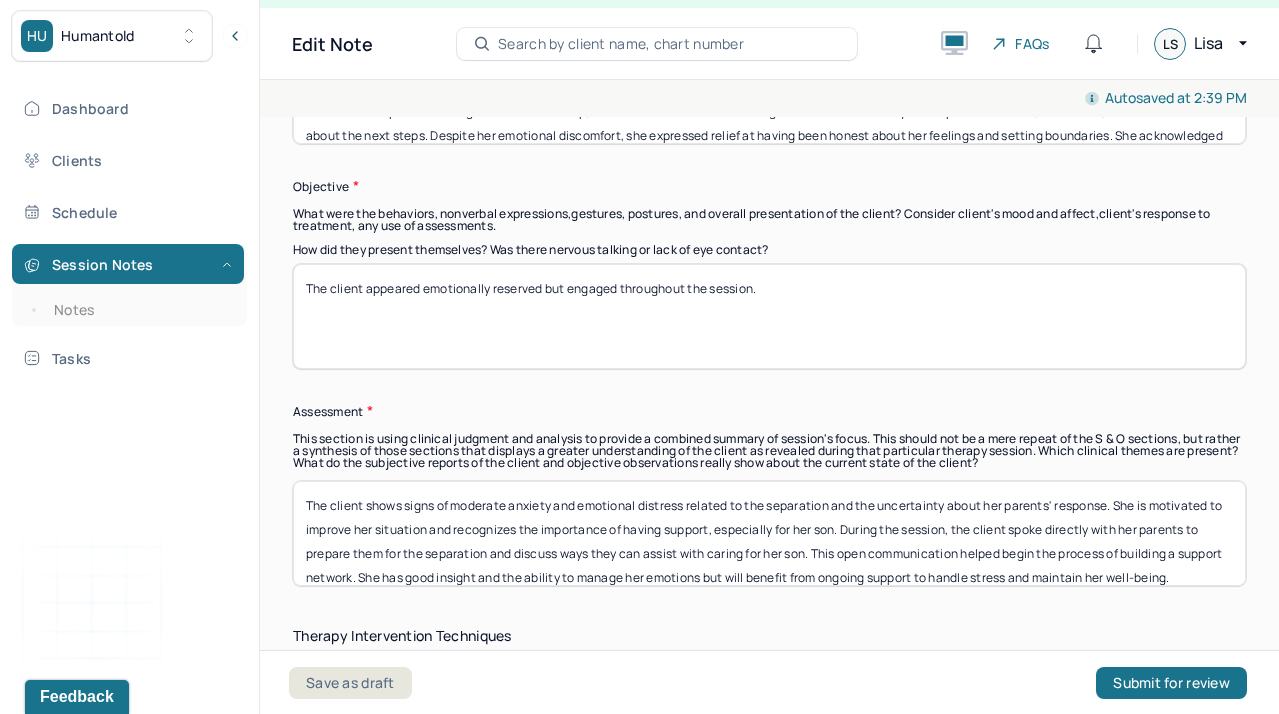 type on "The client appeared emotionally reserved but engaged throughout the session." 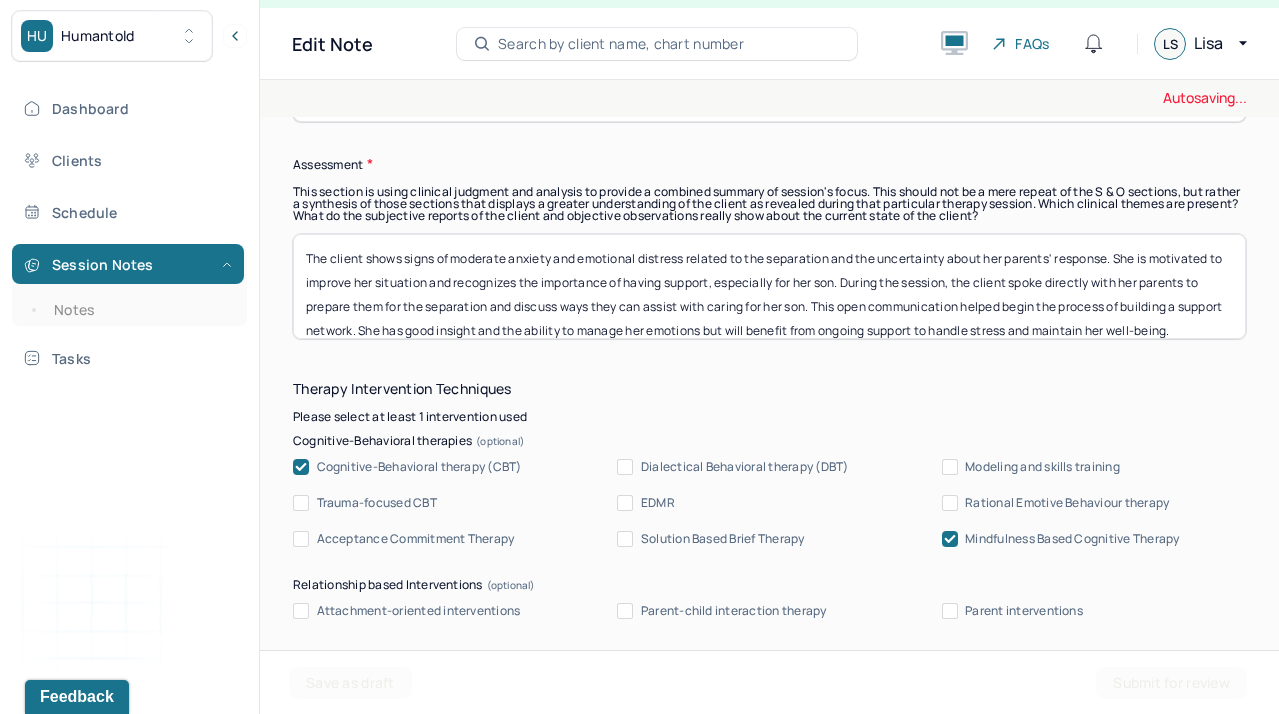 scroll, scrollTop: 1877, scrollLeft: 0, axis: vertical 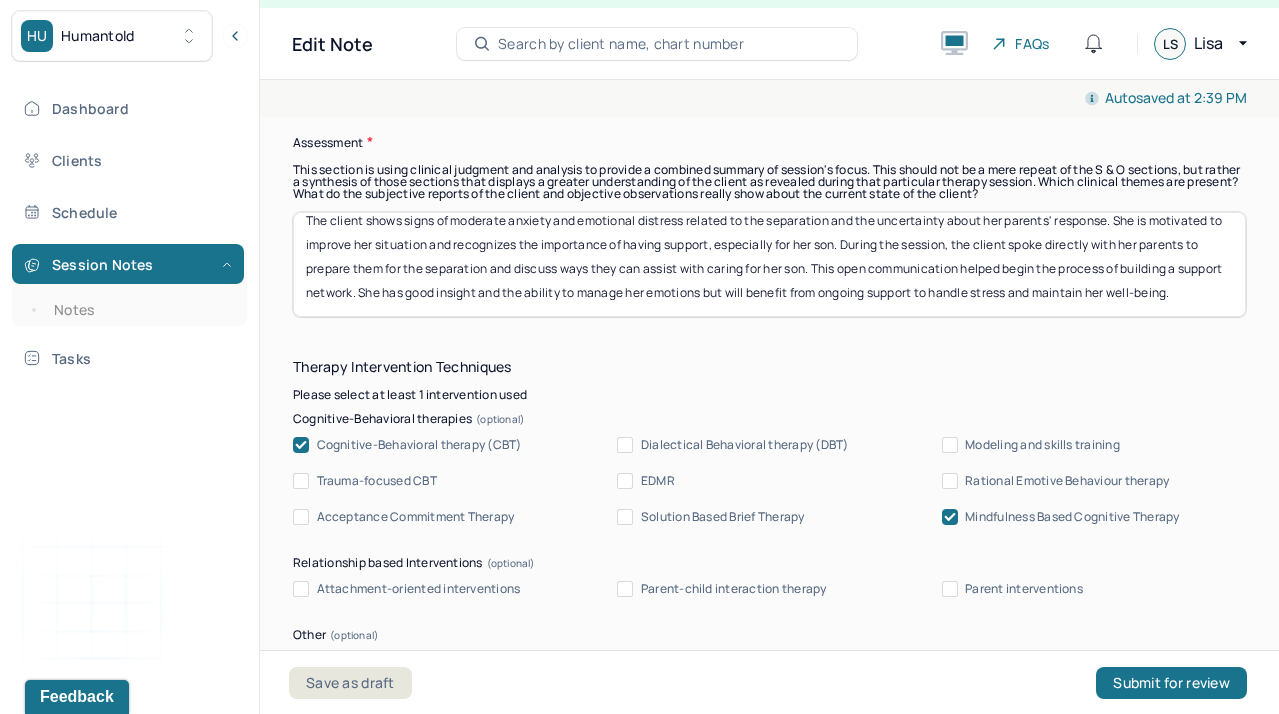 drag, startPoint x: 306, startPoint y: 222, endPoint x: 1331, endPoint y: 339, distance: 1031.656 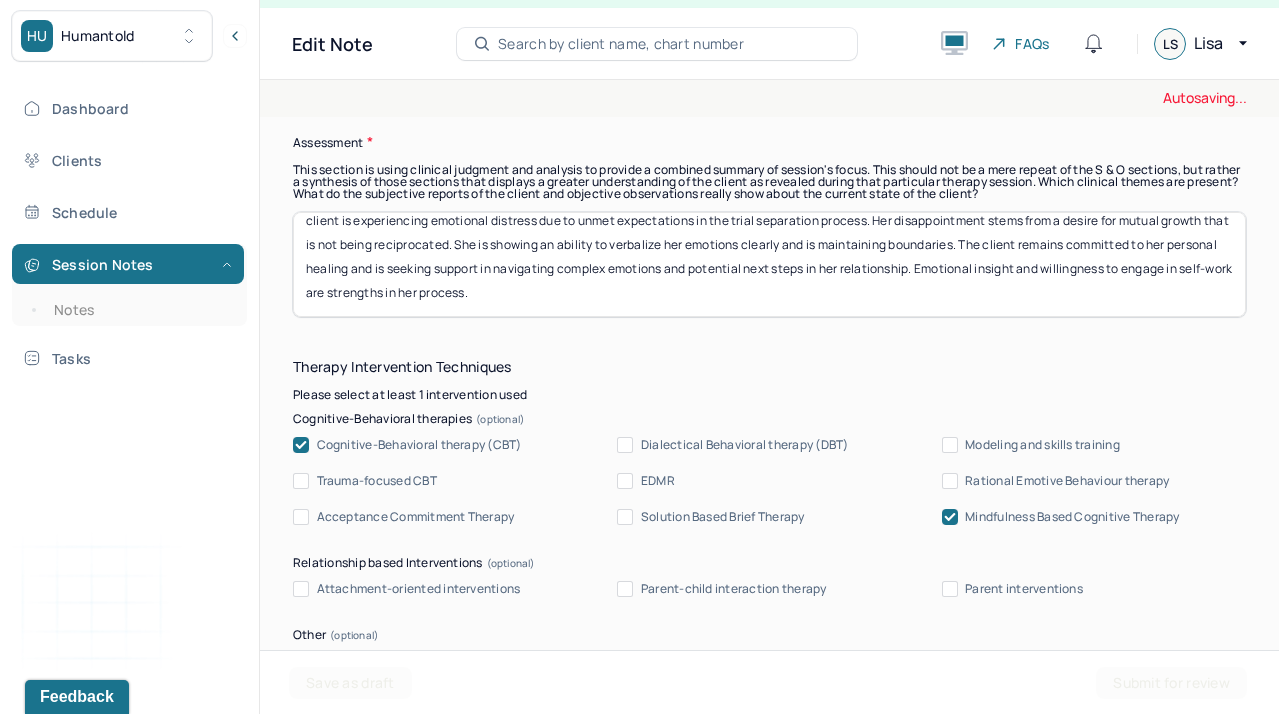 click on "The client shows signs of moderate anxiety and emotional distress related to the separation and the uncertainty about her parents' response. She is motivated to improve her situation and recognizes the importance of having support, especially for her son. During the session, the client spoke directly with her parents to prepare them for the separation and discuss ways they can assist with caring for her son. This open communication helped begin the process of building a support network. She has good insight and the ability to manage her emotions but will benefit from ongoing support to handle stress and maintain her well-being." at bounding box center [769, 264] 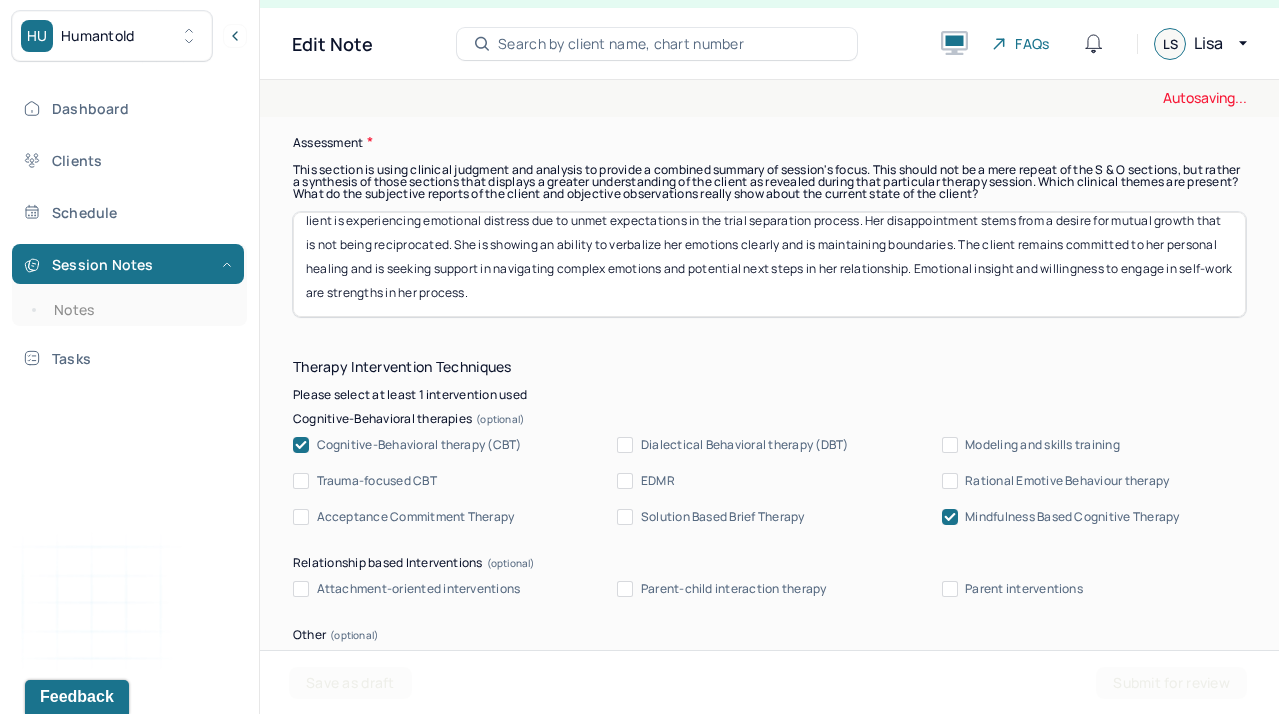 scroll, scrollTop: 14, scrollLeft: 0, axis: vertical 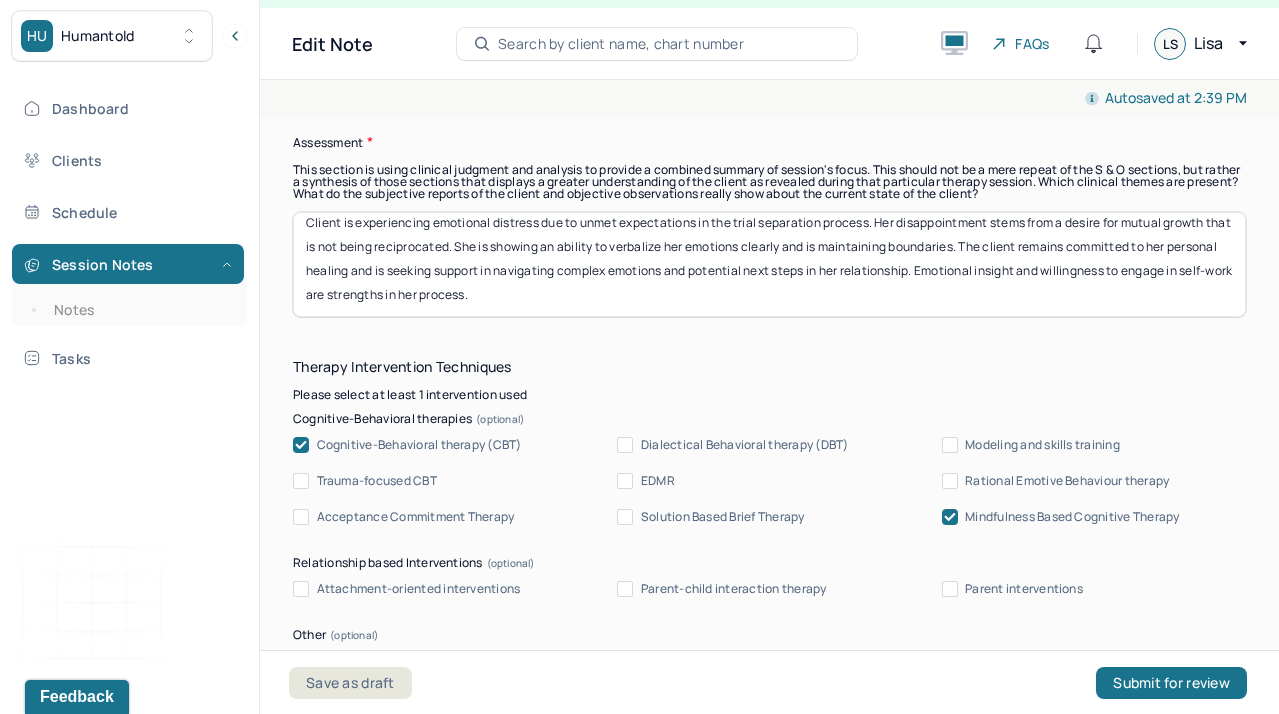 type on "Client is experiencing emotional distress due to unmet expectations in the trial separation process. Her disappointment stems from a desire for mutual growth that is not being reciprocated. She is showing an ability to verbalize her emotions clearly and is maintaining boundaries. The client remains committed to her personal healing and is seeking support in navigating complex emotions and potential next steps in her relationship. Emotional insight and willingness to engage in self-work are strengths in her process." 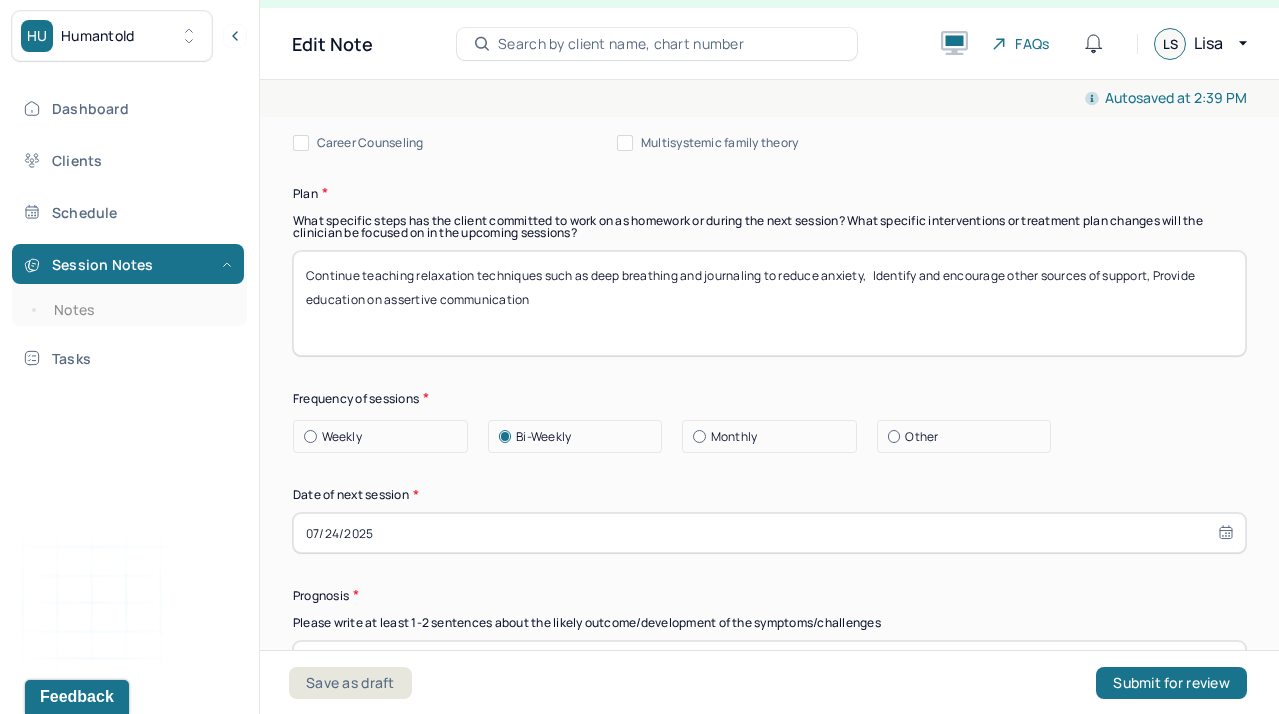 scroll, scrollTop: 2542, scrollLeft: 0, axis: vertical 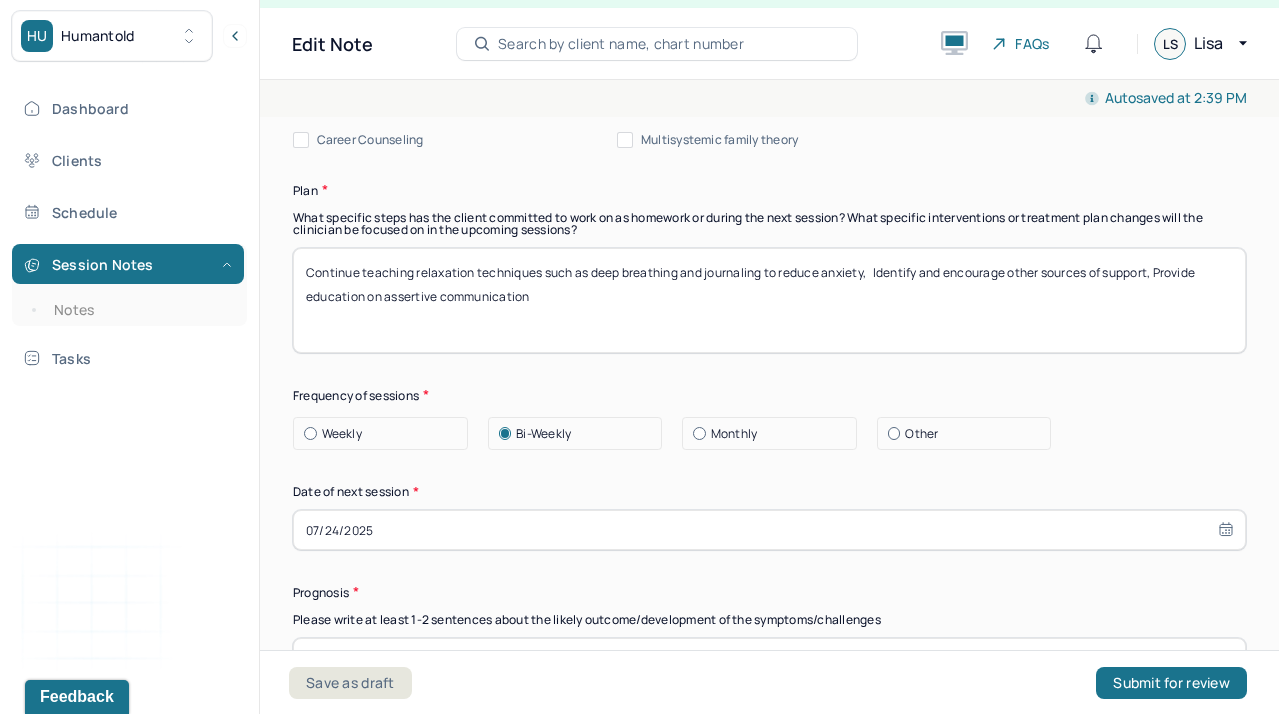 drag, startPoint x: 565, startPoint y: 281, endPoint x: 233, endPoint y: 235, distance: 335.1716 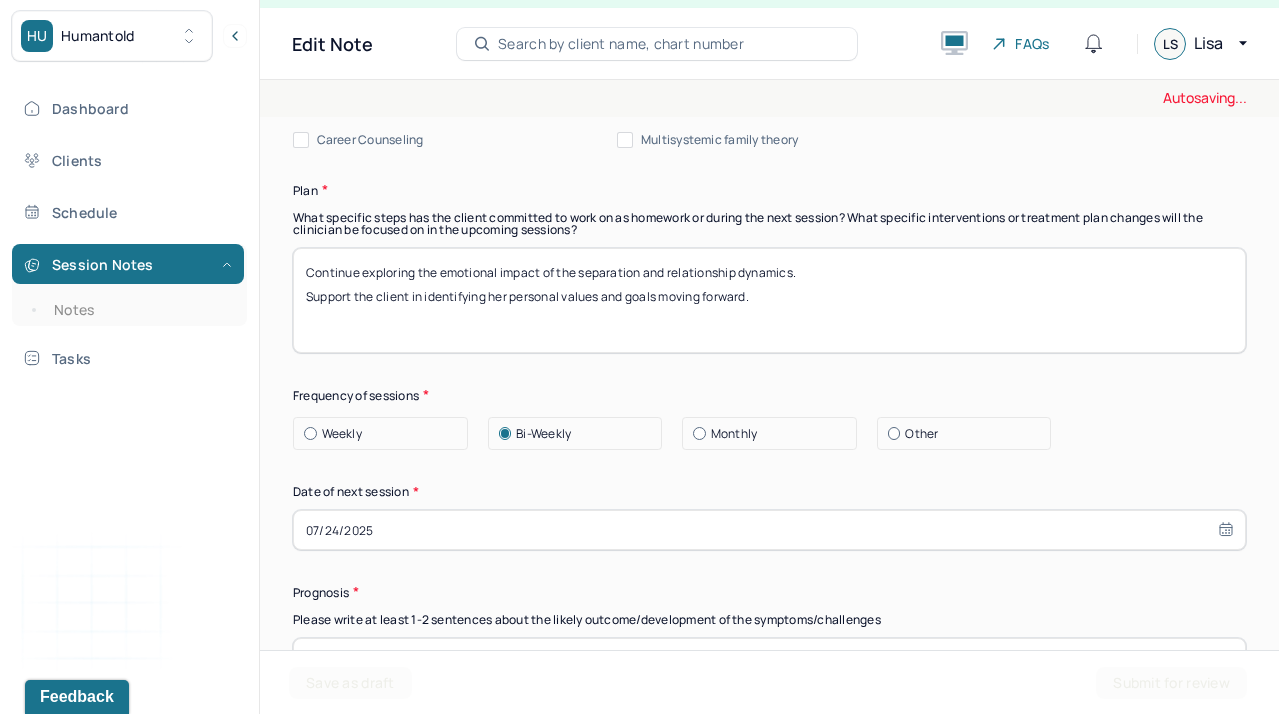 click on "Continue teaching relaxation techniques such as deep breathing and journaling to reduce anxiety,   Identify and encourage other sources of support, Provide education on assertive communication" at bounding box center [769, 300] 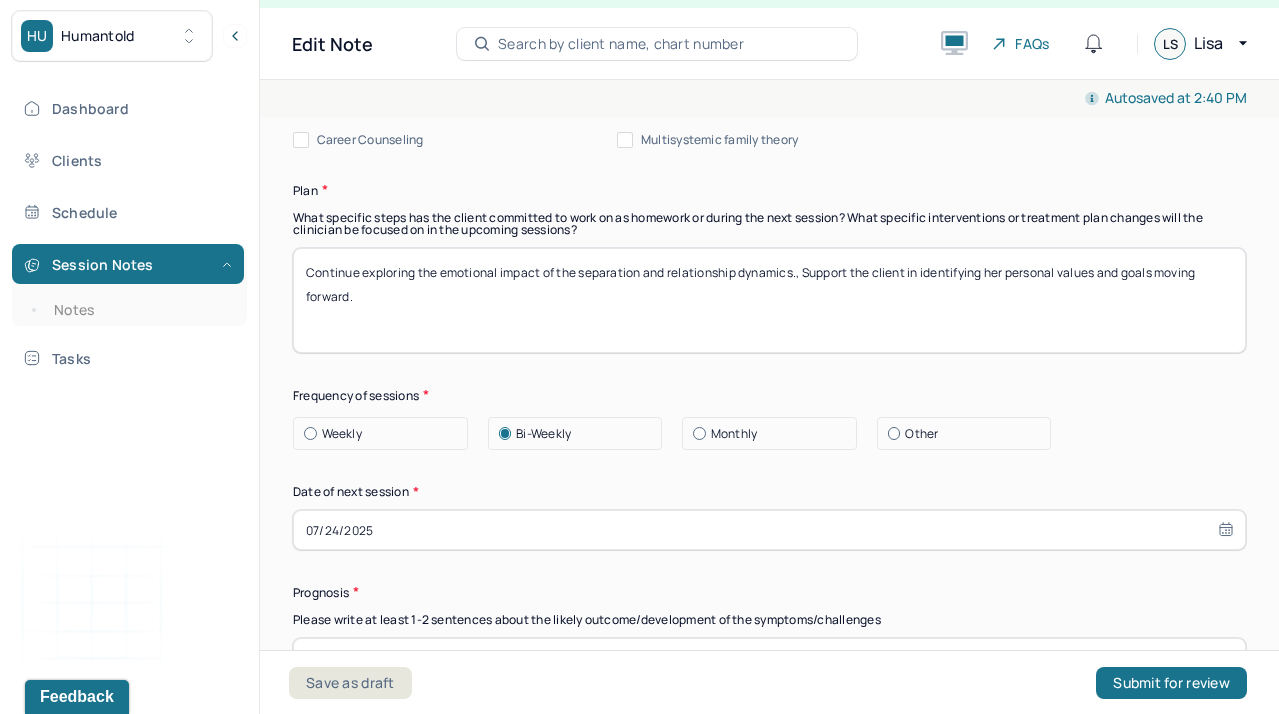 type on "Continue exploring the emotional impact of the separation and relationship dynamics., Support the client in identifying her personal values and goals moving forward." 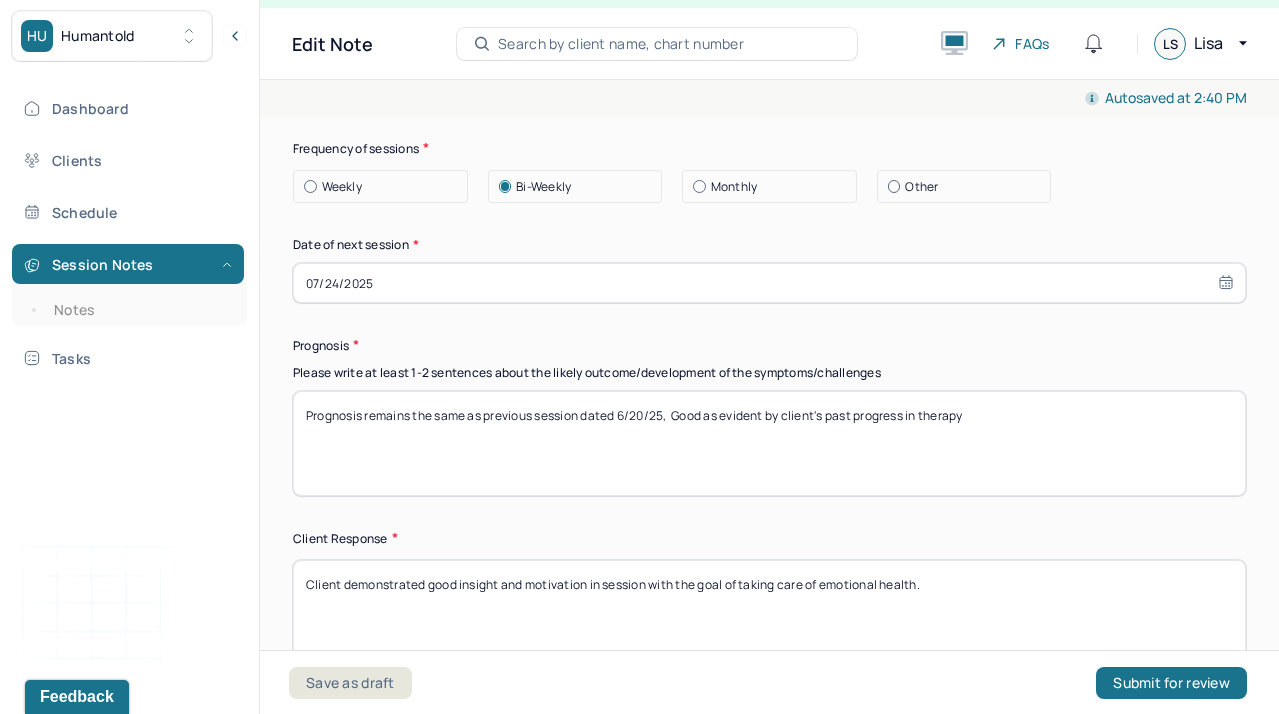scroll, scrollTop: 2794, scrollLeft: 0, axis: vertical 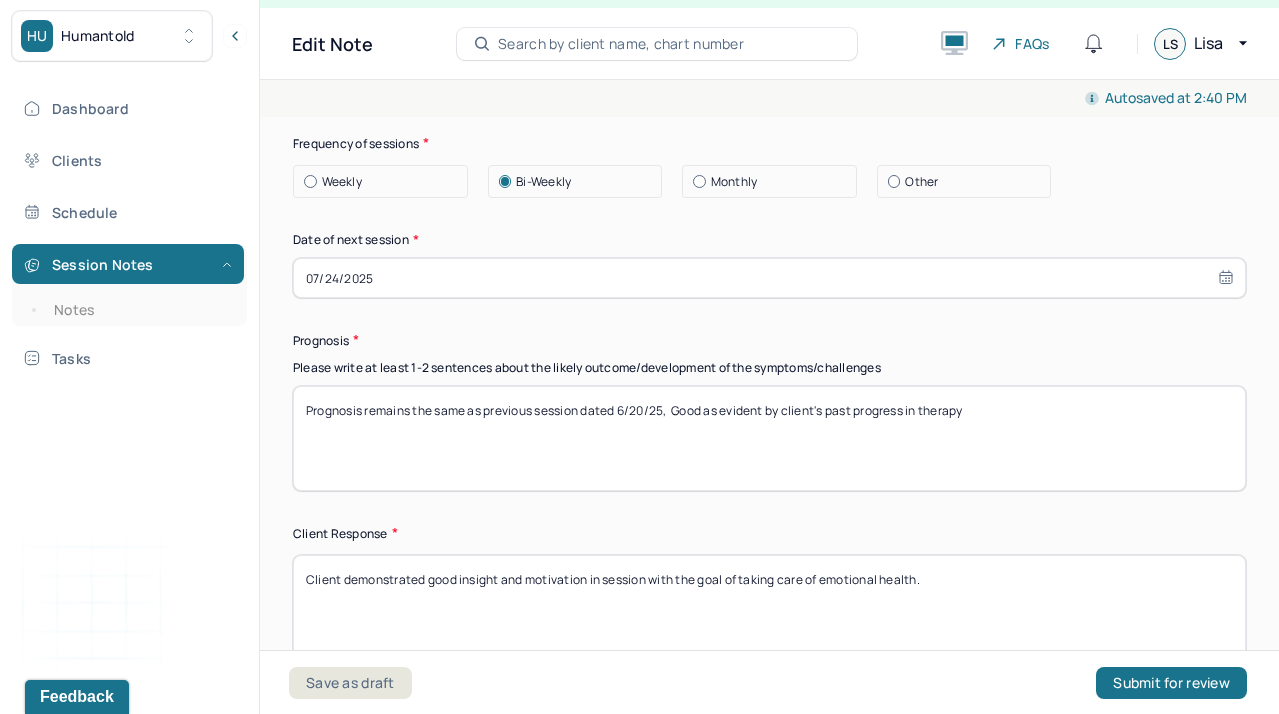 click on "07/24/2025" at bounding box center [769, 278] 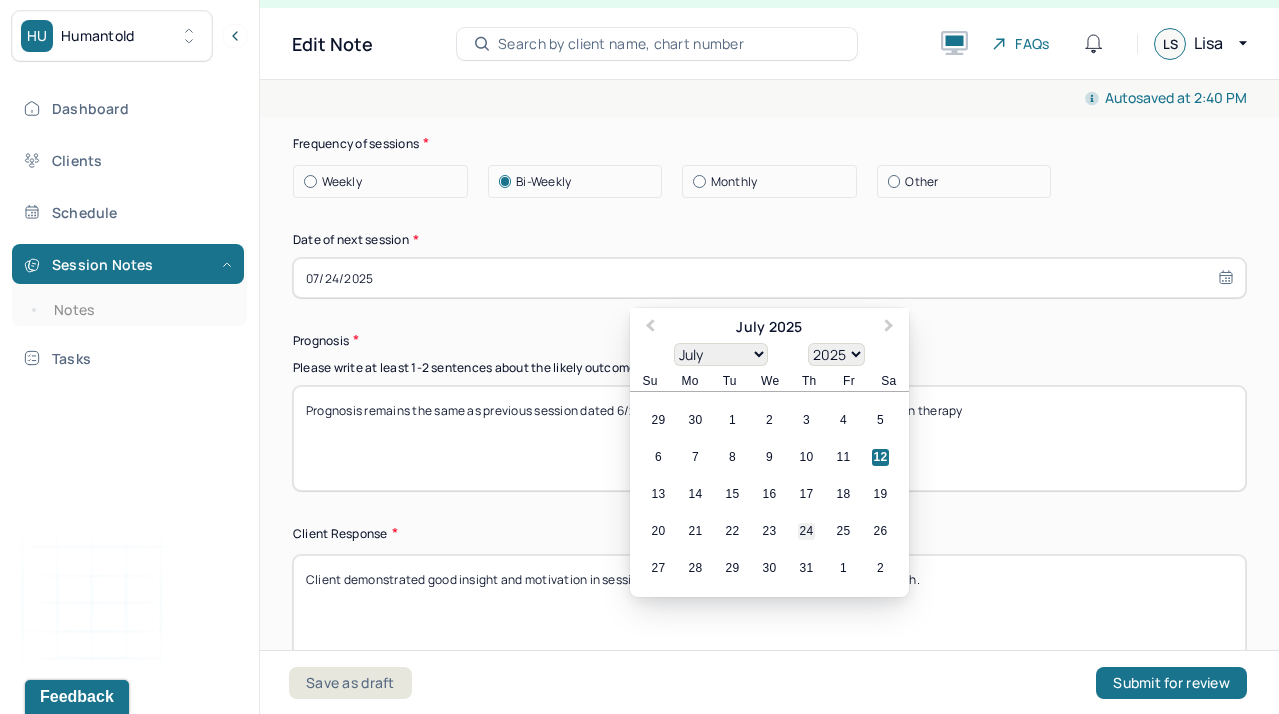 click on "24" at bounding box center [806, 532] 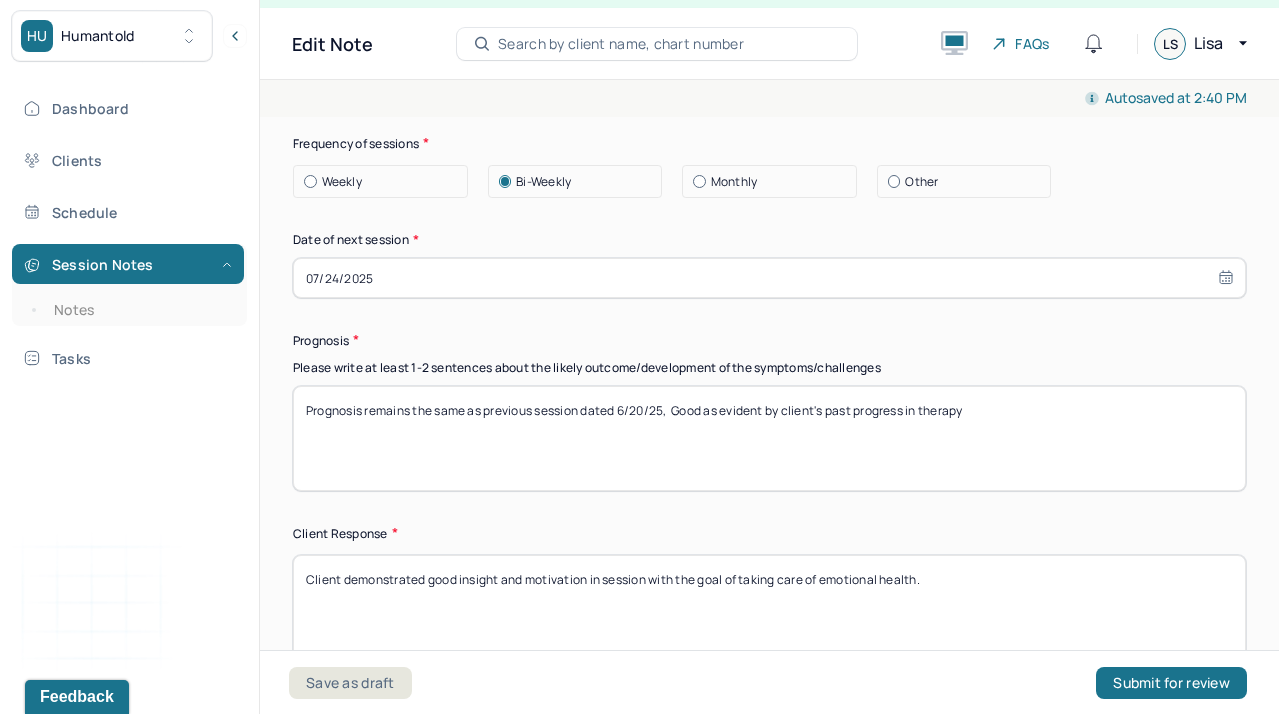 click on "Therapy Intervention Techniques Please select at least 1 intervention used Cognitive-Behavioral therapies Cognitive-Behavioral therapy (CBT) Dialectical Behavioral therapy (DBT) Modeling and skills training Trauma-focused CBT EDMR Rational Emotive Behaviour therapy Acceptance Commitment Therapy Solution Based Brief Therapy Mindfulness Based Cognitive Therapy Relationship based Interventions Attachment-oriented interventions Parent-child interaction therapy Parent interventions Other Client centered therapy/ Humanism Gestalt therapy Existential therapy Feminist therapy Psychodynamic therapy Grief therapy Internal family systems (IFS) Narrative therapy Positive psychology Psychoeducation Sex therapy Strength based theory Career Counseling Multisystemic family theory Plan What specific steps has the client committed to work on as homework or during the next session? What specific interventions or treatment plan changes will the clinician be focused on in the upcoming sessions? Frequency of sessions Weekly Other" at bounding box center (769, 50) 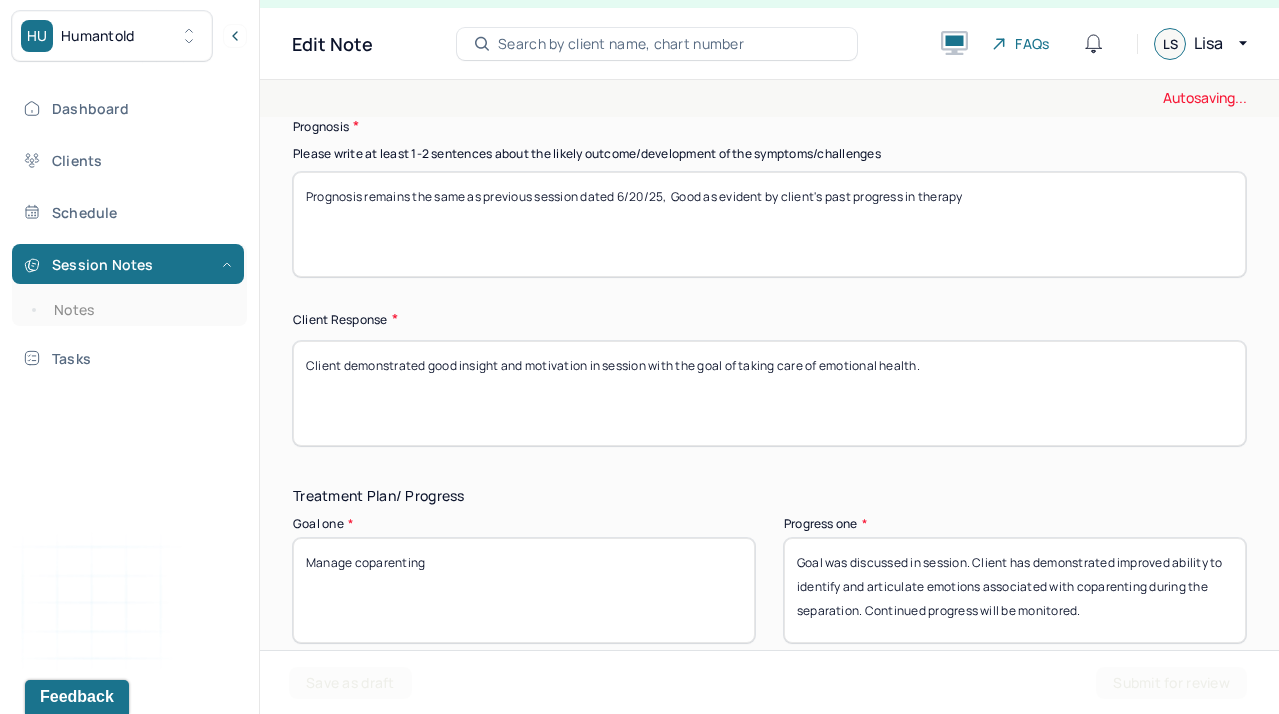 scroll, scrollTop: 3030, scrollLeft: 0, axis: vertical 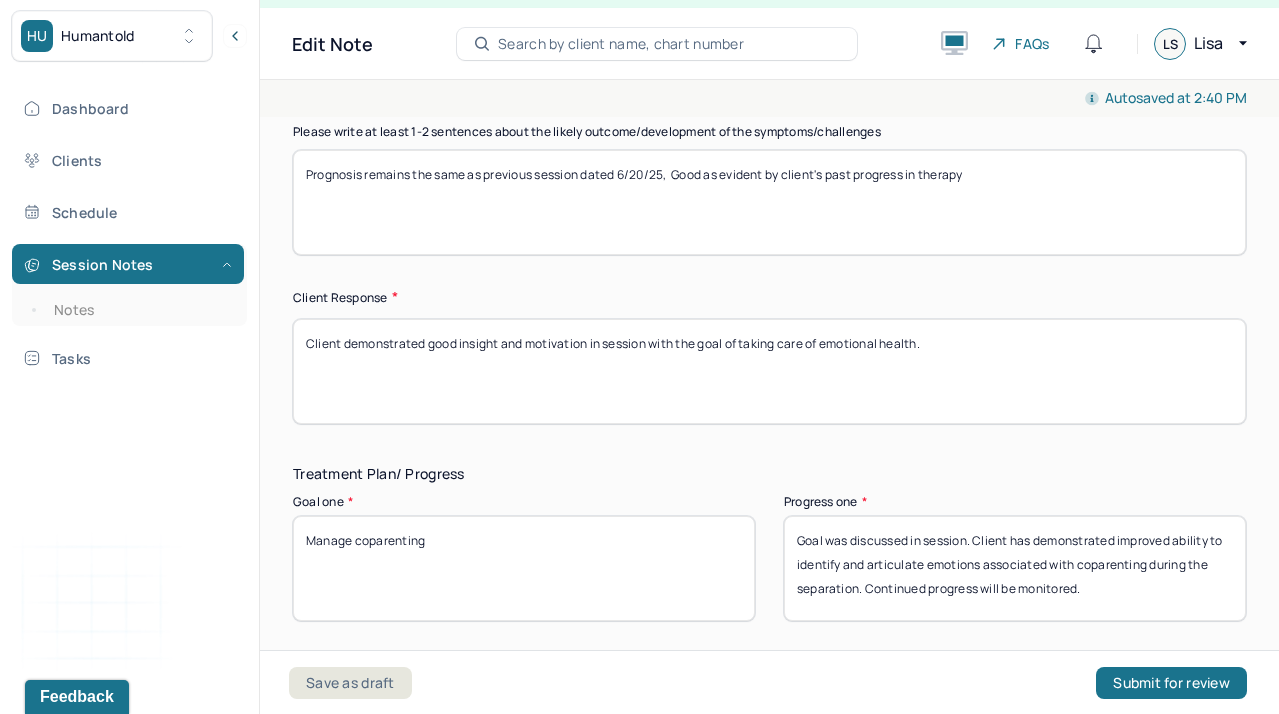 click on "Prognosis remains the same as previous session dated 6/20/25,  Good as evident by client's past progress in therapy" at bounding box center (769, 202) 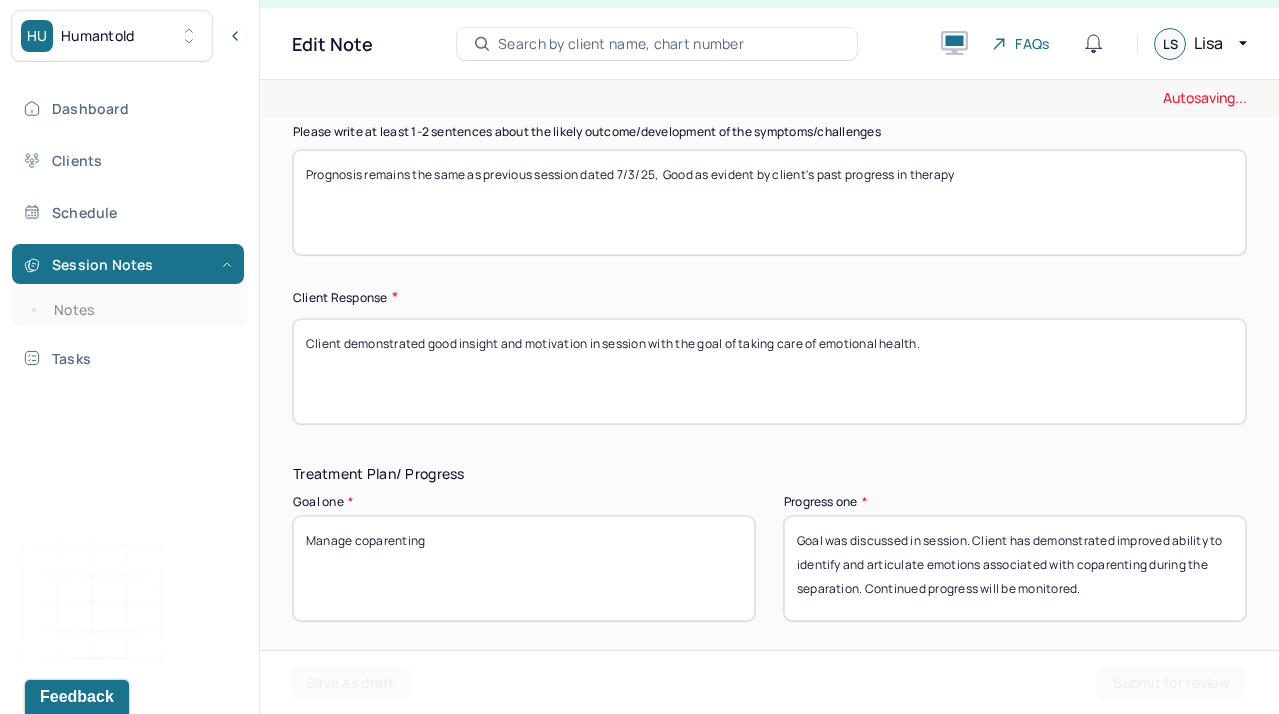 type on "Prognosis remains the same as previous session dated 7/3/25,  Good as evident by client's past progress in therapy" 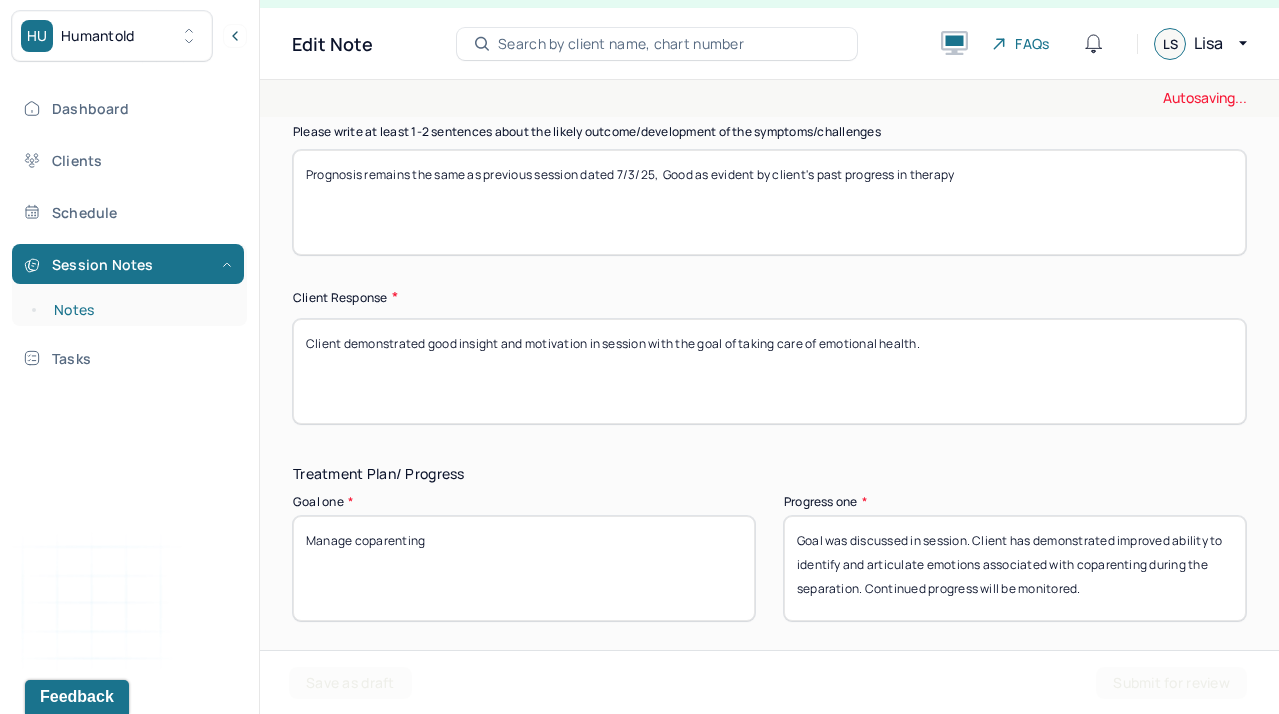 drag, startPoint x: 947, startPoint y: 331, endPoint x: 238, endPoint y: 303, distance: 709.5527 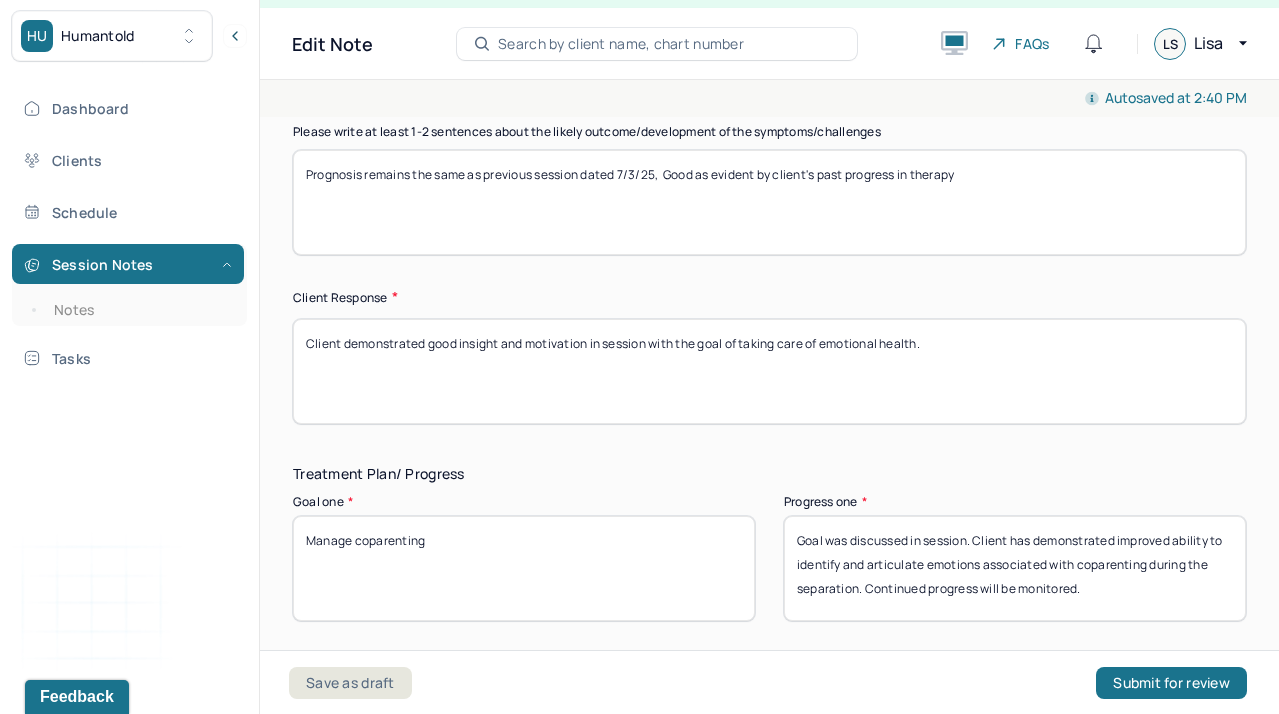 paste on "The client showed strong self-awareness and expressed a clear commitment to prioritizing her emotional well-being throughout the session." 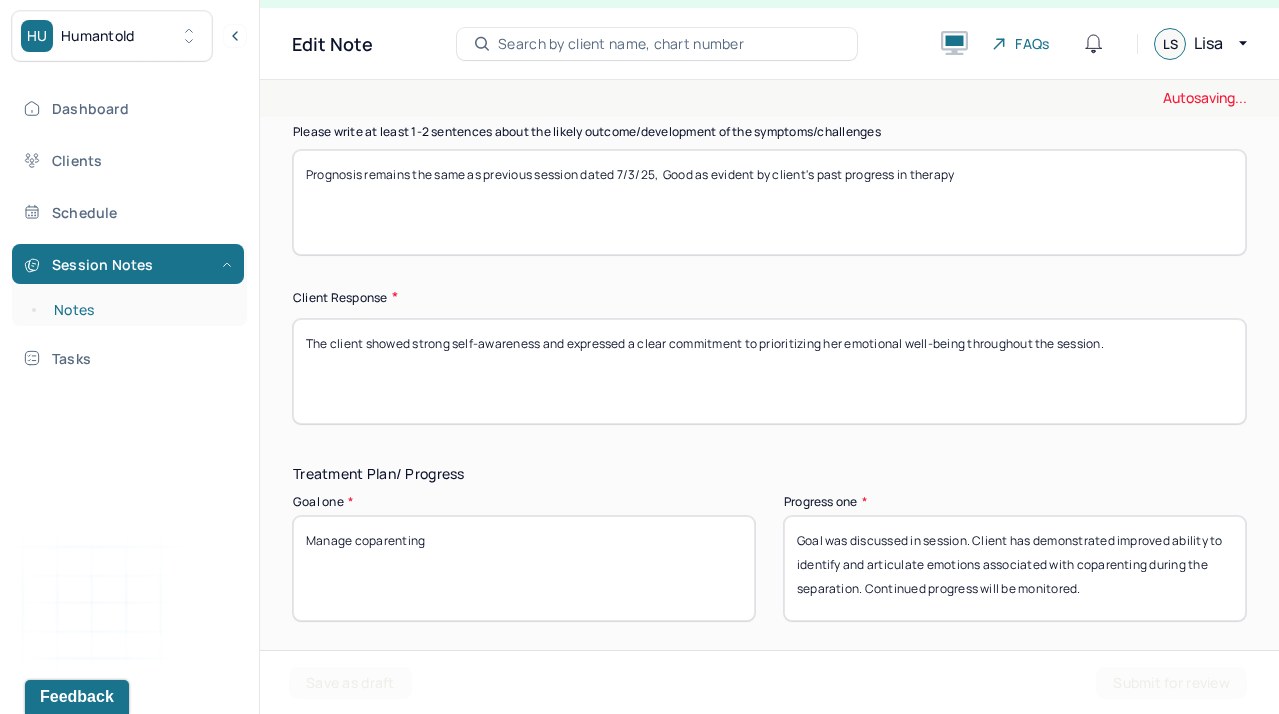 drag, startPoint x: 365, startPoint y: 326, endPoint x: 246, endPoint y: 321, distance: 119.104996 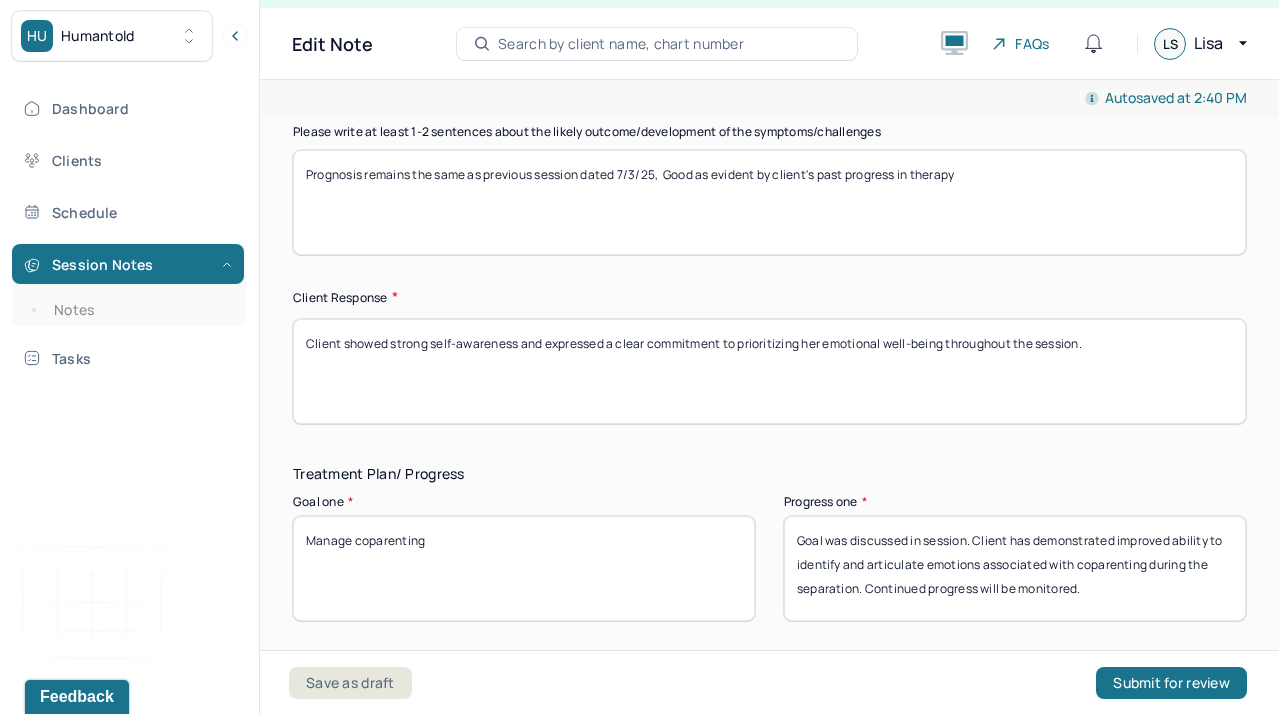 type on "Client showed strong self-awareness and expressed a clear commitment to prioritizing her emotional well-being throughout the session." 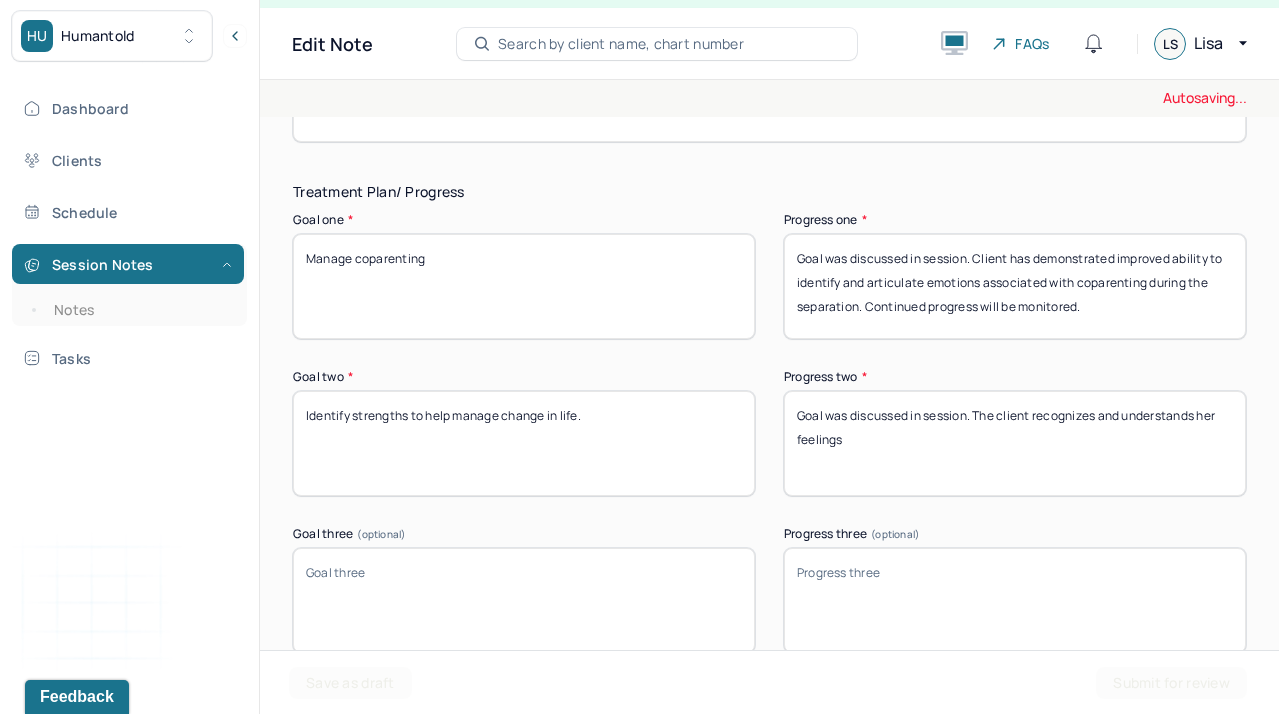 scroll, scrollTop: 3315, scrollLeft: 0, axis: vertical 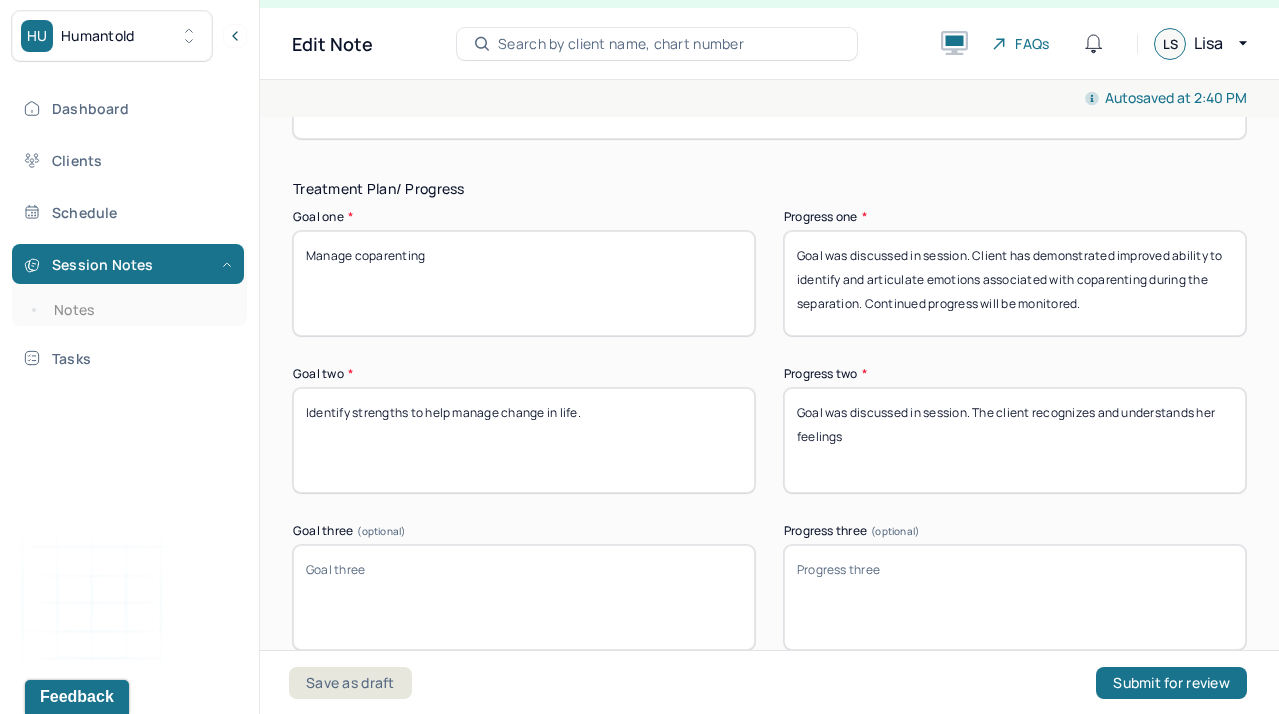 drag, startPoint x: 452, startPoint y: 239, endPoint x: 162, endPoint y: 236, distance: 290.0155 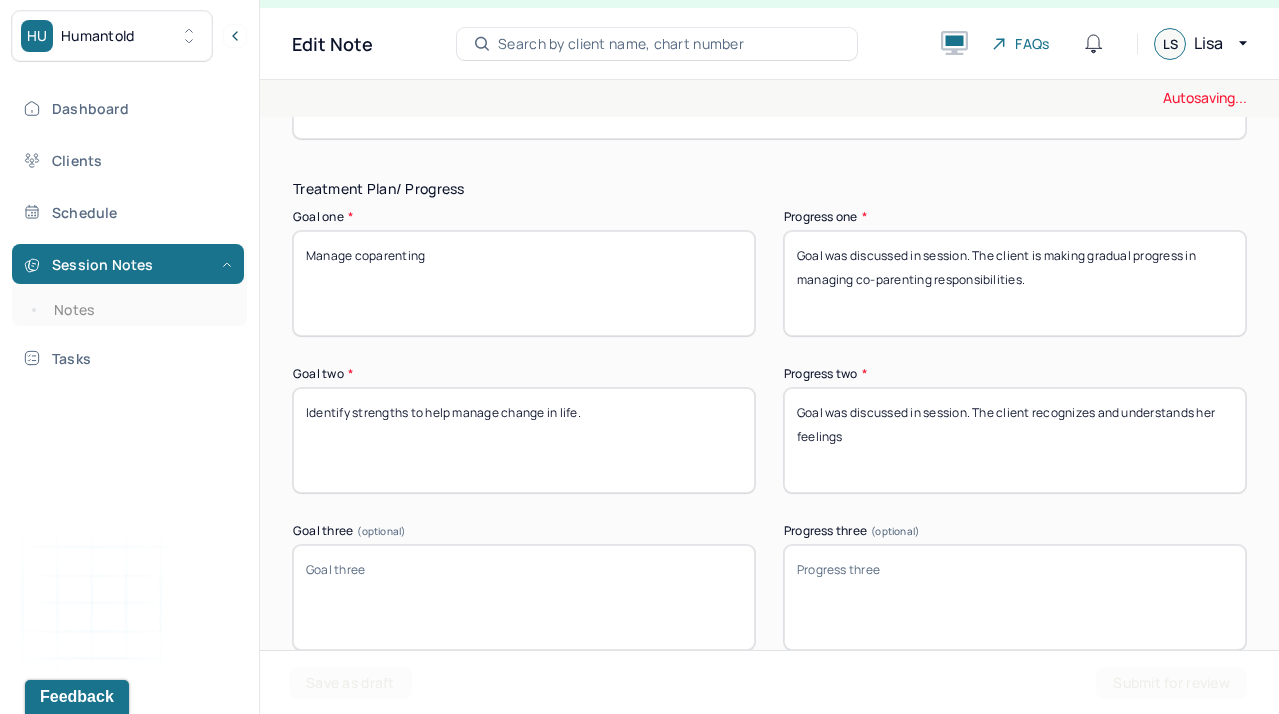type on "Goal was discussed in session. The client is making gradual progress in managing co-parenting responsibilities." 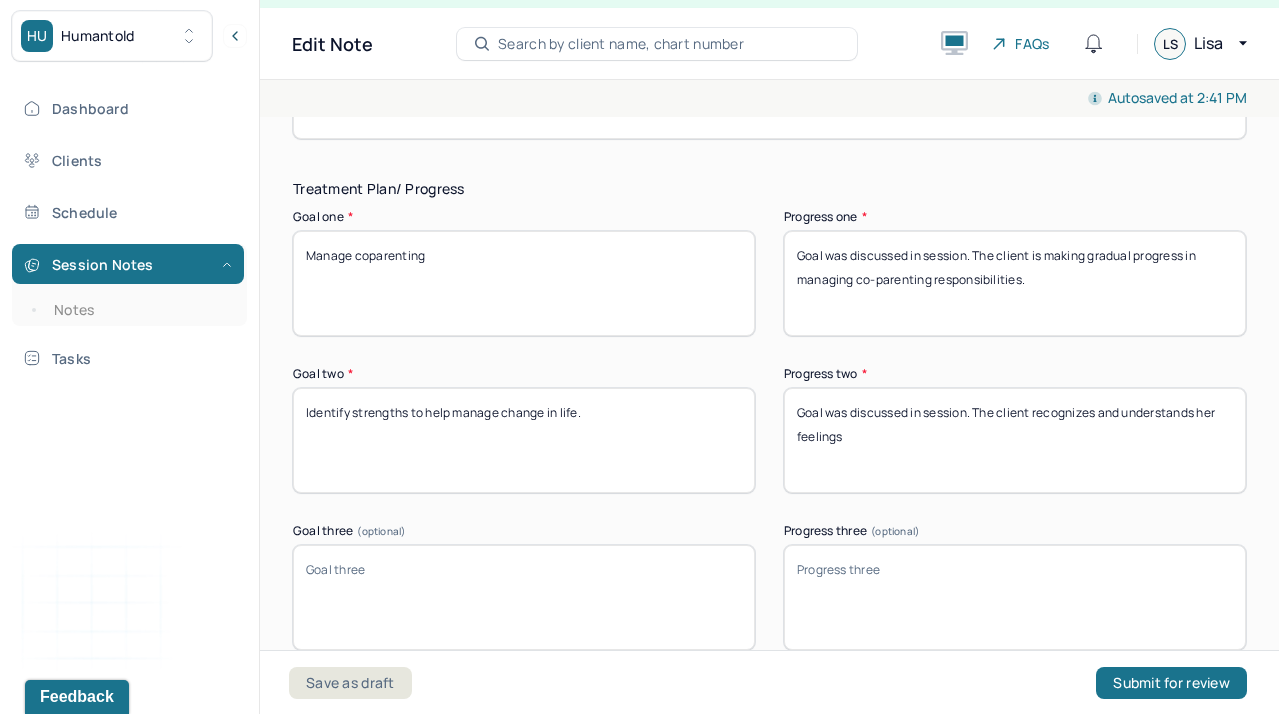 drag, startPoint x: 906, startPoint y: 415, endPoint x: 975, endPoint y: 395, distance: 71.8401 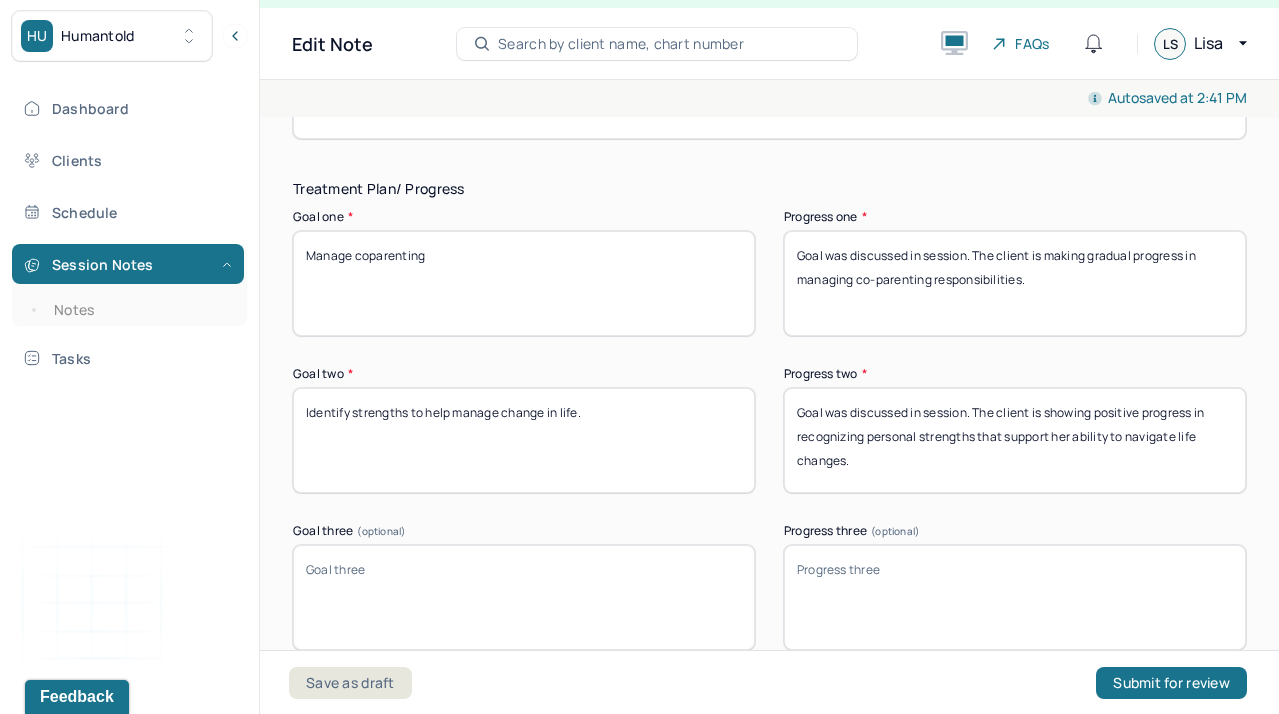 type on "Goal was discussed in session. The client is showing positive progress in recognizing personal strengths that support her ability to navigate life changes." 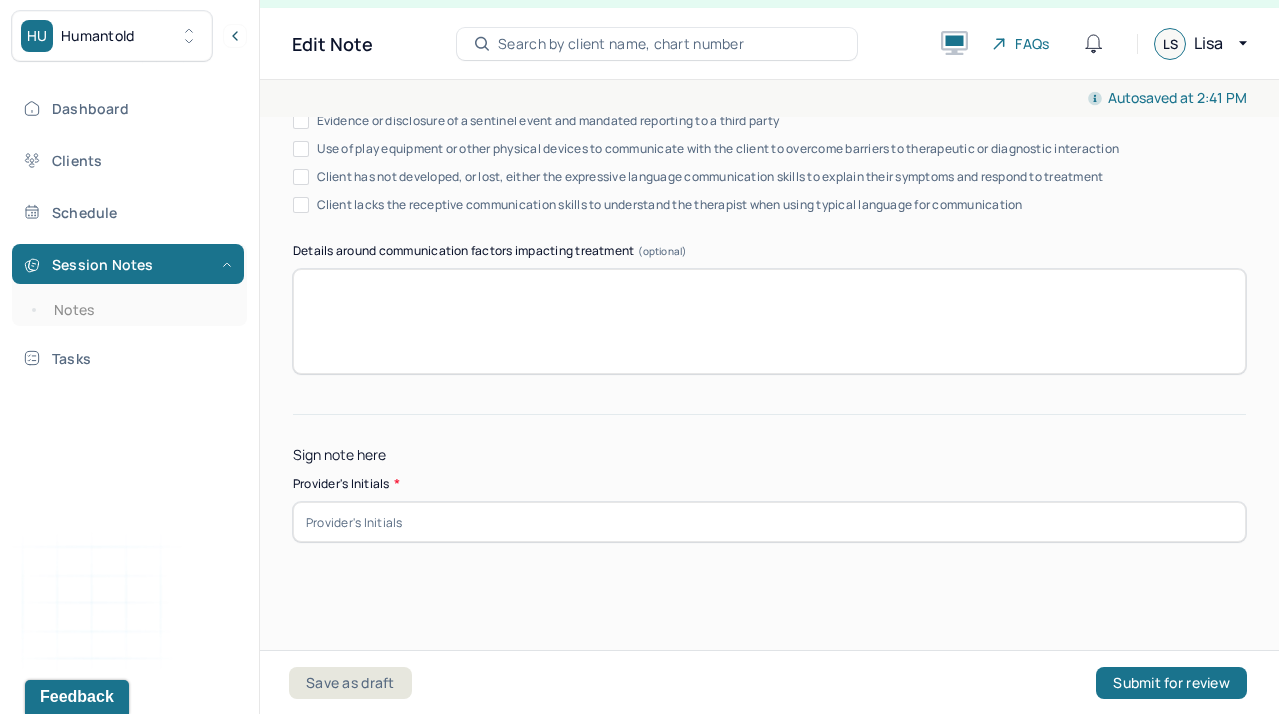 scroll, scrollTop: 3945, scrollLeft: 0, axis: vertical 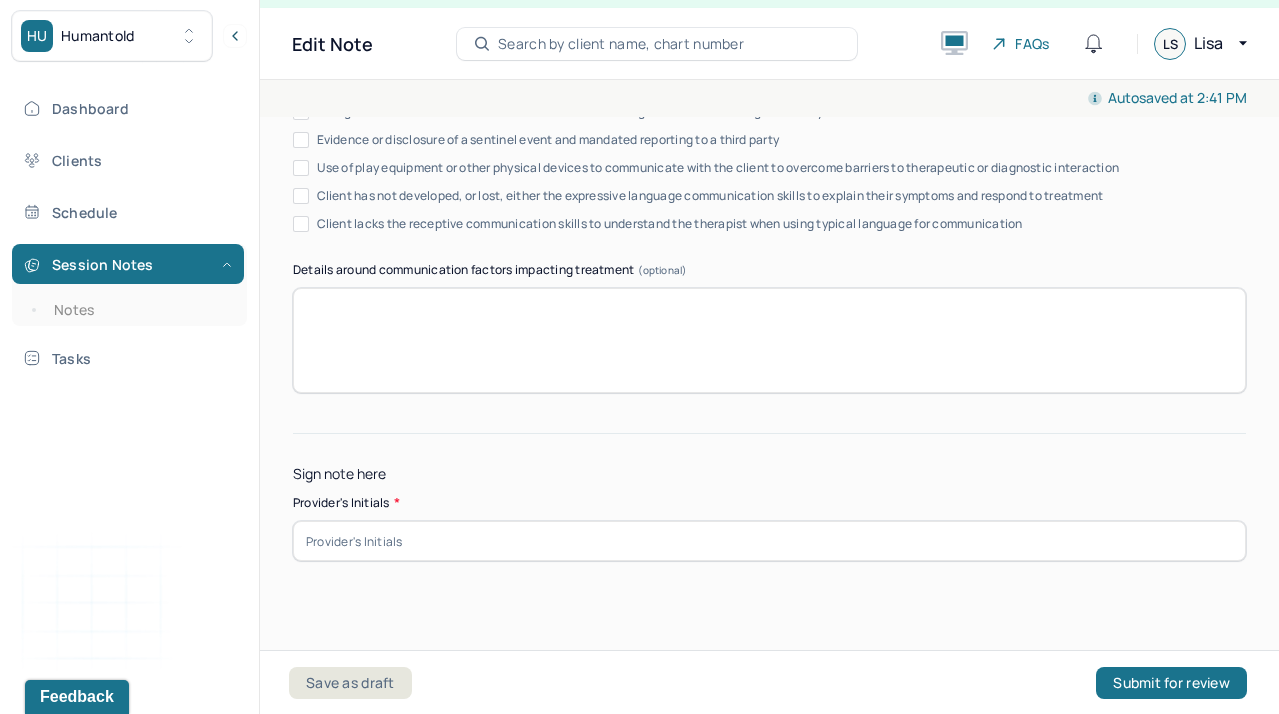 click at bounding box center (769, 541) 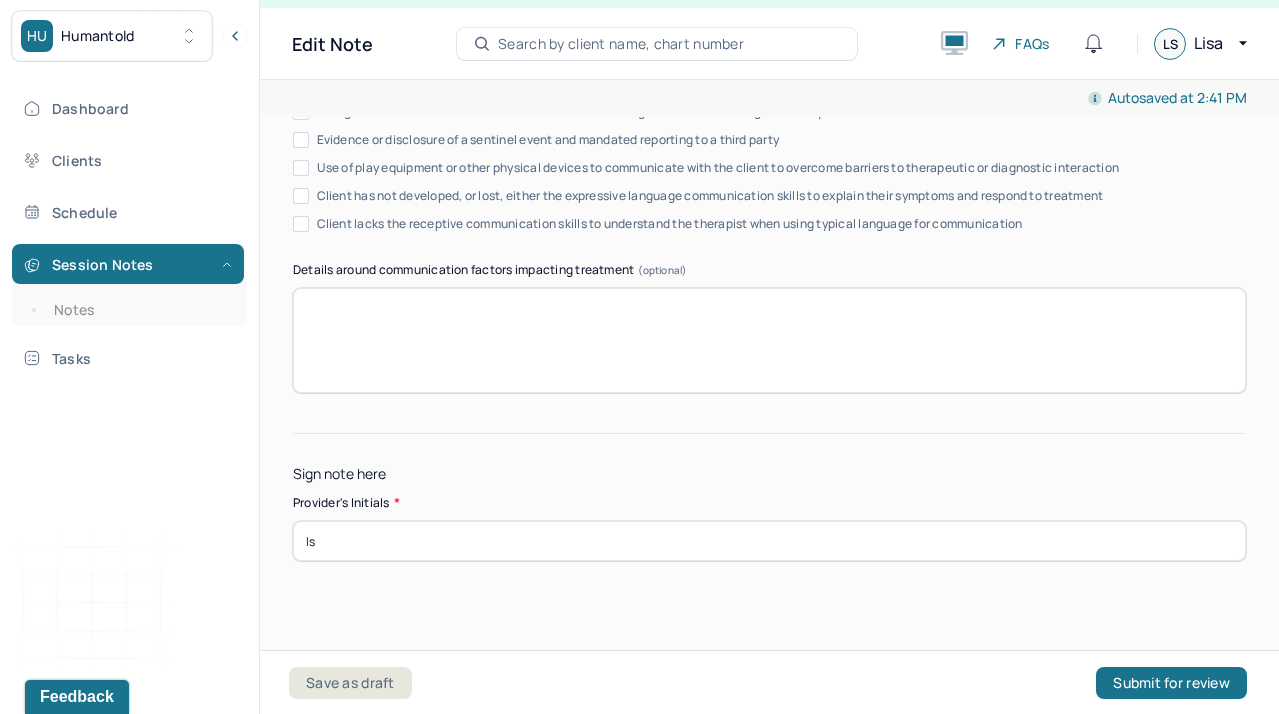 type on "ls" 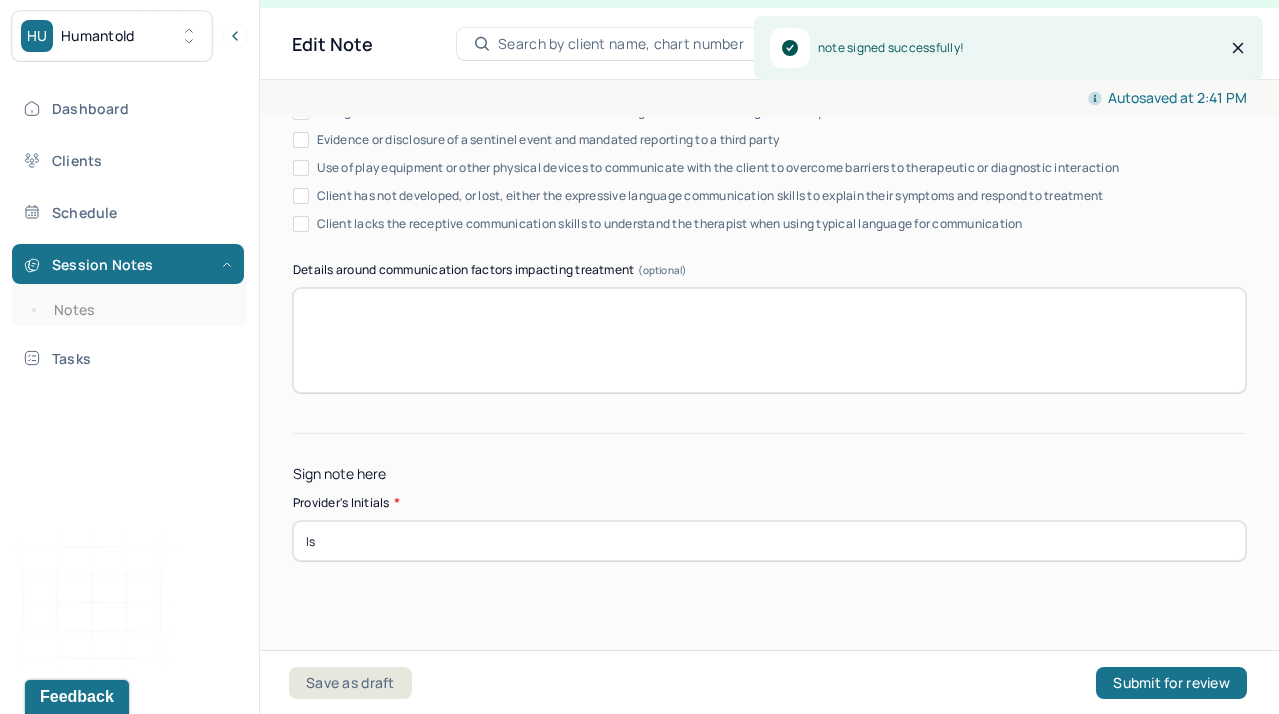 scroll, scrollTop: 0, scrollLeft: 0, axis: both 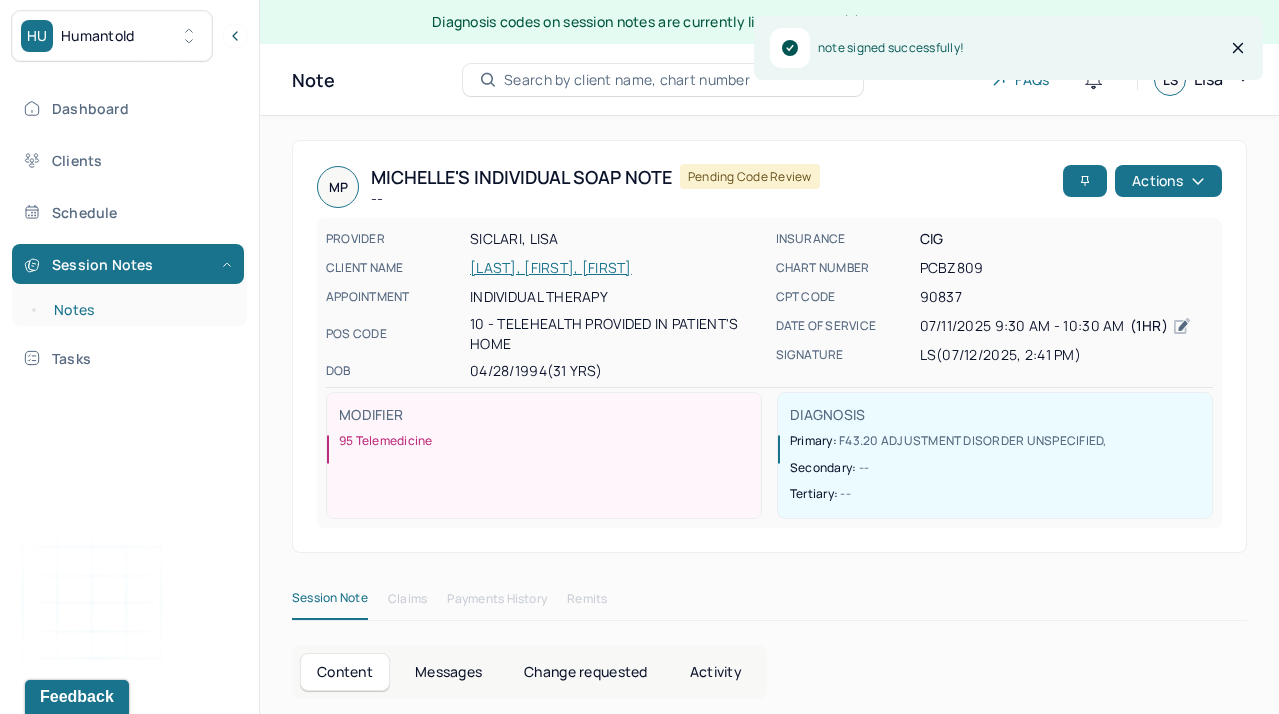click on "Notes" at bounding box center [139, 310] 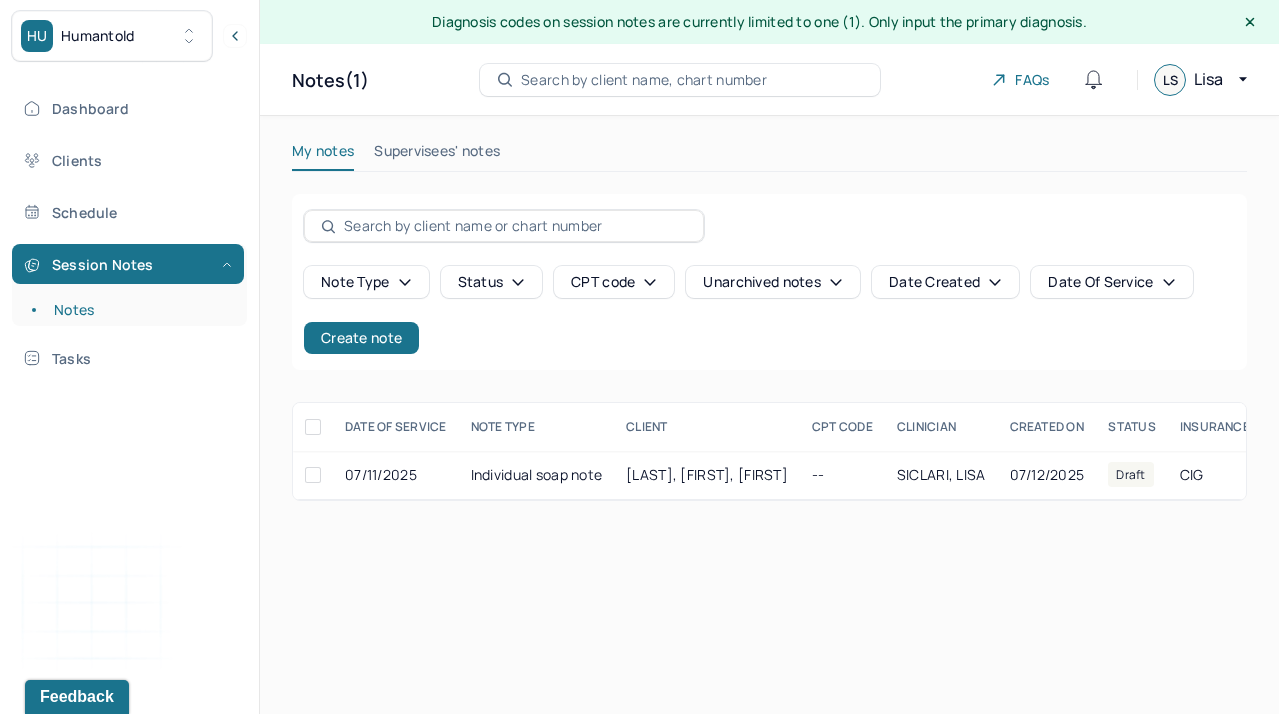 click on "Search by client name, chart number" at bounding box center [680, 80] 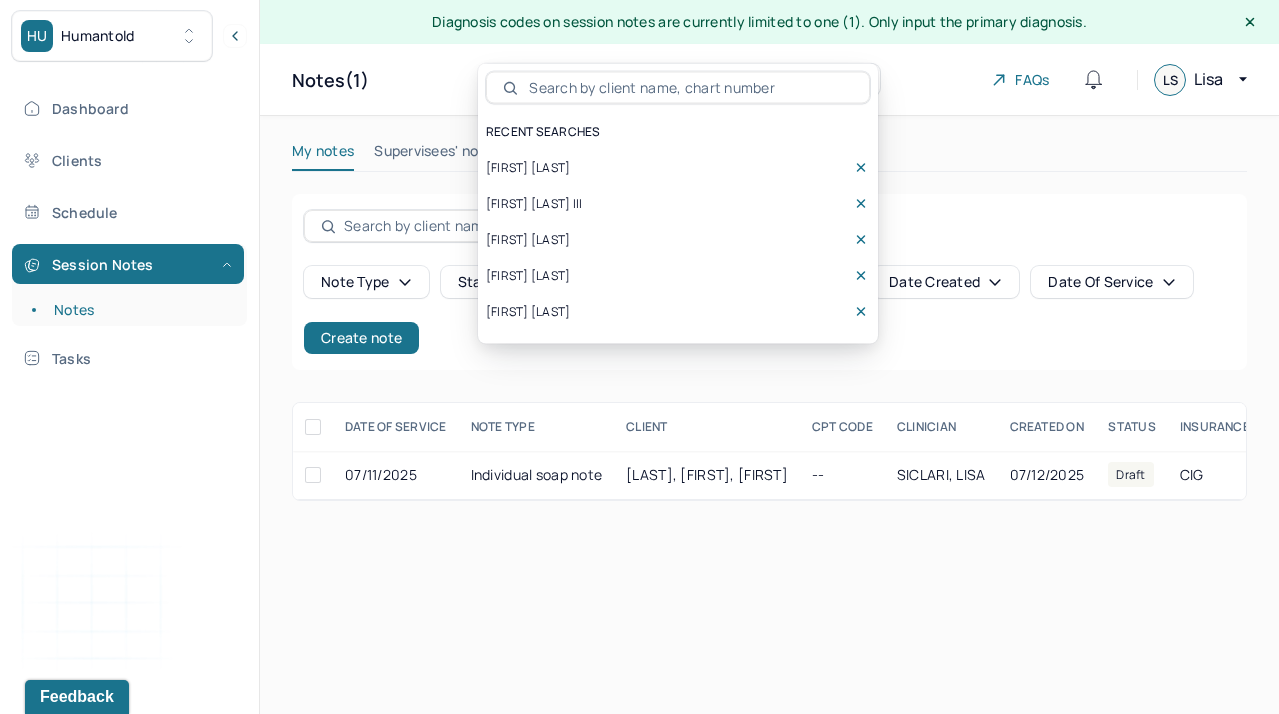 scroll, scrollTop: 0, scrollLeft: 0, axis: both 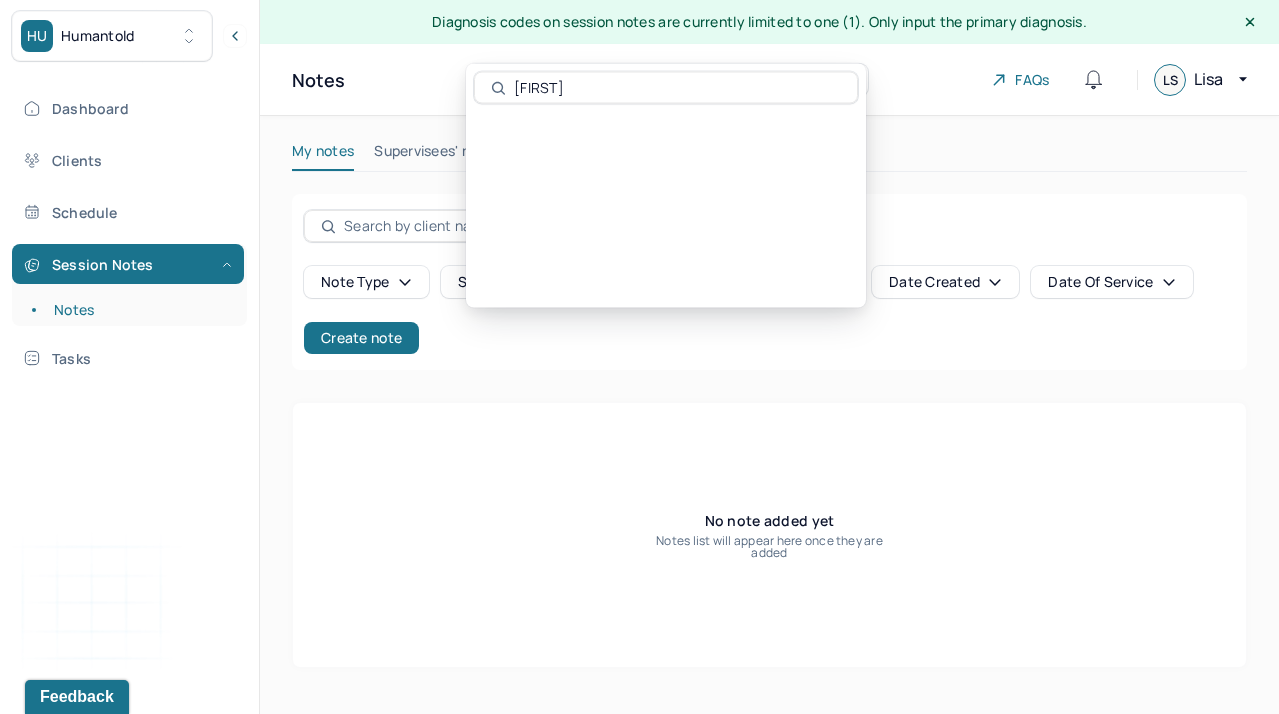 type on "[FIRST]" 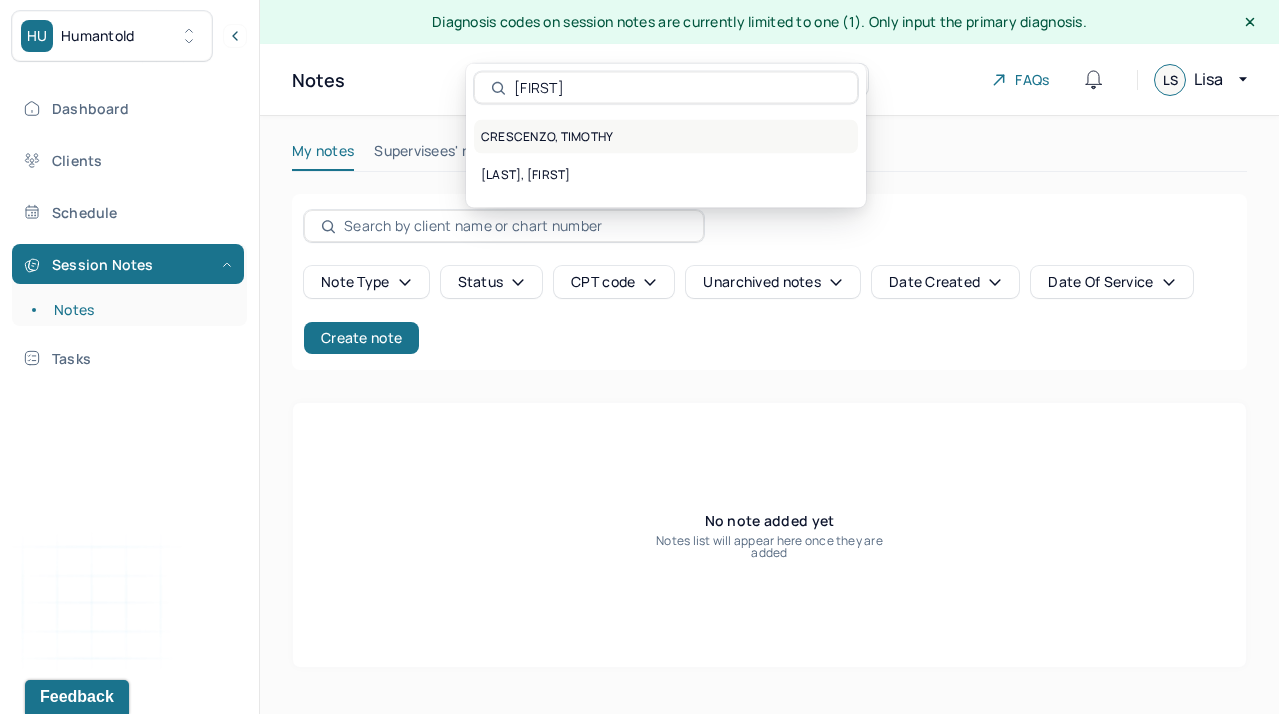 click on "CRESCENZO, TIMOTHY" at bounding box center (666, 137) 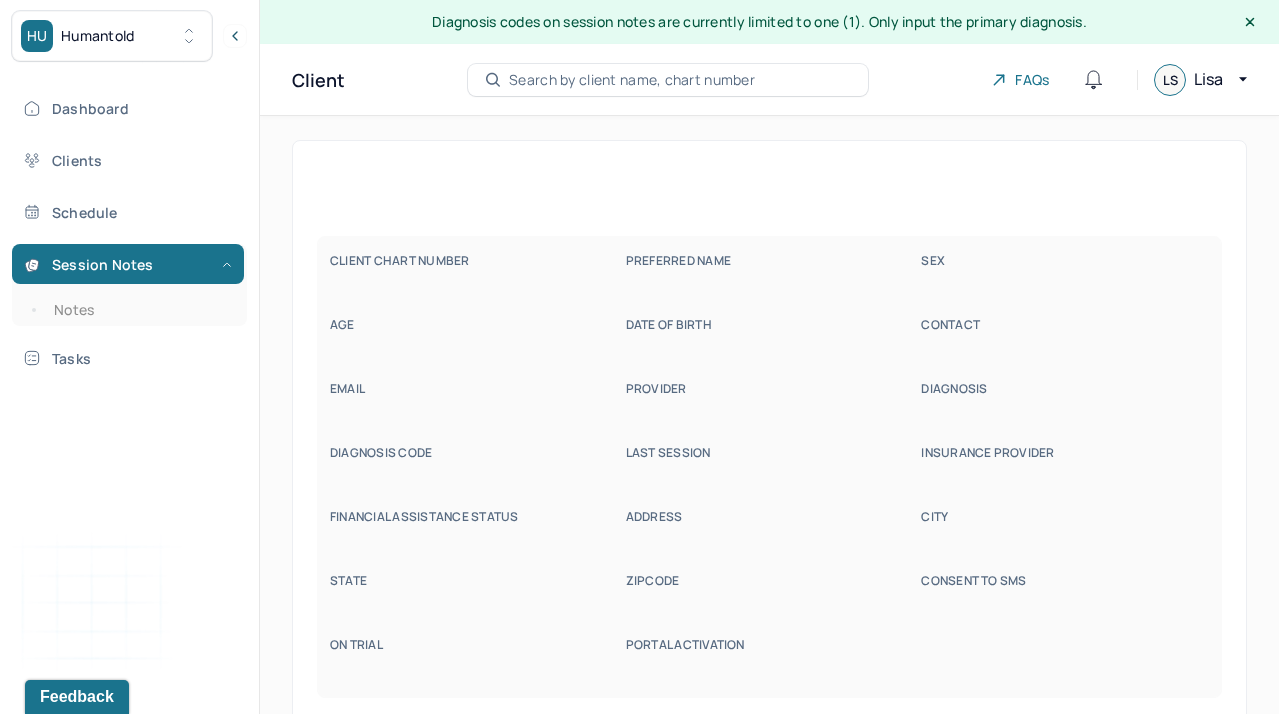 click on "CLIENT CHART NUMBER PREFERRED NAME SEX AGE DATE OF BIRTH  CONTACT EMAIL PROVIDER DIAGNOSIS DIAGNOSIS CODE LAST SESSION insurance provider FINANCIAL ASSISTANCE STATUS Address City State Zipcode Consent to Sms On Trial Portal Activation" at bounding box center (769, 455) 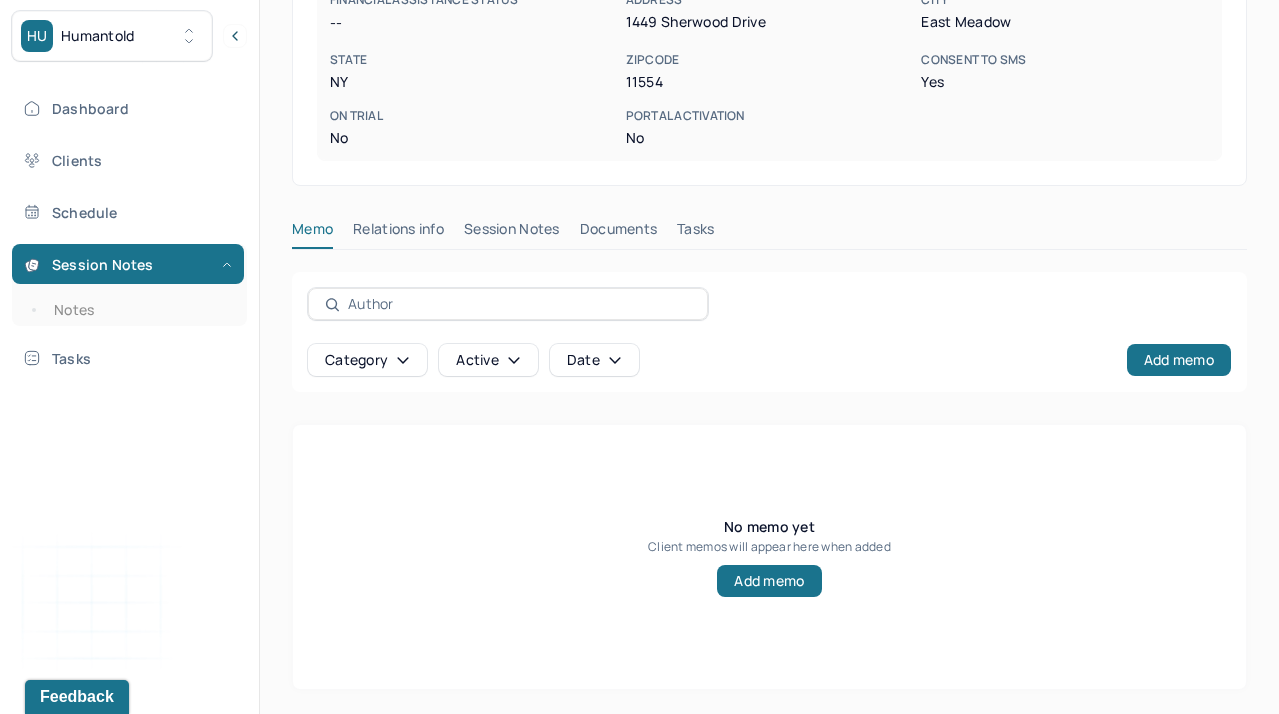 scroll, scrollTop: 500, scrollLeft: 0, axis: vertical 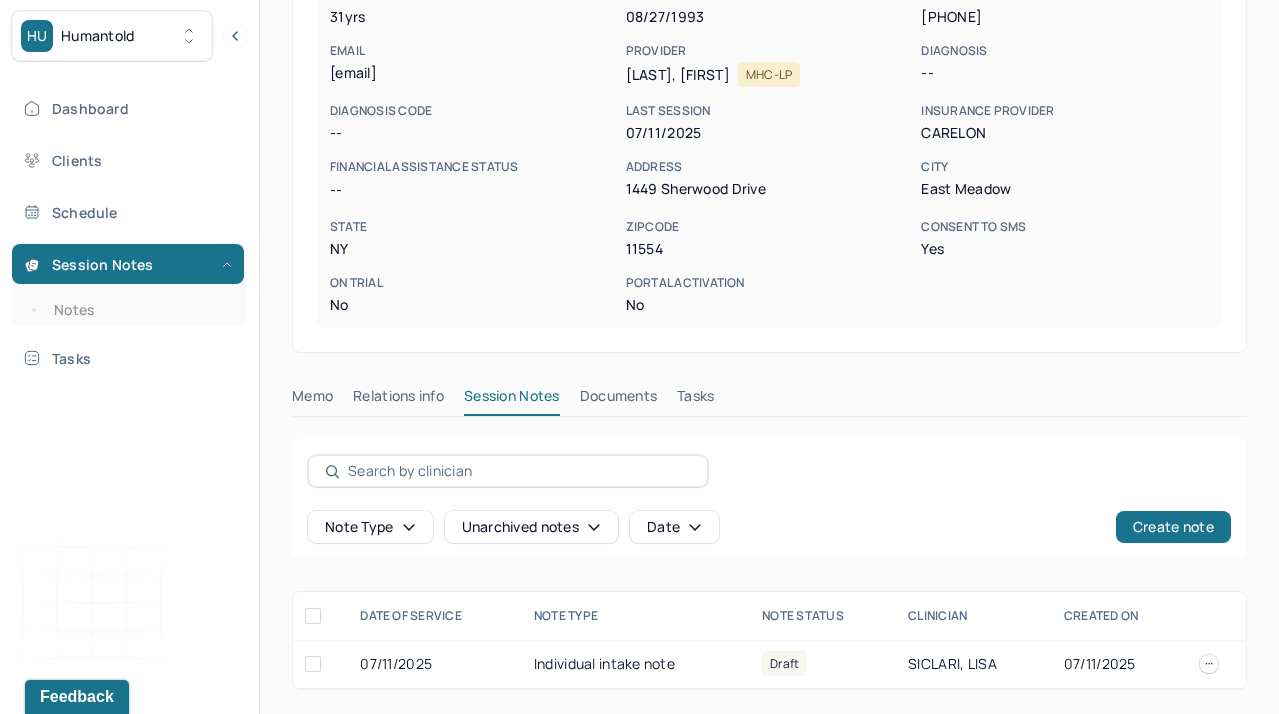 click at bounding box center [508, 471] 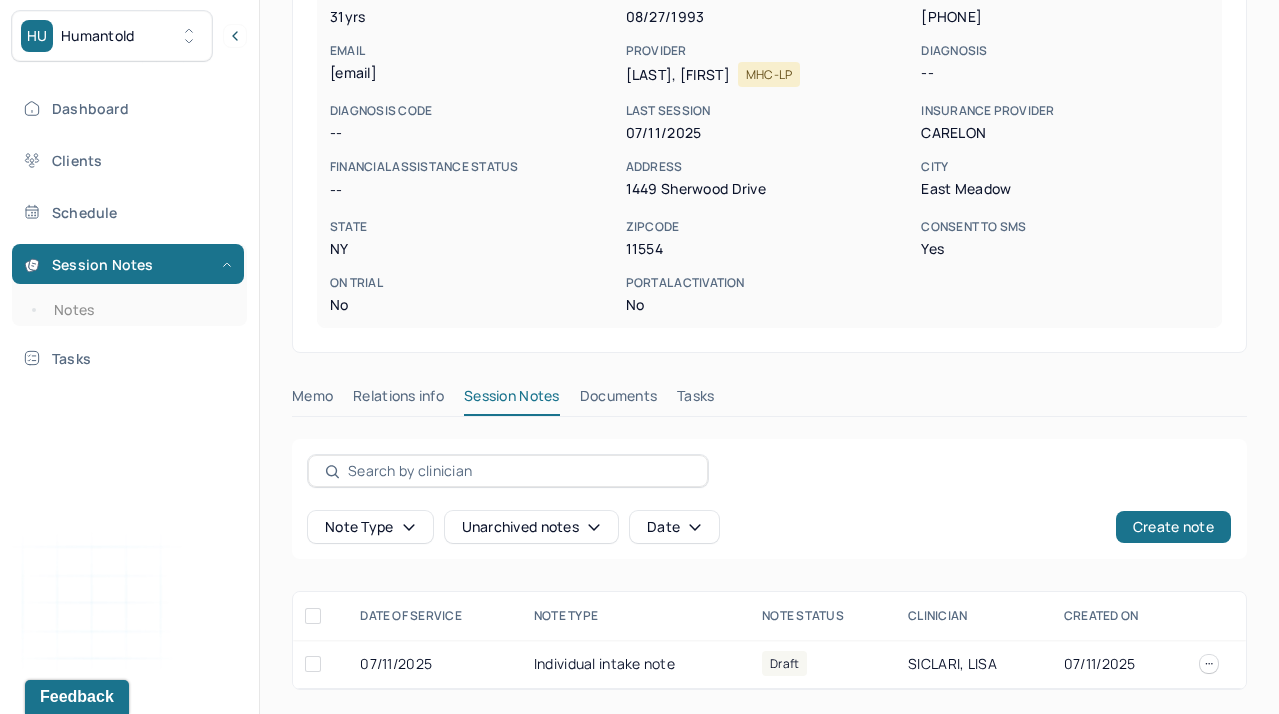 scroll, scrollTop: 333, scrollLeft: 0, axis: vertical 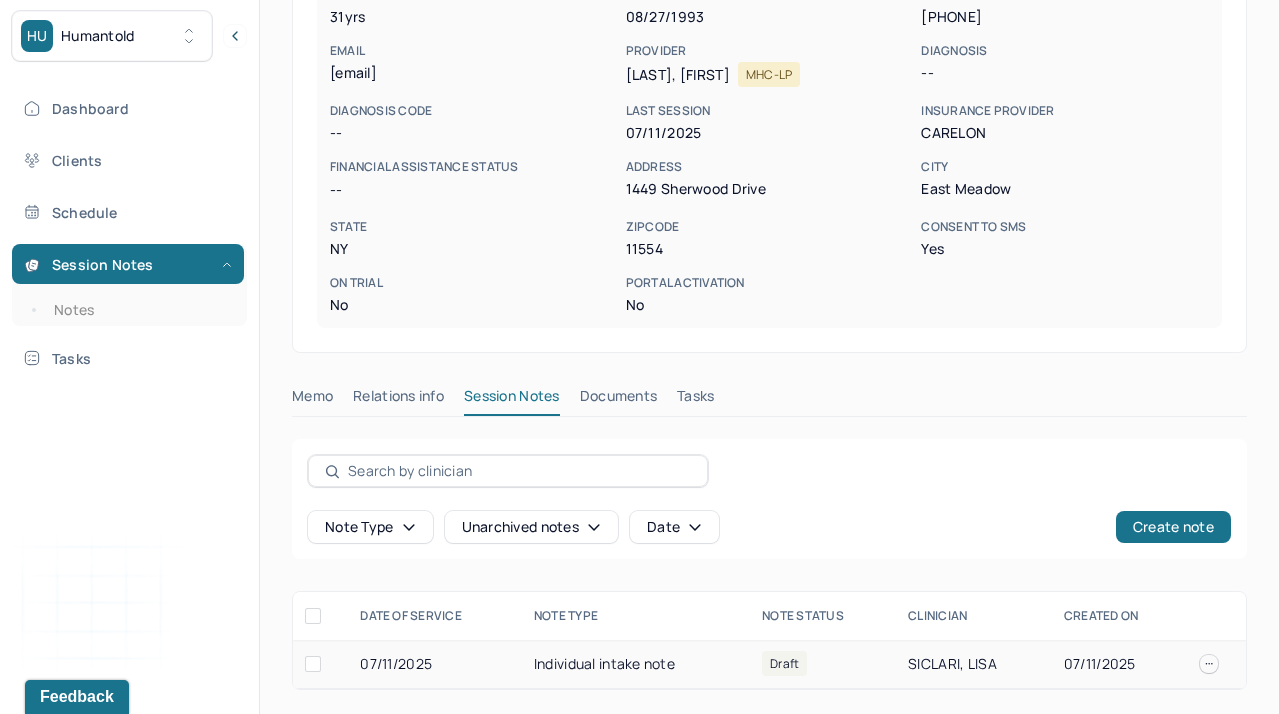 click on "Draft" at bounding box center [823, 664] 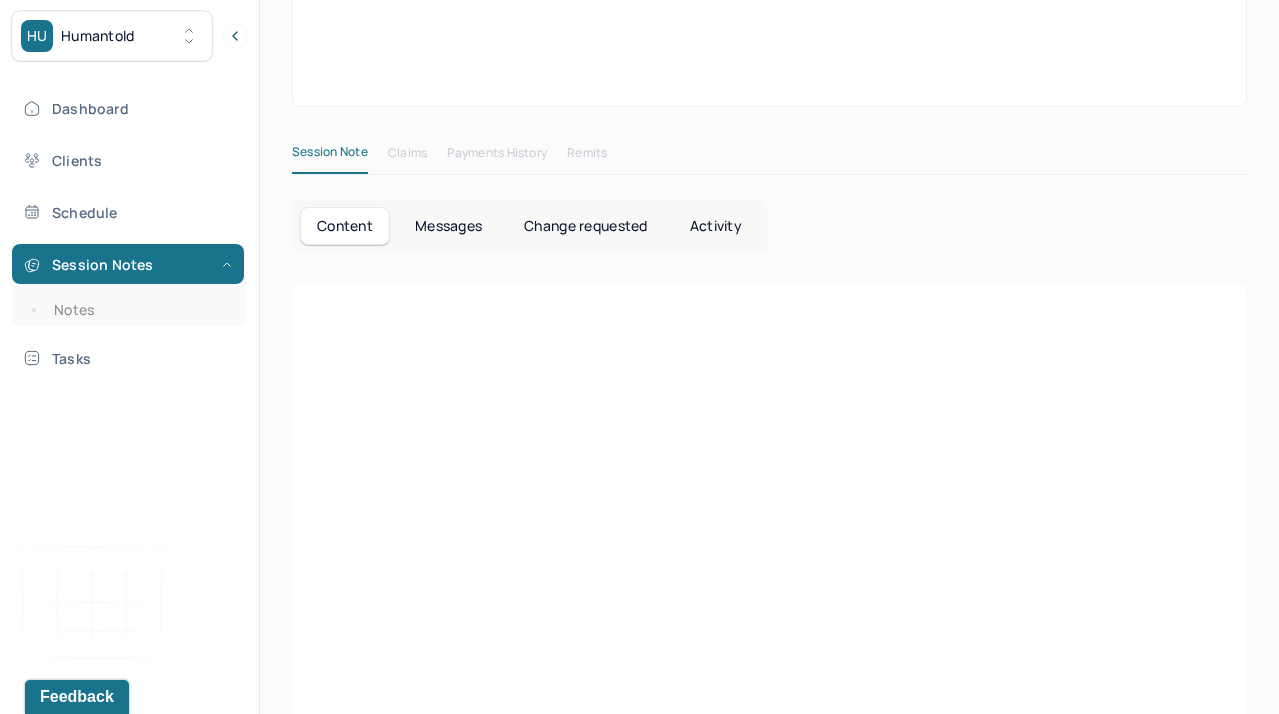 click at bounding box center [769, 609] 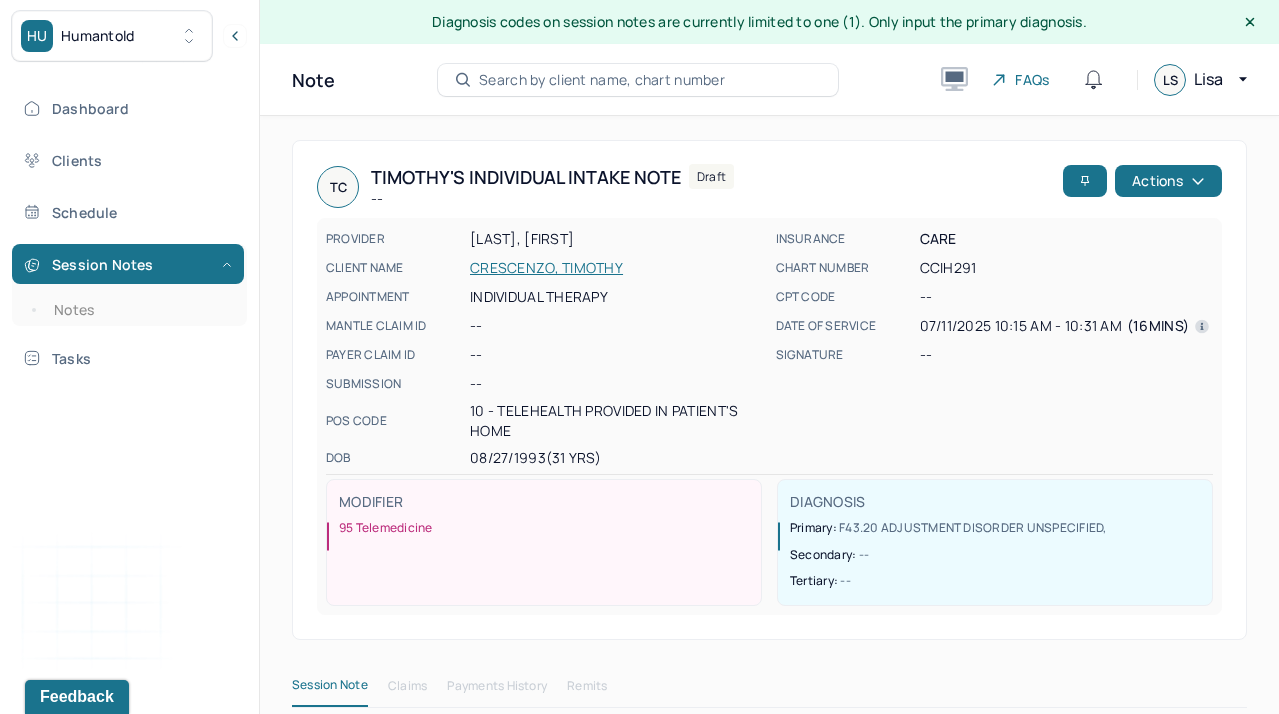 scroll, scrollTop: 0, scrollLeft: 0, axis: both 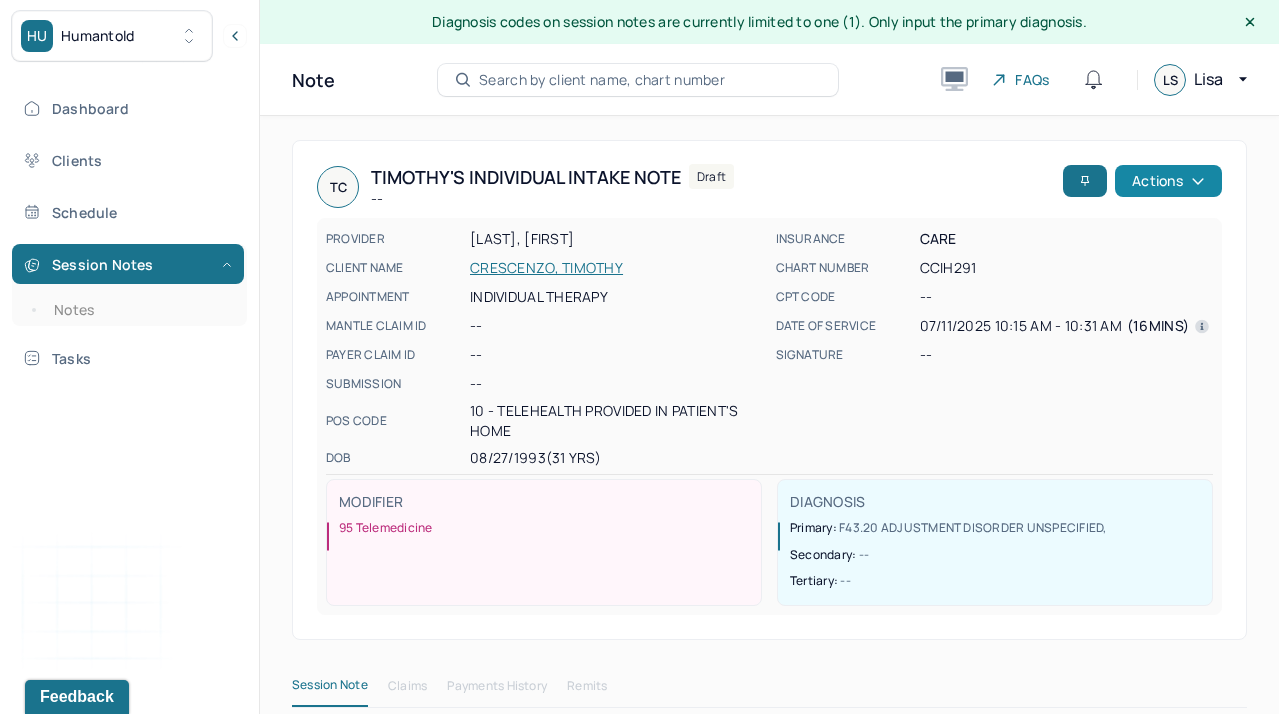 click on "Actions" at bounding box center (1168, 181) 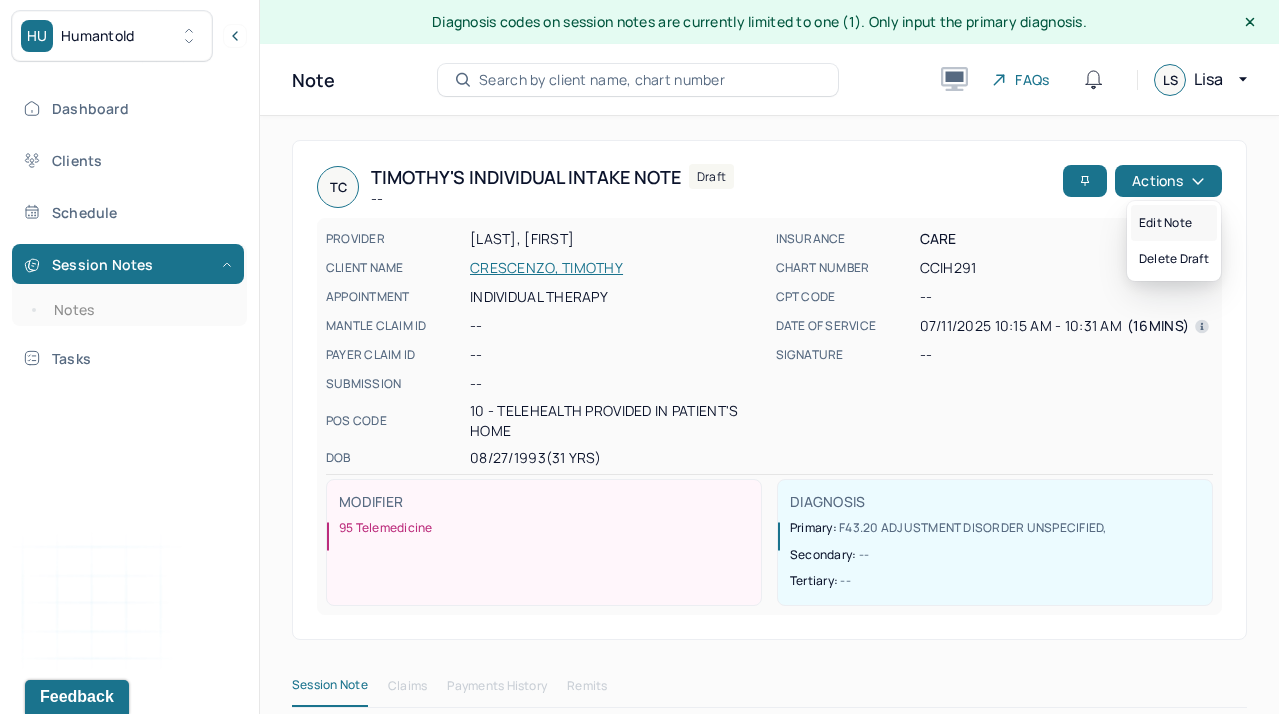 click on "Edit note" at bounding box center [1174, 223] 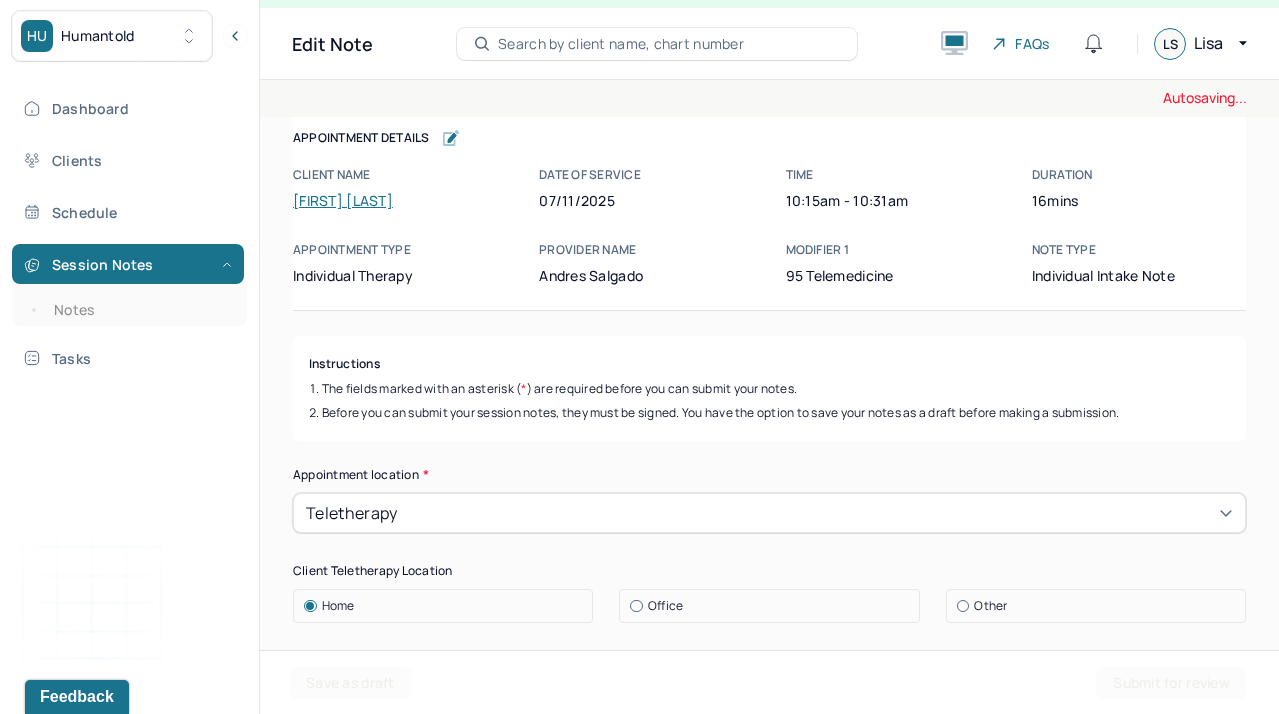 scroll, scrollTop: 36, scrollLeft: 0, axis: vertical 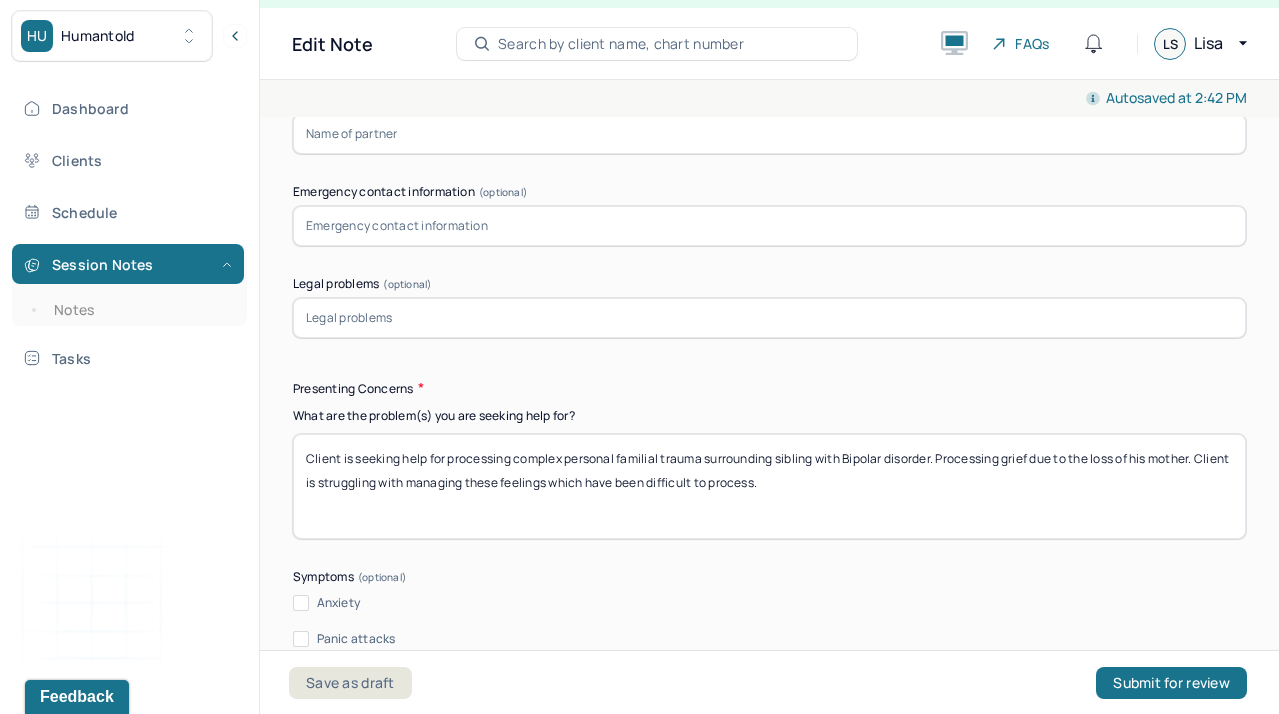 drag, startPoint x: 829, startPoint y: 466, endPoint x: 202, endPoint y: 426, distance: 628.2746 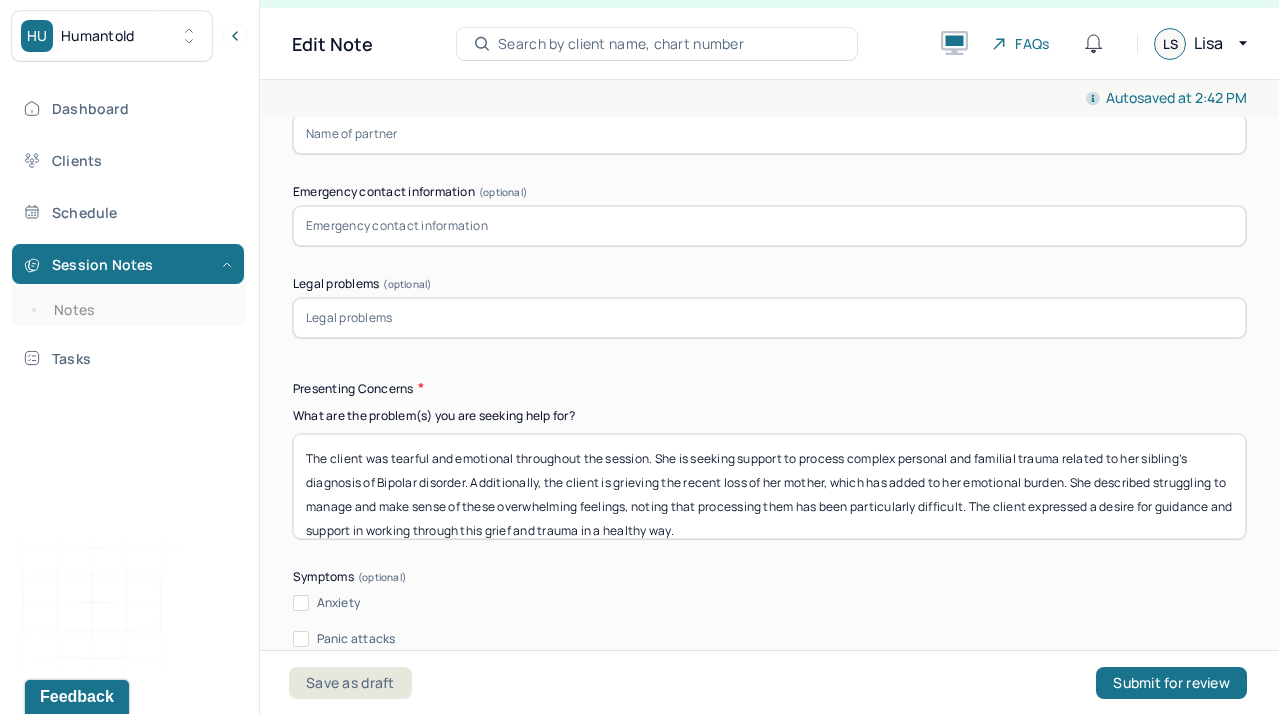 scroll, scrollTop: 1, scrollLeft: 0, axis: vertical 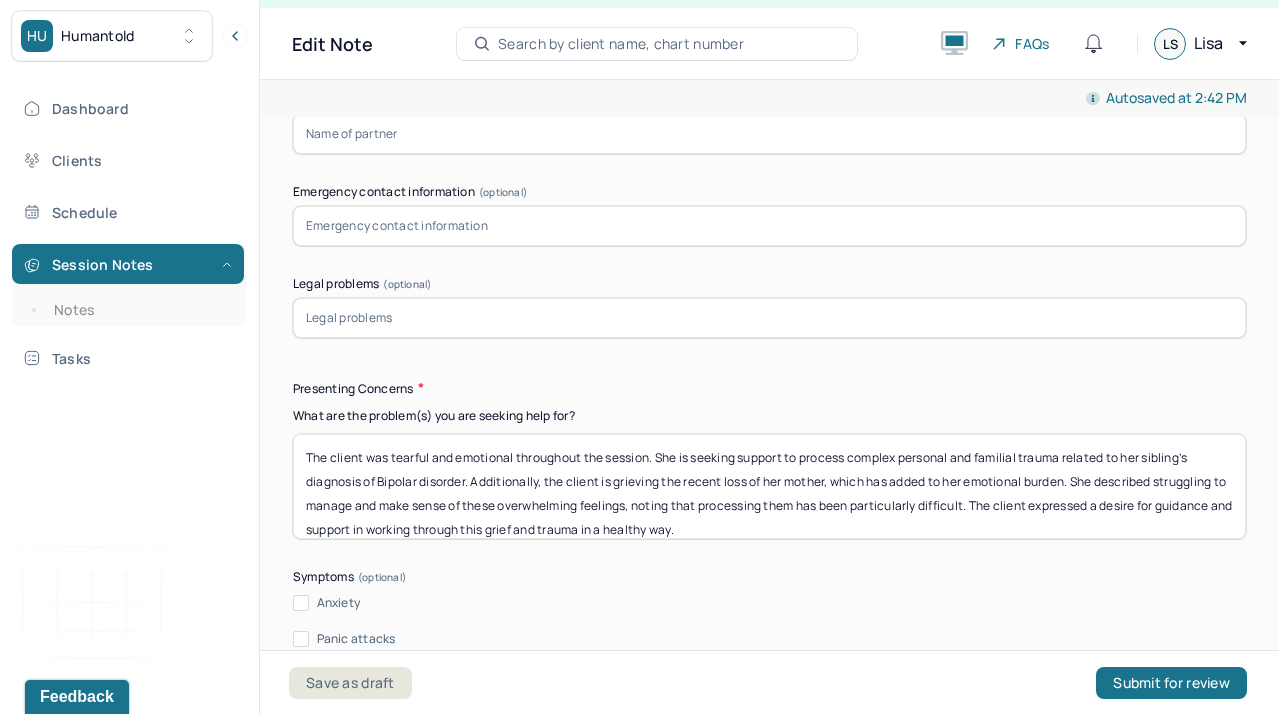 click on "Presenting Concerns" at bounding box center [769, 388] 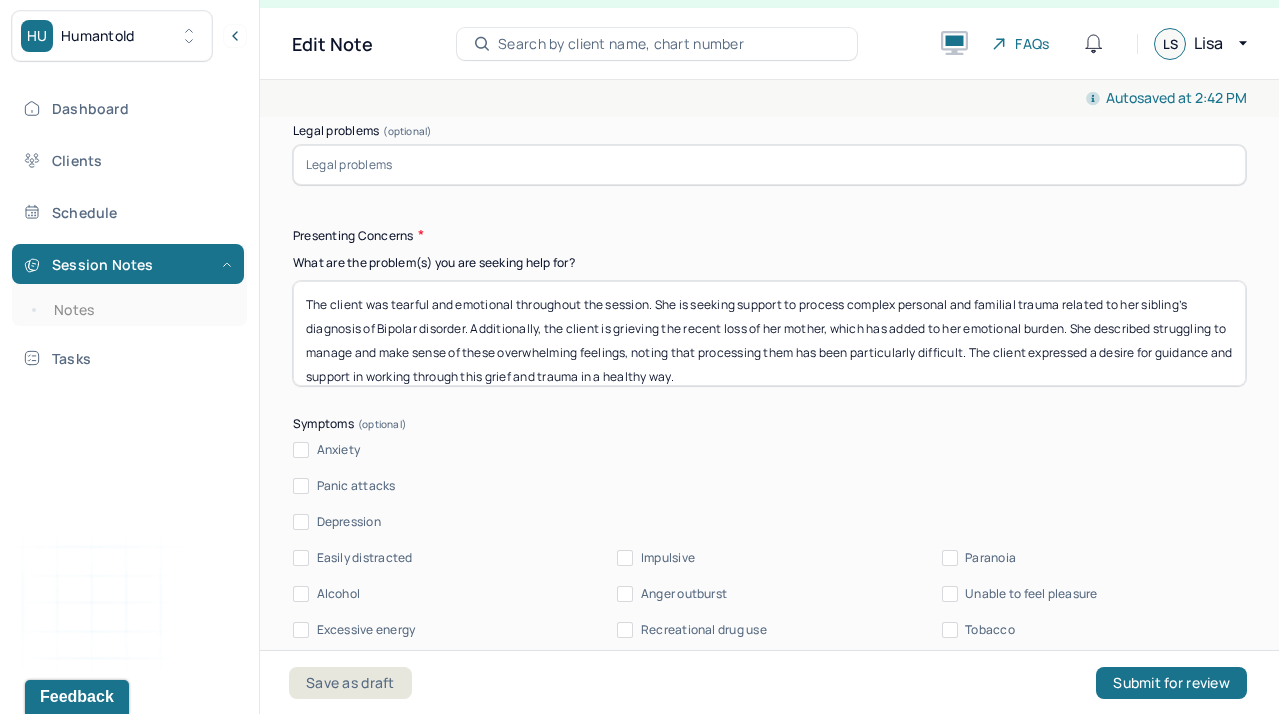 scroll, scrollTop: 2297, scrollLeft: 0, axis: vertical 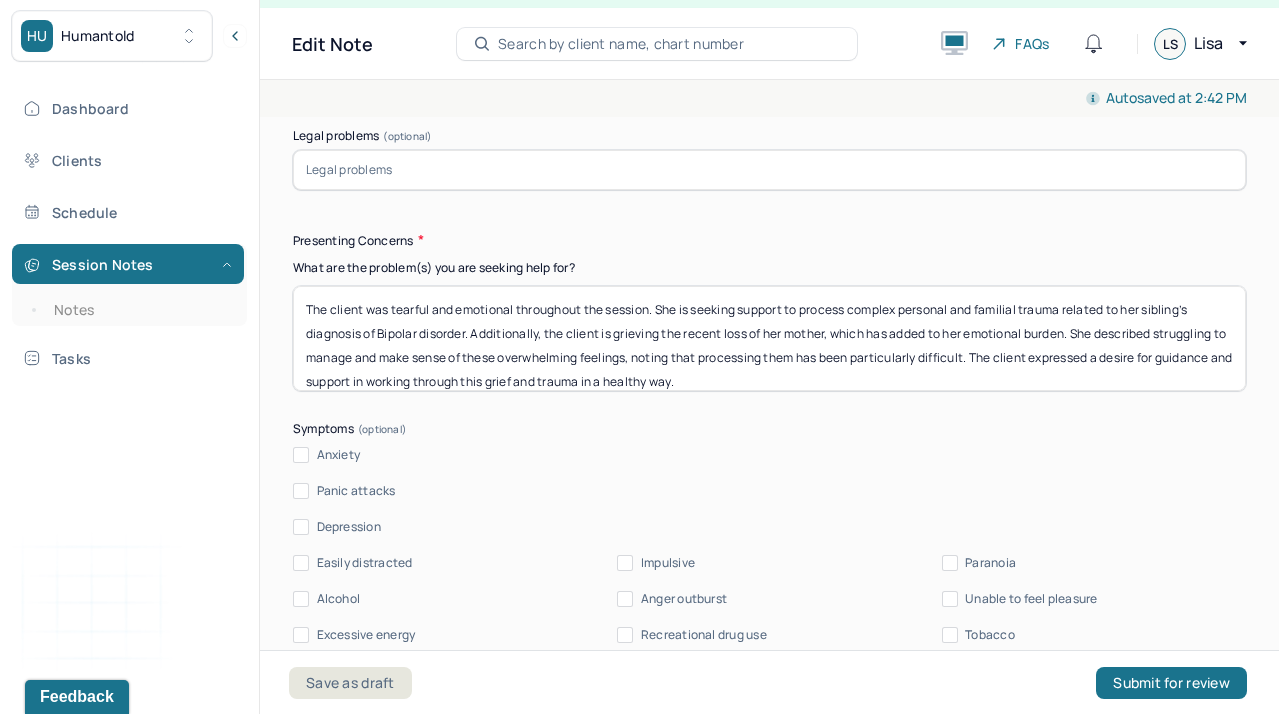 type on "Client is seeking help for processing complex personal familial trauma surrounding sibling with Bipolar disorder. Processing grief due to the loss of his mother. Client is struggling with managing these feelings which have been difficult to process." 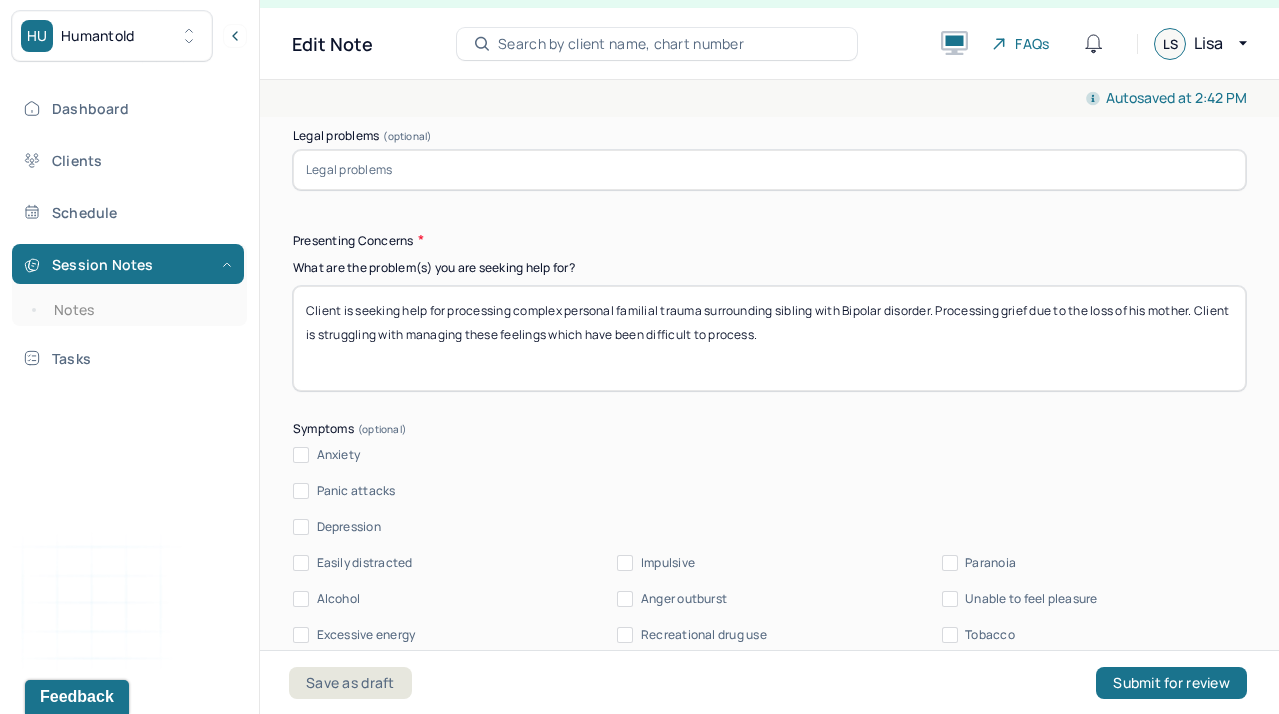 scroll, scrollTop: 0, scrollLeft: 0, axis: both 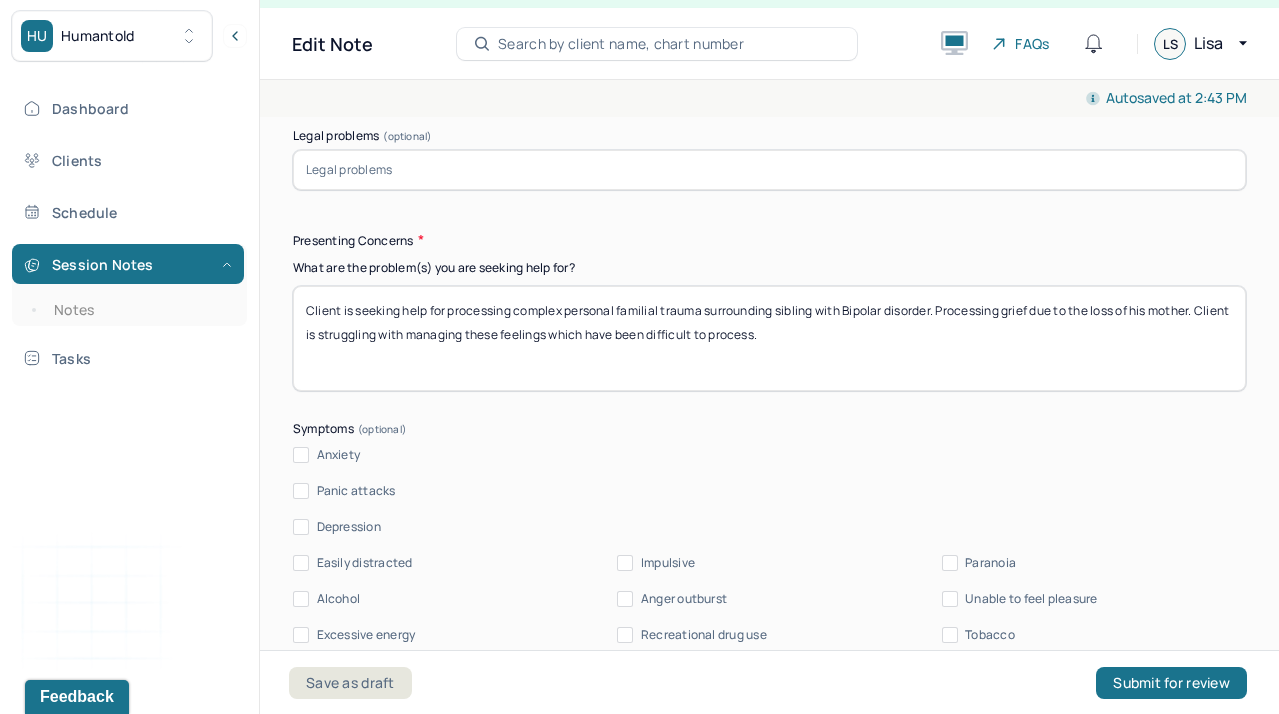 click on "Instructions The fields marked with an asterisk ( * ) are required before you can submit your notes. Before you can submit your session notes, they must be signed. You have the option to save your notes as a draft before making a submission. Appointment location * Teletherapy Client Teletherapy Location Home Office Other Provider Teletherapy Location Home Office Other Consent was received for the teletherapy session The teletherapy session was conducted via video Primary diagnosis * F43.20 ADJUSTMENT DISORDER UNSPECIFIED Secondary diagnosis (optional) Secondary diagnosis Tertiary diagnosis (optional) Tertiary diagnosis Identity Preferred name (optional) Gender * Male Pronouns (optional) Religion (optional) Religion Education (optional) Education Race (optional) Race Ethnicity (optional) Sexual orientation (optional) Sexual orientation Current employment (optional) Current employment details (optional) Relationship status (optional) Relationship status Name of partner (optional) Emergency contact information *" at bounding box center (769, 3711) 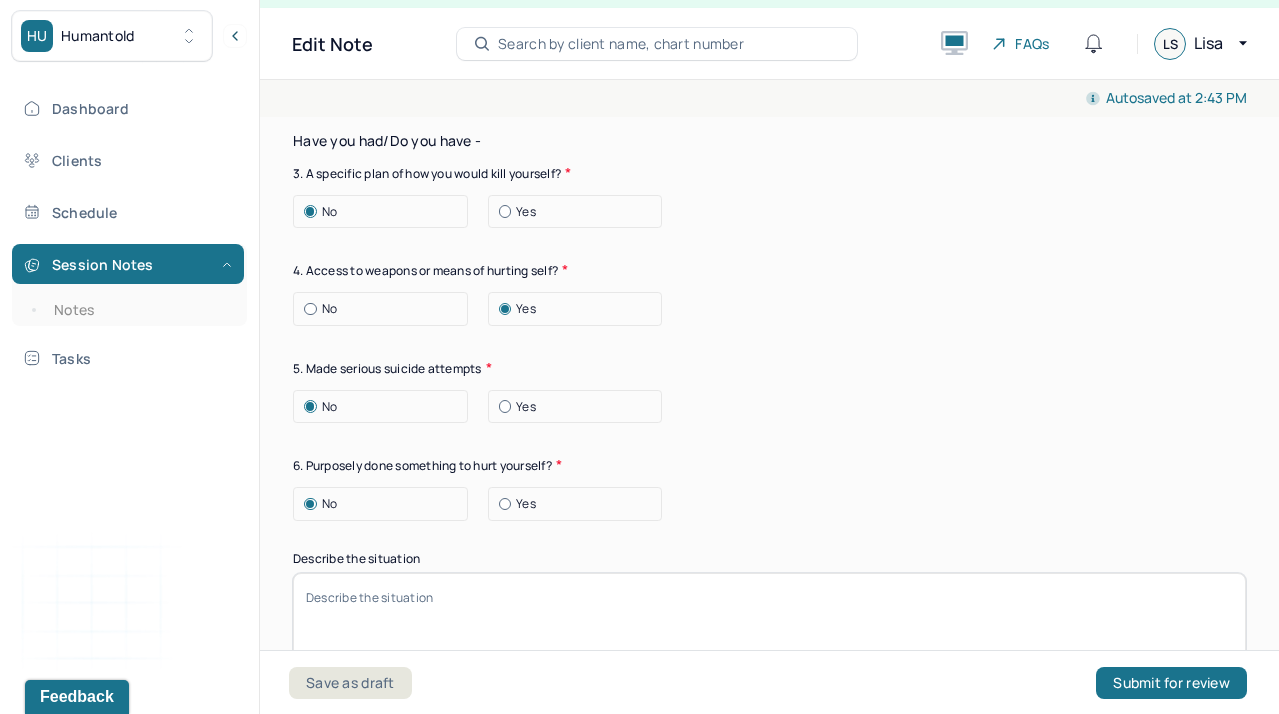 scroll, scrollTop: 6724, scrollLeft: 0, axis: vertical 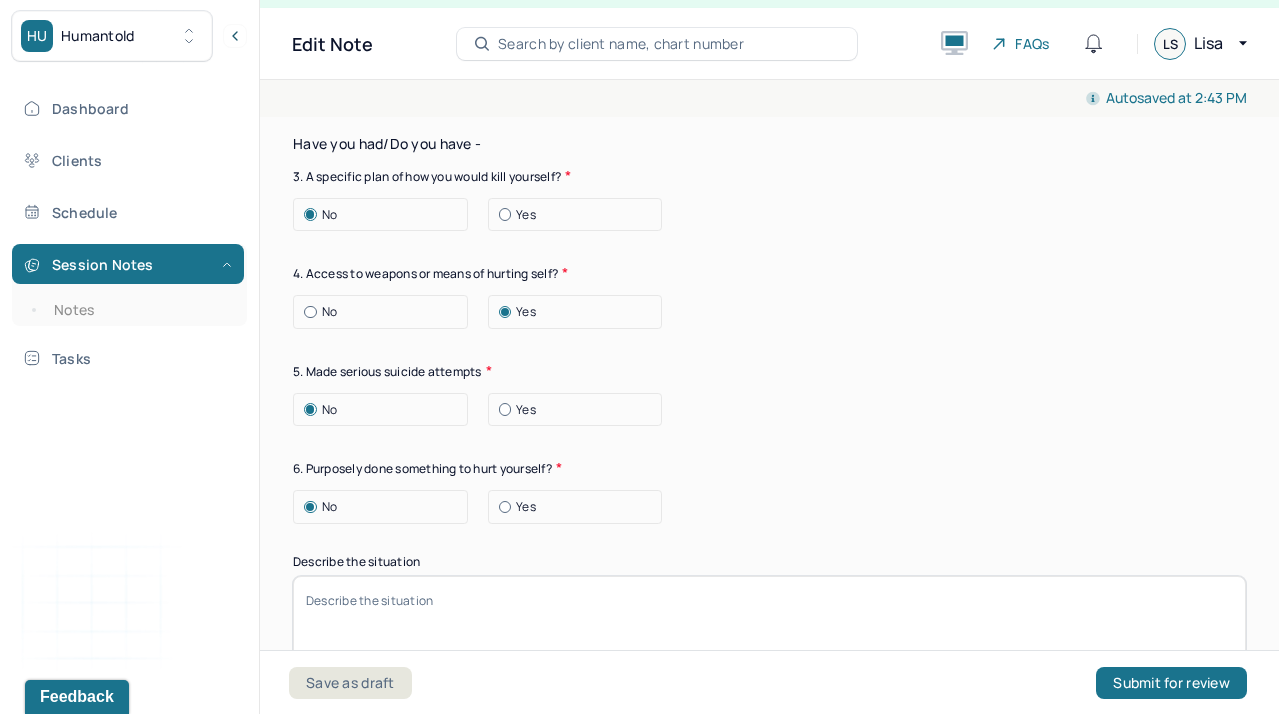 click at bounding box center [310, 312] 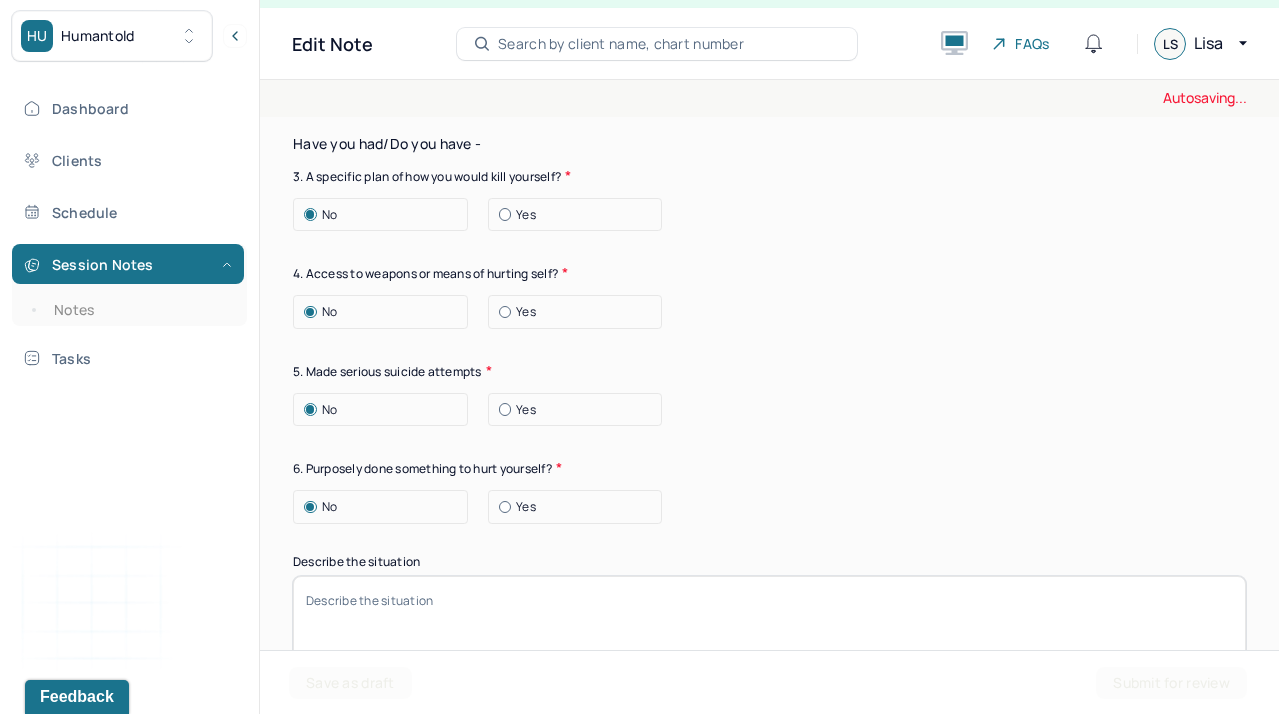click on "No Yes" at bounding box center [769, 410] 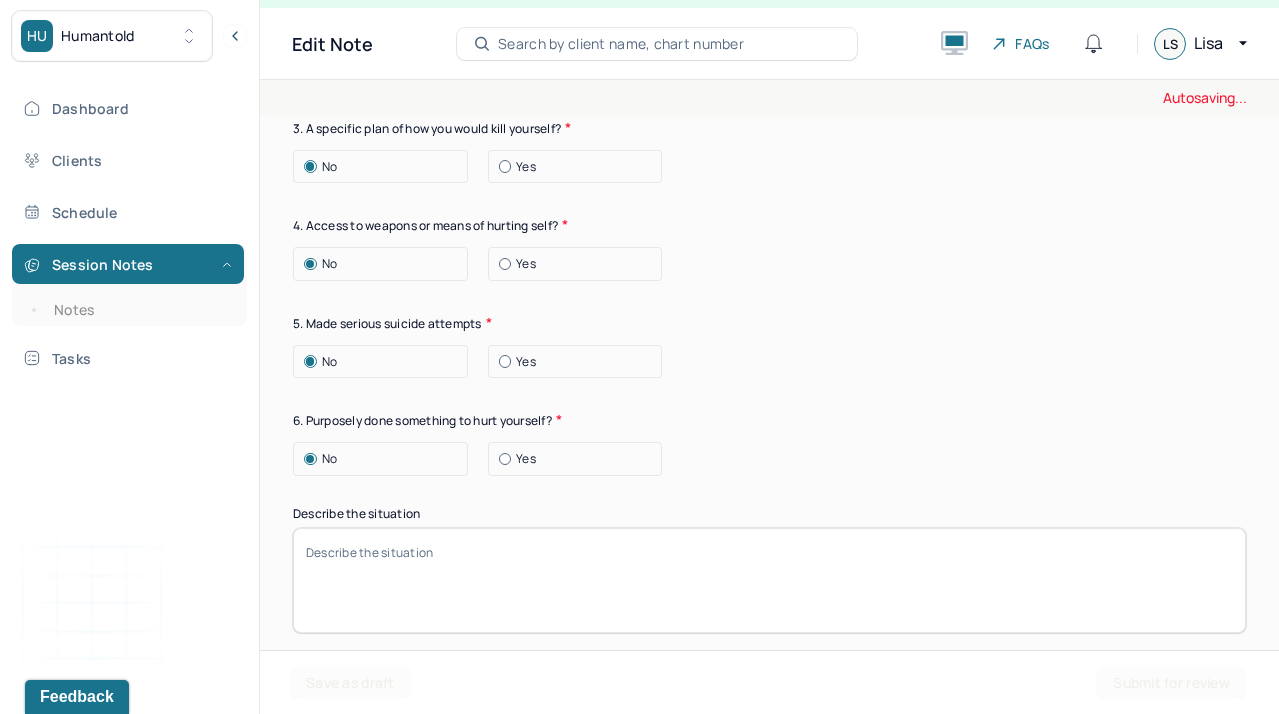 scroll, scrollTop: 6773, scrollLeft: 0, axis: vertical 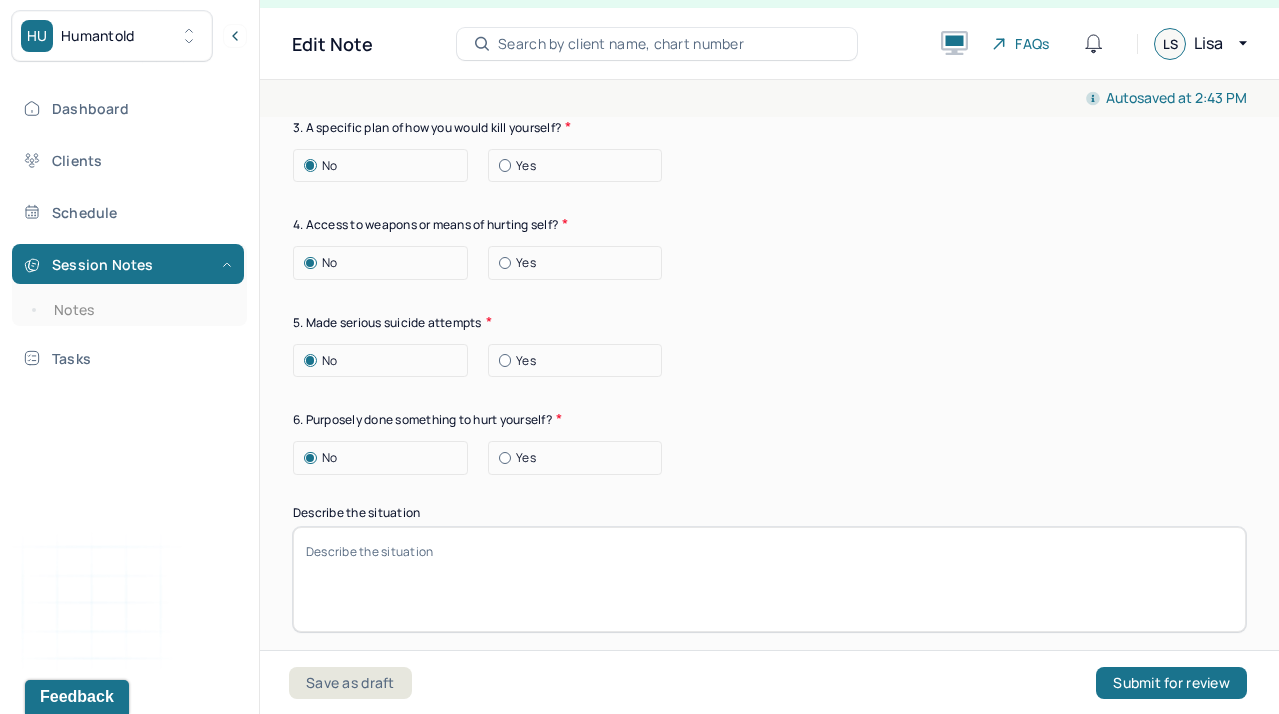 click at bounding box center [505, 263] 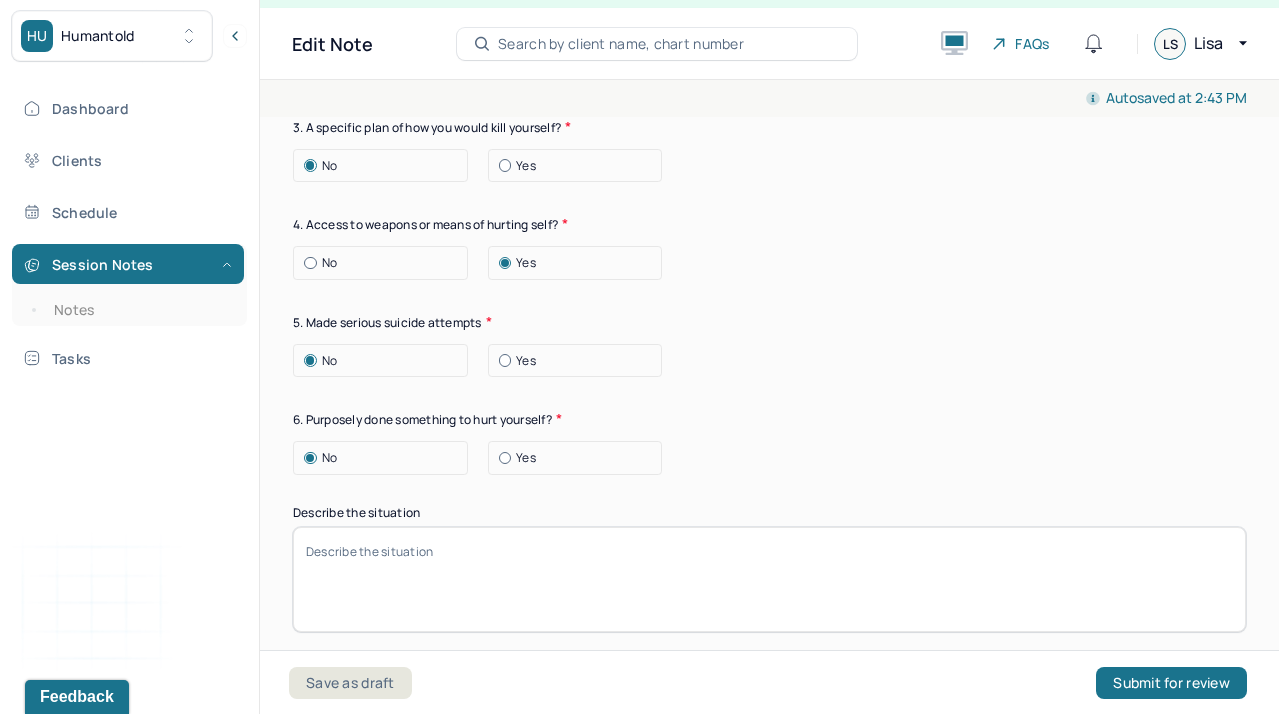 click on "Suicide risk assessment 1. Been so distressed you seriously wished to end your life? No Today Recently 2. Has anything happened recently to make you feel you don’t want to live? No Yes Describe the situation Have you had/Do you have - 3. A specific plan of how you would kill yourself? No Yes 4. Access to weapons or means of hurting self? No Yes 5. Made serious suicide attempts No Yes 6. Purposely done something to hurt yourself? No Yes Describe the situation 7. Heard voices telling you to hurt yourself? No Yes 8. Had relatives who attempted or commited sucide? No Yes 9. Had thoughts of killing or seriously hurting someone? No Yes 10. Heard voices telling you to hurt others? No Yes 11. Hurt someone or destroyed property on purpose? No Yes 12. Slapped, kicked, punched someone with intent to harm? No Yes 13. Been arrested or detained for violent behavior? No Yes 14. Been to jail for any reason? No Yes 15. Been on probation for any reason? No Yes 16. Do you have access to guns? No Yes" at bounding box center [769, 654] 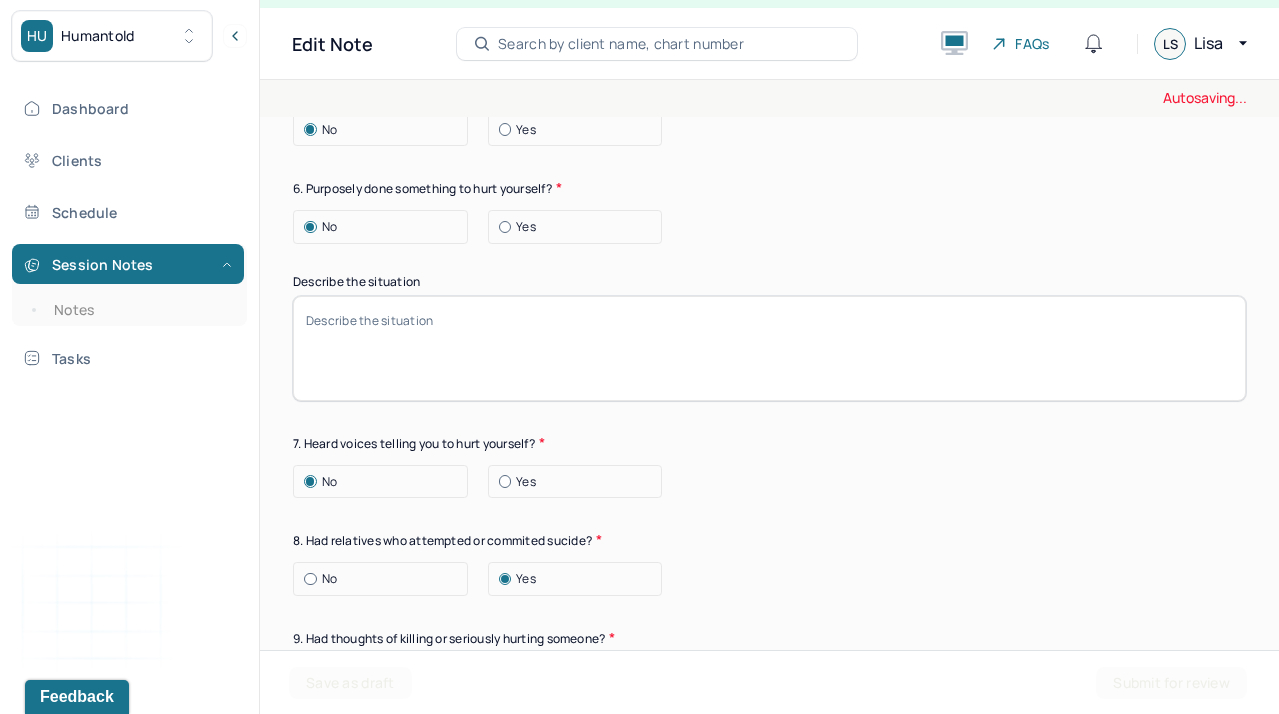scroll, scrollTop: 7016, scrollLeft: 0, axis: vertical 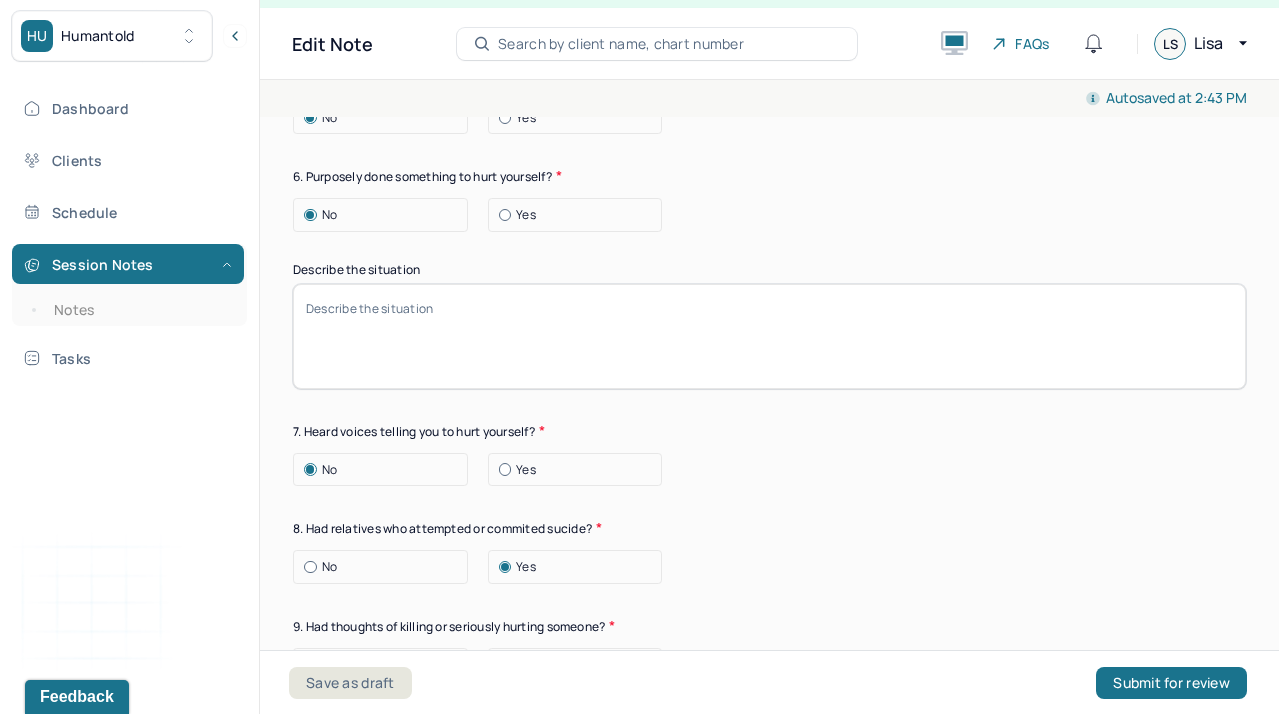click on "8. Had relatives who attempted or commited sucide?" at bounding box center (769, 528) 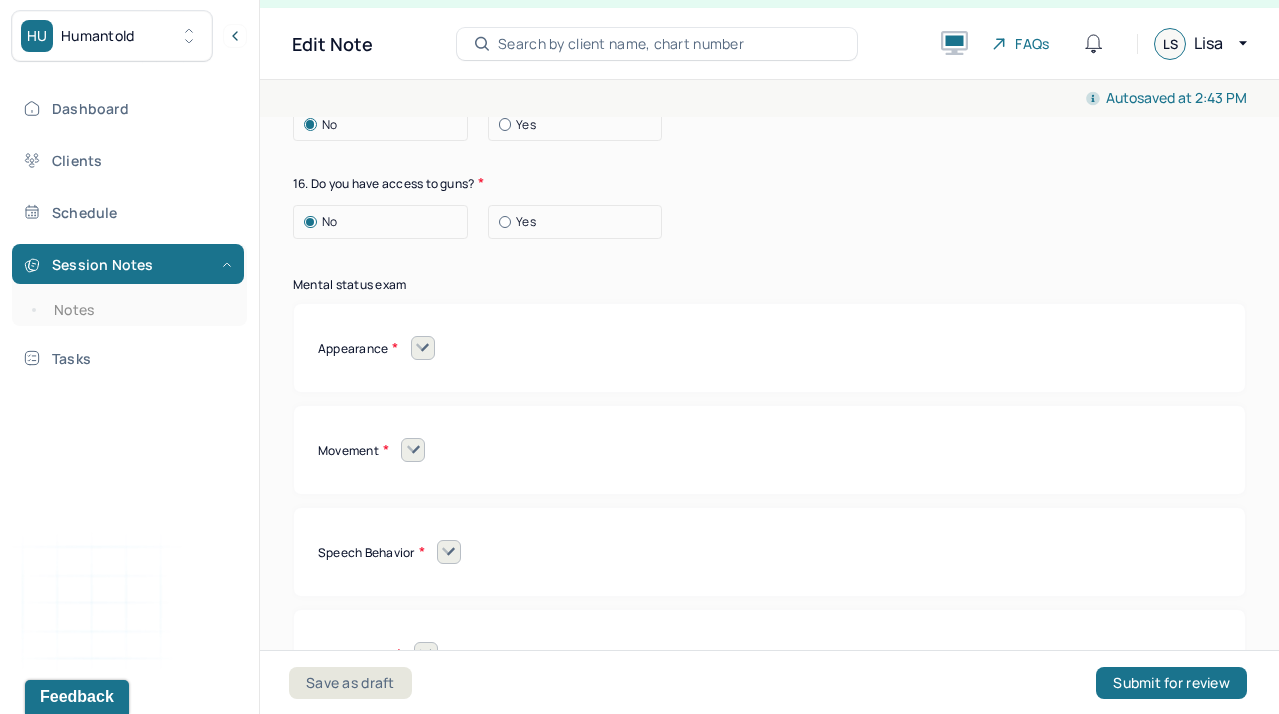 scroll, scrollTop: 8219, scrollLeft: 0, axis: vertical 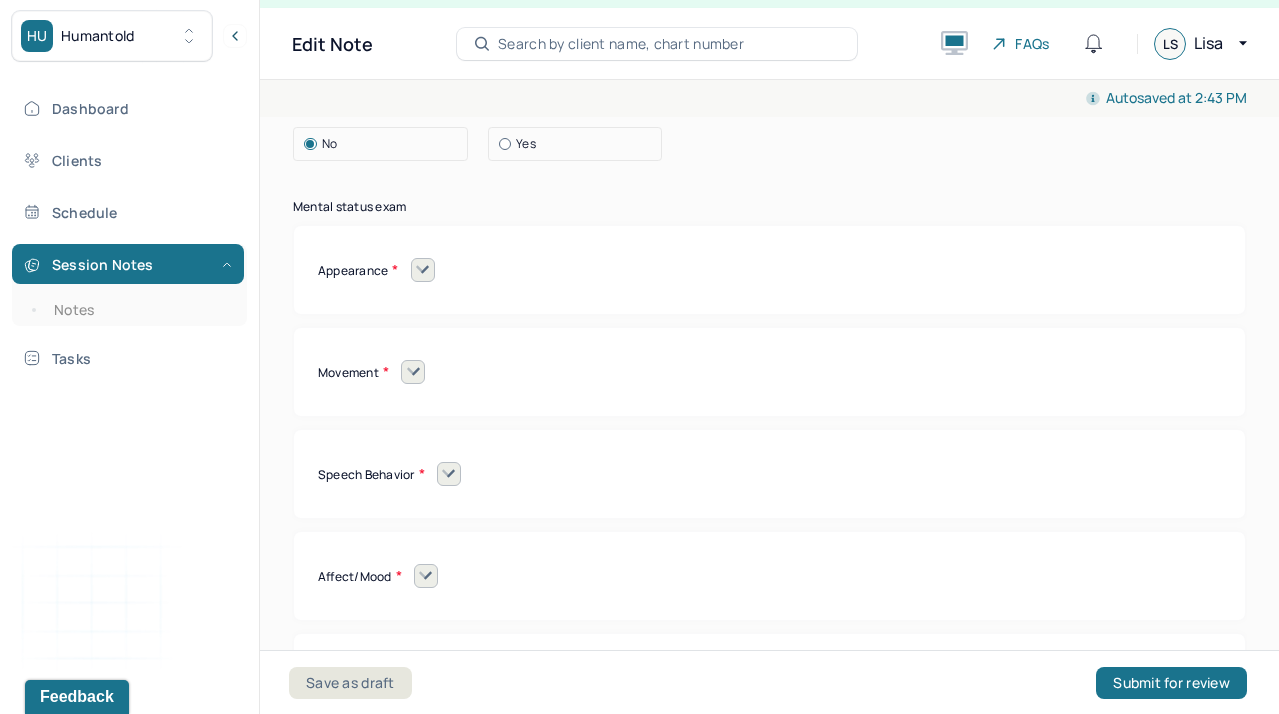 click 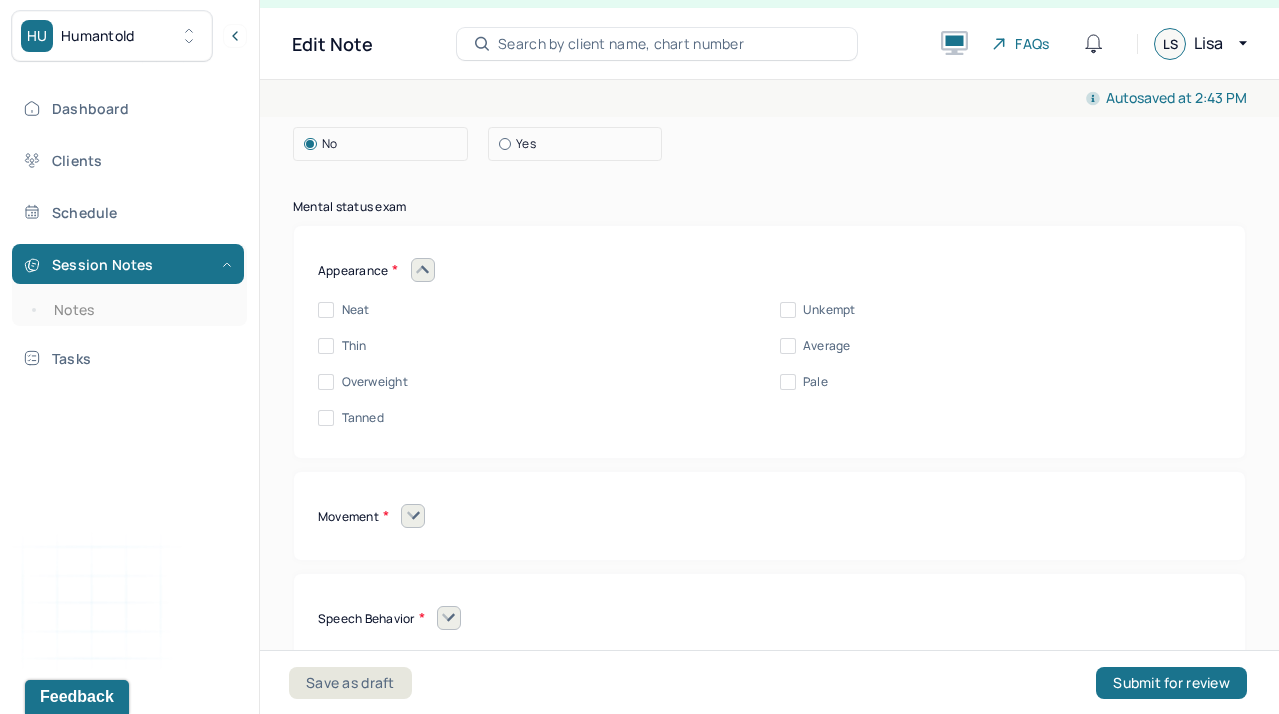 click on "Neat" at bounding box center (326, 310) 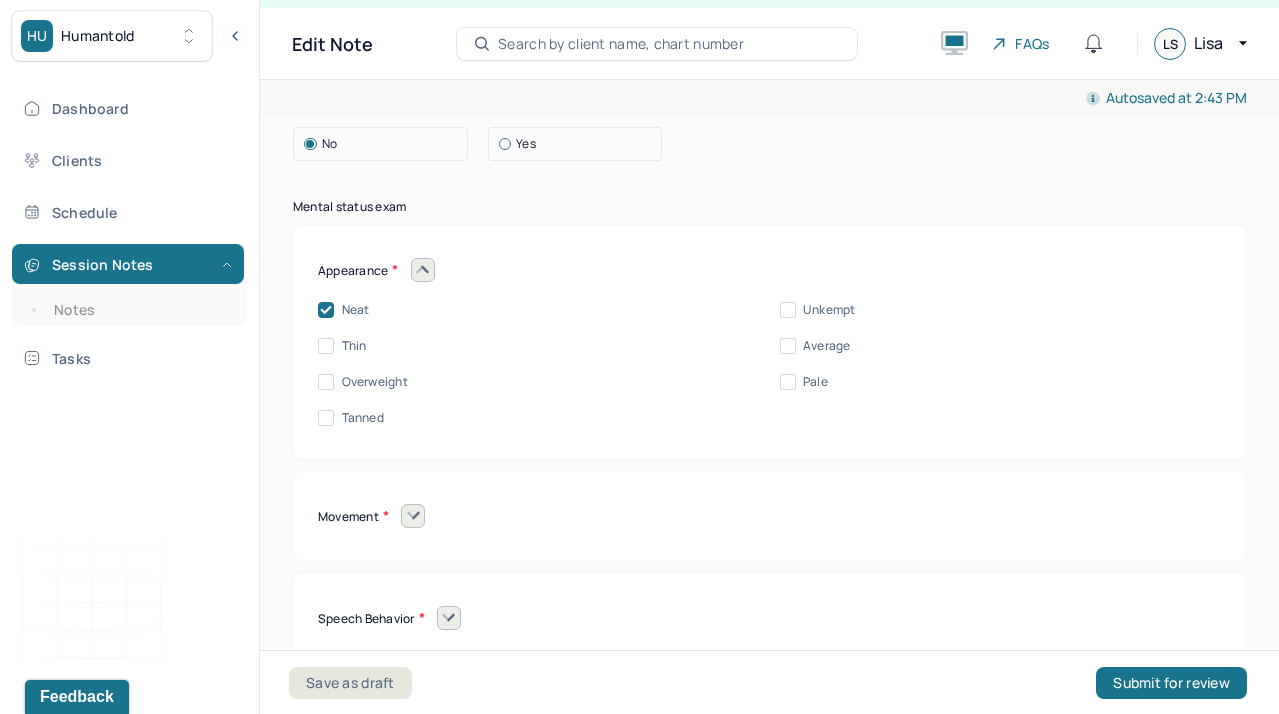 click on "Appearance" at bounding box center (769, 270) 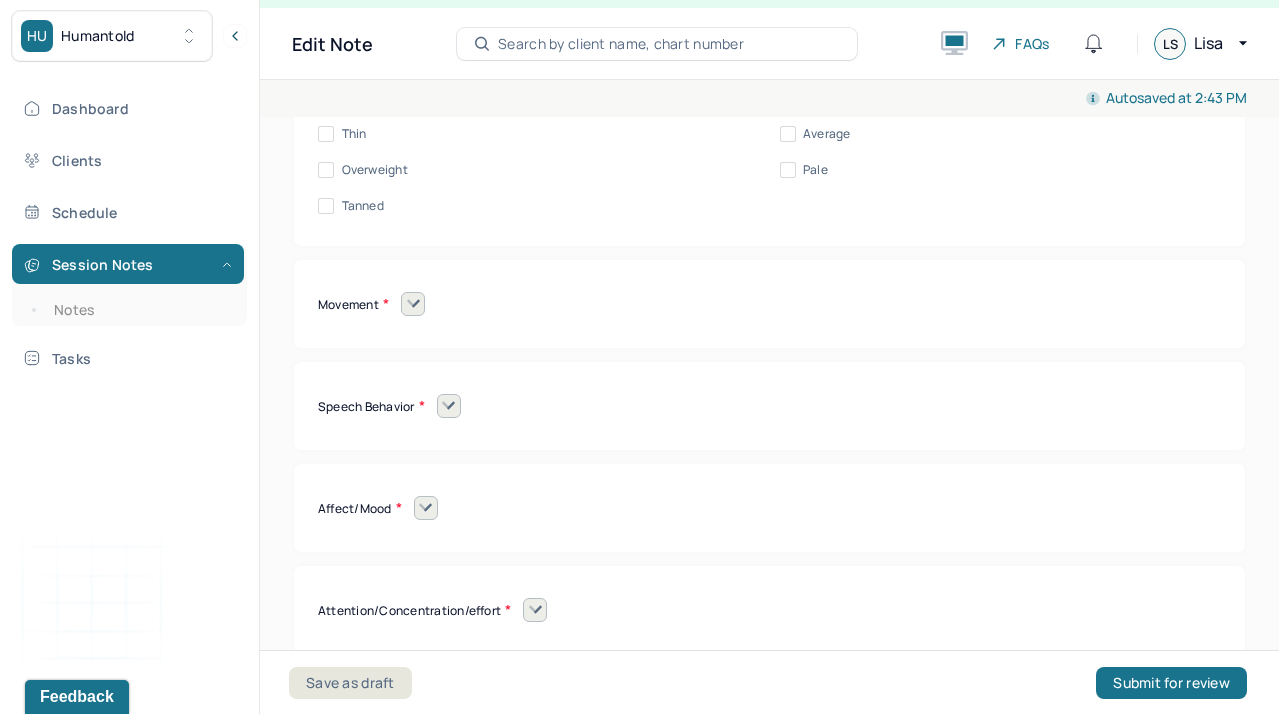 scroll, scrollTop: 8442, scrollLeft: 0, axis: vertical 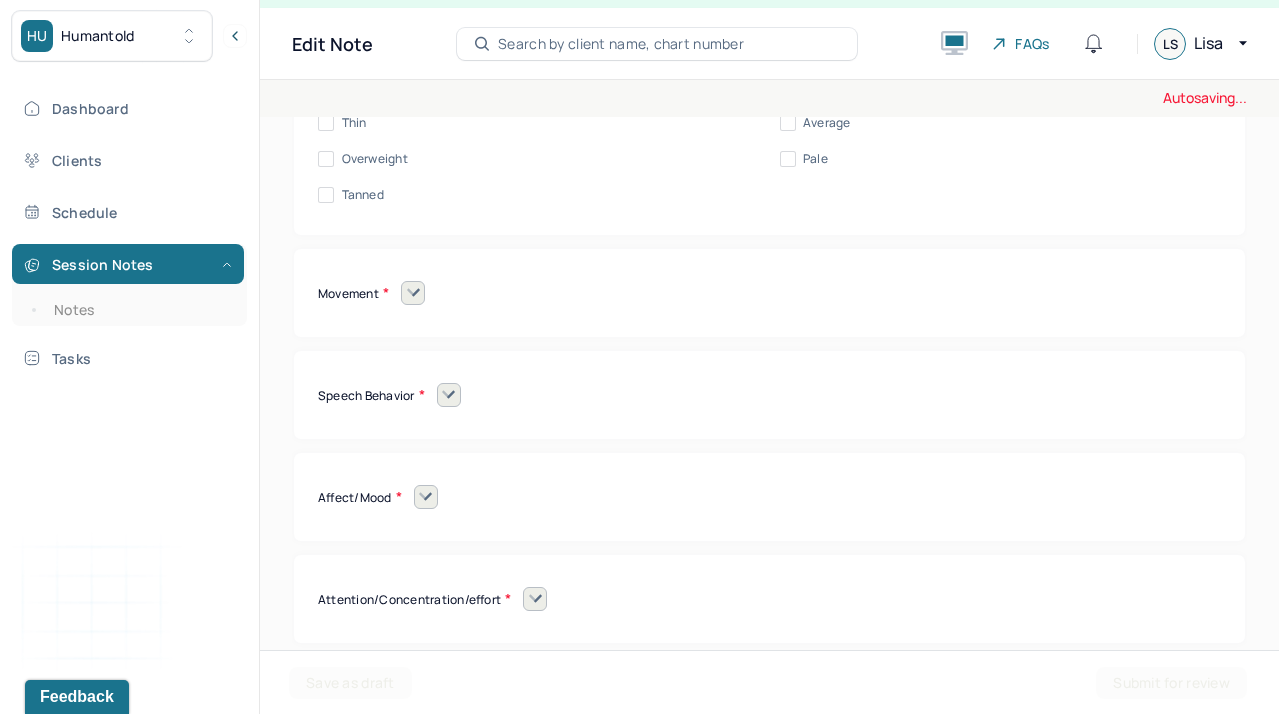 click 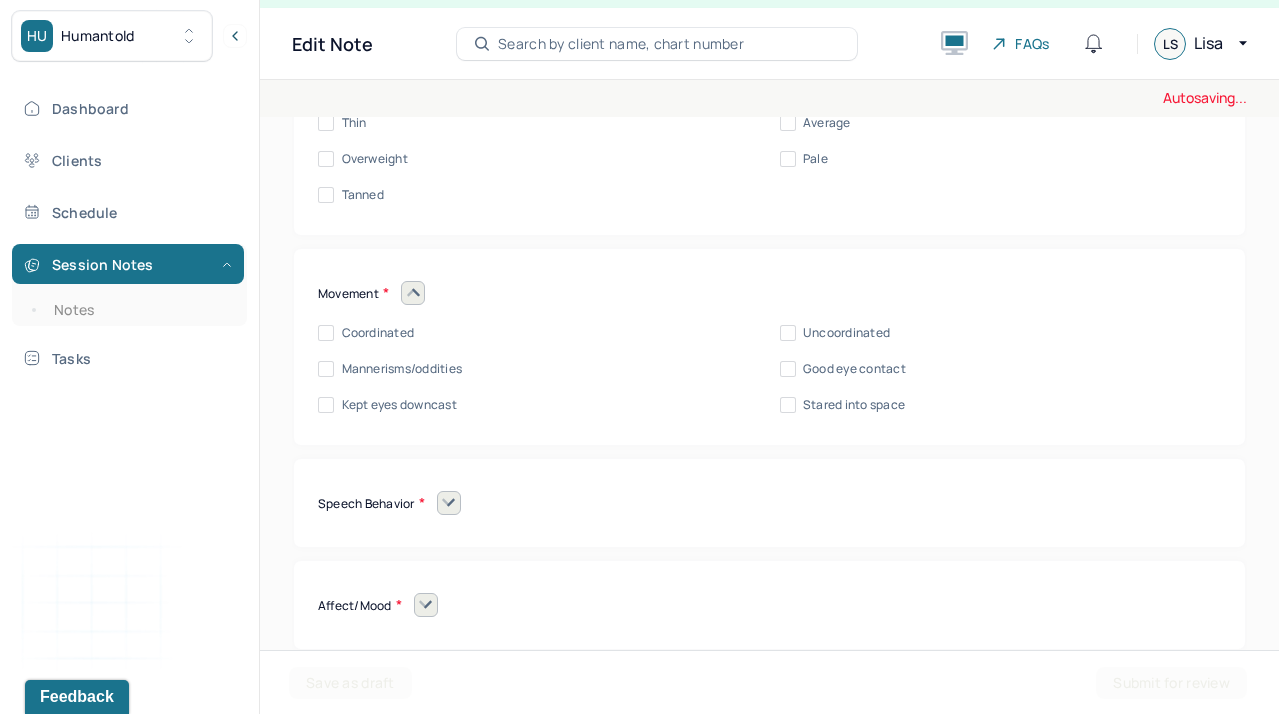 click on "Movement Coordinated Uncoordinated Mannerisms/oddities Good eye contact Kept eyes downcast Stared into space" at bounding box center (769, 347) 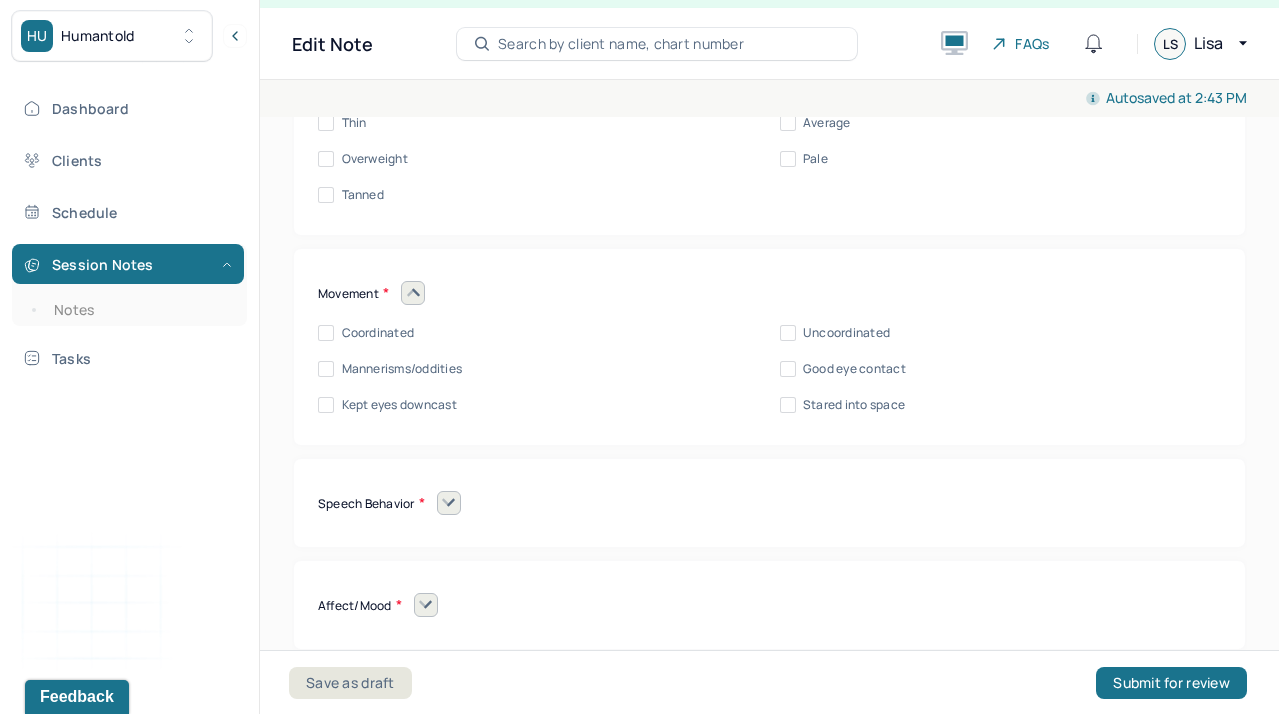 click on "Coordinated" at bounding box center (326, 333) 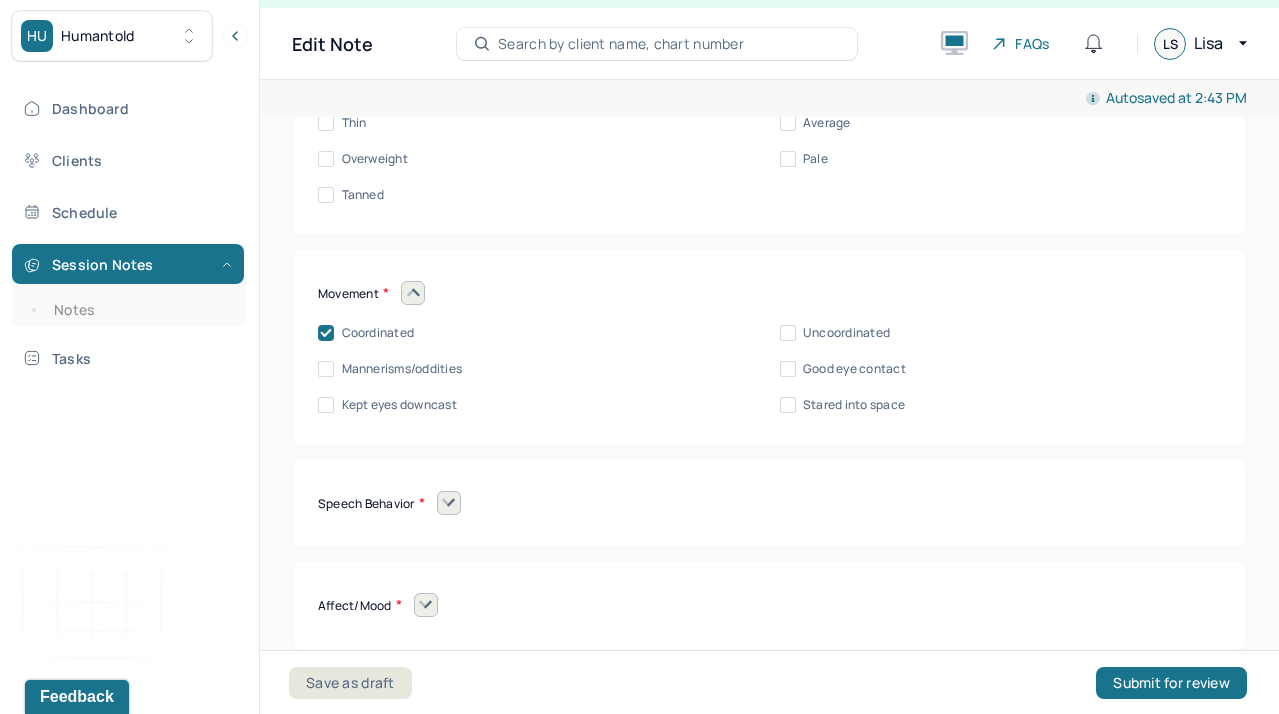 click on "Good eye contact" at bounding box center (788, 369) 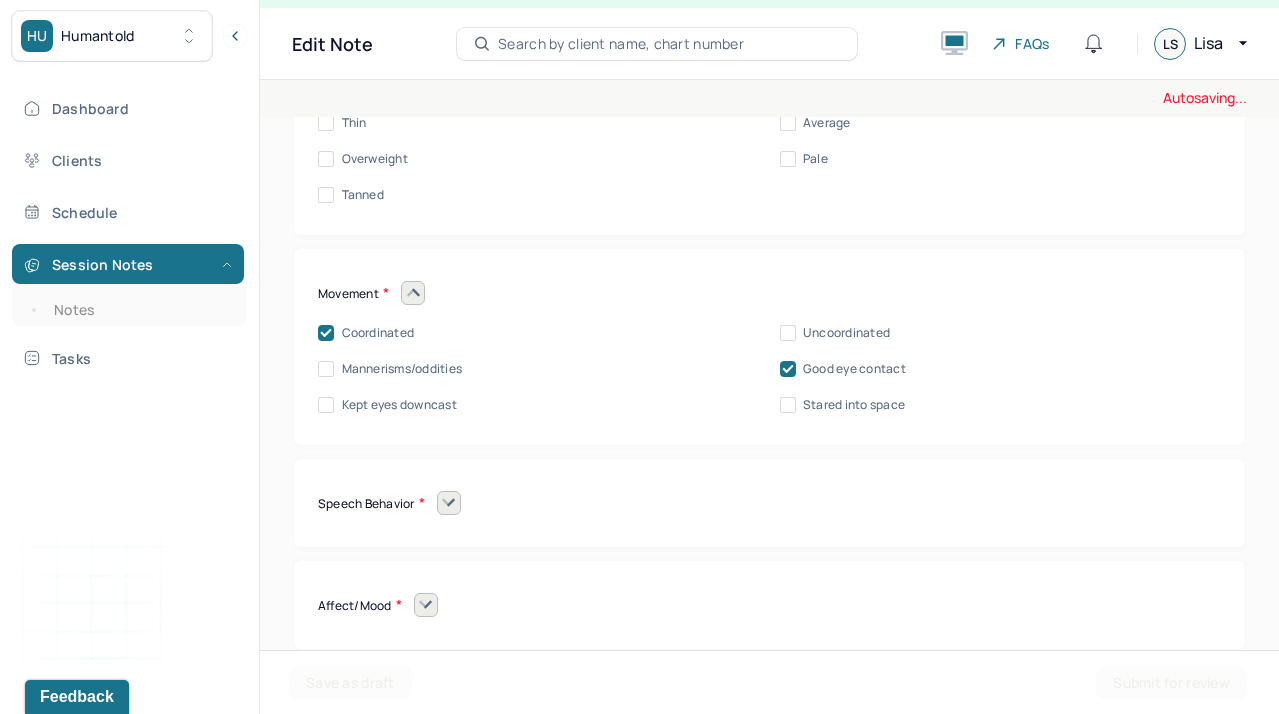 click on "Movement Coordinated Uncoordinated Mannerisms/oddities Good eye contact Kept eyes downcast Stared into space" at bounding box center [769, 347] 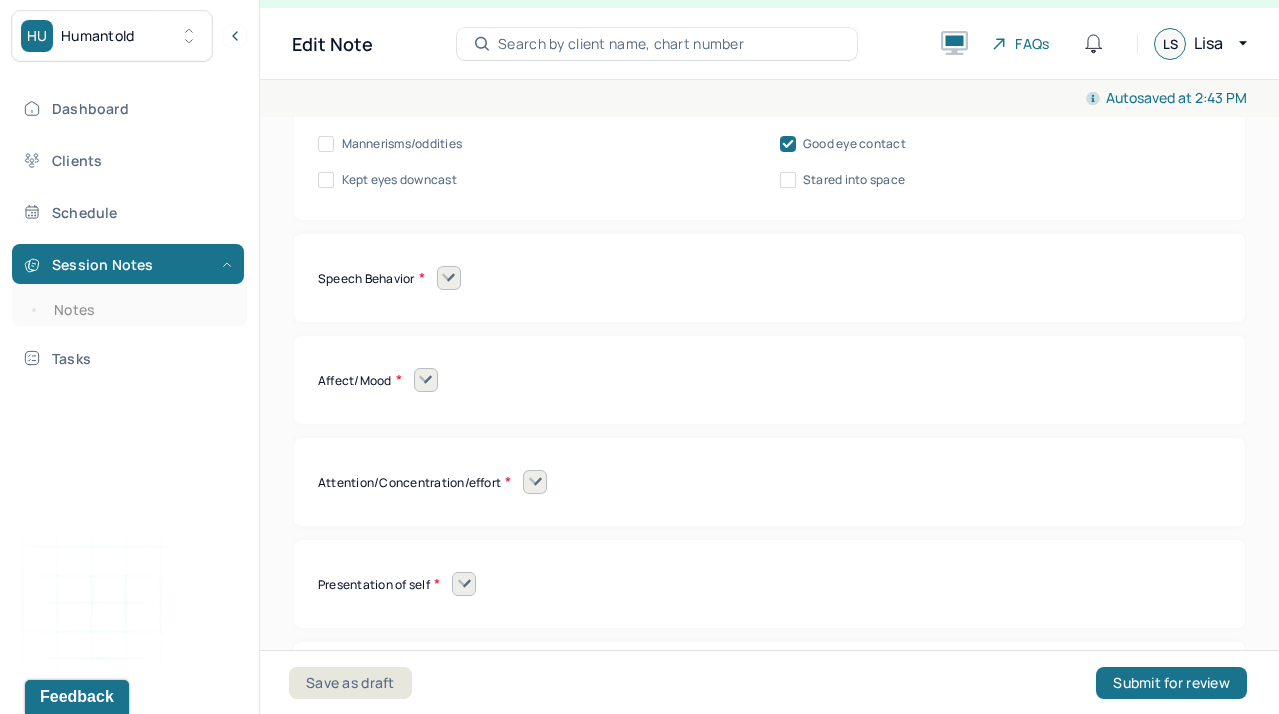 scroll, scrollTop: 8672, scrollLeft: 0, axis: vertical 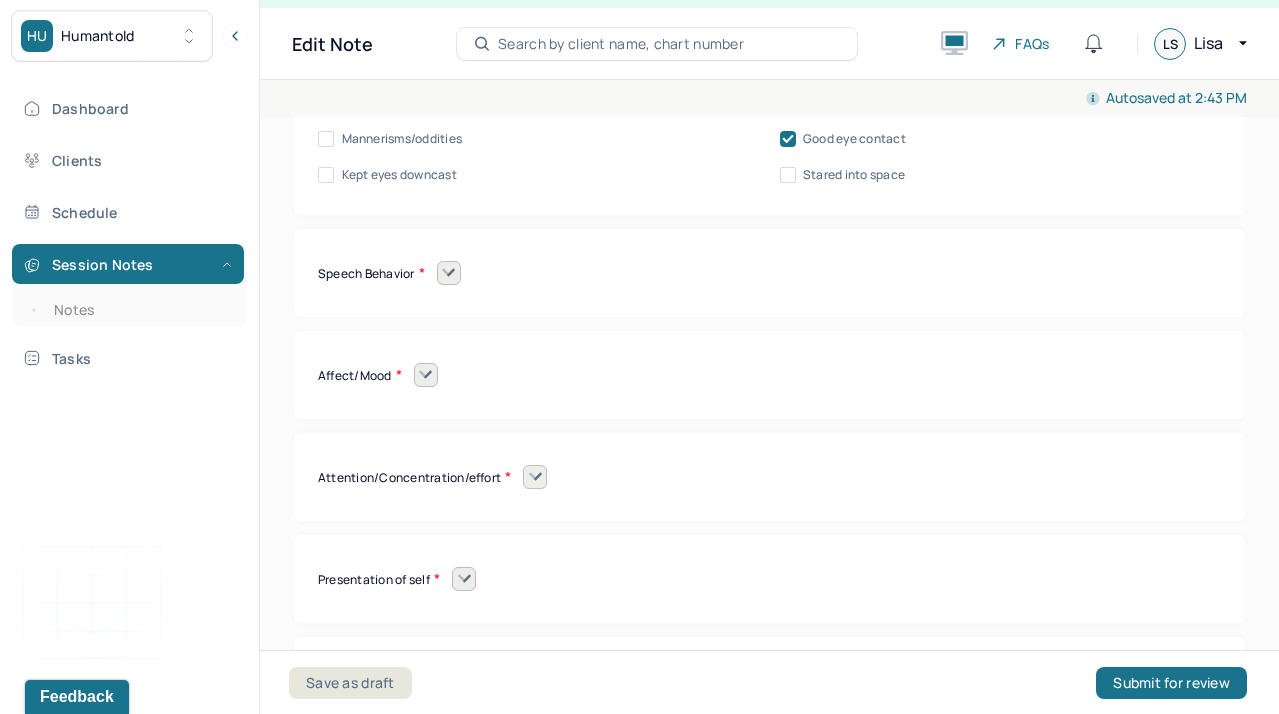 click 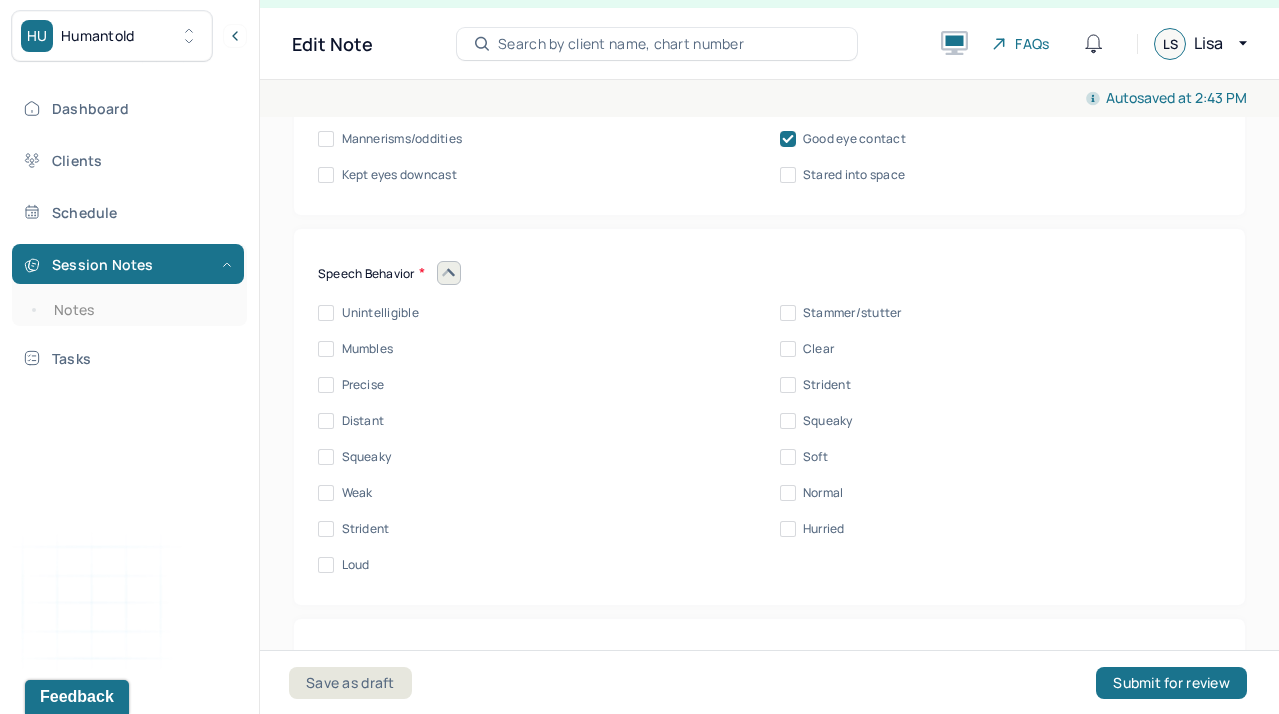 click on "Clear" at bounding box center (788, 349) 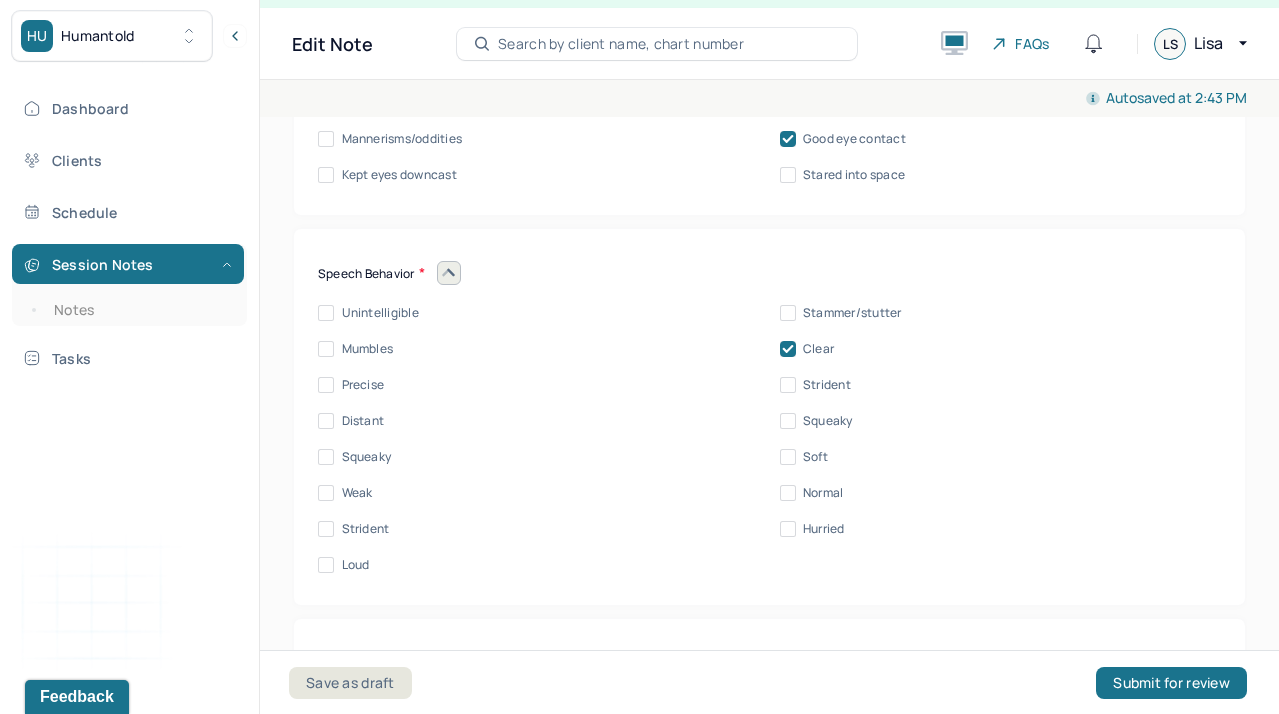 click on "Speech Behavior Unintelligible Stammer/stutter Mumbles Clear Precise Strident Distant Squeaky Squeaky Soft Weak Normal Strident Hurried Loud" at bounding box center (769, 417) 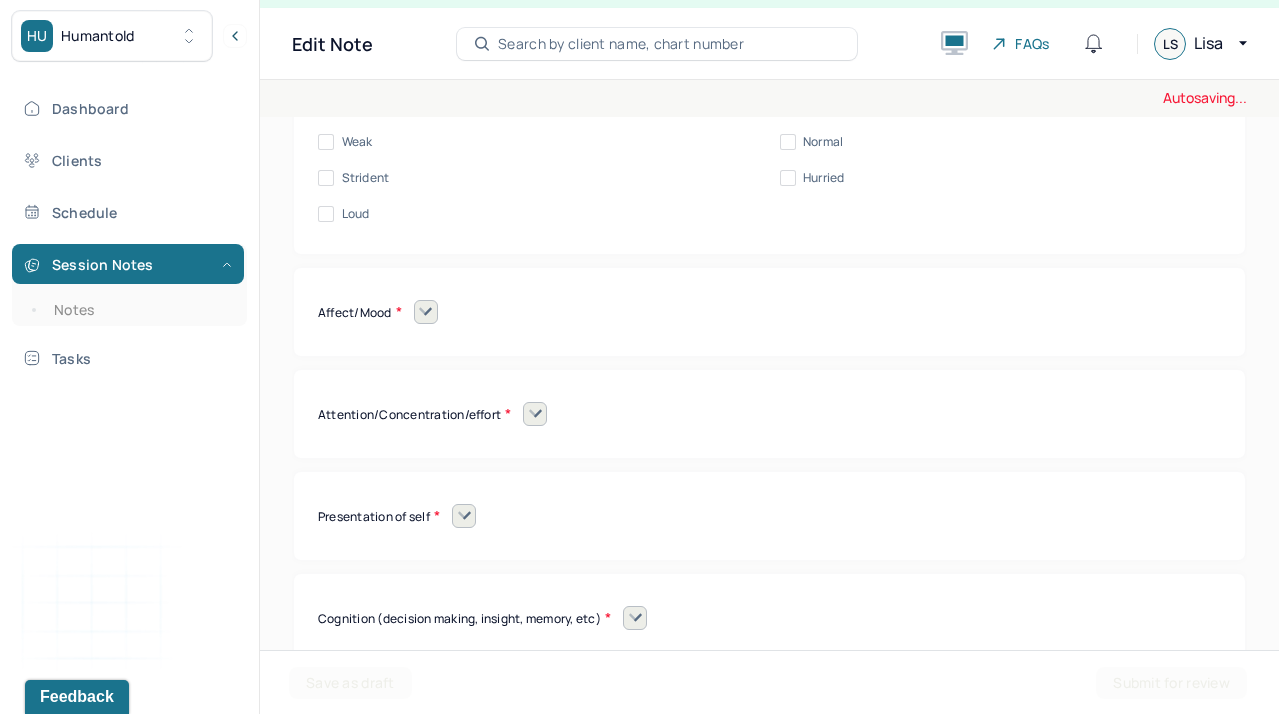 scroll, scrollTop: 9028, scrollLeft: 0, axis: vertical 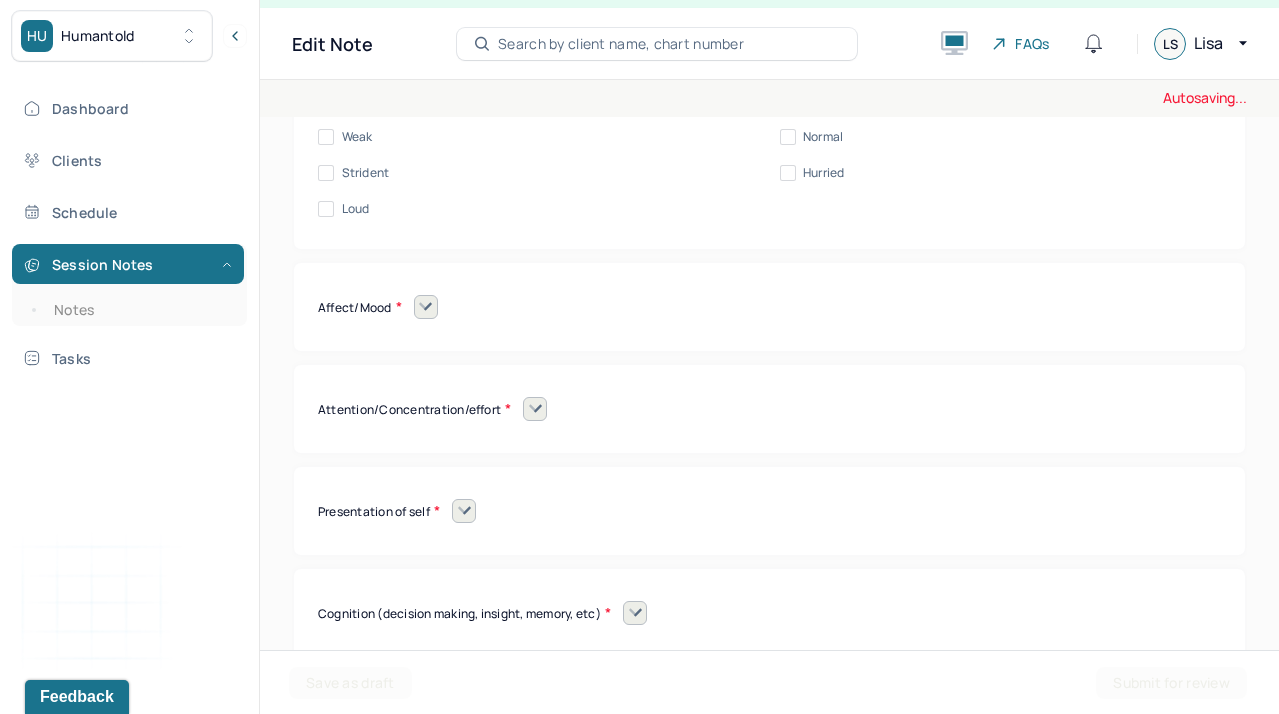 click on "Affect/Mood" at bounding box center [769, 307] 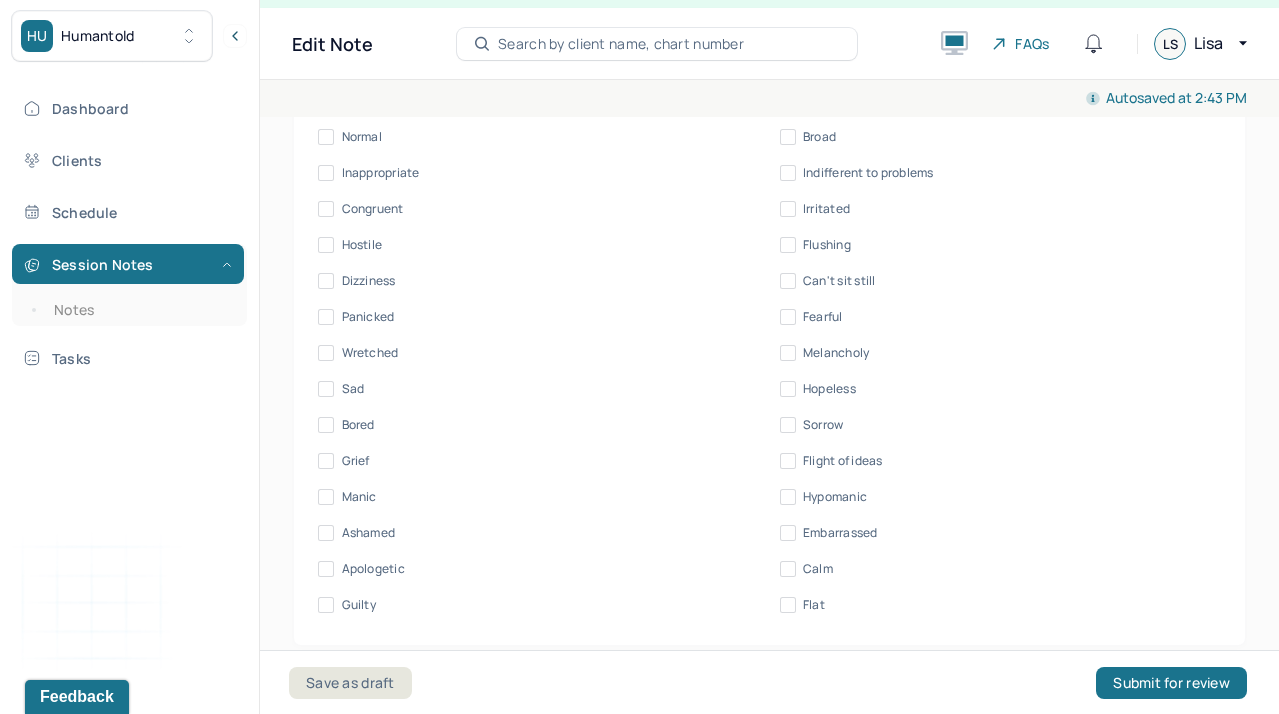 scroll, scrollTop: 9305, scrollLeft: 0, axis: vertical 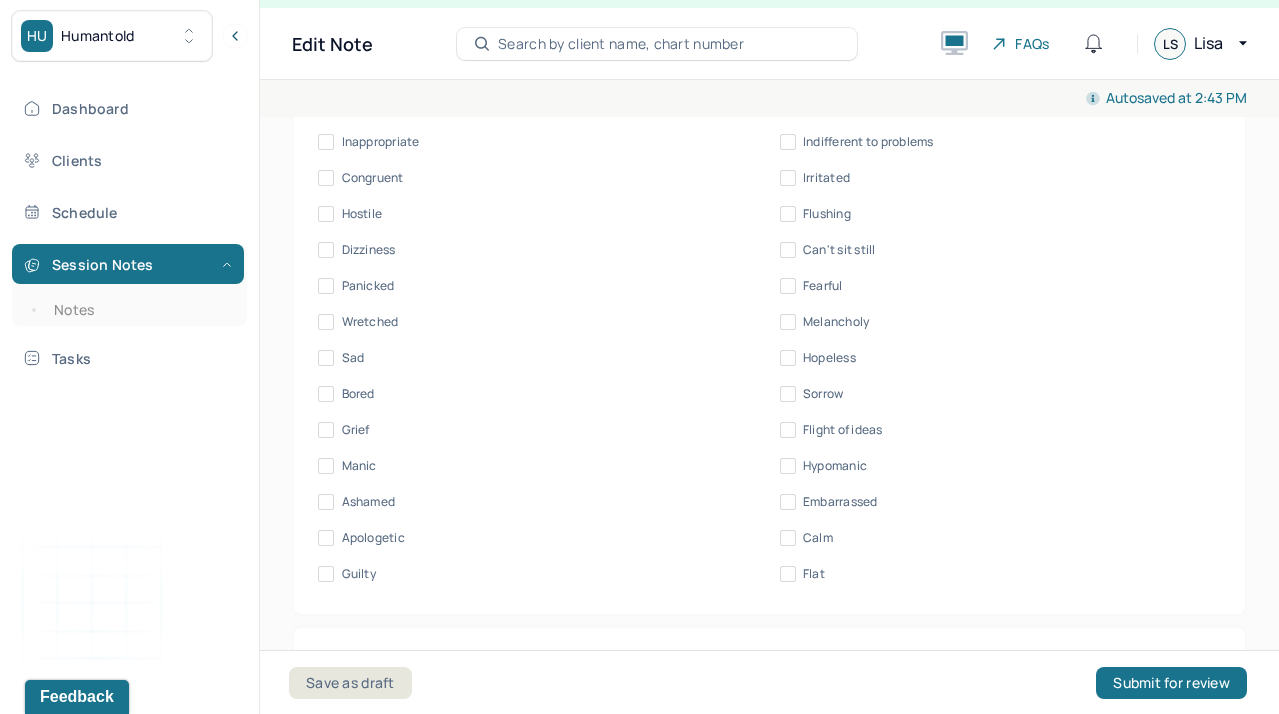click on "Sorrow" at bounding box center [812, 394] 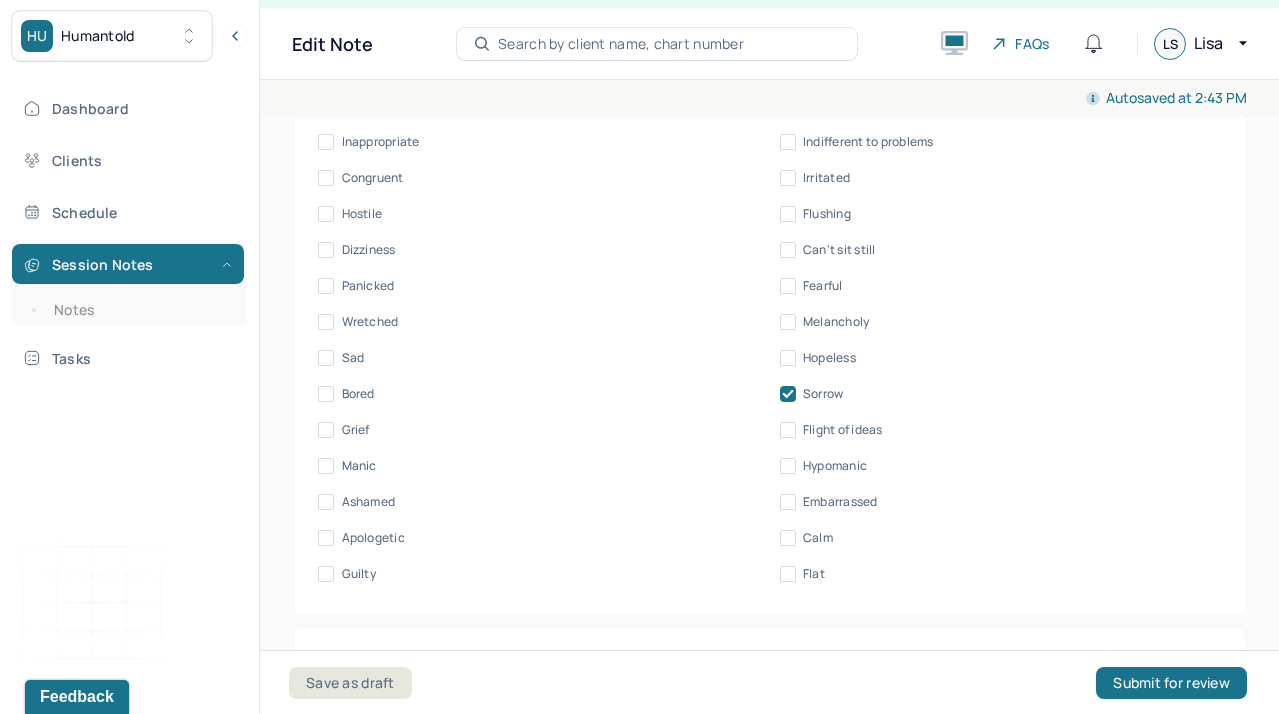 click on "Blunted Constricted Normal Broad Inappropriate Indifferent to problems Congruent Irritated Hostile Flushing Dizziness Can't sit still Panicked Fearful Wretched Melancholy Sad Hopeless Bored Sorrow Grief Flight of ideas Manic Hypomanic Ashamed Embarrassed Apologetic Calm Guilty Flat" at bounding box center (769, 322) 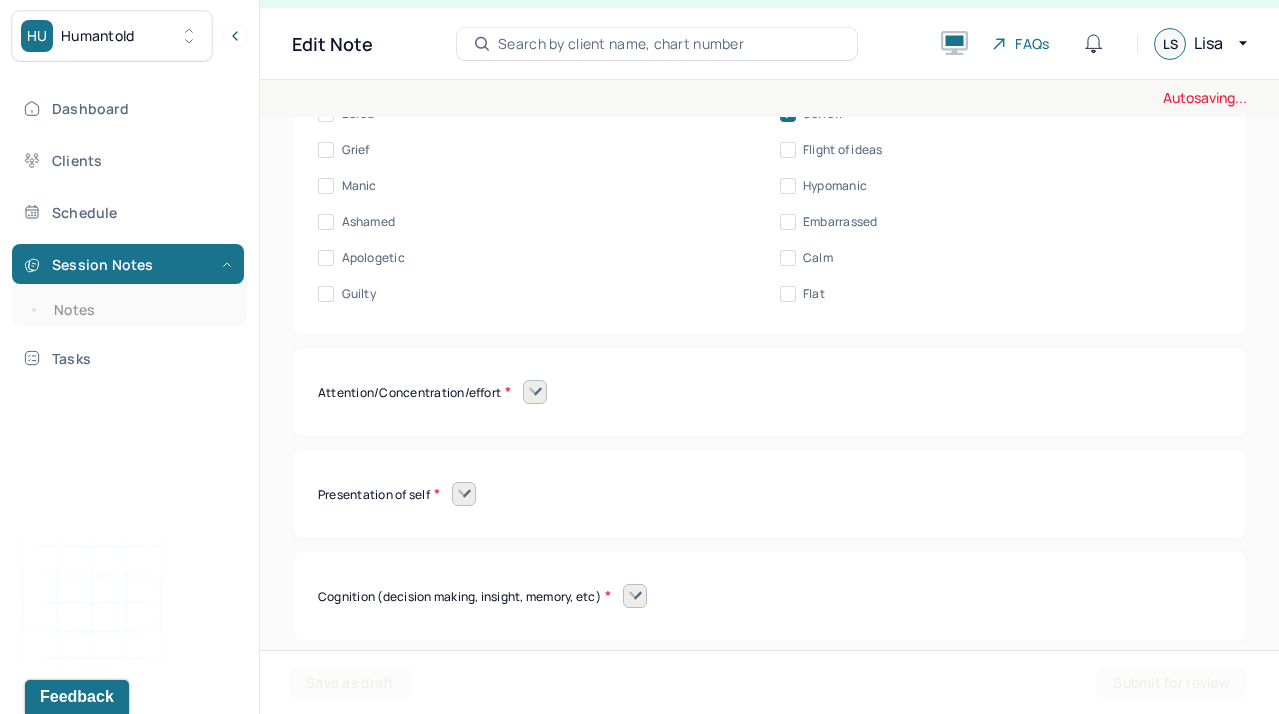 scroll, scrollTop: 9596, scrollLeft: 0, axis: vertical 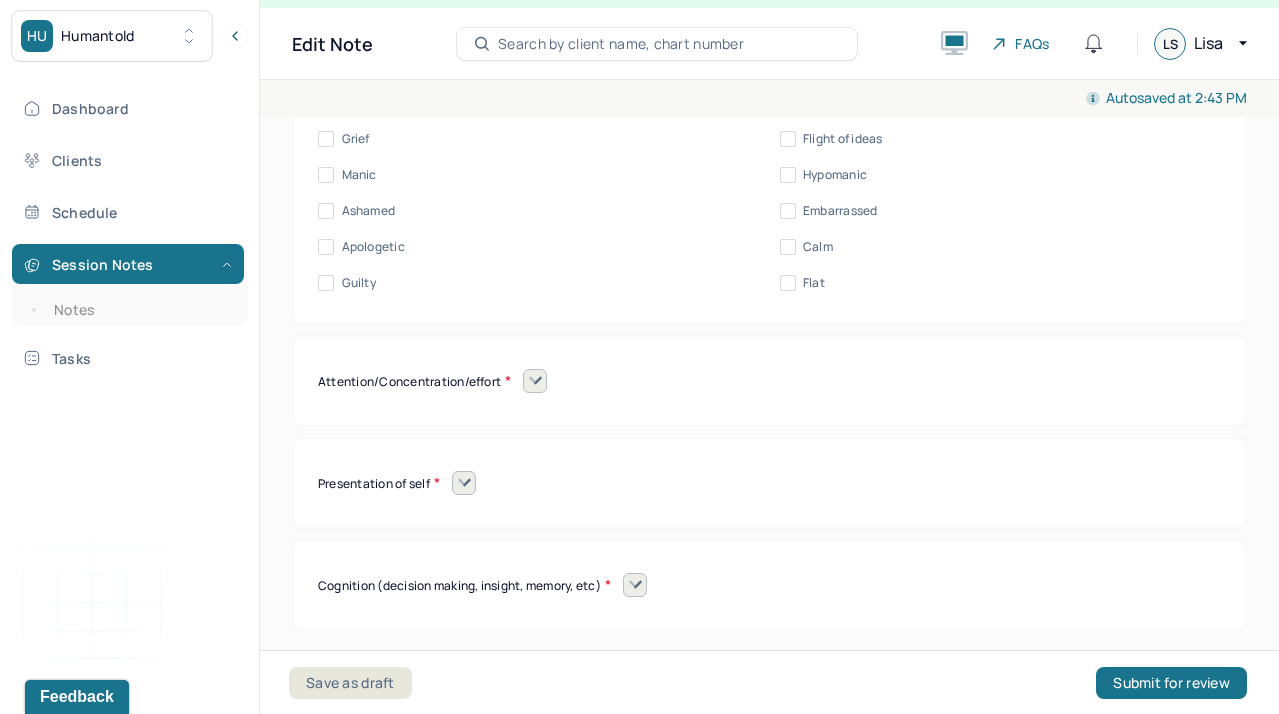 click 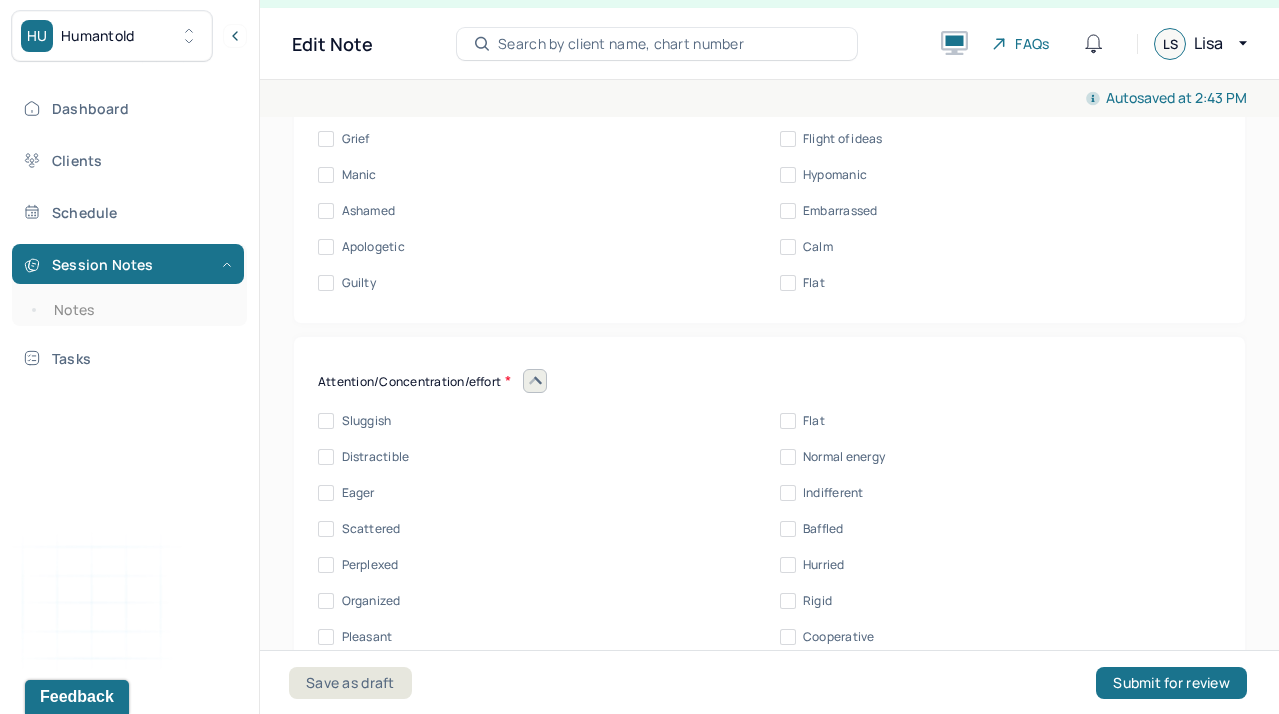scroll, scrollTop: 36, scrollLeft: 0, axis: vertical 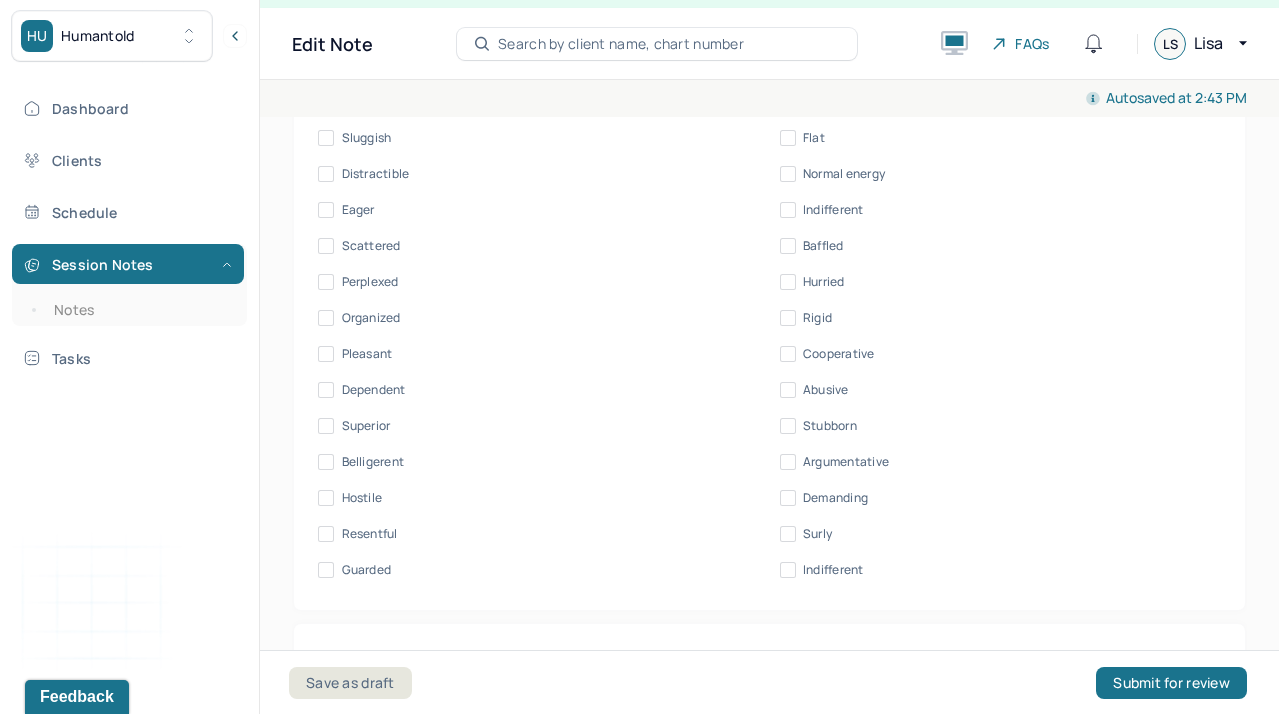 click on "Normal energy" at bounding box center (788, 174) 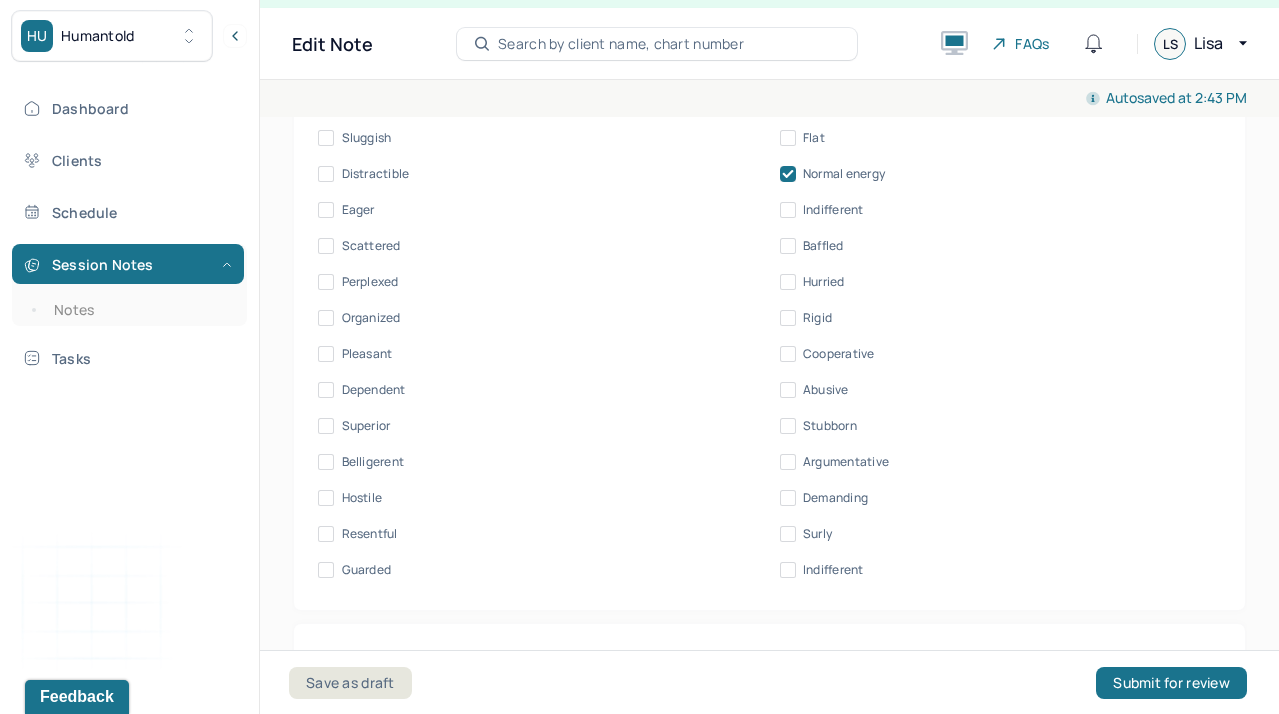 click on "Sluggish Flat Distractible Normal energy Eager Indifferent Scattered Baffled Perplexed Hurried Organized Rigid Pleasant Cooperative Dependent Abusive Superior Stubborn Belligerent Argumentative Hostile Demanding Resentful Surly Guarded Indifferent" at bounding box center (769, 354) 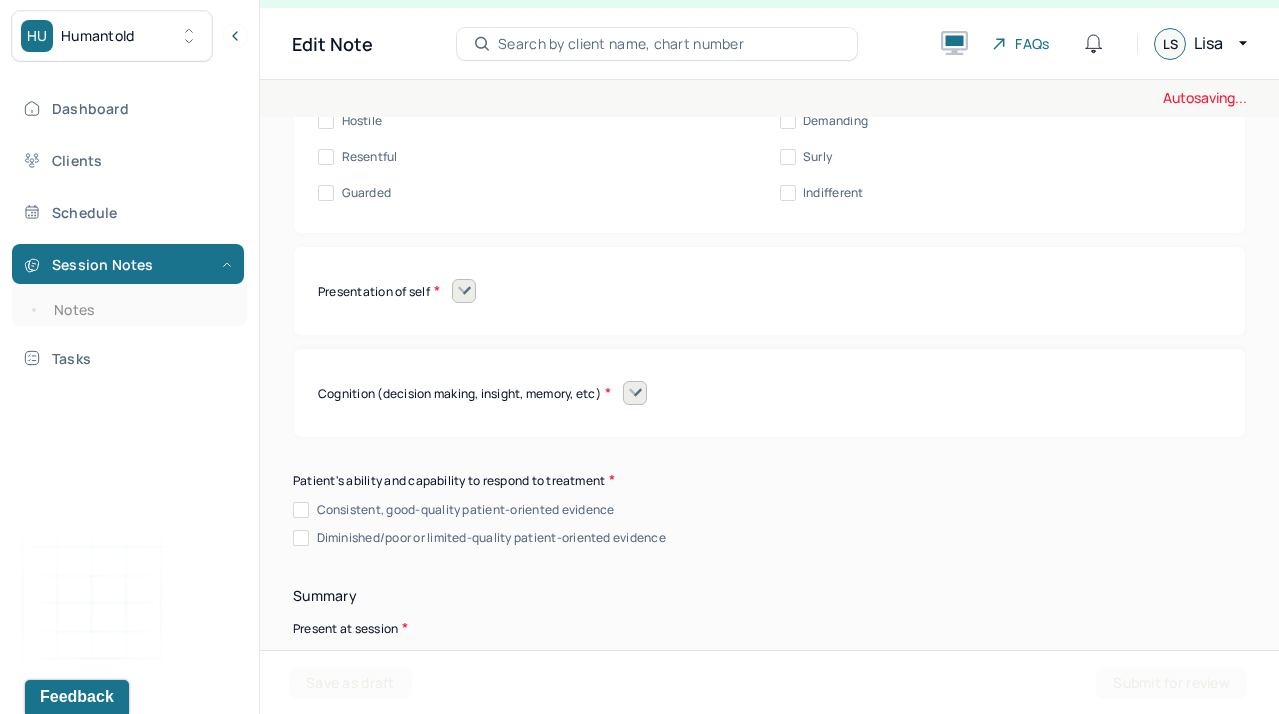 scroll, scrollTop: 10261, scrollLeft: 0, axis: vertical 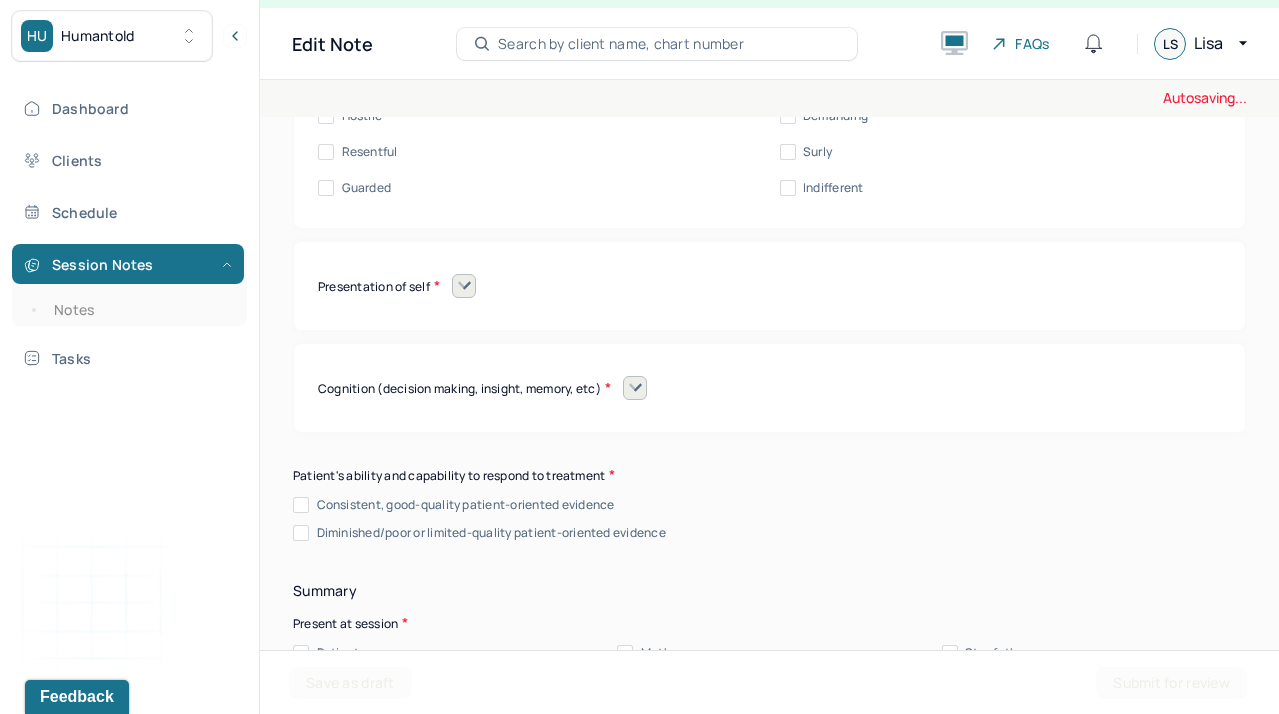 click 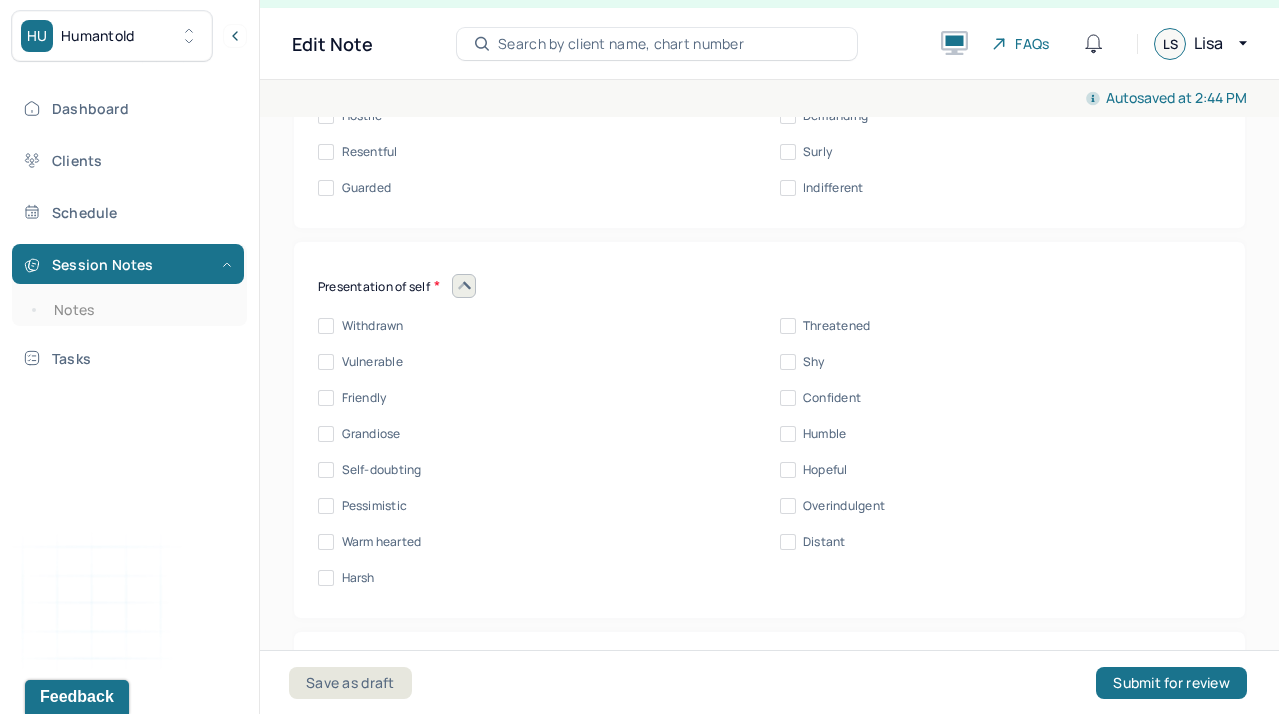 click on "Withdrawn Threatened Vulnerable Shy Friendly Confident Grandiose Humble Self-doubting Hopeful Pessimistic Overindulgent Warm hearted Distant Harsh" at bounding box center [769, 452] 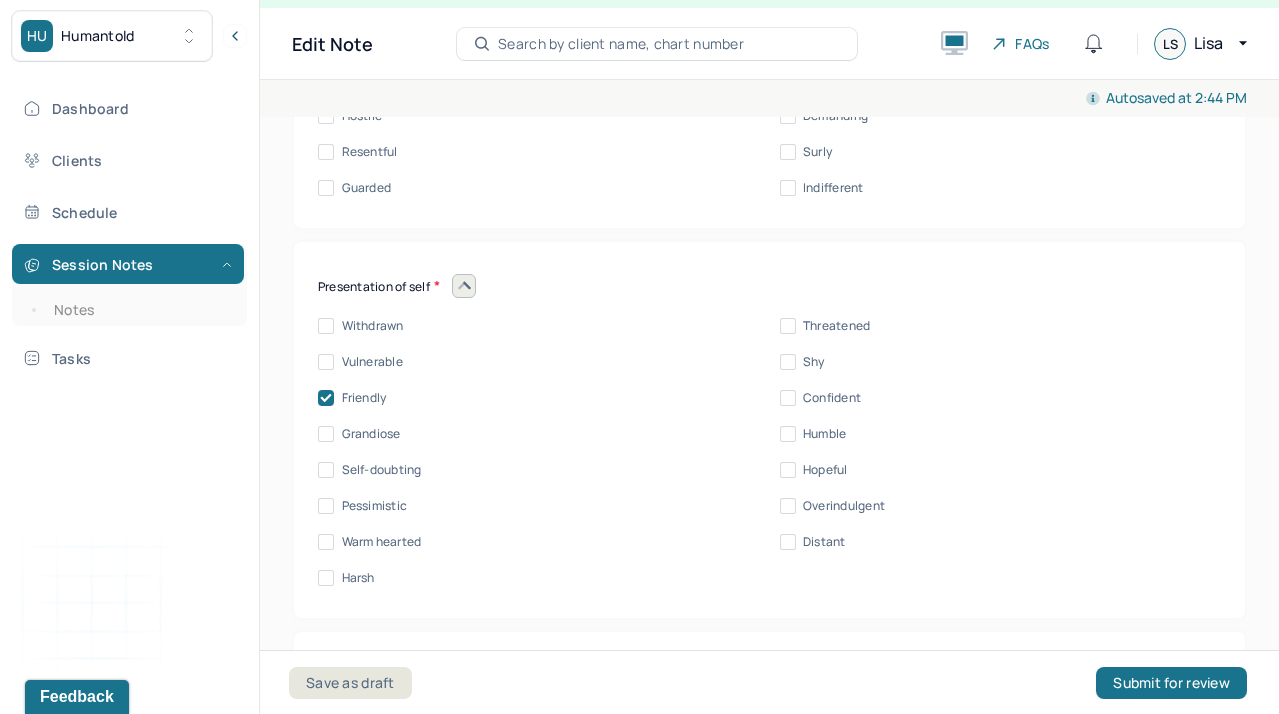 click on "Presentation of self" at bounding box center (769, 286) 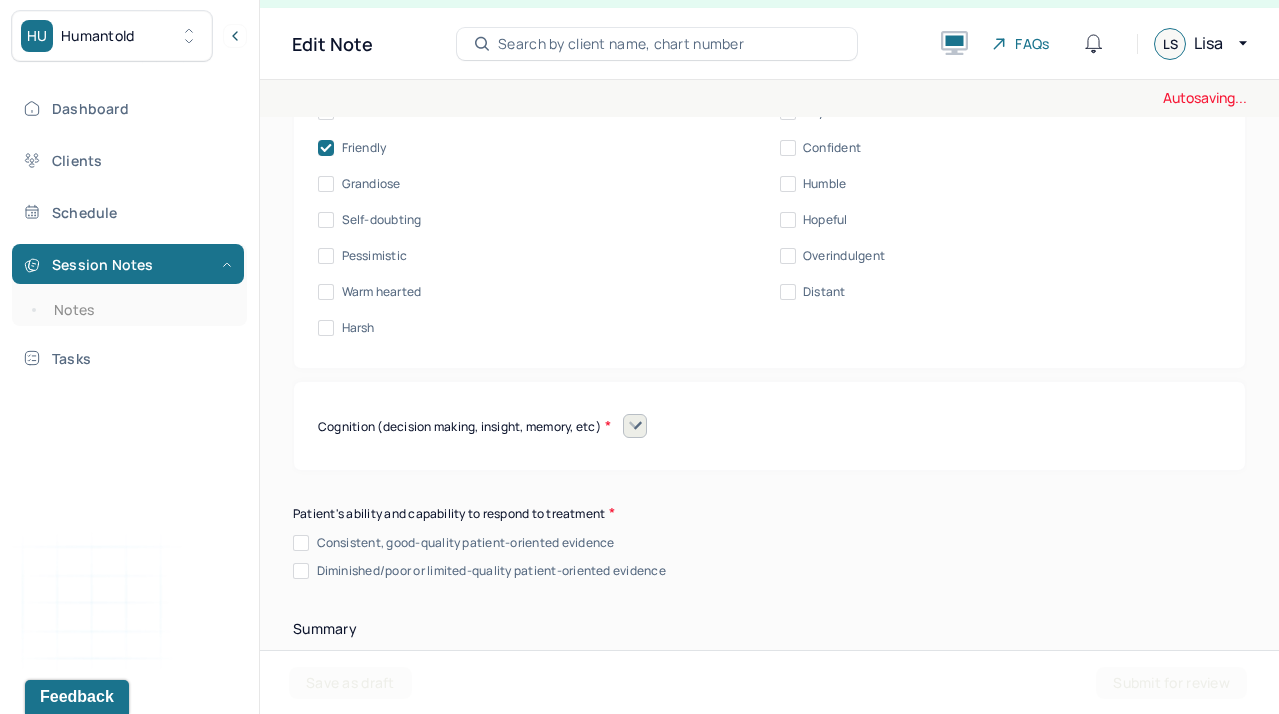scroll, scrollTop: 10512, scrollLeft: 0, axis: vertical 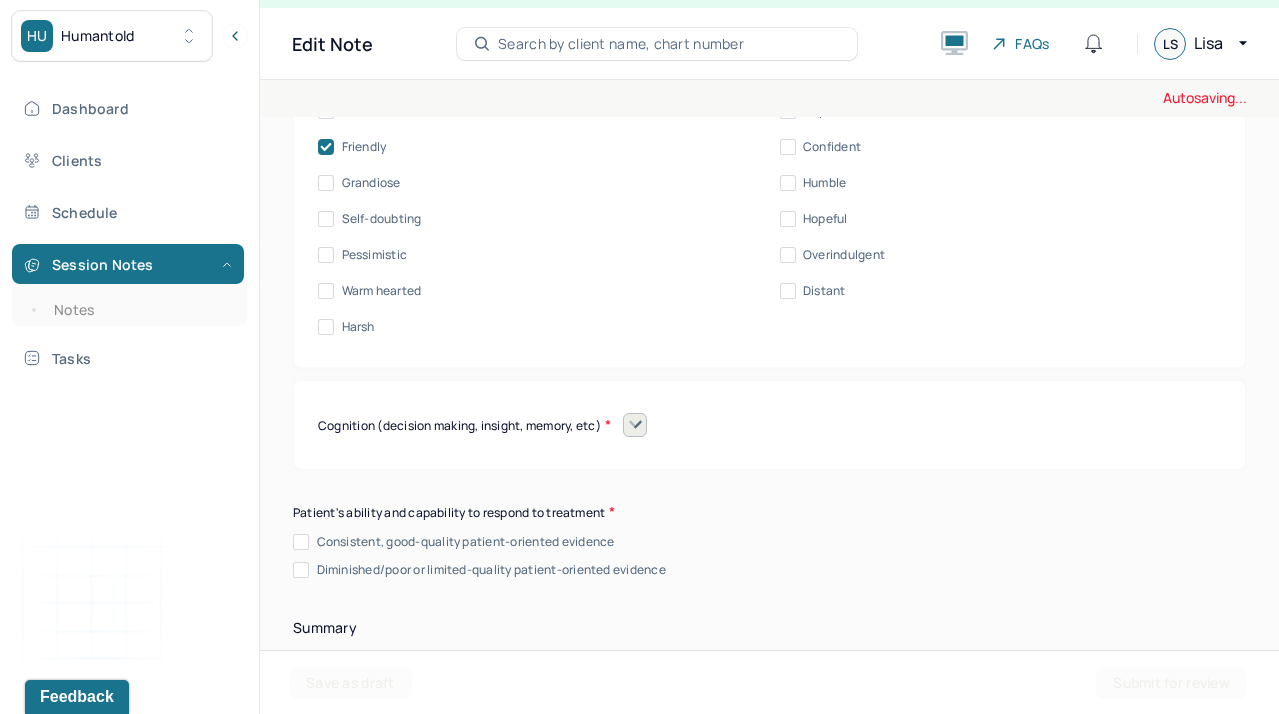click 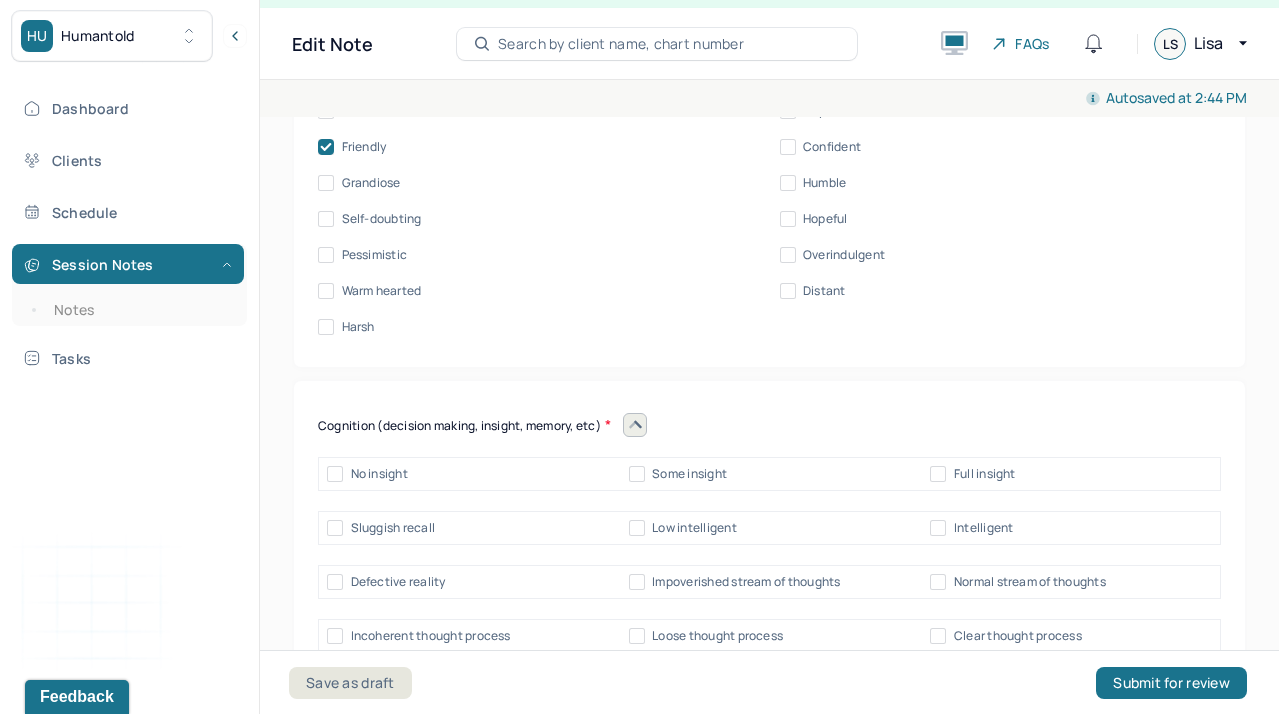 scroll, scrollTop: 36, scrollLeft: 0, axis: vertical 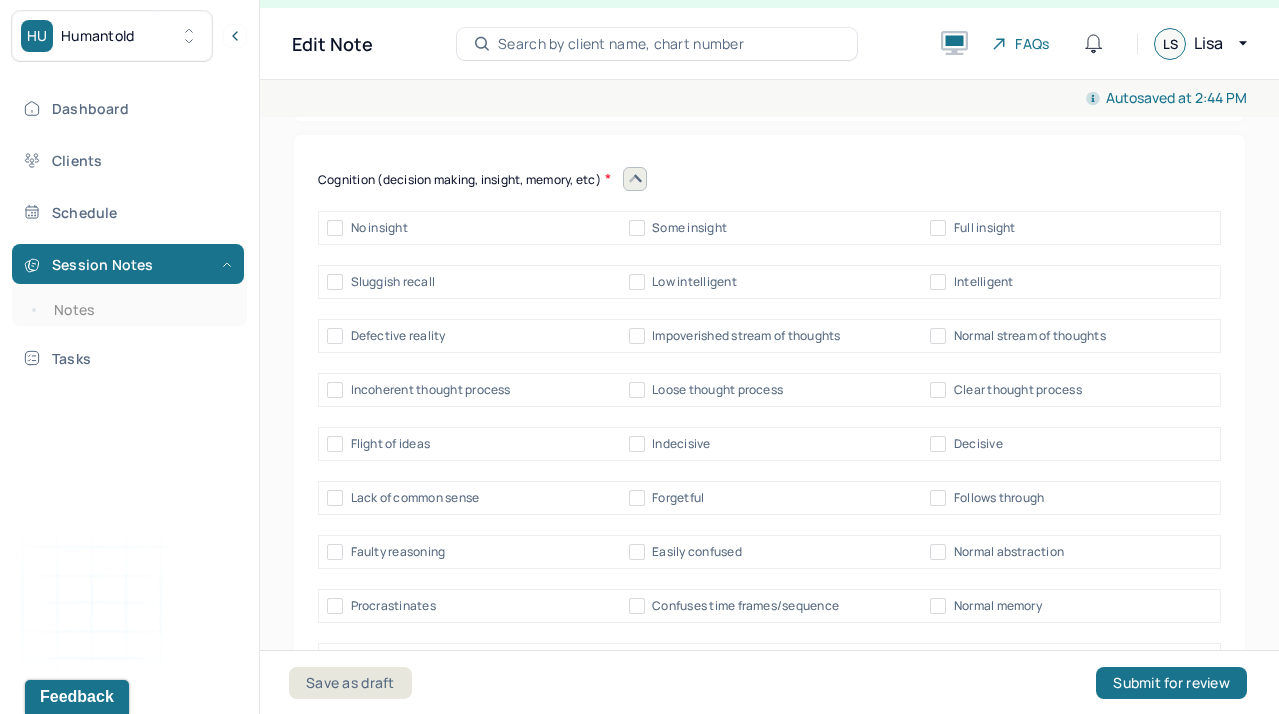 click on "Full insight" at bounding box center (972, 228) 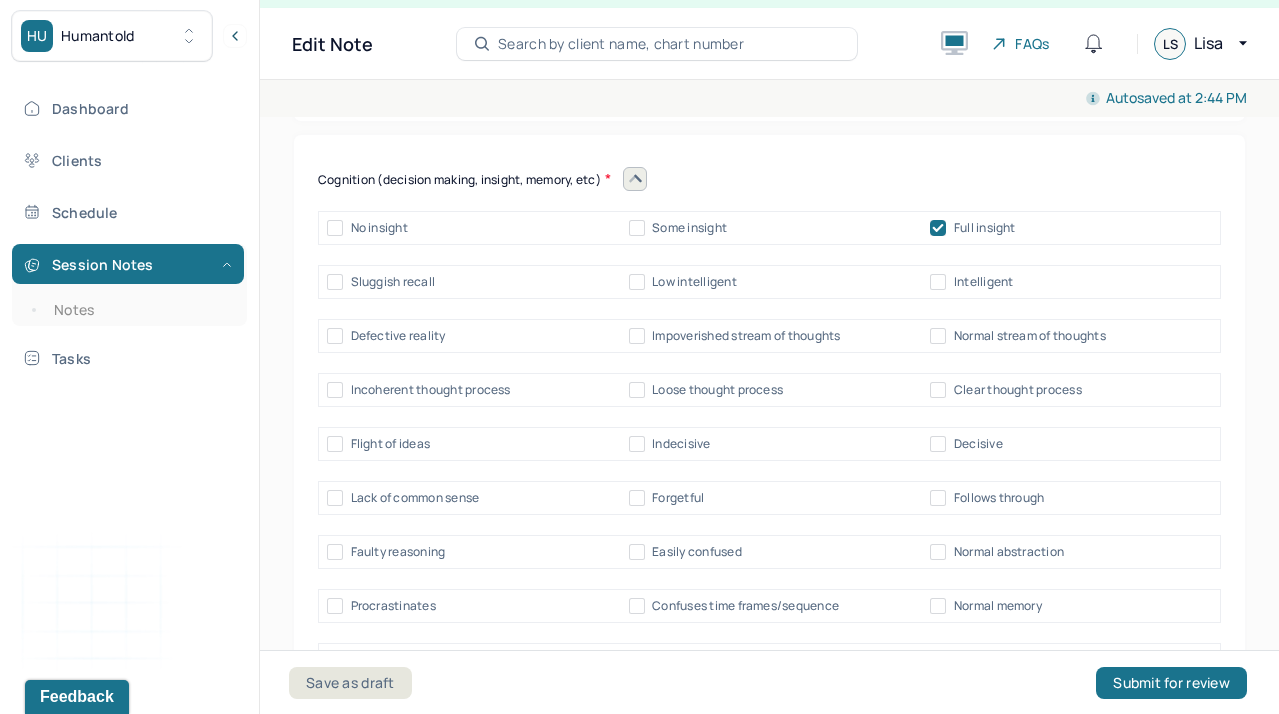 click on "Sluggish recall Low intelligent Intelligent" at bounding box center (769, 282) 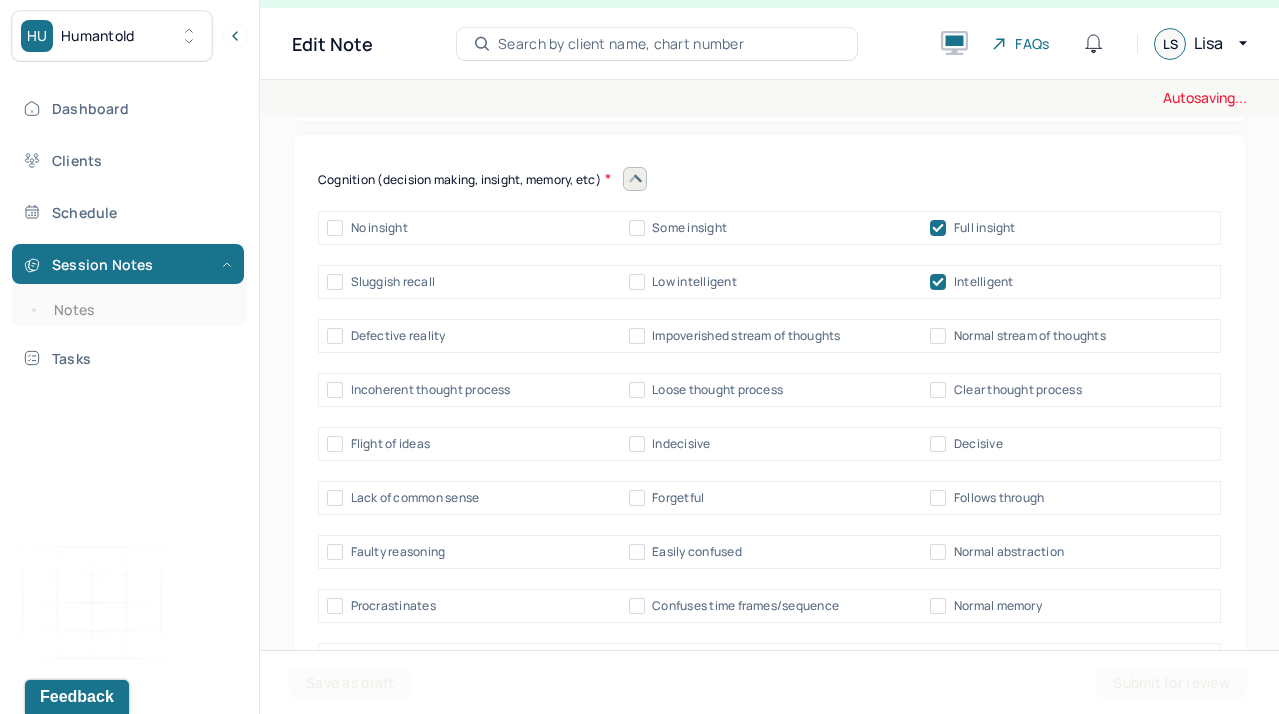 click on "Normal stream of thoughts" at bounding box center [938, 336] 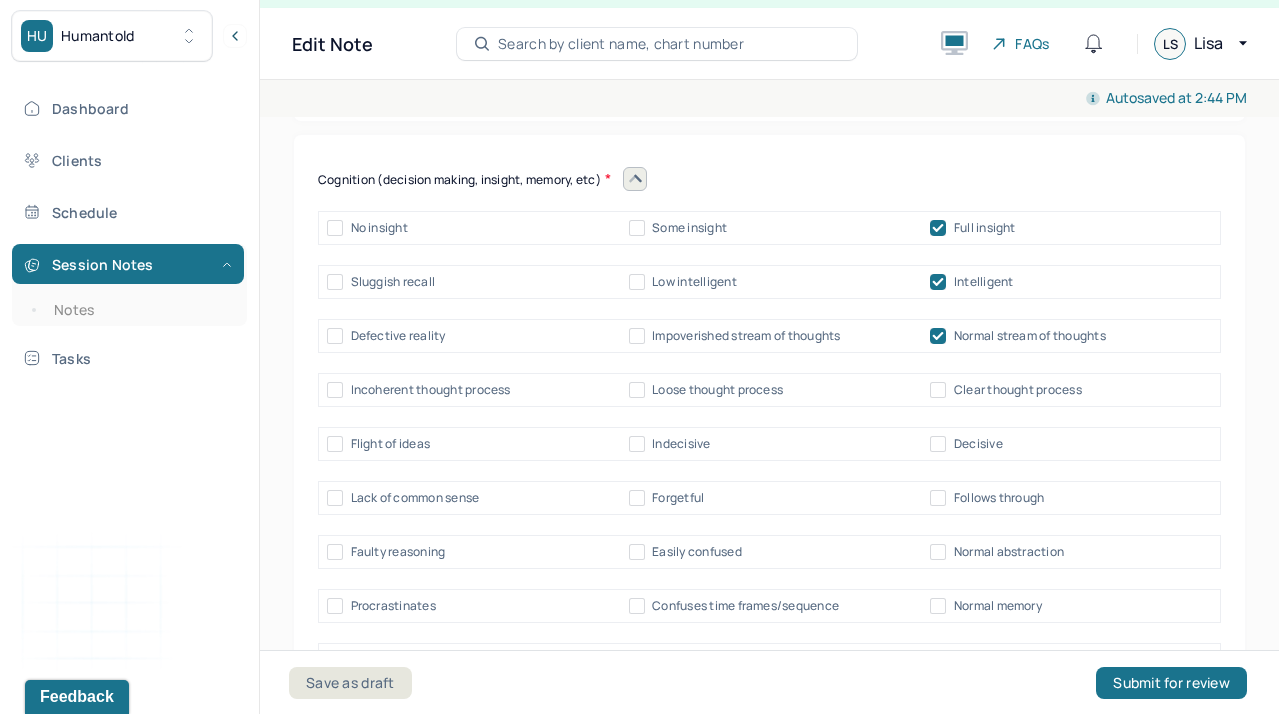 click on "Cognition (decision making, insight, memory, etc)" at bounding box center (769, 179) 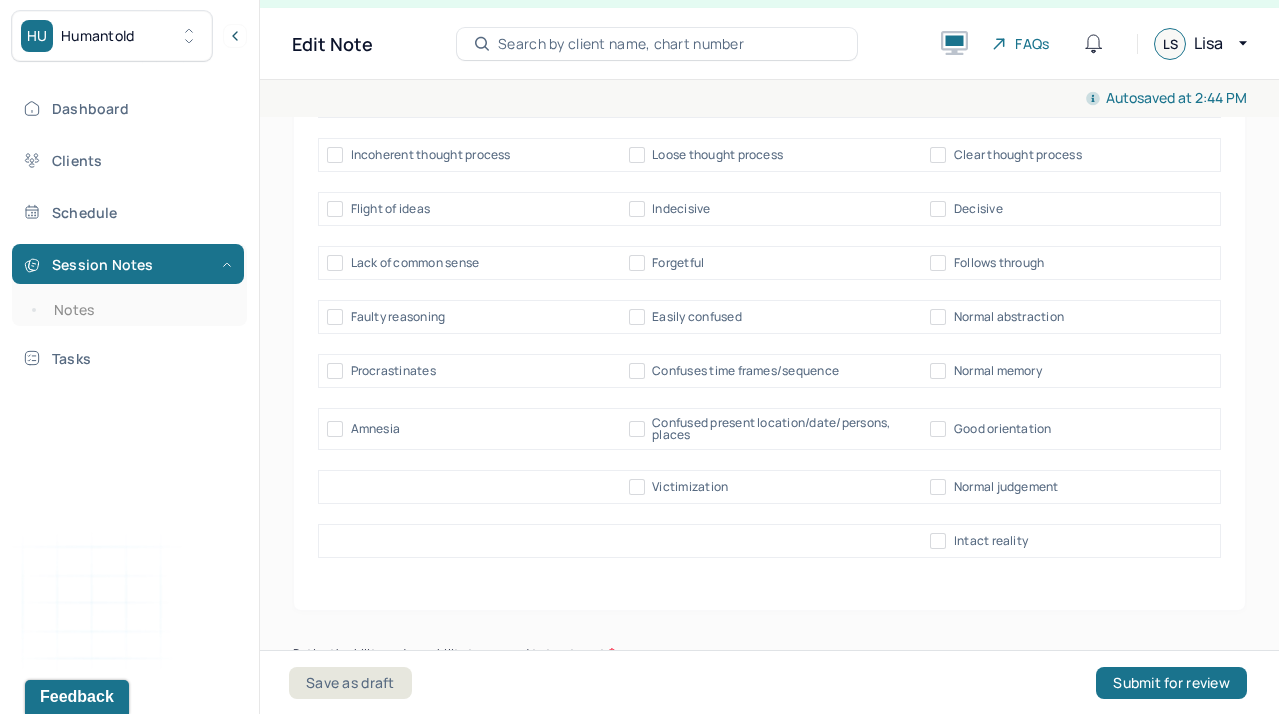 scroll, scrollTop: 10998, scrollLeft: 0, axis: vertical 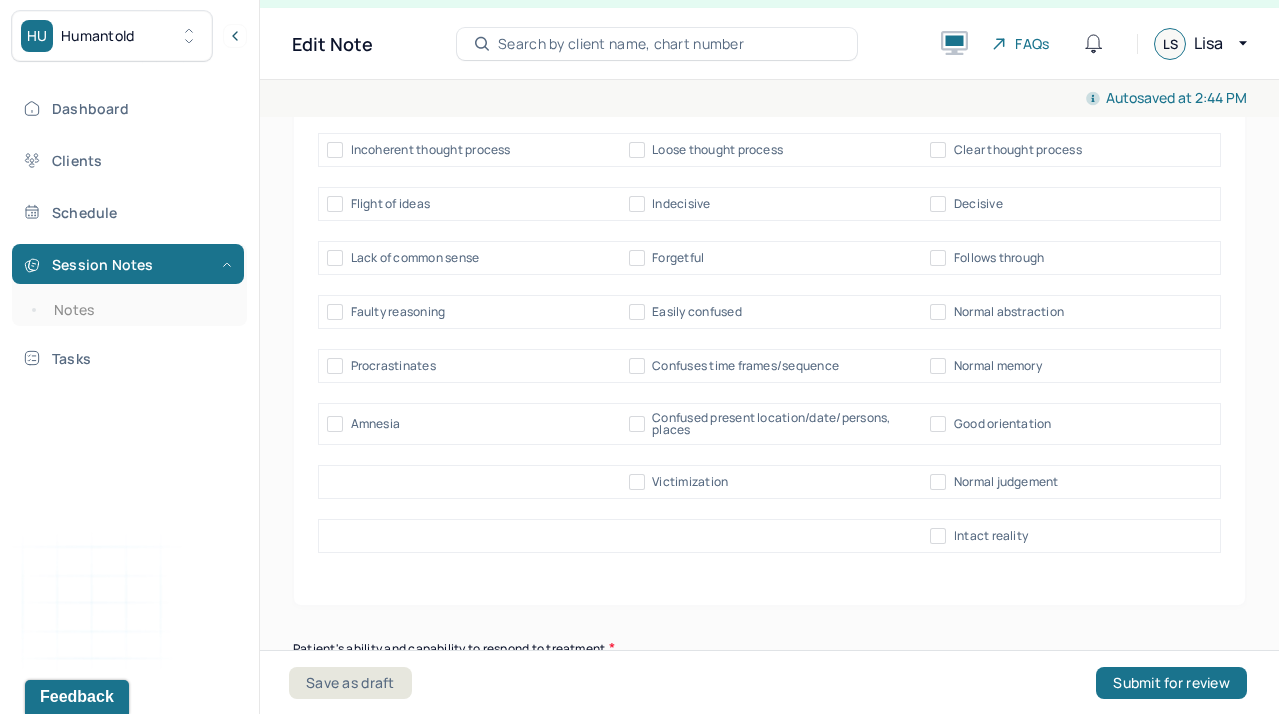 click on "Intact reality" at bounding box center (938, 536) 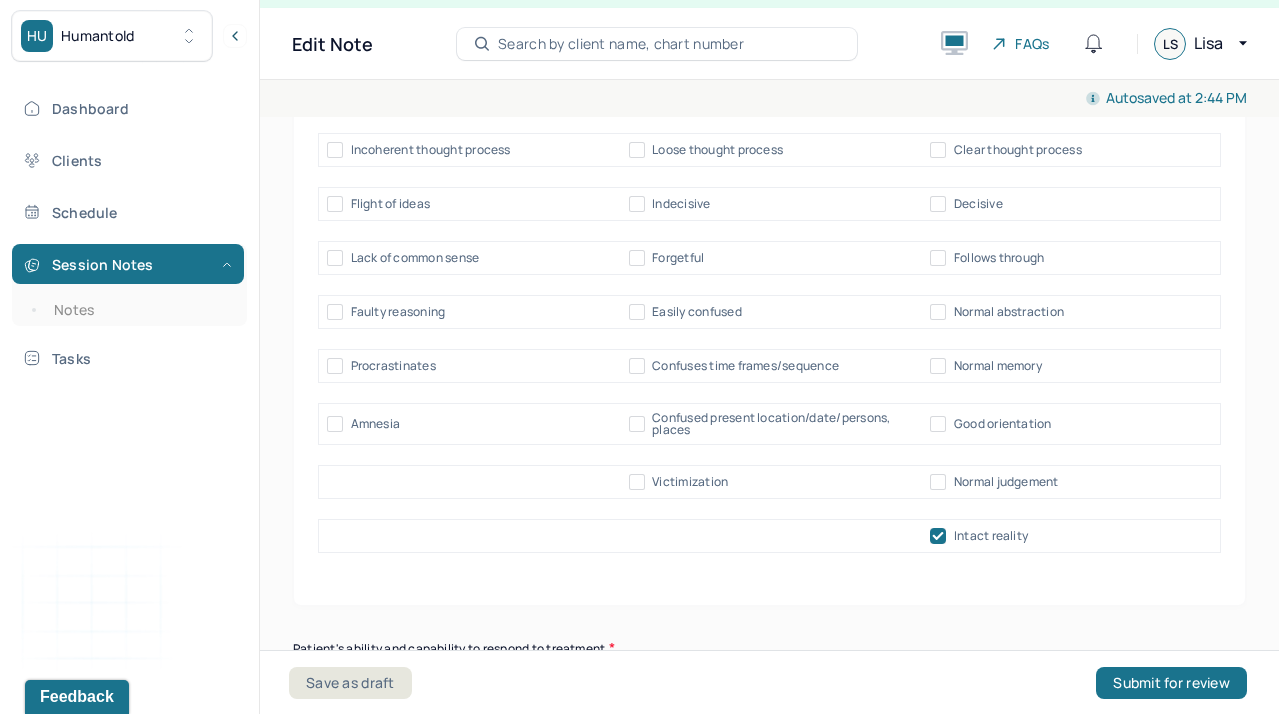 click on "Normal judgement" at bounding box center [938, 482] 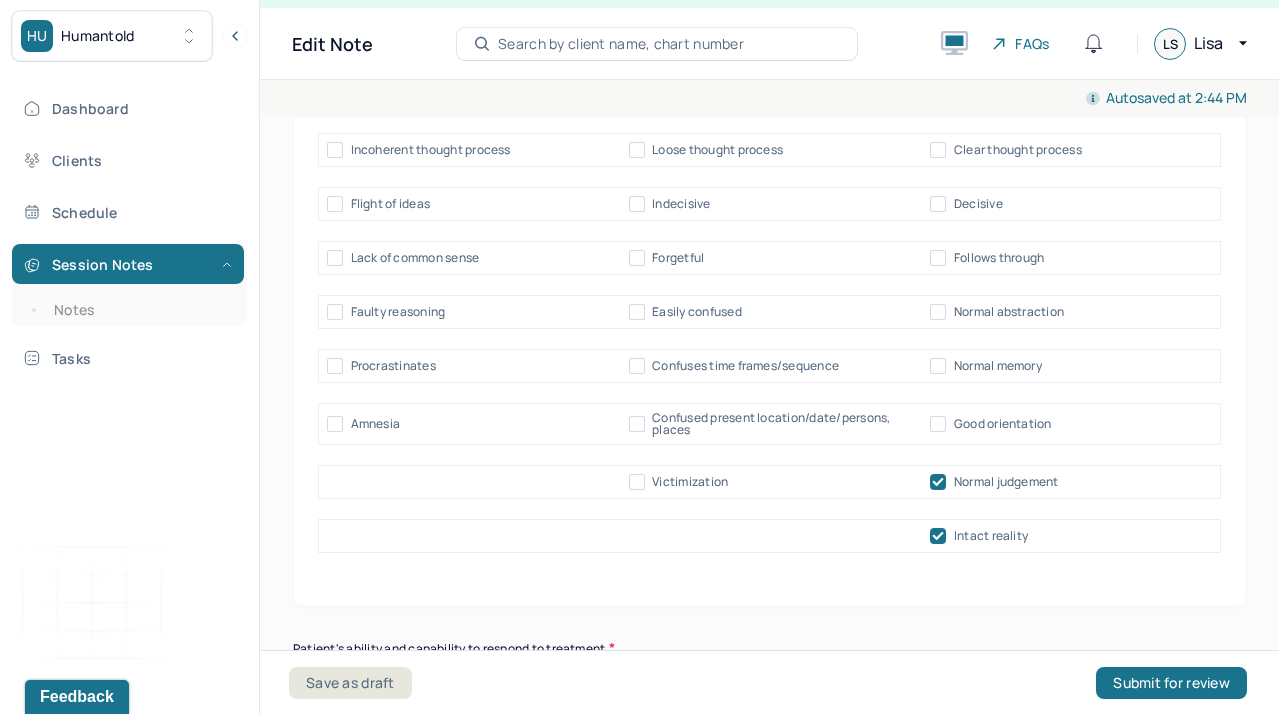 click on "Good orientation" at bounding box center [938, 424] 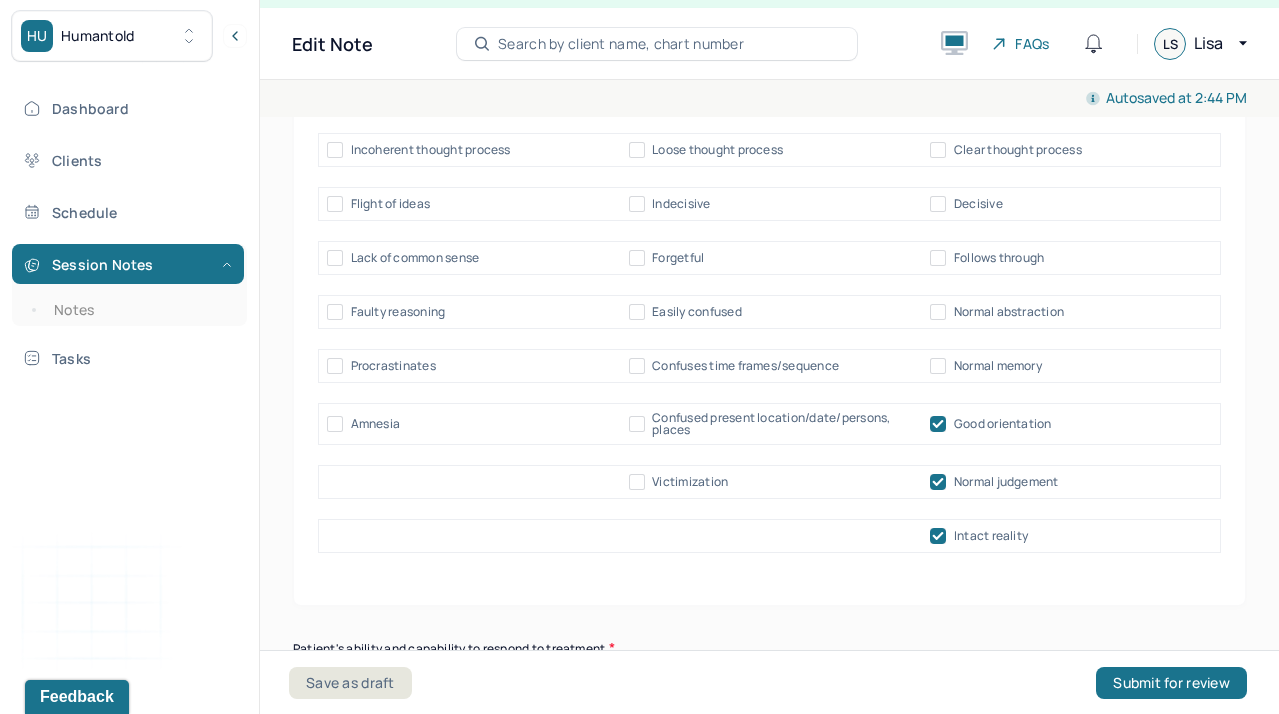 click on "Normal memory" at bounding box center (938, 366) 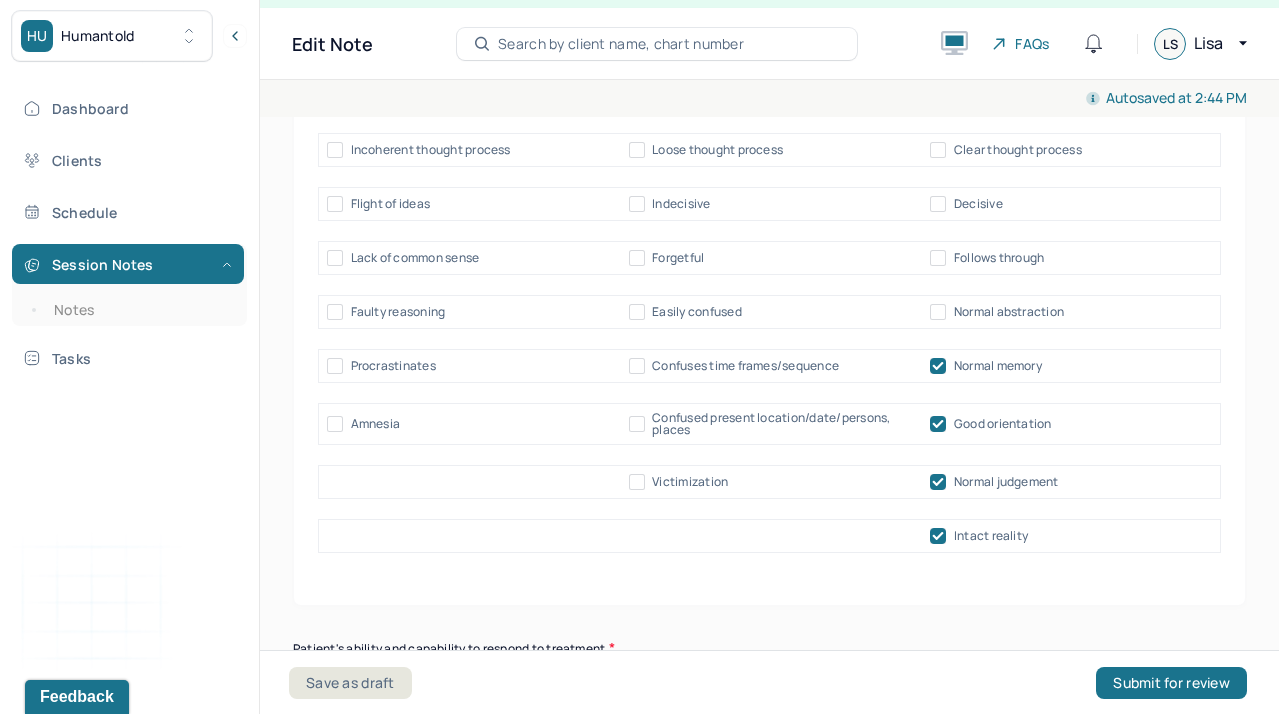 click on "Normal abstraction" at bounding box center [938, 312] 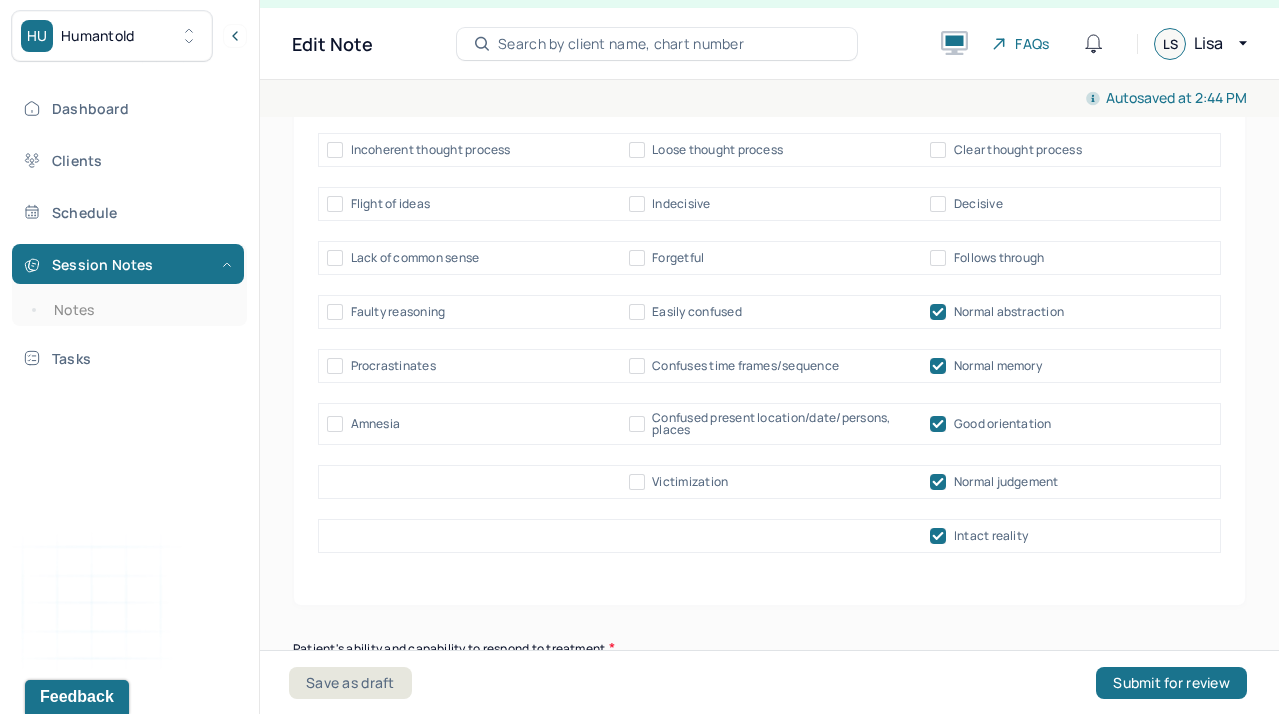 click on "Mental status exam Appearance Neat Unkempt Thin Average Overweight Pale Tanned Movement Coordinated Uncoordinated Mannerisms/oddities Good eye contact Kept eyes downcast Stared into space Speech Behavior Unintelligible Stammer/stutter Mumbles Clear Precise Strident Distant Squeaky Squeaky Soft Weak Normal Strident Hurried Loud Affect/Mood Blunted Constricted Normal Broad Inappropriate Indifferent to problems Congruent Irritated Hostile Flushing Dizziness Can't sit still Panicked Fearful Wretched Melancholy Sad Hopeless Bored Sorrow Grief Flight of ideas Manic Hypomanic Ashamed Embarrassed Apologetic Calm Guilty Flat Attention/Concentration/effort Sluggish Flat Distractible Normal energy Eager Indifferent Scattered Baffled Perplexed Hurried Organized Rigid Pleasant Cooperative Dependent Abusive Superior Stubborn Belligerent Argumentative Hostile Demanding Resentful Surly Guarded Indifferent Presentation of self Withdrawn Threatened Vulnerable Shy Friendly Confident Grandiose Humble Self-doubting Hopeful Harsh" at bounding box center (769, -932) 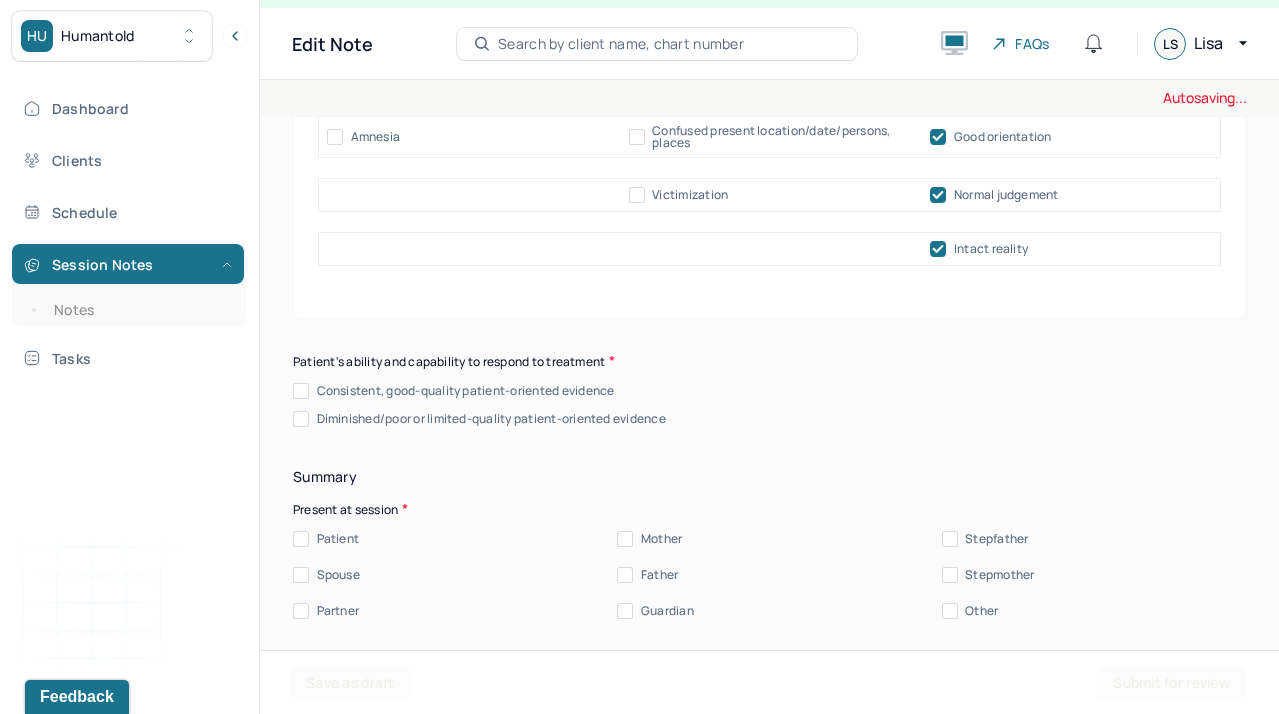 scroll, scrollTop: 11293, scrollLeft: 0, axis: vertical 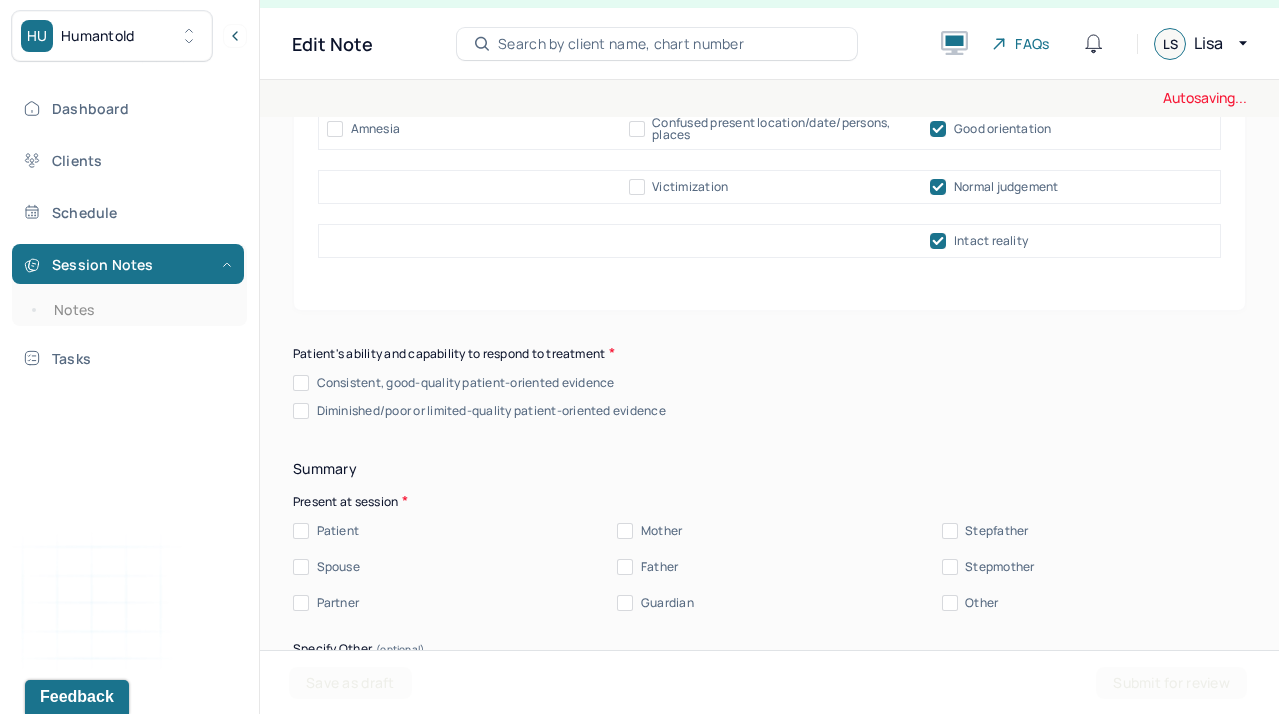click on "Consistent, good-quality patient-oriented evidence" at bounding box center (454, 383) 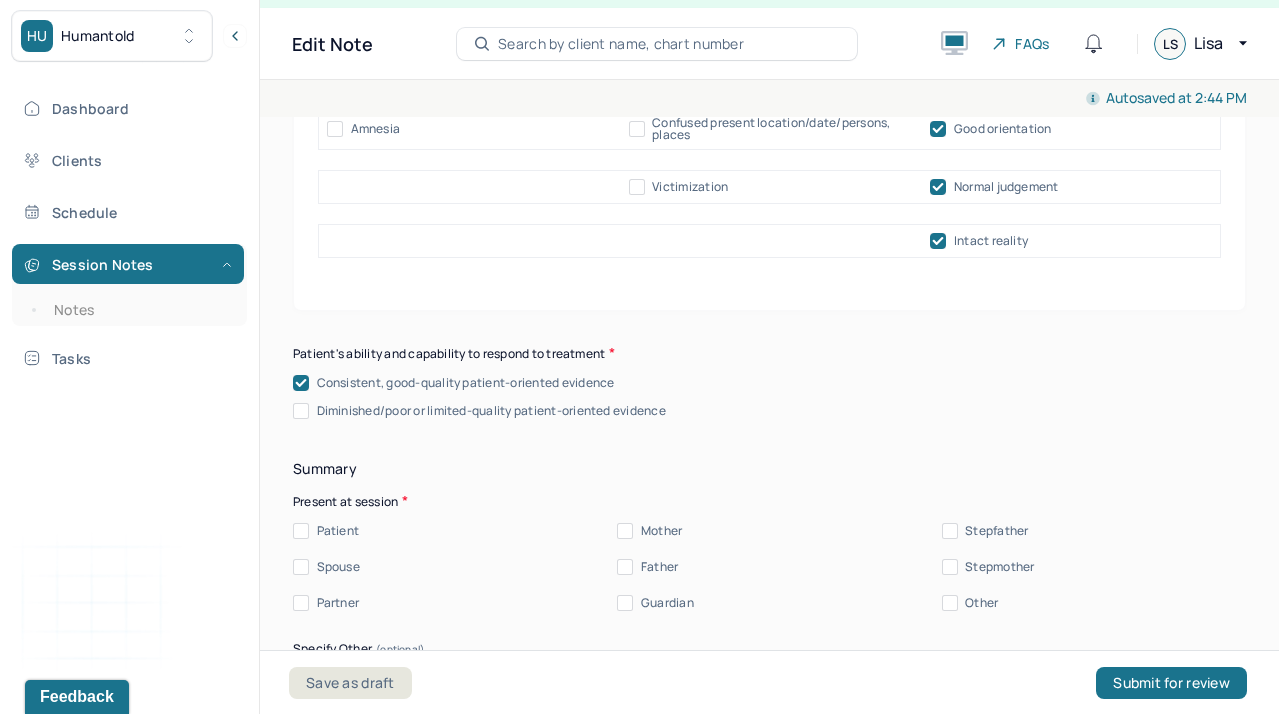 click on "Patient's ability and capability to respond to treatment" at bounding box center (769, 353) 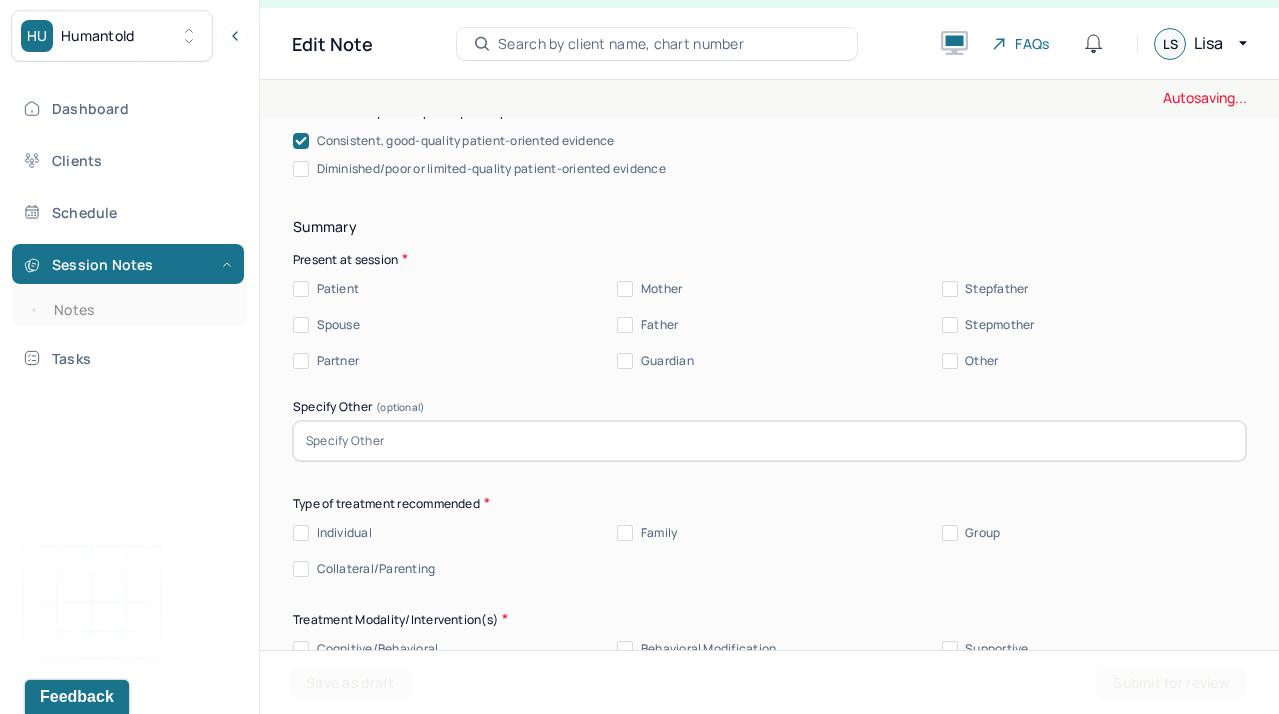 scroll, scrollTop: 11573, scrollLeft: 0, axis: vertical 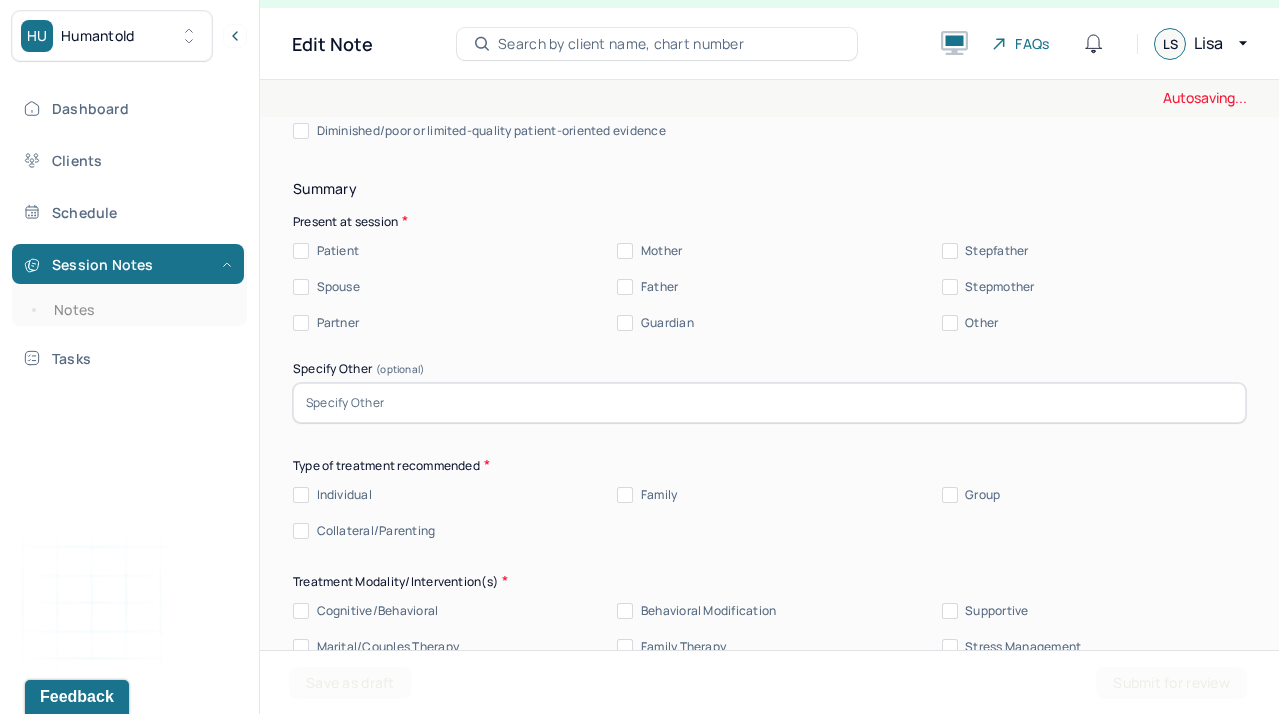 click on "Patient Mother Stepfather Spouse Father Stepmother Partner Guardian Other" at bounding box center (769, 287) 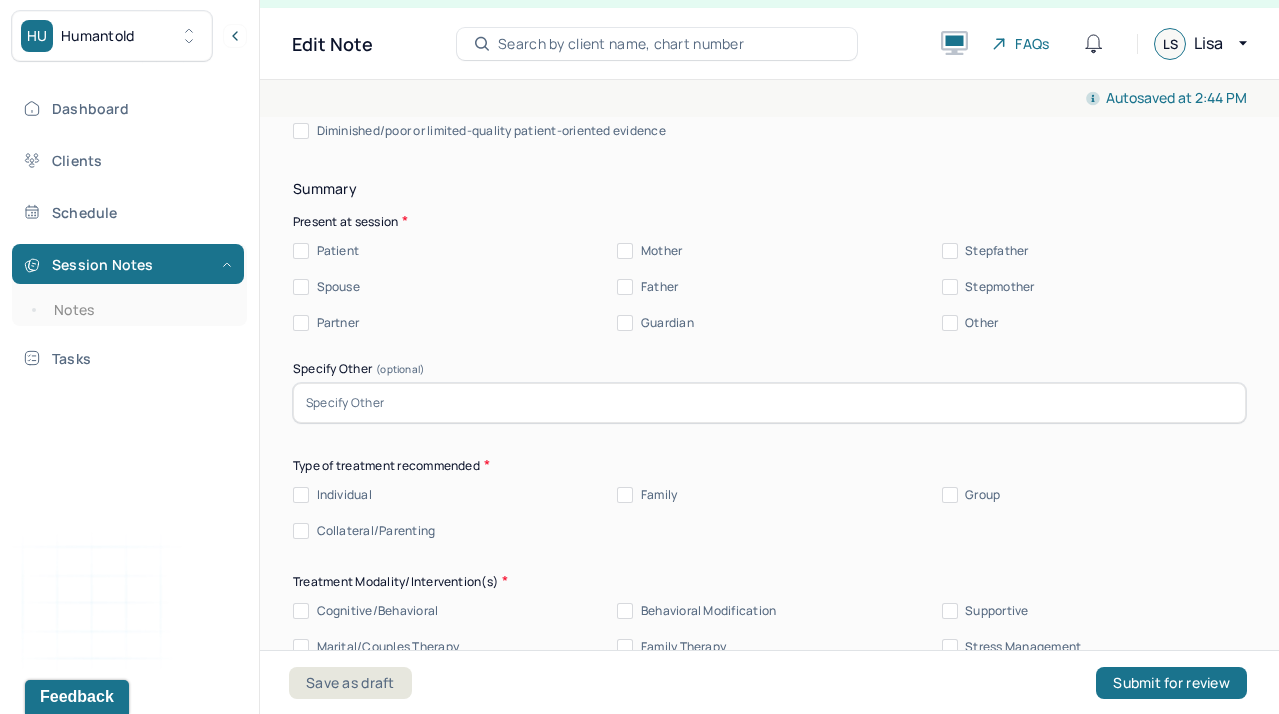 click on "Patient" at bounding box center (301, 251) 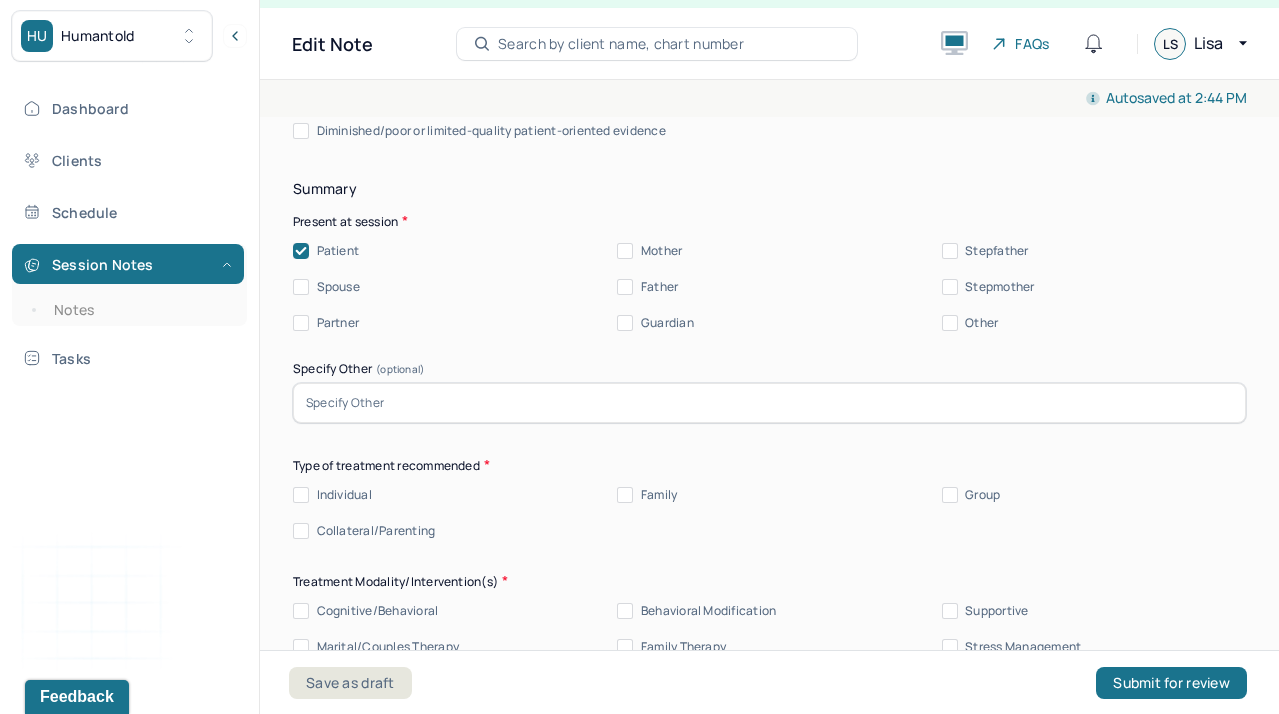 click on "Present at session" at bounding box center (769, 221) 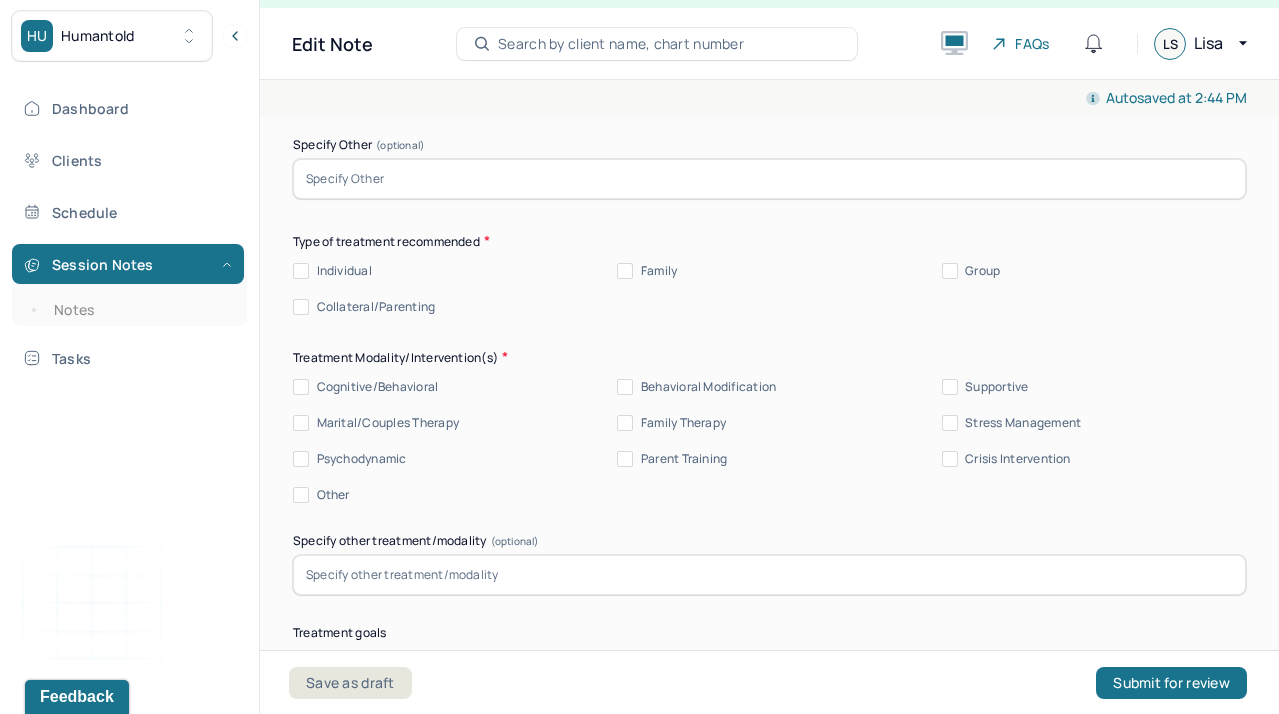 scroll, scrollTop: 11800, scrollLeft: 0, axis: vertical 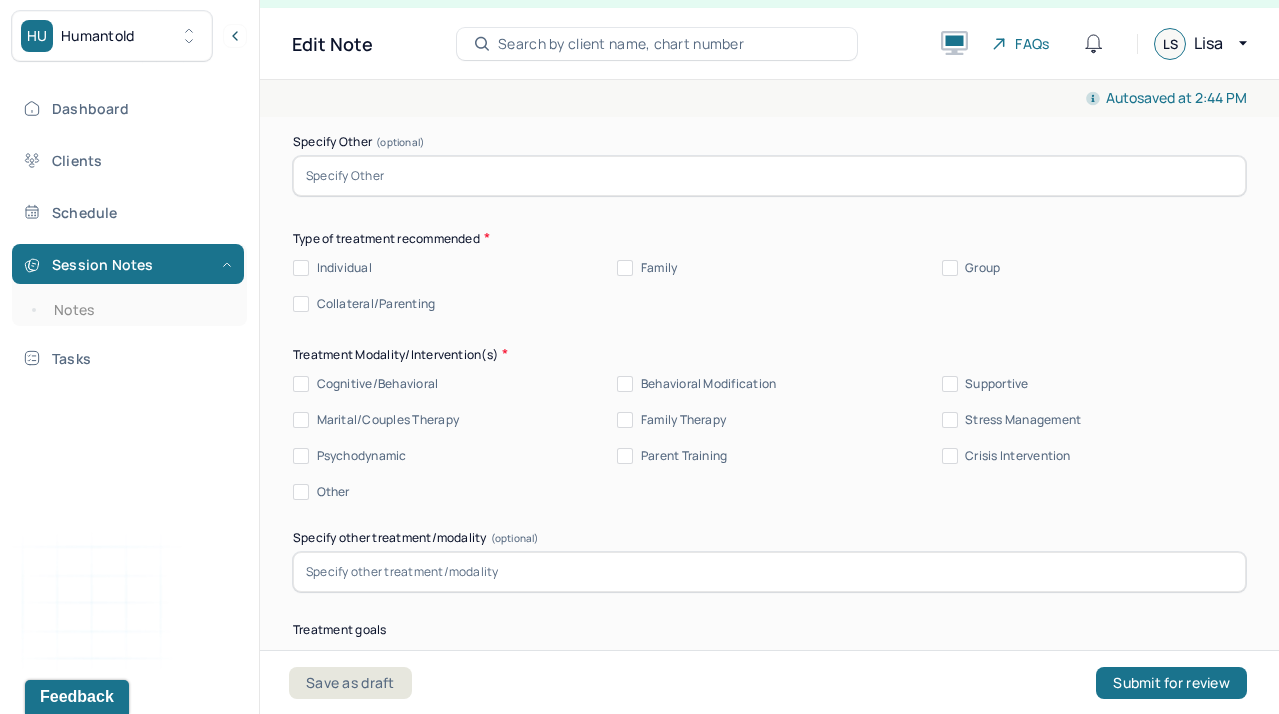 click on "Individual" at bounding box center (301, 268) 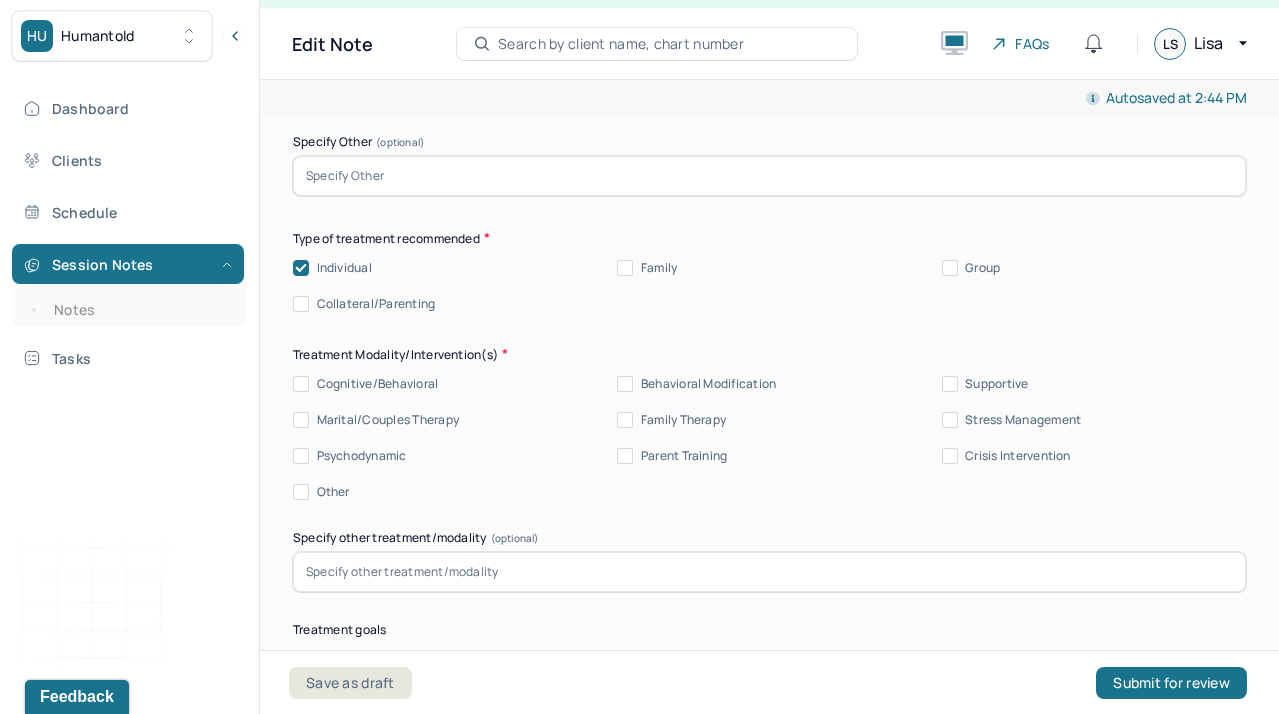 click on "Cognitive/Behavioral" at bounding box center [301, 384] 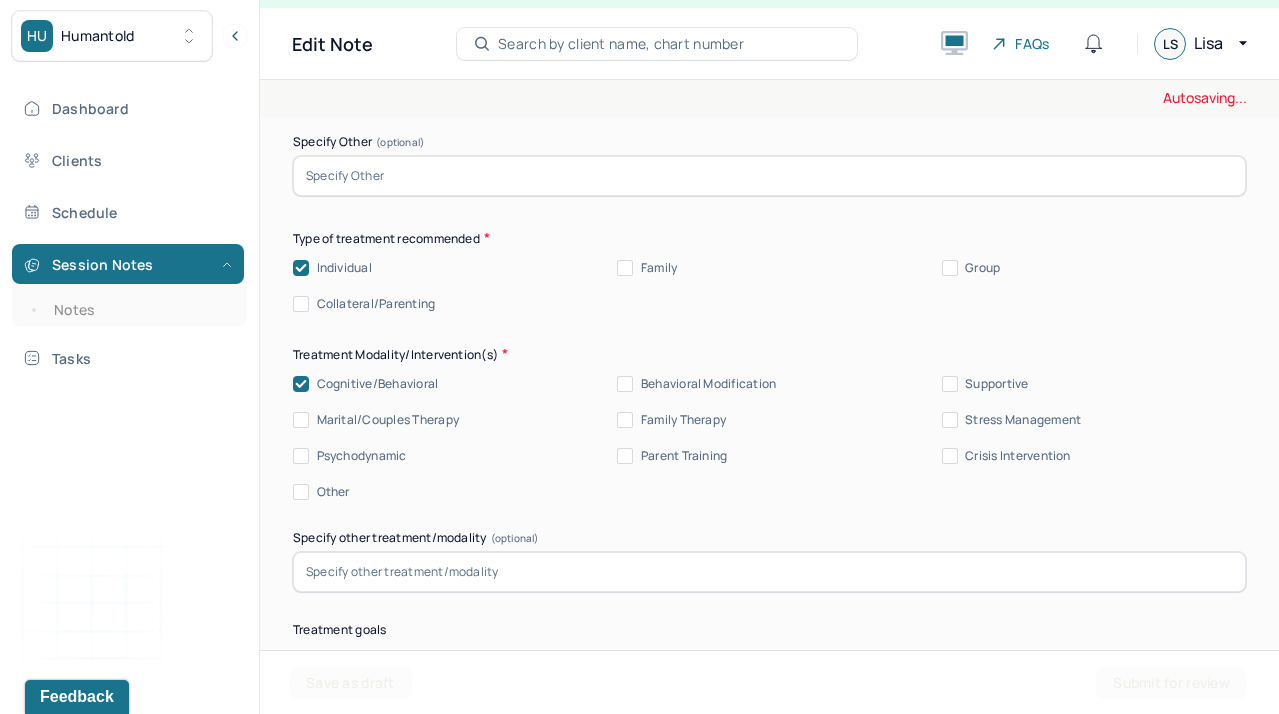 click on "Crisis Intervention" at bounding box center [950, 456] 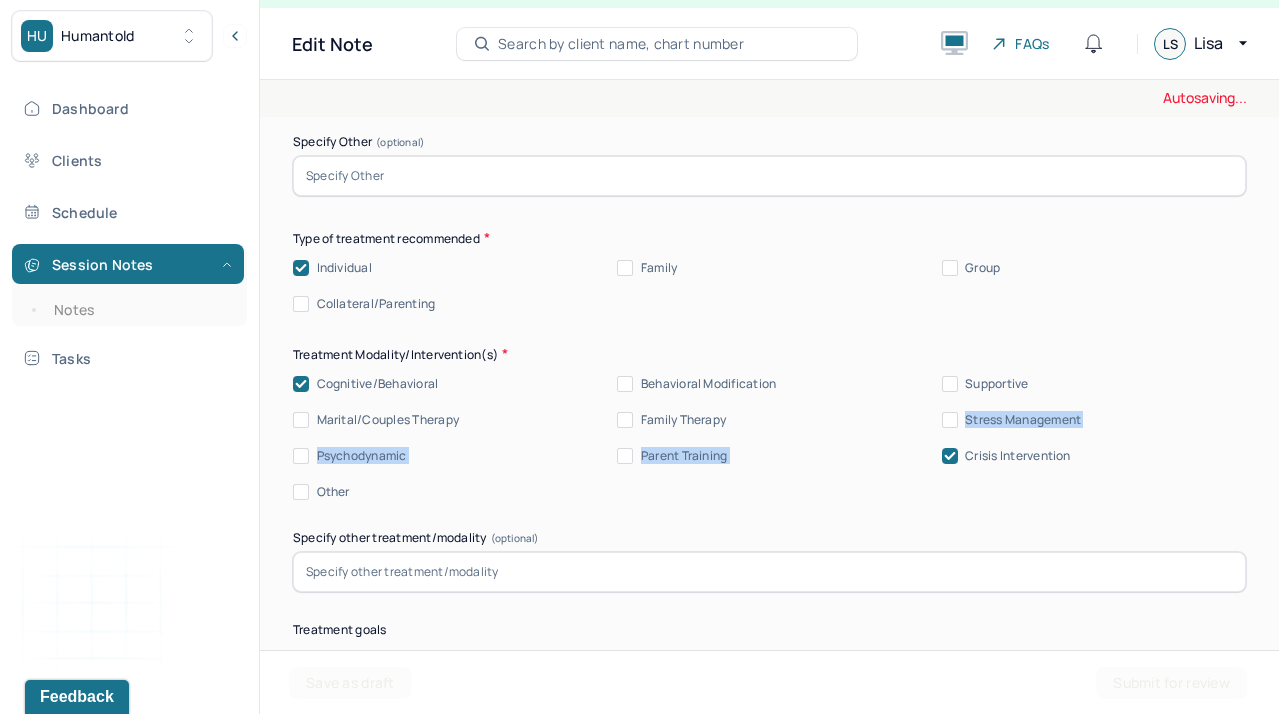drag, startPoint x: 953, startPoint y: 423, endPoint x: 923, endPoint y: 381, distance: 51.613953 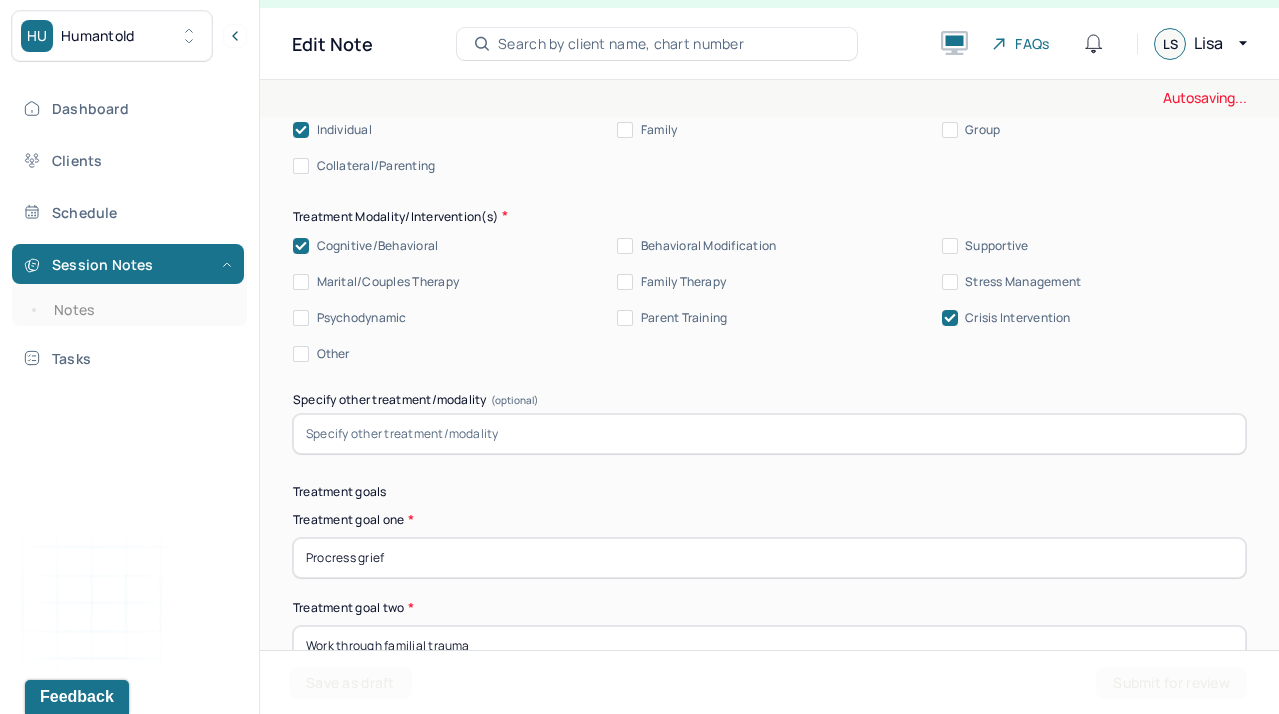 scroll, scrollTop: 12053, scrollLeft: 0, axis: vertical 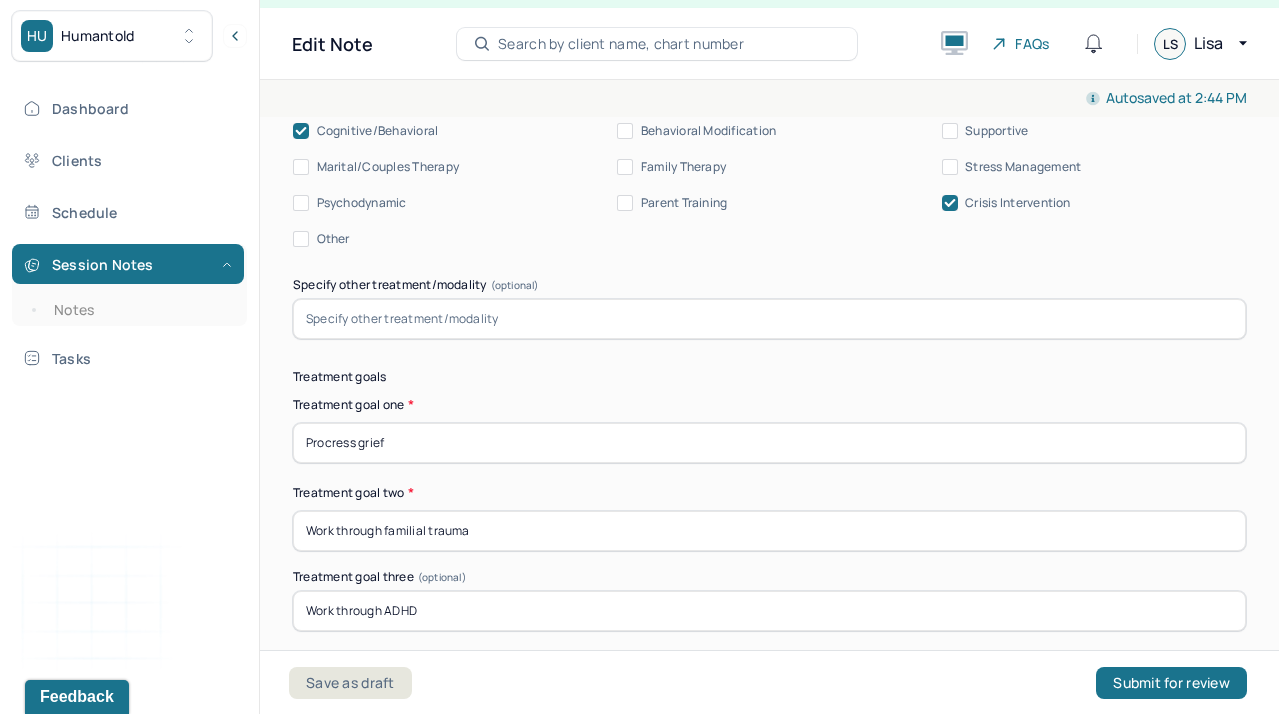 click on "Summary Present at session Patient Mother Stepfather Spouse Father Stepmother Partner Guardian Other Specify Other (optional) Type of treatment recommended Individual Family Group Collateral/Parenting Treatment Modality/Intervention(s) Cognitive/Behavioral Behavioral Modification Supportive Marital/Couples Therapy  Family Therapy Stress Management Psychodynamic Parent Training Crisis Intervention Other Specify other treatment/modality (optional) Treatment goals Treatment goal one * Procress grief Treatment goal two * Work through familial trauma Treatment goal three (optional) Work through ADHD Frequency of sessions Weekly Bi-Weekly Monthly Other Date of next session * Subjective report Please make sure to only include what the client has reported. This should only tie back to what the client reported in the session, re; symptoms, mood/affect, ideations, interpersonal conflicts, etc. Do not include your assessment or interpretation of the clients symptoms here. Summary Prognosis" at bounding box center (769, 734) 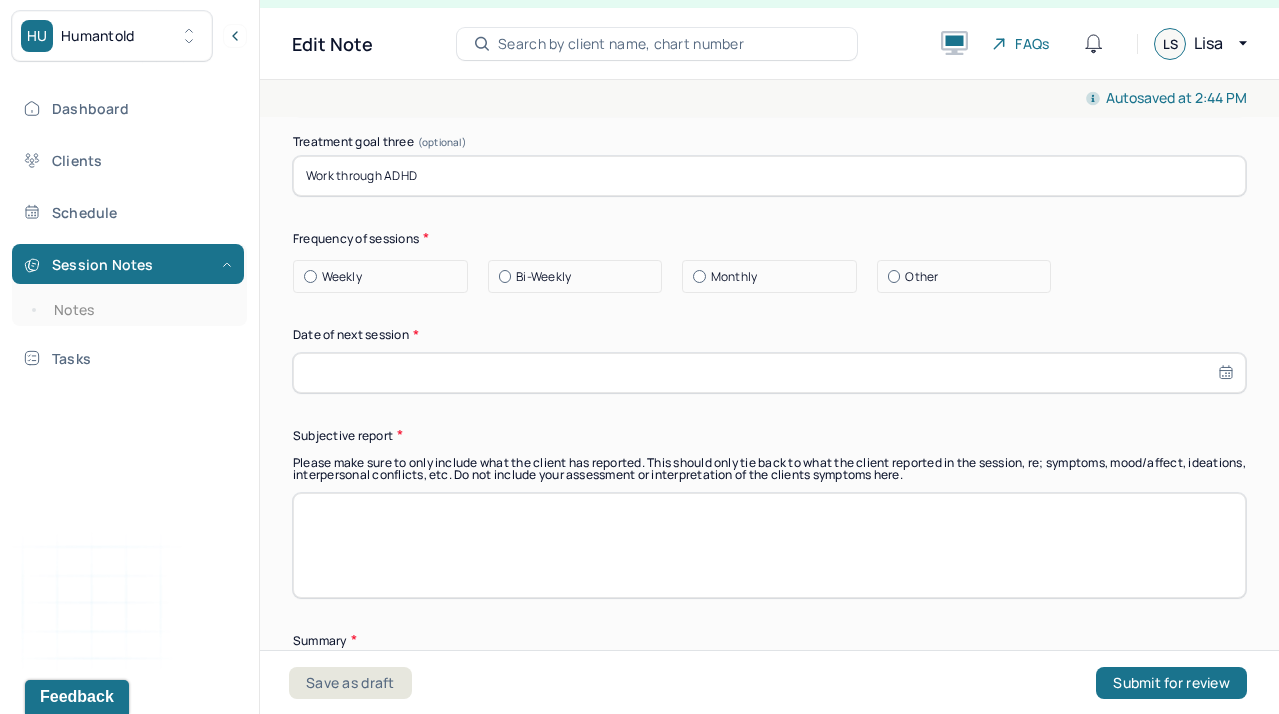 scroll, scrollTop: 12497, scrollLeft: 0, axis: vertical 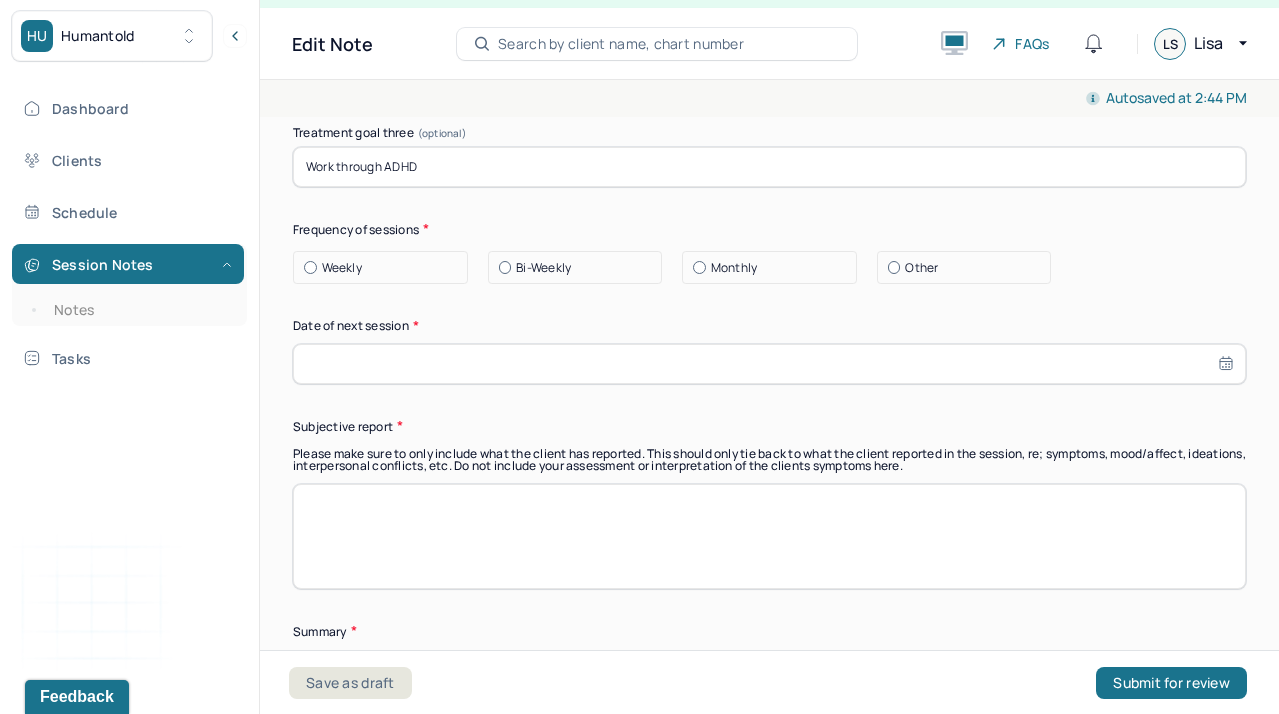 select on "6" 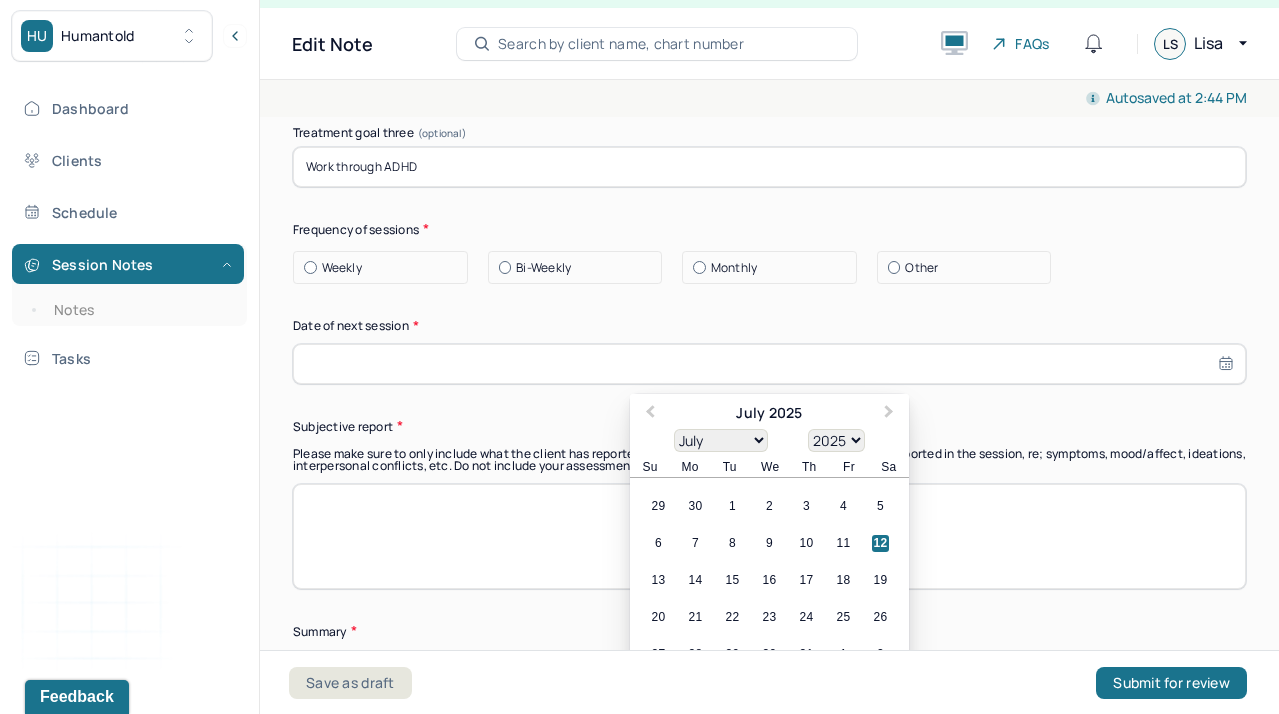 click at bounding box center [769, 364] 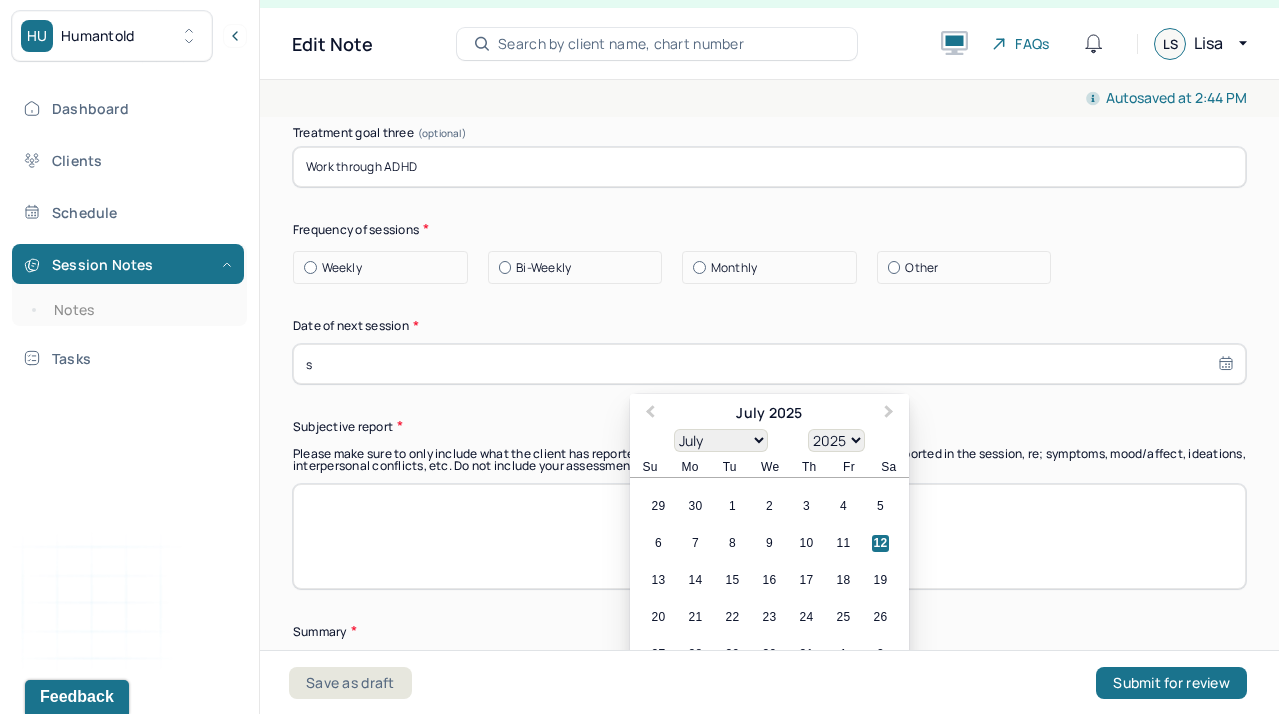 type on "s" 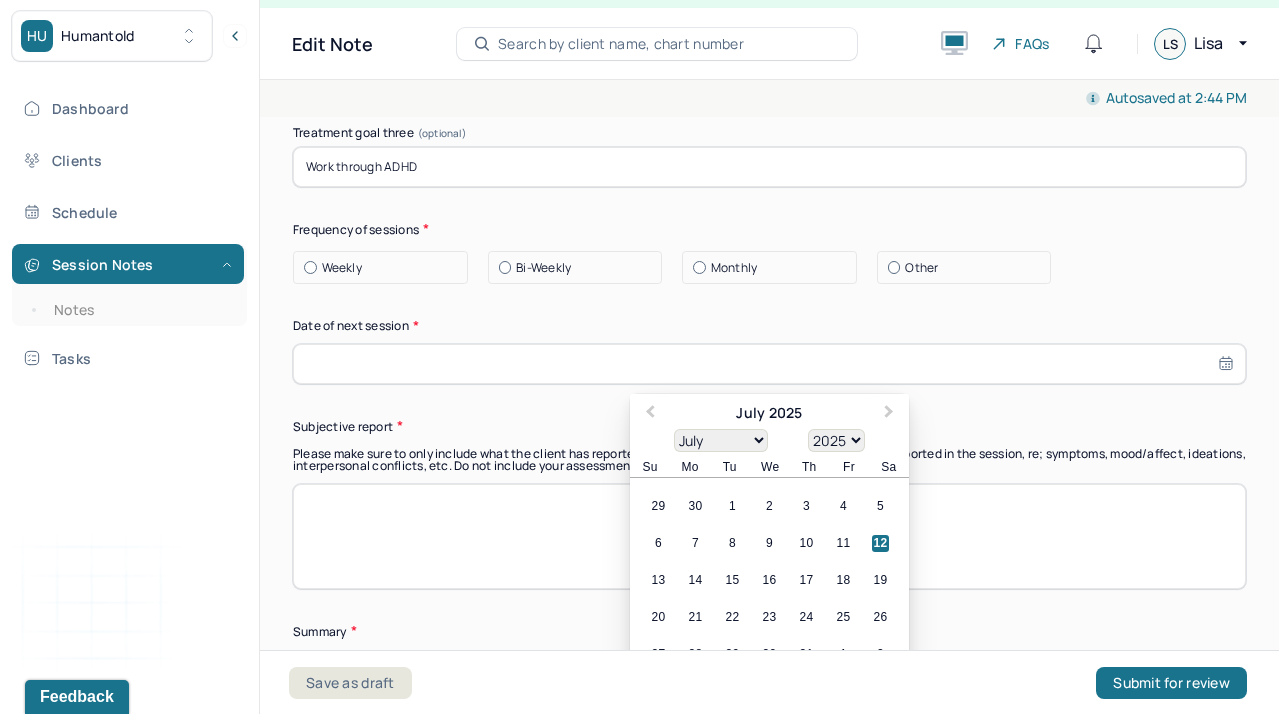 click at bounding box center [310, 267] 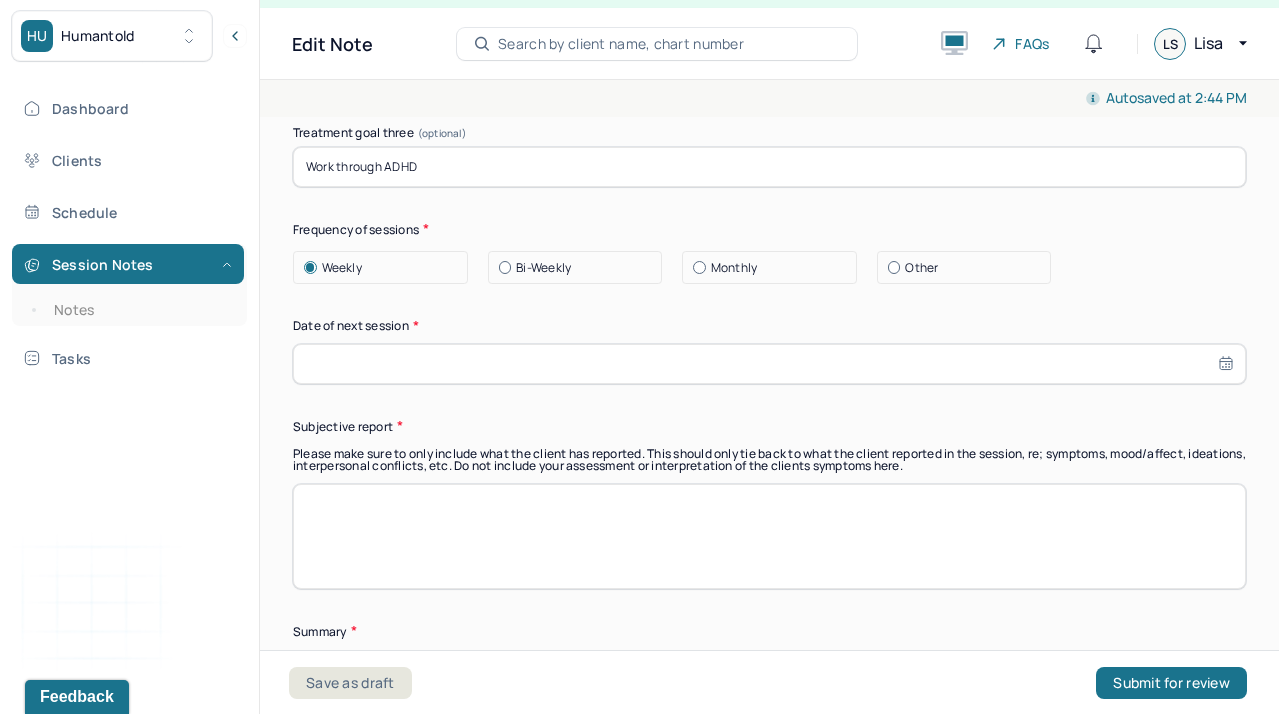 click on "Bi-Weekly" at bounding box center (580, 268) 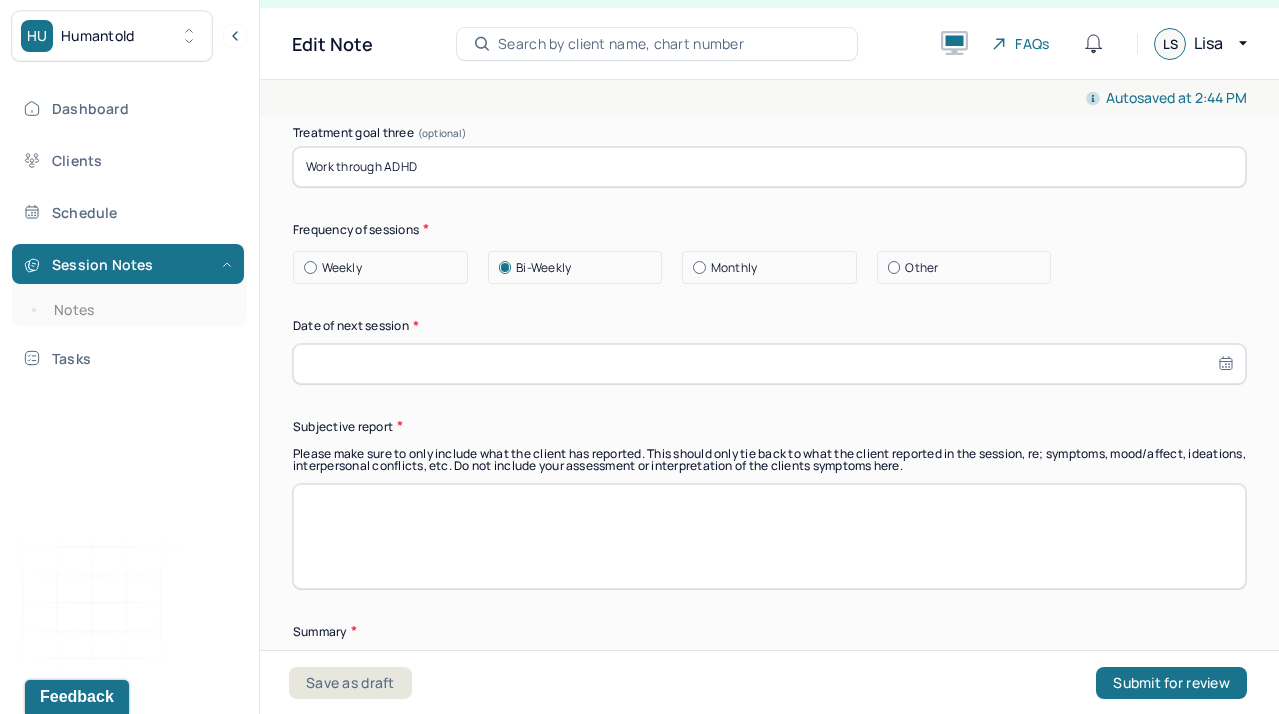 click at bounding box center (769, 364) 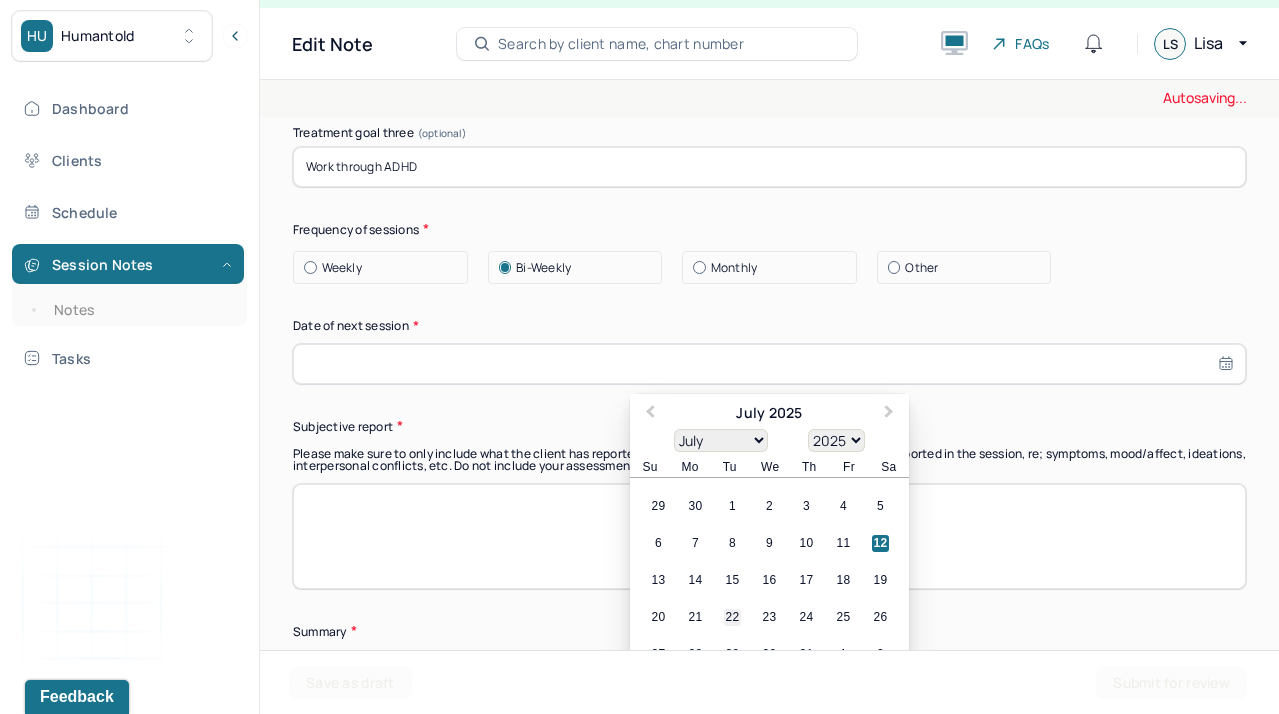 click on "22" at bounding box center (732, 618) 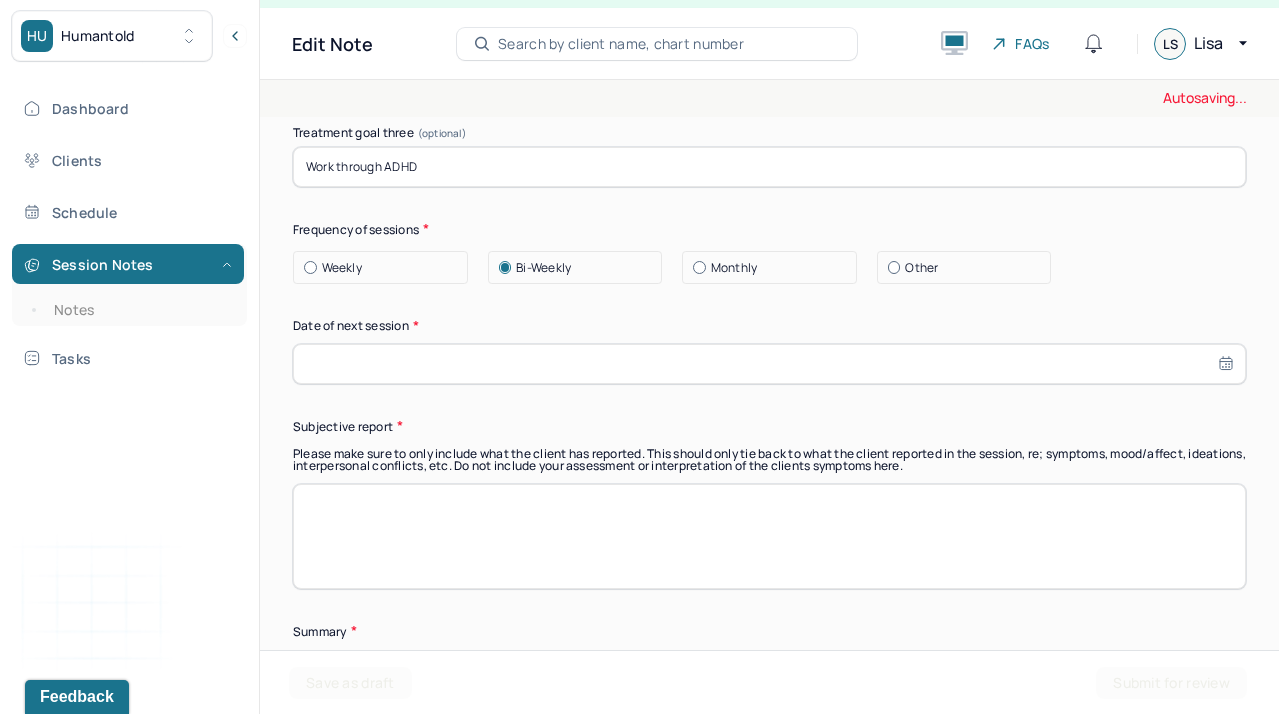 type on "07/22/2025" 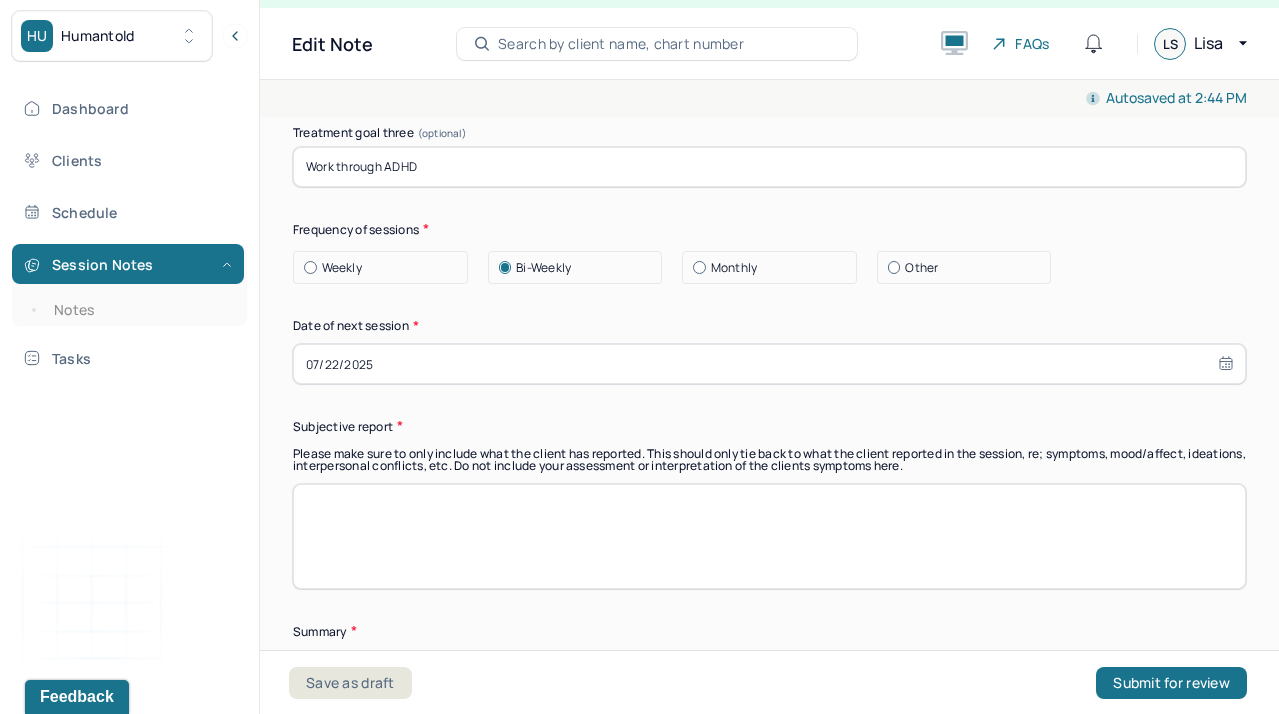 click on "Summary Present at session Patient Mother Stepfather Spouse Father Stepmother Partner Guardian Other Specify Other (optional) Type of treatment recommended Individual Family Group Collateral/Parenting Treatment Modality/Intervention(s) Cognitive/Behavioral Behavioral Modification Supportive Marital/Couples Therapy  Family Therapy Stress Management Psychodynamic Parent Training Crisis Intervention Other Specify other treatment/modality (optional) Treatment goals Treatment goal one * Procress grief Treatment goal two * Work through familial trauma Treatment goal three (optional) Work through ADHD Frequency of sessions Weekly Bi-Weekly Monthly Other Date of next session * 07/22/2025 Subjective report Please make sure to only include what the client has reported. This should only tie back to what the client reported in the session, re; symptoms, mood/affect, ideations, interpersonal conflicts, etc. Do not include your assessment or interpretation of the clients symptoms here. Summary Prognosis" at bounding box center [769, 290] 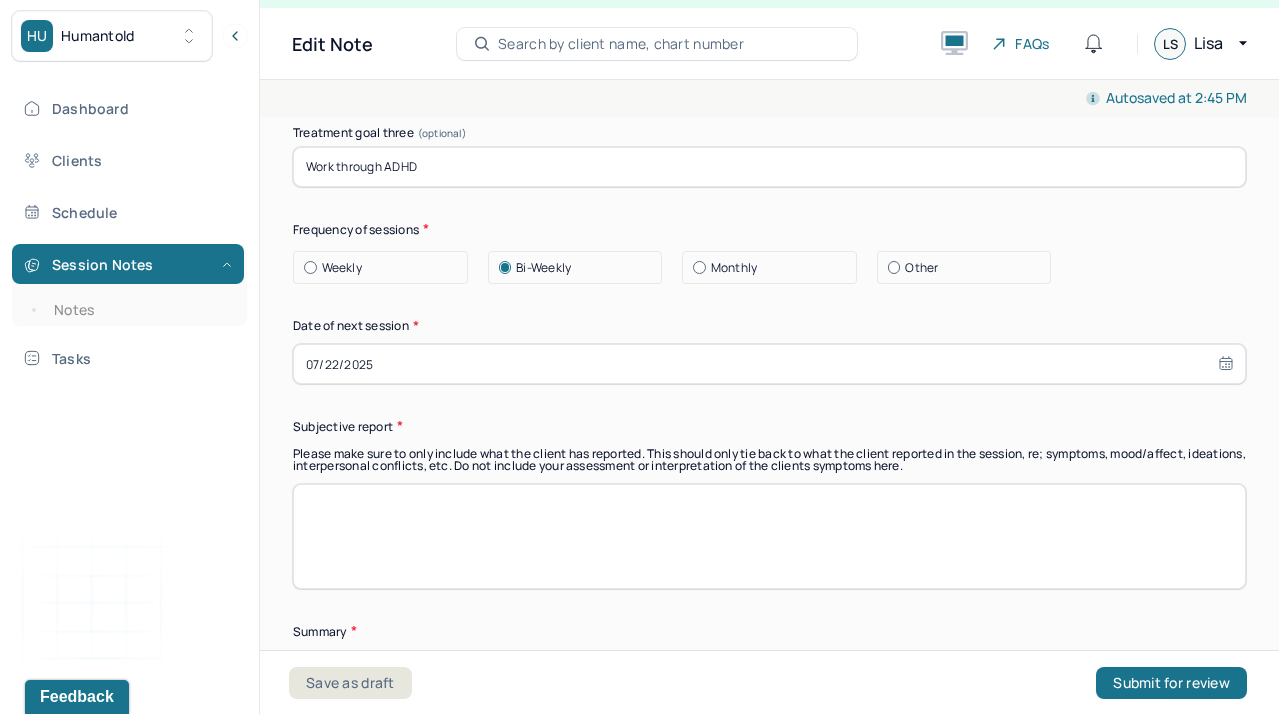 click at bounding box center [310, 267] 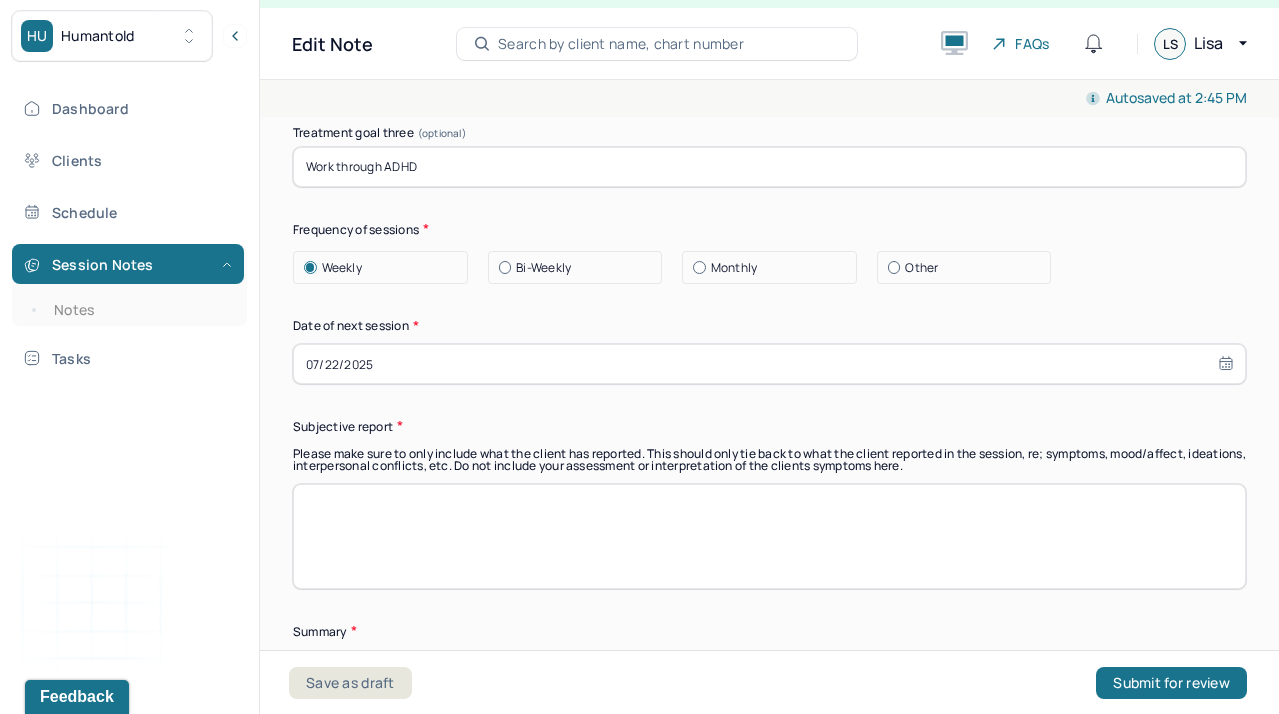 click on "Frequency of sessions" at bounding box center [769, 229] 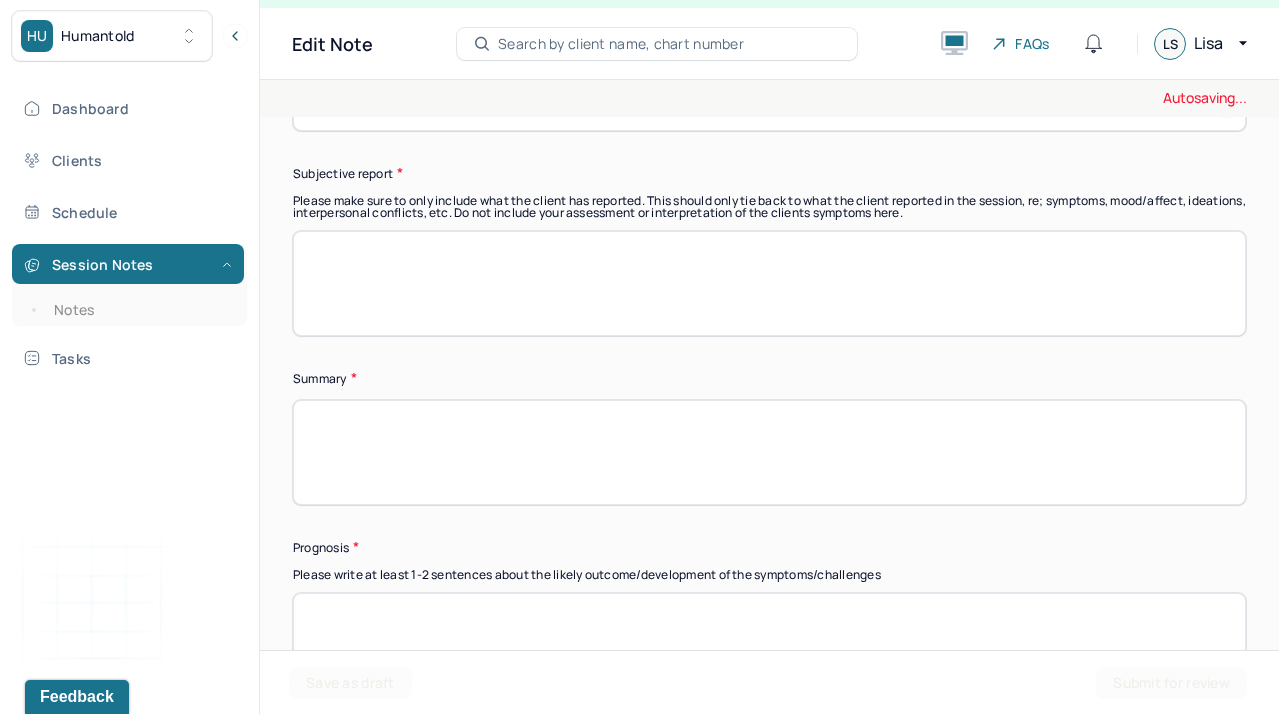 scroll, scrollTop: 12790, scrollLeft: 0, axis: vertical 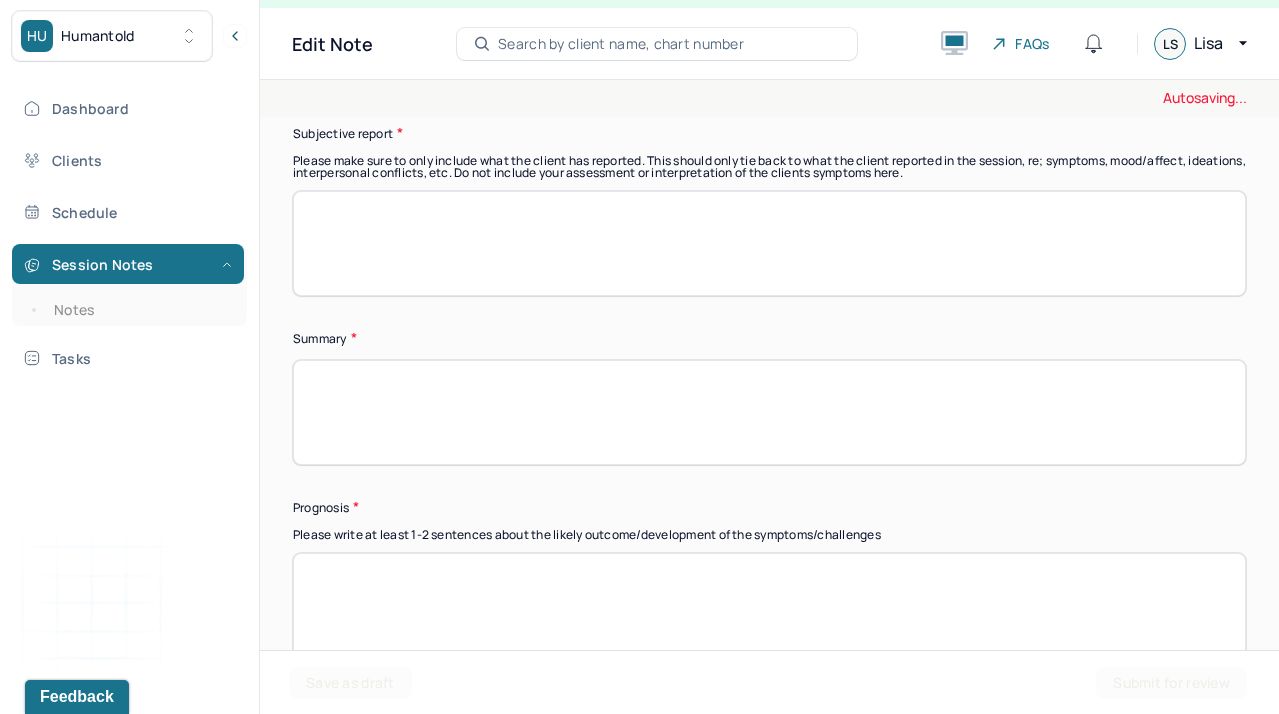 click at bounding box center [769, 243] 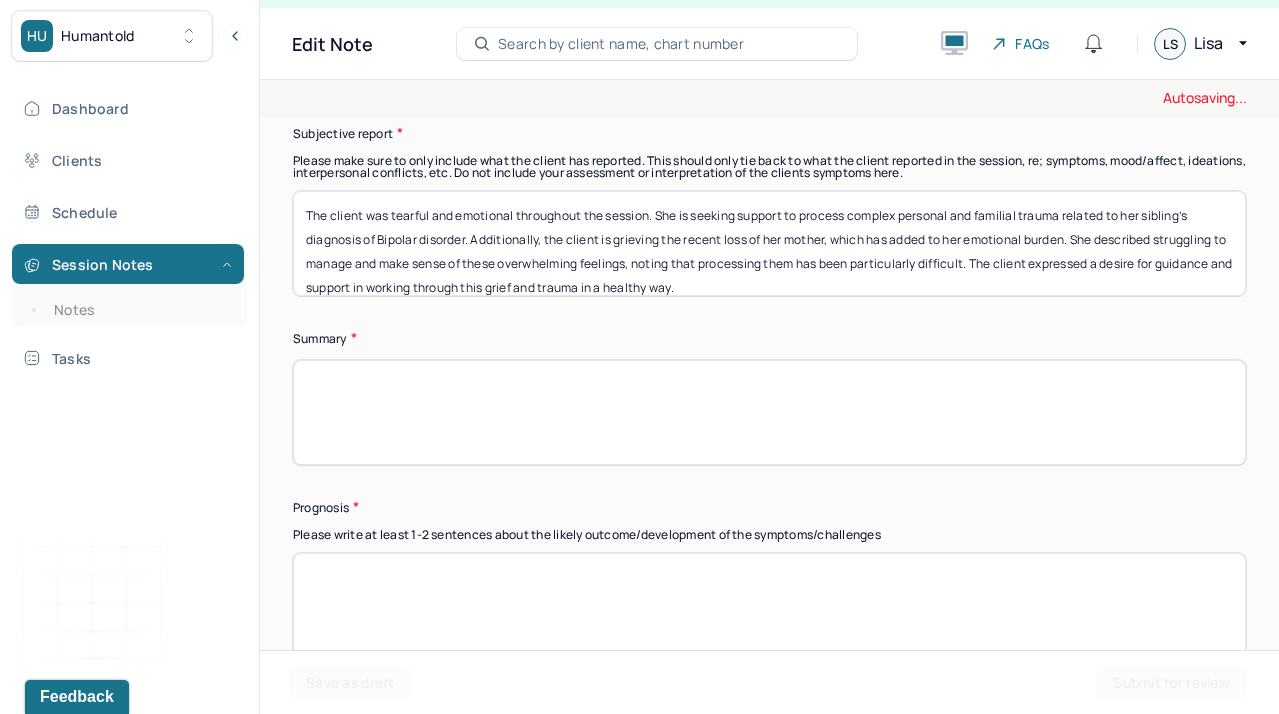 type on "The client was tearful and emotional throughout the session. She is seeking support to process complex personal and familial trauma related to her sibling’s diagnosis of Bipolar disorder. Additionally, the client is grieving the recent loss of her mother, which has added to her emotional burden. She described struggling to manage and make sense of these overwhelming feelings, noting that processing them has been particularly difficult. The client expressed a desire for guidance and support in working through this grief and trauma in a healthy way." 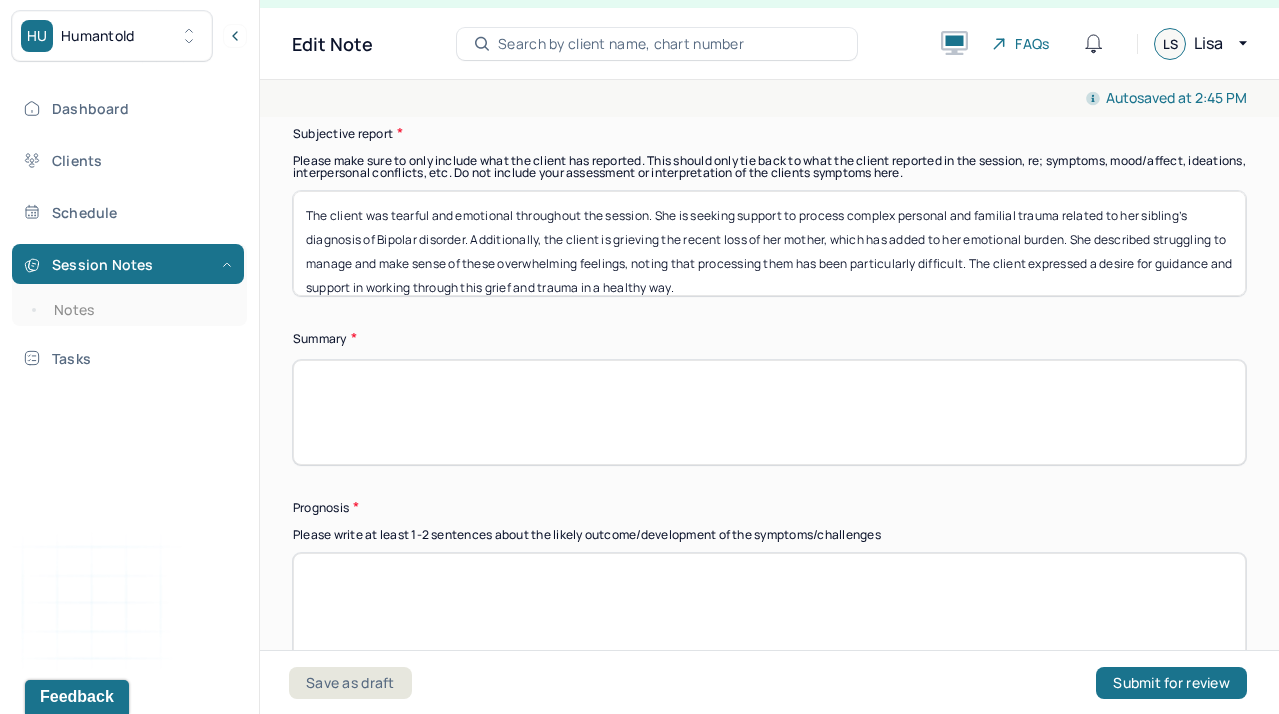 click on "Summary" at bounding box center [769, 338] 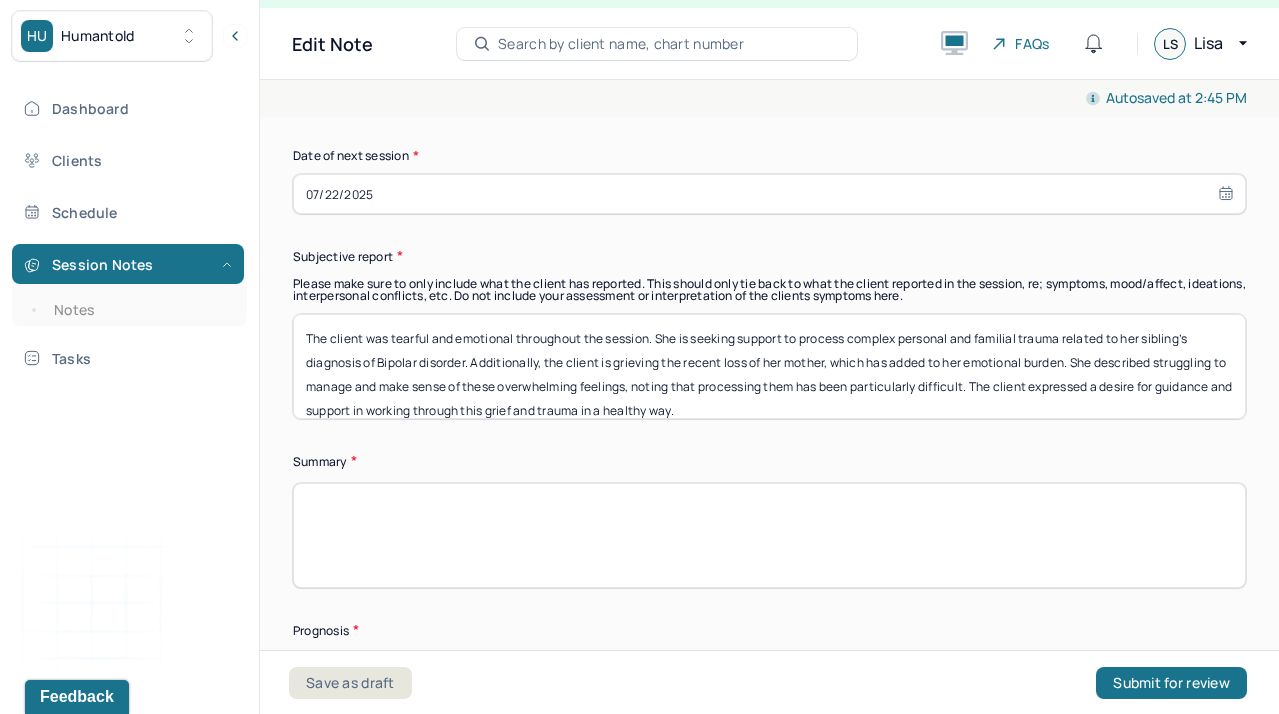 scroll, scrollTop: 12633, scrollLeft: 0, axis: vertical 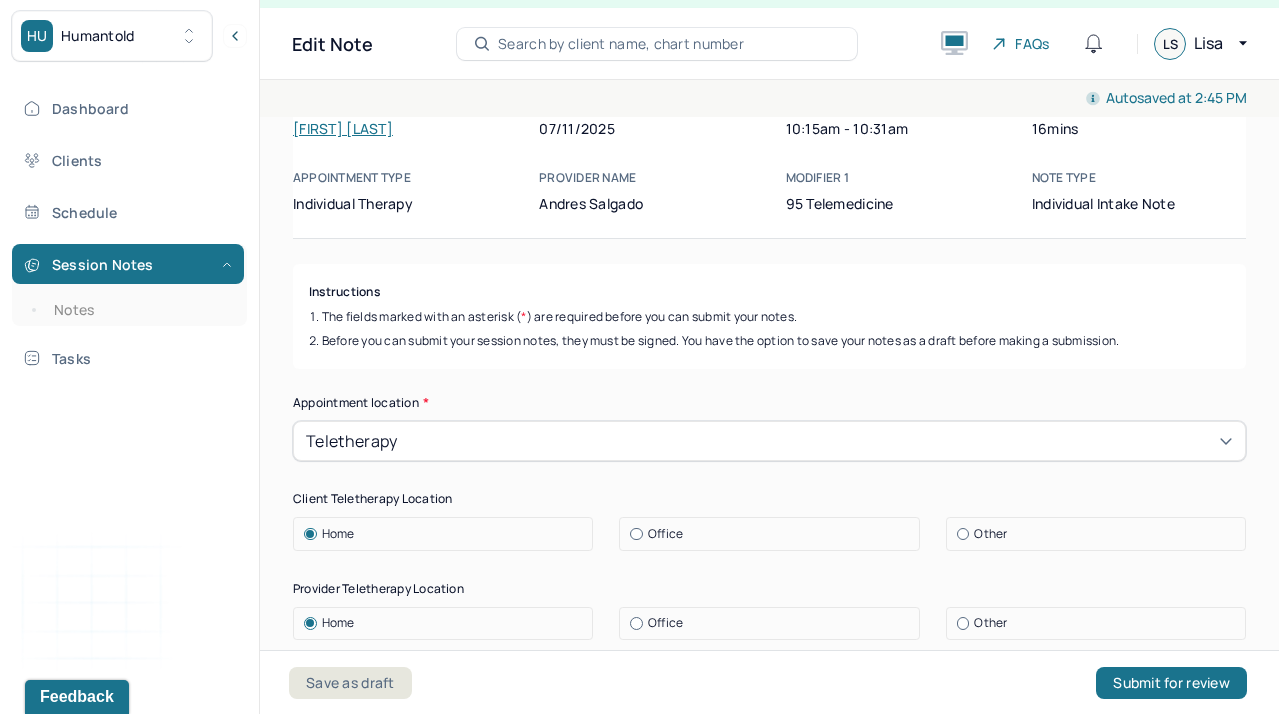 click on "[FIRST] [LAST]" at bounding box center [343, 128] 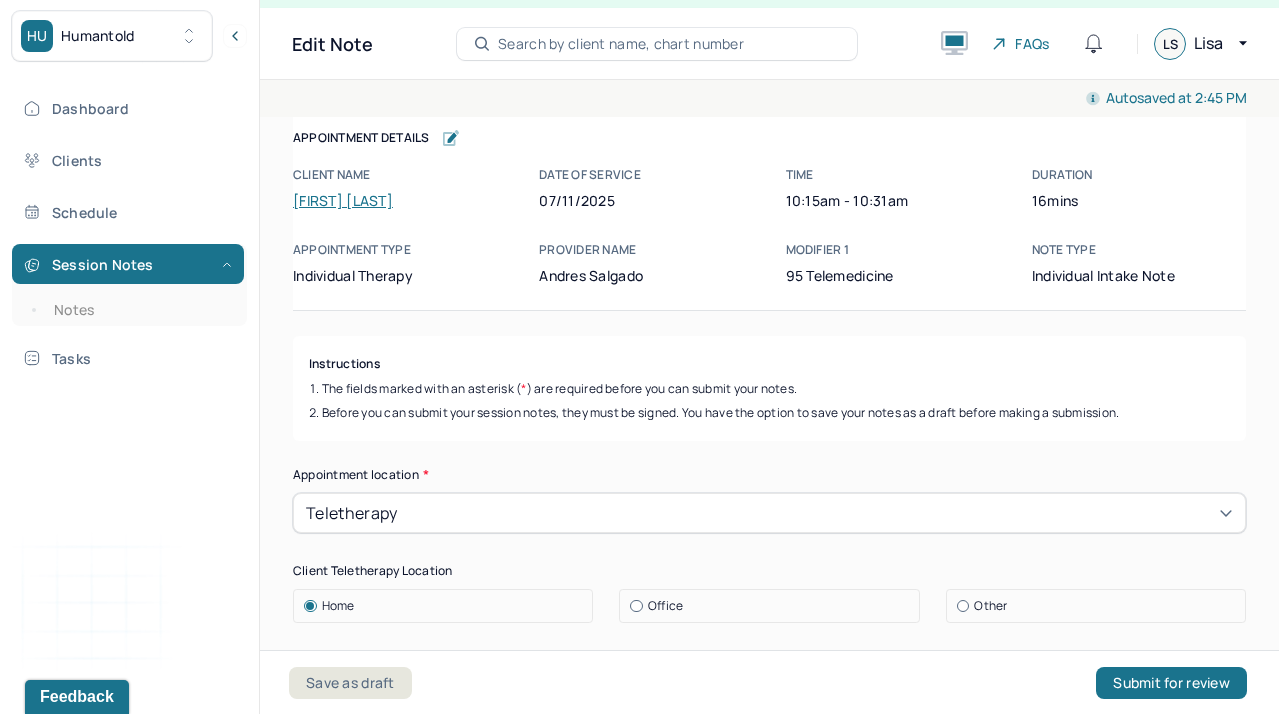 scroll, scrollTop: 443, scrollLeft: 0, axis: vertical 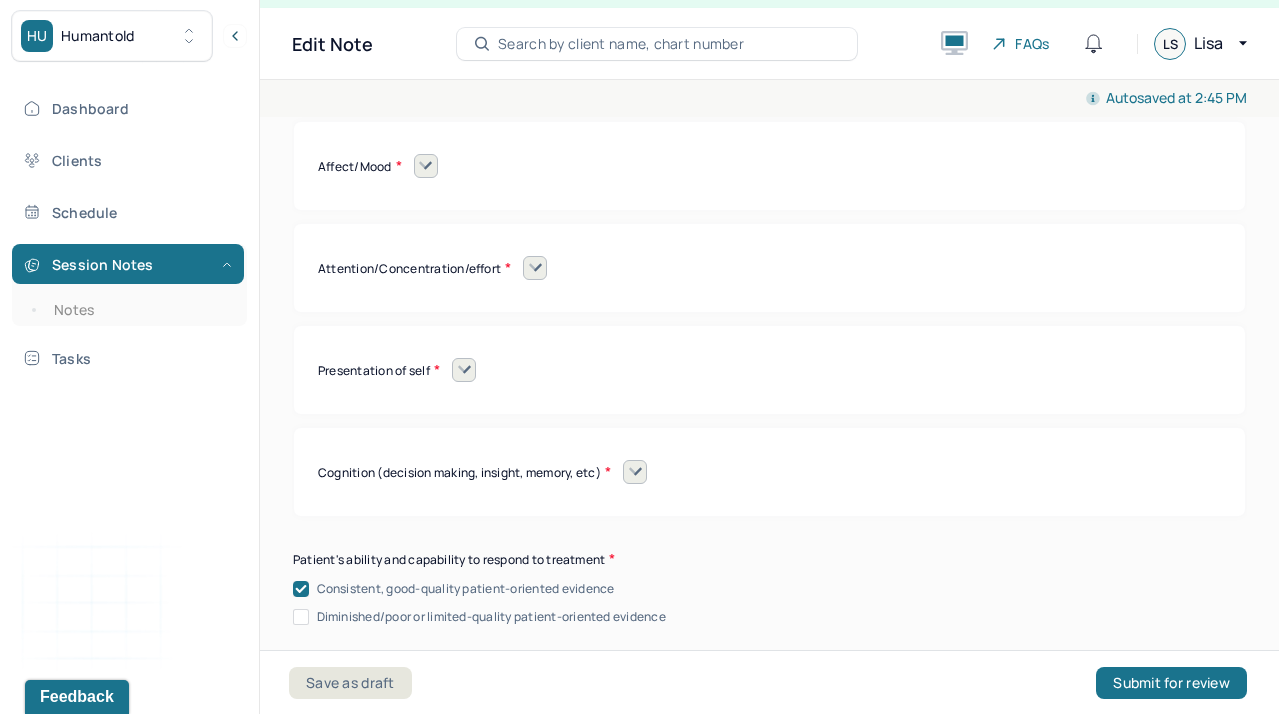click 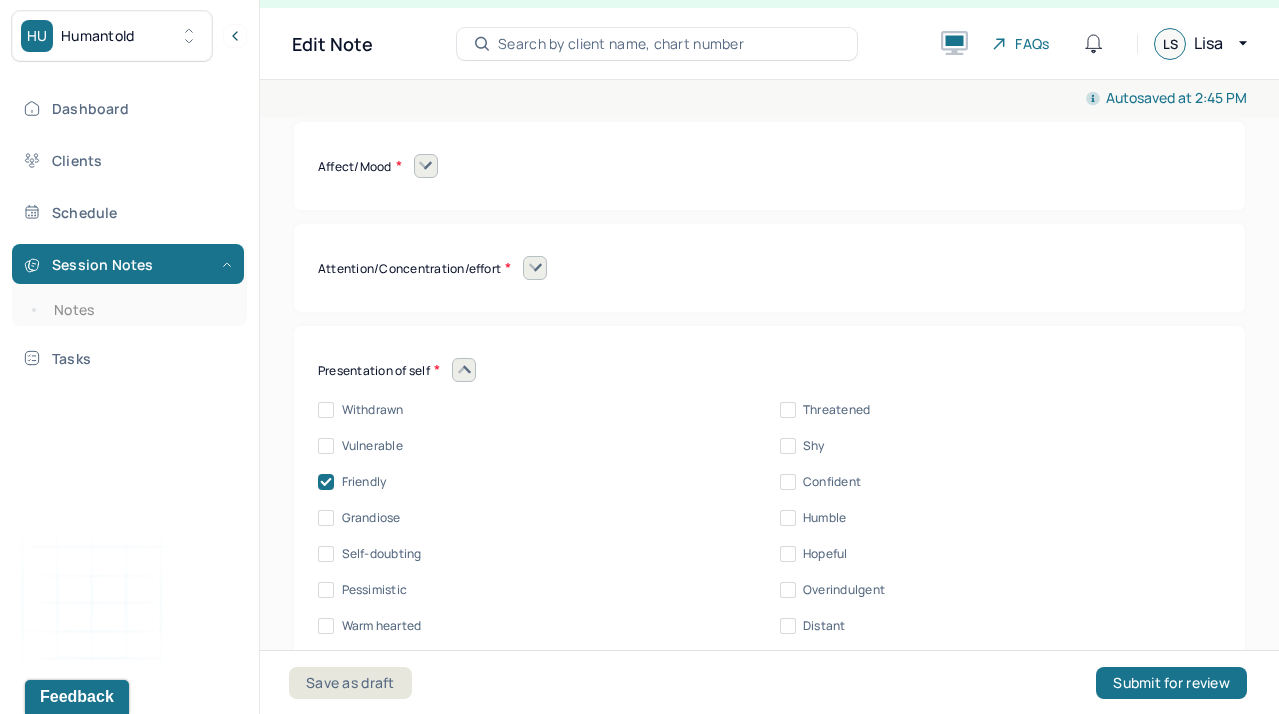 click on "Mental status exam Appearance Neat Unkempt Thin Average Overweight Pale Tanned Movement Coordinated Uncoordinated Mannerisms/oddities Good eye contact Kept eyes downcast Stared into space Speech Behavior Unintelligible Stammer/stutter Mumbles Clear Precise Strident Distant Squeaky Squeaky Soft Weak Normal Strident Hurried Loud Affect/Mood Blunted Constricted Normal Broad Inappropriate Indifferent to problems Congruent Irritated Hostile Flushing Dizziness Can't sit still Panicked Fearful Wretched Melancholy Sad Hopeless Bored Sorrow Grief Flight of ideas Manic Hypomanic Ashamed Embarrassed Apologetic Calm Guilty Flat Attention/Concentration/effort Sluggish Flat Distractible Normal energy Eager Indifferent Scattered Baffled Perplexed Hurried Organized Rigid Pleasant Cooperative Dependent Abusive Superior Stubborn Belligerent Argumentative Hostile Demanding Resentful Surly Guarded Indifferent Presentation of self Withdrawn Threatened Vulnerable Shy Friendly Confident Grandiose Humble Self-doubting Hopeful Harsh" at bounding box center (769, 352) 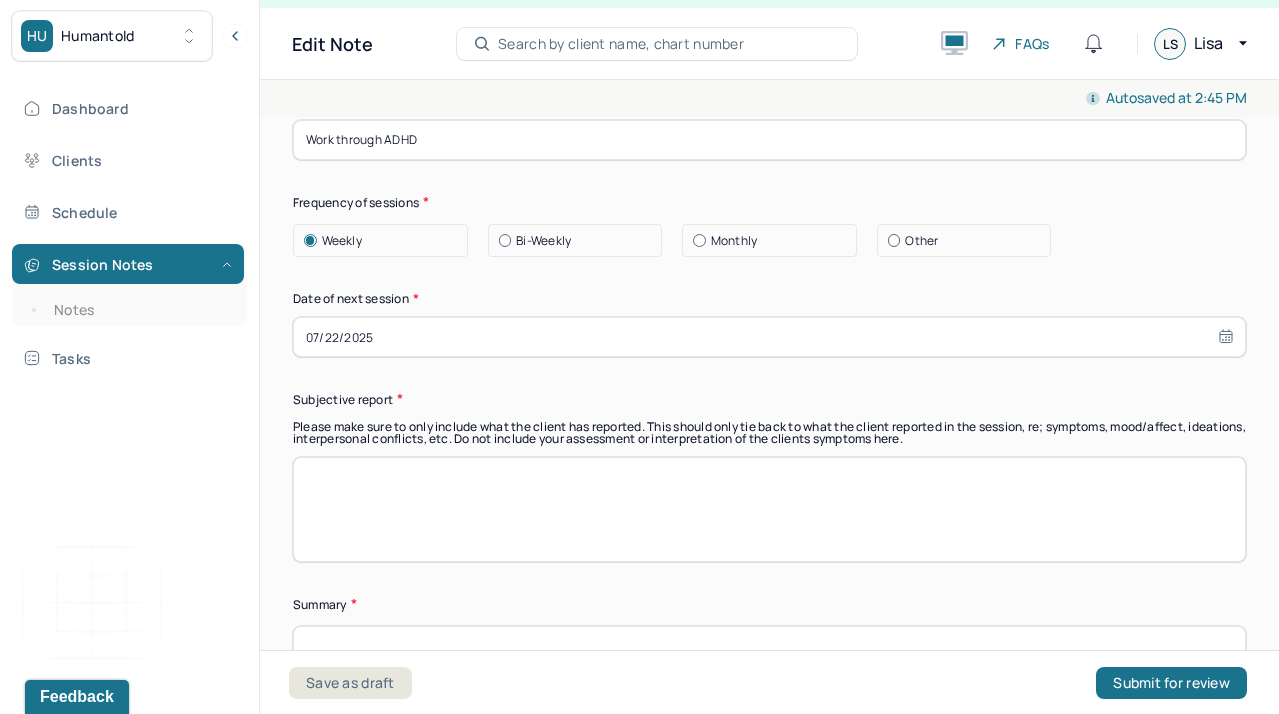 scroll, scrollTop: 10374, scrollLeft: 0, axis: vertical 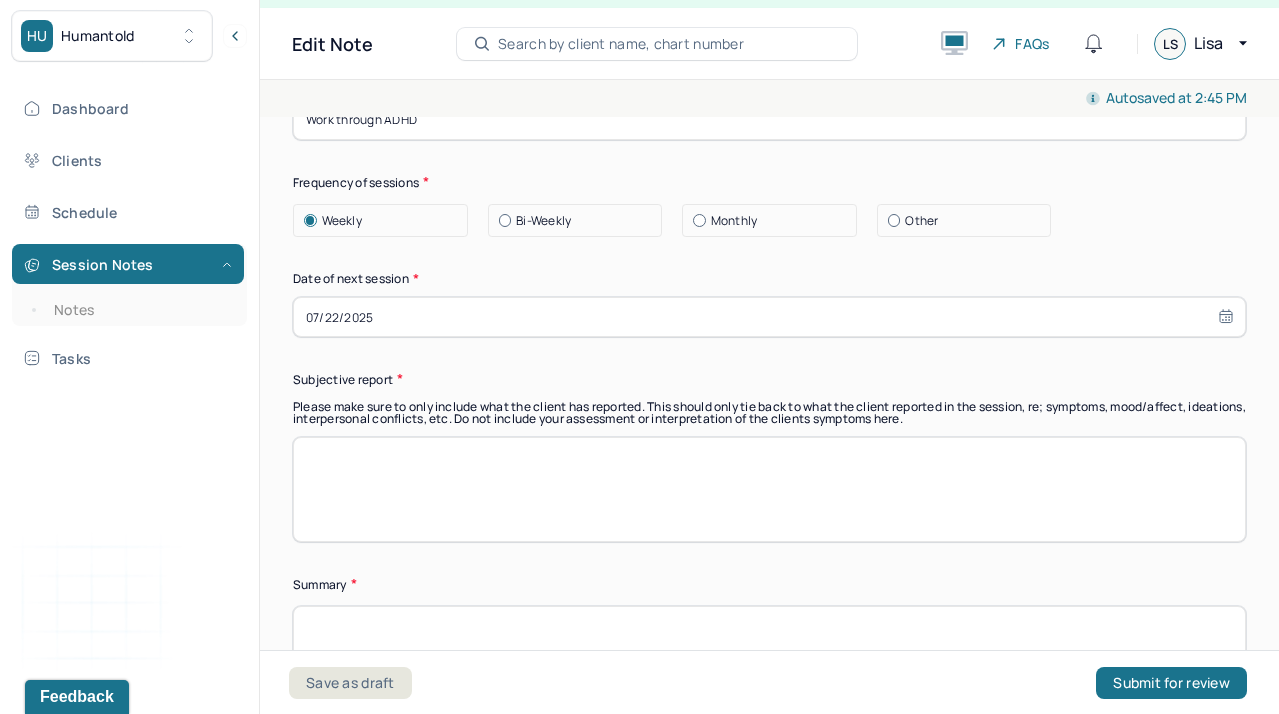 click at bounding box center [769, 489] 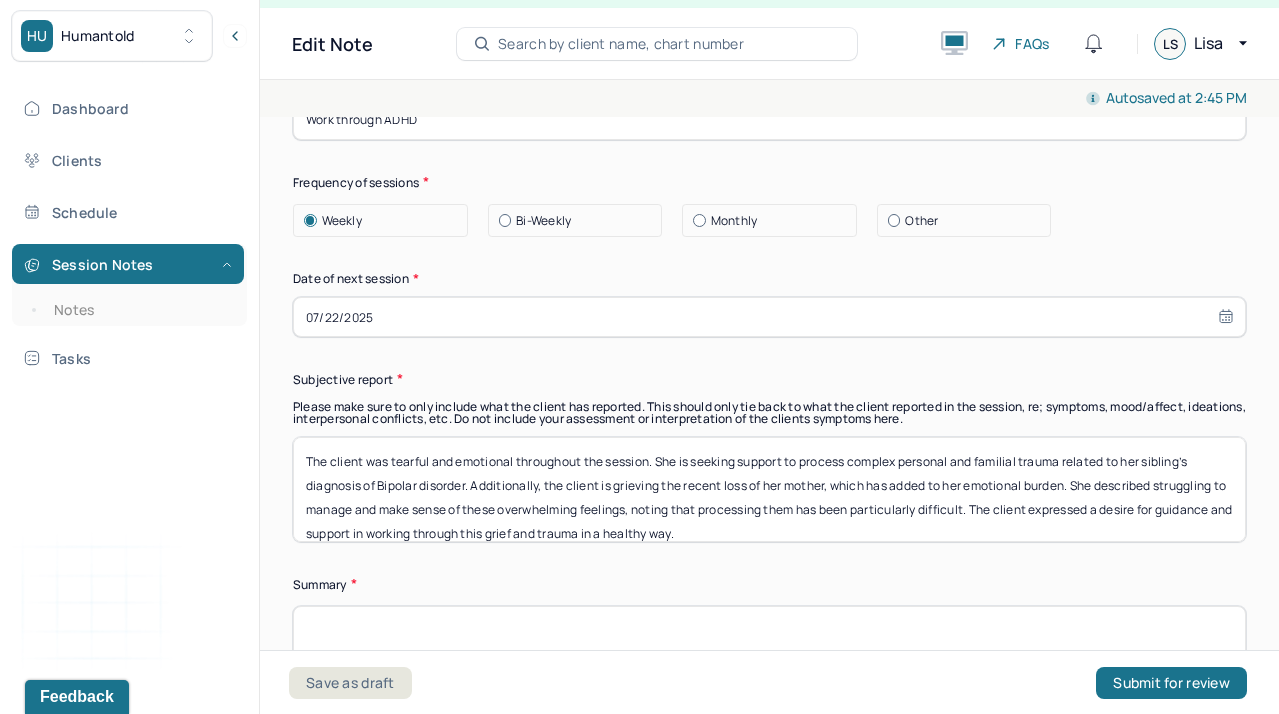 type on "The client was tearful and emotional throughout the session. She is seeking support to process complex personal and familial trauma related to her sibling’s diagnosis of Bipolar disorder. Additionally, the client is grieving the recent loss of her mother, which has added to her emotional burden. She described struggling to manage and make sense of these overwhelming feelings, noting that processing them has been particularly difficult. The client expressed a desire for guidance and support in working through this grief and trauma in a healthy way." 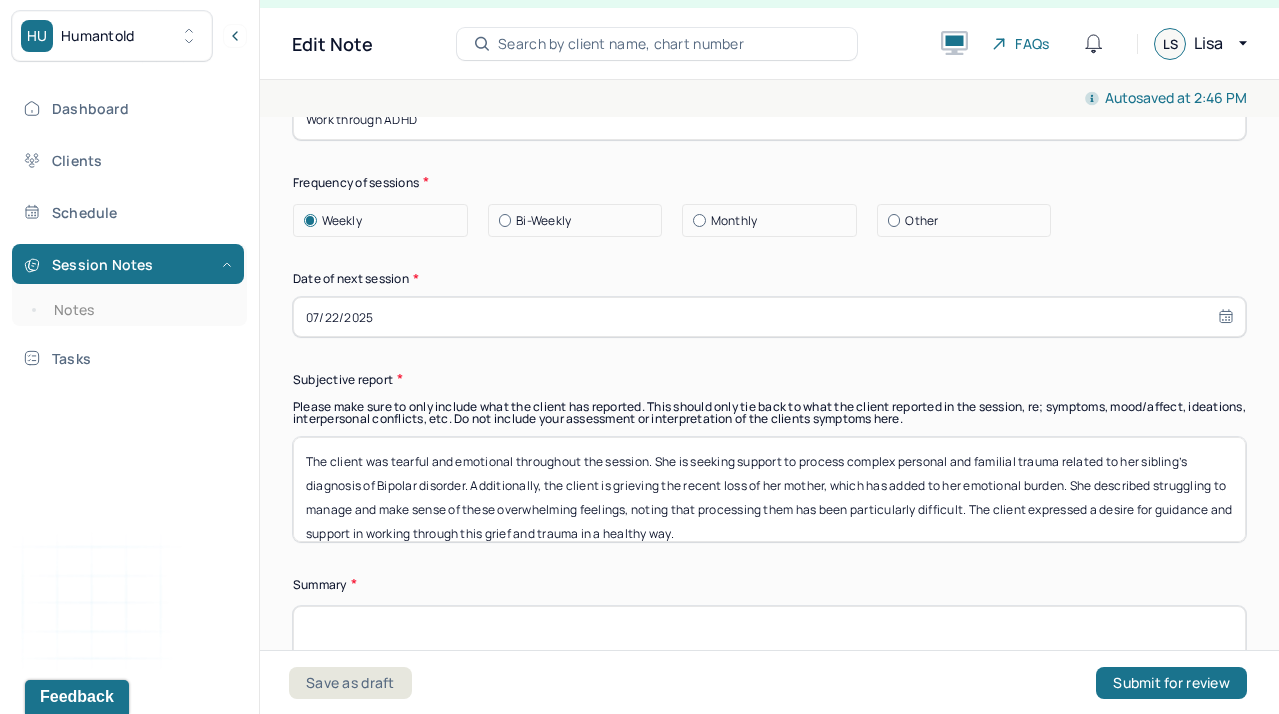 paste on "Client is a 31-year-old male who was alert and oriented to person, place, and time (AOx3). There were no signs of suicidal or homicidal ideation (SI/HI). He was tearful and emotional during the session. The client is seeking help to process complex familial trauma related to his sibling’s Bipolar disorder and is grieving the recent loss of his mother. He is struggling to manage and process these difficult feelings. The supervisor and client reviewed his treatment goals, which remain appropriate and relevant to his current needs." 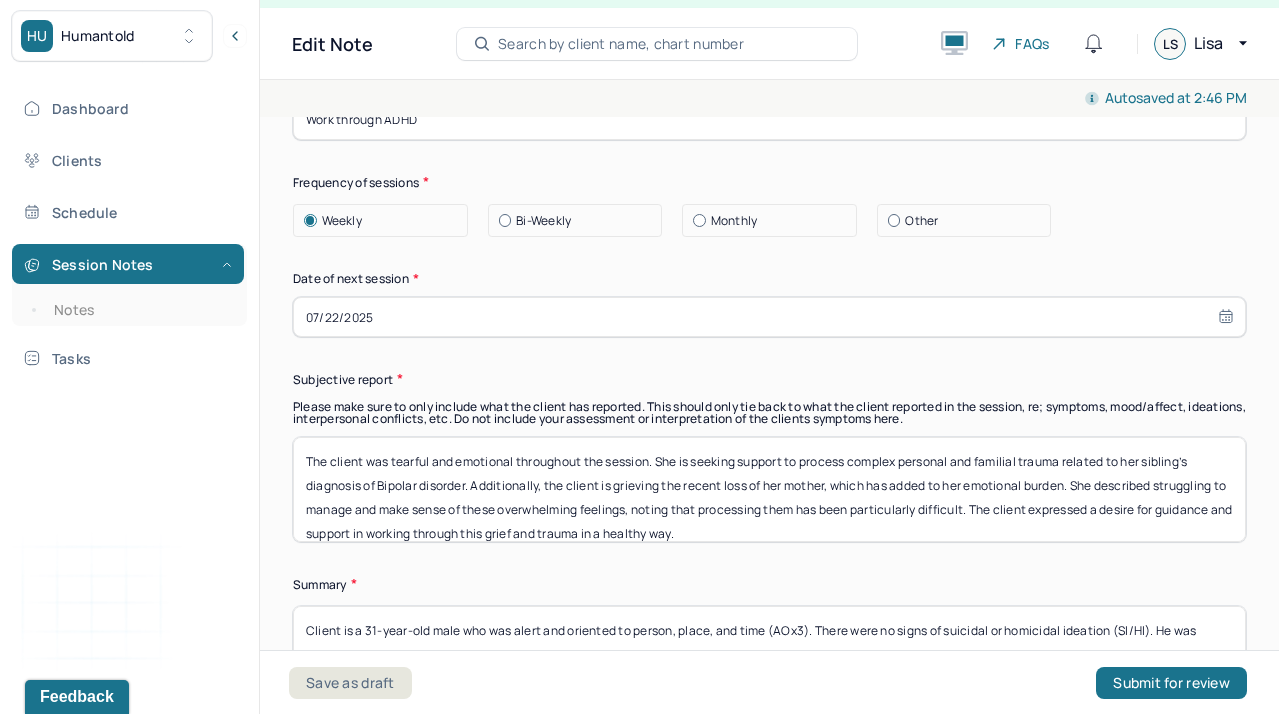click on "Summary Present at session Patient Mother Stepfather Spouse Father Stepmother Partner Guardian Other Specify Other (optional) Type of treatment recommended Individual Family Group Collateral/Parenting Treatment Modality/Intervention(s) Cognitive/Behavioral Behavioral Modification Supportive Marital/Couples Therapy  Family Therapy Stress Management Psychodynamic Parent Training Crisis Intervention Other Specify other treatment/modality (optional) Treatment goals Treatment goal one * Procress grief Treatment goal two * Work through familial trauma Treatment goal three (optional) Work through ADHD Frequency of sessions Weekly Bi-Weekly Monthly Other Date of next session * 07/22/2025 Subjective report Please make sure to only include what the client has reported. This should only tie back to what the client reported in the session, re; symptoms, mood/affect, ideations, interpersonal conflicts, etc. Do not include your assessment or interpretation of the clients symptoms here. Summary Prognosis" at bounding box center [769, 243] 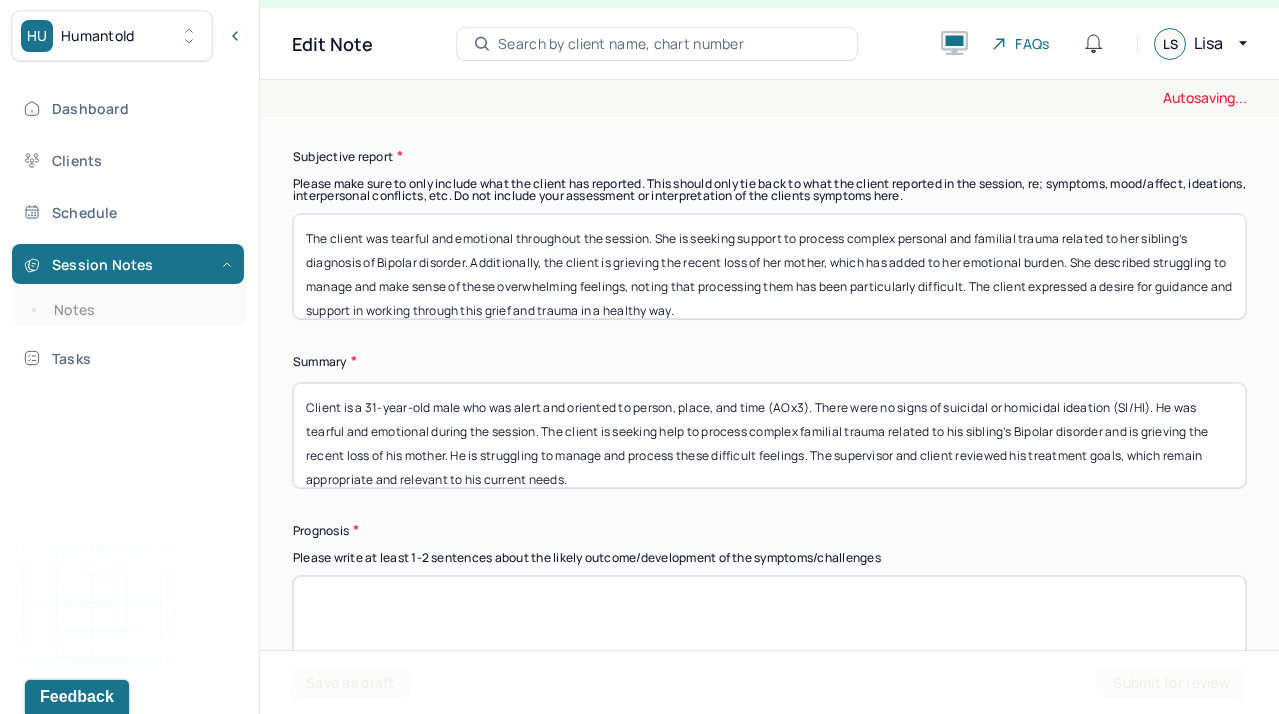 scroll, scrollTop: 10602, scrollLeft: 0, axis: vertical 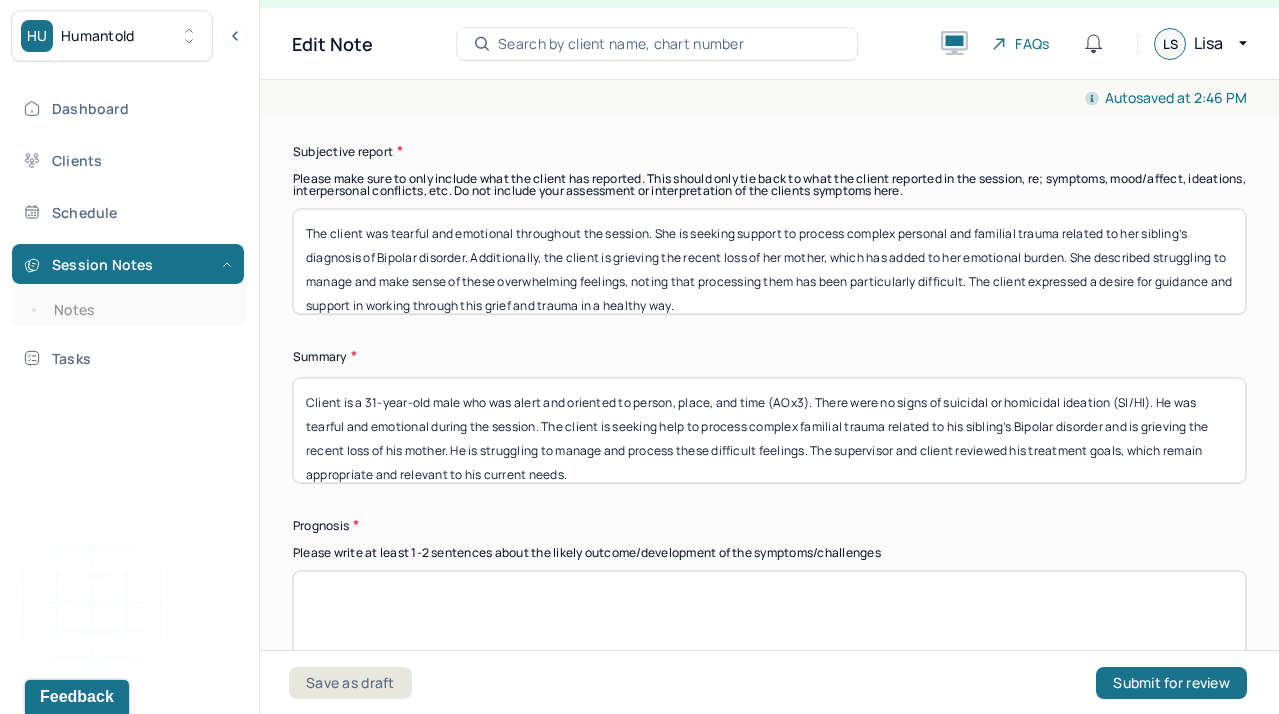 click on "Prognosis" at bounding box center (769, 525) 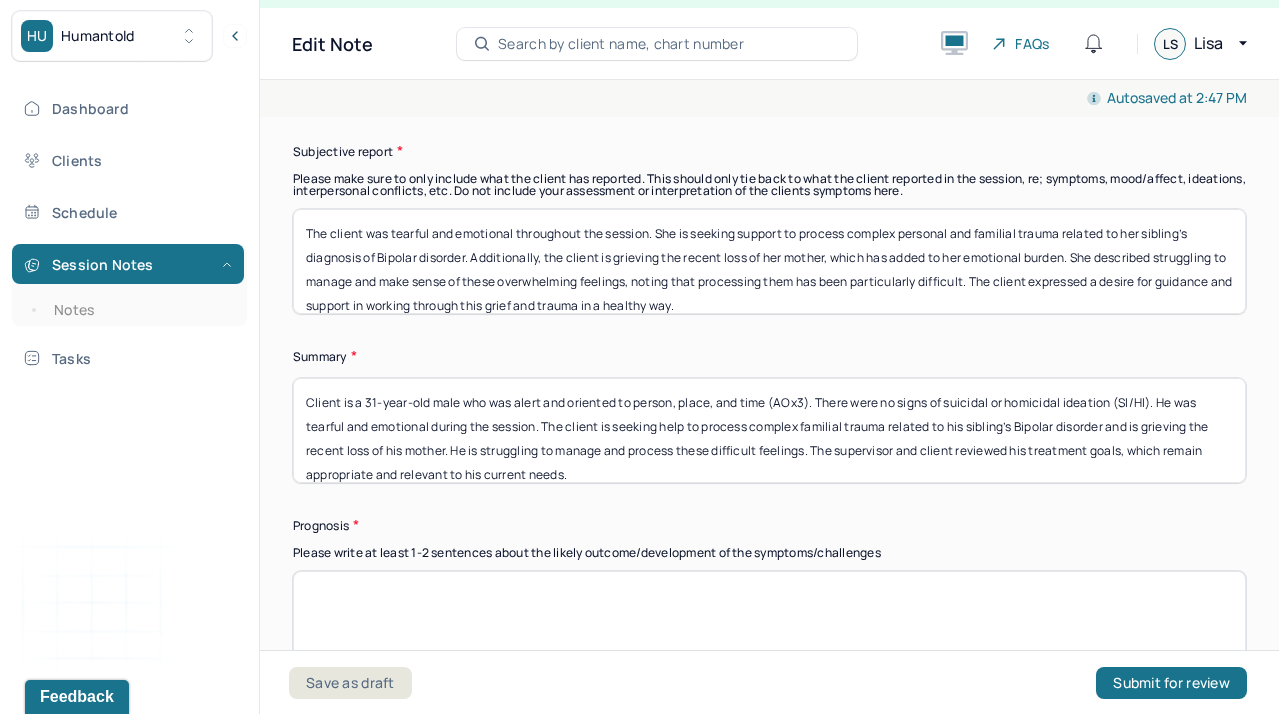 drag, startPoint x: 1155, startPoint y: 364, endPoint x: 820, endPoint y: 362, distance: 335.00598 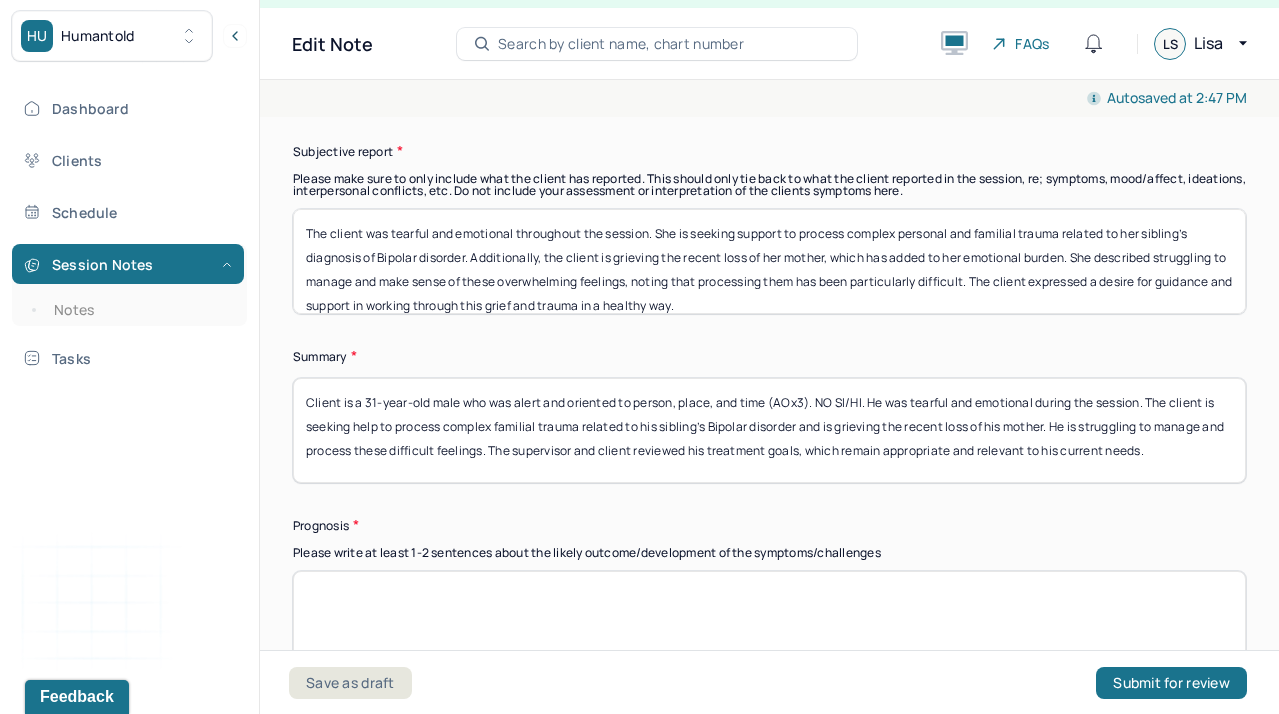 type on "Client is a 31-year-old male who was alert and oriented to person, place, and time (AOx3). NO SI/HI. He was tearful and emotional during the session. The client is seeking help to process complex familial trauma related to his sibling’s Bipolar disorder and is grieving the recent loss of his mother. He is struggling to manage and process these difficult feelings. The supervisor and client reviewed his treatment goals, which remain appropriate and relevant to his current needs." 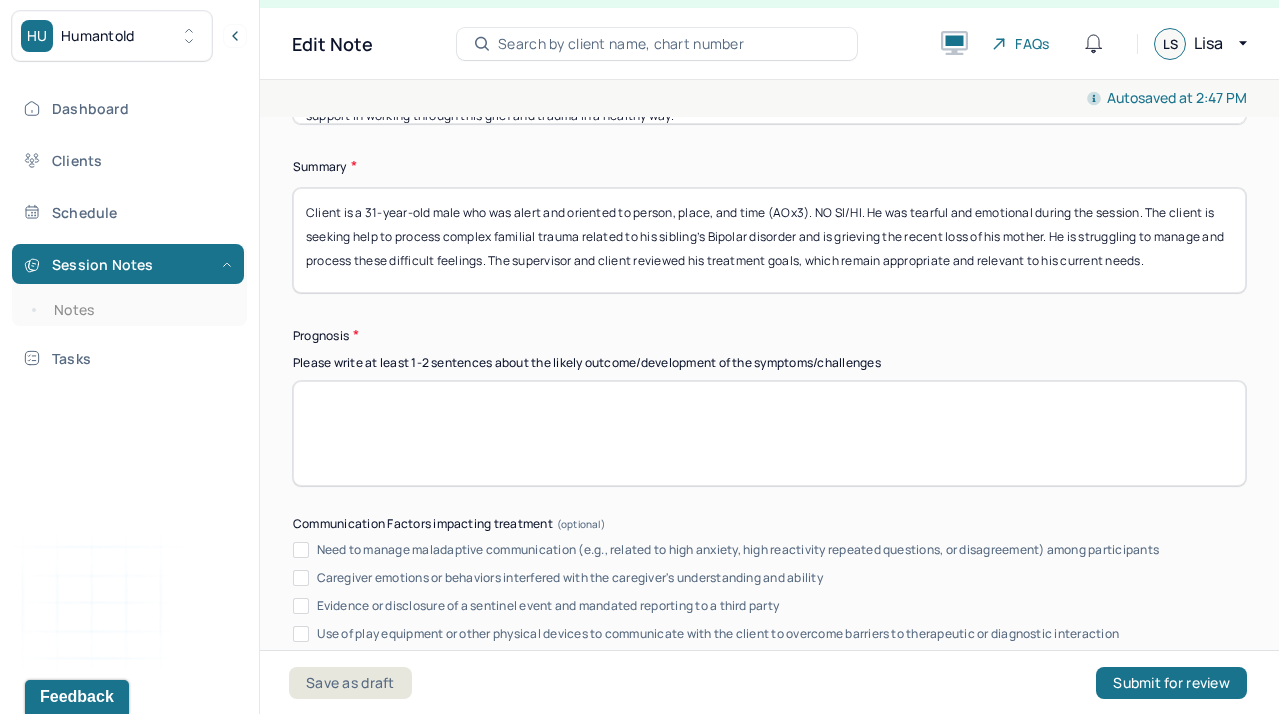 scroll, scrollTop: 10800, scrollLeft: 0, axis: vertical 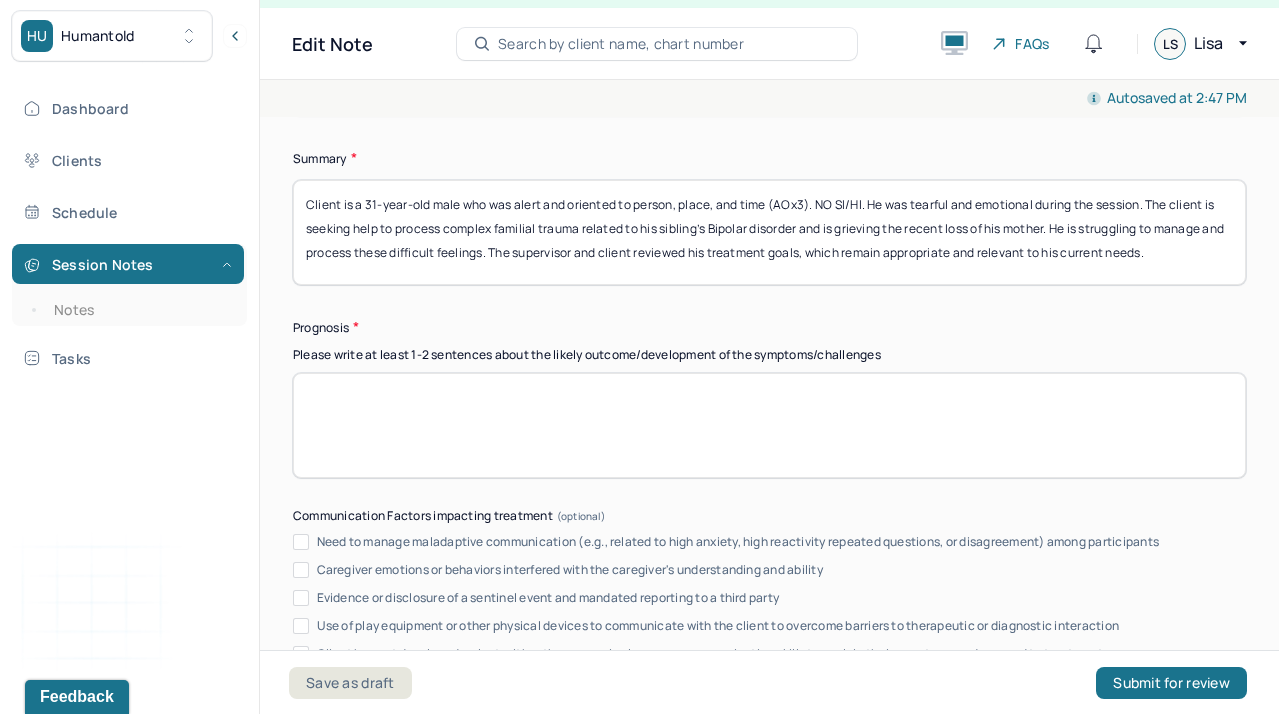 click at bounding box center [769, 425] 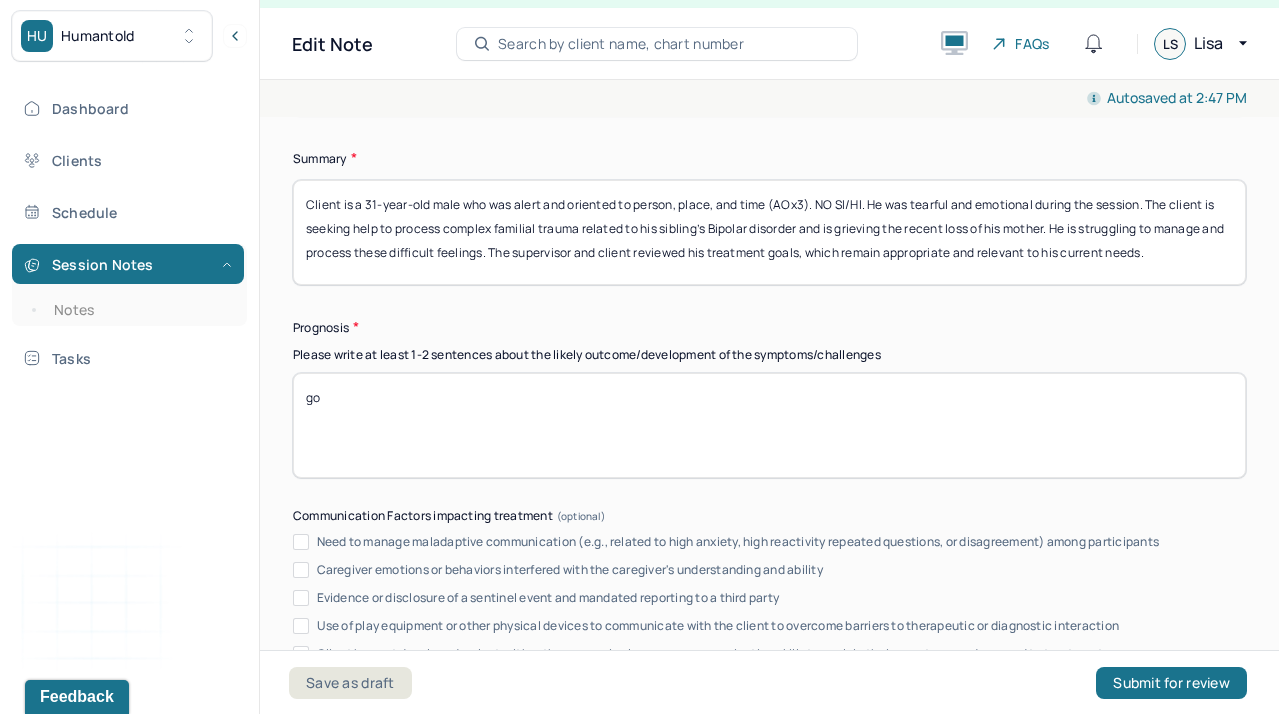 type on "g" 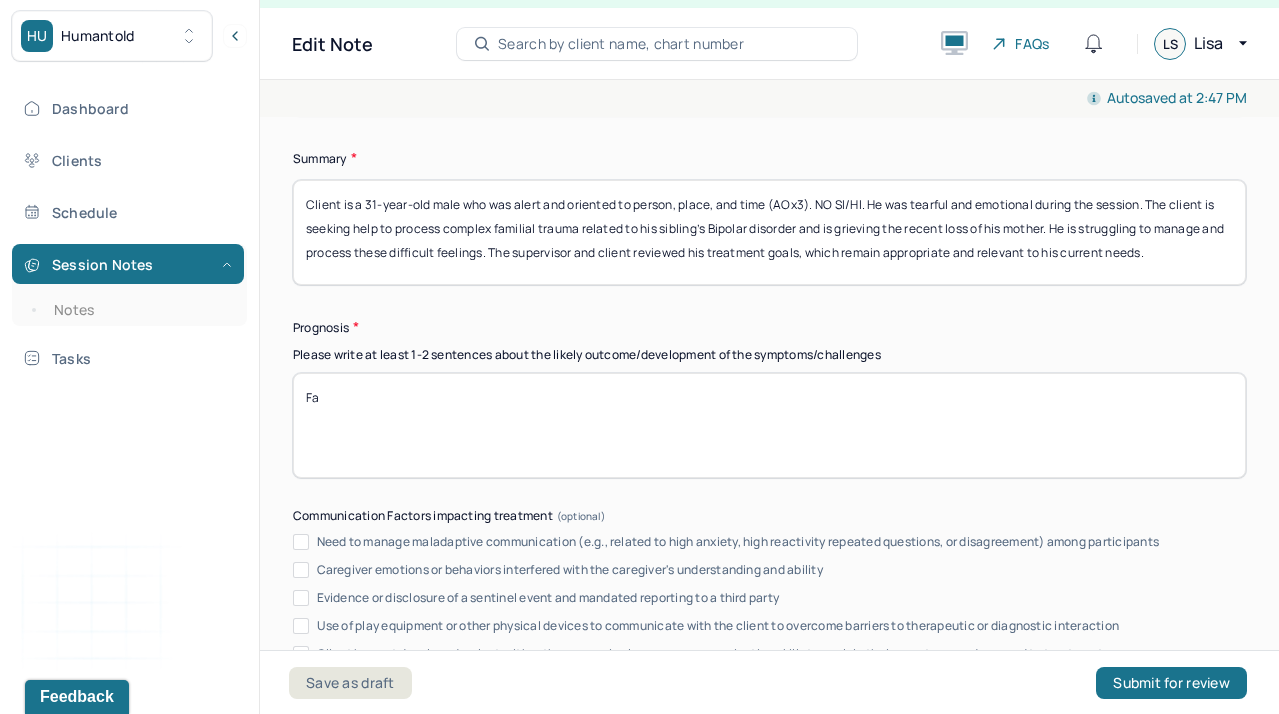 type on "F" 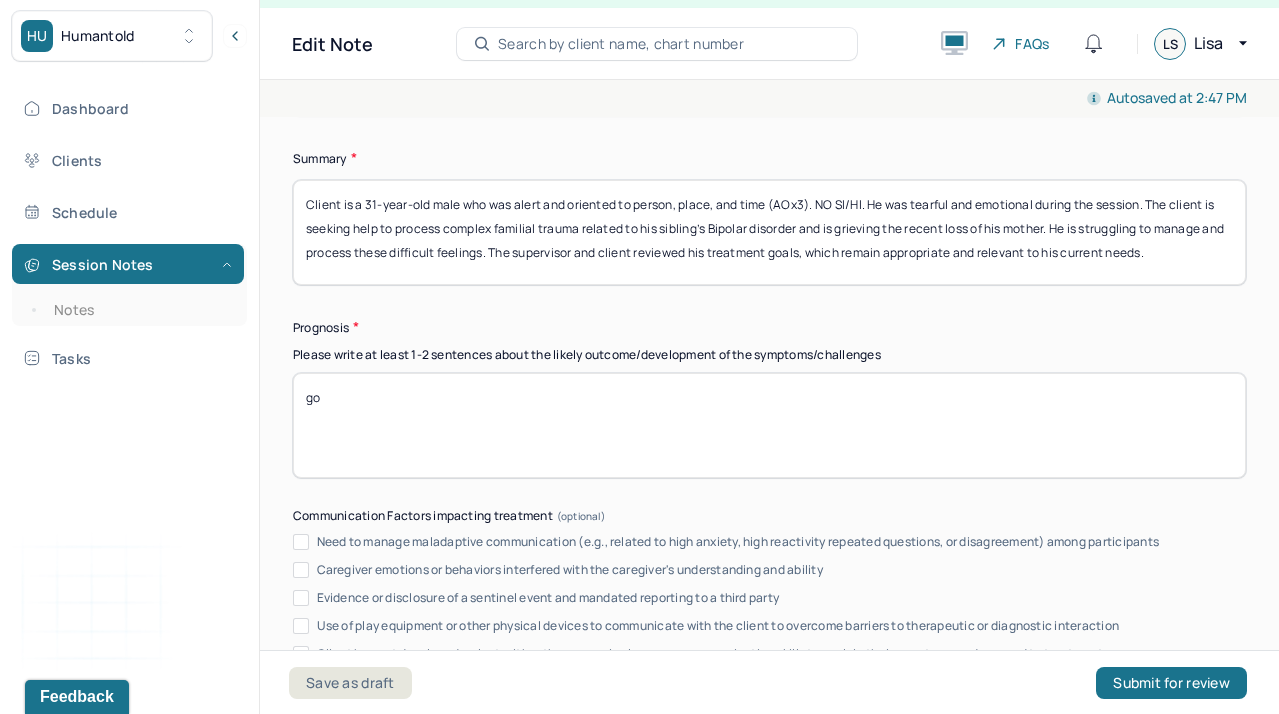 type on "g" 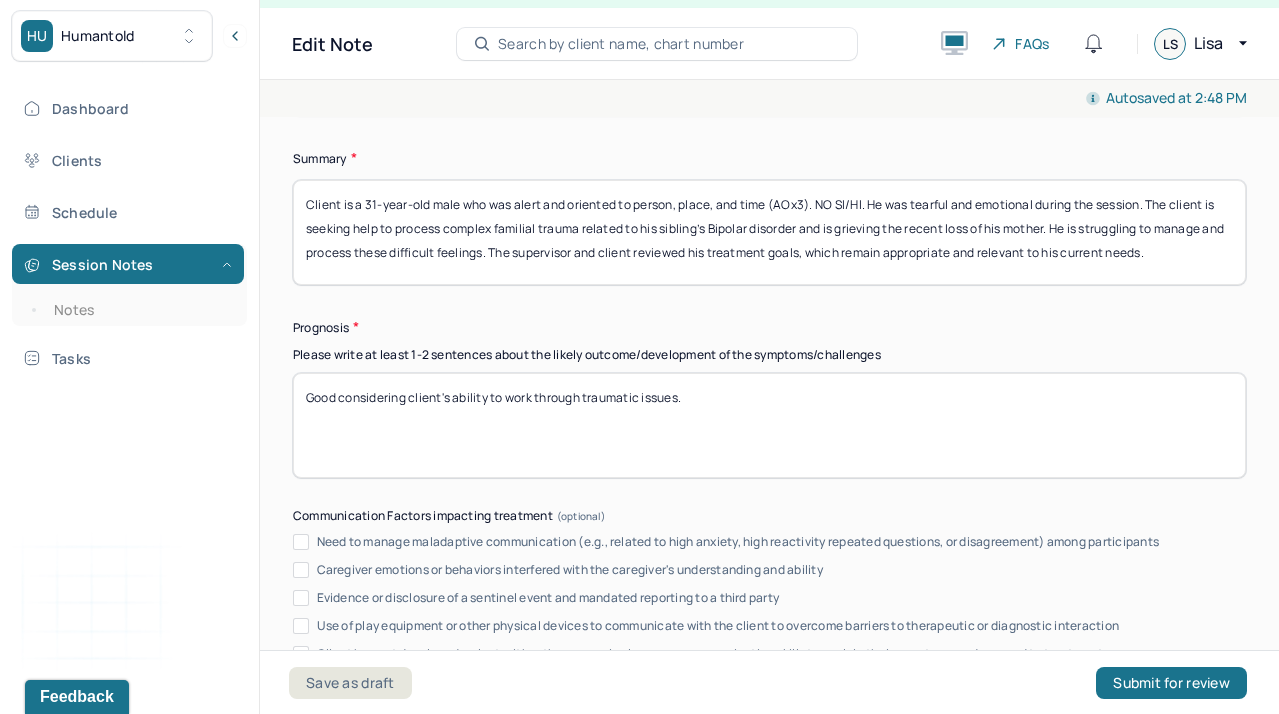 type on "Good considering client's ability to work through traumatic issues." 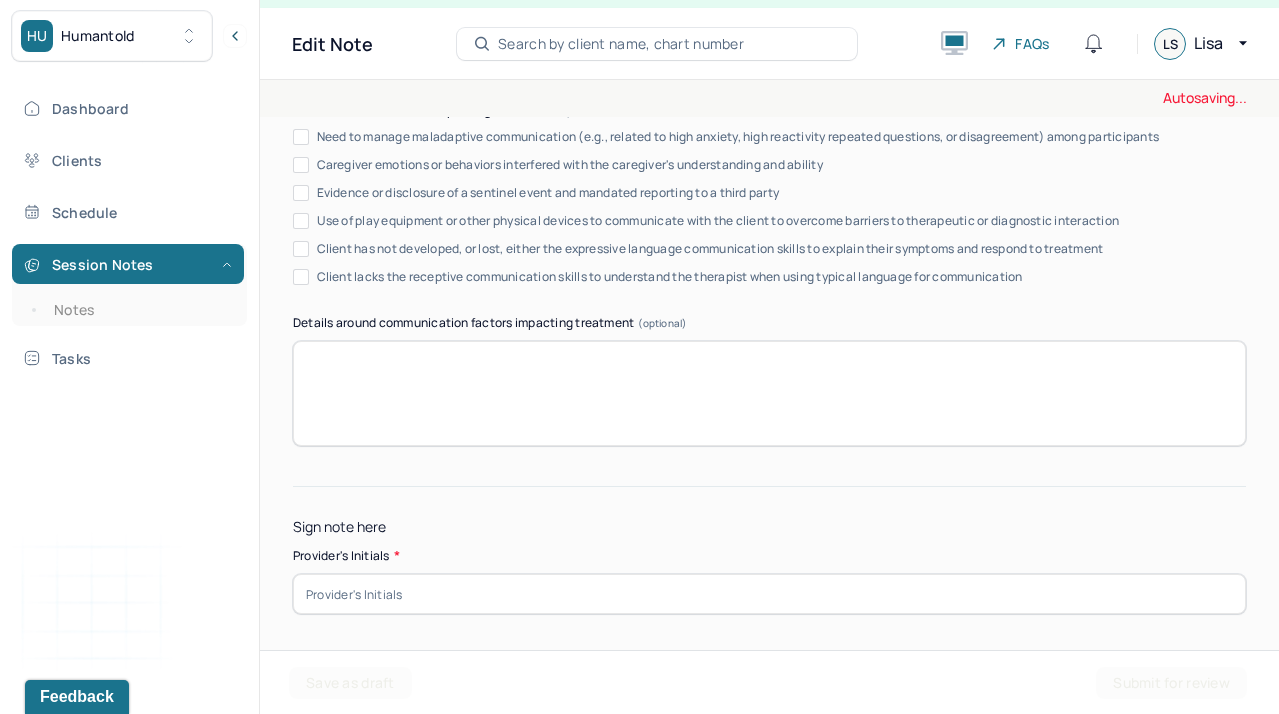 scroll, scrollTop: 11210, scrollLeft: 0, axis: vertical 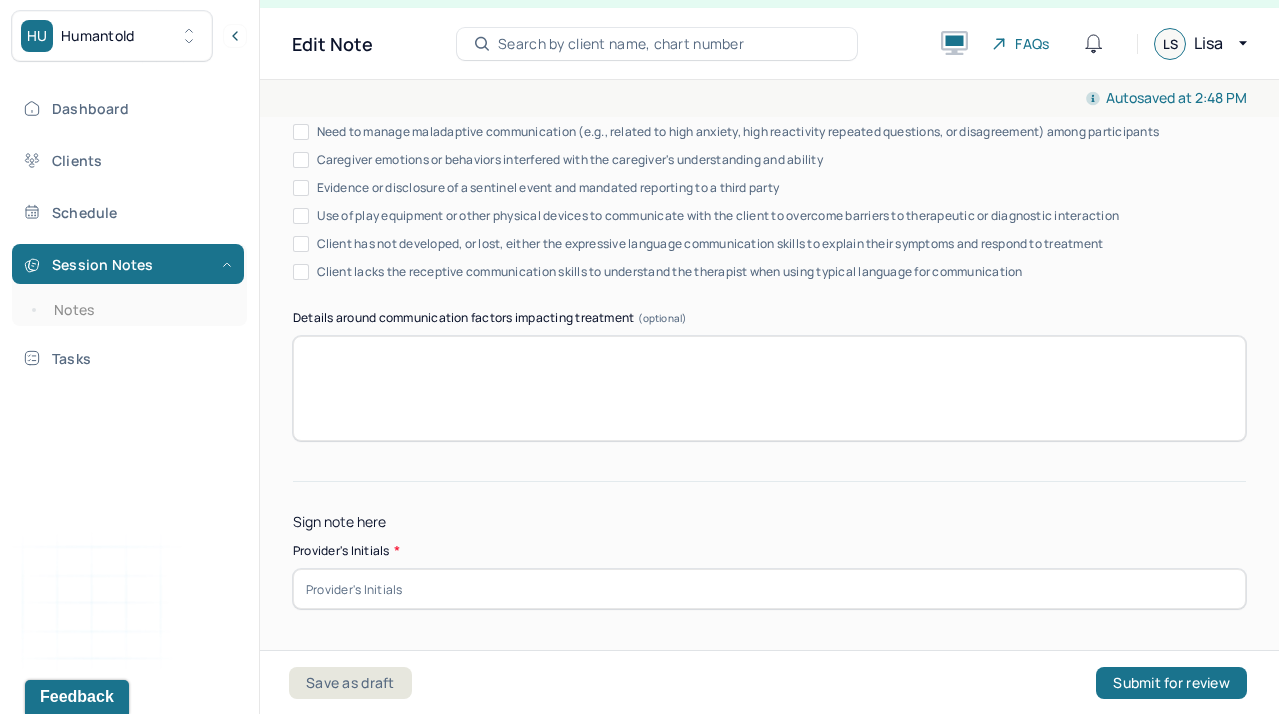 click at bounding box center [769, 589] 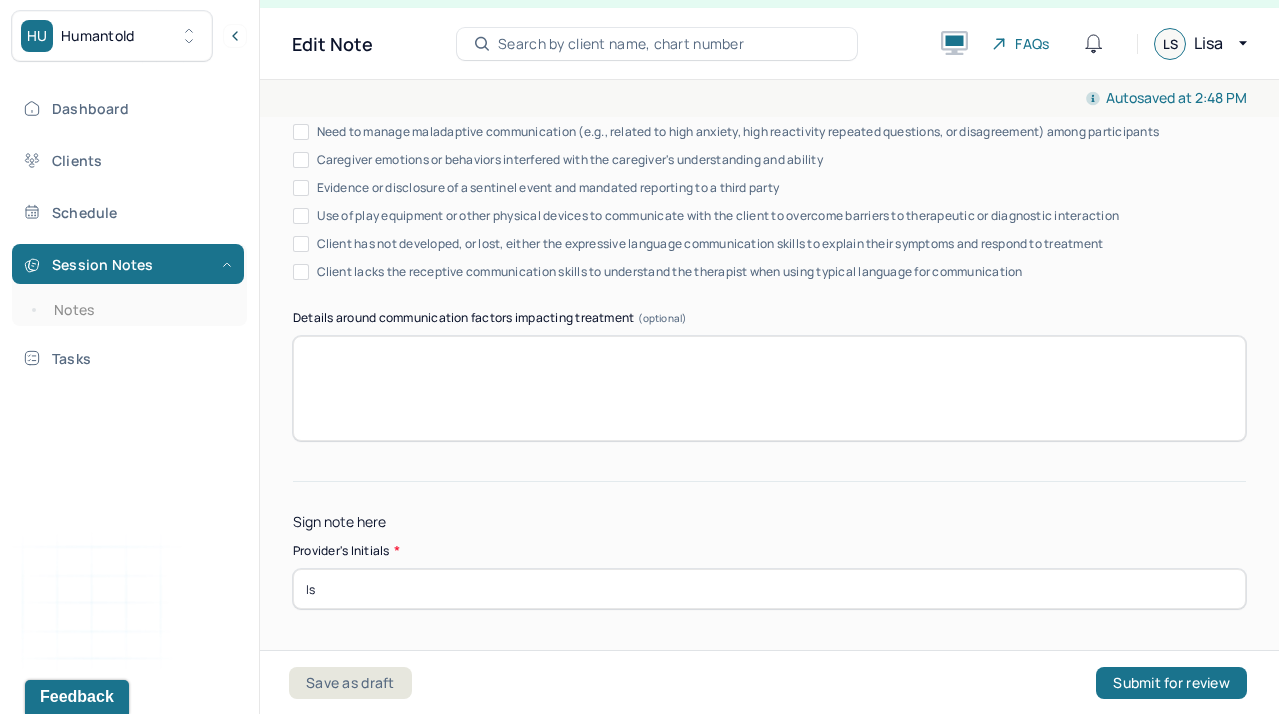 type on "ls" 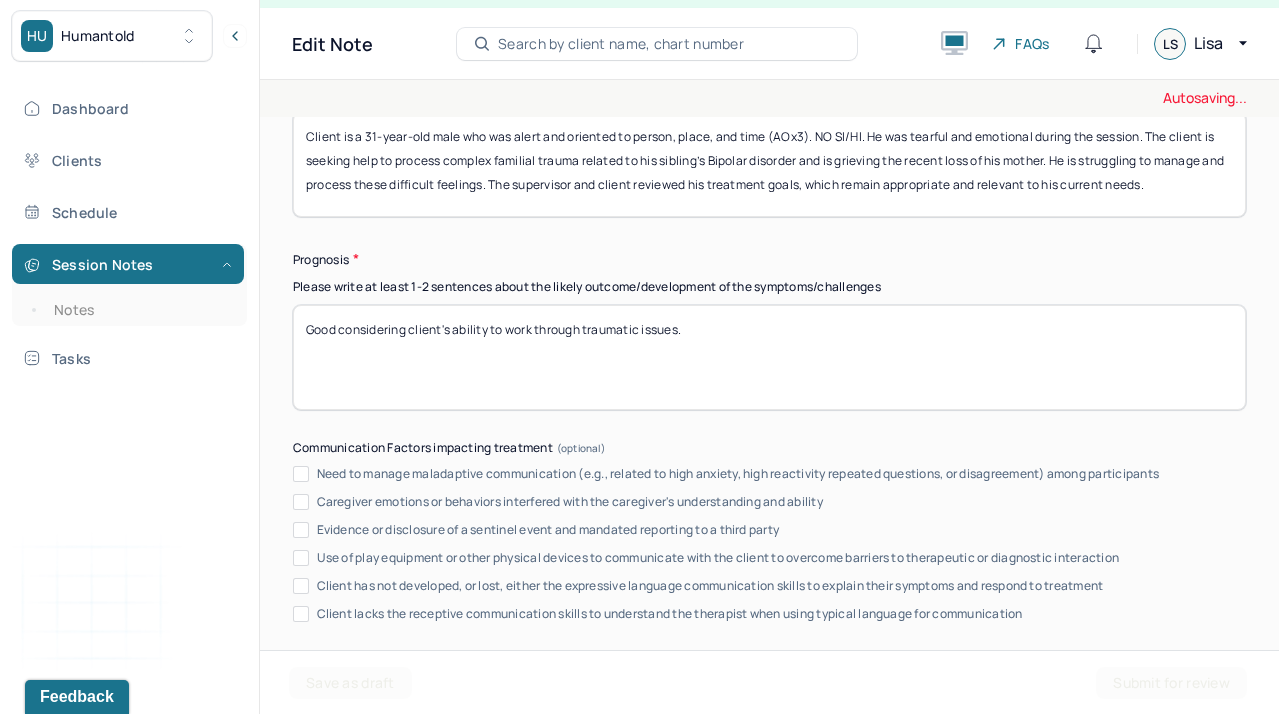 scroll, scrollTop: 10857, scrollLeft: 0, axis: vertical 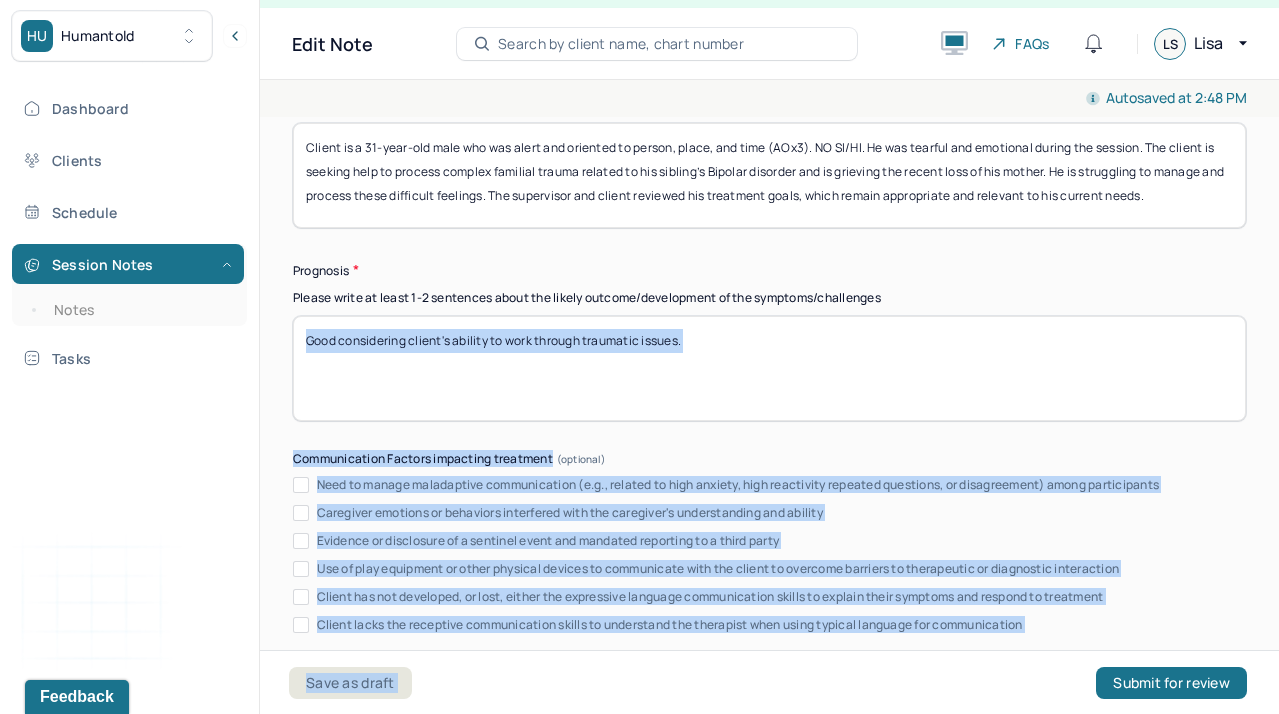 drag, startPoint x: 1241, startPoint y: 657, endPoint x: 1239, endPoint y: 358, distance: 299.00668 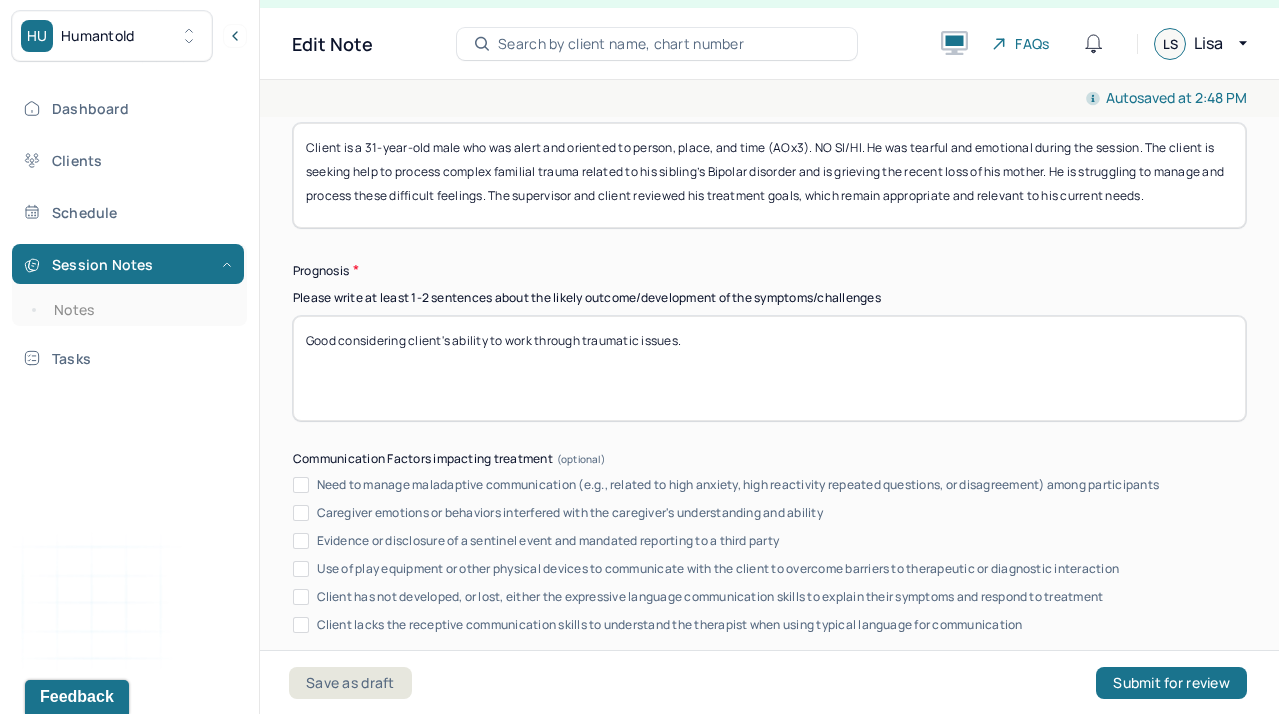 click on "Save as draft     Submit for review" at bounding box center (768, 682) 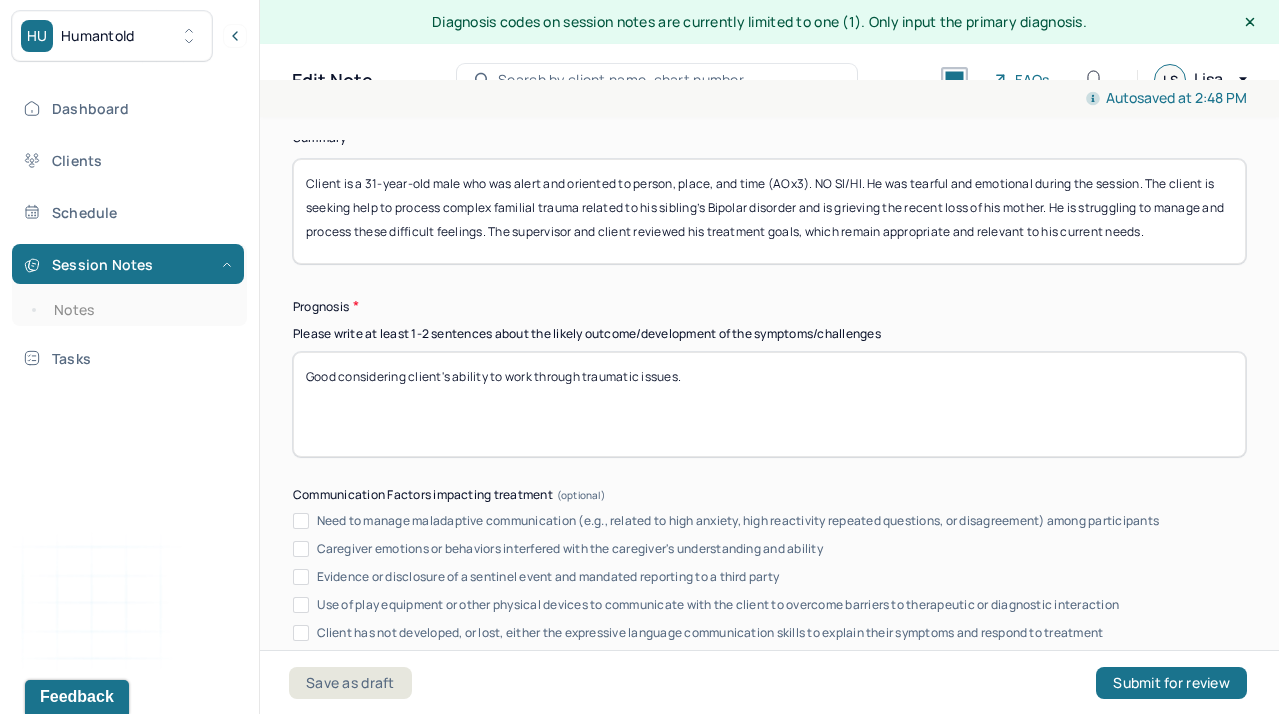 scroll, scrollTop: 0, scrollLeft: 0, axis: both 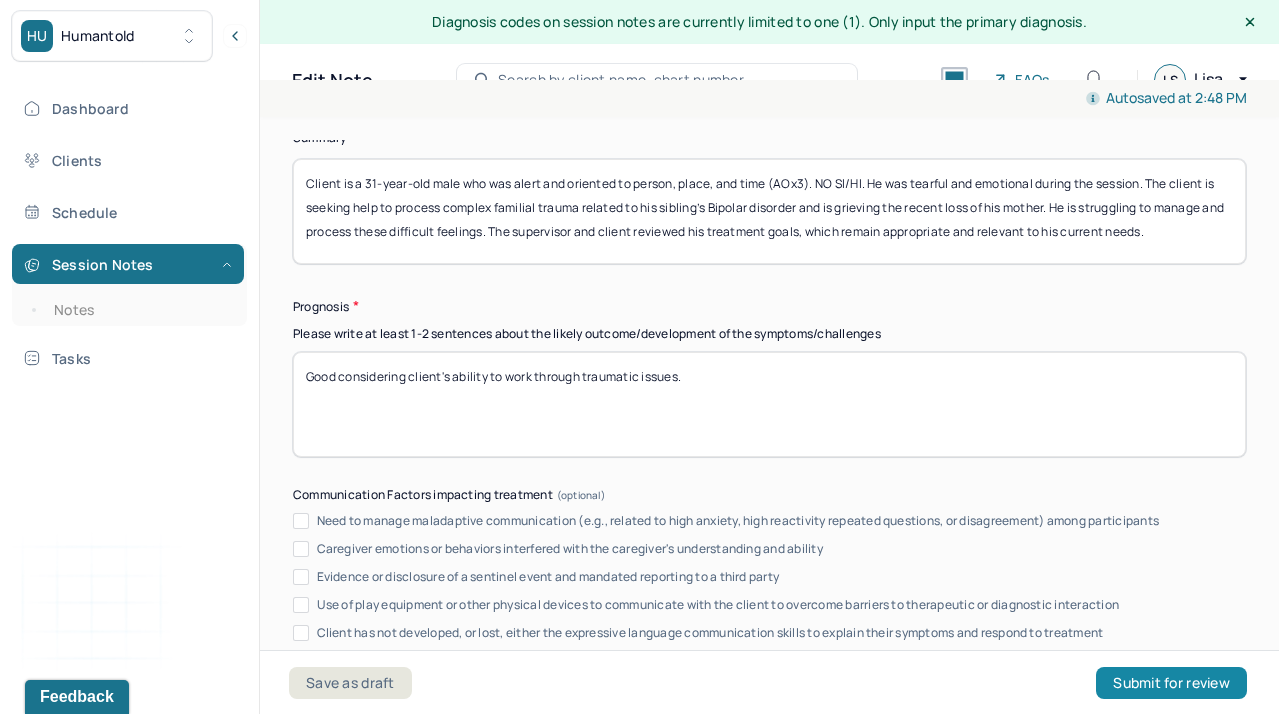 click on "Submit for review" at bounding box center [1171, 683] 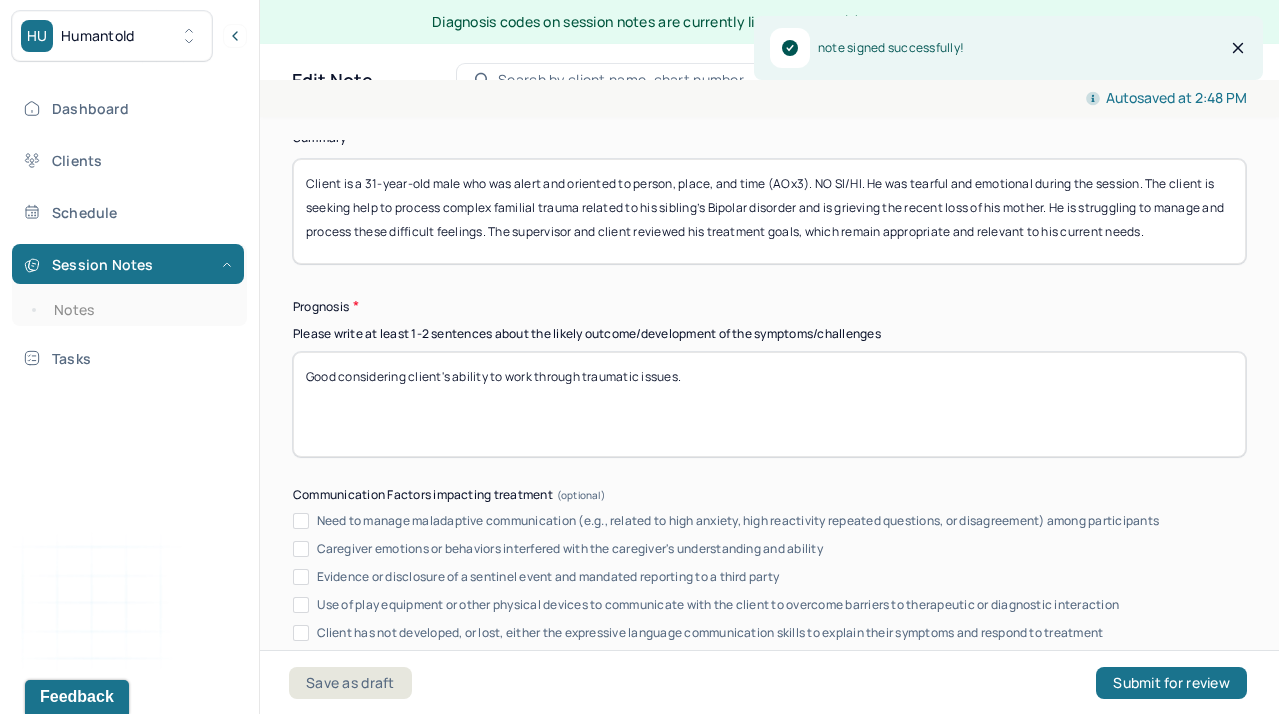 click on "Summary Present at session Patient Mother Stepfather Spouse Father Stepmother Partner Guardian Other Specify Other (optional) Type of treatment recommended Individual Family Group Collateral/Parenting Treatment Modality/Intervention(s) Cognitive/Behavioral Behavioral Modification Supportive Marital/Couples Therapy  Family Therapy Stress Management Psychodynamic Parent Training Crisis Intervention Other Specify other treatment/modality (optional) Treatment goals Treatment goal one * Procress grief Treatment goal two * Work through familial trauma Treatment goal three (optional) Work through ADHD Frequency of sessions Weekly Bi-Weekly Monthly Other Date of next session * 07/22/2025 Subjective report Please make sure to only include what the client has reported. This should only tie back to what the client reported in the session, re; symptoms, mood/affect, ideations, interpersonal conflicts, etc. Do not include your assessment or interpretation of the clients symptoms here. Summary Prognosis" at bounding box center [769, -204] 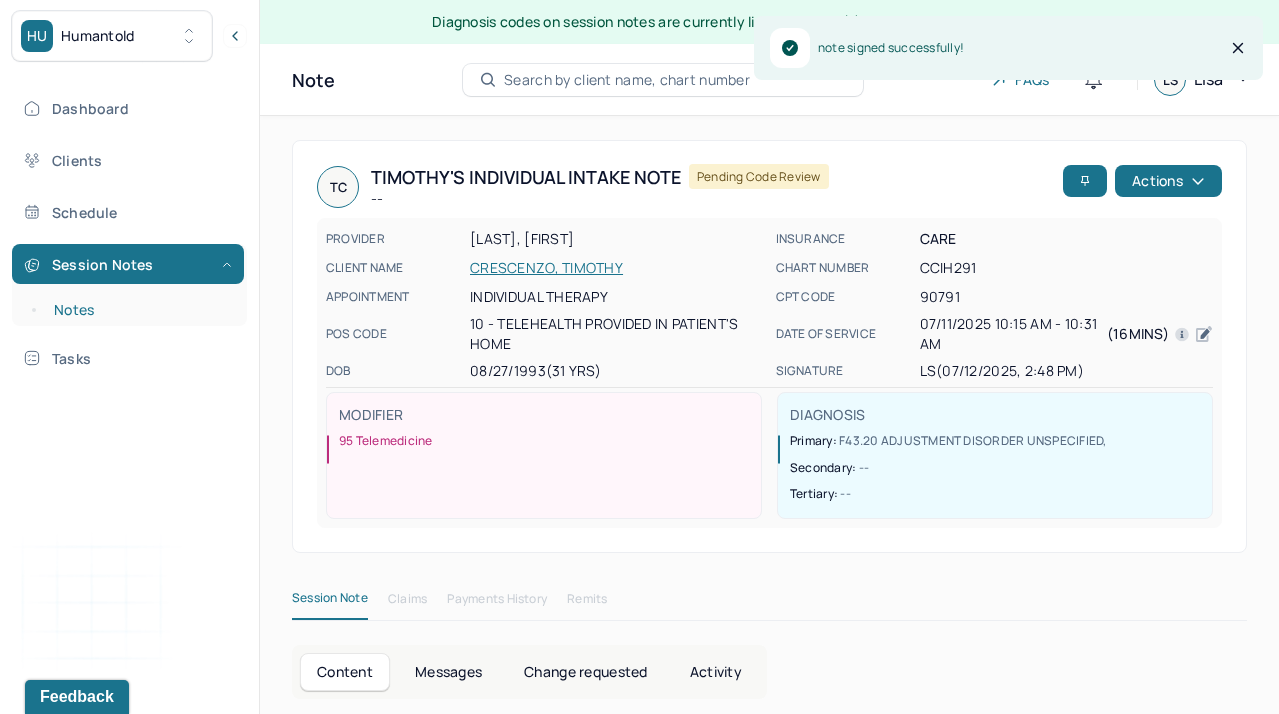 click on "Notes" at bounding box center [139, 310] 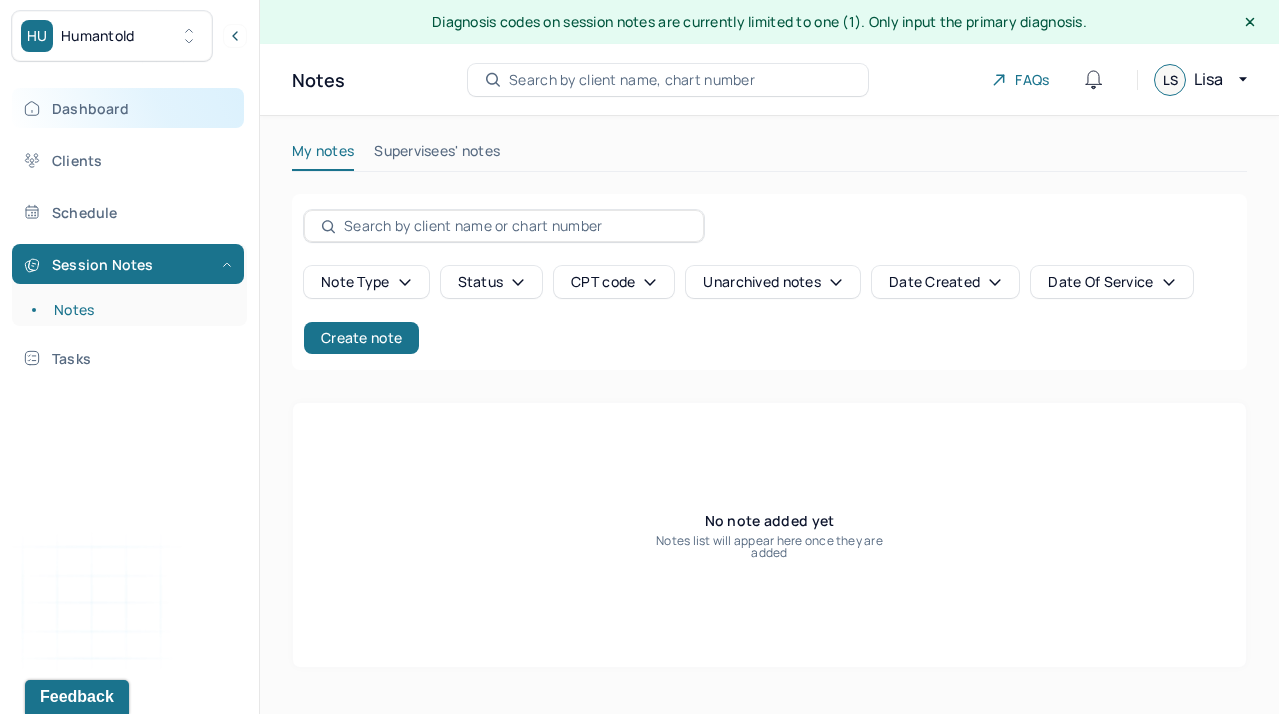 click on "Dashboard" at bounding box center [128, 108] 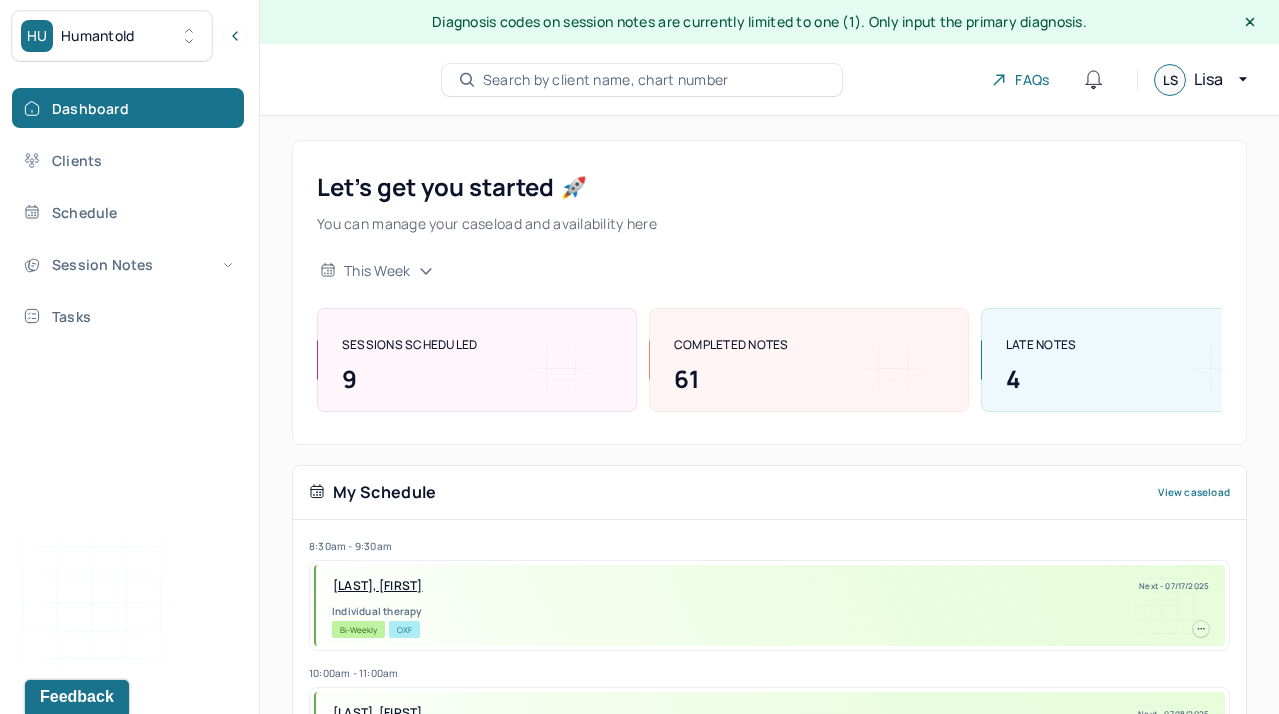 click on "My Schedule View caseload" at bounding box center (769, 493) 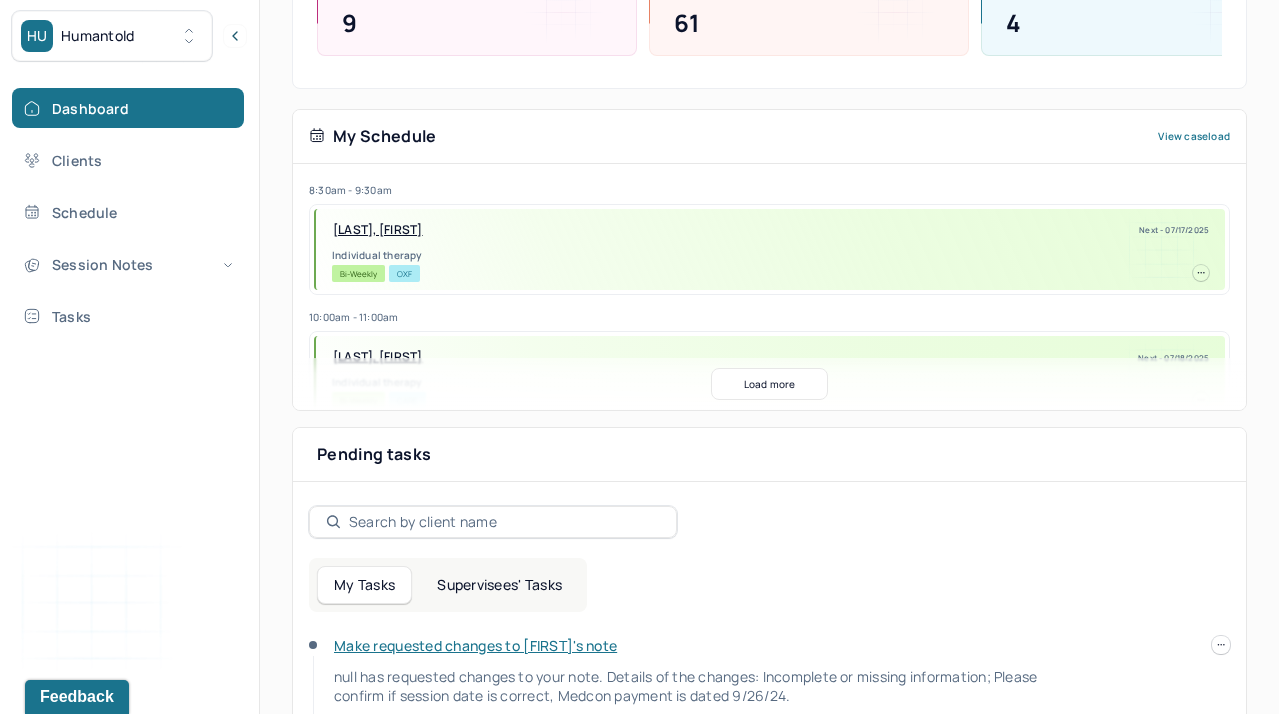 scroll, scrollTop: 386, scrollLeft: 0, axis: vertical 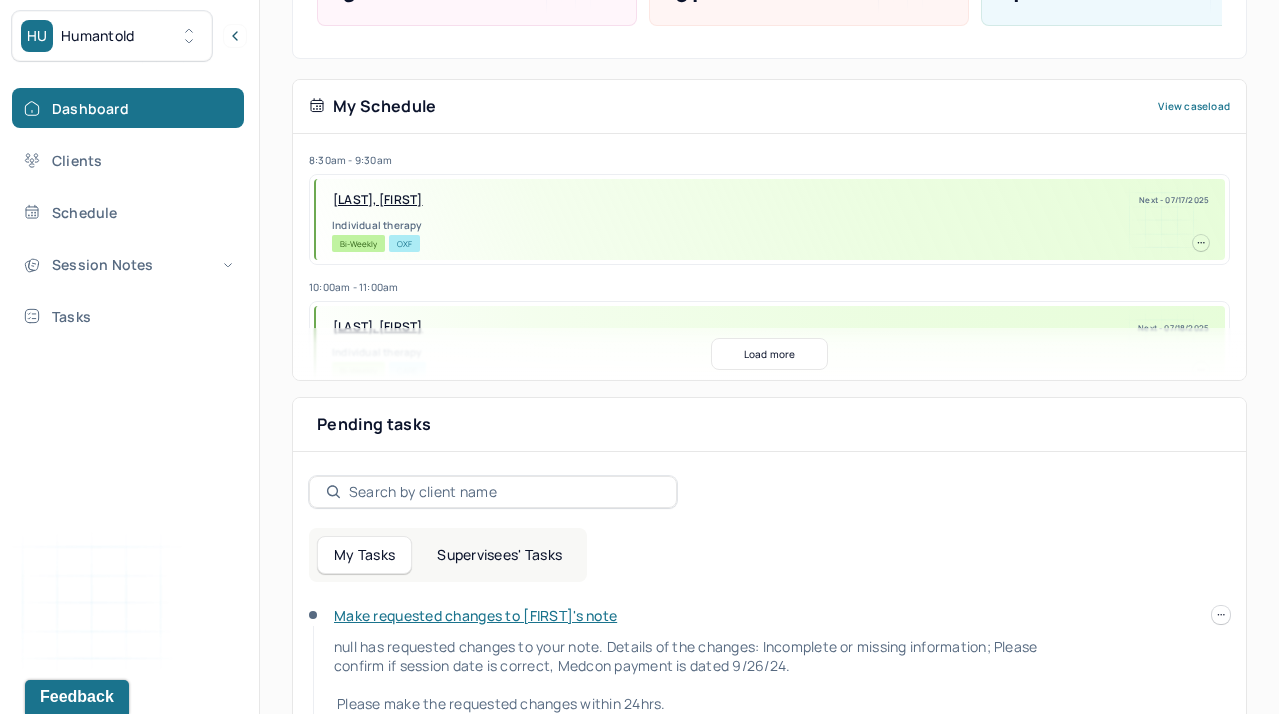 click on "Supervisees' Tasks" at bounding box center (499, 555) 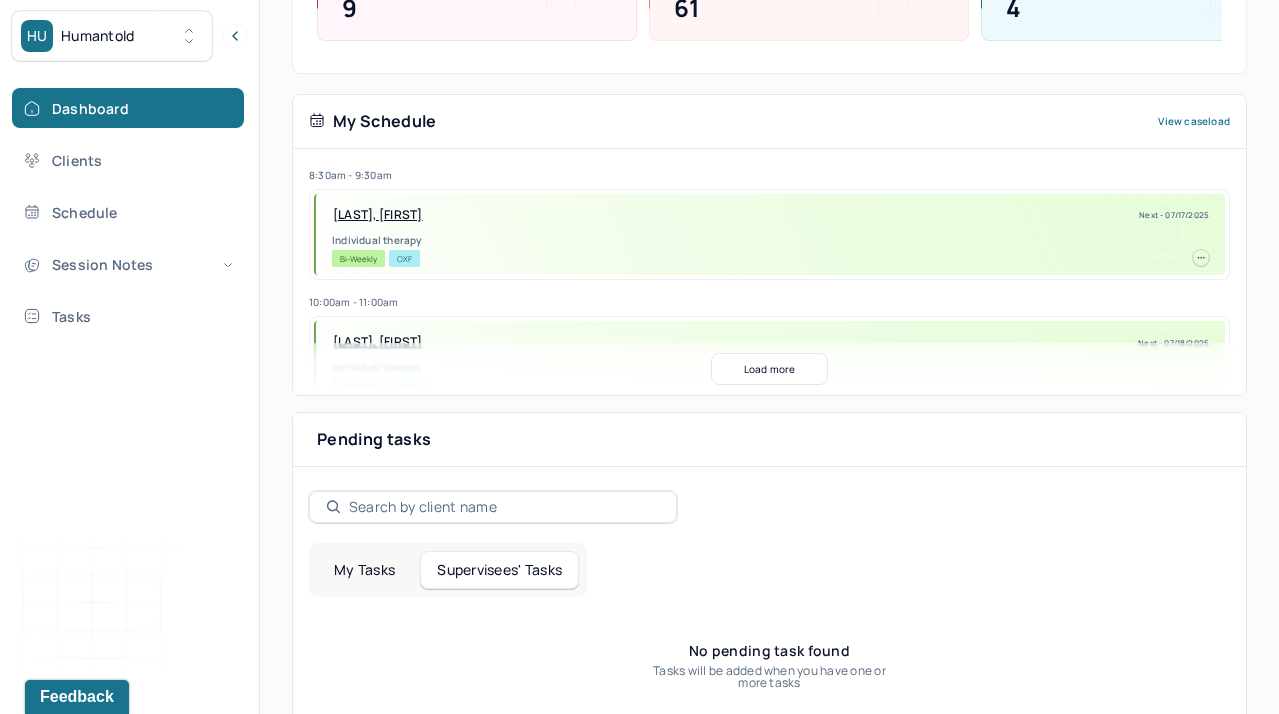 scroll, scrollTop: 307, scrollLeft: 0, axis: vertical 